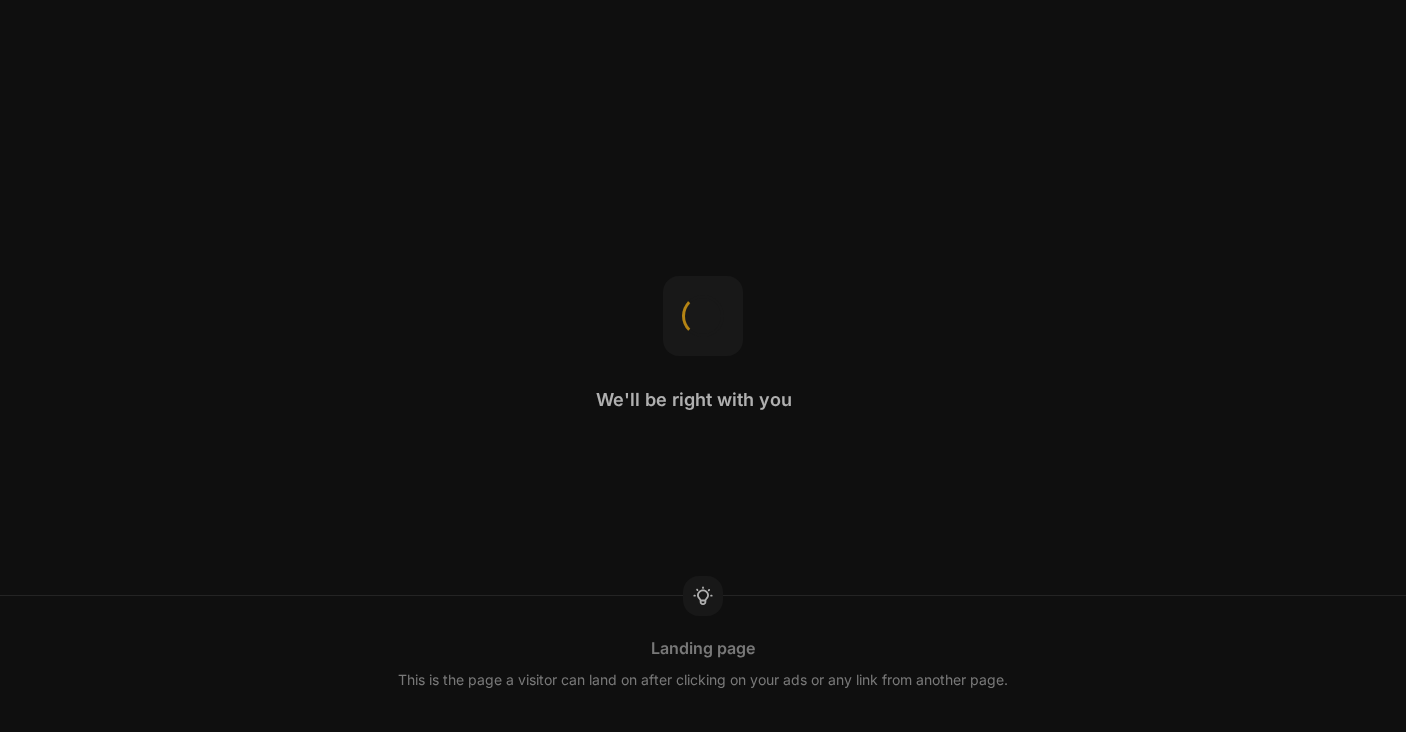 scroll, scrollTop: 0, scrollLeft: 0, axis: both 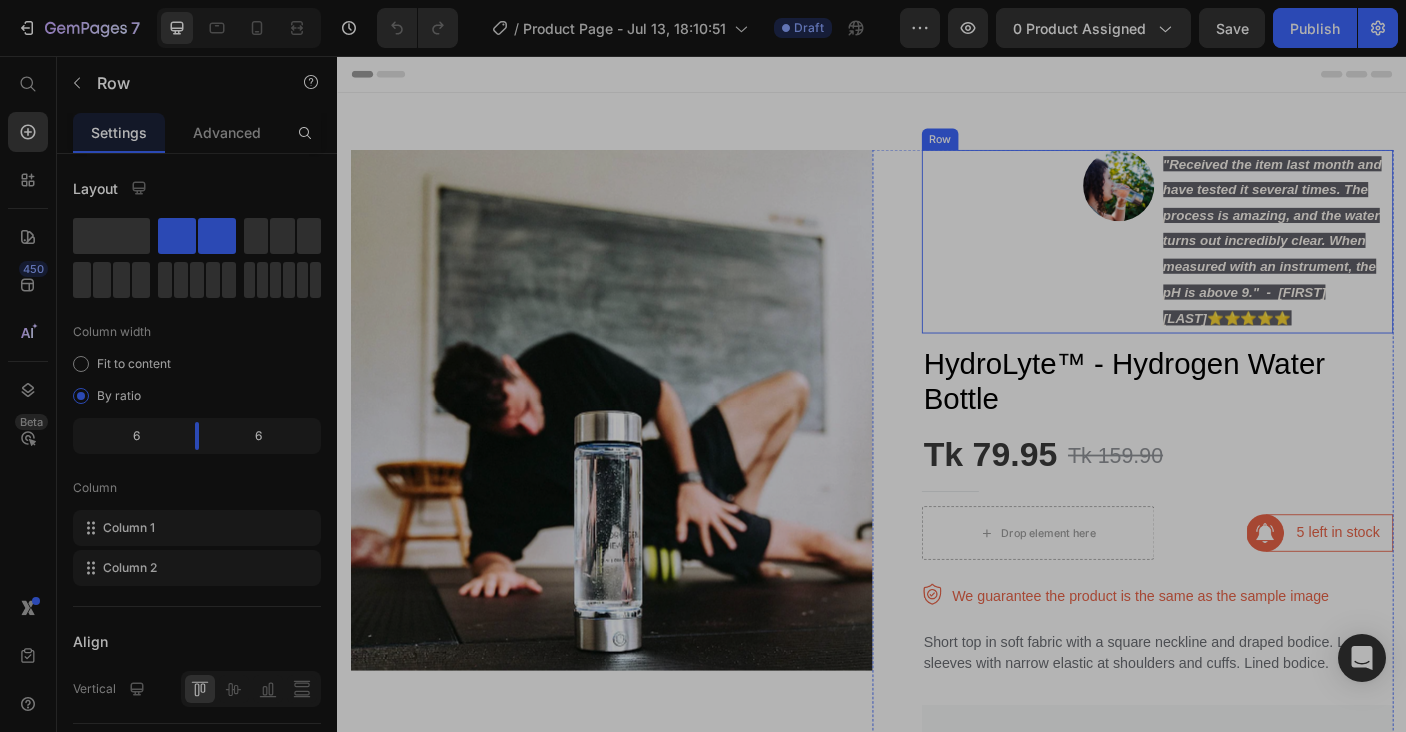 click on "Image Row" at bounding box center [1123, 264] 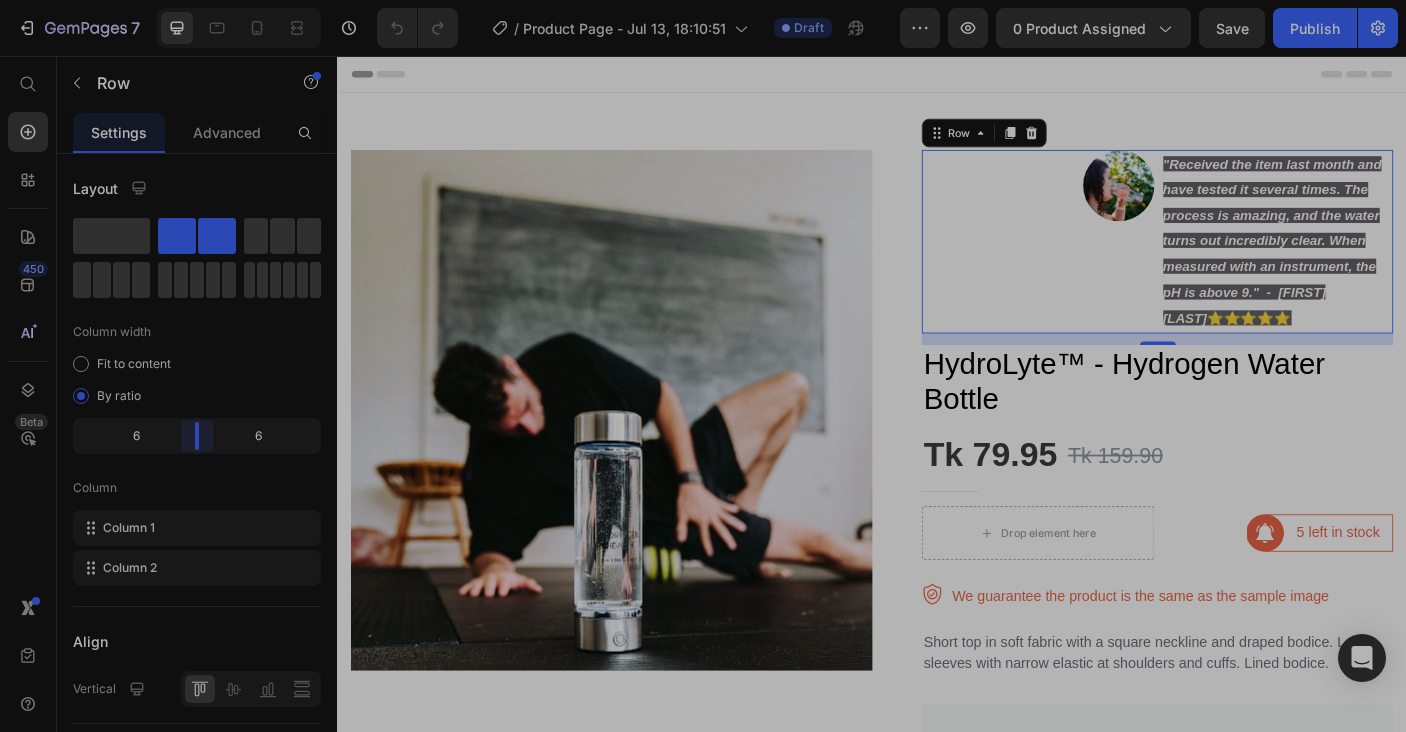 click on "7  Version history  /  Product Page - Jul 13, 18:10:51 Draft Preview 0 product assigned  Save   Publish  450 Beta Start with Sections Elements Hero Section Product Detail Brands Trusted Badges Guarantee Product Breakdown How to use Testimonials Compare Bundle FAQs Social Proof Brand Story Product List Collection Blog List Contact Sticky Add to Cart Custom Footer Browse Library 450 Layout
Row
Row
Row
Row Text
Heading
Text Block Button
Button
Button
Sticky Back to top Media
Image" at bounding box center [703, 0] 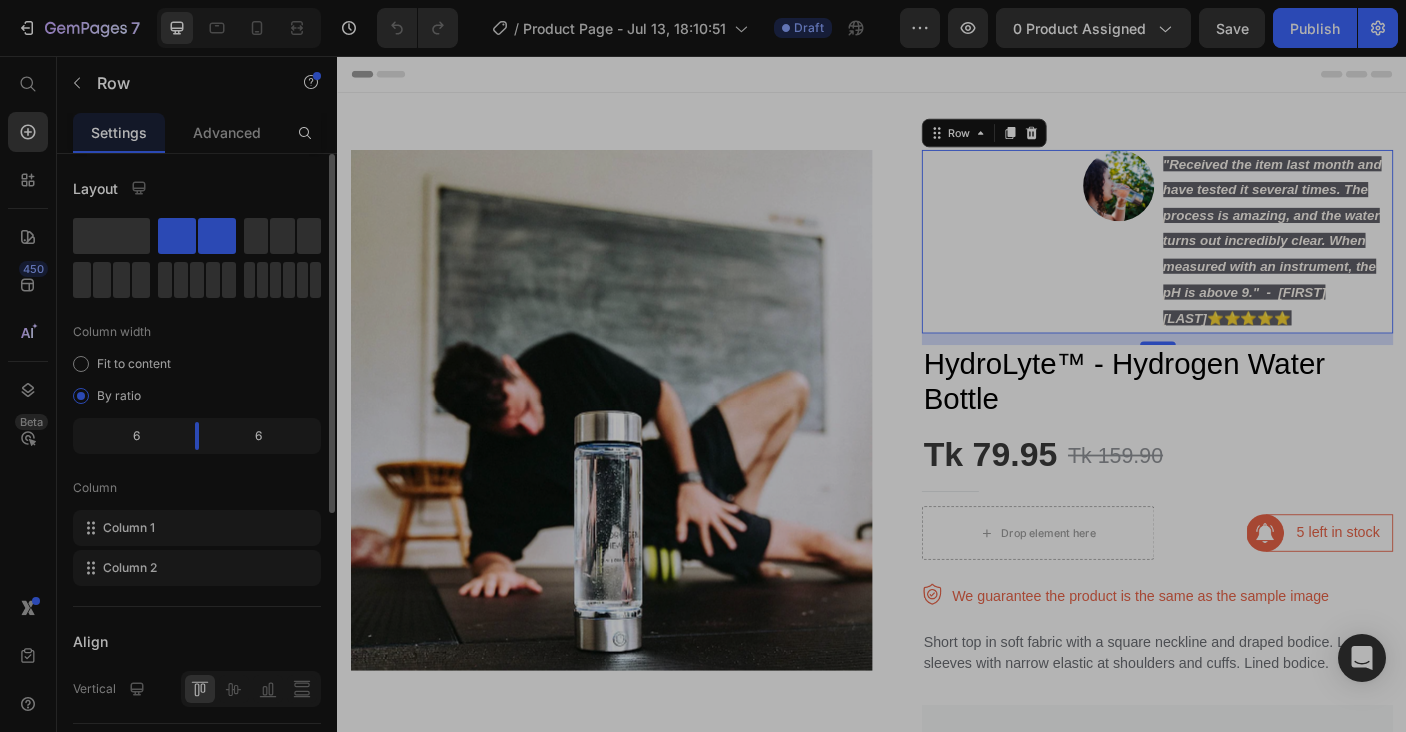 click on "Column width Fit to content By ratio 6 6" at bounding box center [197, 384] 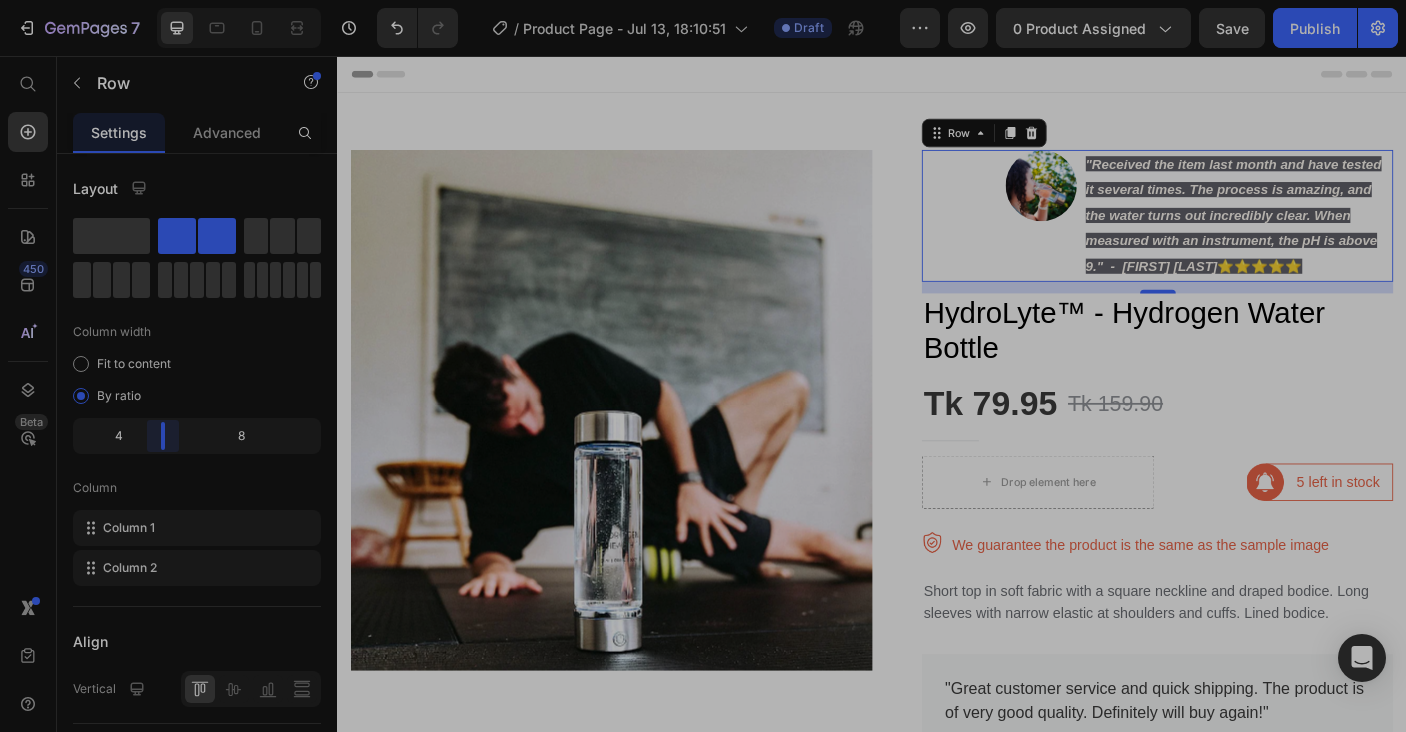 drag, startPoint x: 196, startPoint y: 434, endPoint x: 153, endPoint y: 423, distance: 44.38468 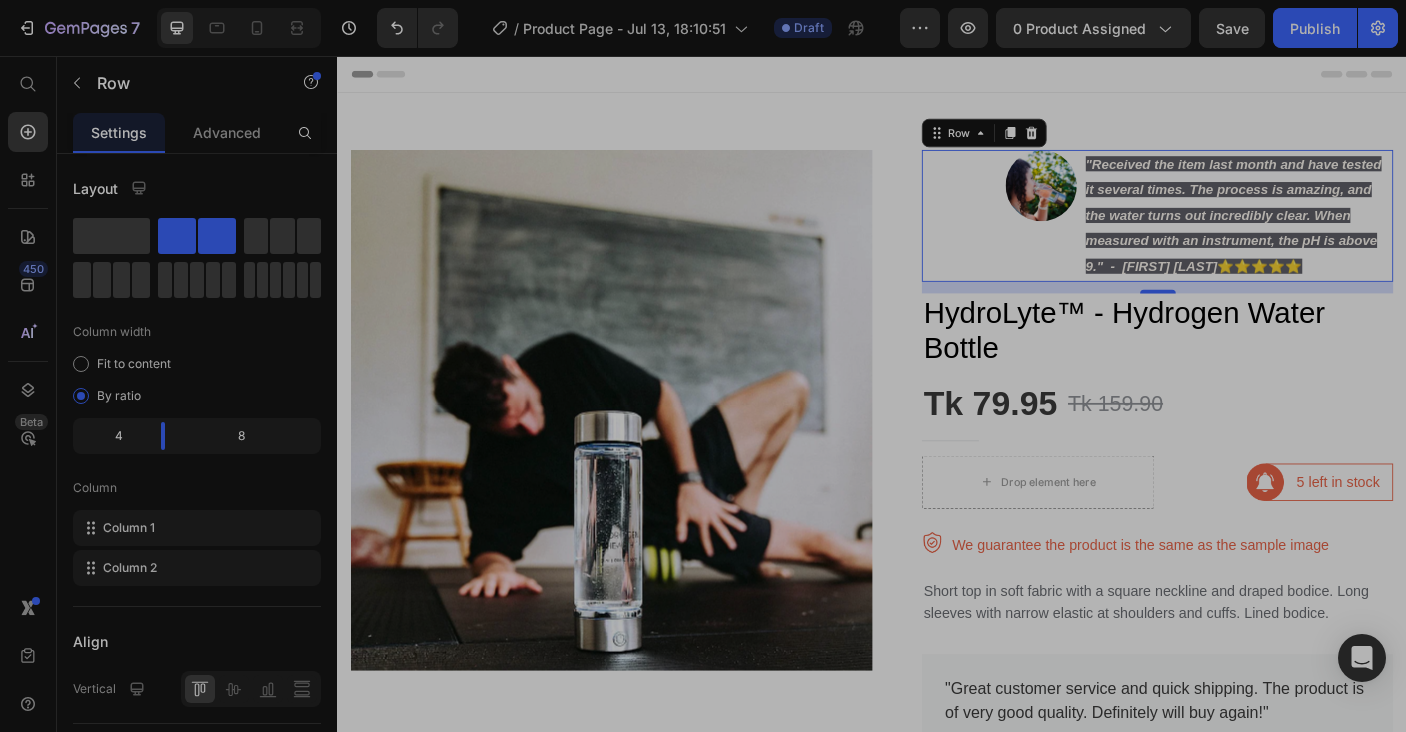 click on "7  Version history  /  Product Page - Jul 13, 18:10:51 Draft Preview 0 product assigned  Save   Publish  450 Beta Start with Sections Elements Hero Section Product Detail Brands Trusted Badges Guarantee Product Breakdown How to use Testimonials Compare Bundle FAQs Social Proof Brand Story Product List Collection Blog List Contact Sticky Add to Cart Custom Footer Browse Library 450 Layout
Row
Row
Row
Row Text
Heading
Text Block Button
Button
Button
Sticky Back to top Media
Image" at bounding box center (703, 0) 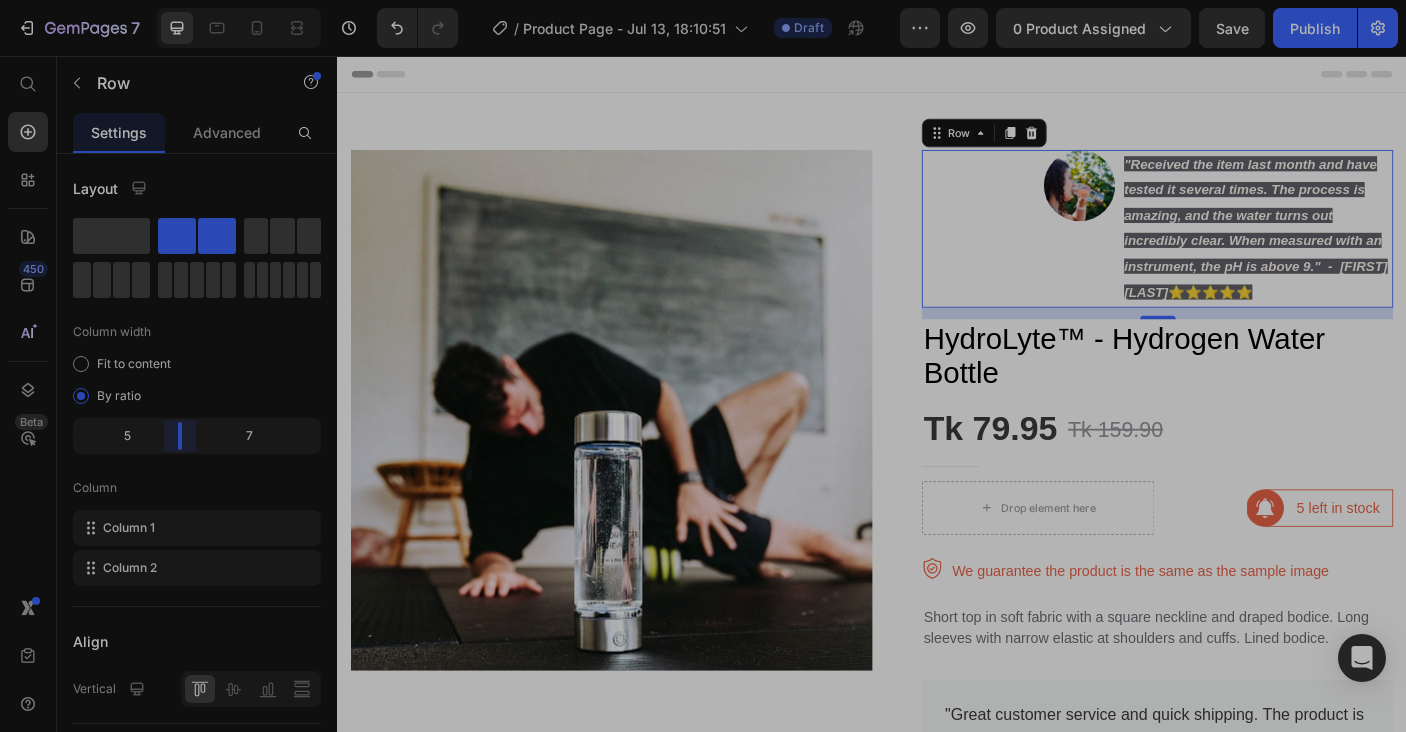 click on "7  Version history  /  Product Page - Jul 13, 18:10:51 Draft Preview 0 product assigned  Save   Publish  450 Beta Start with Sections Elements Hero Section Product Detail Brands Trusted Badges Guarantee Product Breakdown How to use Testimonials Compare Bundle FAQs Social Proof Brand Story Product List Collection Blog List Contact Sticky Add to Cart Custom Footer Browse Library 450 Layout
Row
Row
Row
Row Text
Heading
Text Block Button
Button
Button
Sticky Back to top Media
Image" at bounding box center (703, 0) 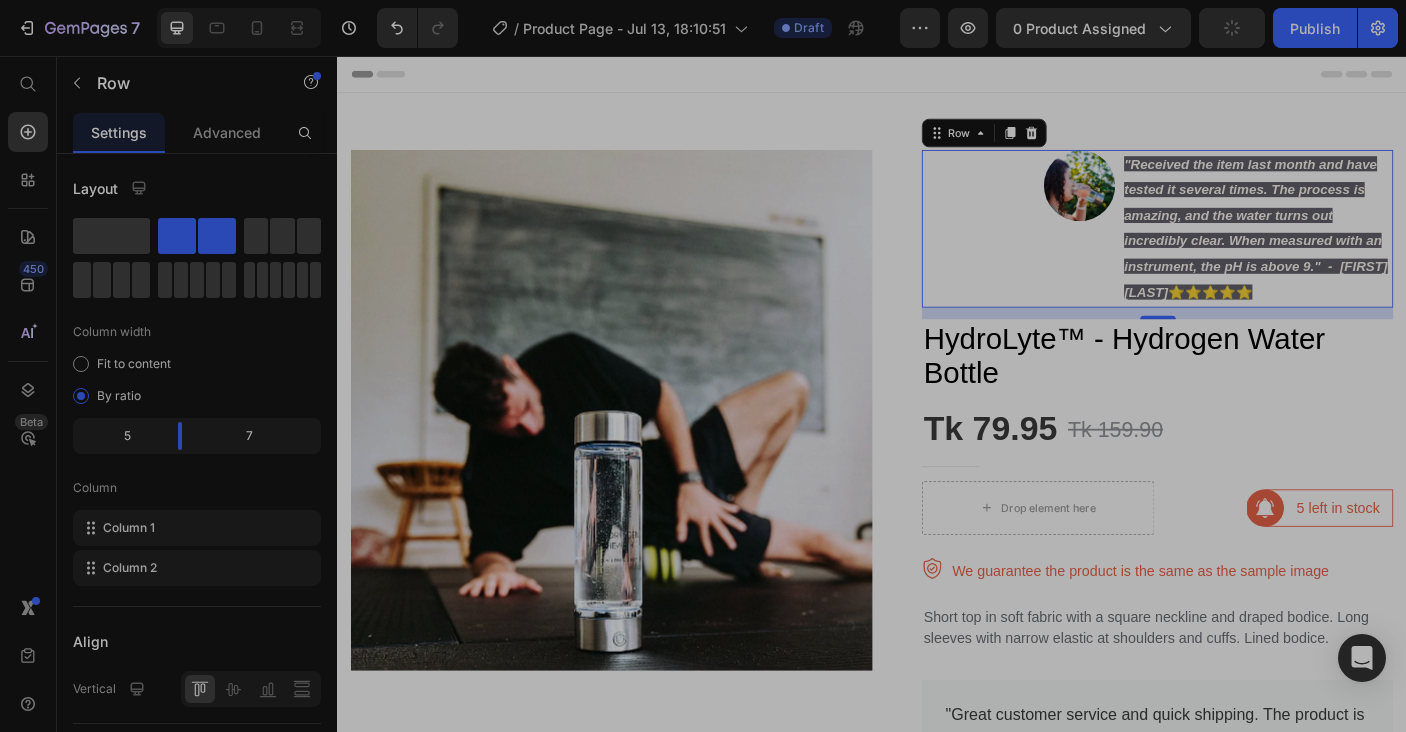 click on "Image Row" at bounding box center (1101, 249) 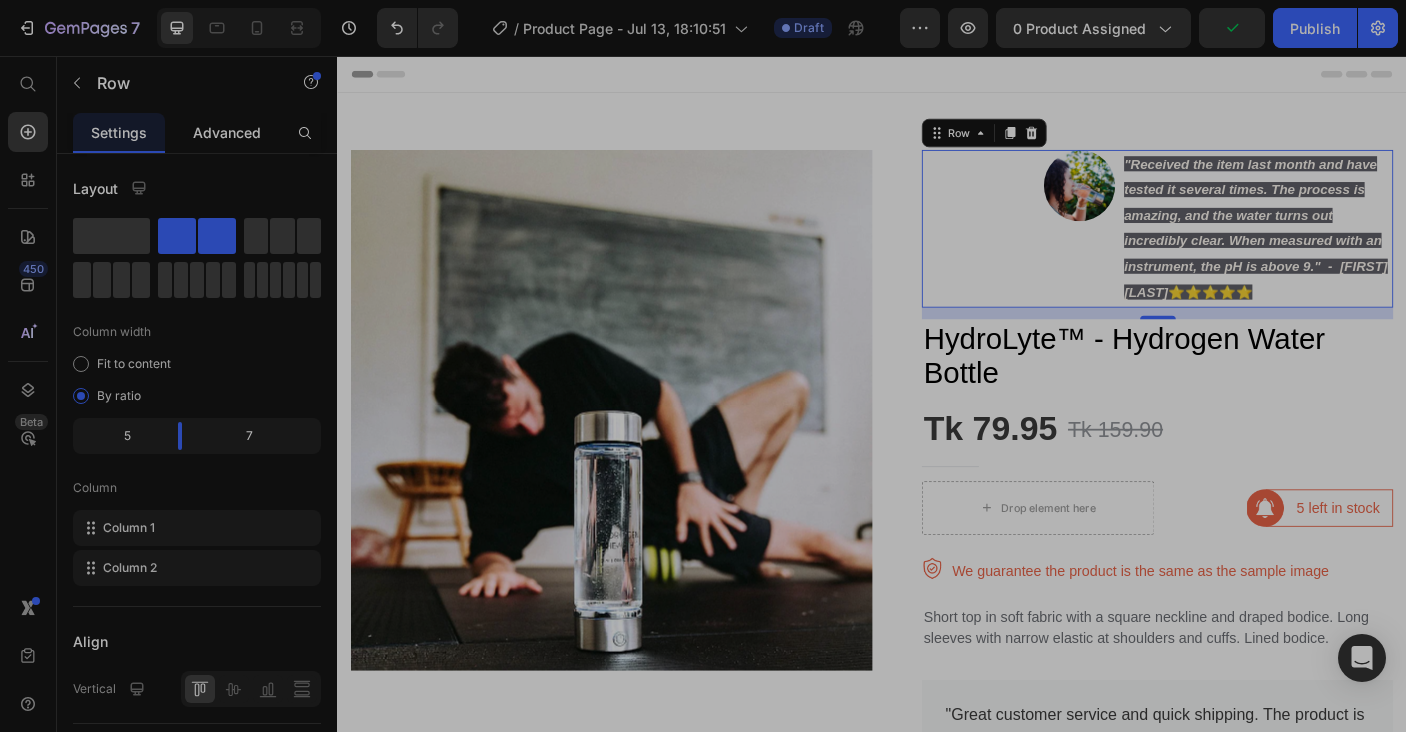 click on "Advanced" at bounding box center [227, 132] 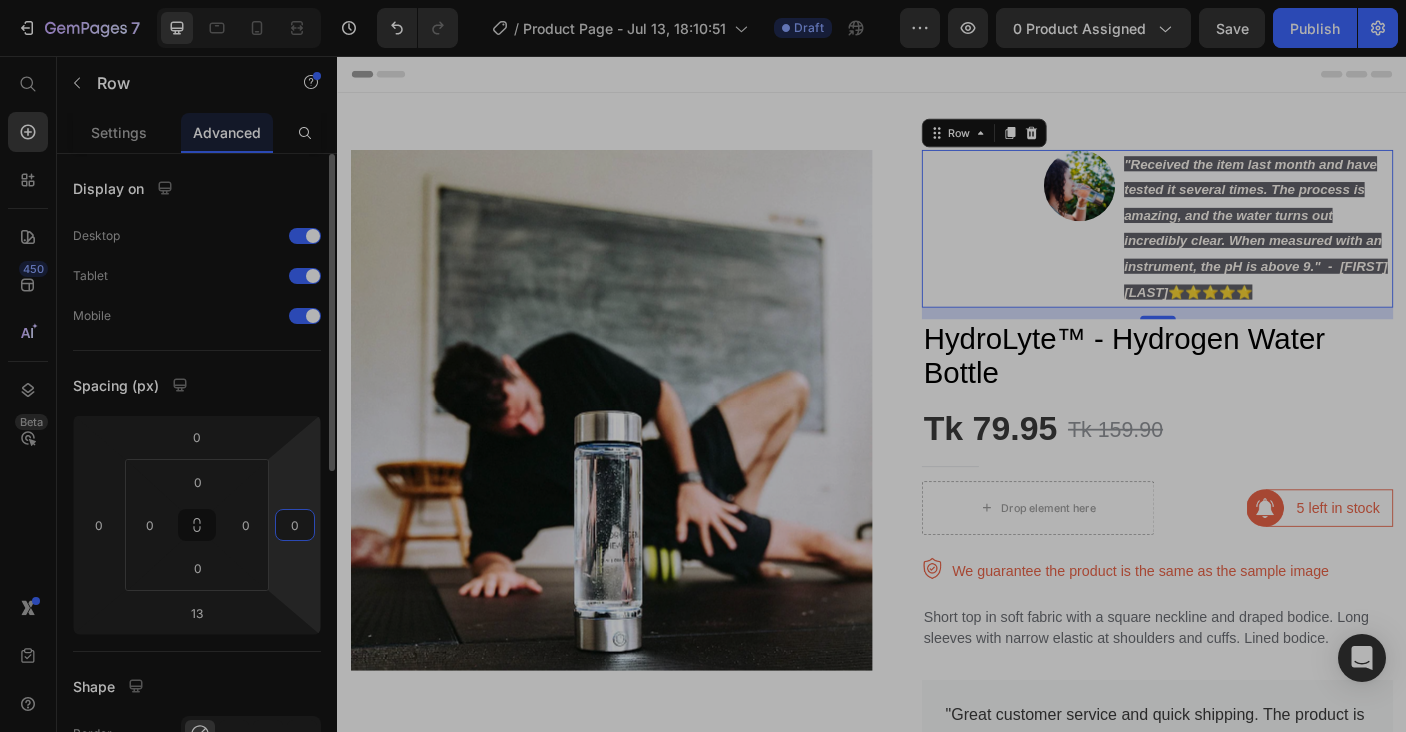 click on "0" at bounding box center (295, 525) 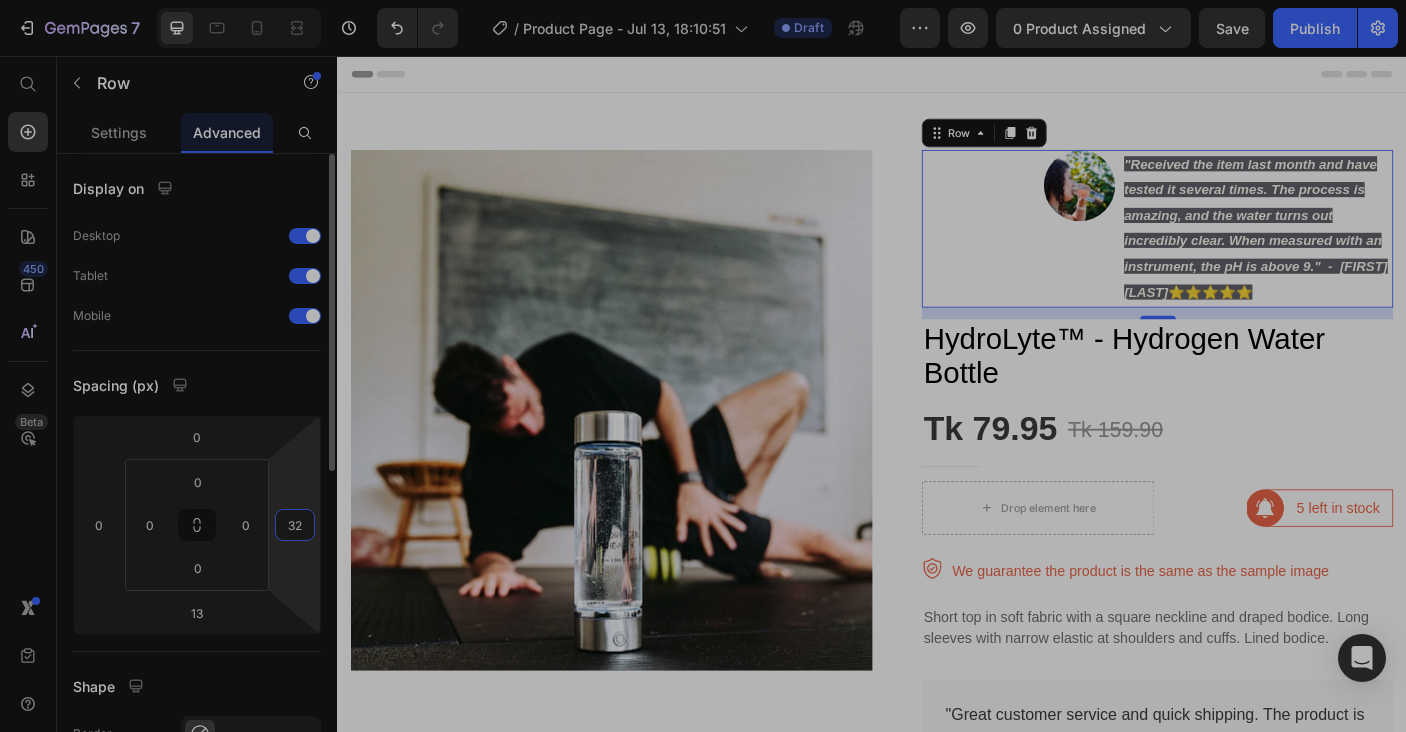 type on "3" 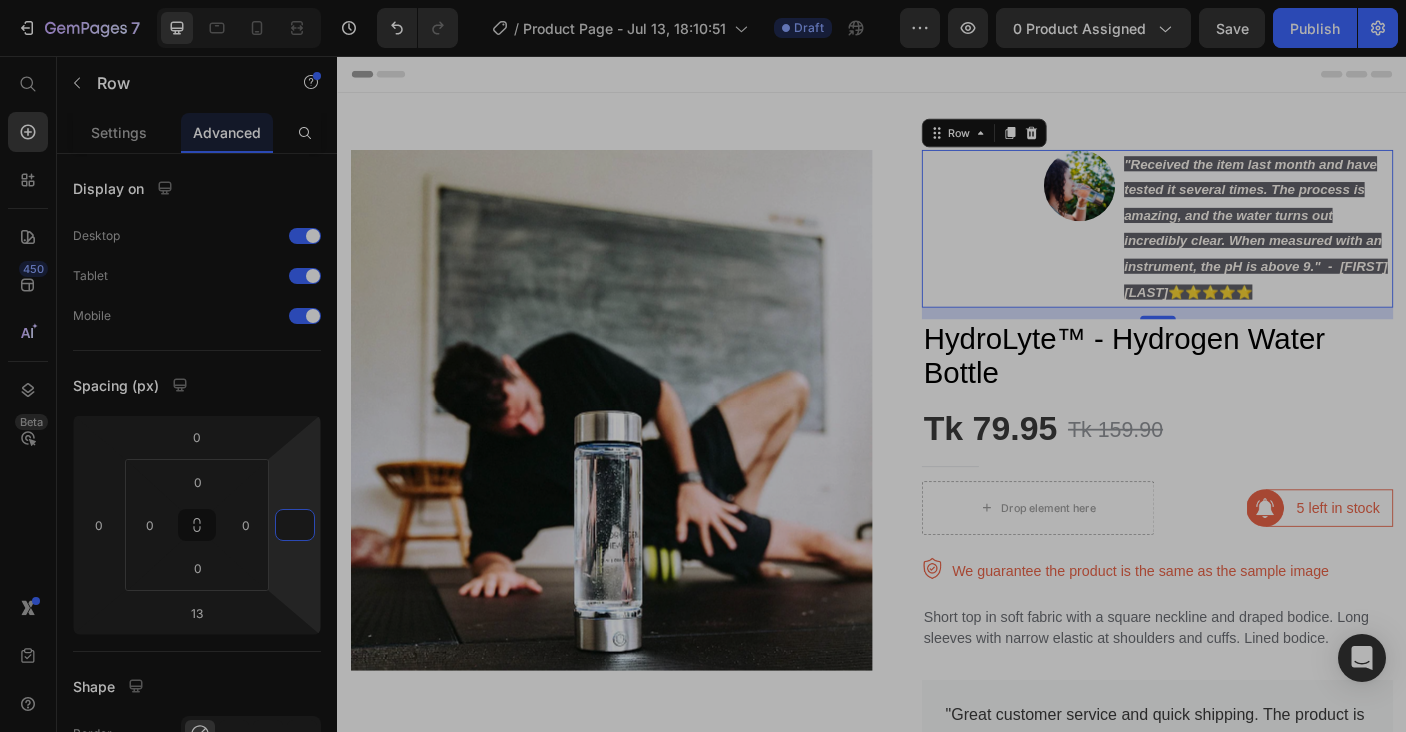 type on "0" 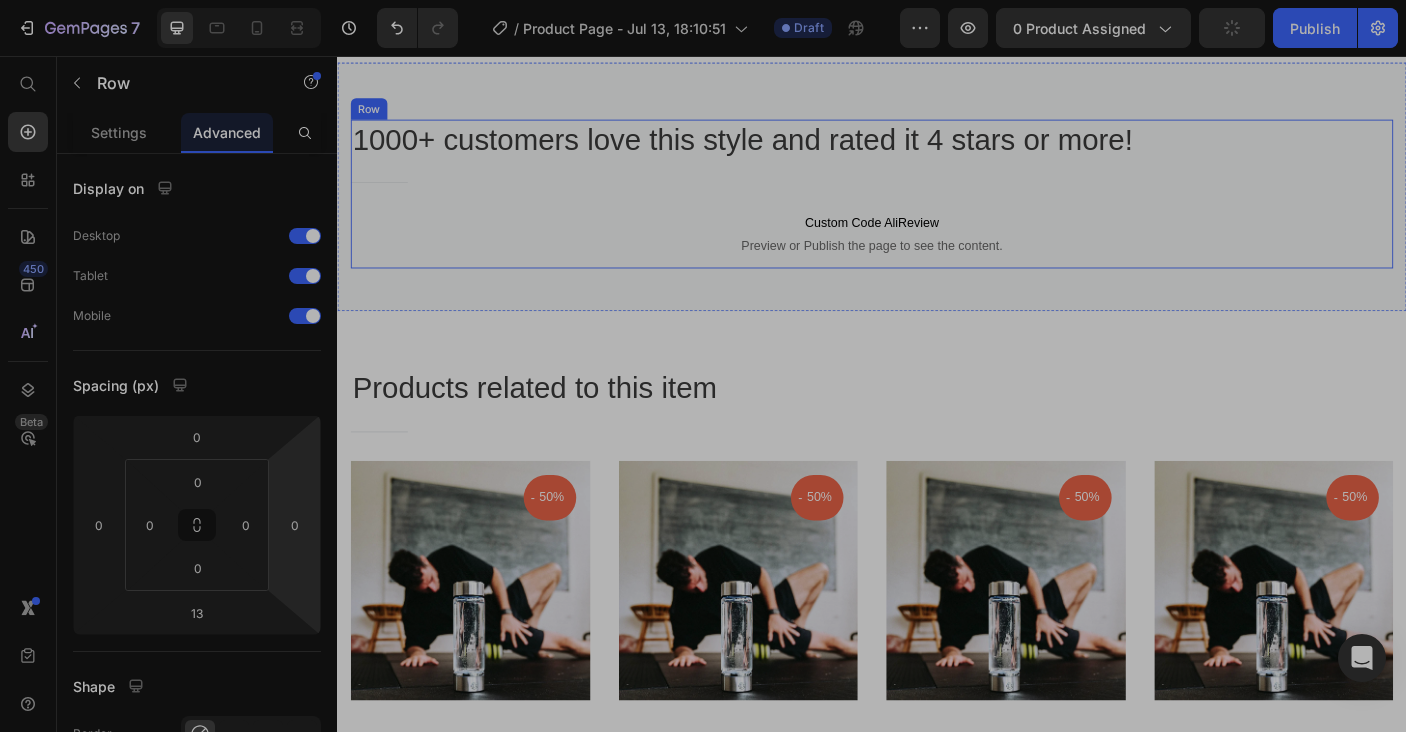 scroll, scrollTop: 618, scrollLeft: 0, axis: vertical 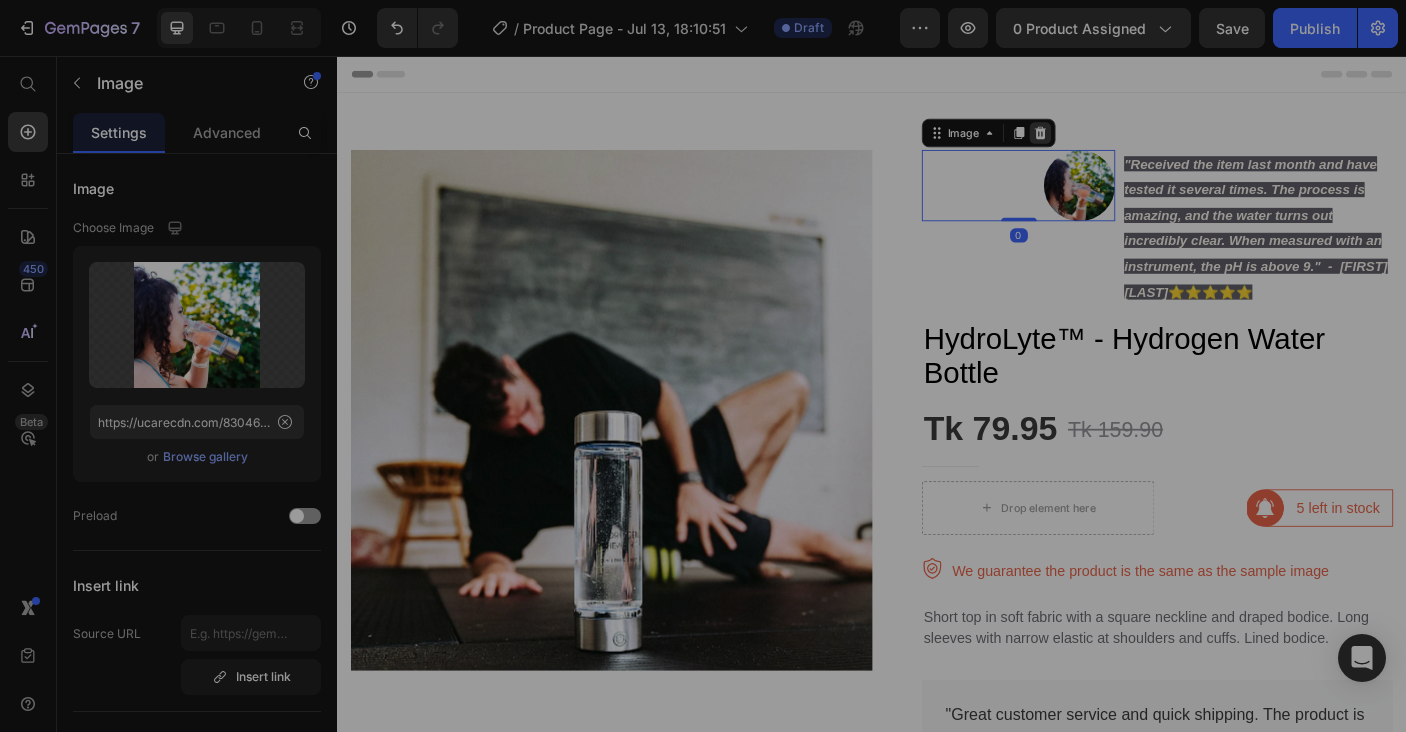 click 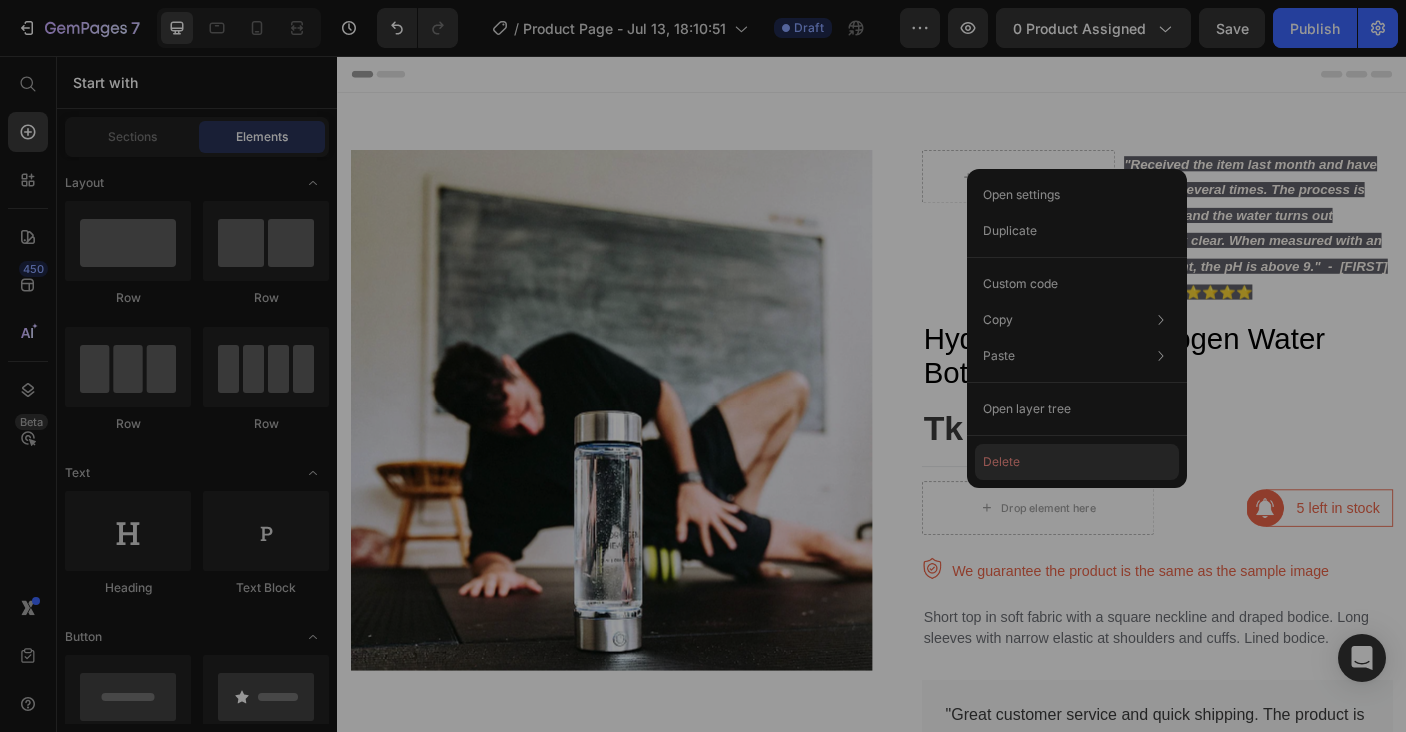 click on "Delete" 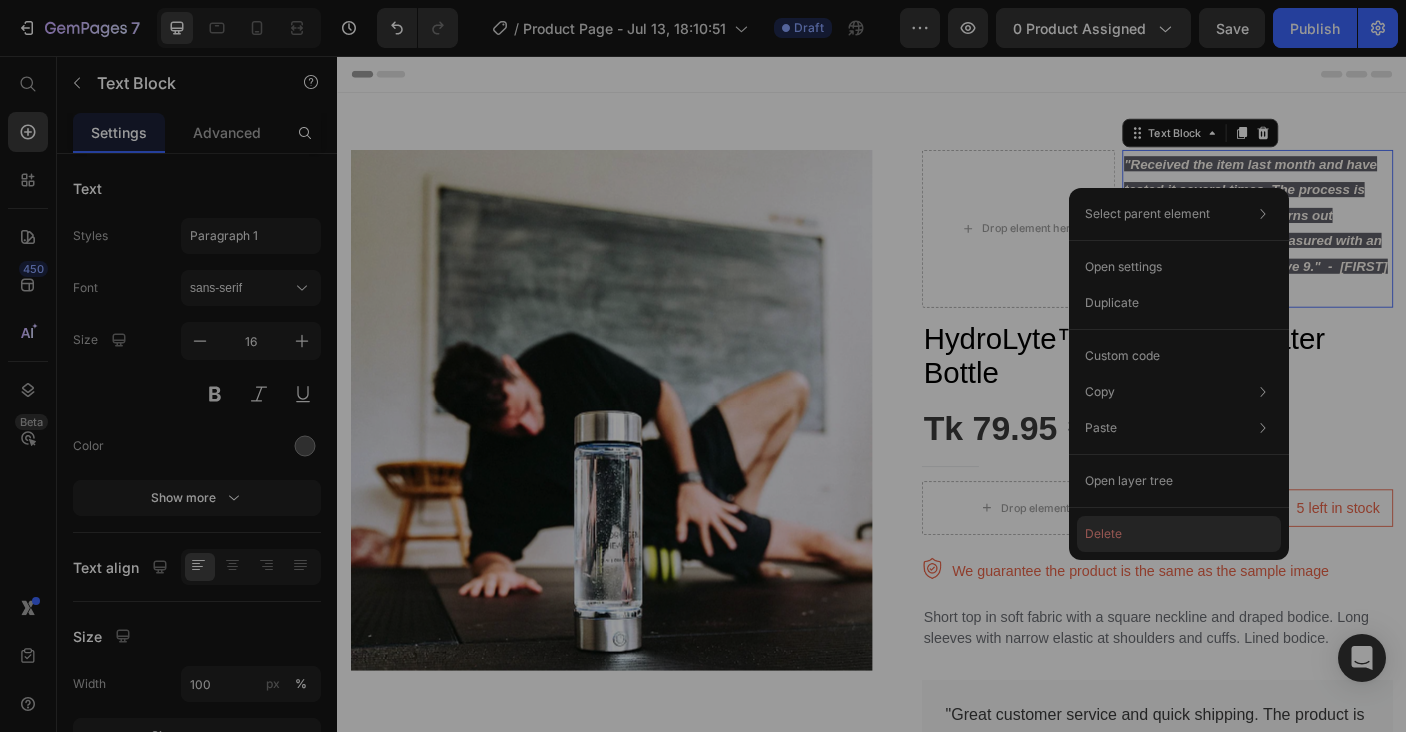 drag, startPoint x: 924, startPoint y: 514, endPoint x: 1166, endPoint y: 531, distance: 242.59637 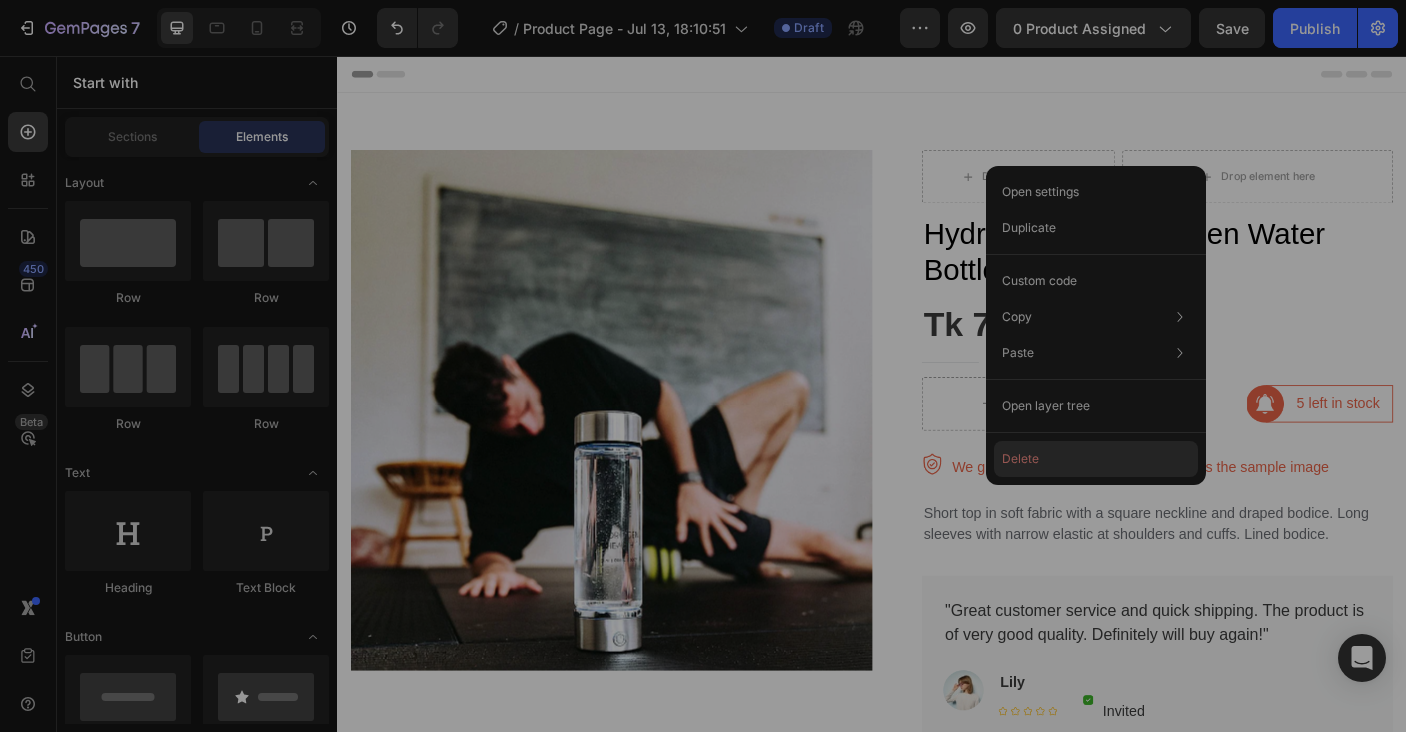 drag, startPoint x: 1094, startPoint y: 453, endPoint x: 835, endPoint y: 425, distance: 260.50912 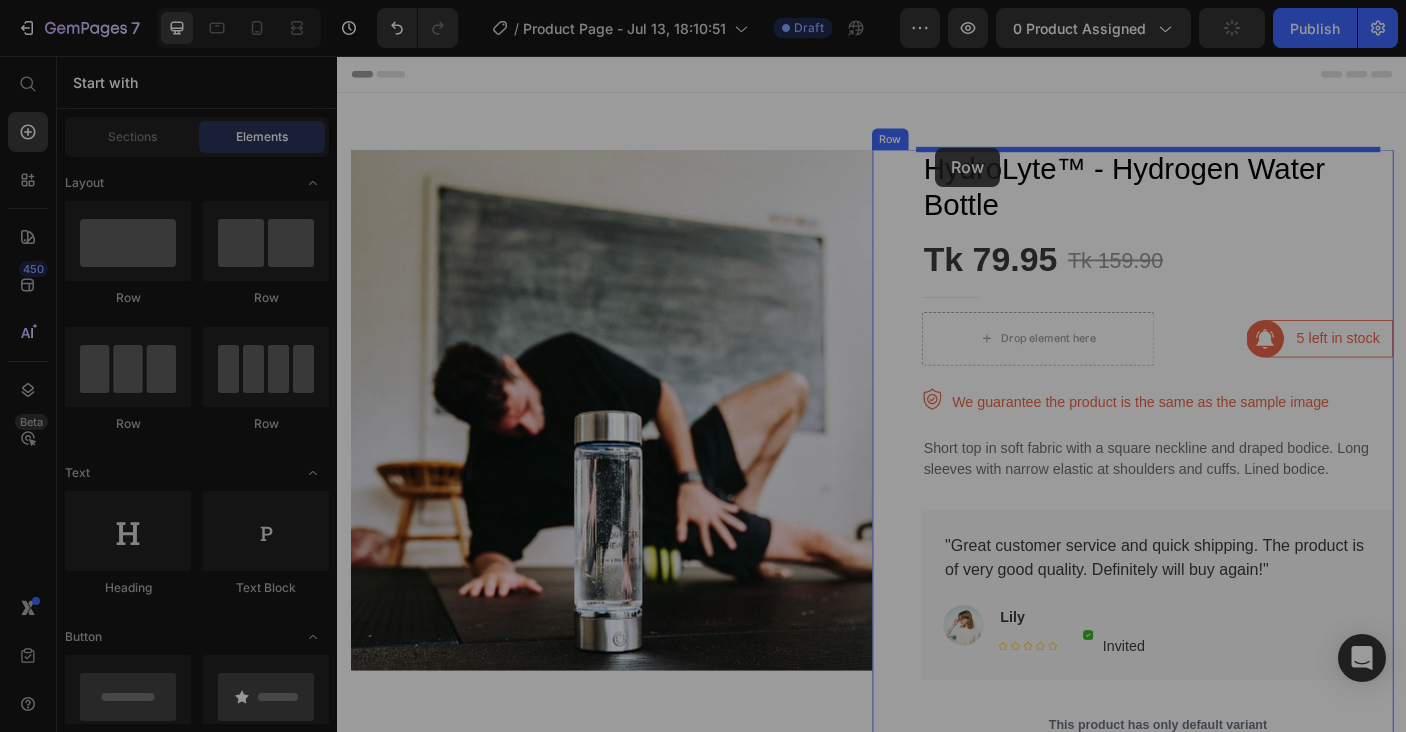 drag, startPoint x: 445, startPoint y: 318, endPoint x: 1008, endPoint y: 159, distance: 585.02136 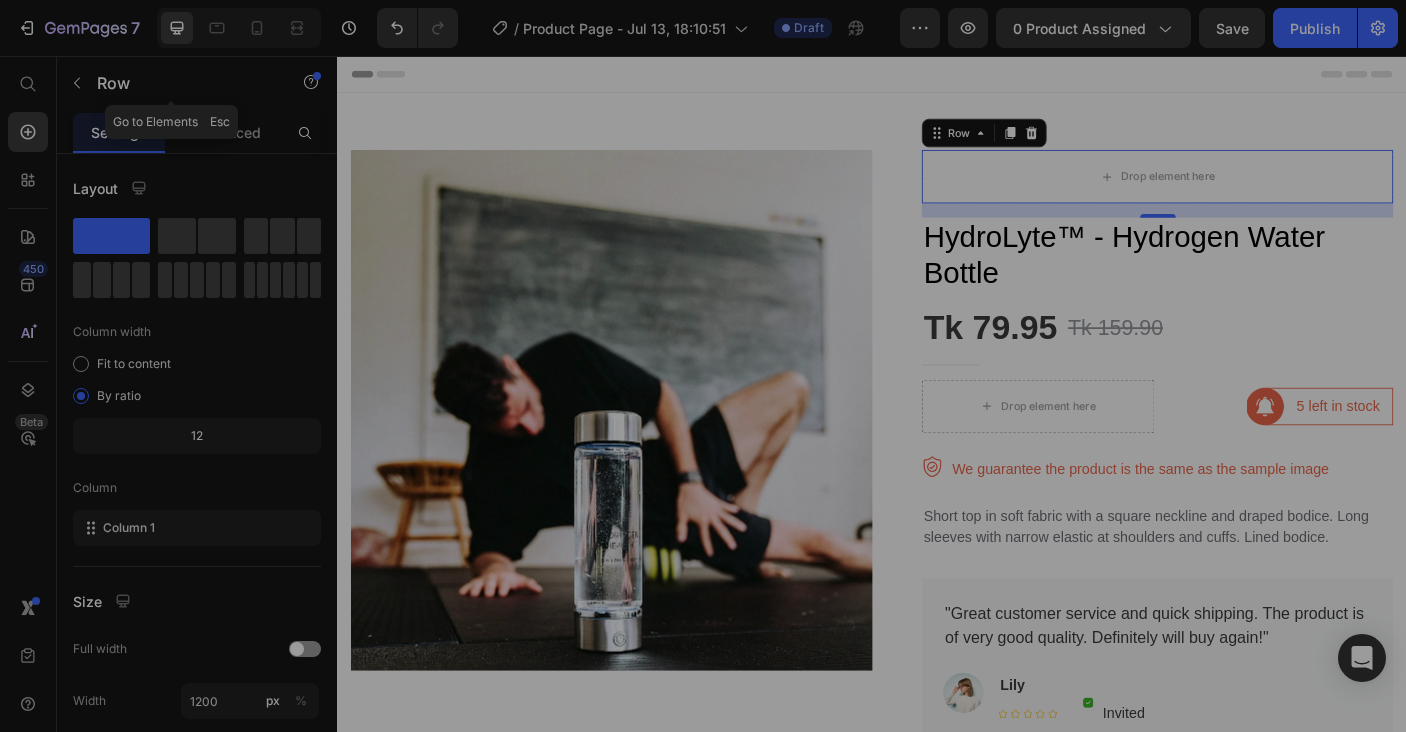 drag, startPoint x: 83, startPoint y: 83, endPoint x: 96, endPoint y: 117, distance: 36.40055 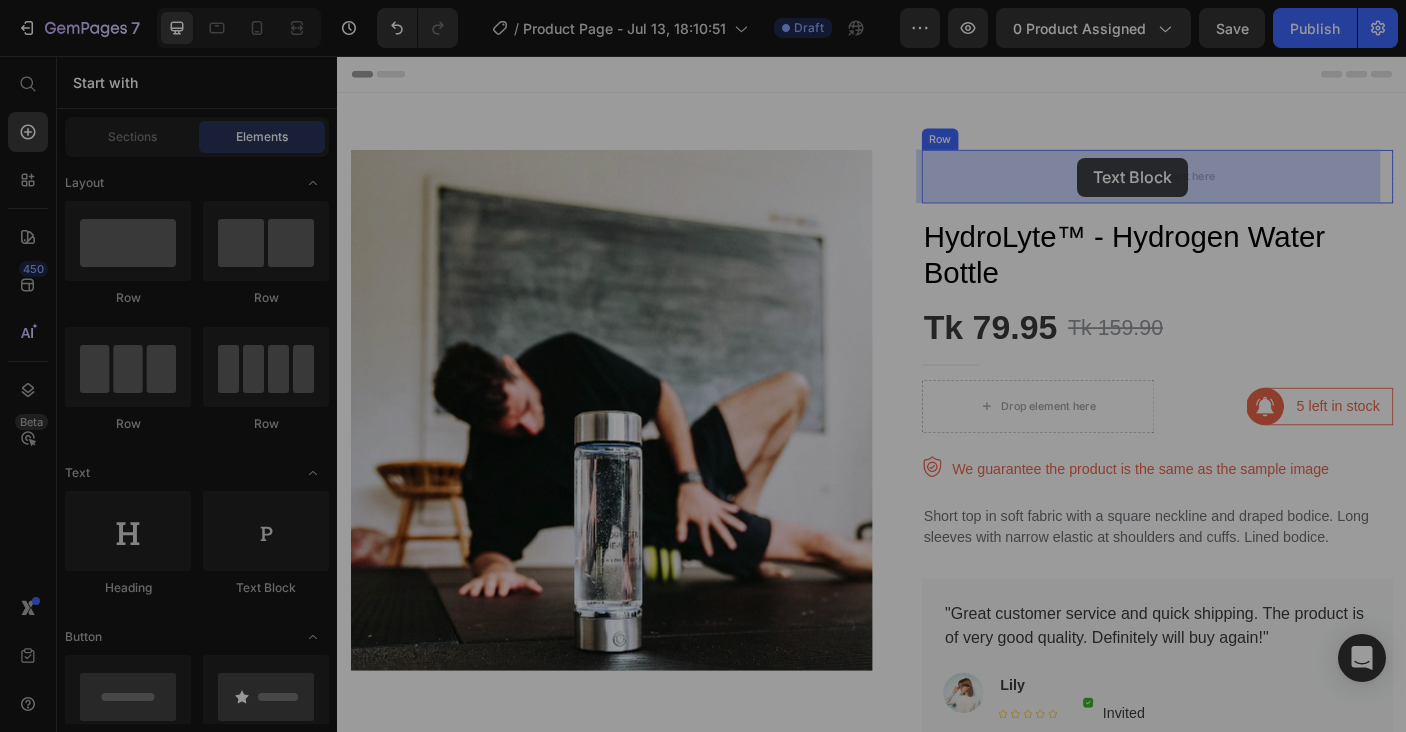 drag, startPoint x: 605, startPoint y: 614, endPoint x: 1168, endPoint y: 170, distance: 717.01117 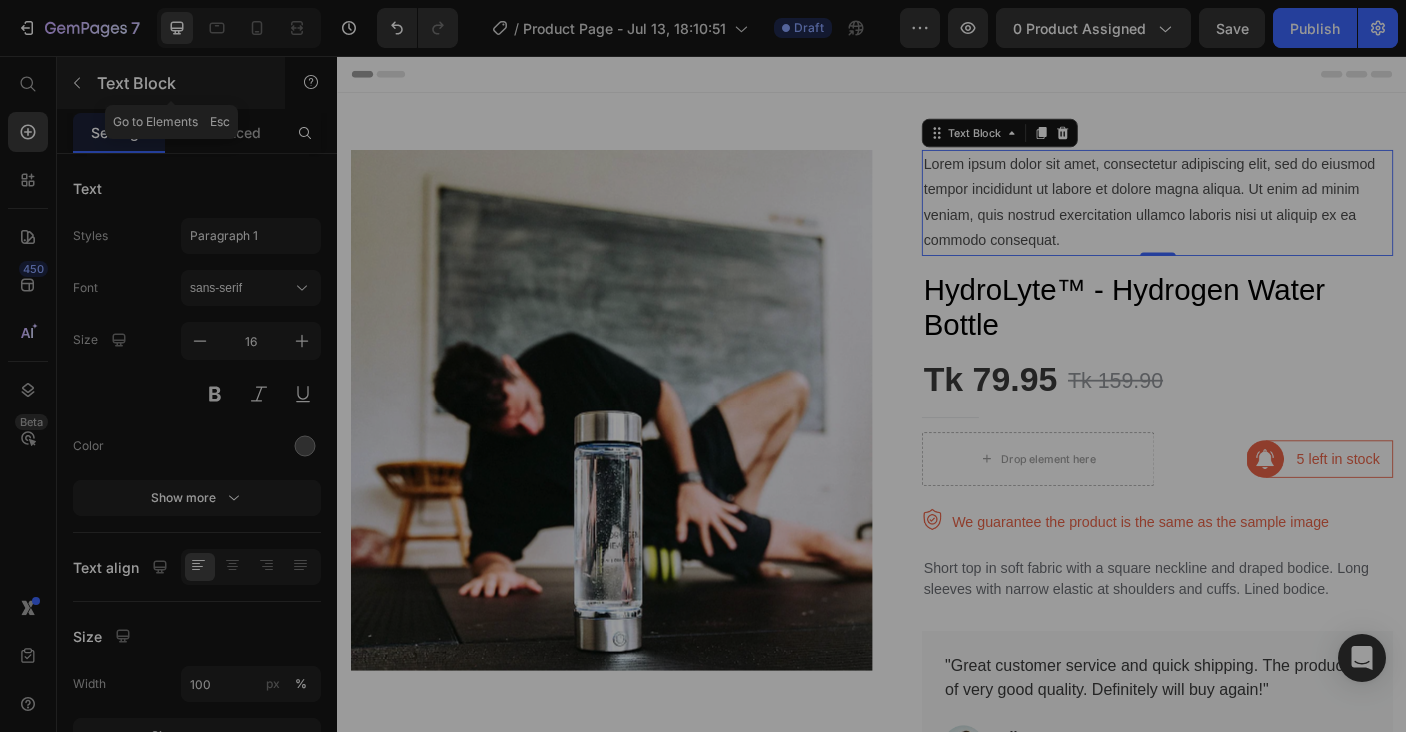 click 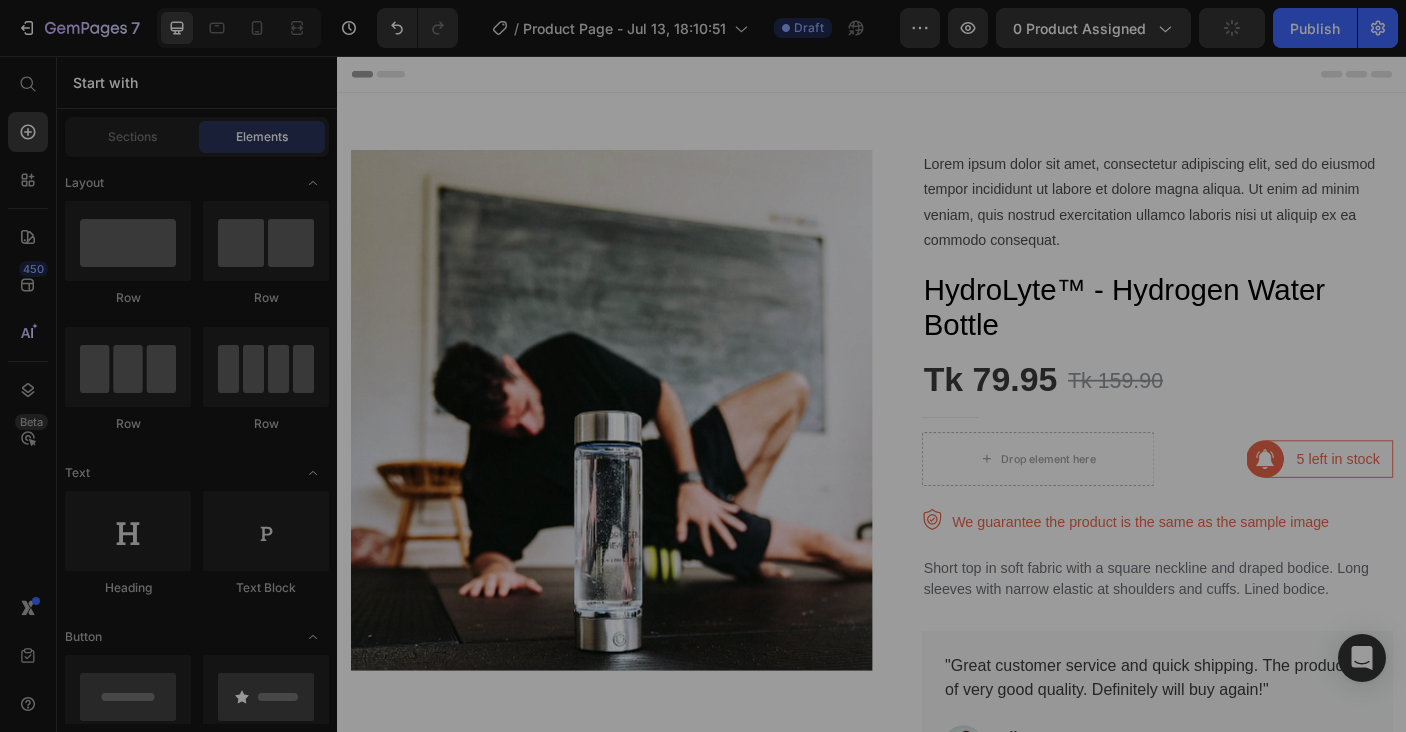 scroll, scrollTop: 534, scrollLeft: 0, axis: vertical 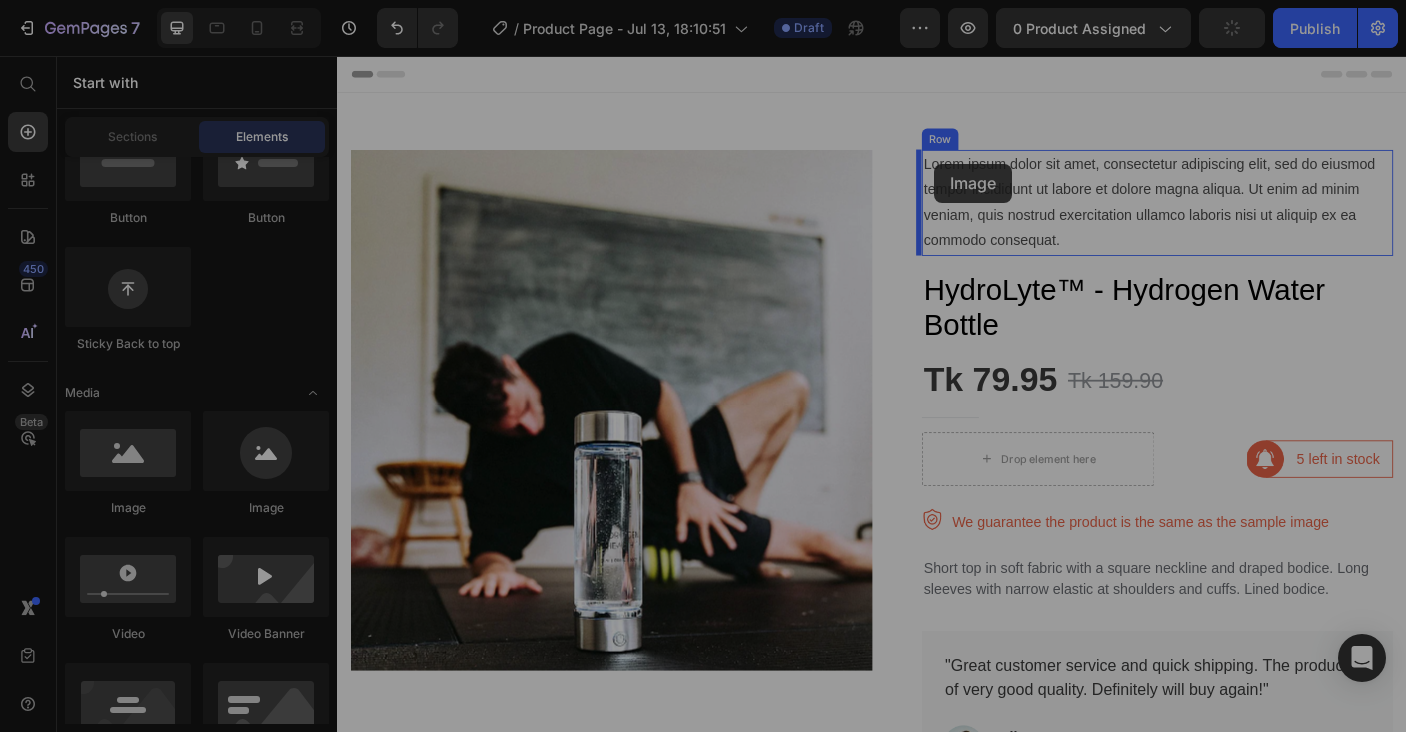 drag, startPoint x: 592, startPoint y: 512, endPoint x: 1007, endPoint y: 177, distance: 533.33856 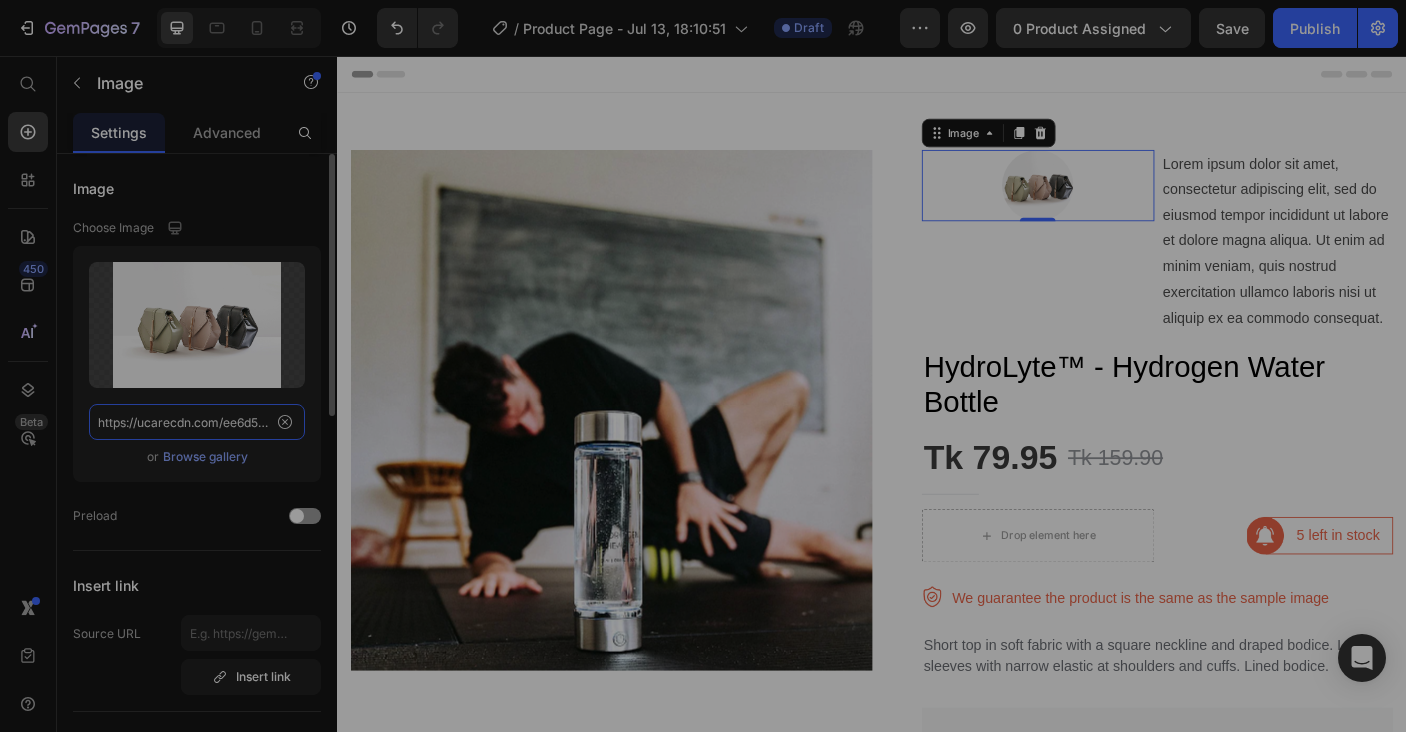 click on "https://ucarecdn.com/ee6d5074-1640-4cc7-8933-47c8589c3dee/-/format/auto/" 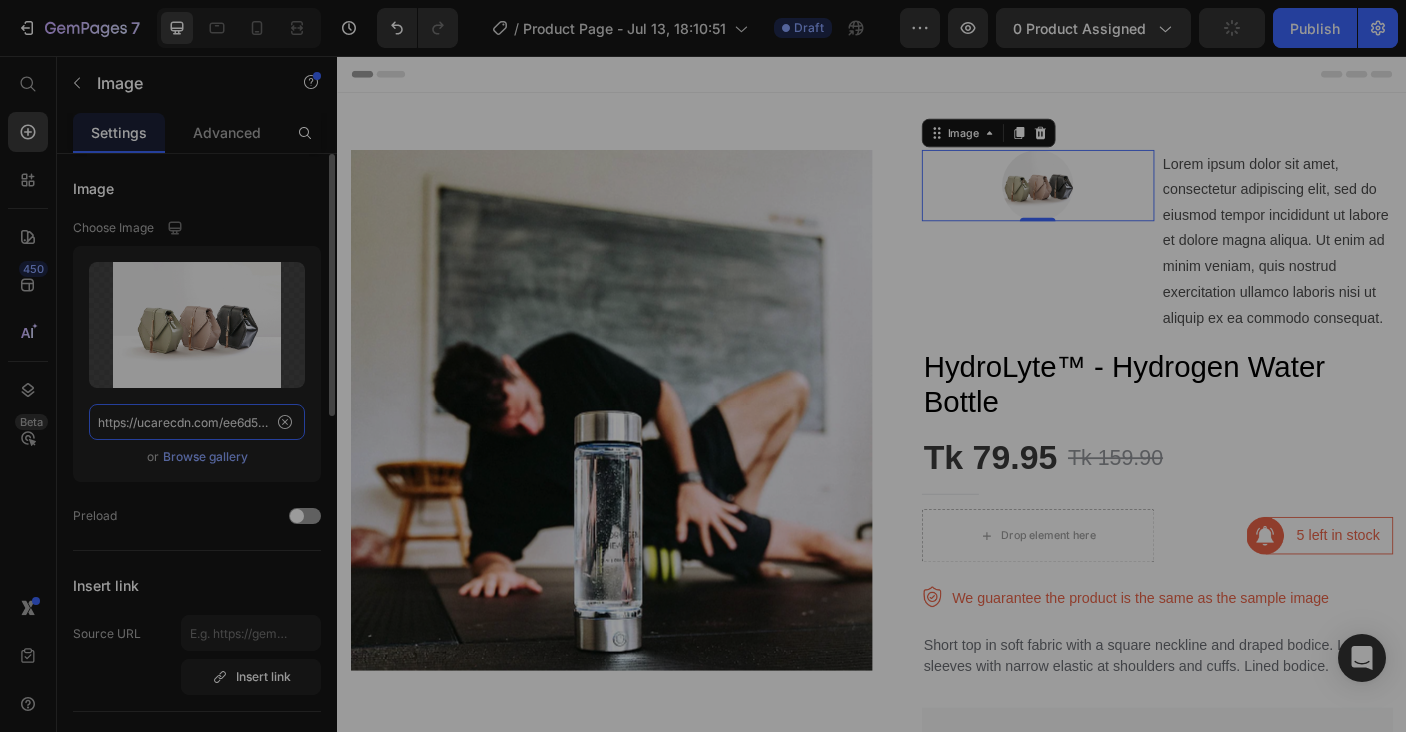 paste on "830464c0-172c-4e33-95ae-3b98acf364d3/-/format/auto/-/preview/3000x3000/-/quality/lighter/5-1681319976459_1_.jpg" 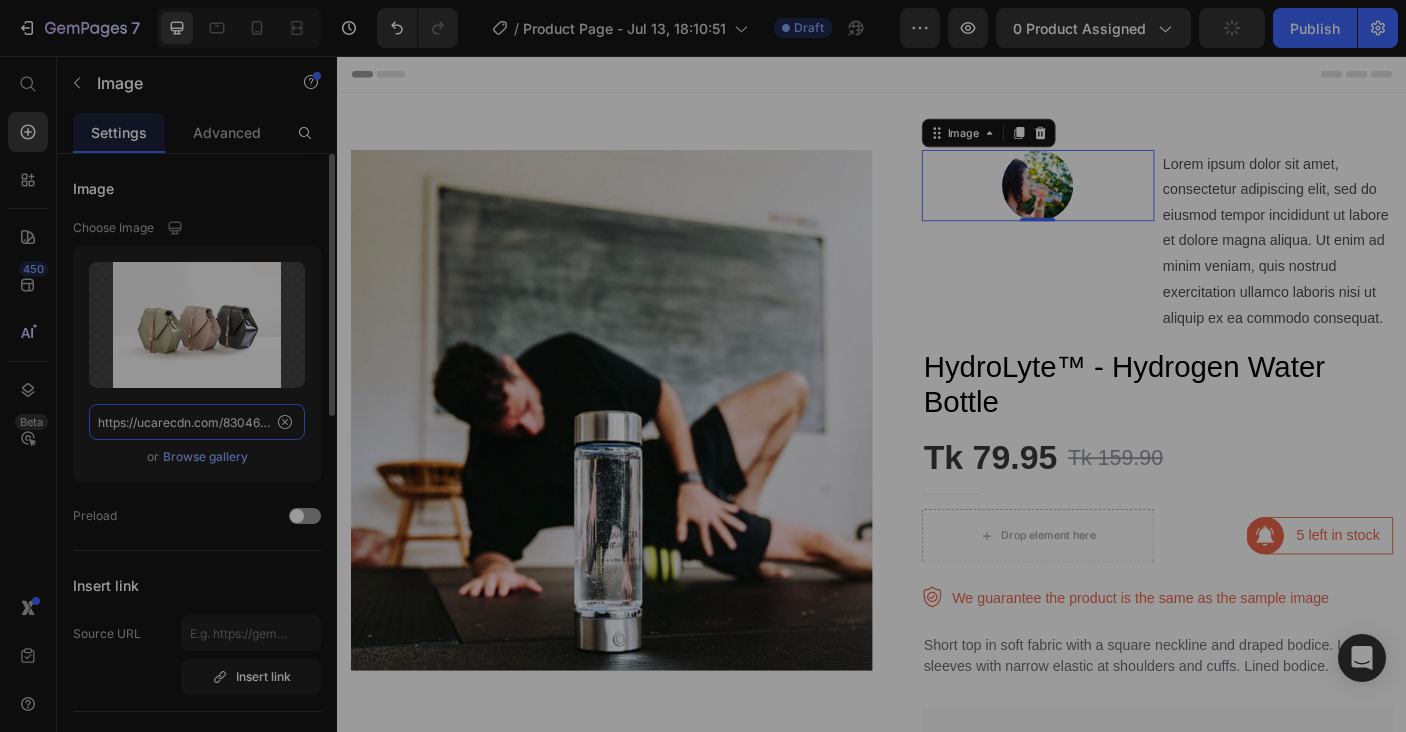scroll, scrollTop: 0, scrollLeft: 642, axis: horizontal 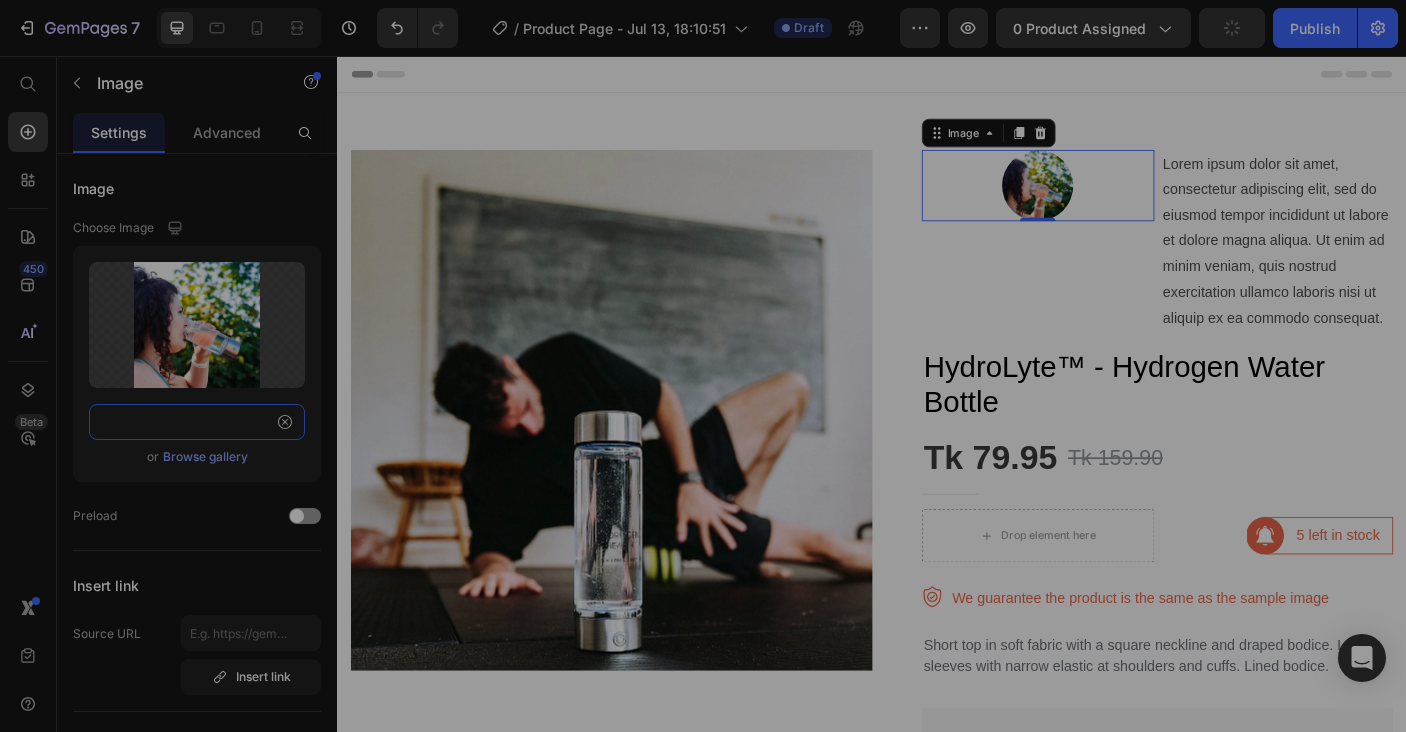type on "https://ucarecdn.com/830464c0-172c-4e33-95ae-3b98acf364d3/-/format/auto/-/preview/3000x3000/-/quality/lighter/5-1681319976459_1_.jpg" 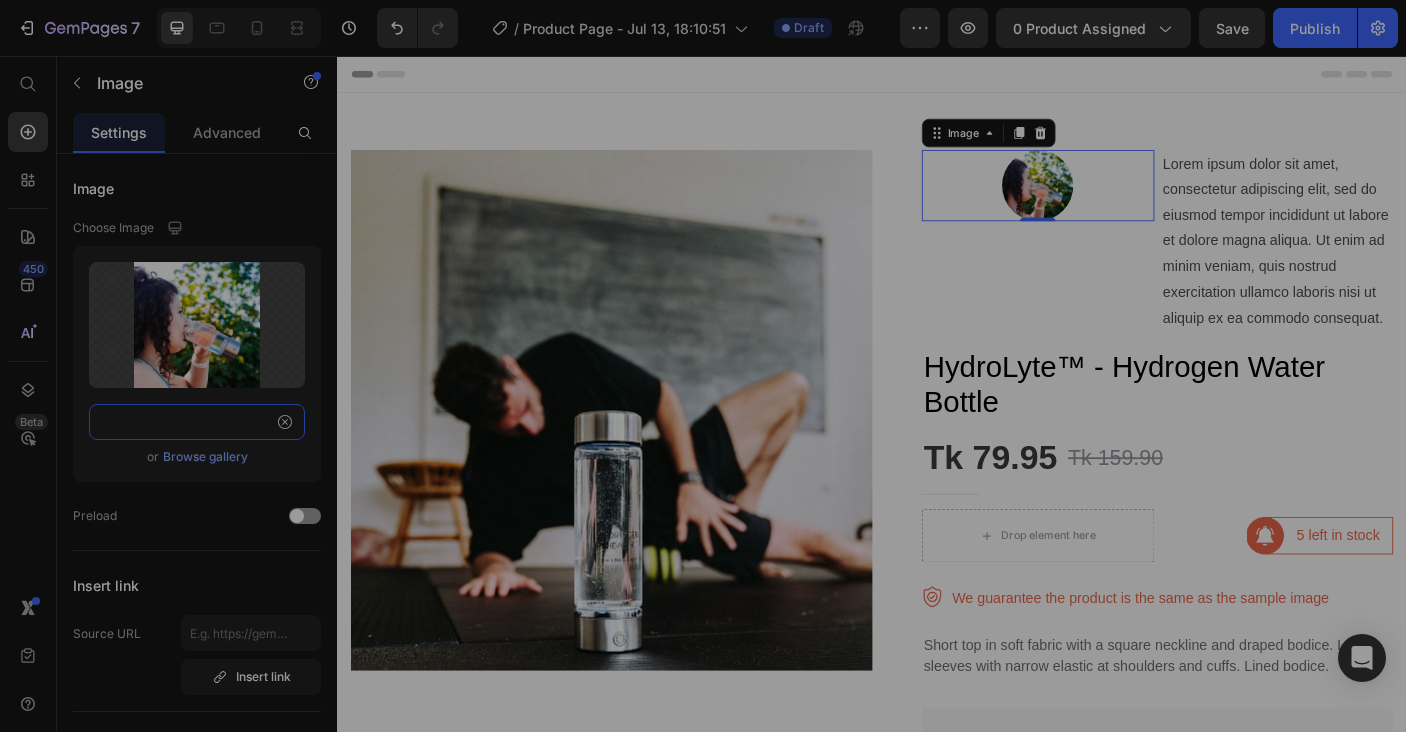scroll, scrollTop: 0, scrollLeft: 0, axis: both 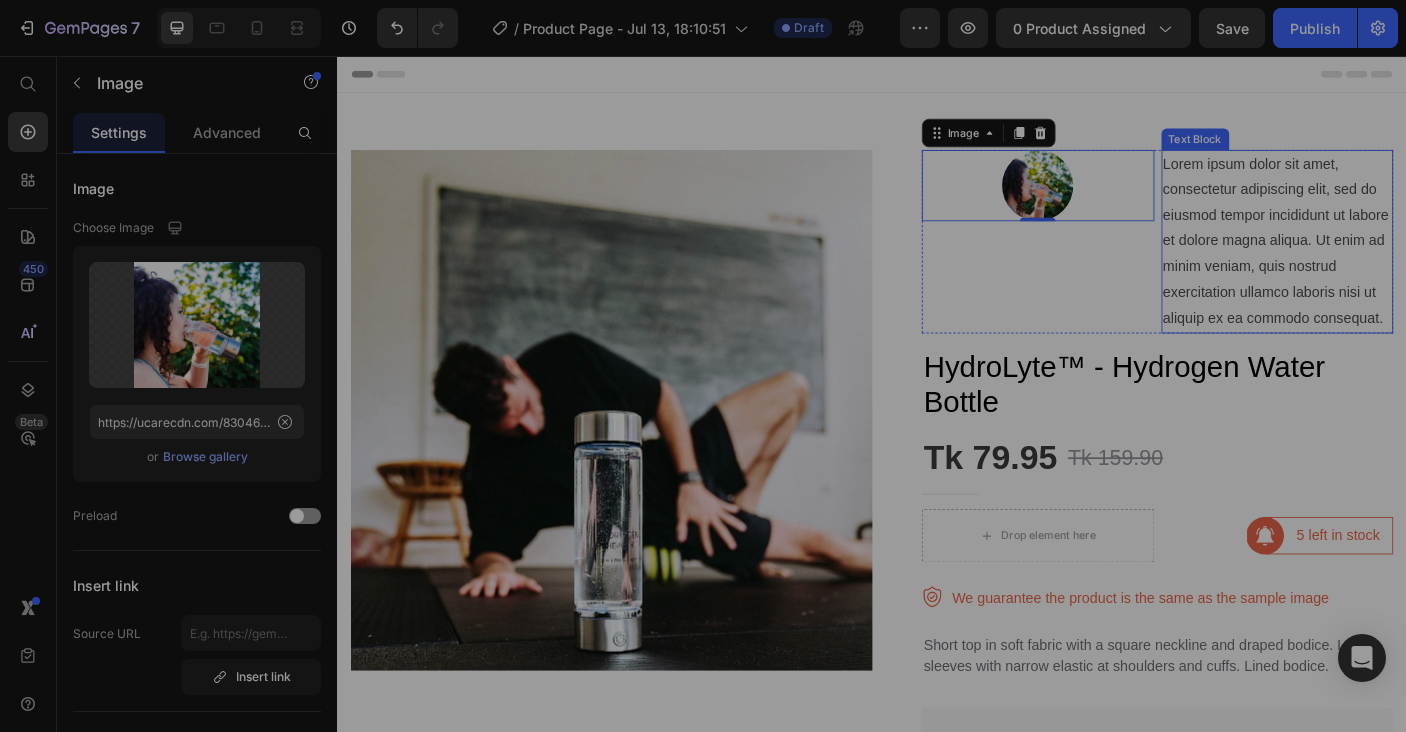 click on "Lorem ipsum dolor sit amet, consectetur adipiscing elit, sed do eiusmod tempor incididunt ut labore et dolore magna aliqua. Ut enim ad minim veniam, quis nostrud exercitation ullamco laboris nisi ut aliquip ex ea commodo consequat." at bounding box center [1392, 264] 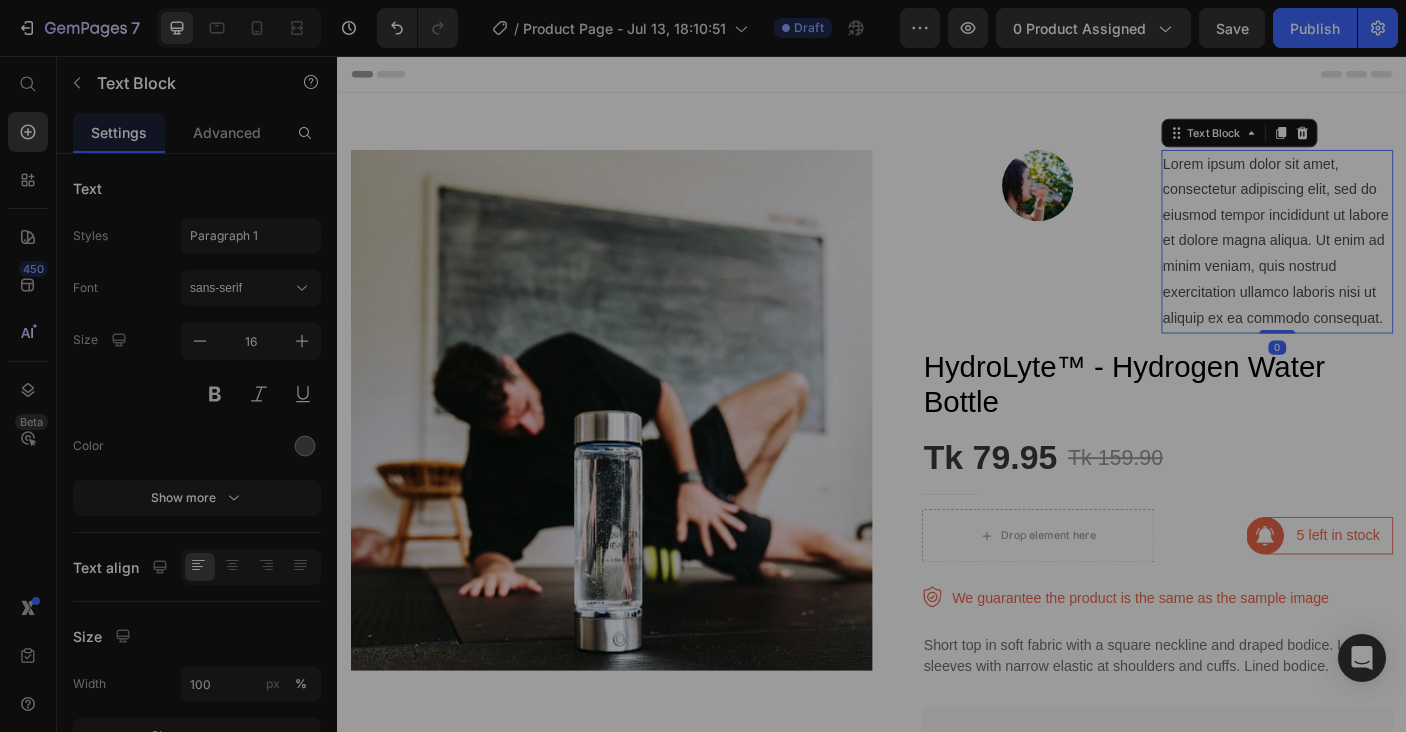 click on "Lorem ipsum dolor sit amet, consectetur adipiscing elit, sed do eiusmod tempor incididunt ut labore et dolore magna aliqua. Ut enim ad minim veniam, quis nostrud exercitation ullamco laboris nisi ut aliquip ex ea commodo consequat." at bounding box center [1392, 264] 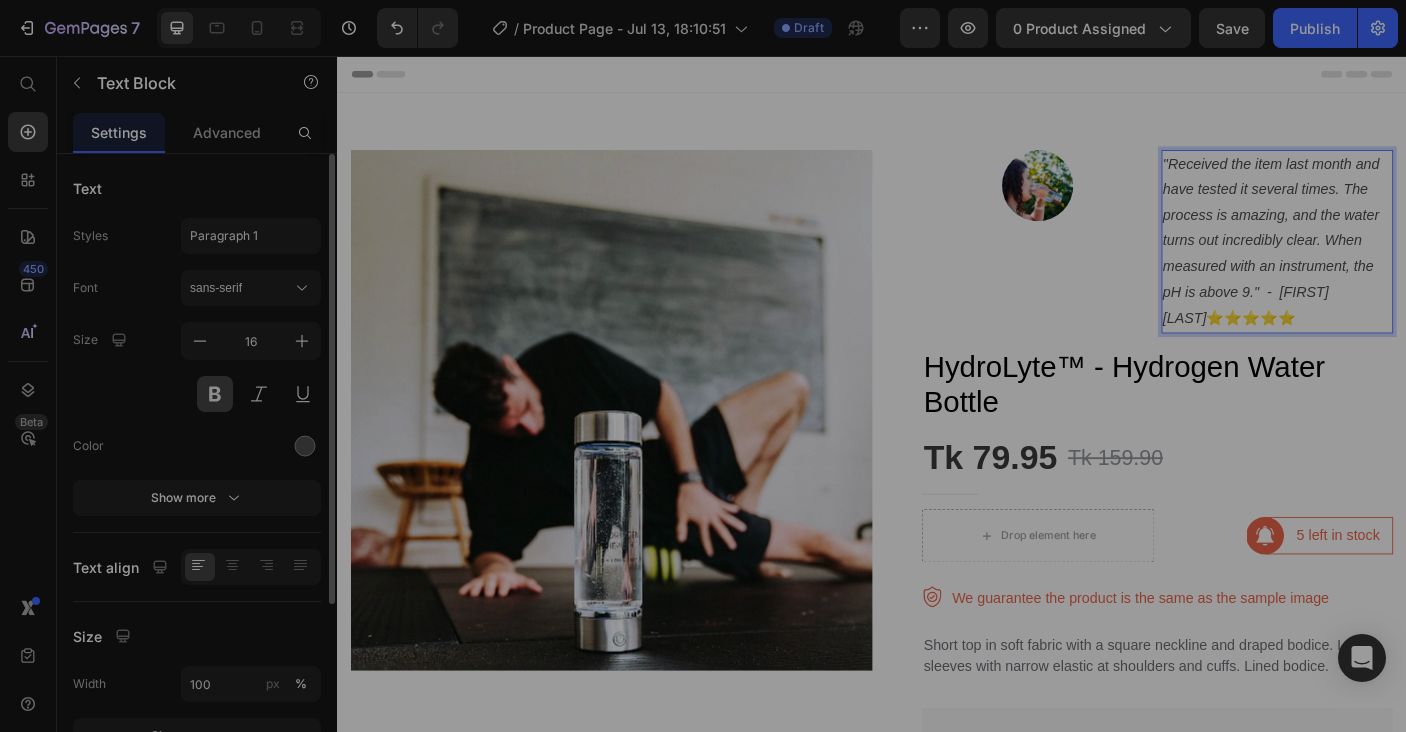click at bounding box center [215, 394] 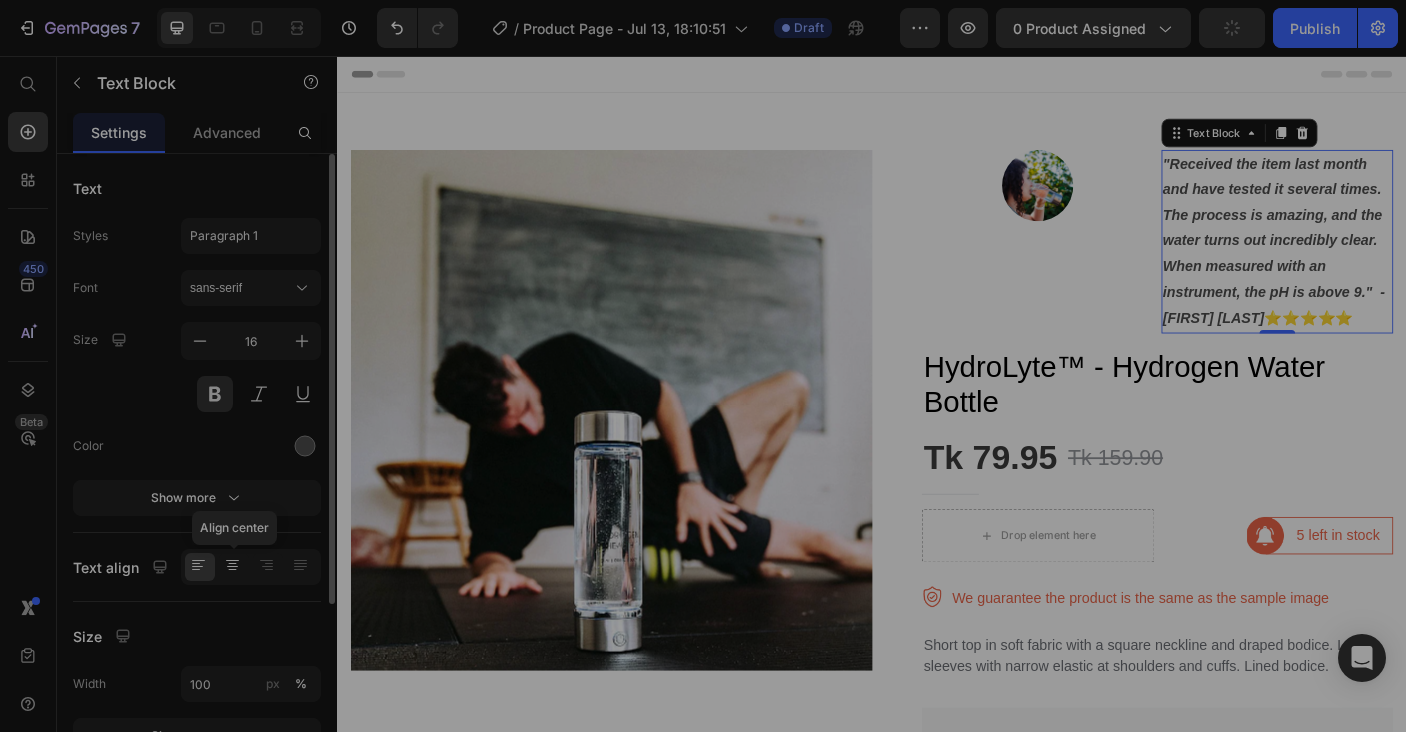 click 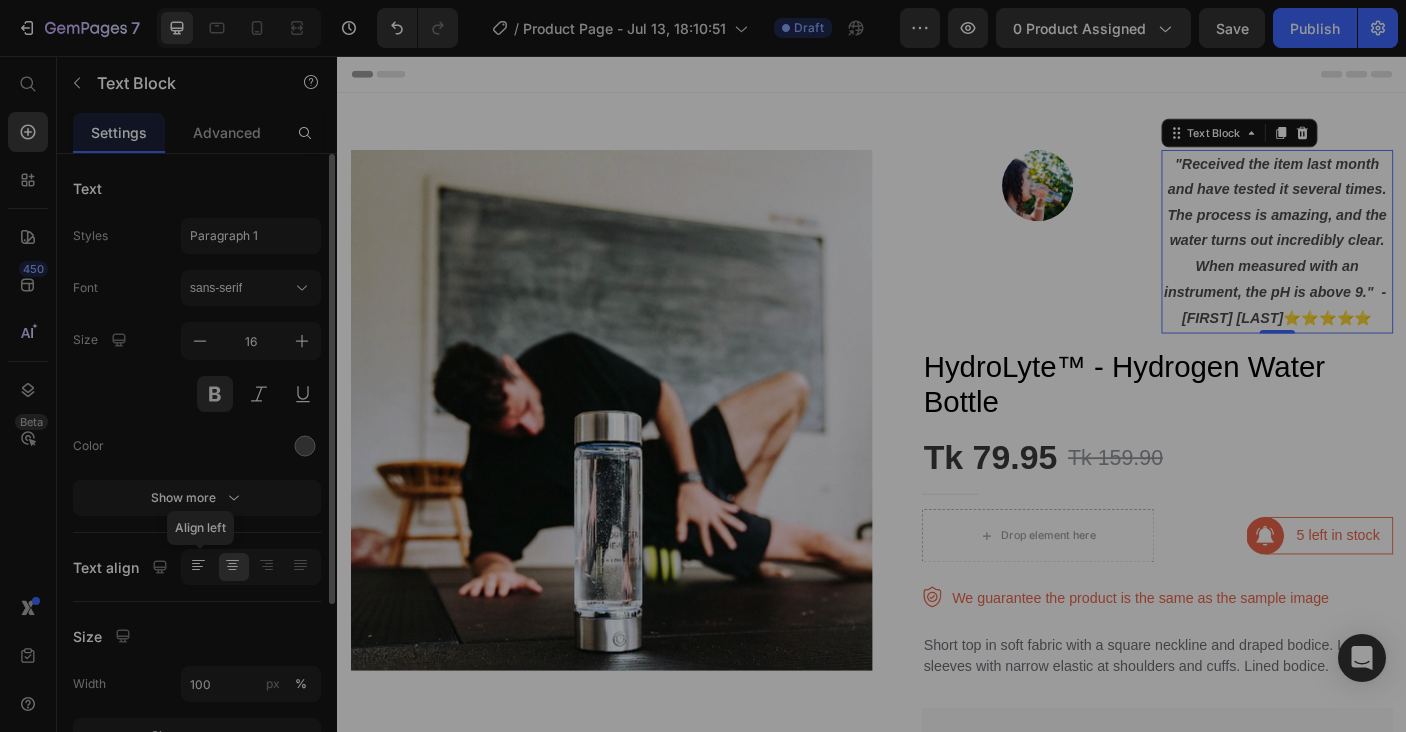 click 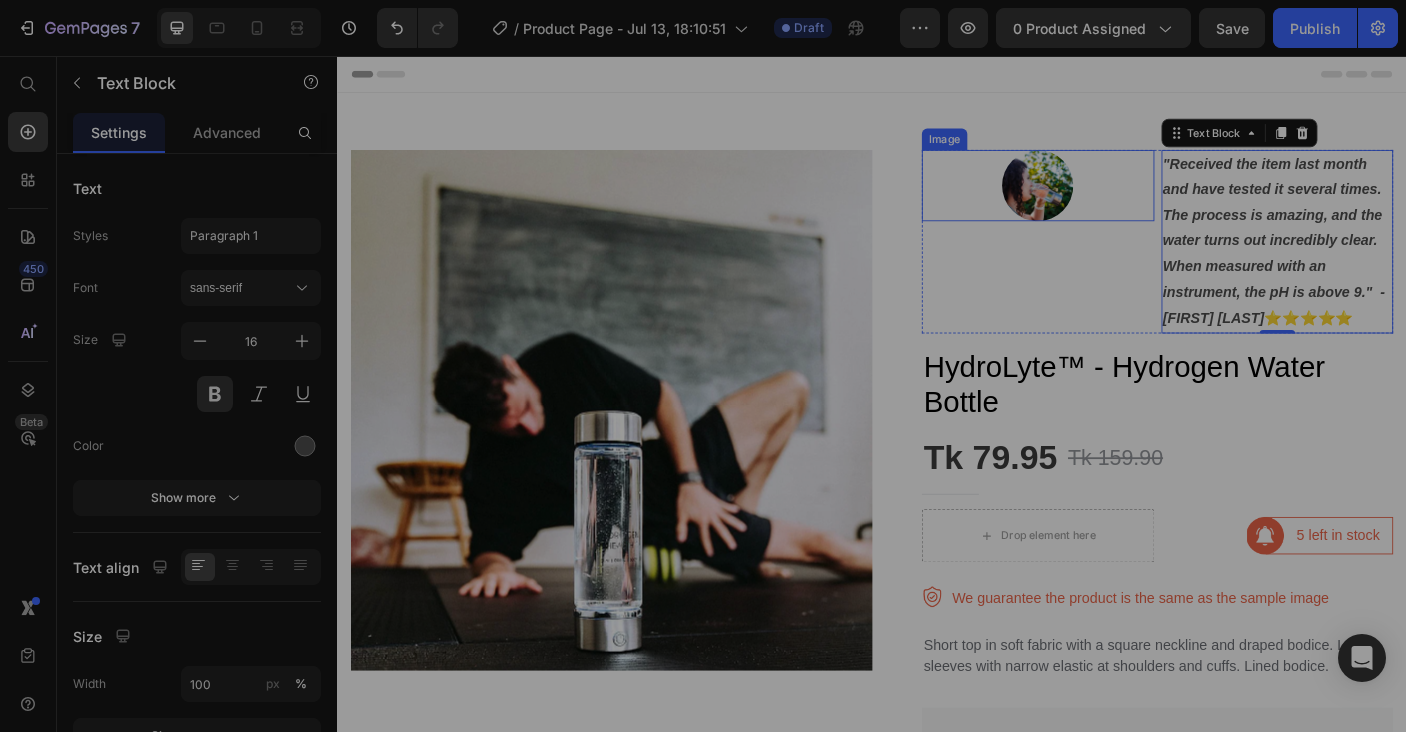 click at bounding box center [1123, 201] 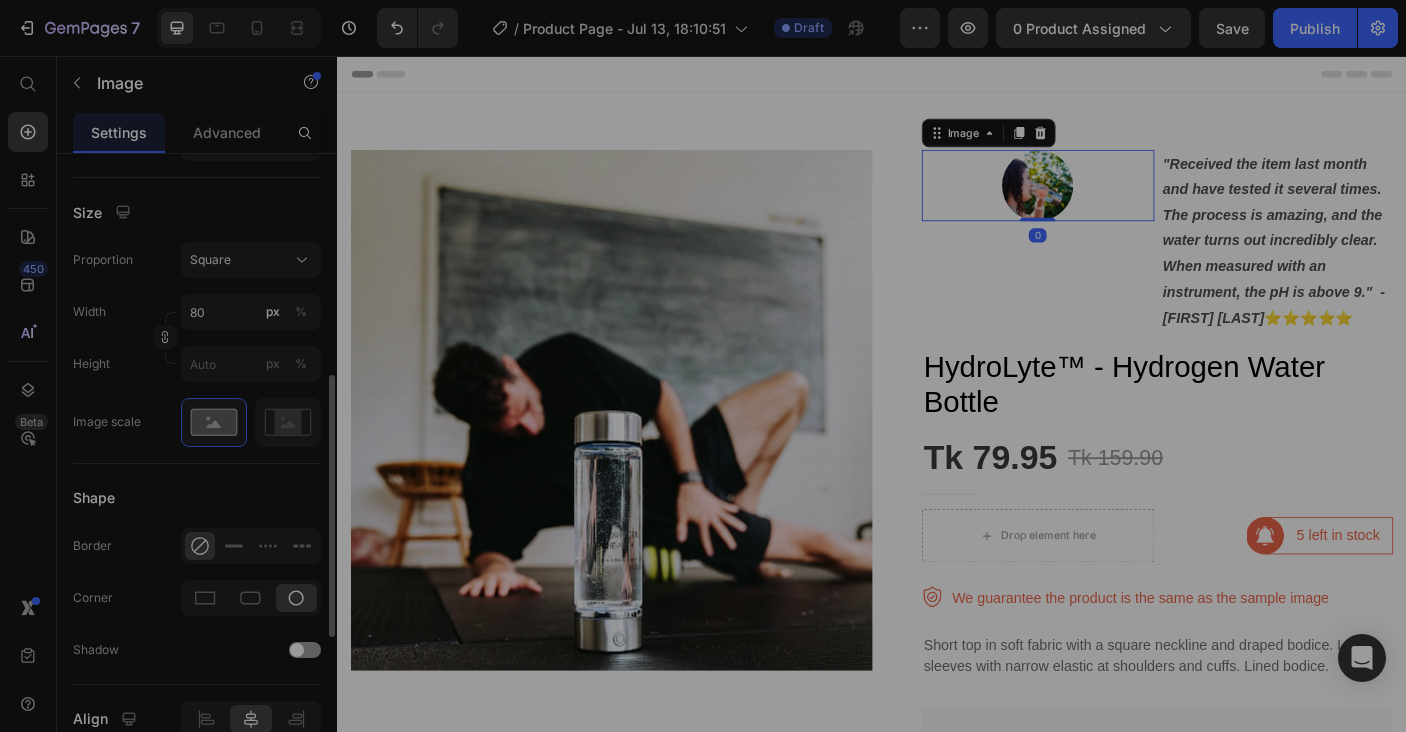 scroll, scrollTop: 901, scrollLeft: 0, axis: vertical 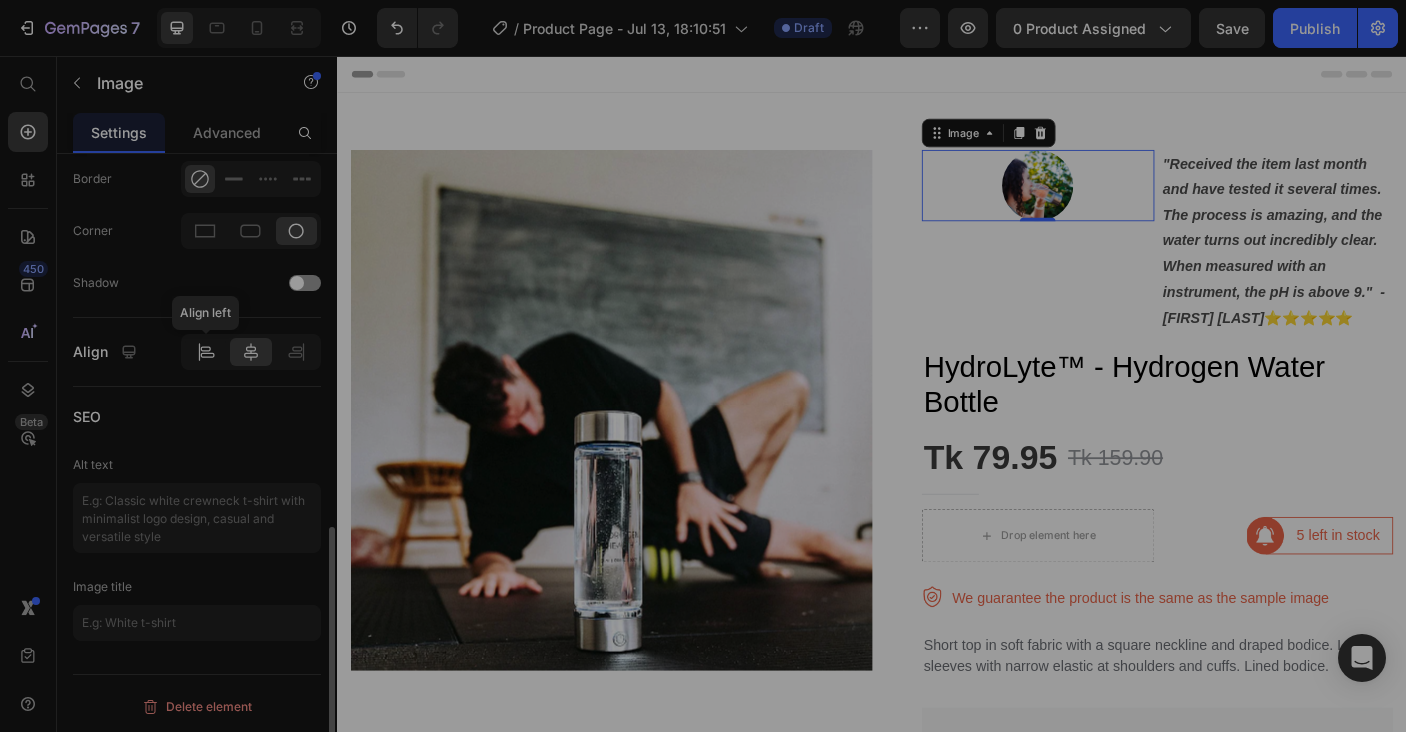 click 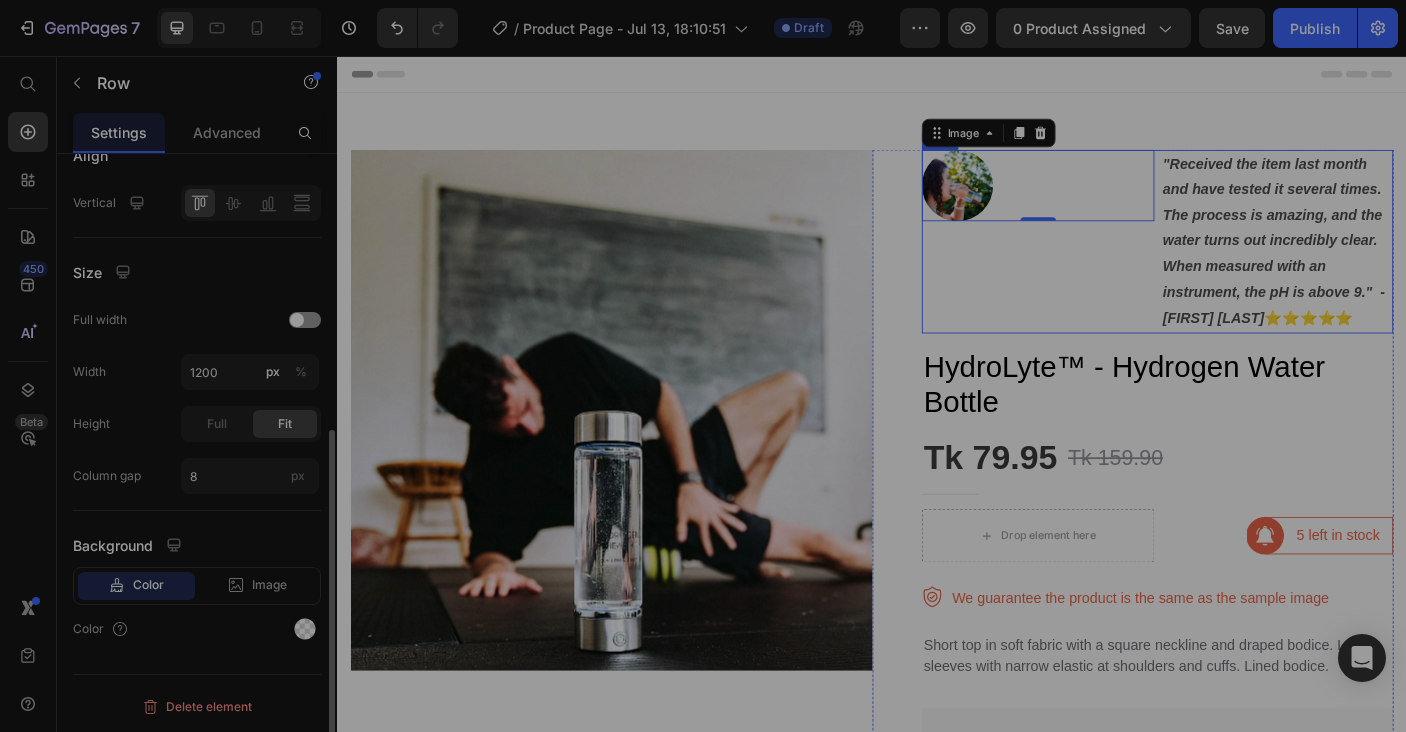 click on "Image   0" at bounding box center (1123, 264) 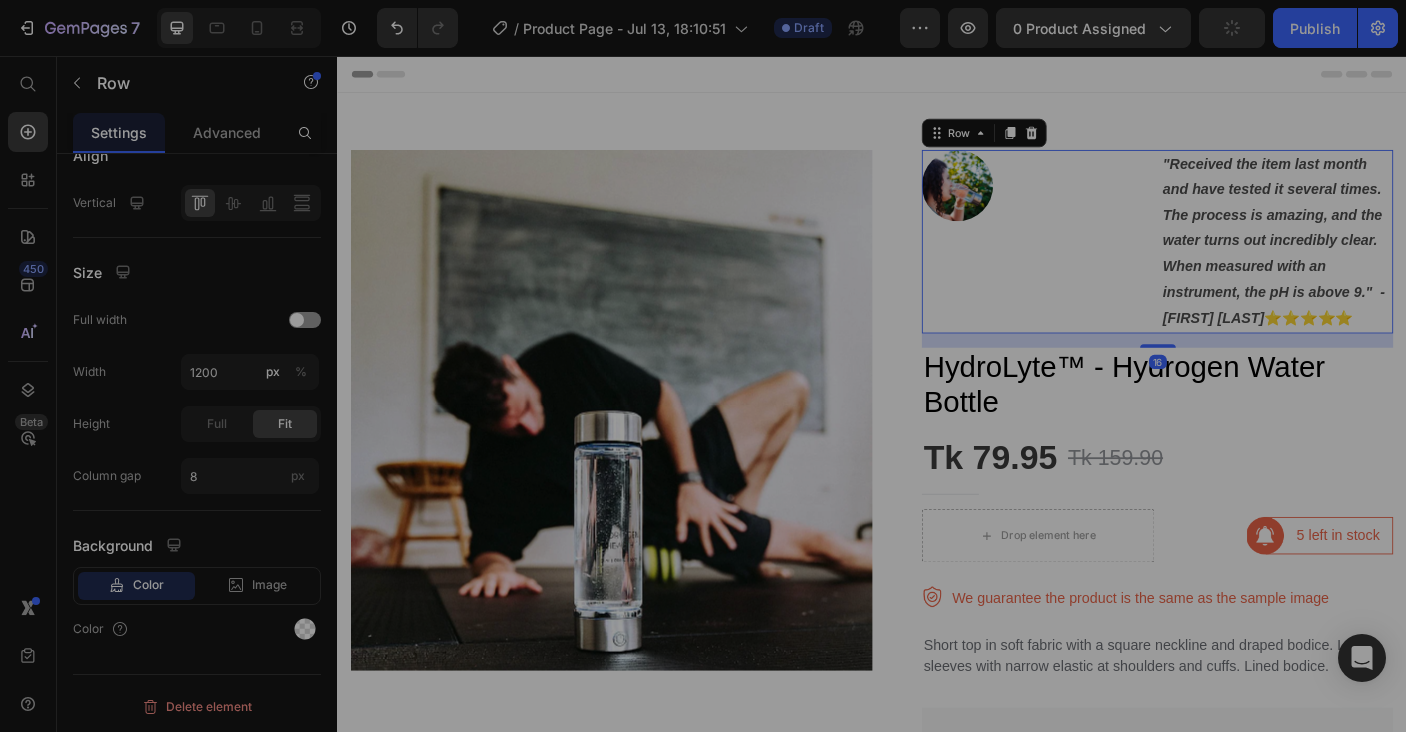 scroll, scrollTop: 0, scrollLeft: 0, axis: both 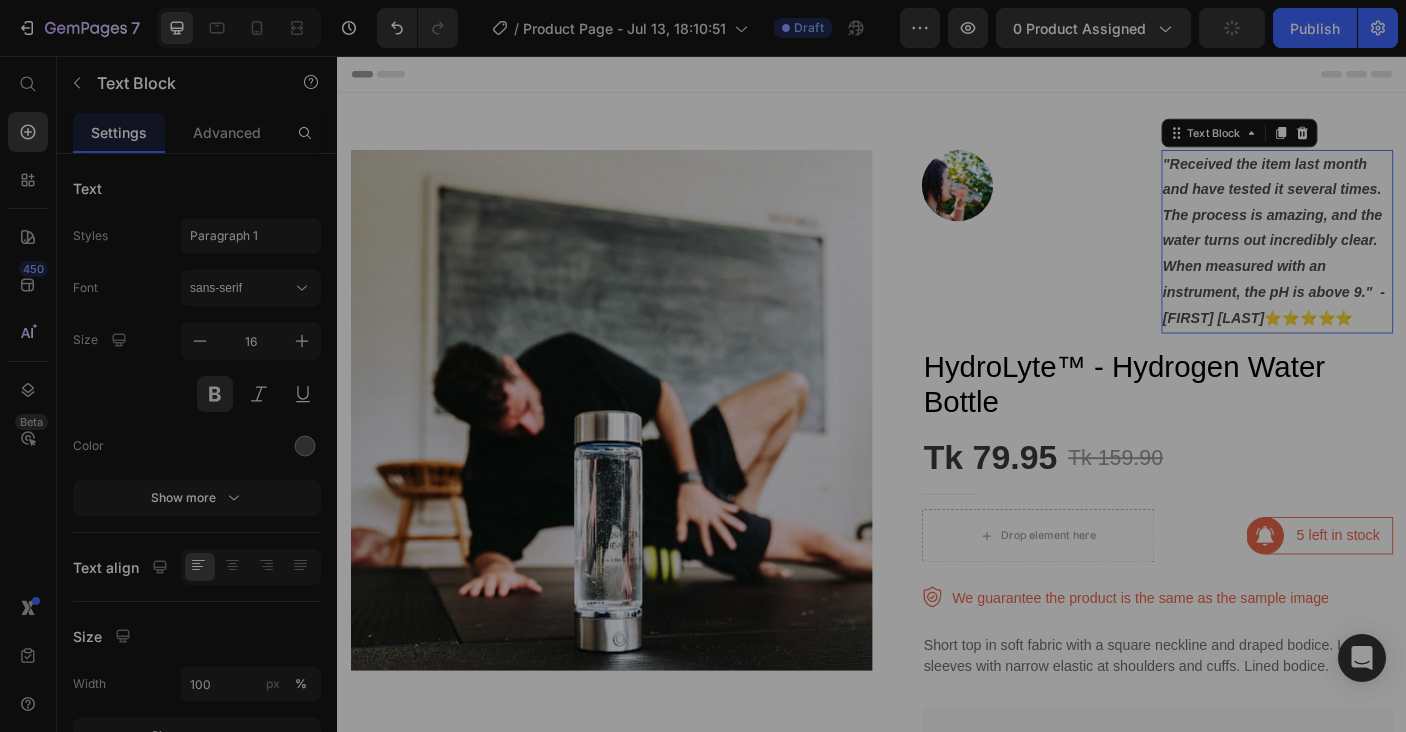 click on ""Received the item last month and have tested it several times. The process is amazing, and the water turns out incredibly clear. When measured with an instrument, the pH is above 9."  -  [FIRST] [LAST]" at bounding box center [1391, 263] 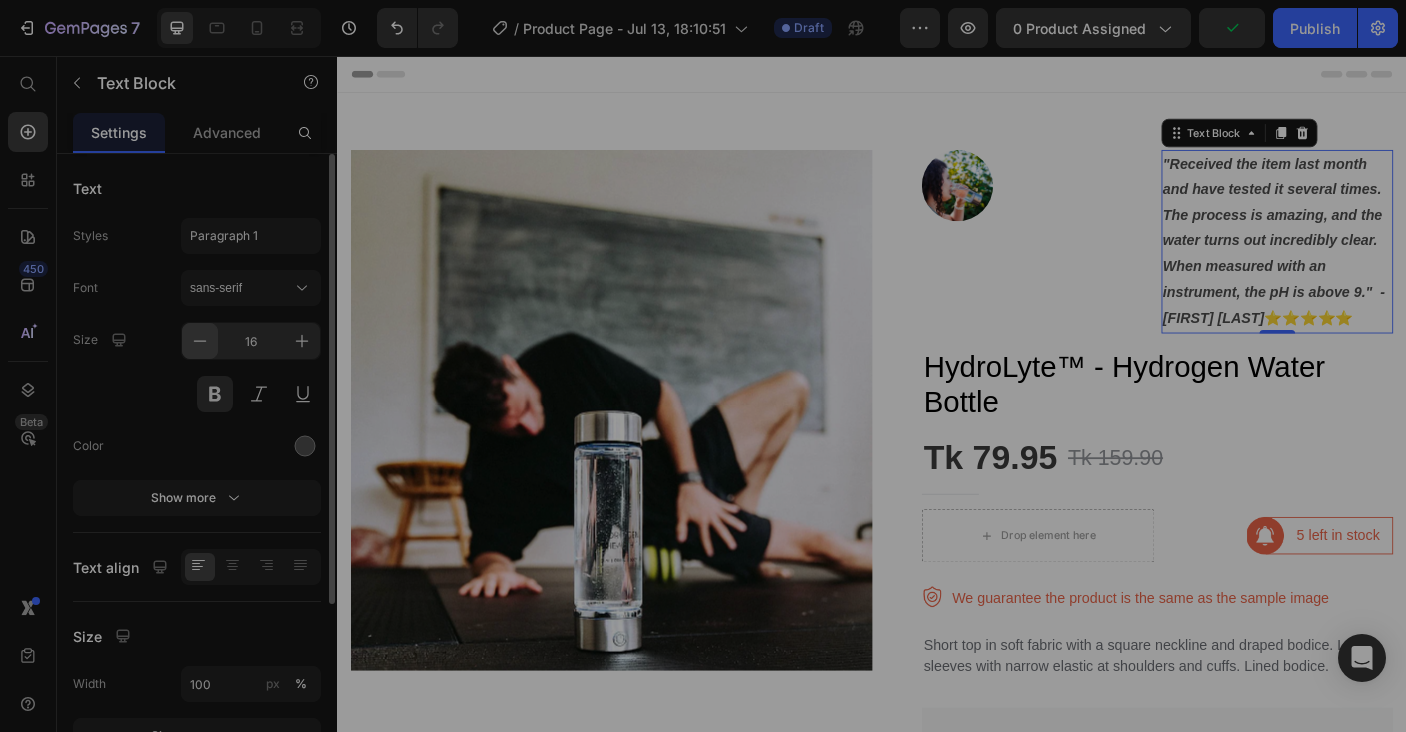 click at bounding box center (200, 341) 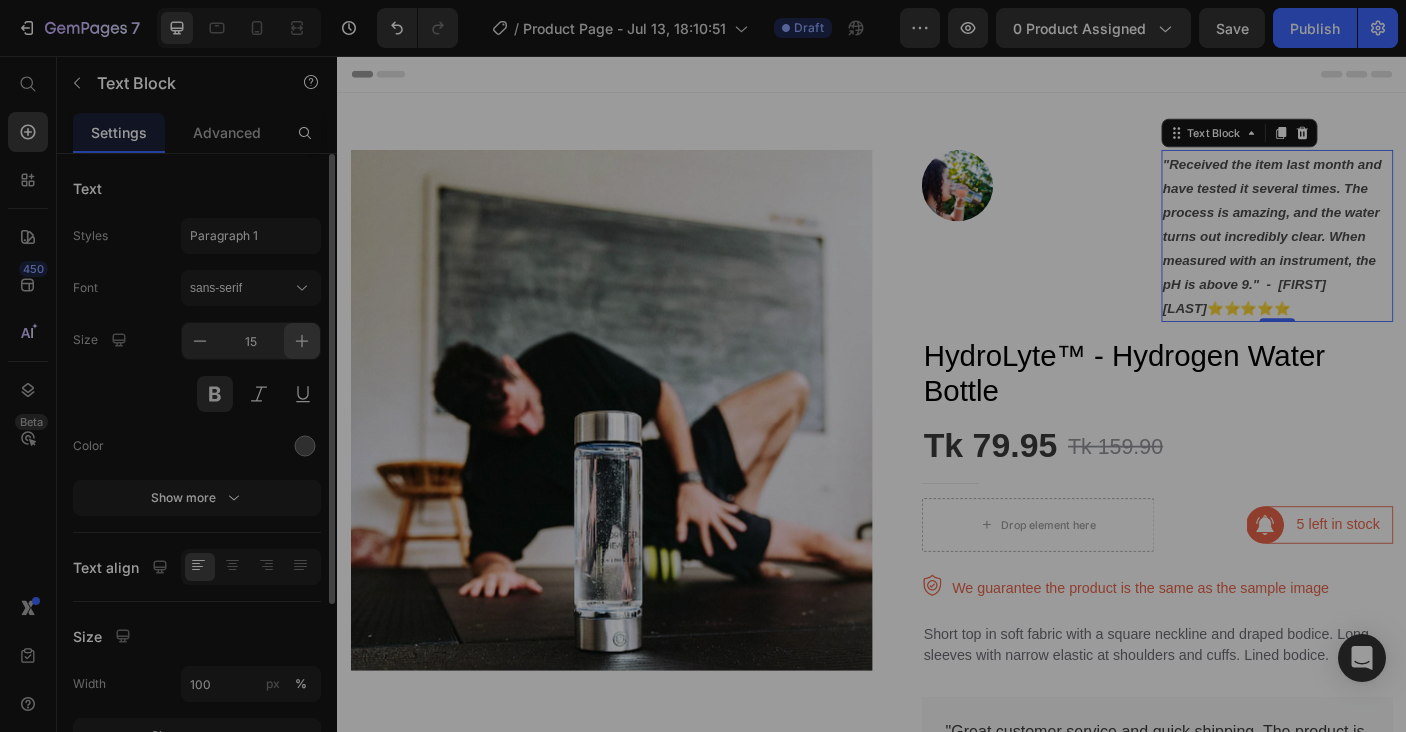 click 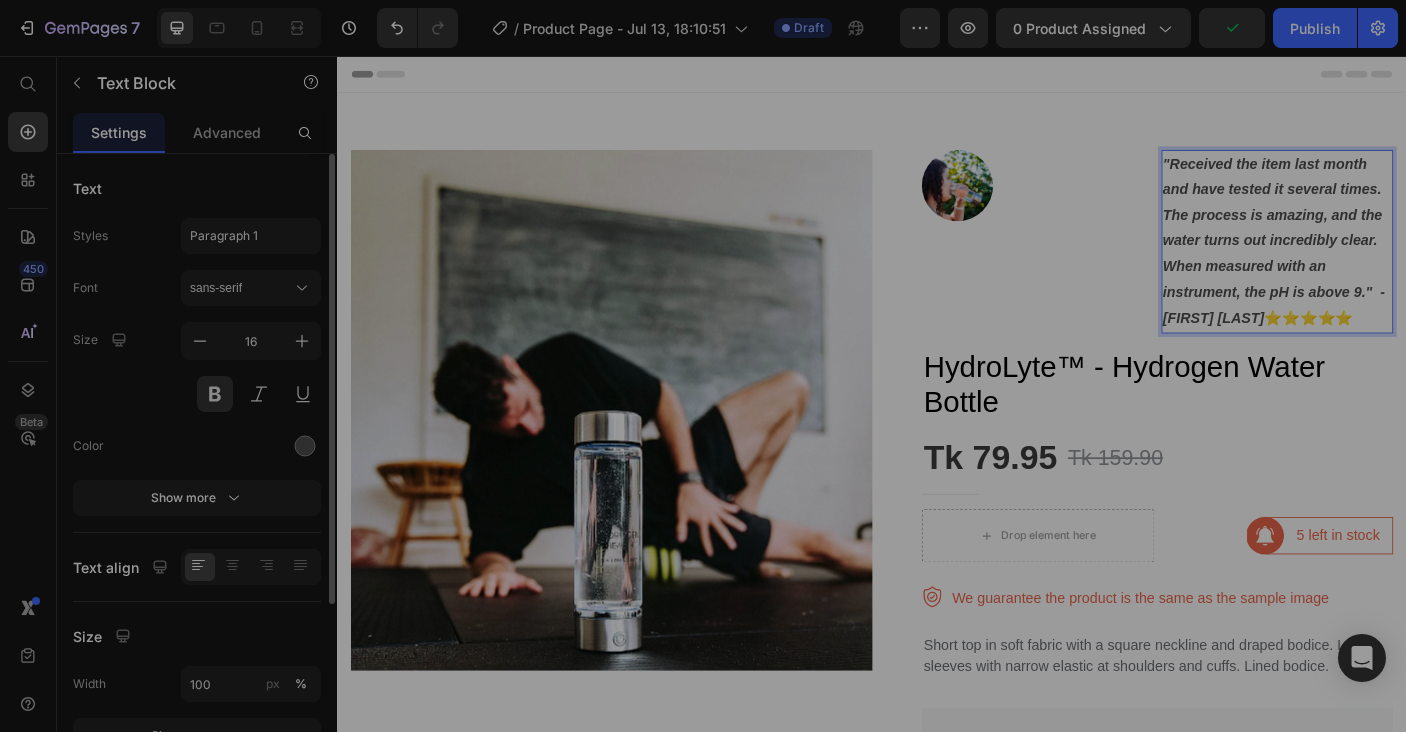 scroll, scrollTop: 260, scrollLeft: 0, axis: vertical 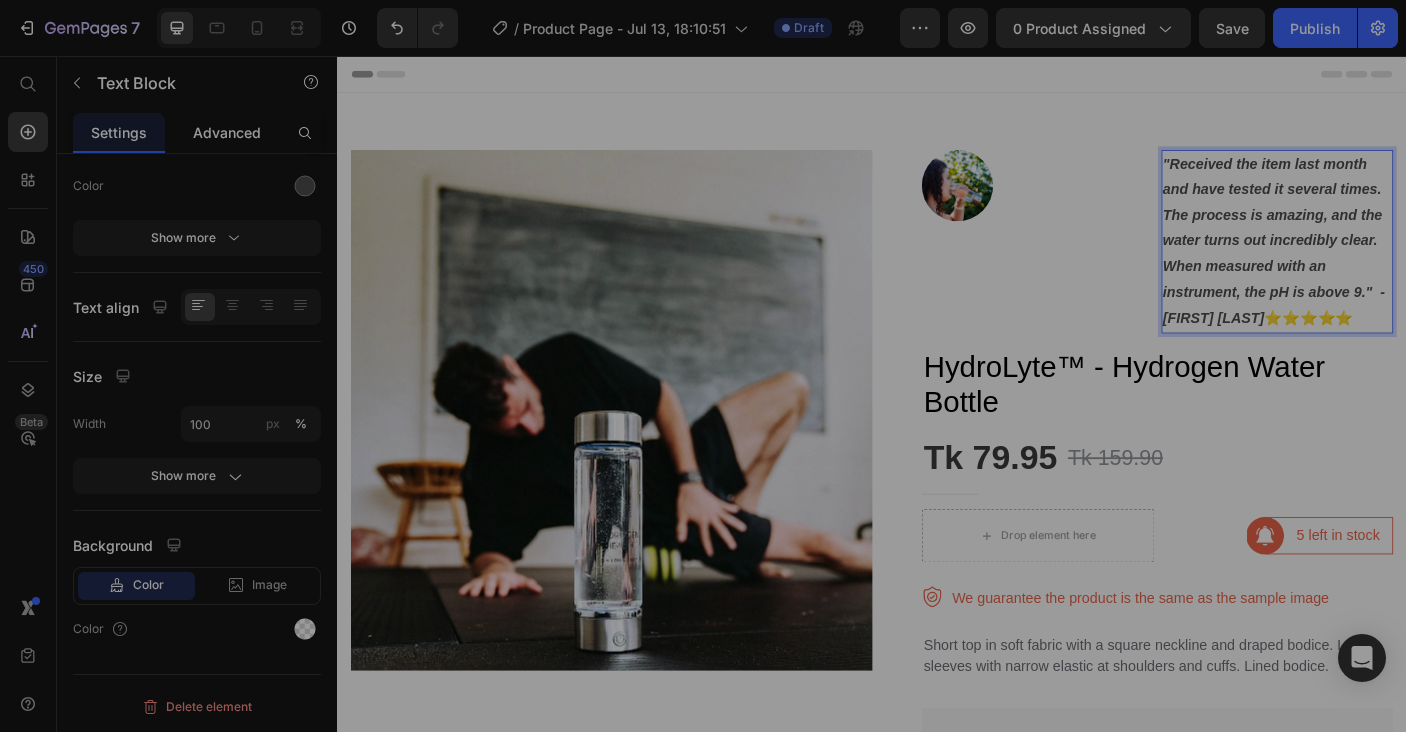 click on "Advanced" at bounding box center (227, 132) 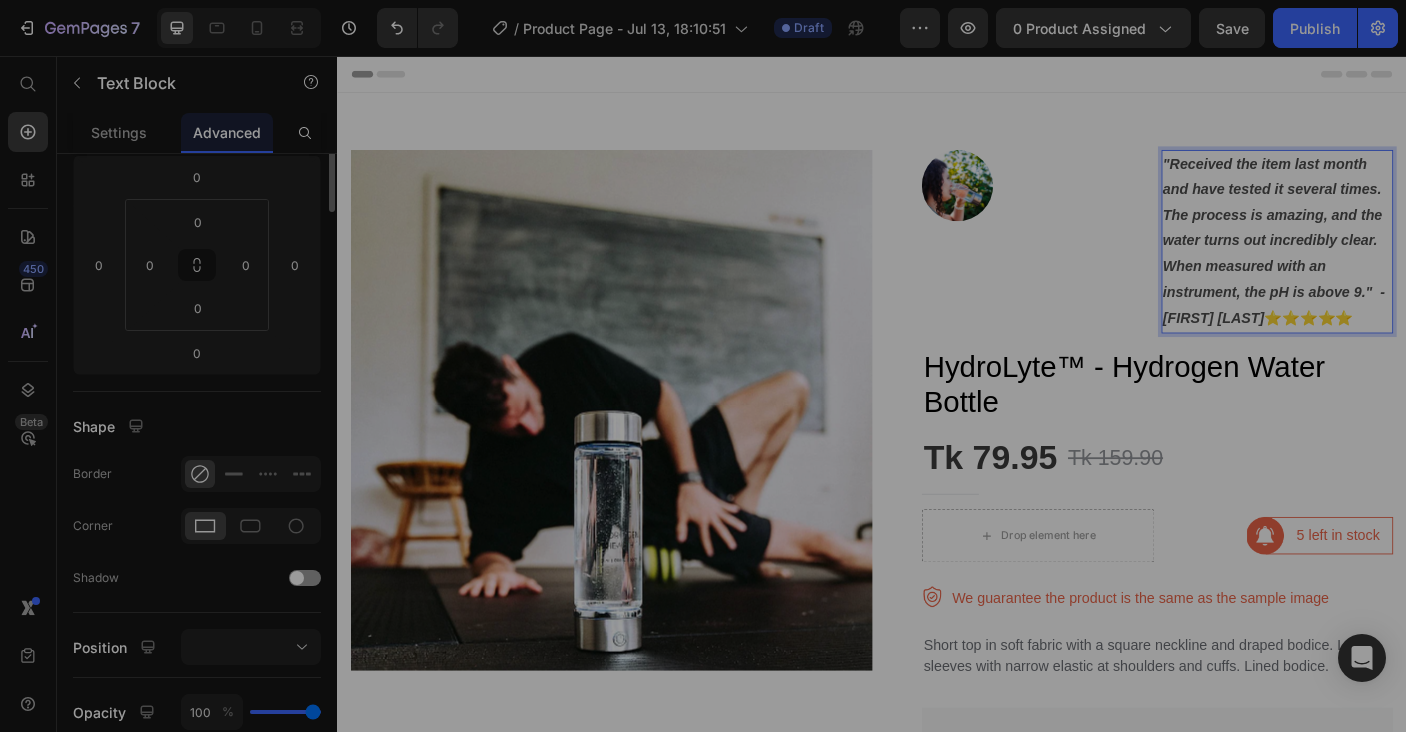 scroll, scrollTop: 0, scrollLeft: 0, axis: both 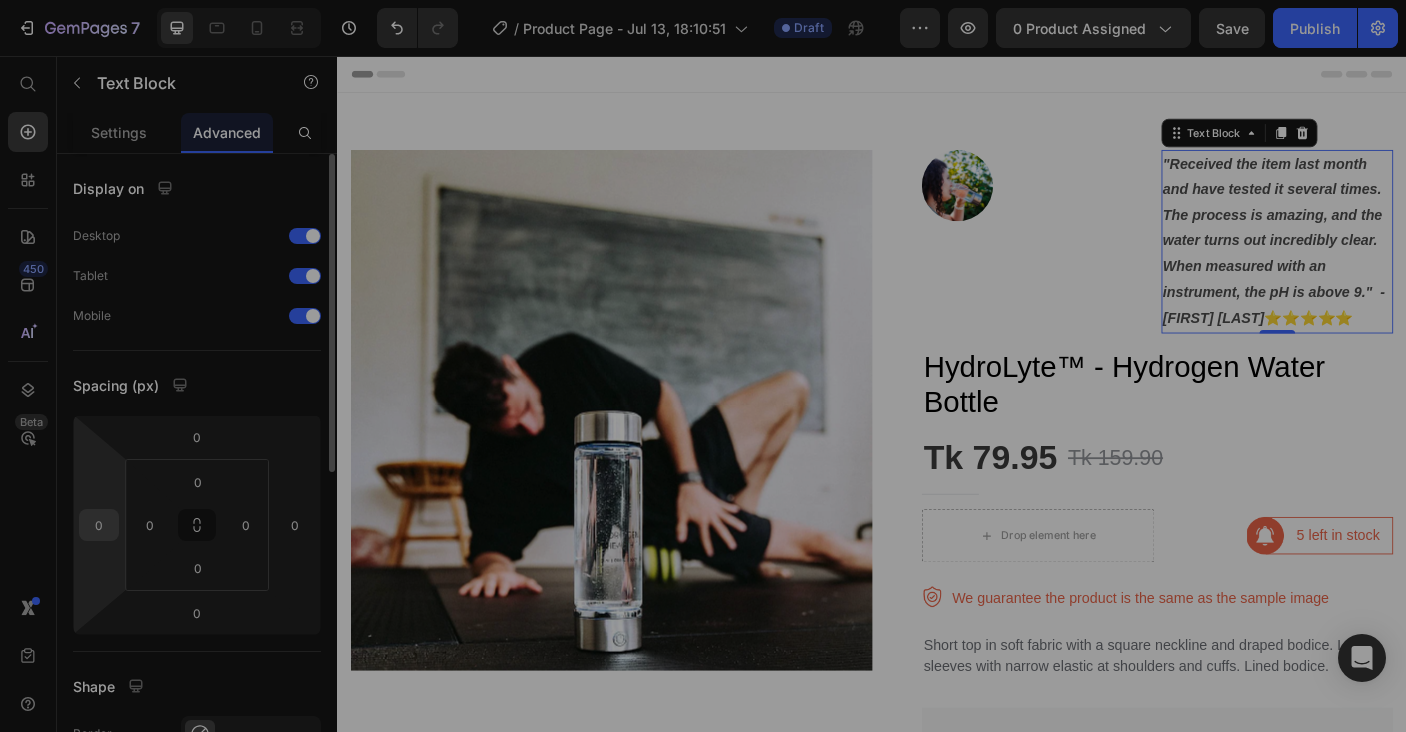 click on "0" at bounding box center [99, 525] 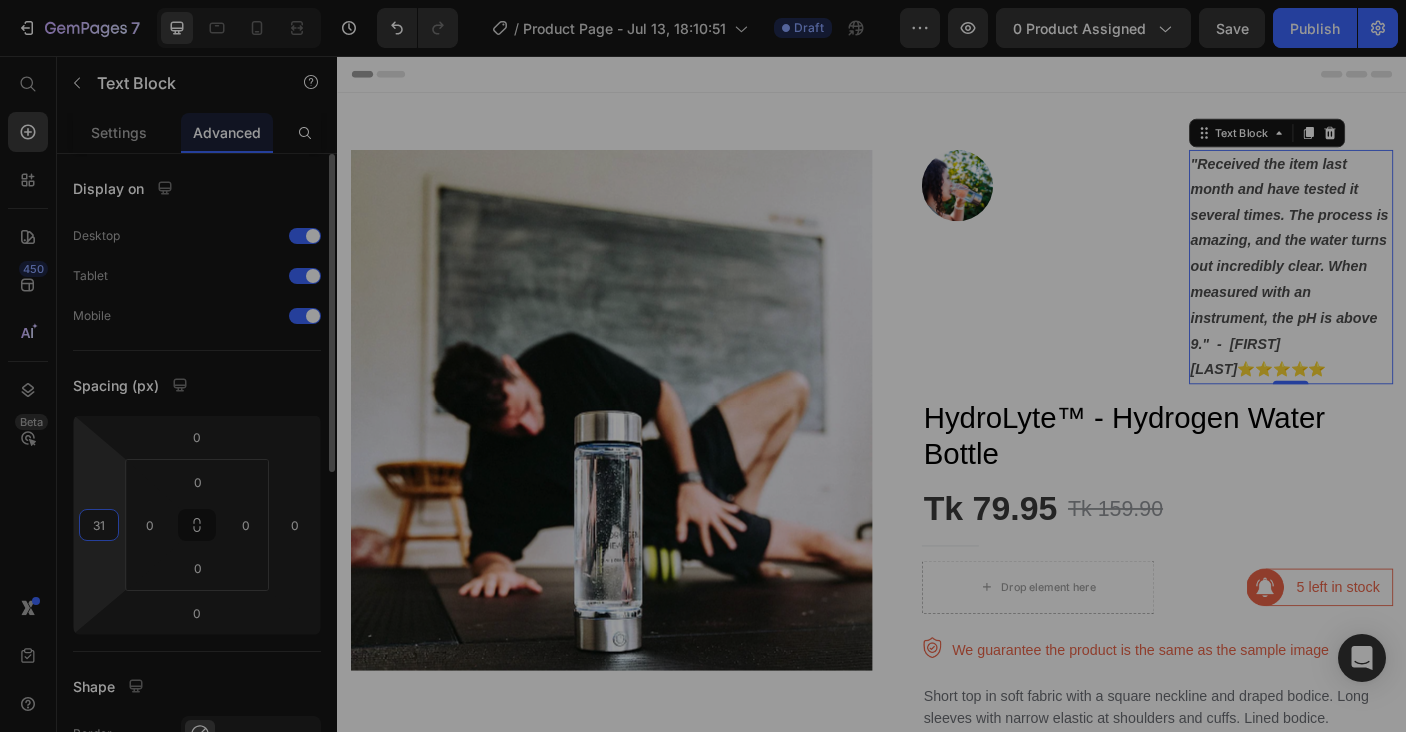 type on "3" 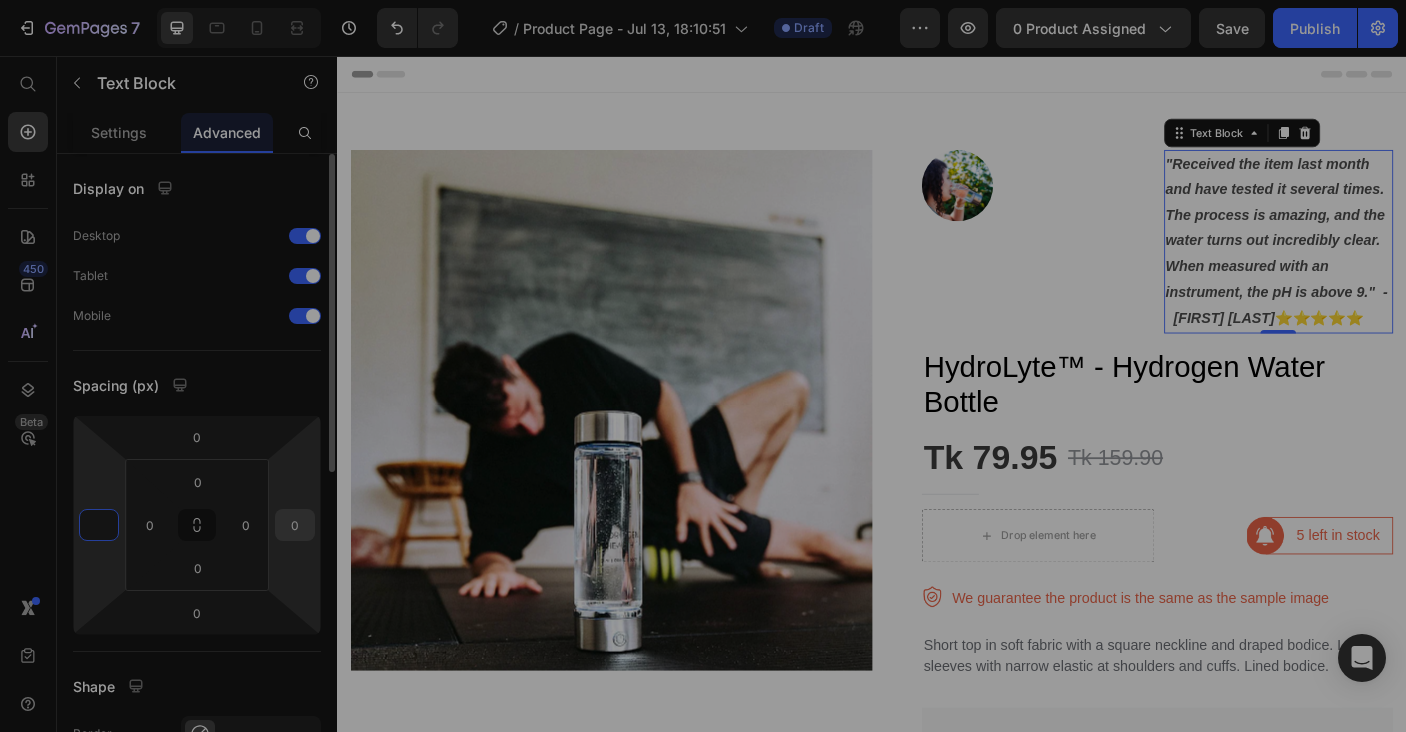 click on "0" at bounding box center [295, 525] 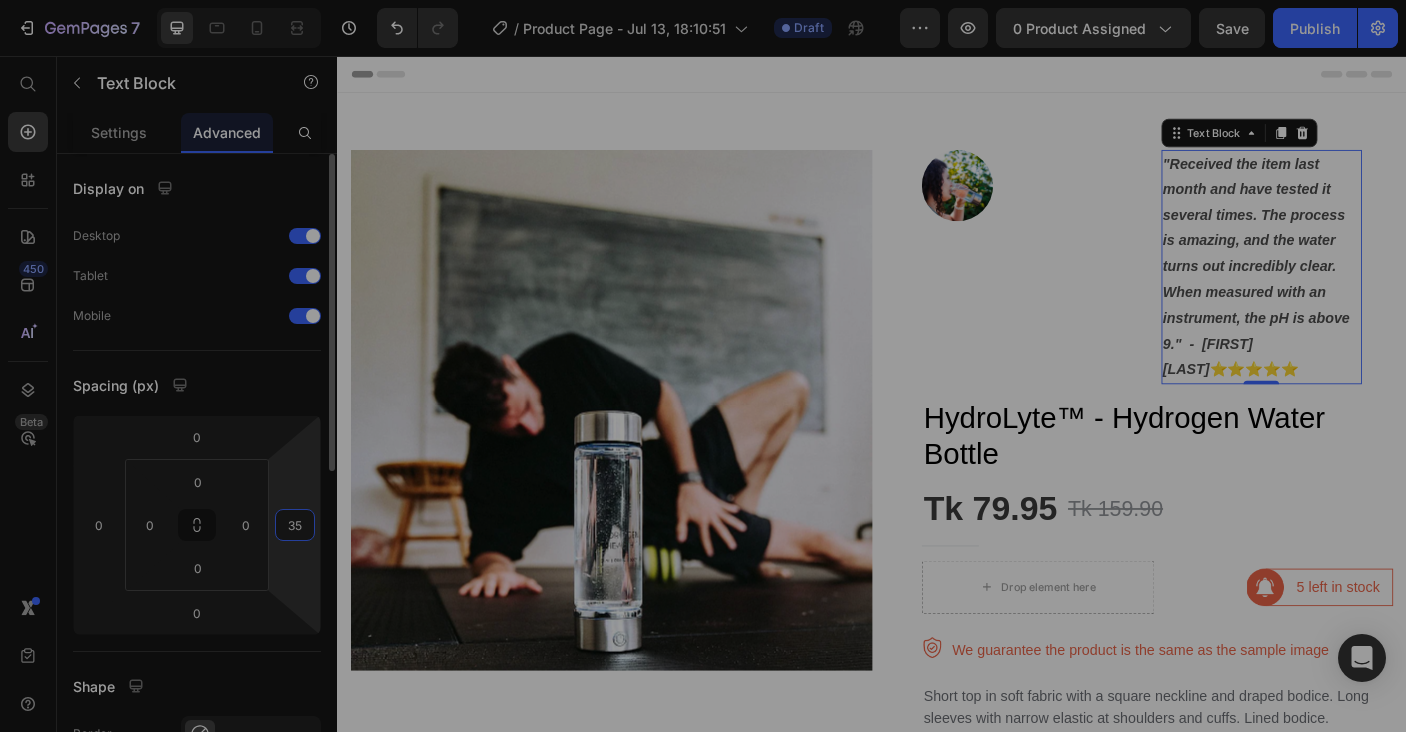 type on "3" 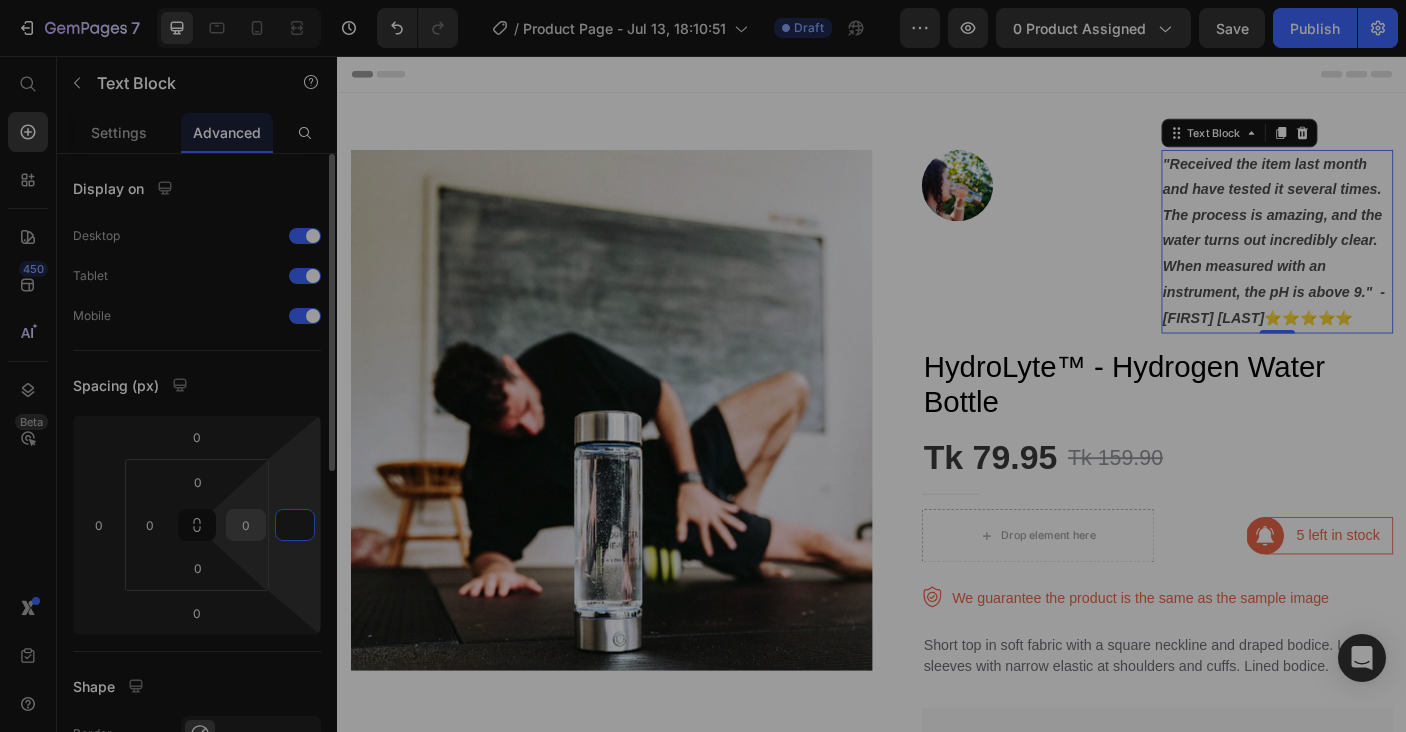 click on "0" at bounding box center [246, 525] 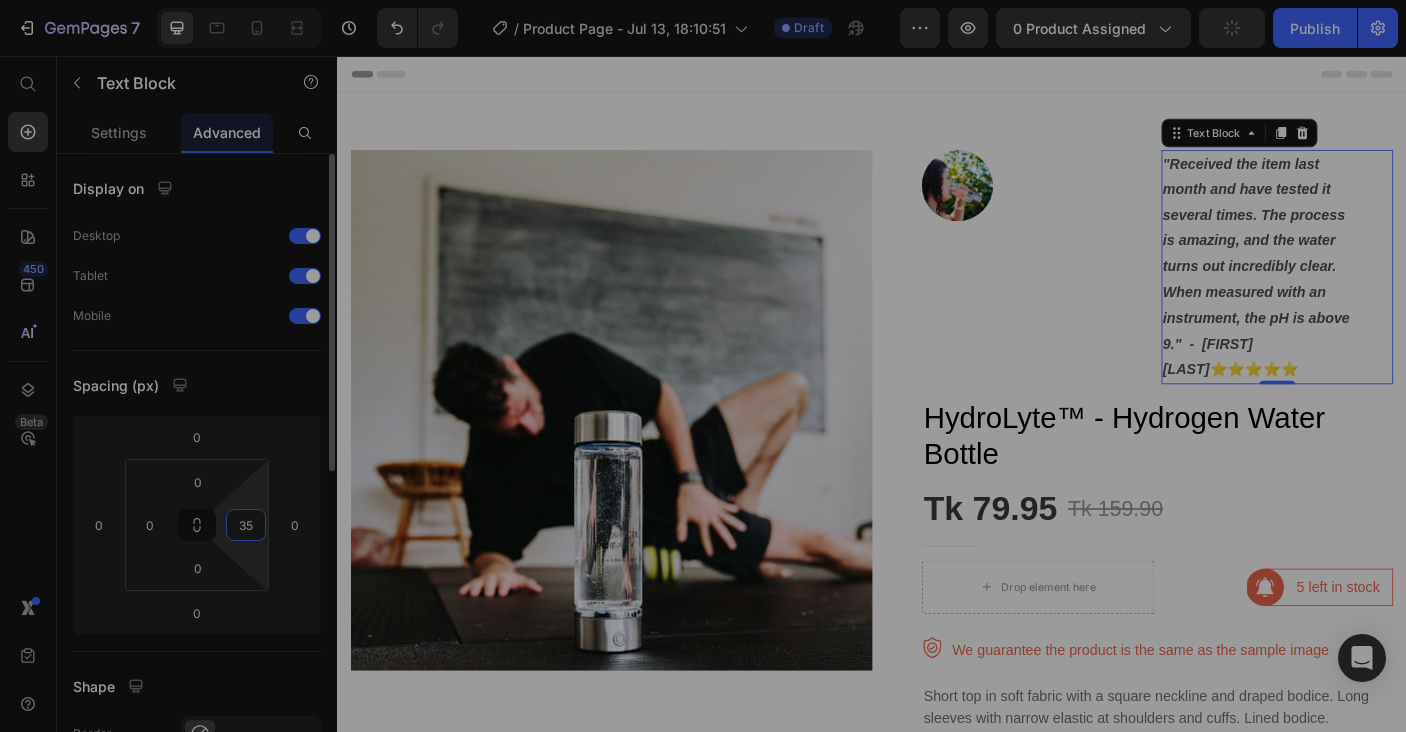 type on "3" 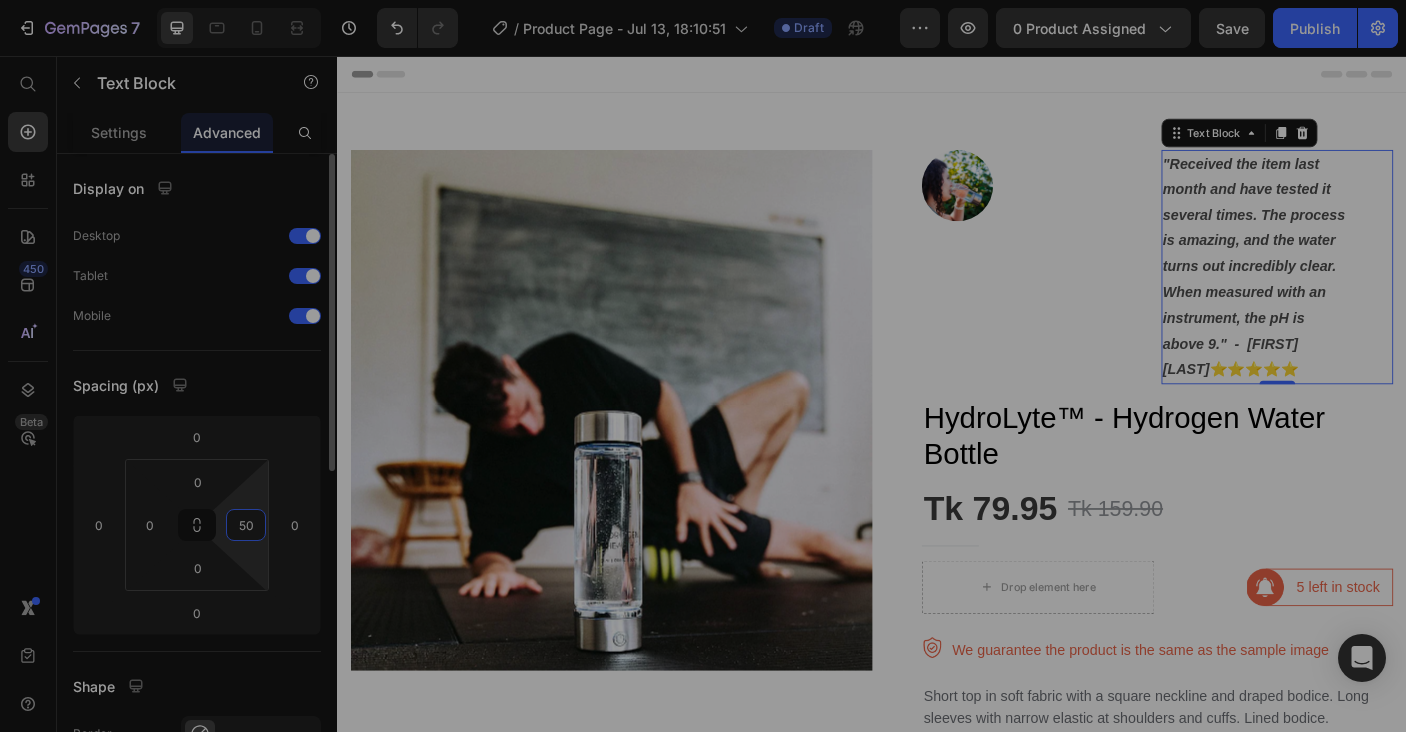 type on "5" 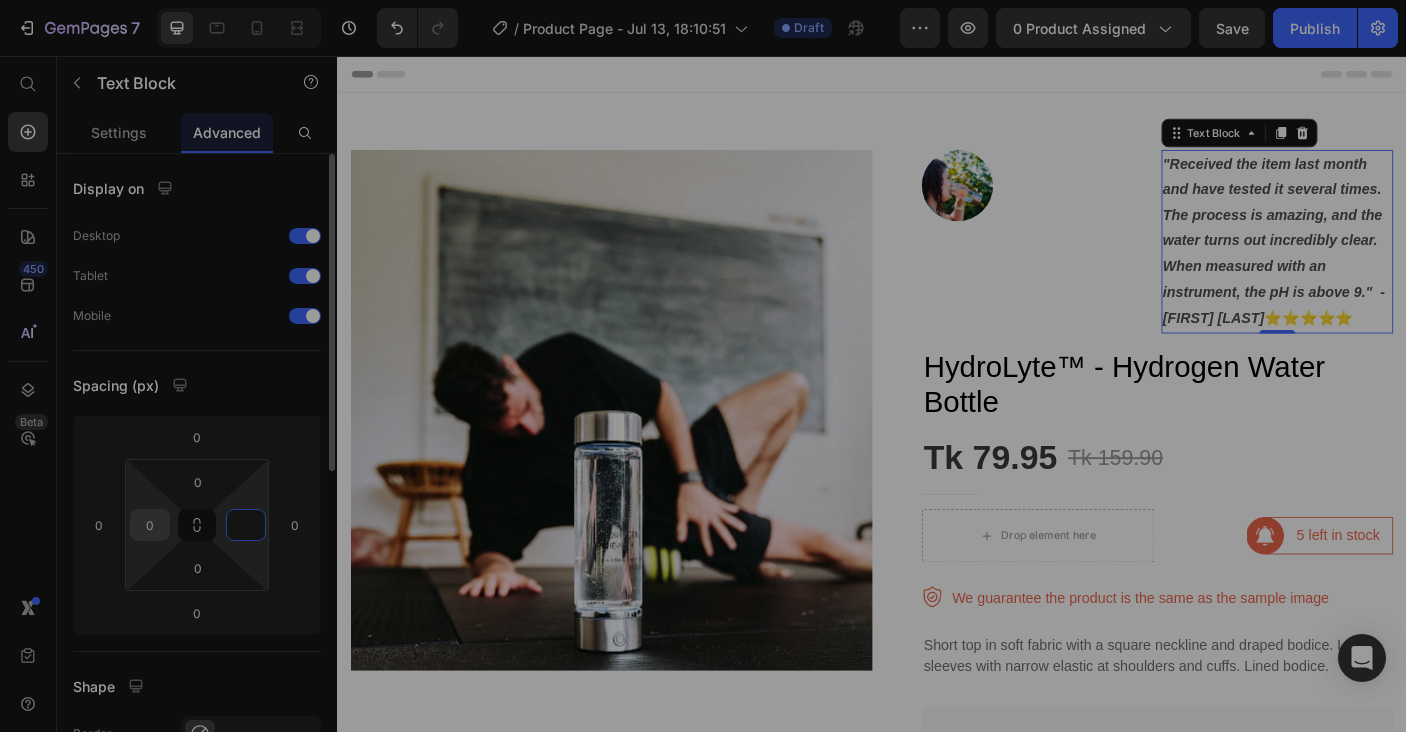 click on "0" at bounding box center (150, 525) 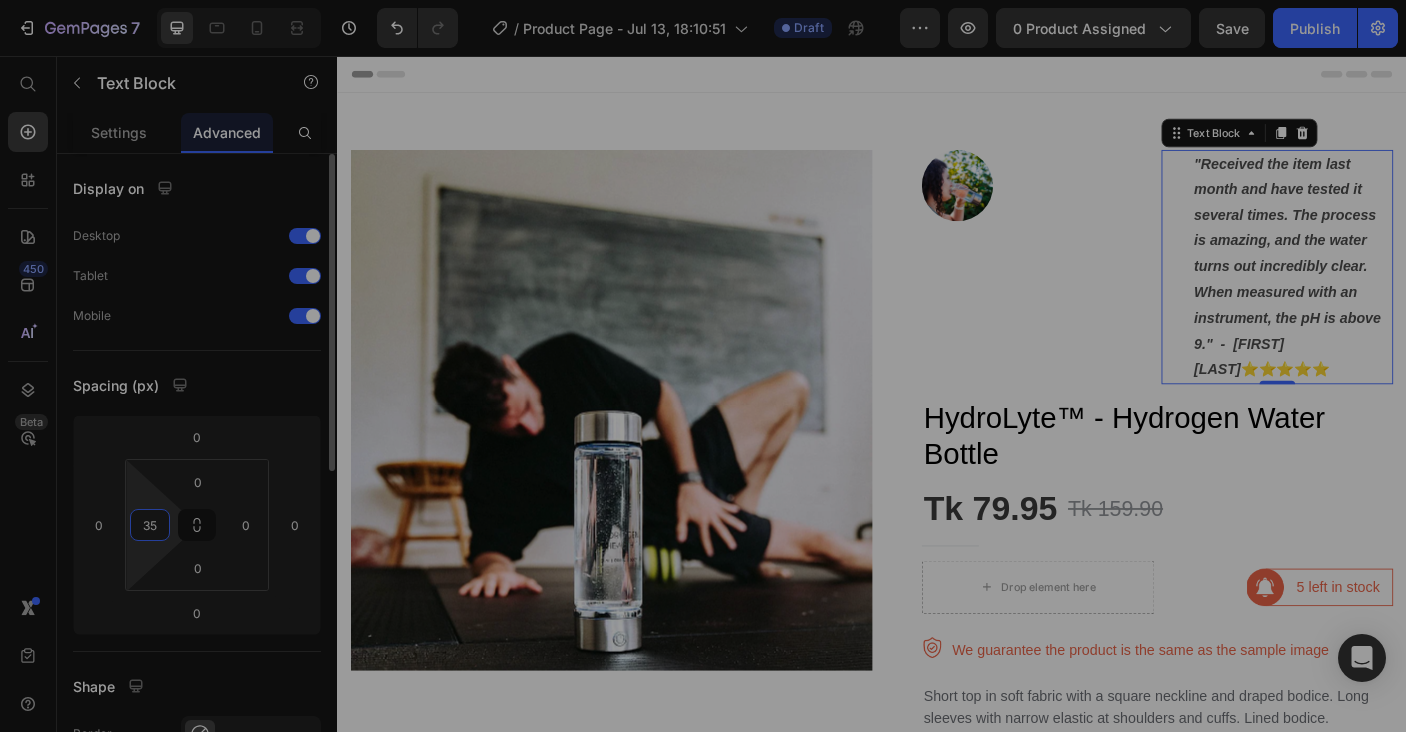type on "3" 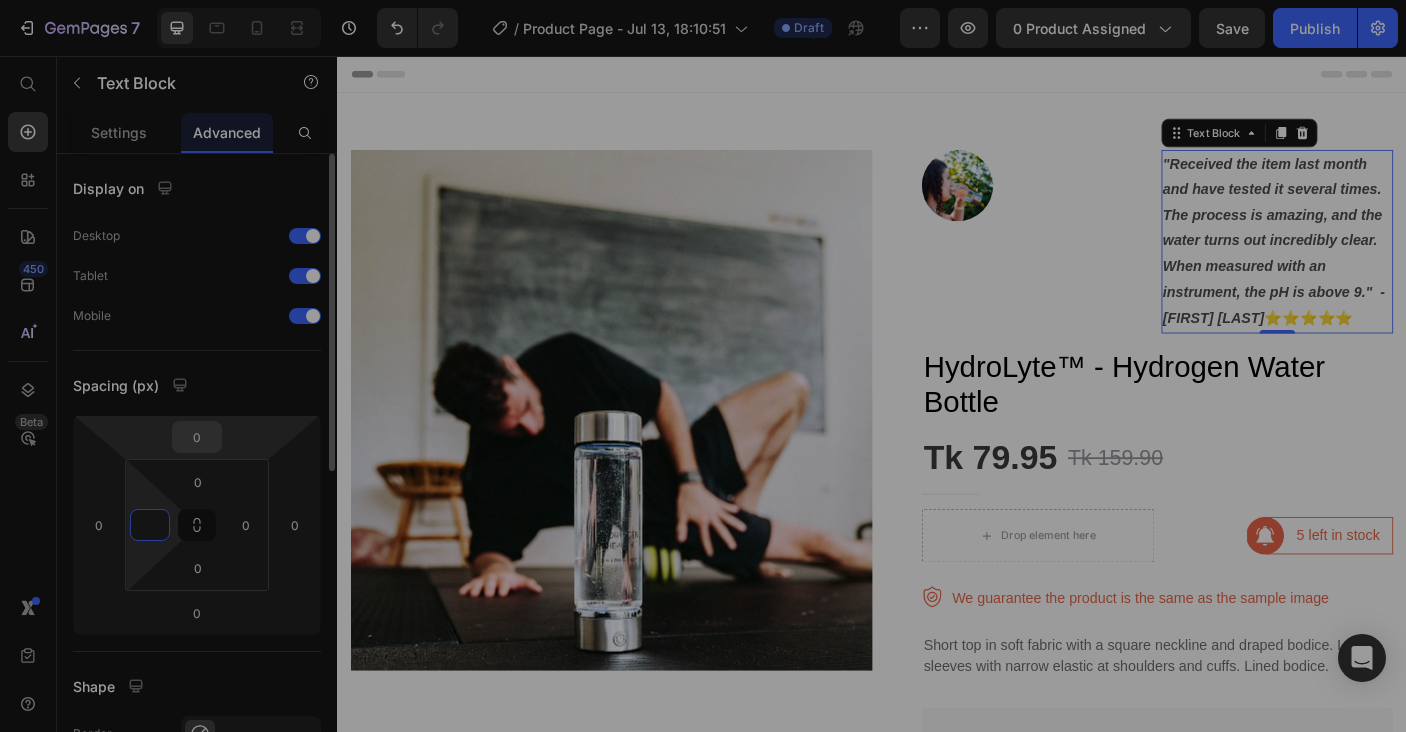 type on "0" 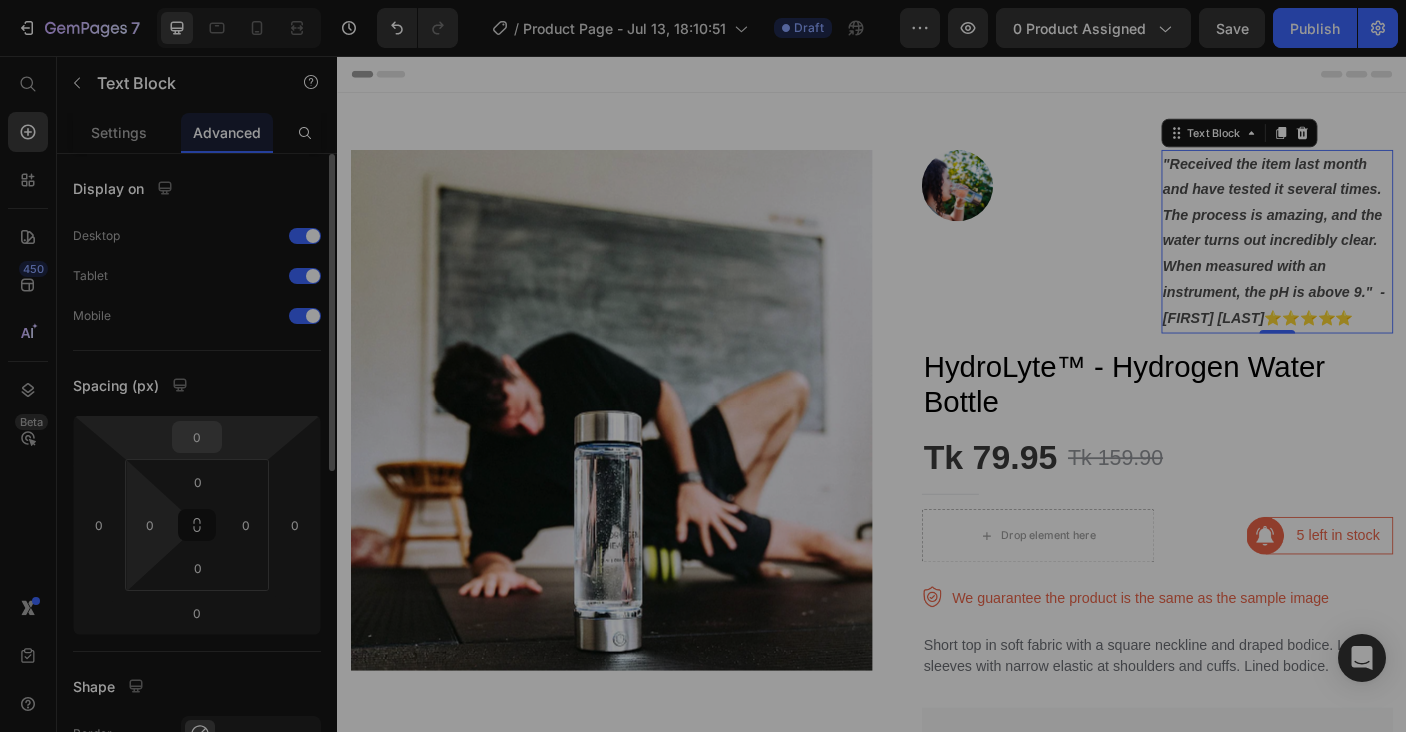 click on "0" at bounding box center [197, 437] 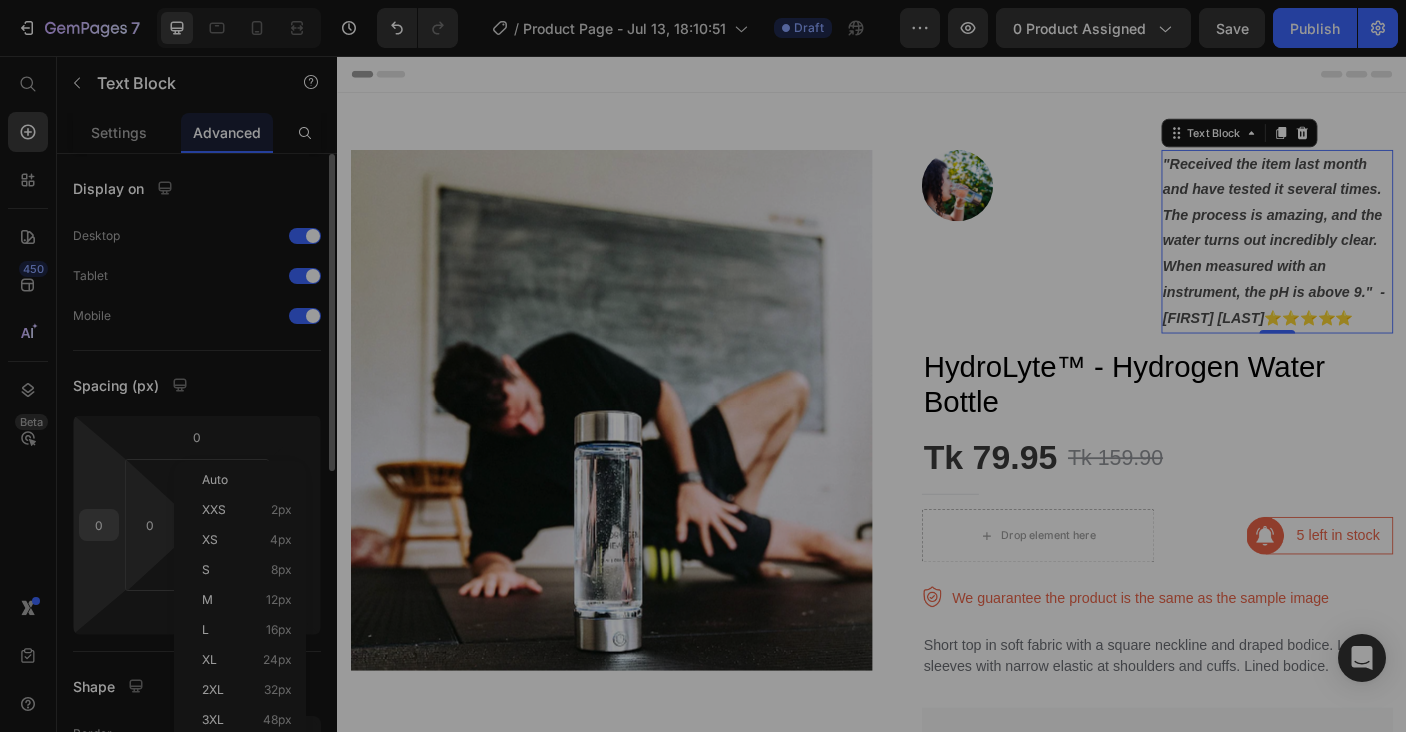 click on "0" at bounding box center (99, 525) 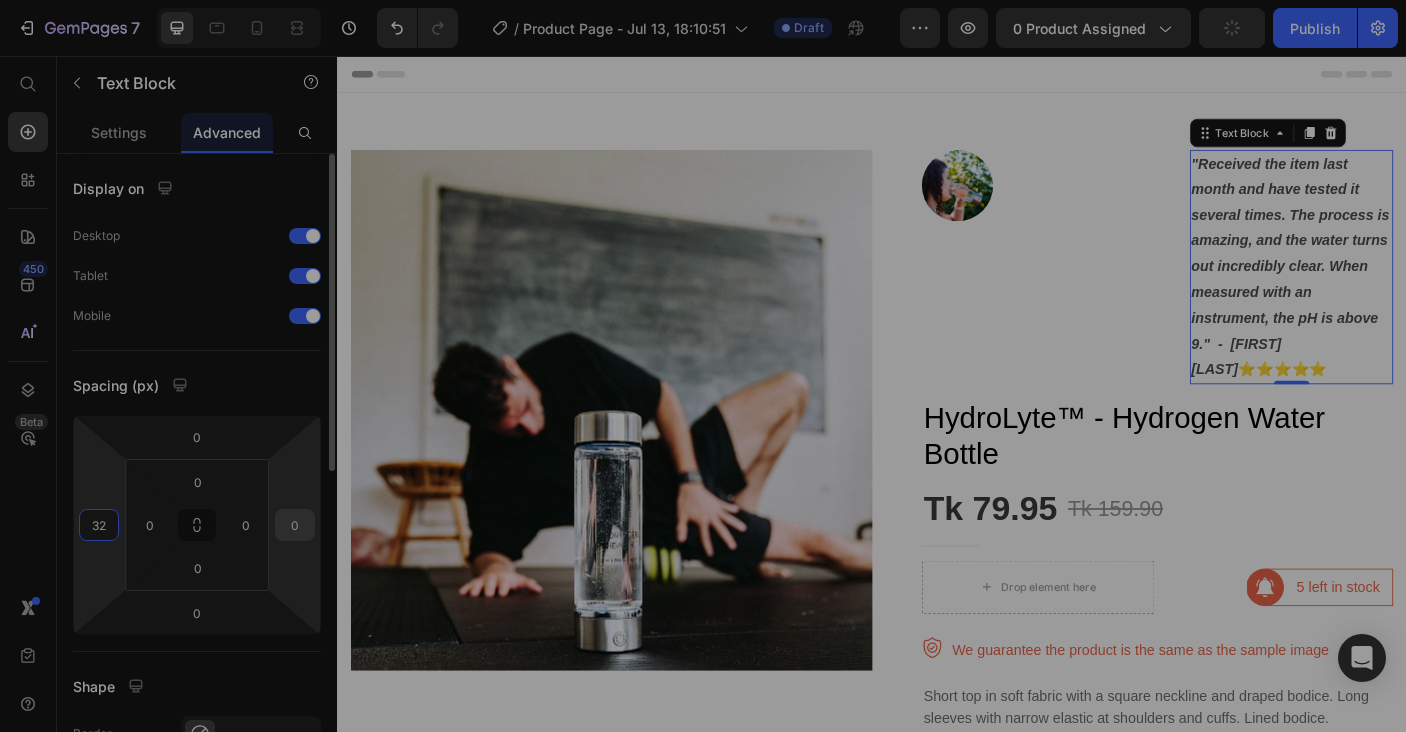 type on "32" 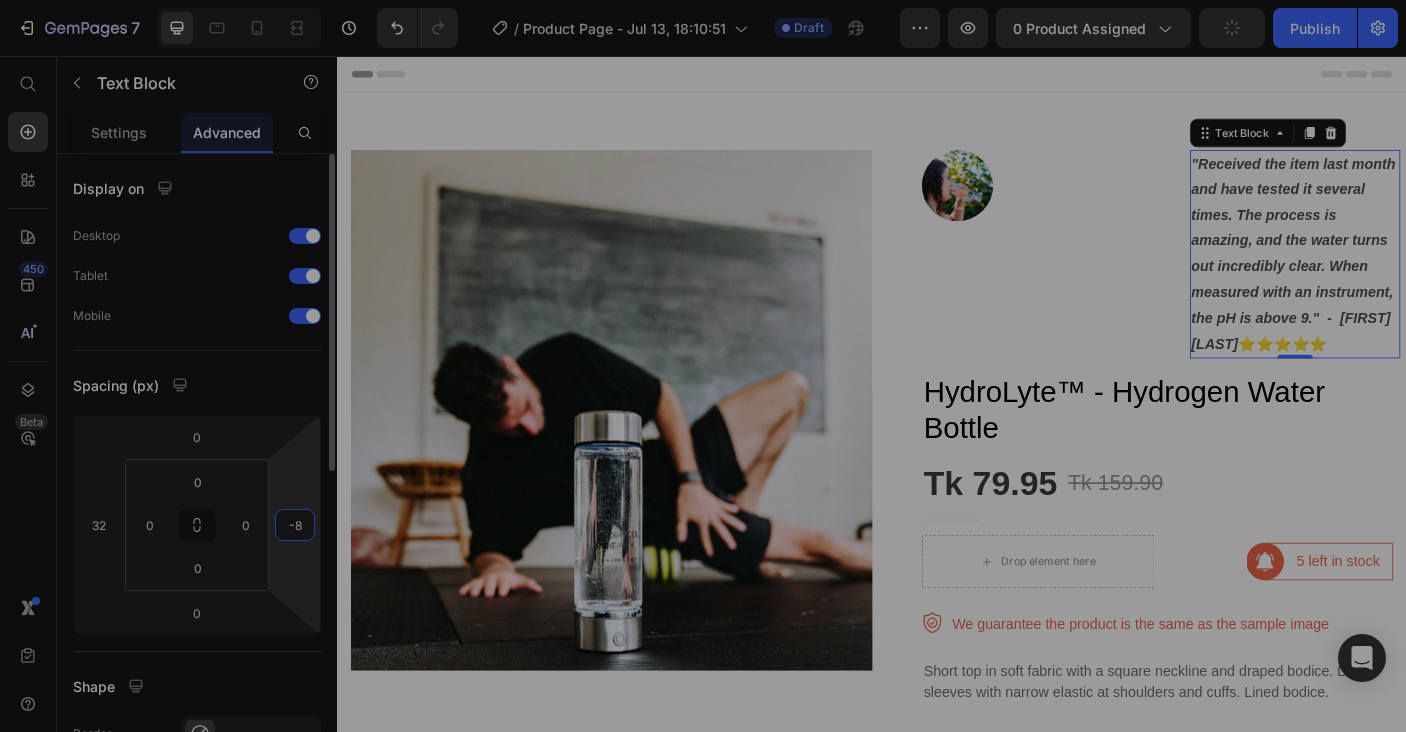 click on "-8" at bounding box center [295, 525] 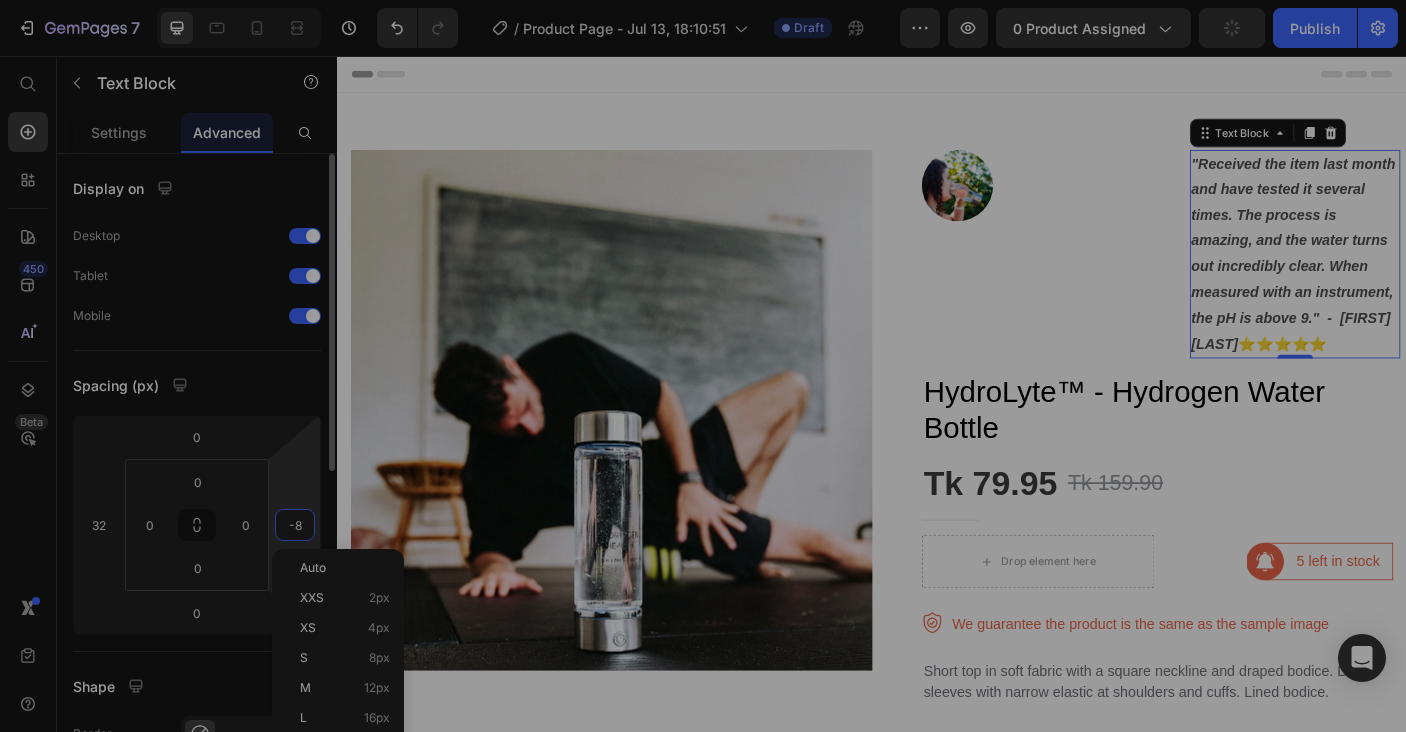 click on "-8" at bounding box center (295, 525) 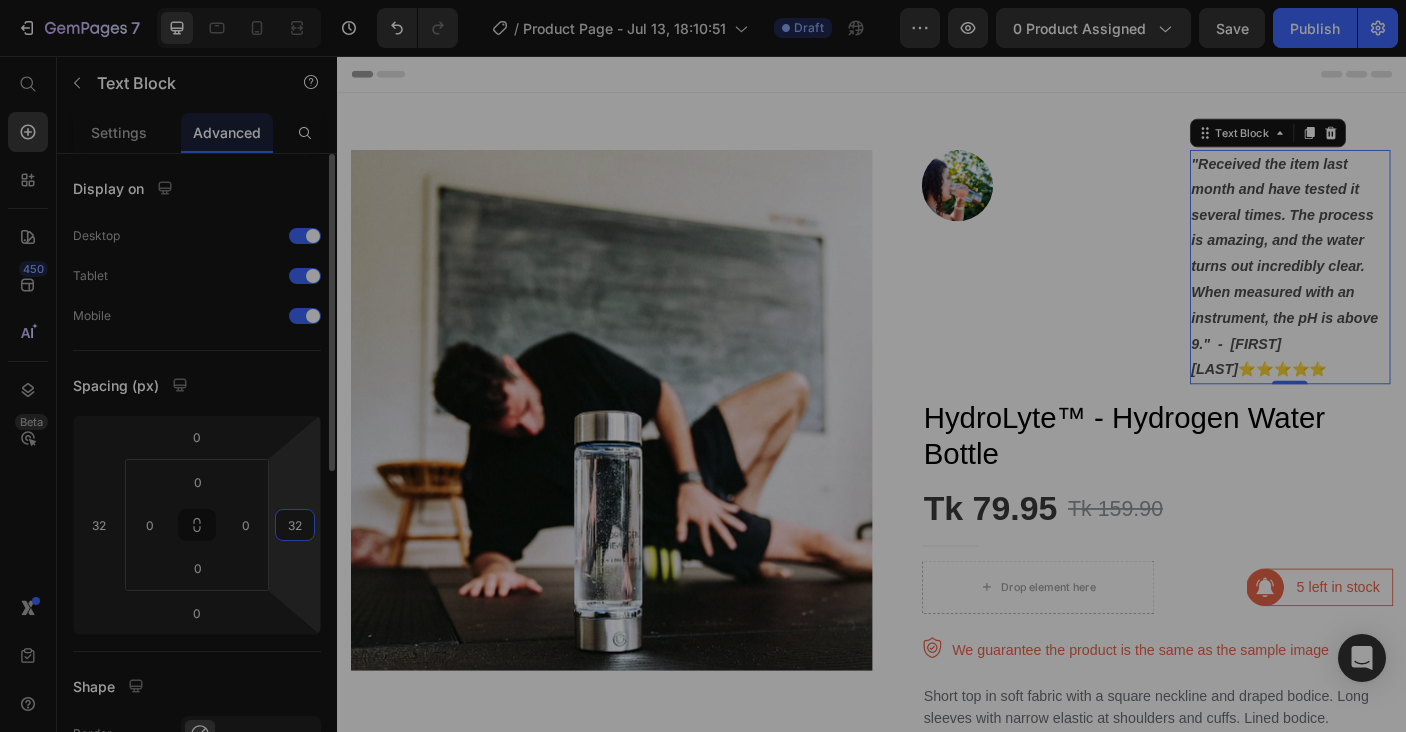 type on "3" 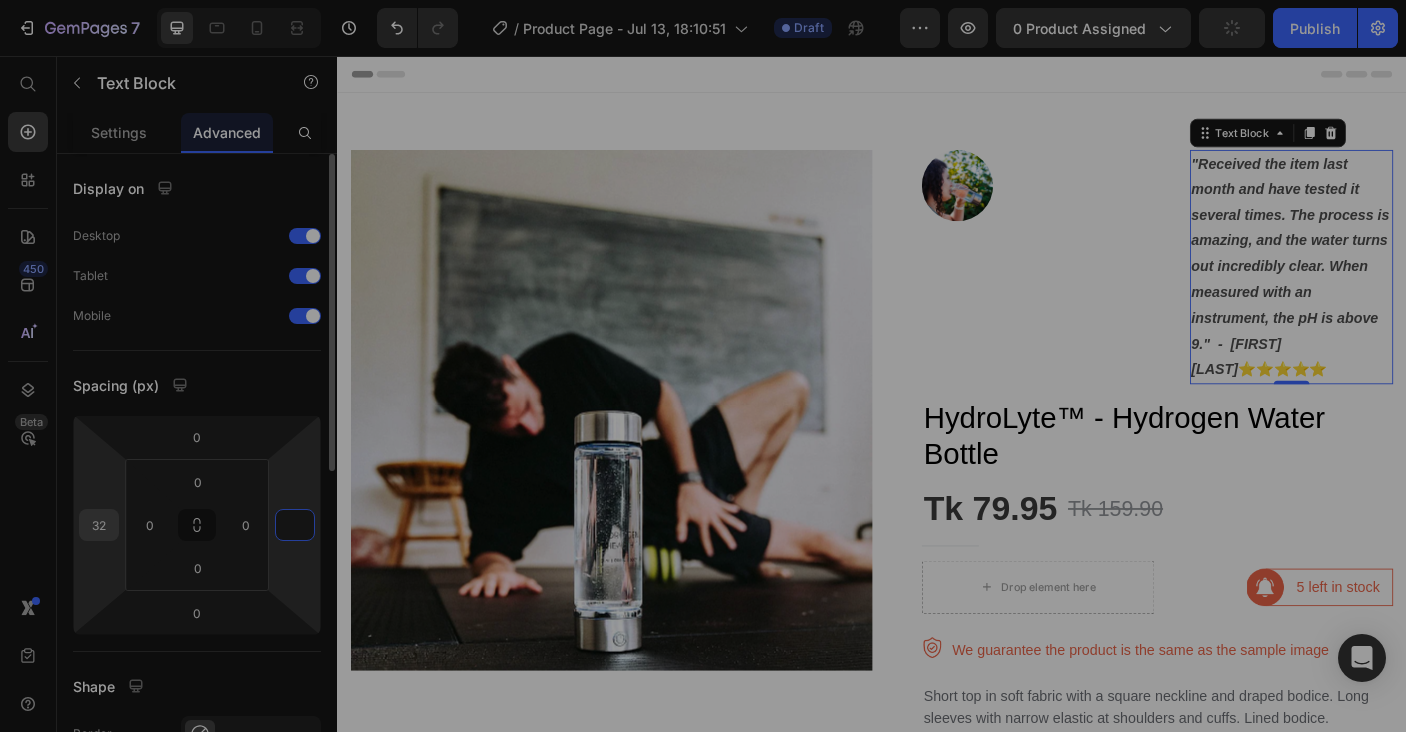 type on "0" 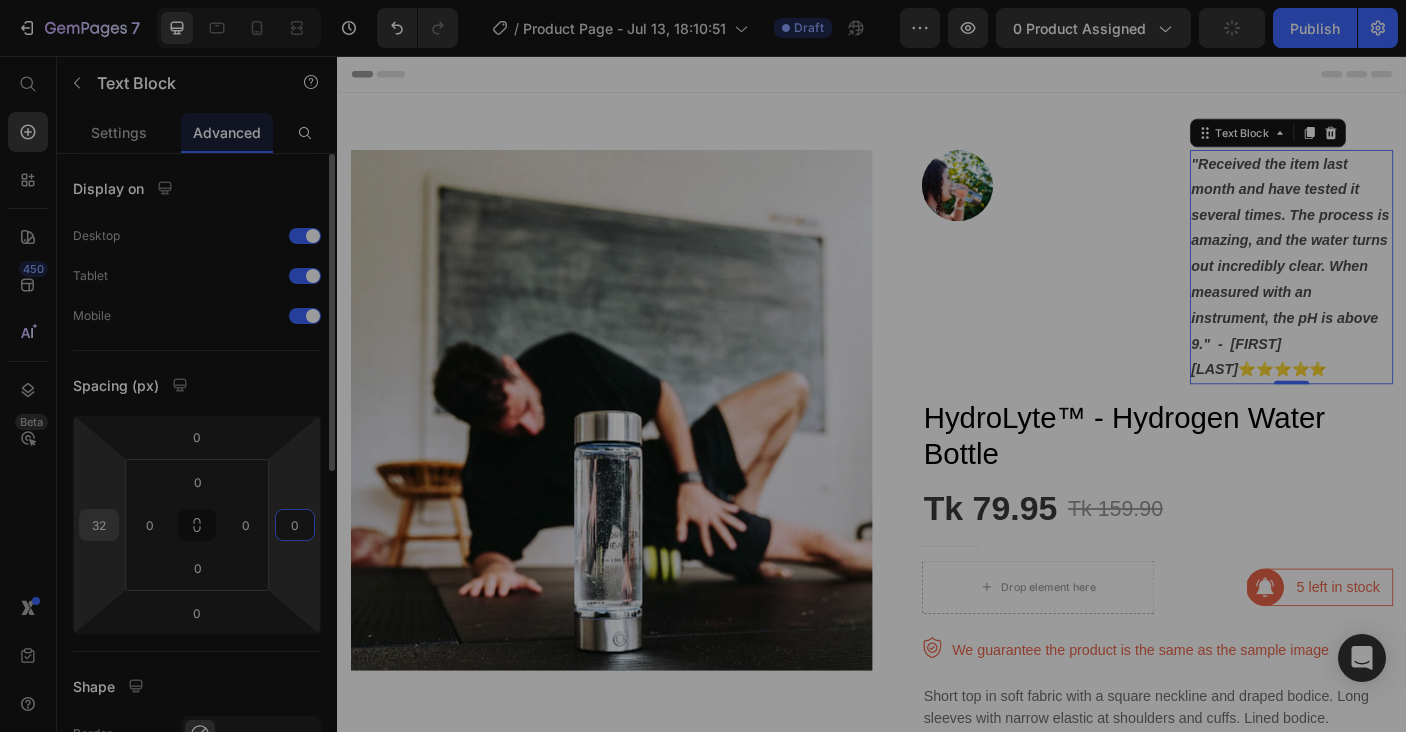 click on "32" at bounding box center (99, 525) 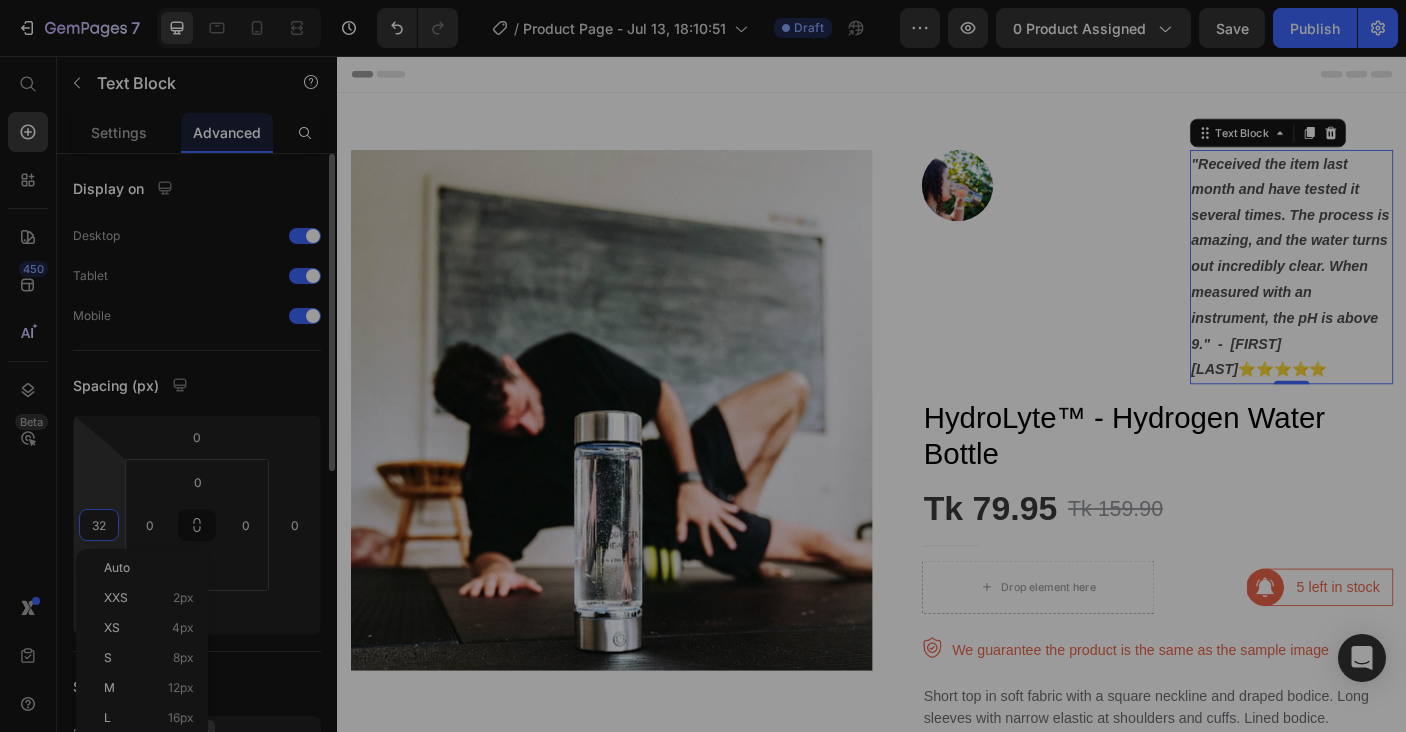 type 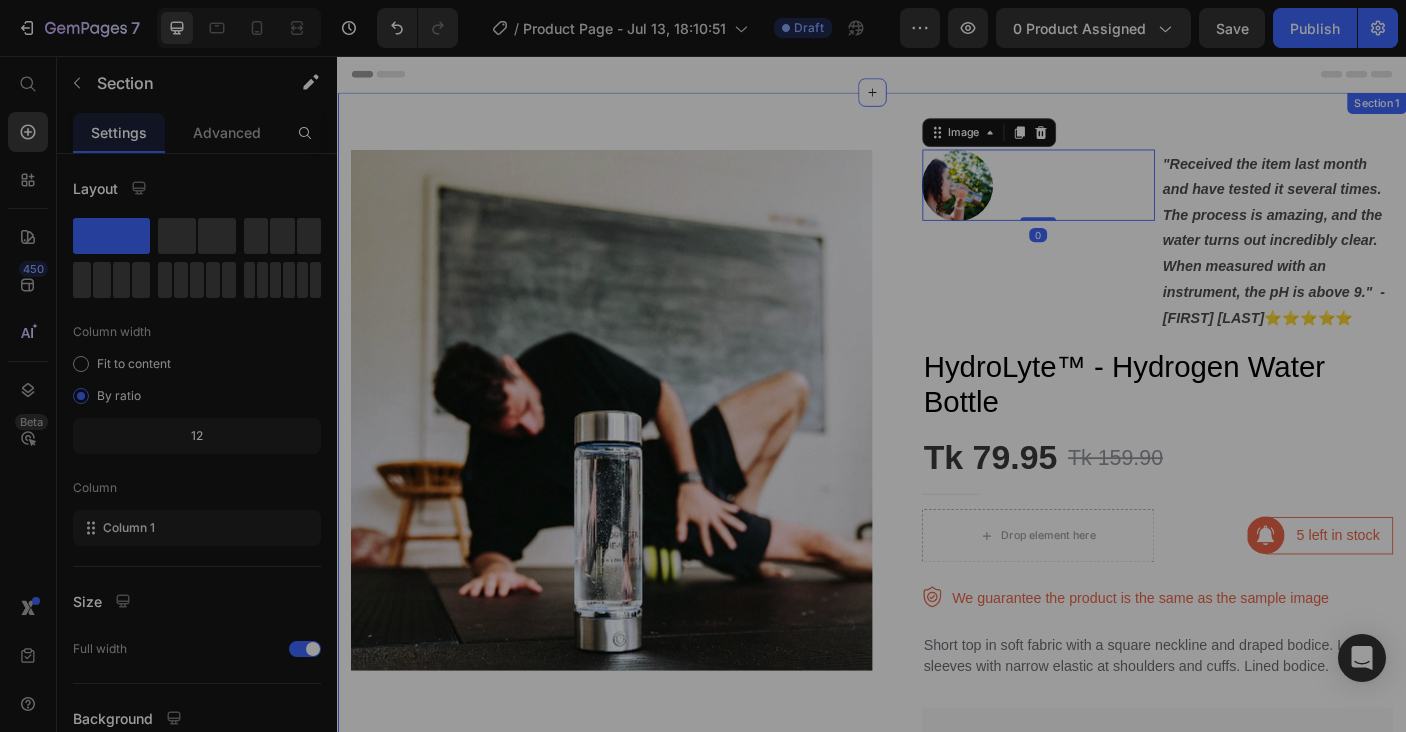 click on "Product Images Image   0 Row "Received the item last month and have tested it several times. The process is amazing, and the water turns out incredibly clear. When measured with an instrument, the pH is above 9."  -  [FIRST] [LAST]   ⭐⭐⭐⭐⭐ Text Block Row HydroLyte™ - Hydrogen Water Bottle Product Title Tk 79.95 Product Price Tk 159.90 Product Price Row                Title Line
Drop element here Image 5 left in stock Text block Row Row Row Short top in soft fabric with a square neckline and draped bodice. Long sleeves with narrow elastic at shoulders and cuffs. Lined bodice. Text block Image We guarantee the product is the same as the sample image Text block Row Short top in soft fabric with a square neckline and draped bodice. Long sleeves with narrow elastic at shoulders and cuffs. Lined bodice. Text block "Great customer service and quick shipping. The product is of very good quality. Definitely will buy again!" Text block Image Lily Text block
Icon
Row" at bounding box center (937, 953) 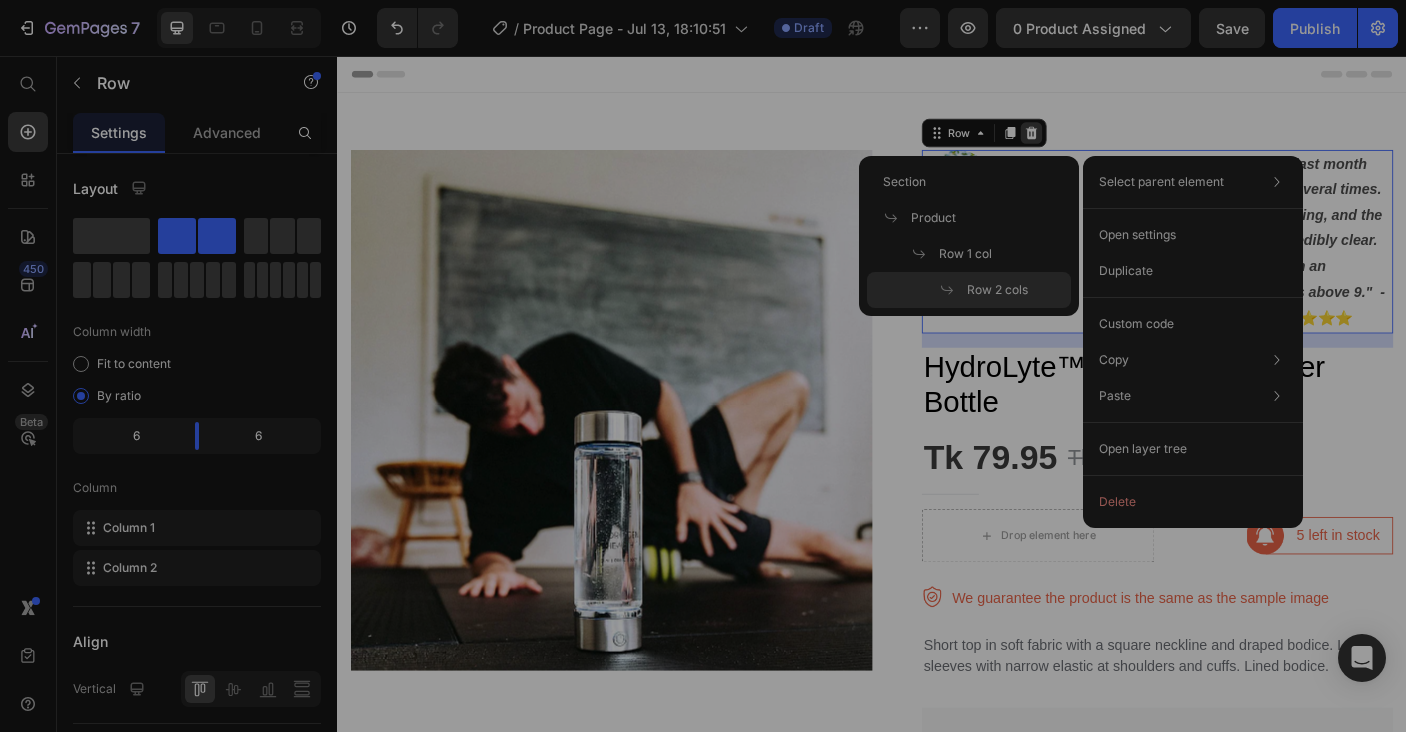 click at bounding box center (1116, 142) 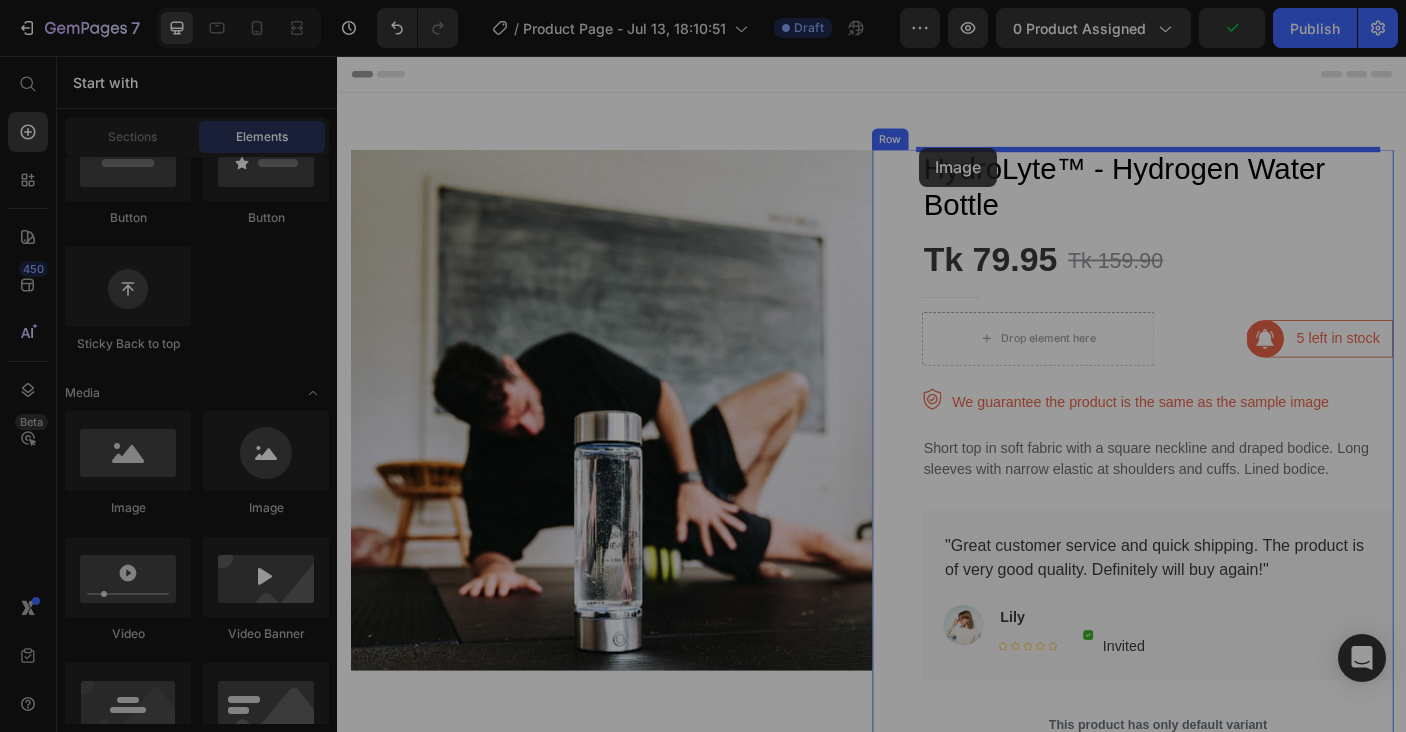 drag, startPoint x: 573, startPoint y: 518, endPoint x: 990, endPoint y: 159, distance: 550.2454 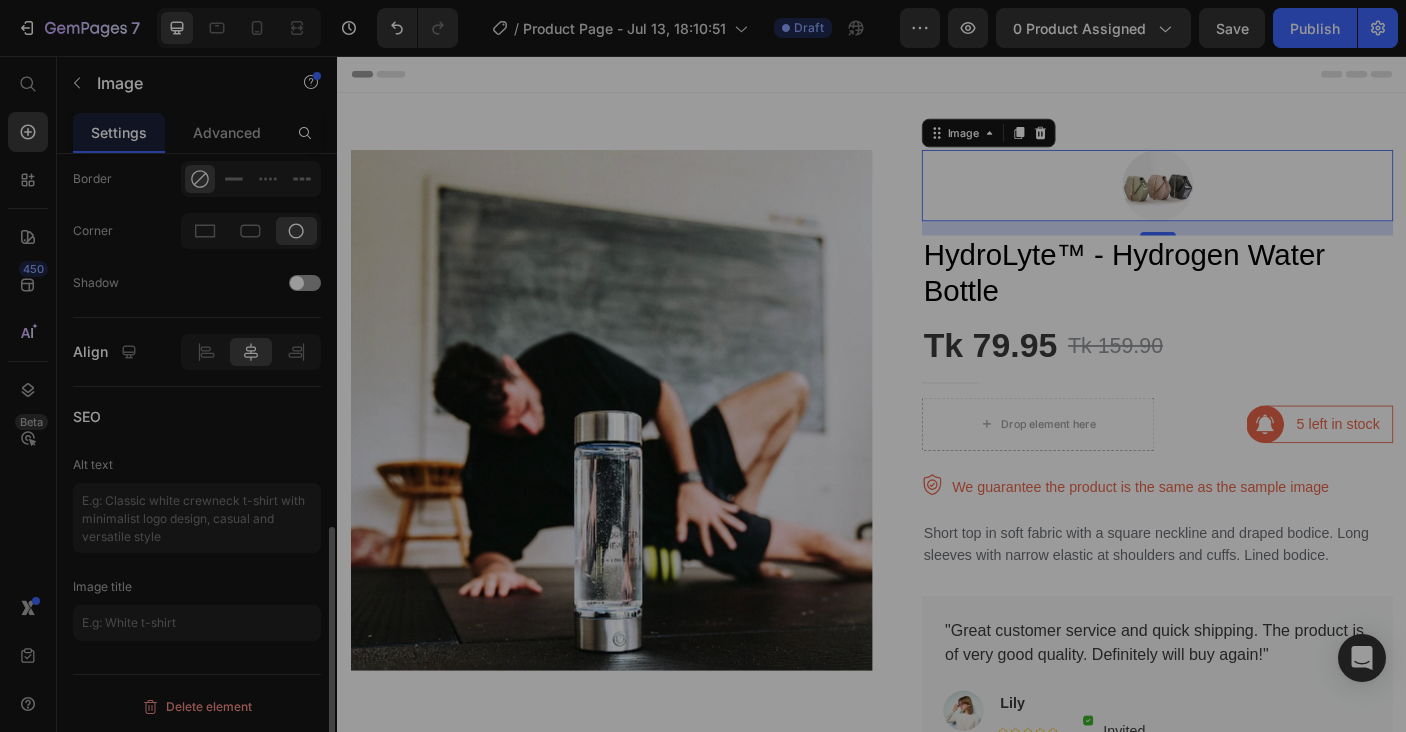 scroll, scrollTop: 634, scrollLeft: 0, axis: vertical 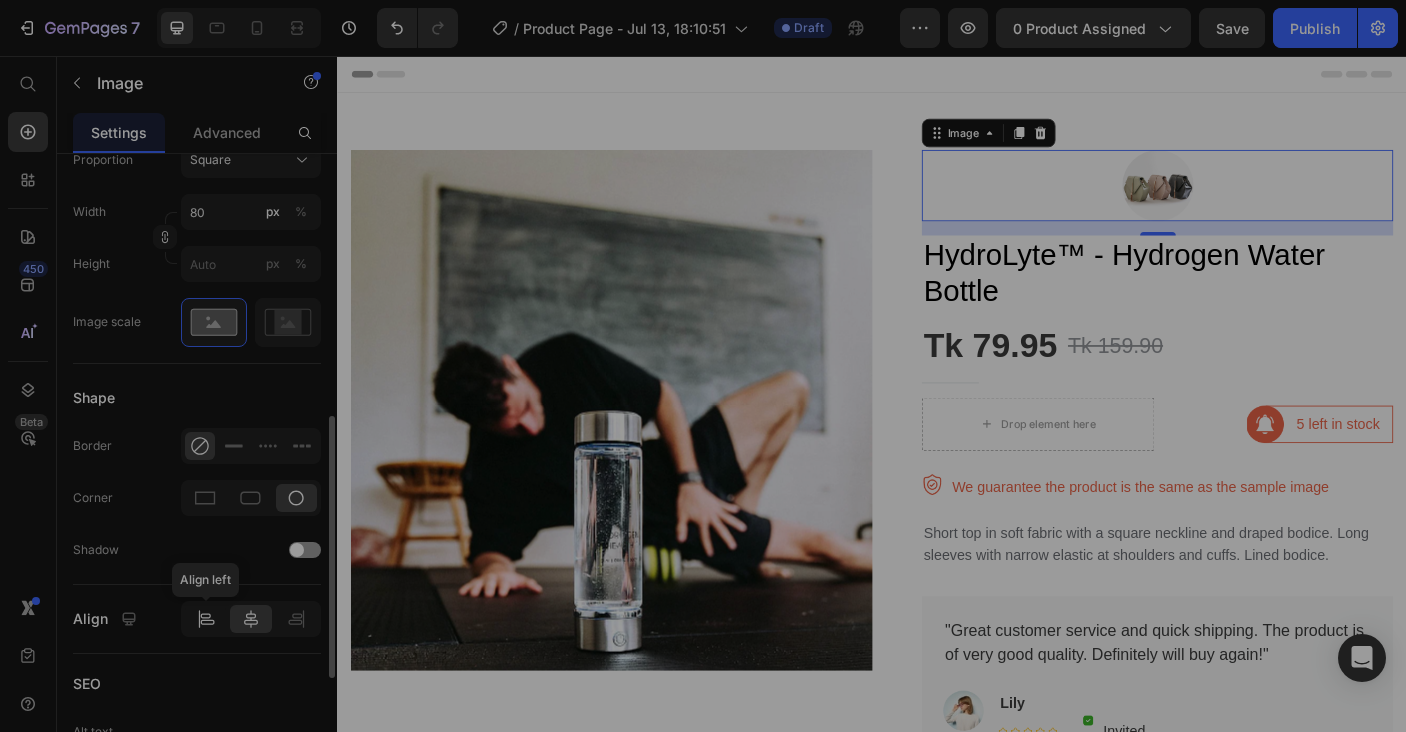 click 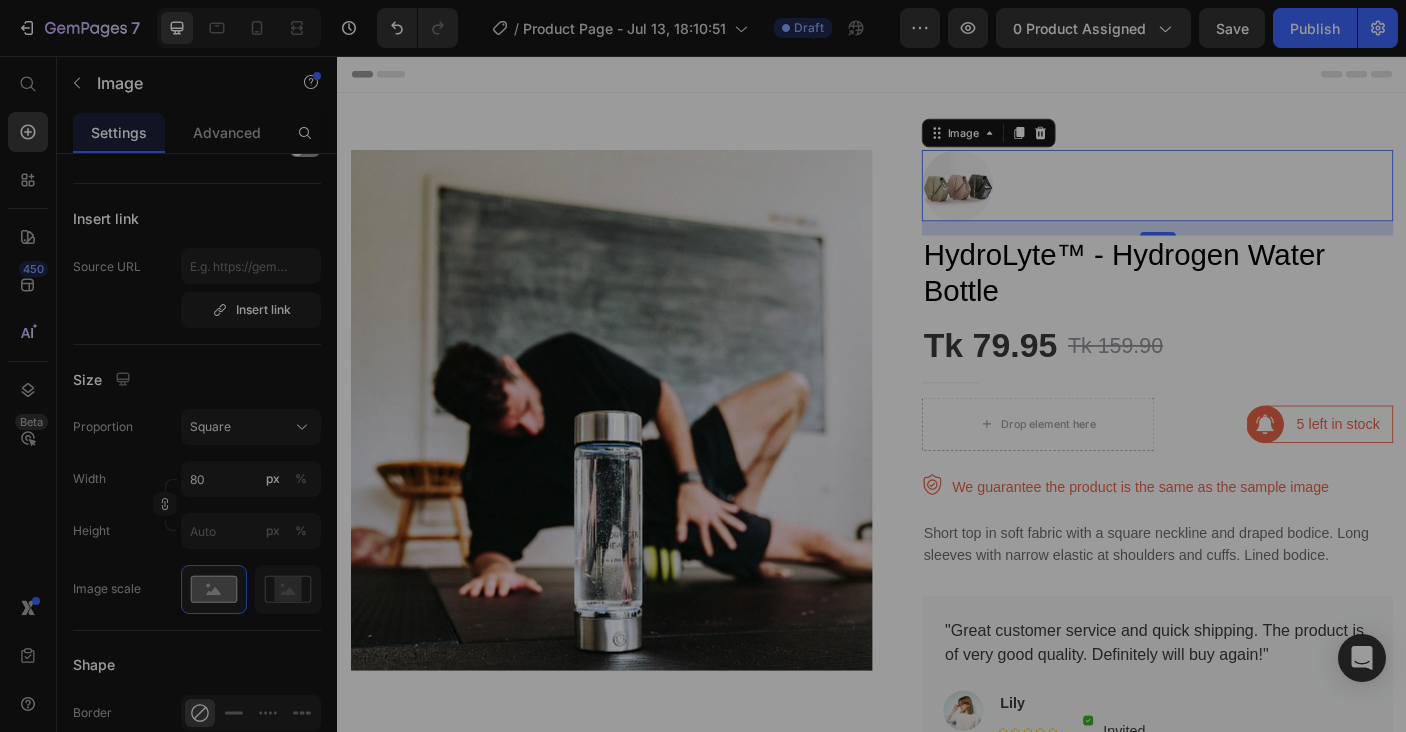 scroll, scrollTop: 0, scrollLeft: 0, axis: both 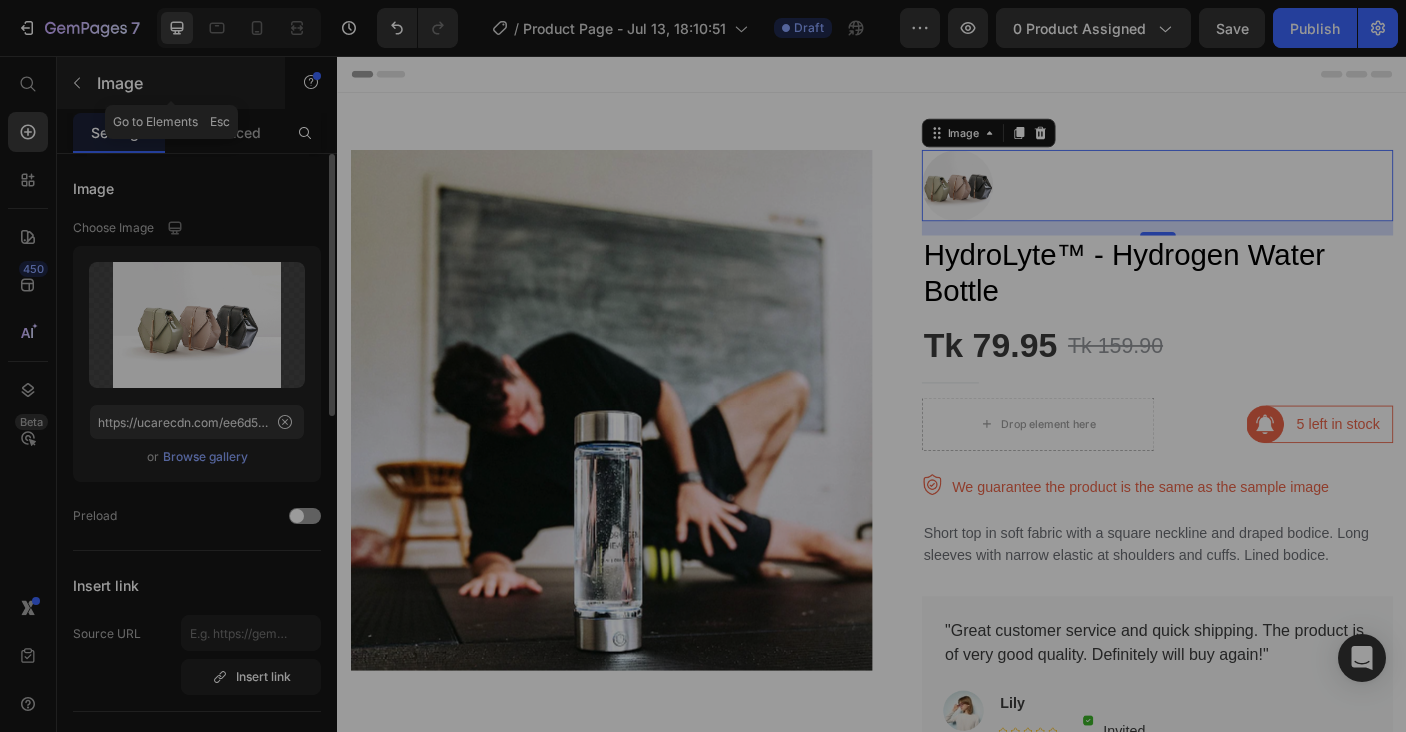 click 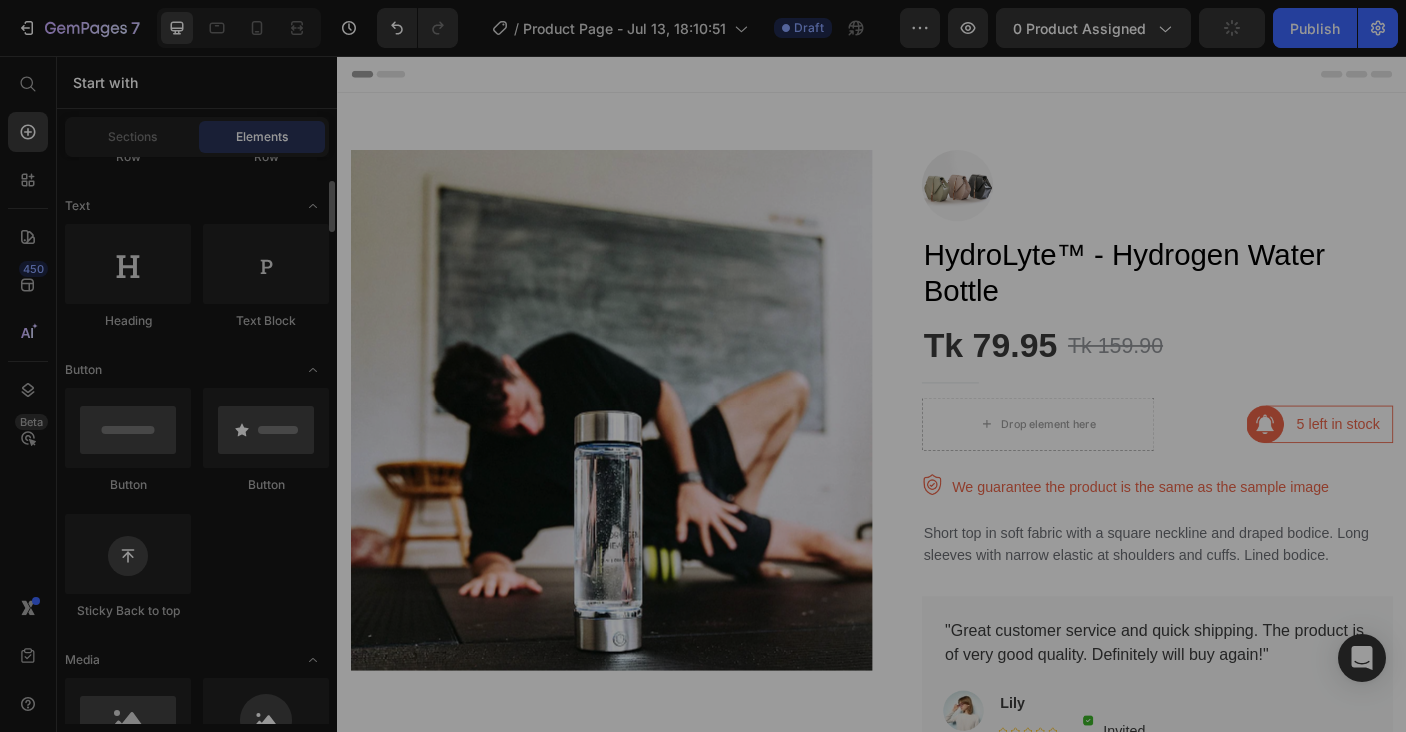 scroll, scrollTop: 0, scrollLeft: 0, axis: both 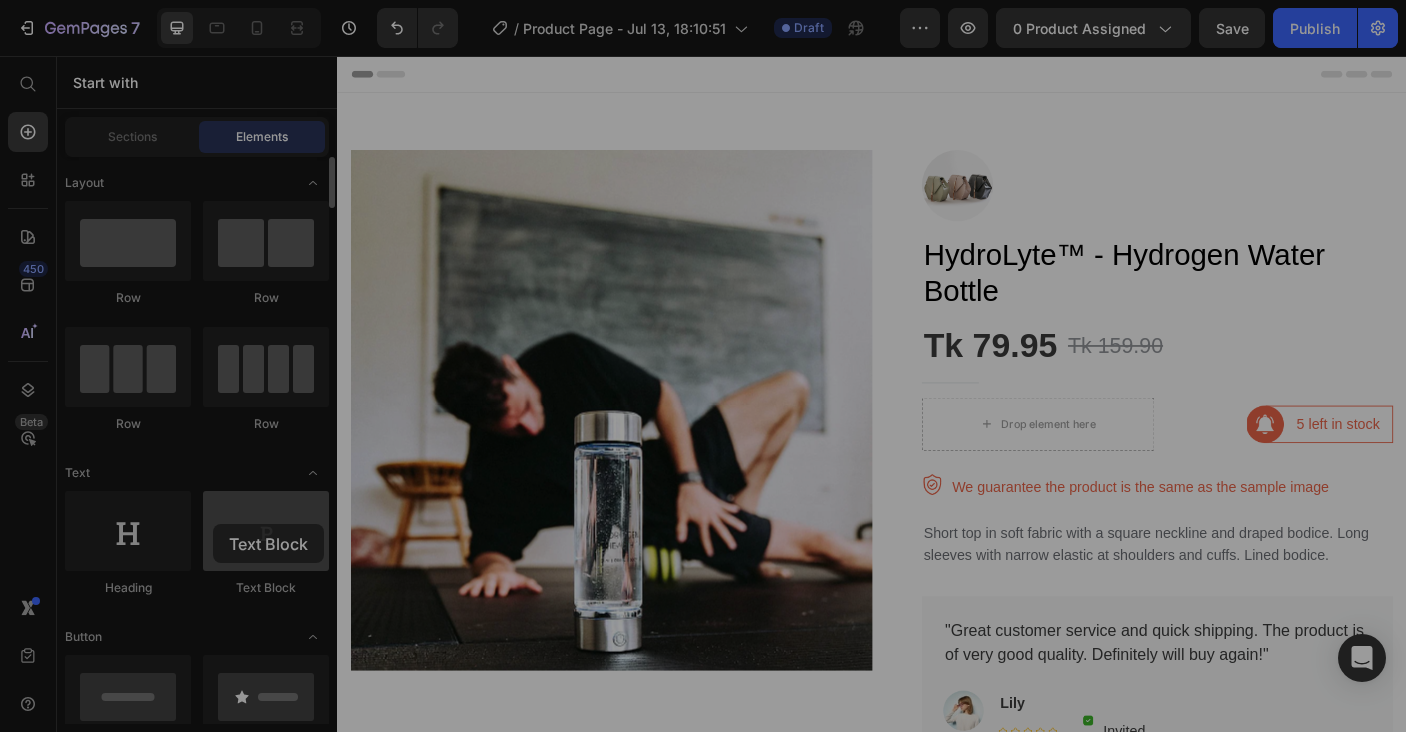 drag, startPoint x: 267, startPoint y: 530, endPoint x: 228, endPoint y: 522, distance: 39.812057 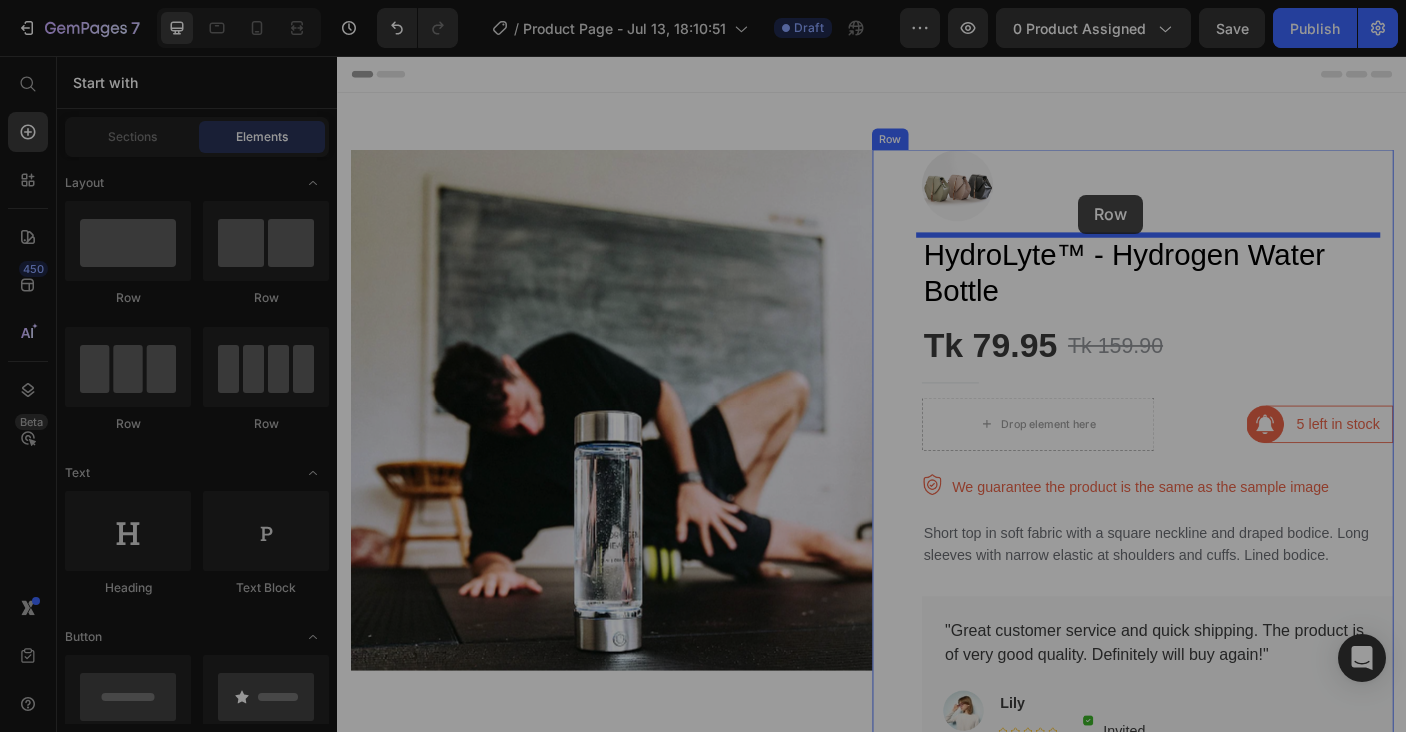 drag, startPoint x: 433, startPoint y: 314, endPoint x: 1169, endPoint y: 212, distance: 743.0343 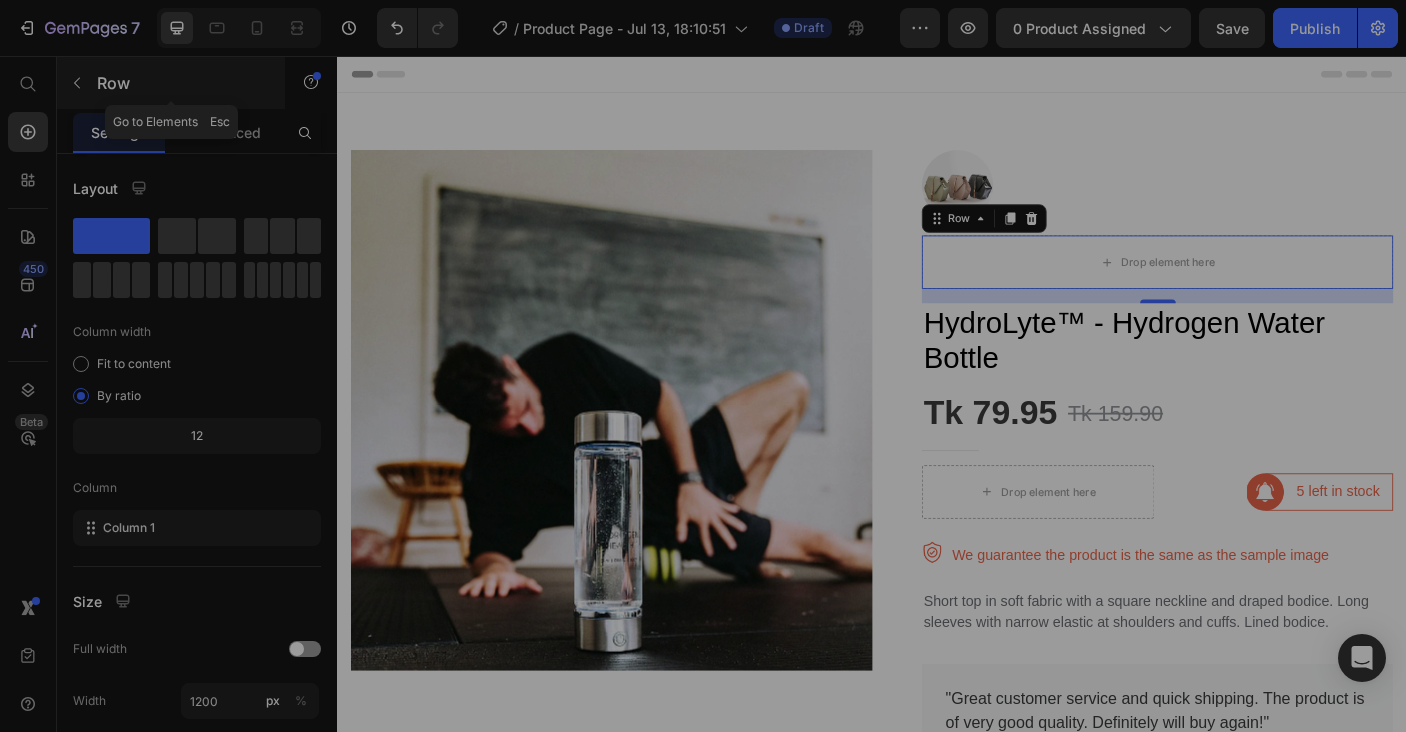 click at bounding box center [77, 83] 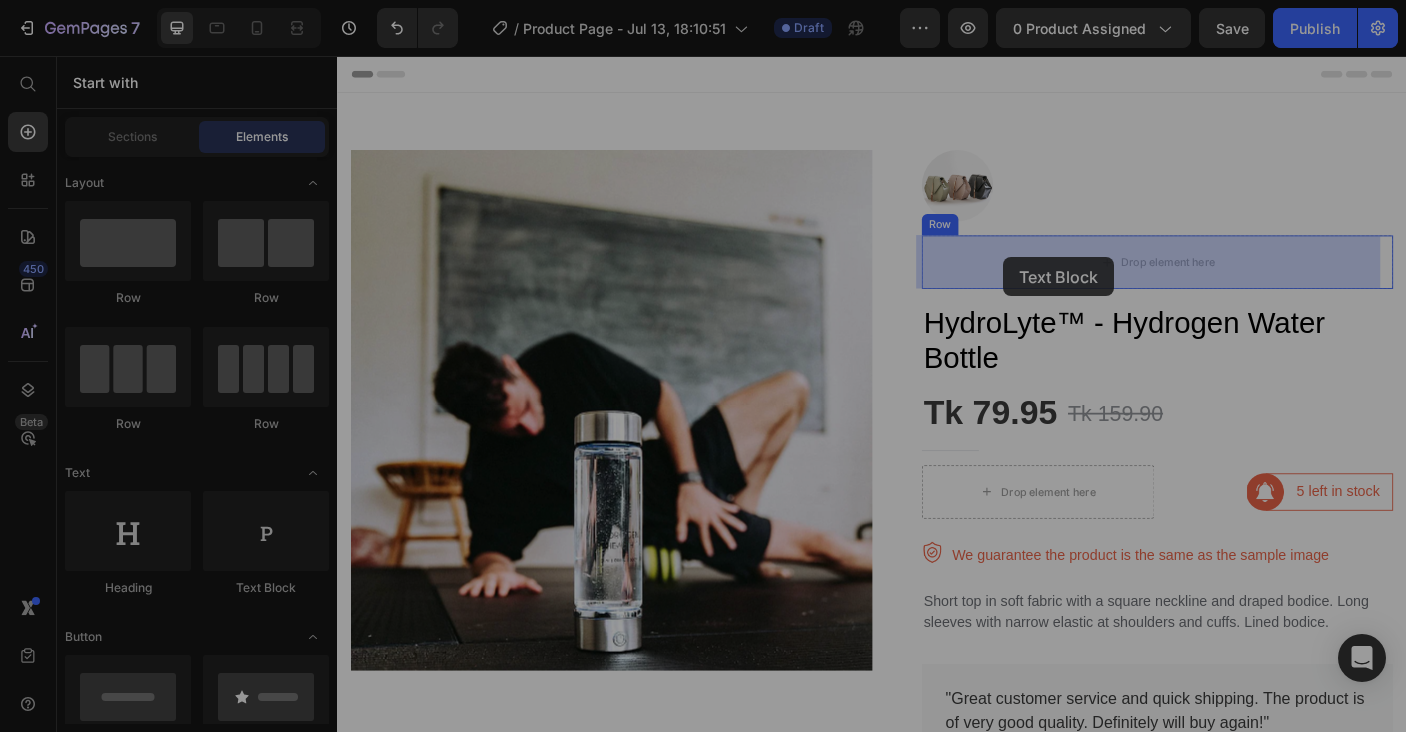 drag, startPoint x: 625, startPoint y: 618, endPoint x: 1085, endPoint y: 282, distance: 569.6455 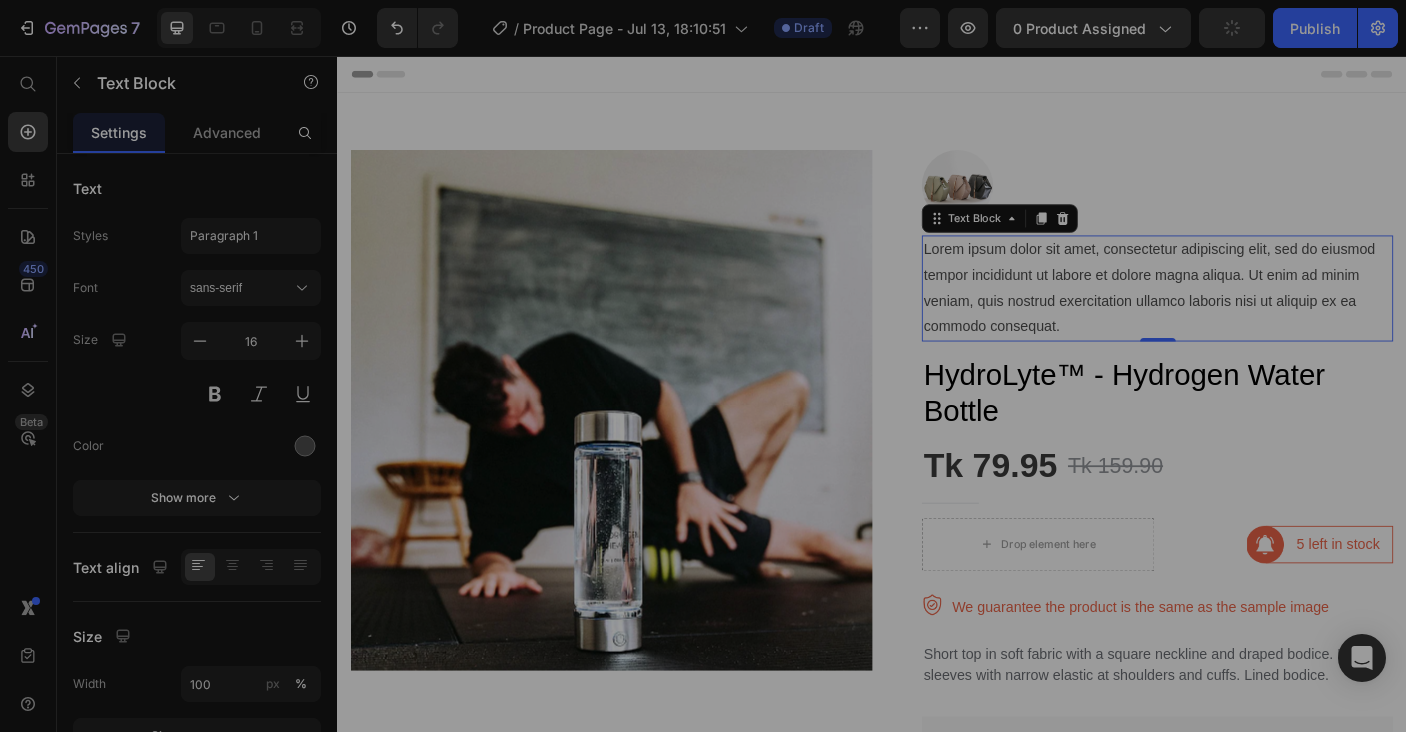click on "Lorem ipsum dolor sit amet, consectetur adipiscing elit, sed do eiusmod tempor incididunt ut labore et dolore magna aliqua. Ut enim ad minim veniam, quis nostrud exercitation ullamco laboris nisi ut aliquip ex ea commodo consequat." at bounding box center [1257, 316] 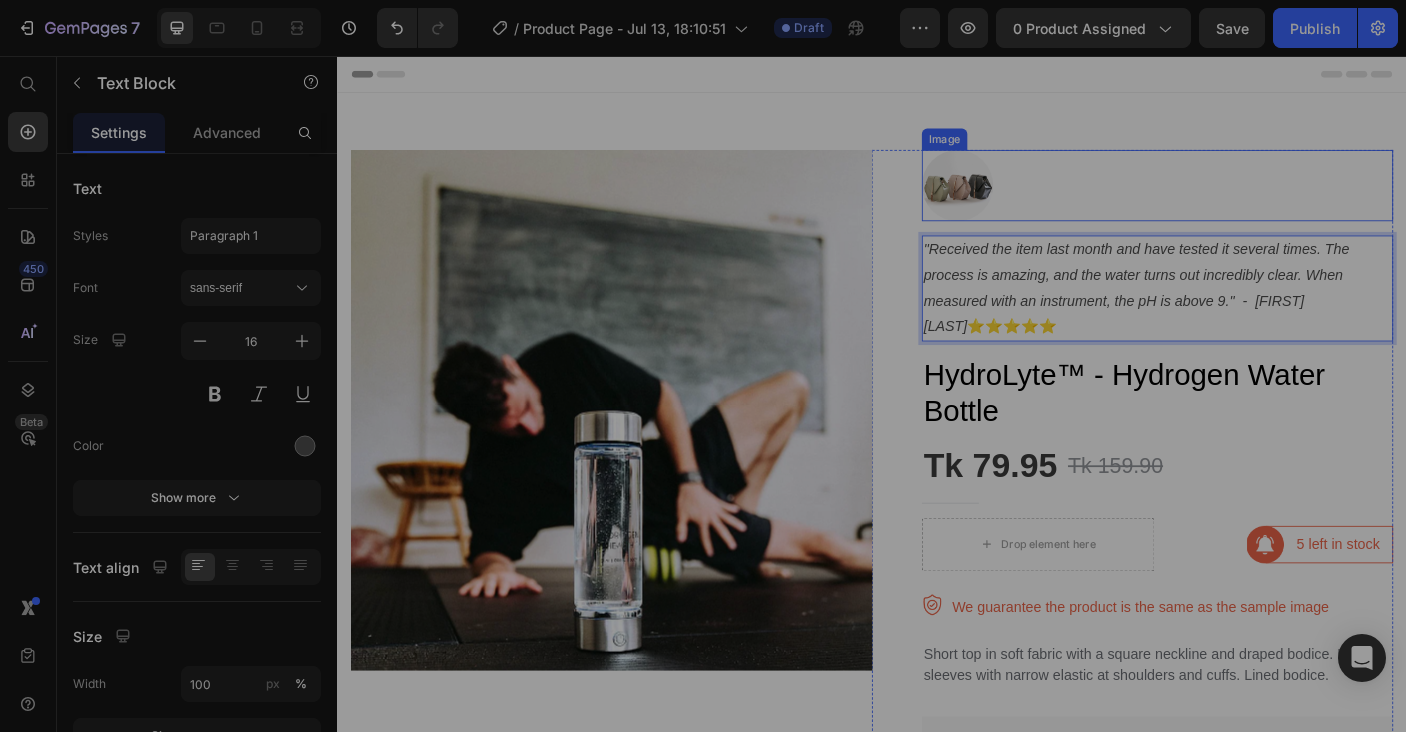 click at bounding box center (1257, 201) 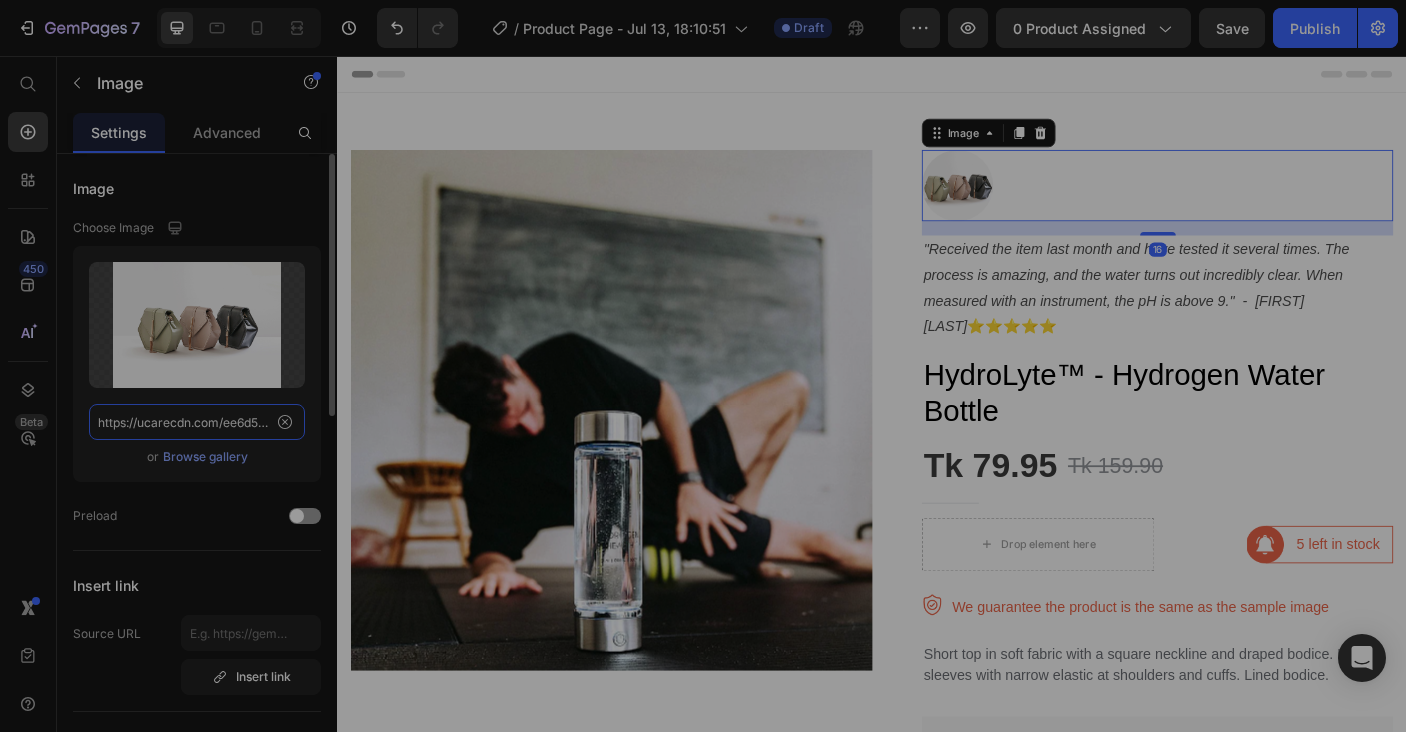 click on "https://ucarecdn.com/ee6d5074-1640-4cc7-8933-47c8589c3dee/-/format/auto/" 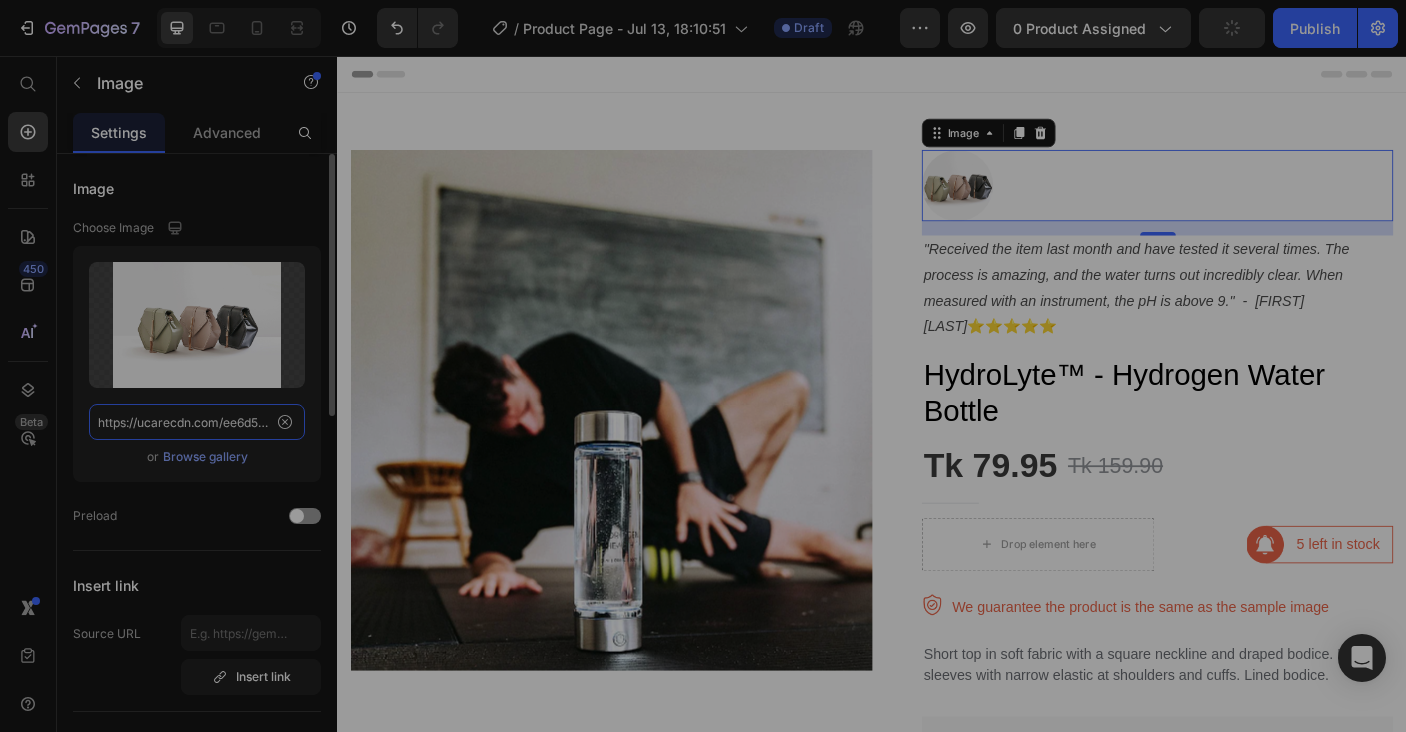 paste on "830464c0-172c-4e33-95ae-3b98acf364d3/-/format/auto/-/preview/3000x3000/-/quality/lighter/5-1681319976459_1_.jpg" 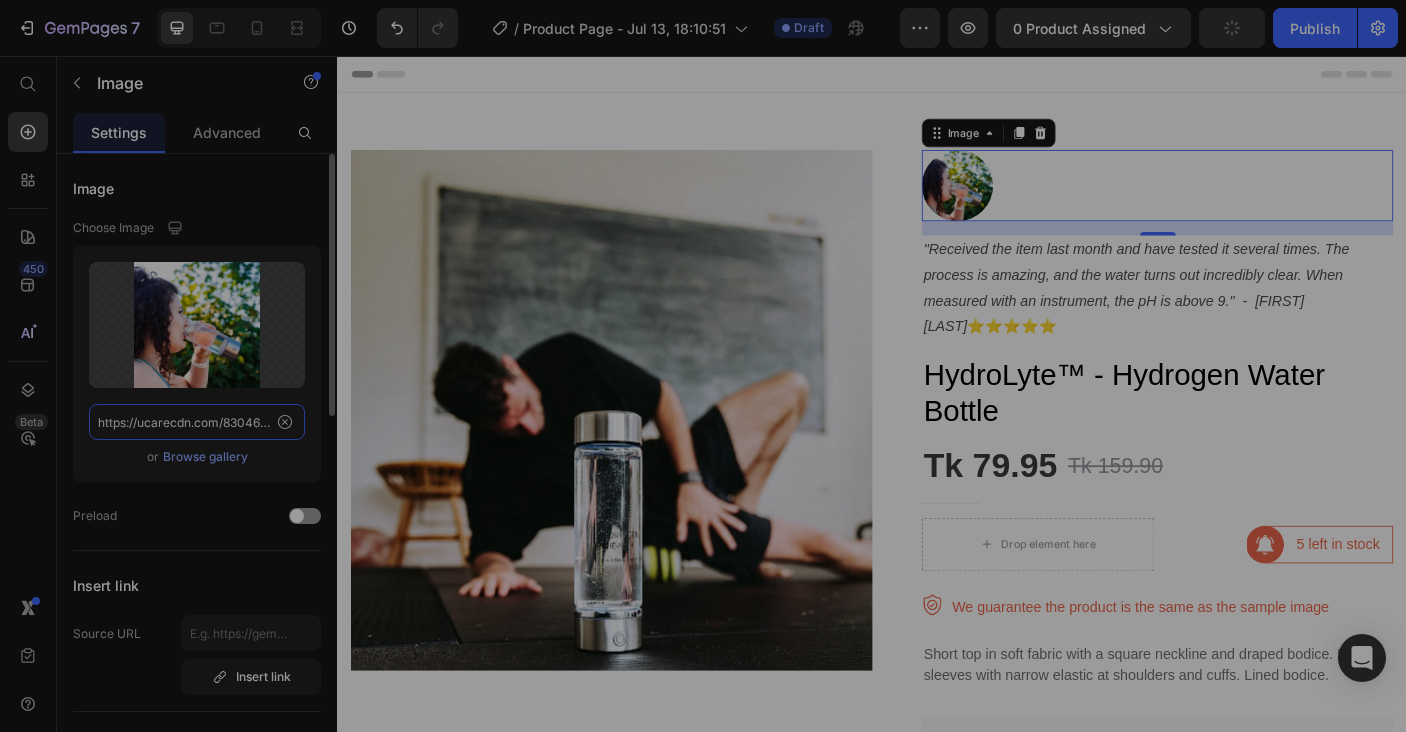 scroll, scrollTop: 0, scrollLeft: 642, axis: horizontal 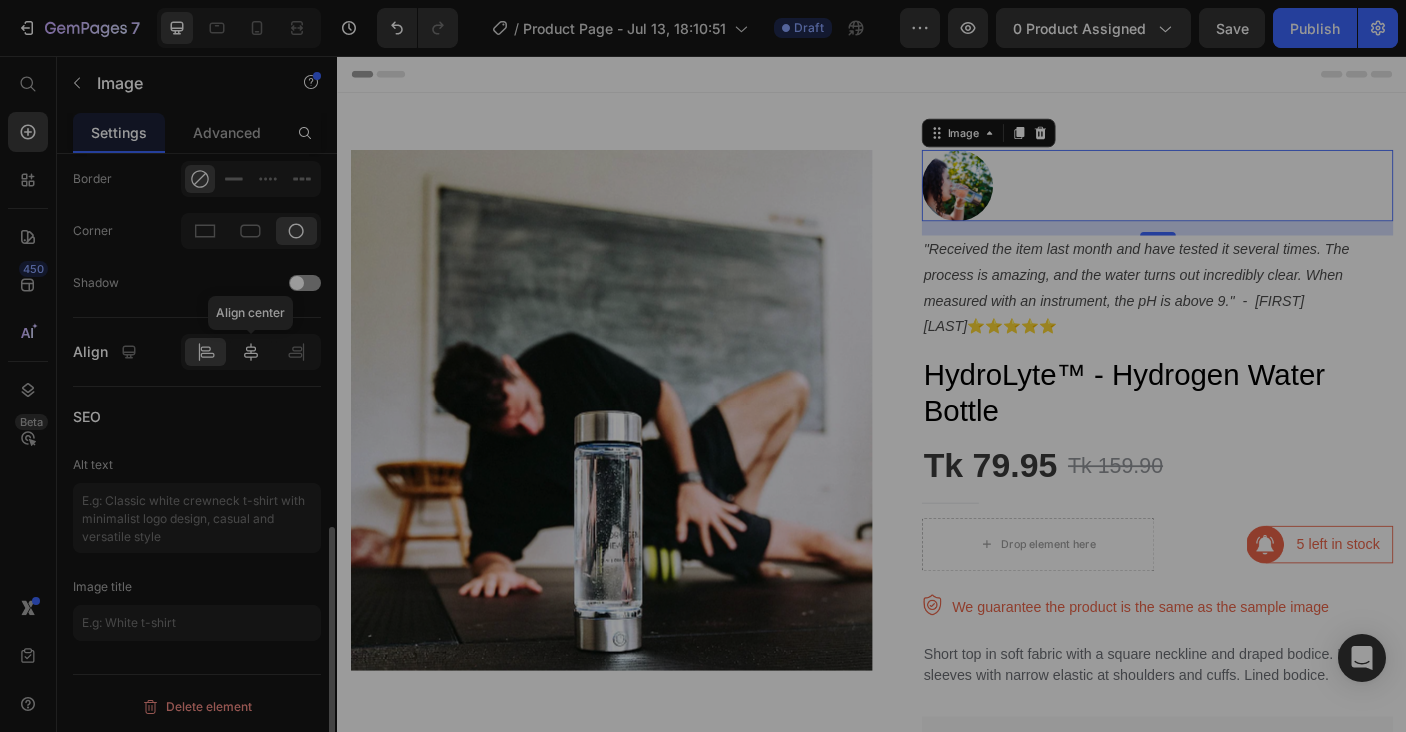 type on "https://ucarecdn.com/830464c0-172c-4e33-95ae-3b98acf364d3/-/format/auto/-/preview/3000x3000/-/quality/lighter/5-1681319976459_1_.jpg" 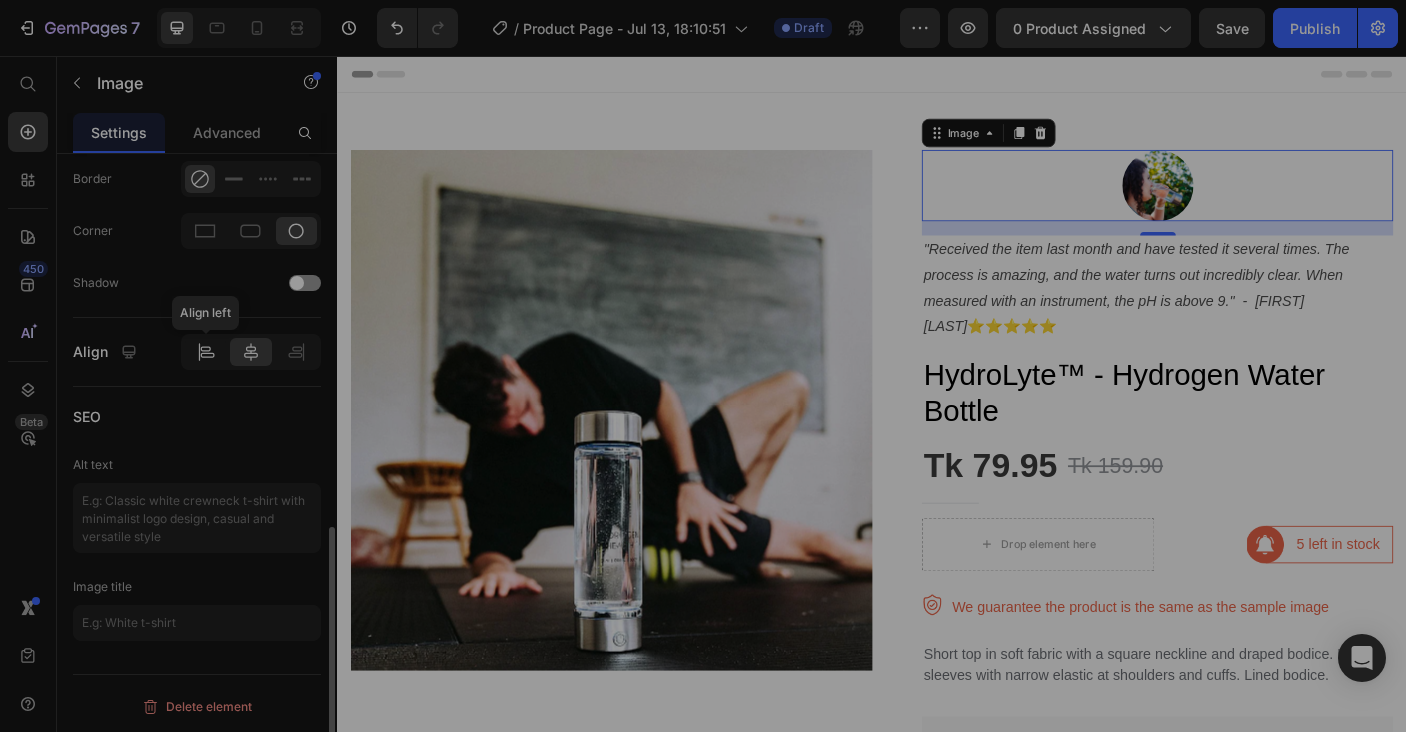 click 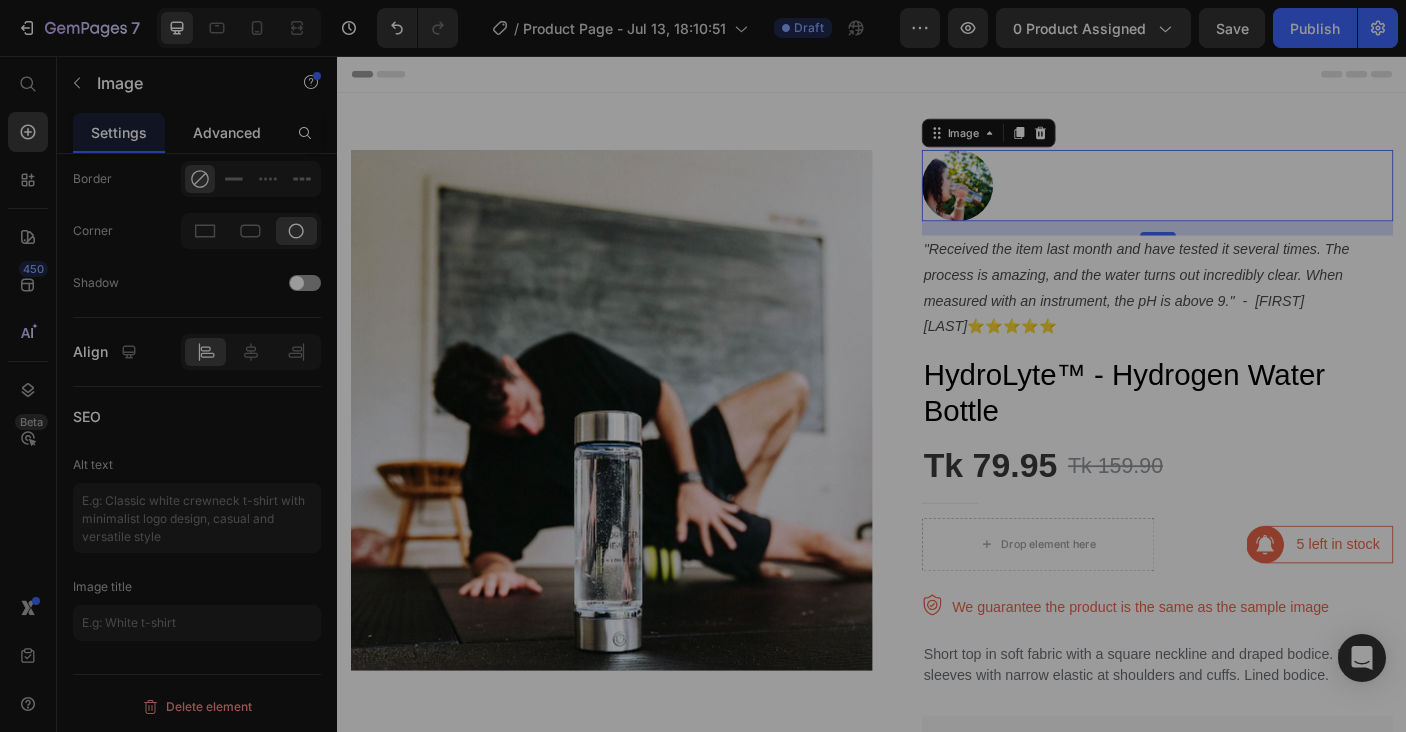 click on "Advanced" at bounding box center [227, 132] 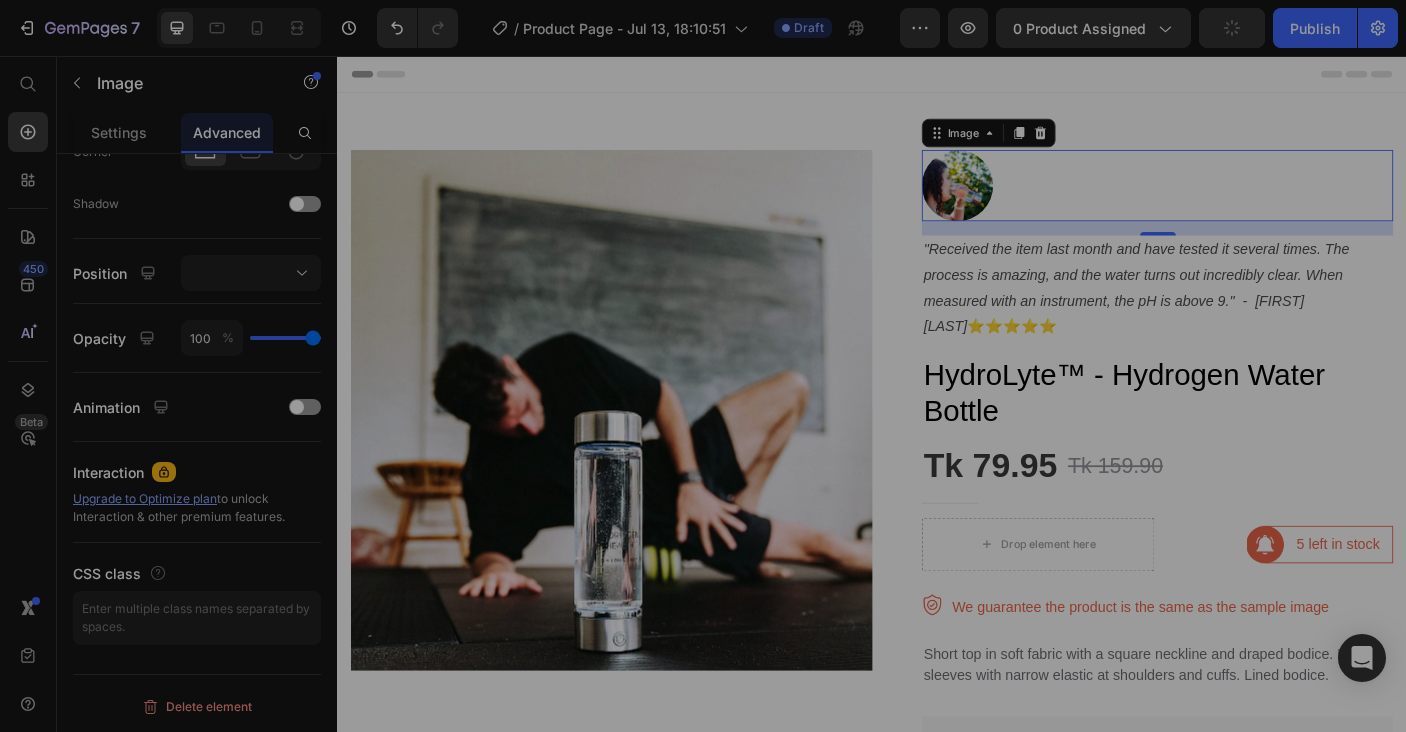 scroll, scrollTop: 0, scrollLeft: 0, axis: both 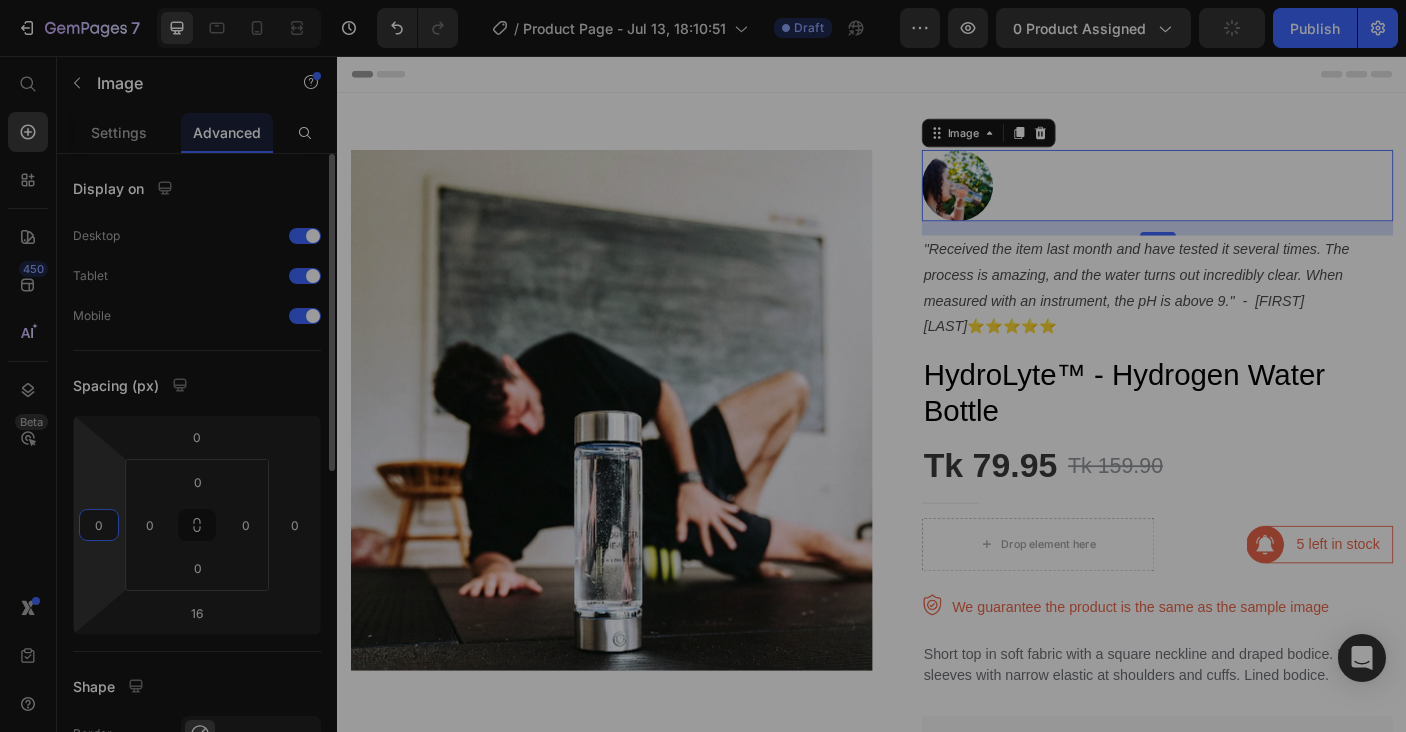 click on "0" at bounding box center [99, 525] 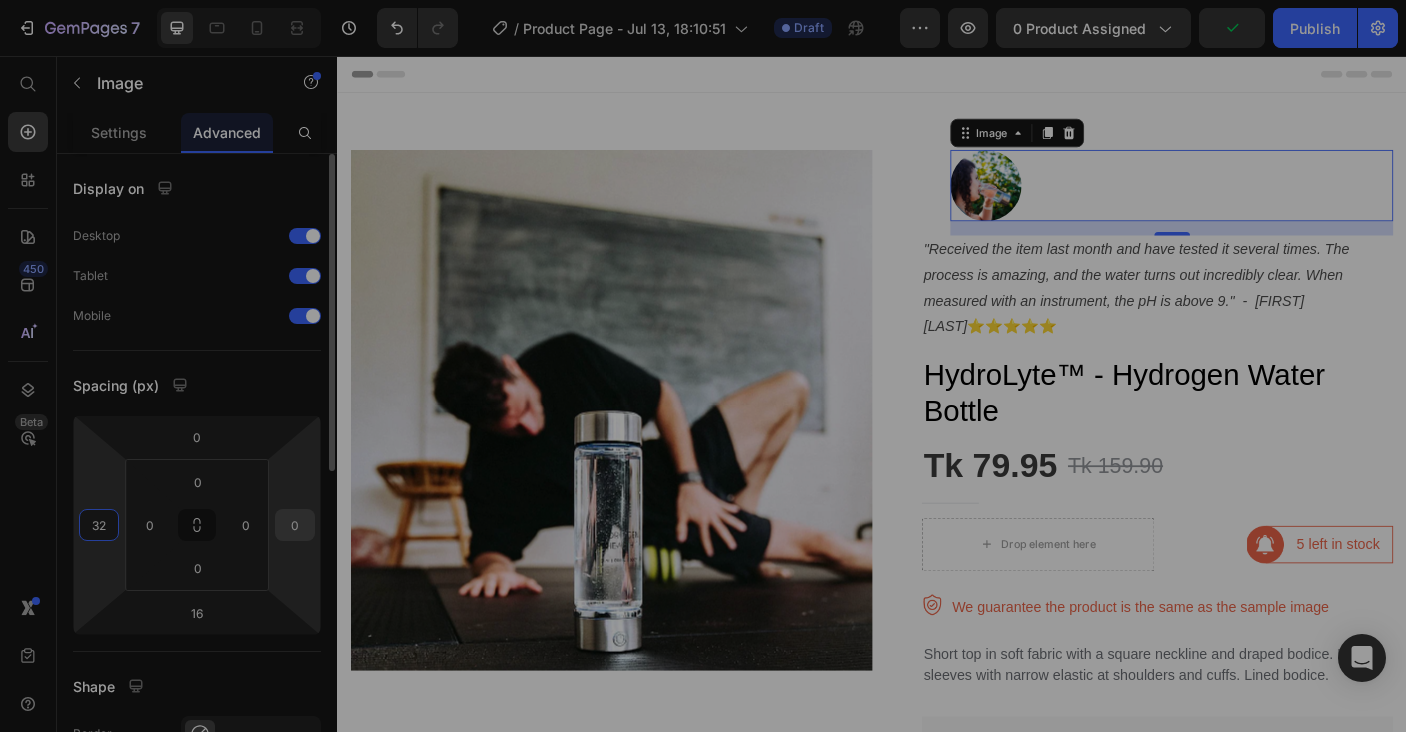 type on "32" 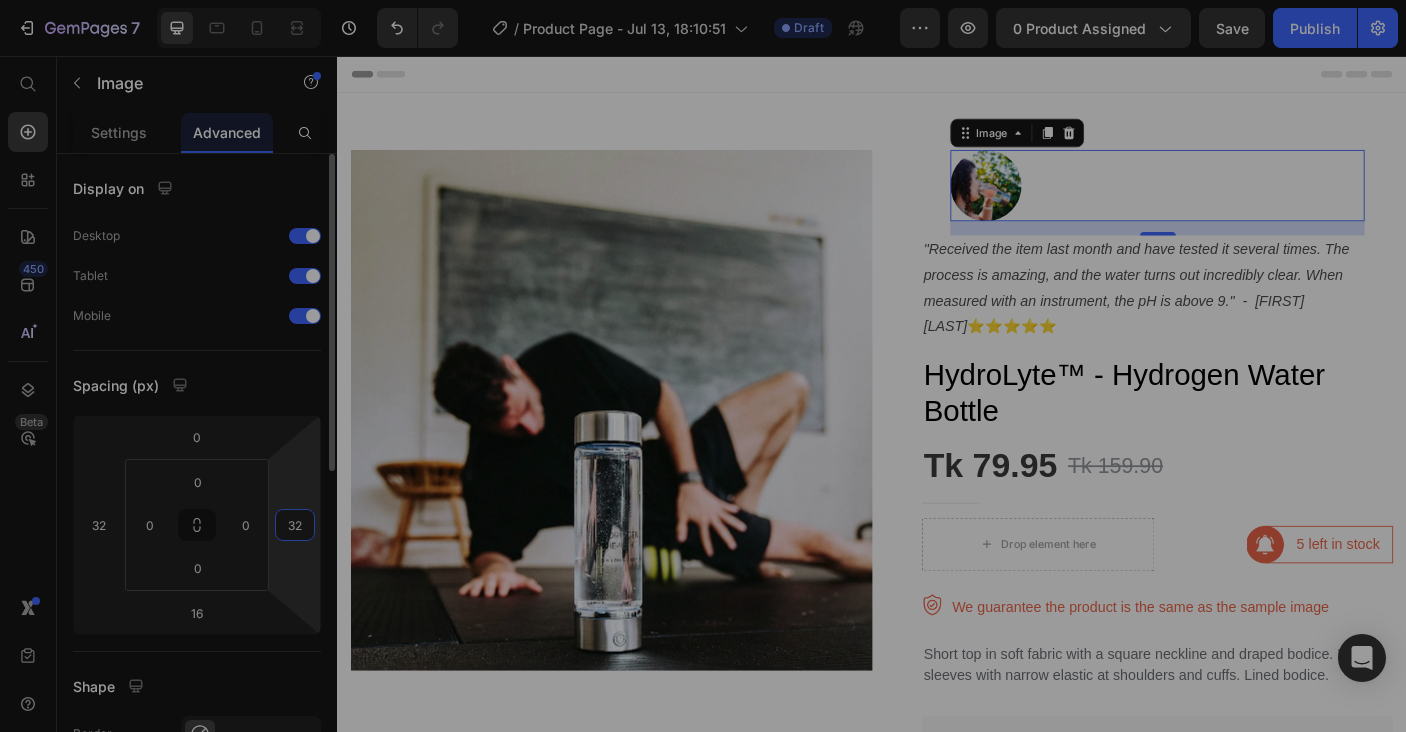 type on "3" 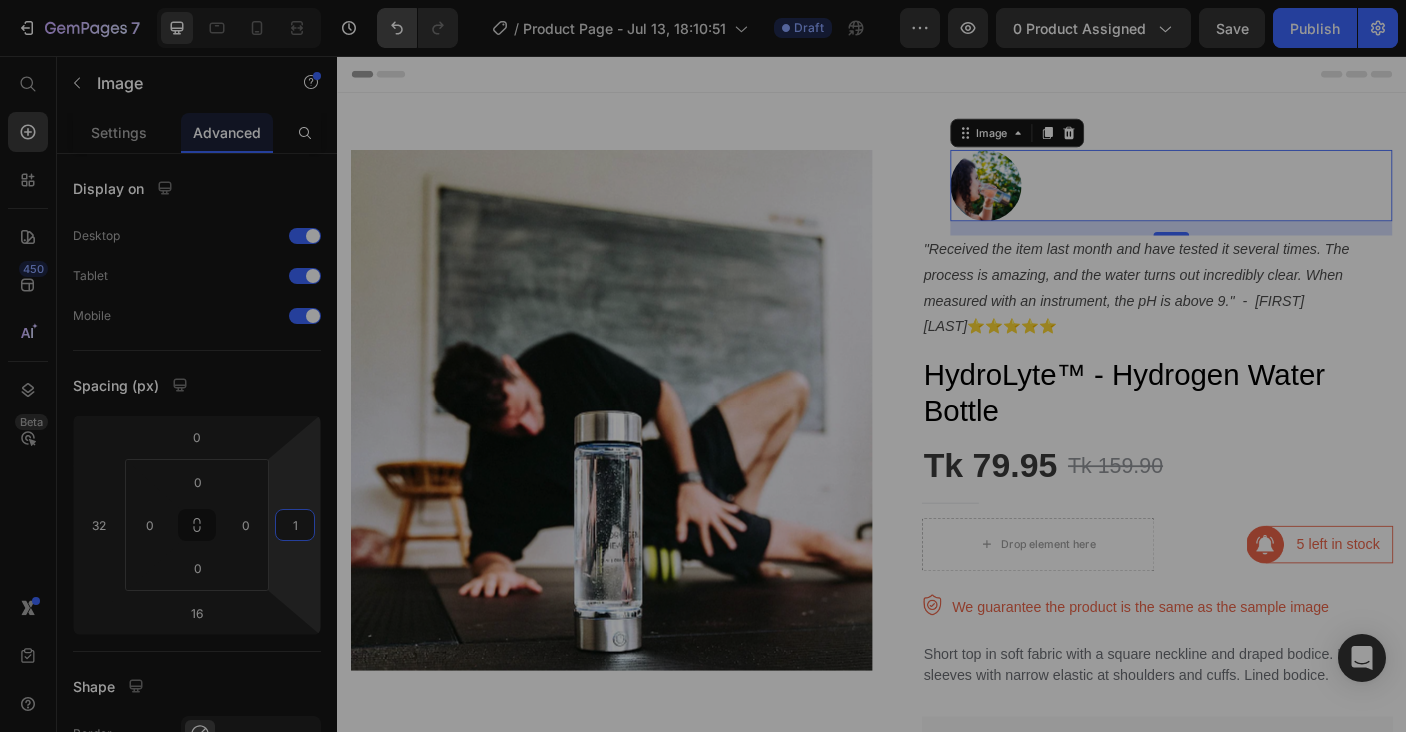 type on "1" 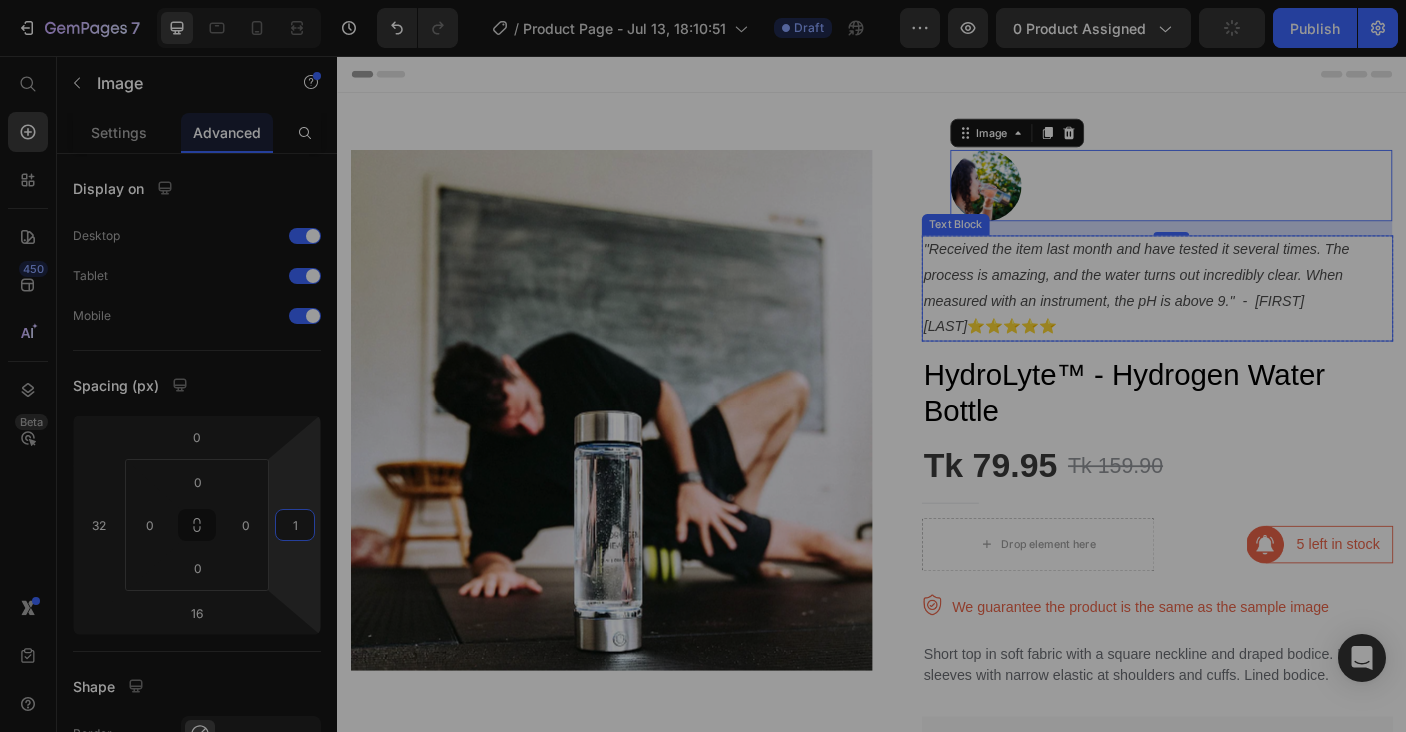 click on ""Received the item last month and have tested it several times. The process is amazing, and the water turns out incredibly clear. When measured with an instrument, the pH is above 9."  -  [FIRST] [LAST]" at bounding box center [1234, 315] 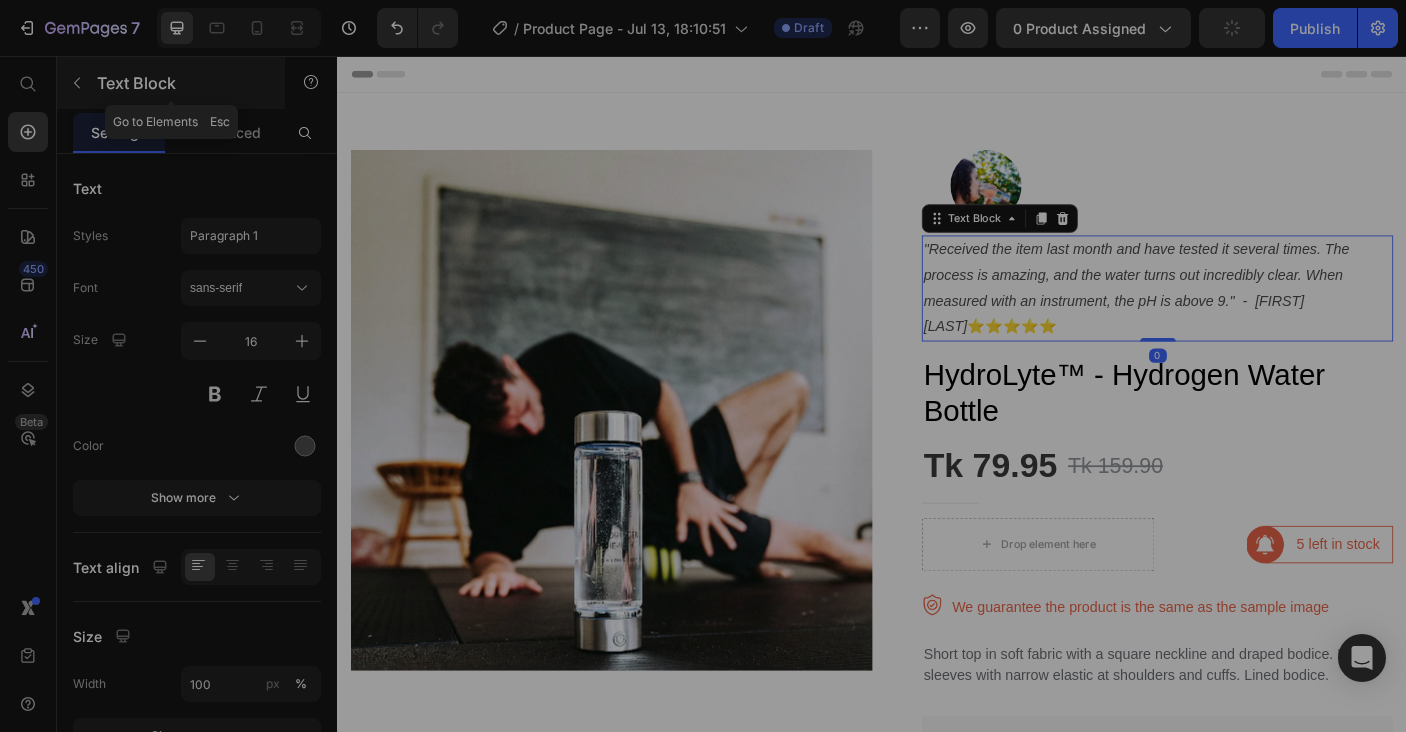 click 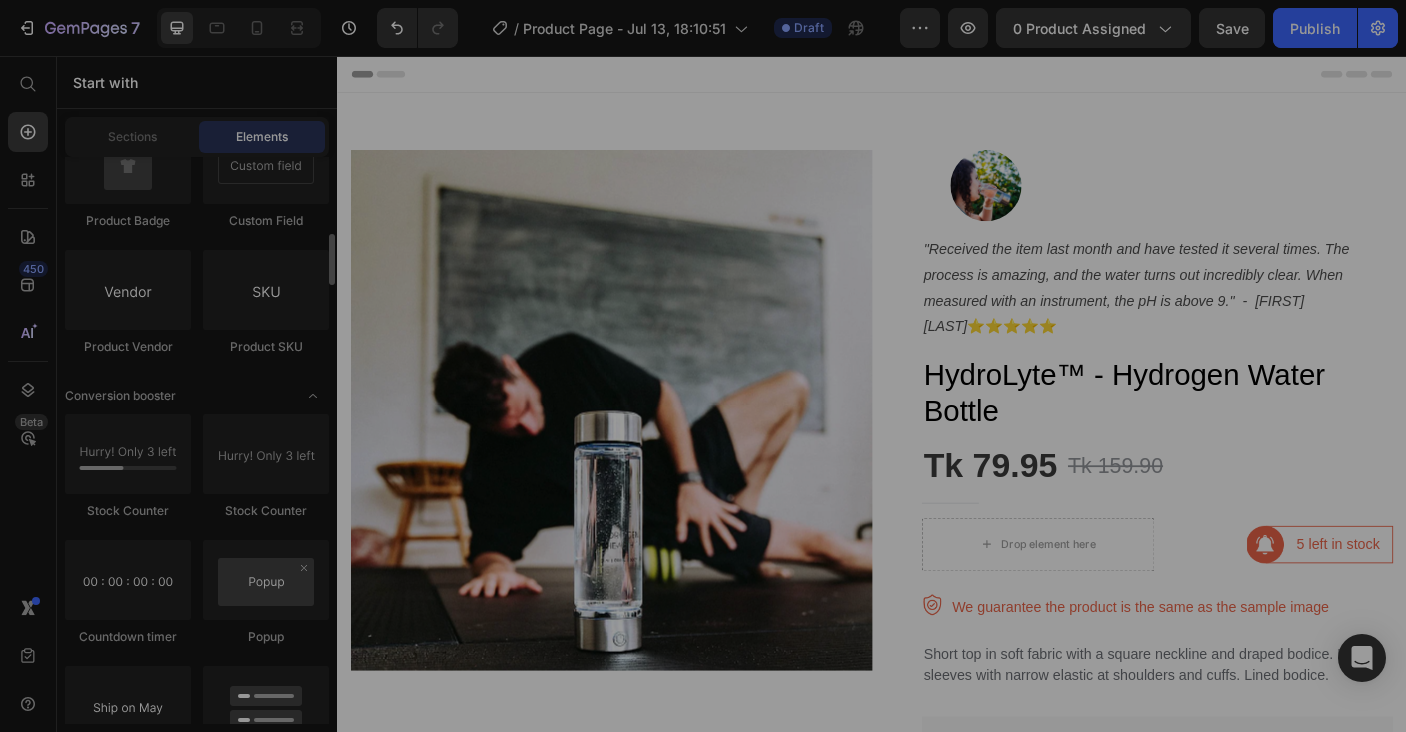 scroll, scrollTop: 3748, scrollLeft: 0, axis: vertical 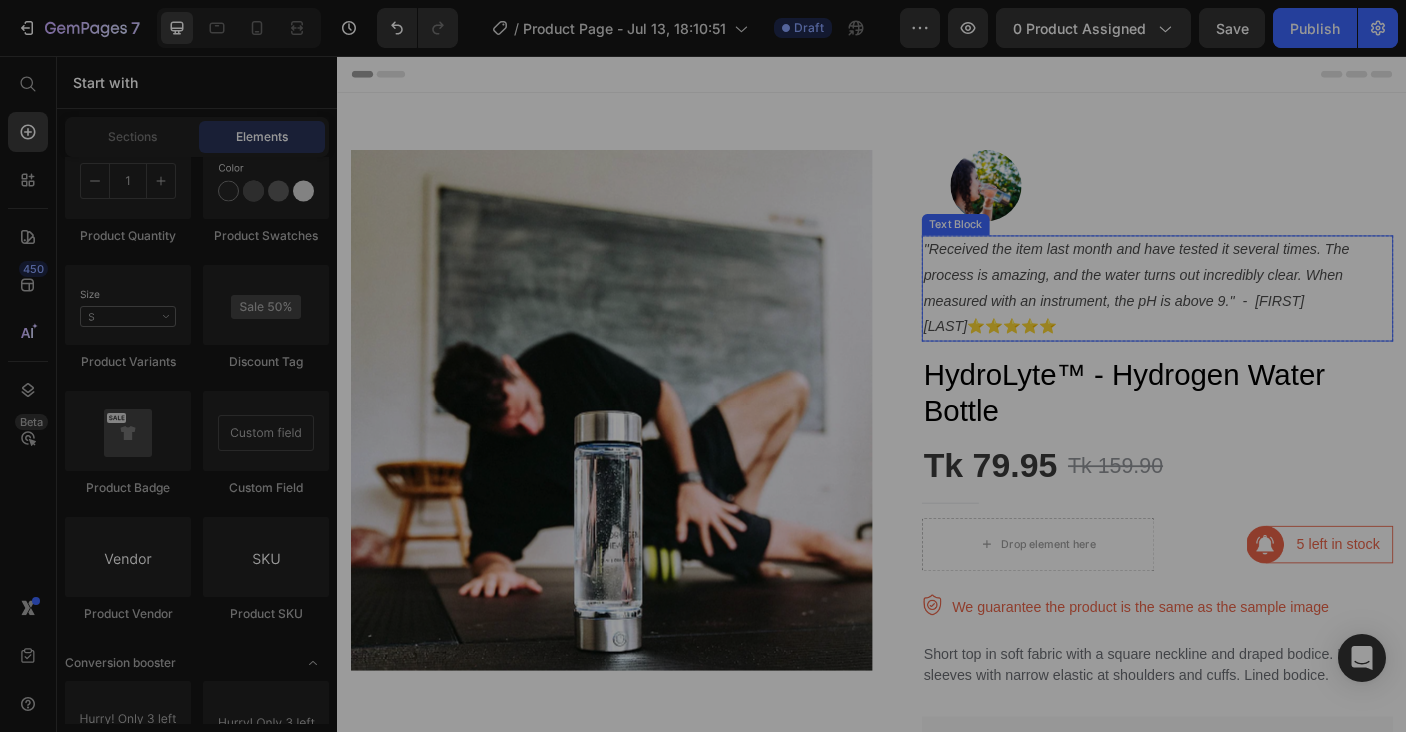 click on ""Received the item last month and have tested it several times. The process is amazing, and the water turns out incredibly clear. When measured with an instrument, the pH is above 9."  -  [FIRST] [LAST]" at bounding box center (1234, 315) 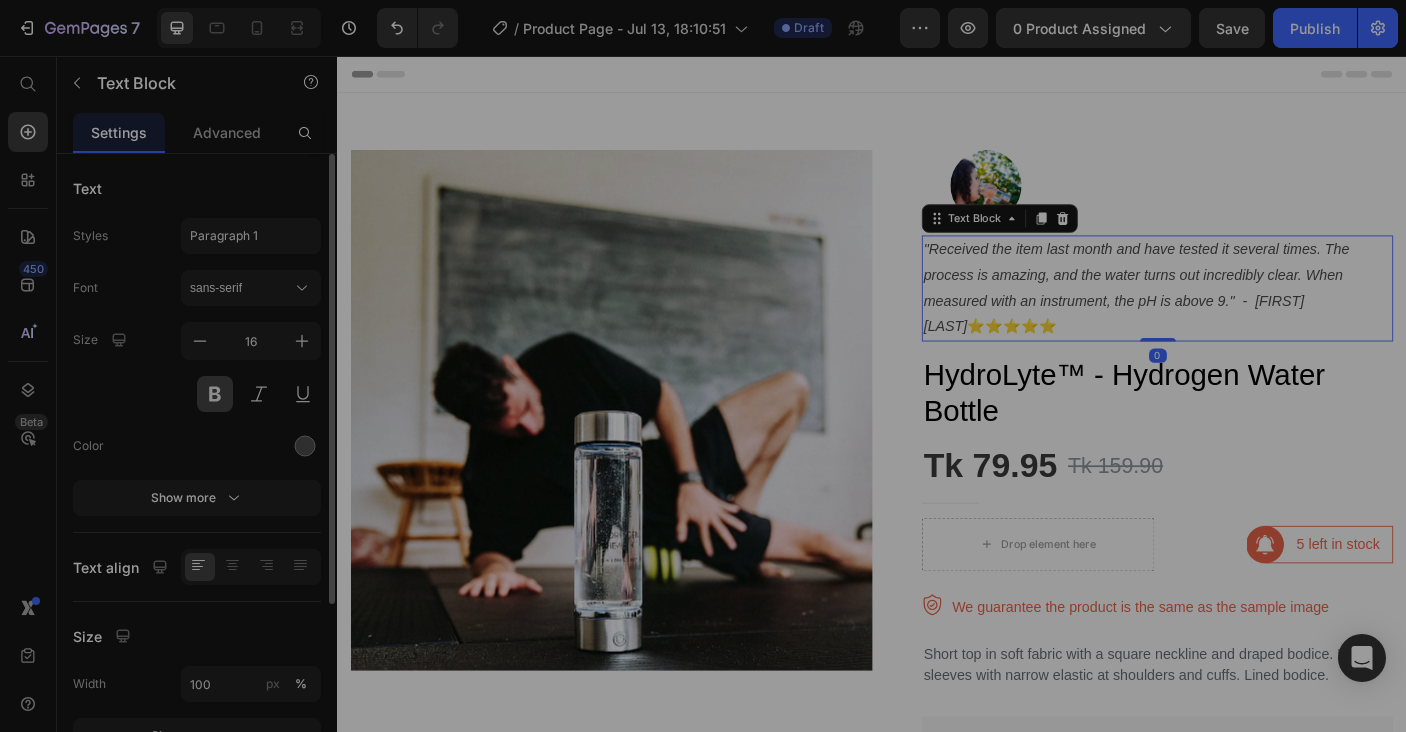 click at bounding box center (215, 394) 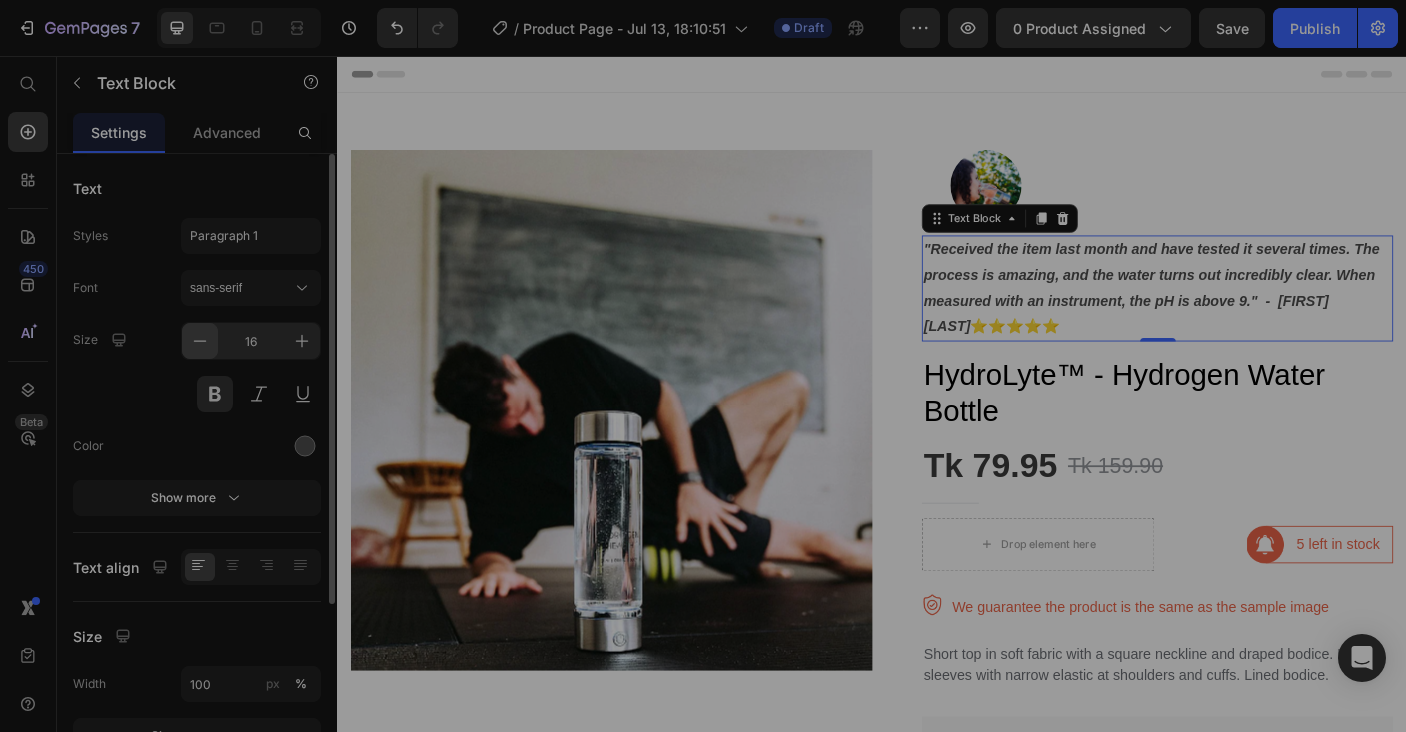 click 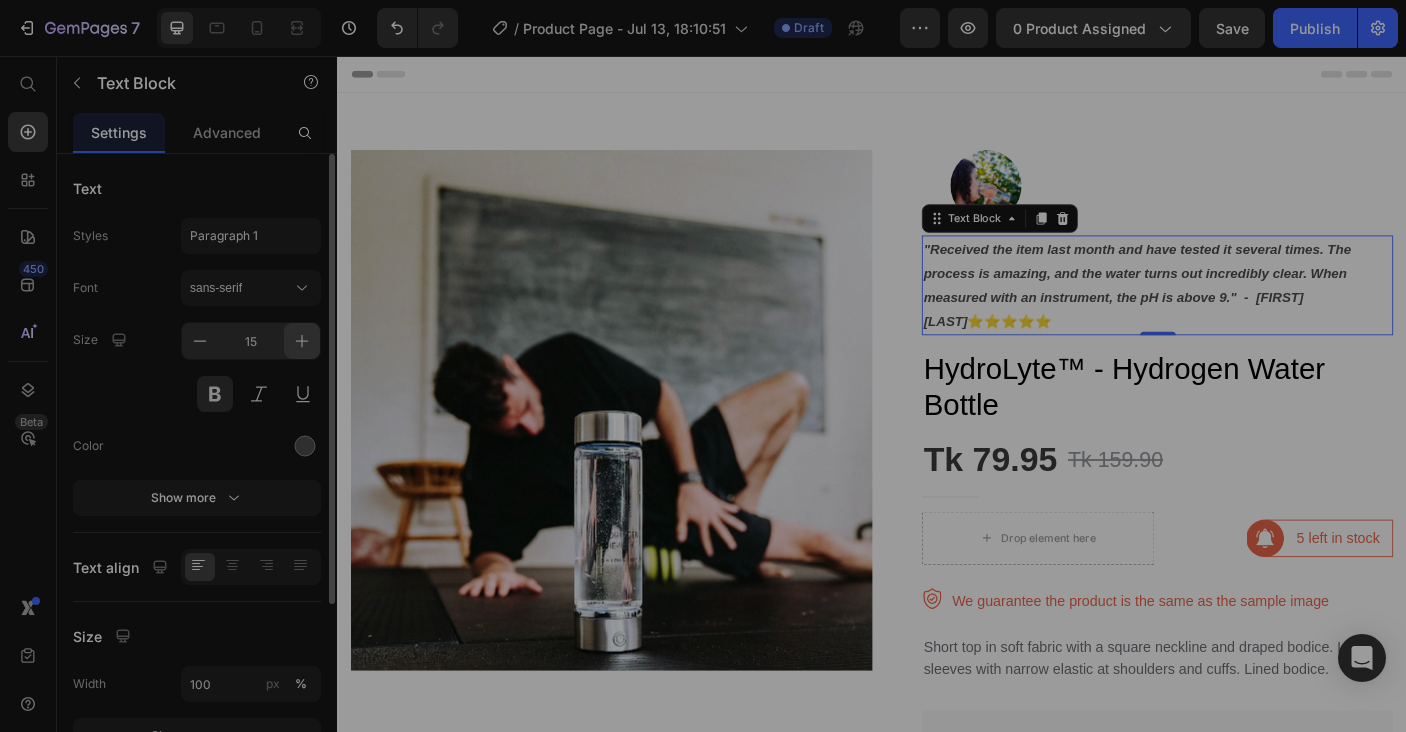 click 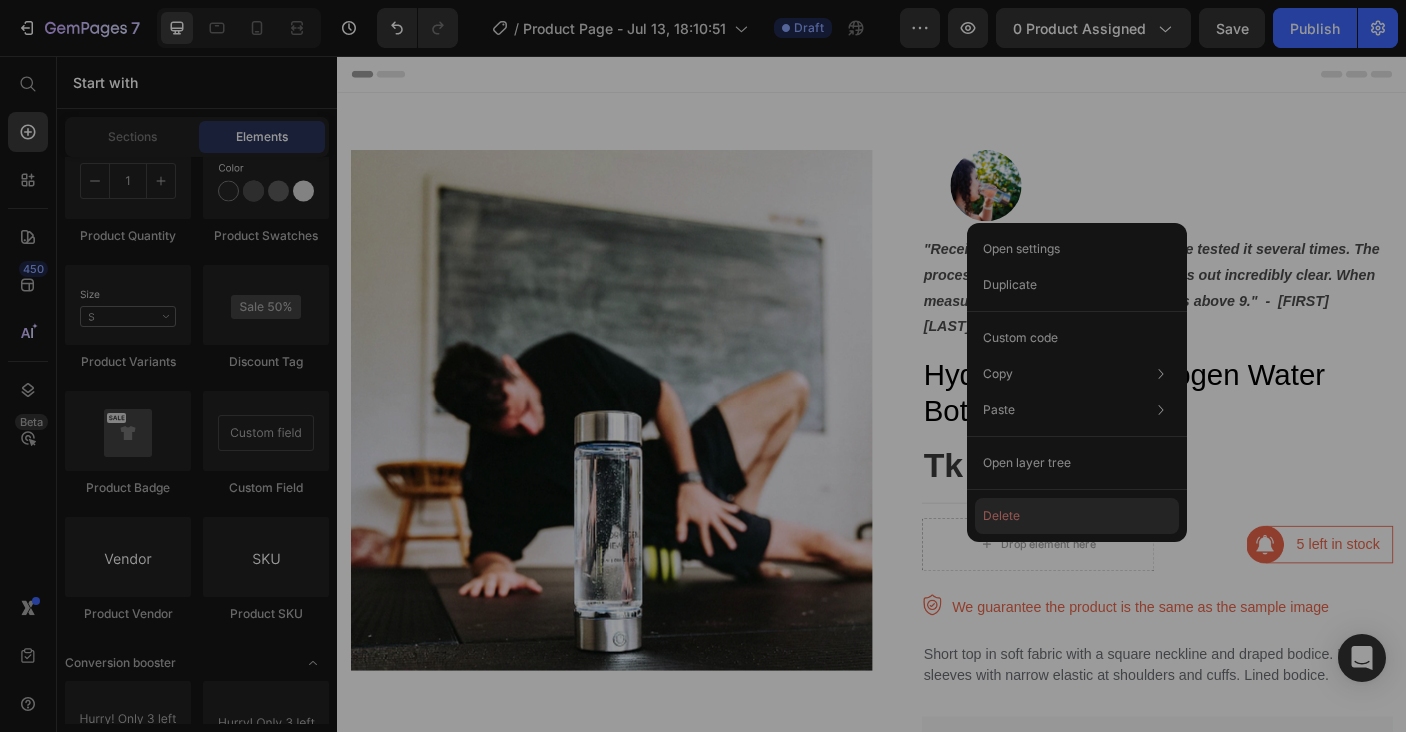 click on "Delete" 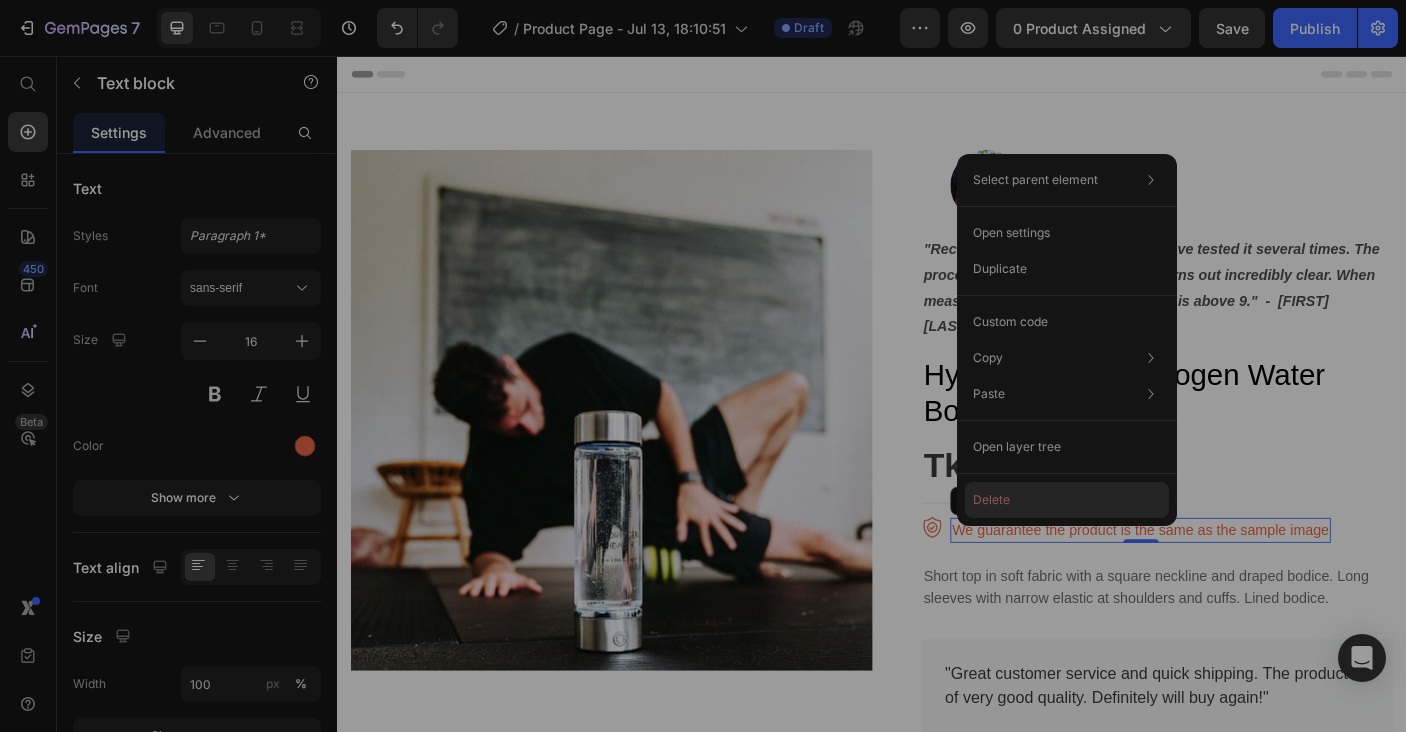 drag, startPoint x: 1036, startPoint y: 495, endPoint x: 773, endPoint y: 493, distance: 263.0076 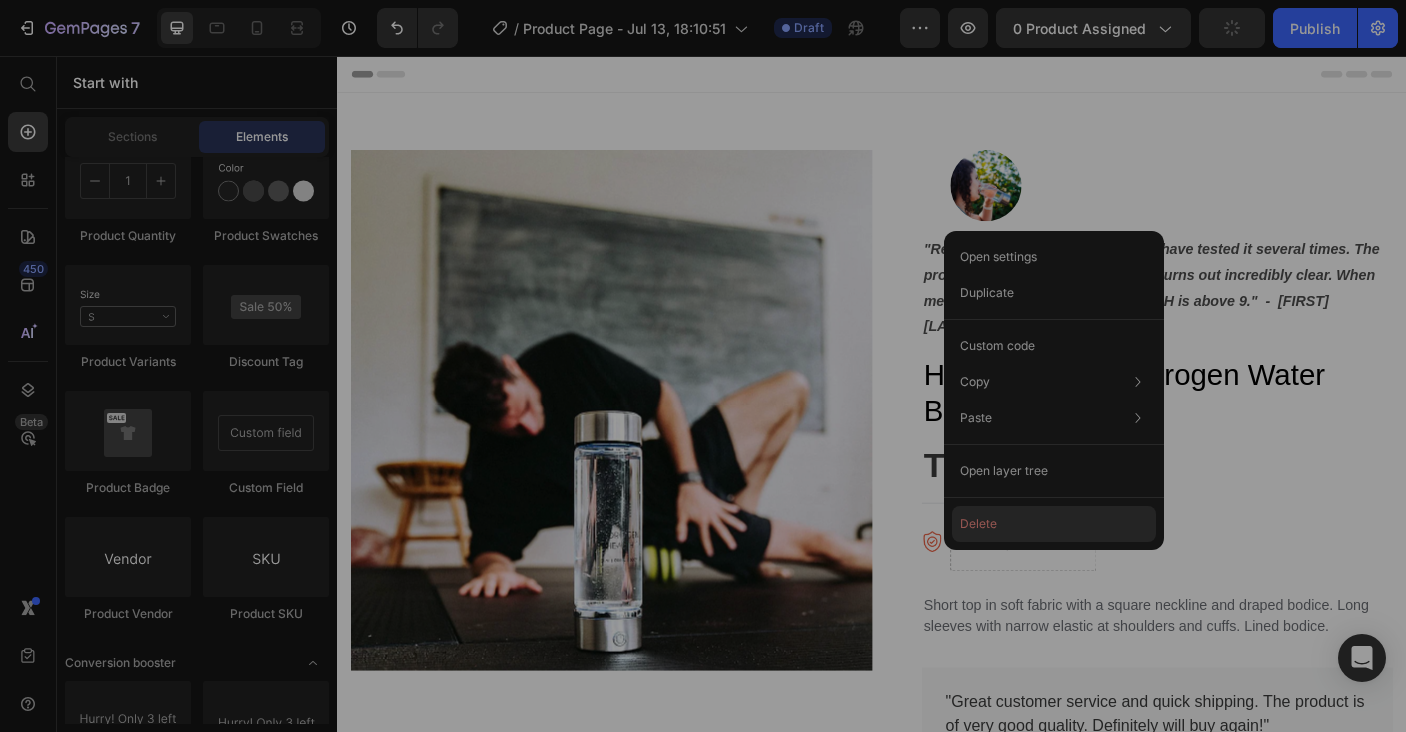 click on "Delete" 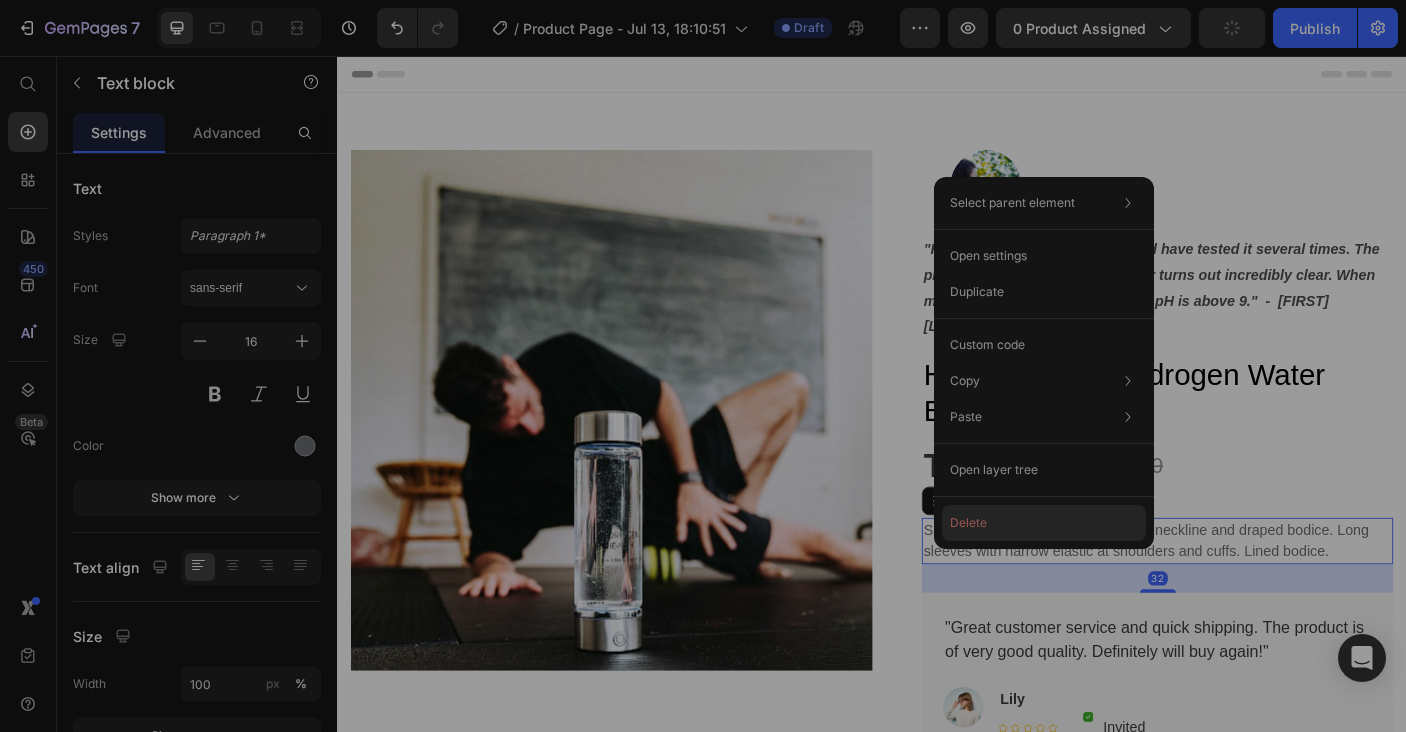 drag, startPoint x: 1018, startPoint y: 532, endPoint x: 763, endPoint y: 530, distance: 255.00784 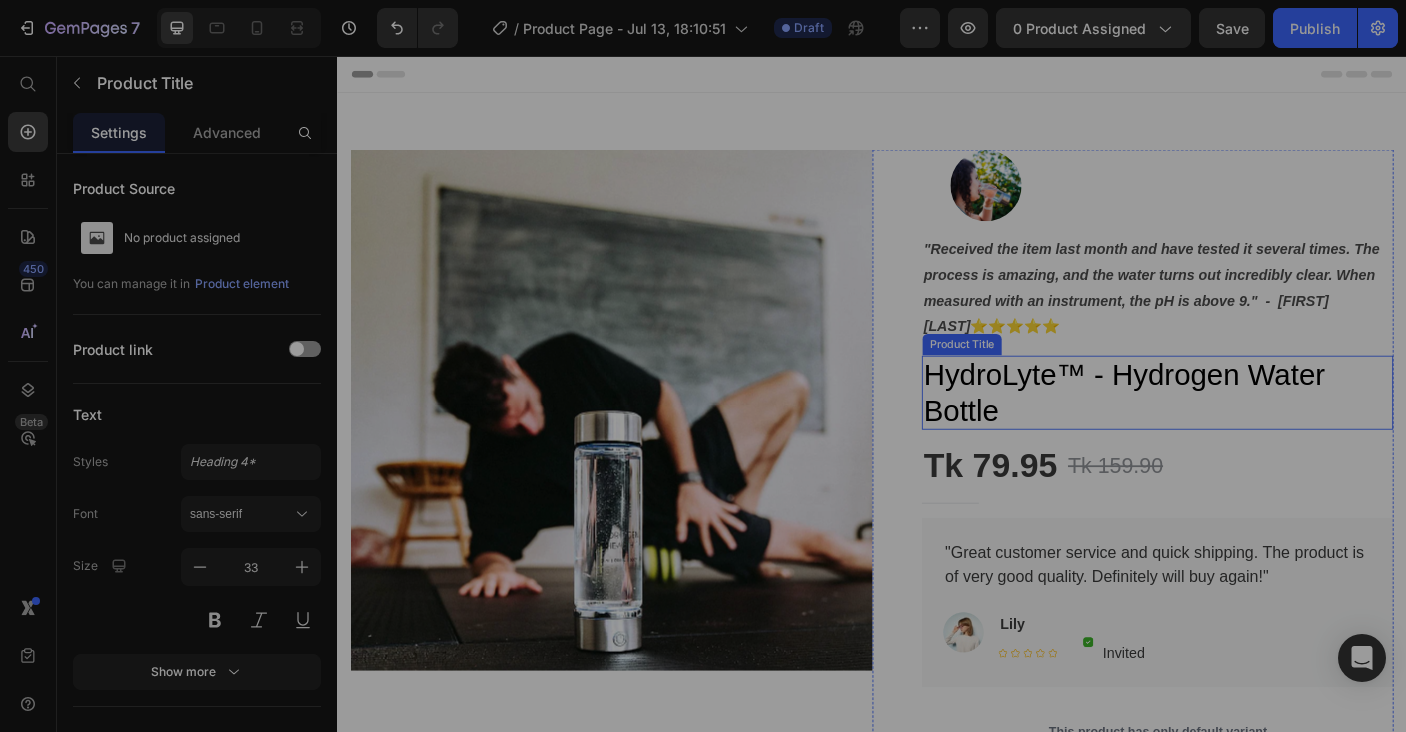click on "HydroLyte™ - Hydrogen Water Bottle" at bounding box center [1257, 433] 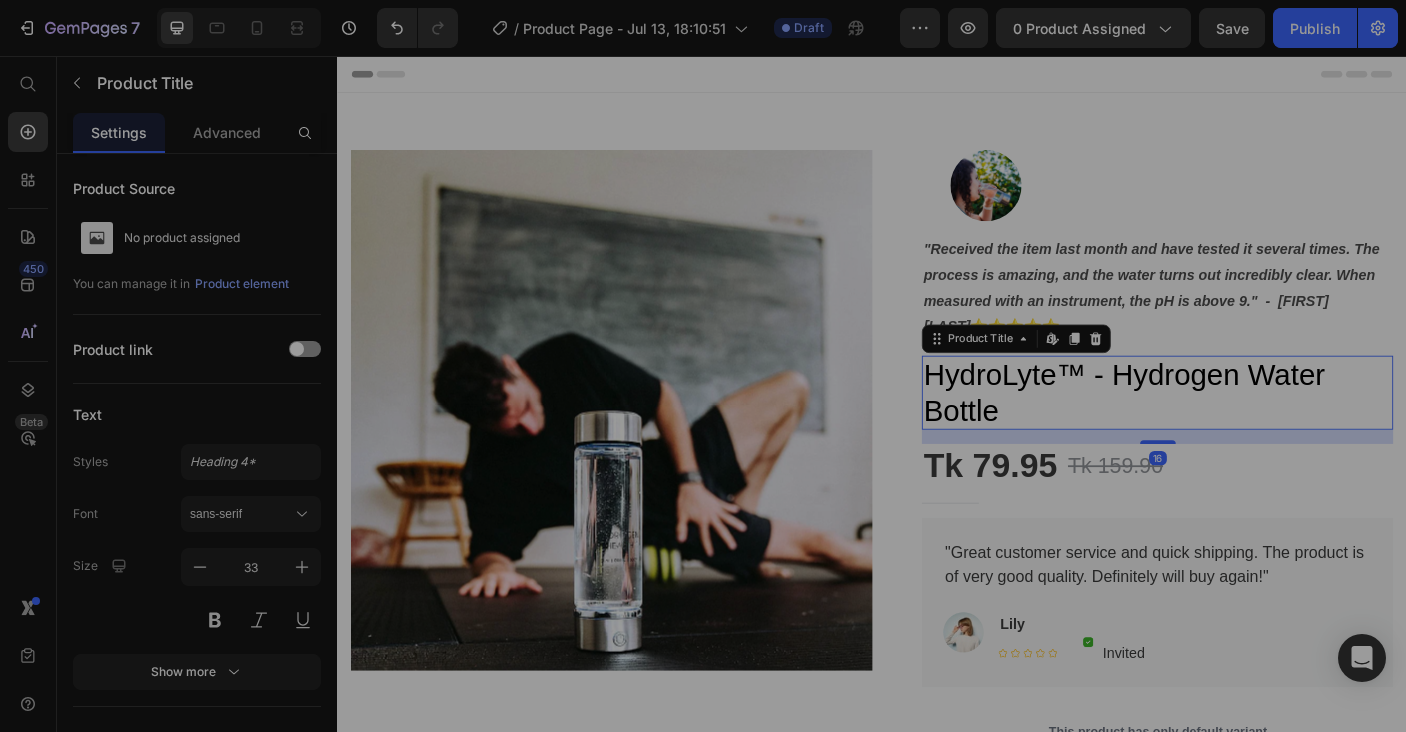 click on "16" at bounding box center [1257, 483] 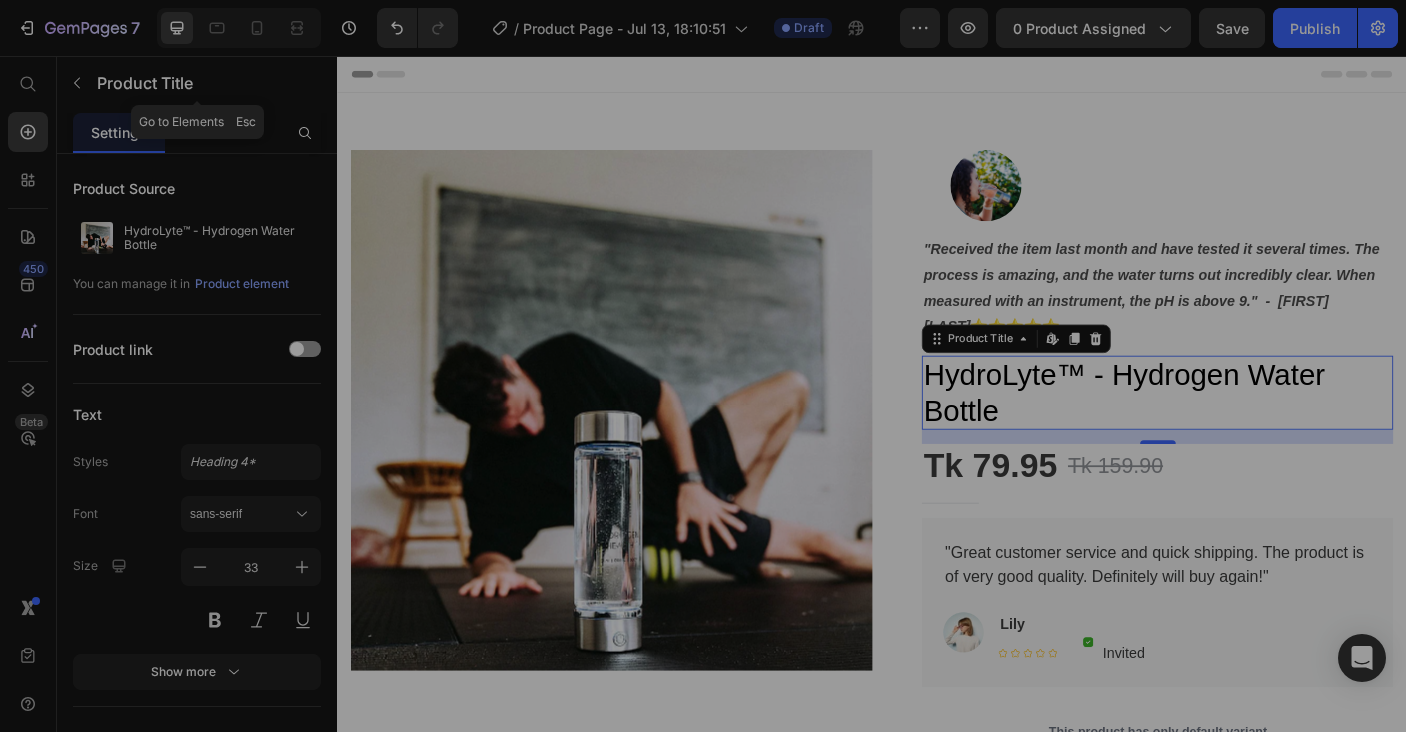 click at bounding box center (77, 83) 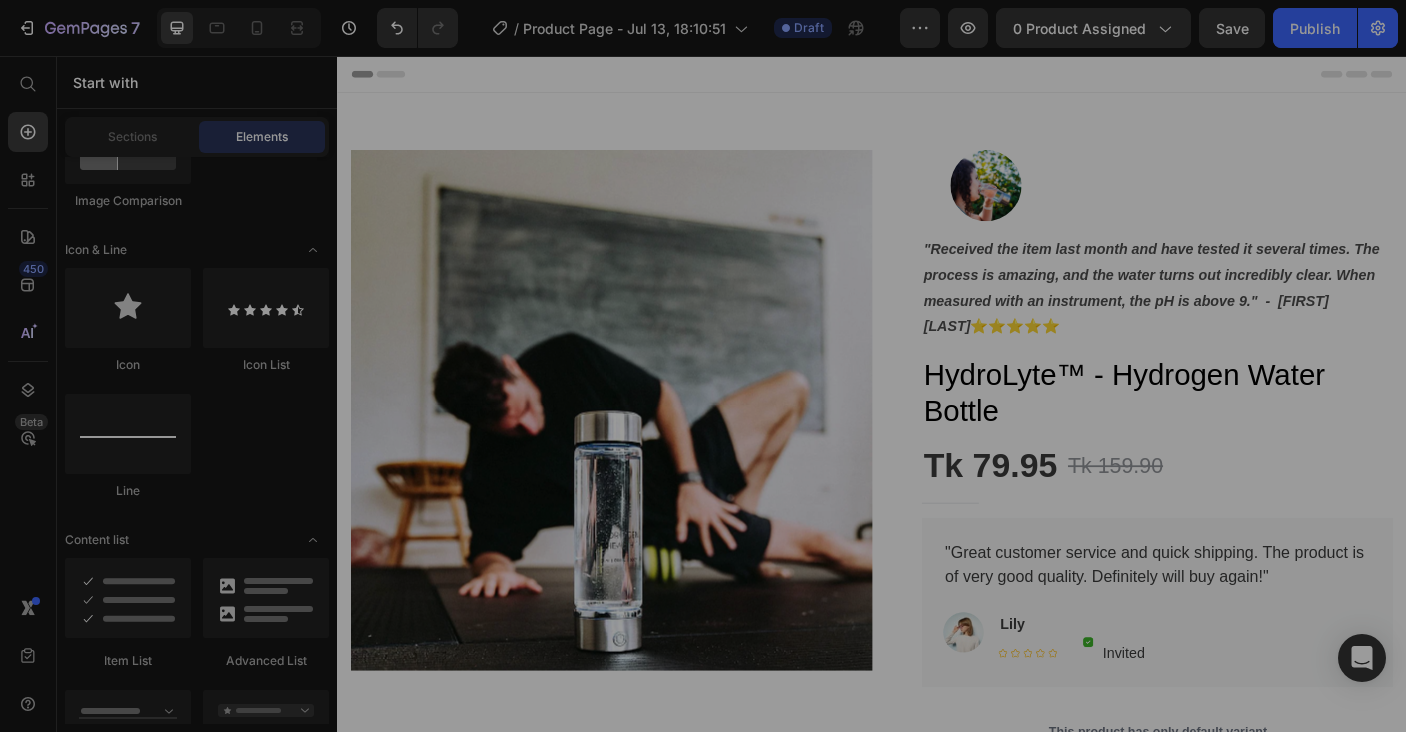 scroll, scrollTop: 1078, scrollLeft: 0, axis: vertical 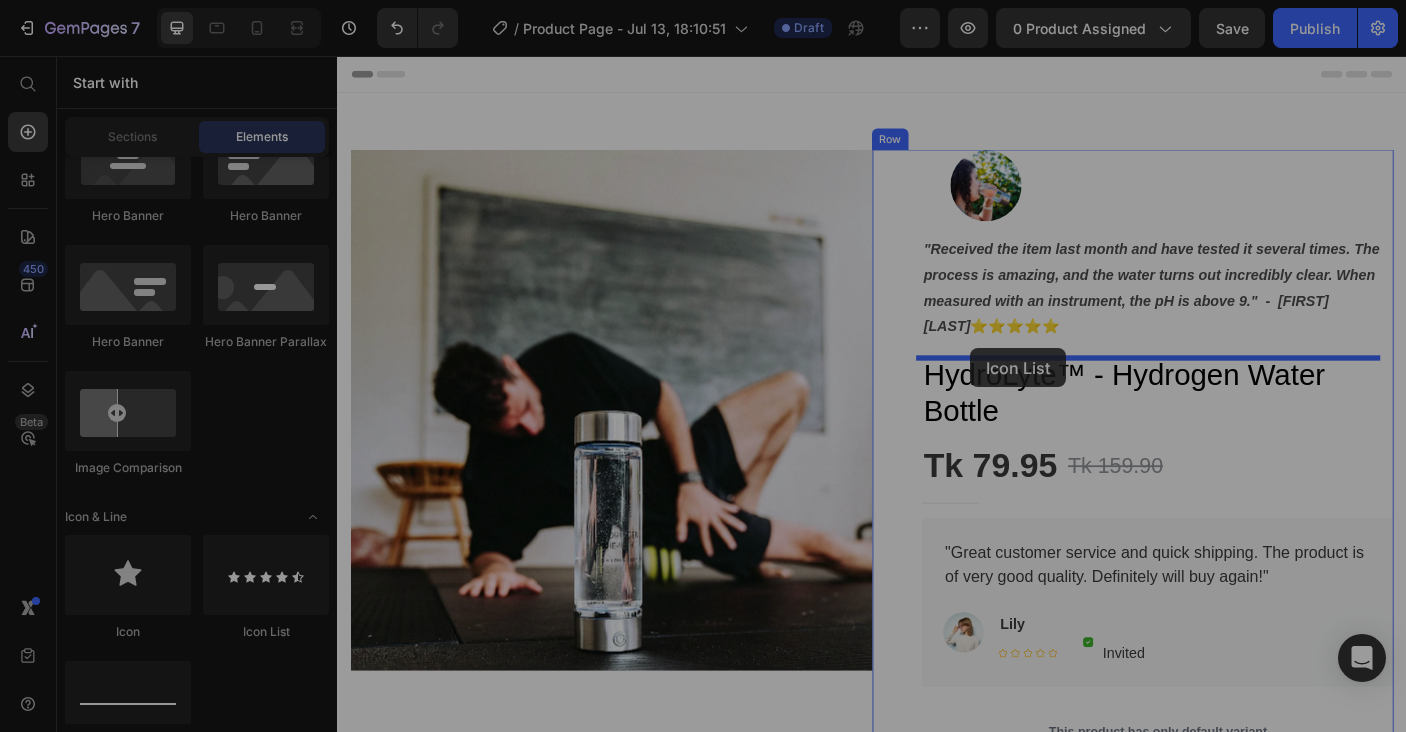 drag, startPoint x: 591, startPoint y: 656, endPoint x: 1048, endPoint y: 384, distance: 531.82043 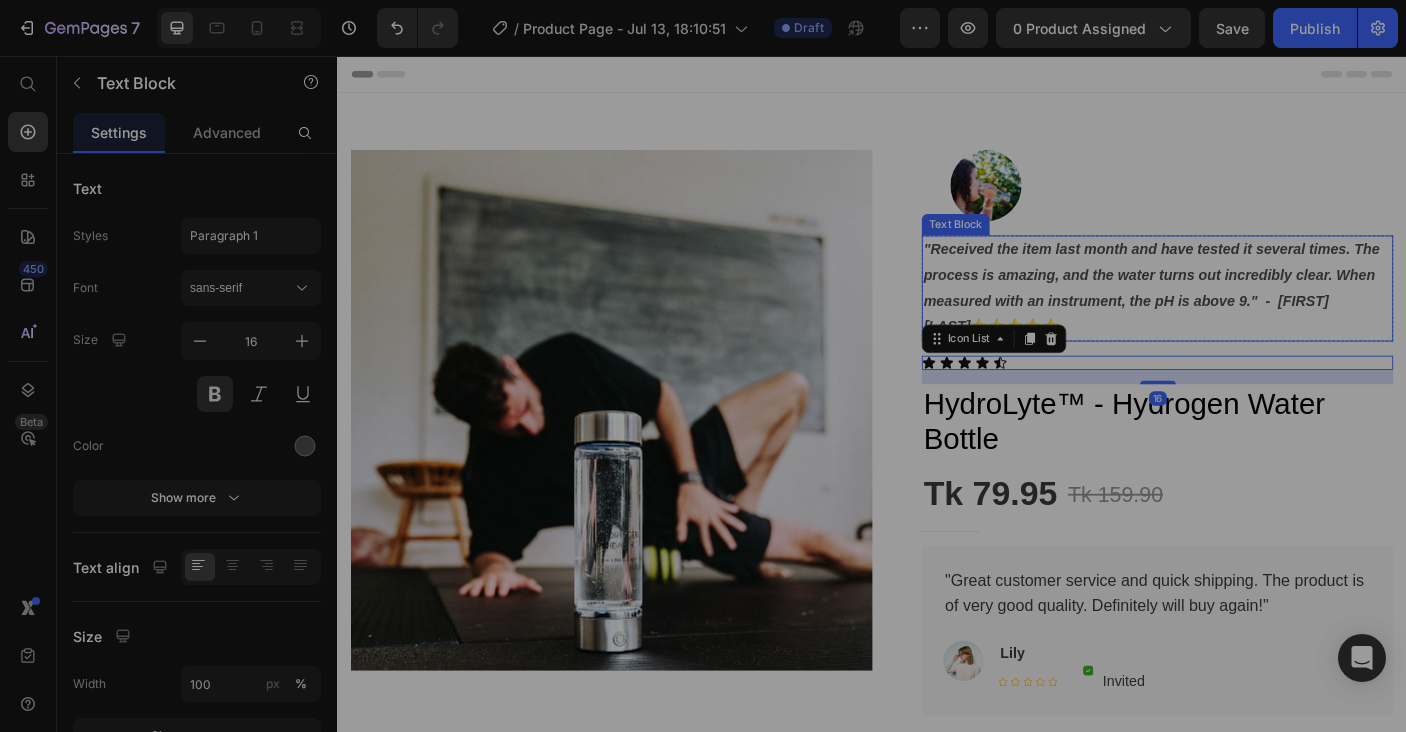 click on ""Received the item last month and have tested it several times. The process is amazing, and the water turns out incredibly clear. When measured with an instrument, the pH is above 9."  -  [FIRST] [LAST]   ⭐⭐⭐⭐⭐" at bounding box center (1257, 316) 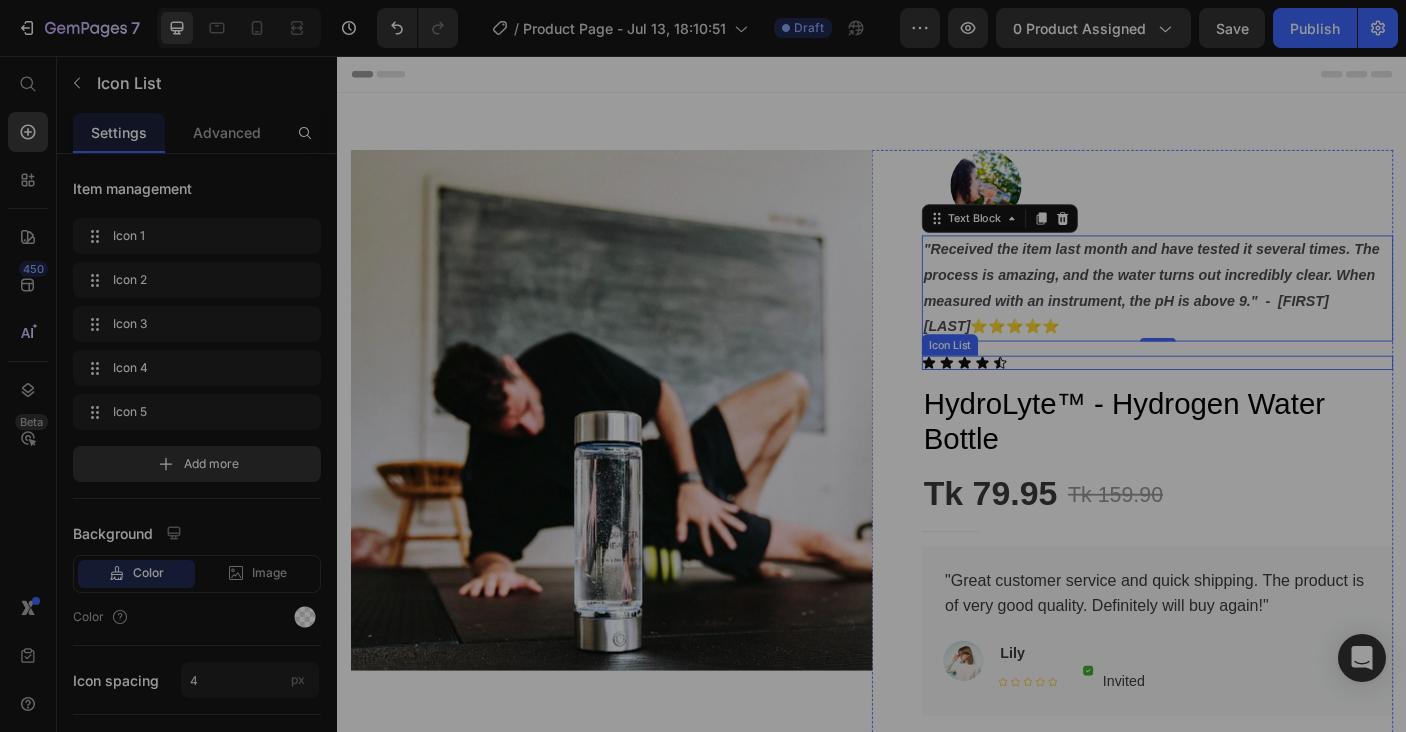 click on "Icon Icon Icon Icon Icon" at bounding box center [1257, 400] 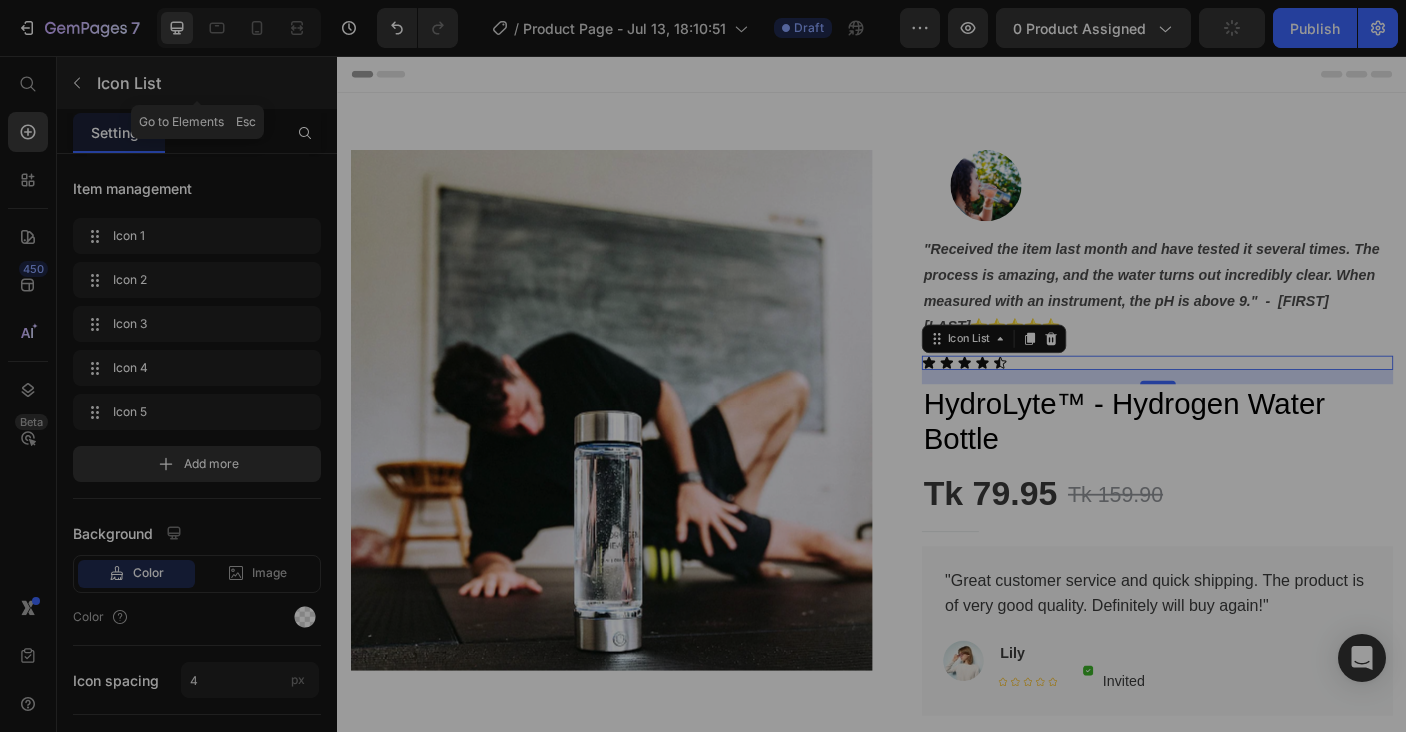 click 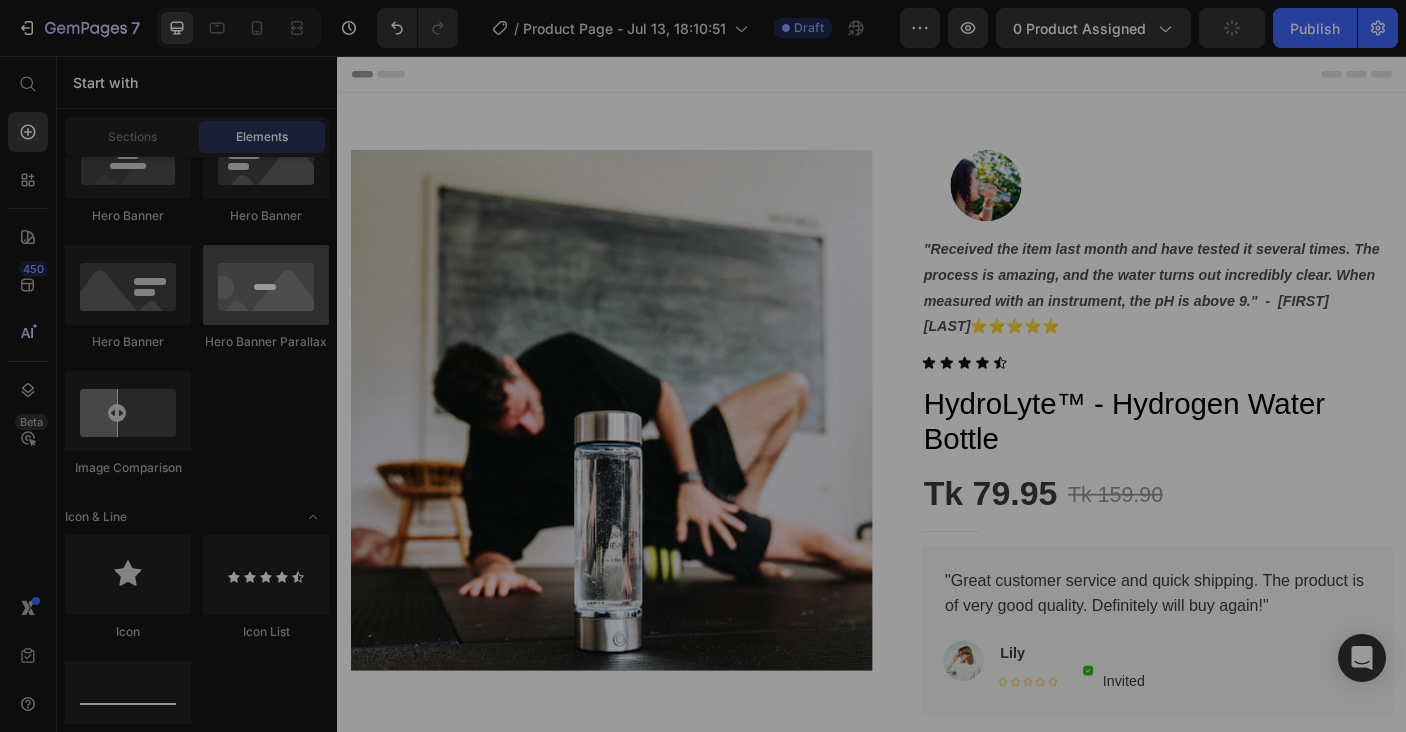scroll, scrollTop: 10, scrollLeft: 0, axis: vertical 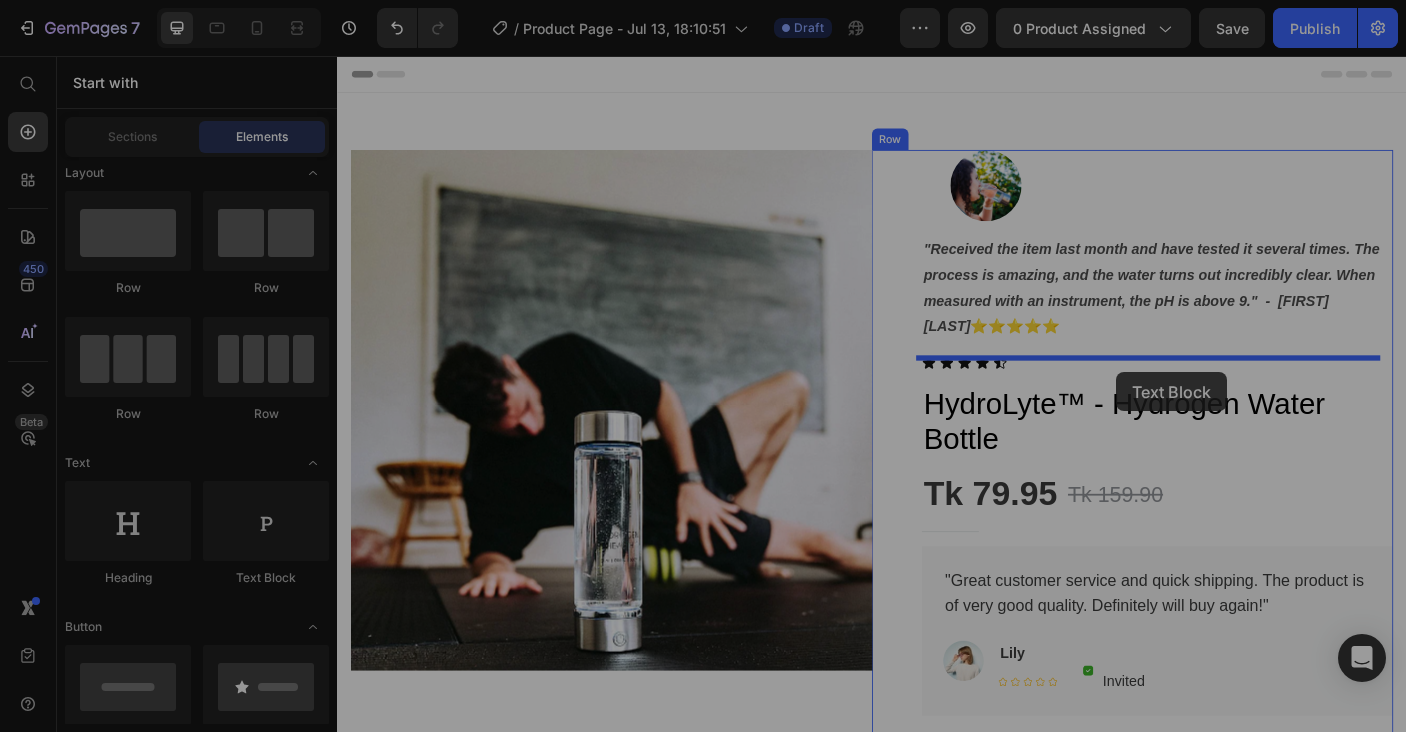 drag, startPoint x: 773, startPoint y: 519, endPoint x: 1212, endPoint y: 411, distance: 452.0896 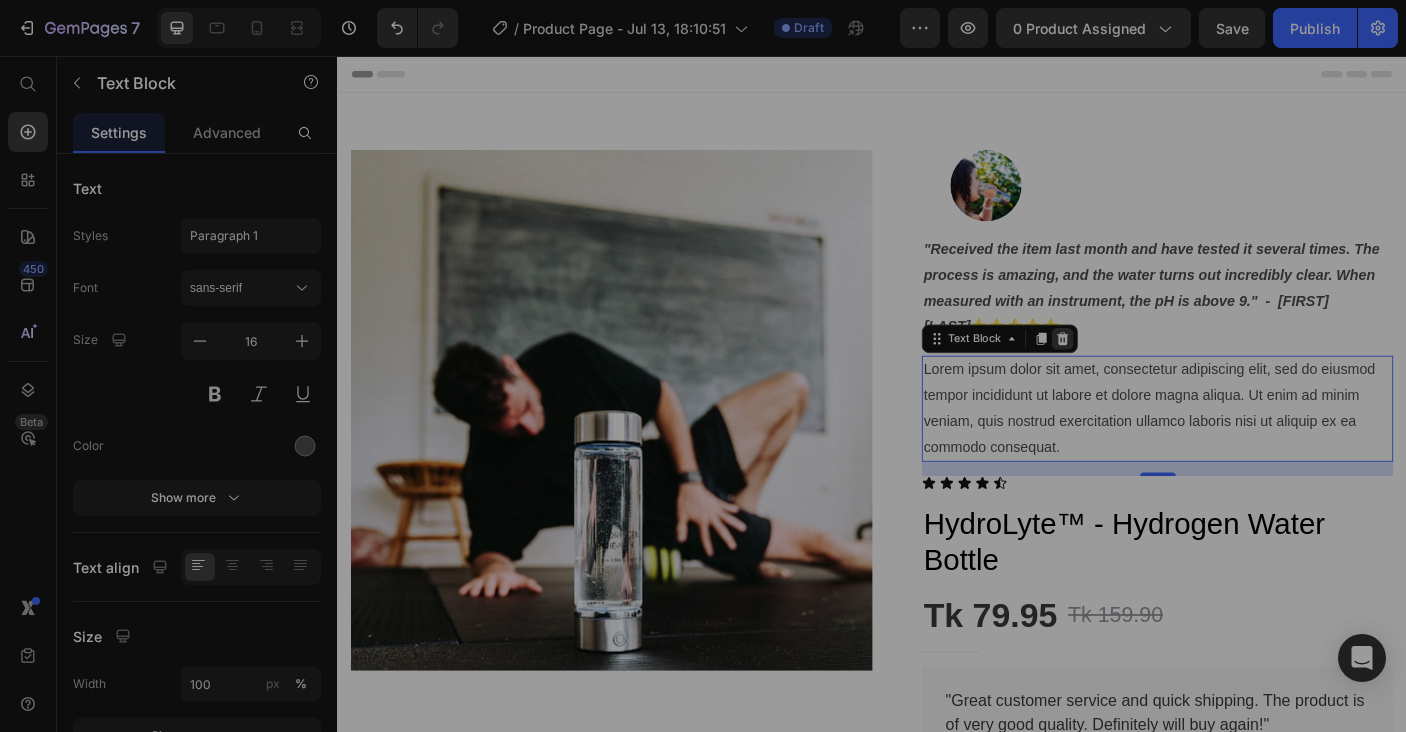 click 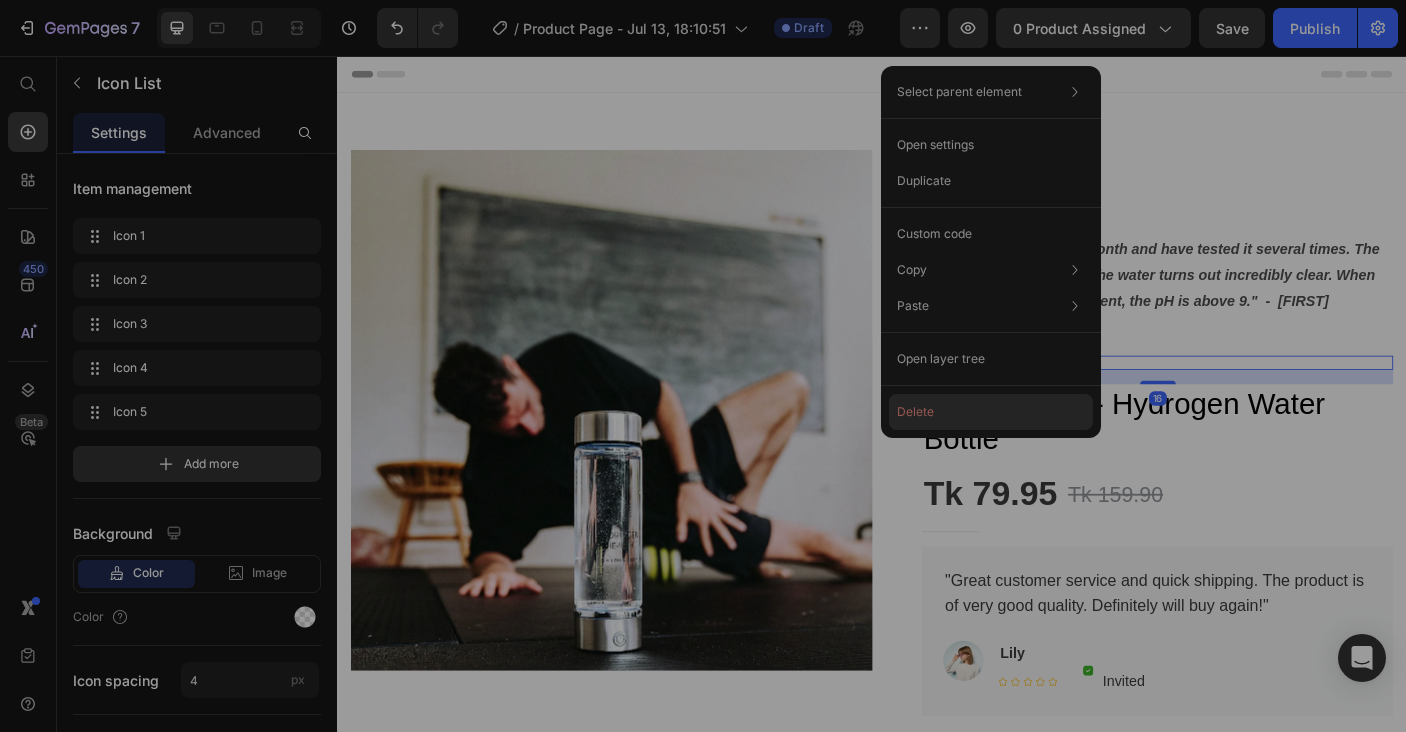 drag, startPoint x: 938, startPoint y: 399, endPoint x: 648, endPoint y: 376, distance: 290.91064 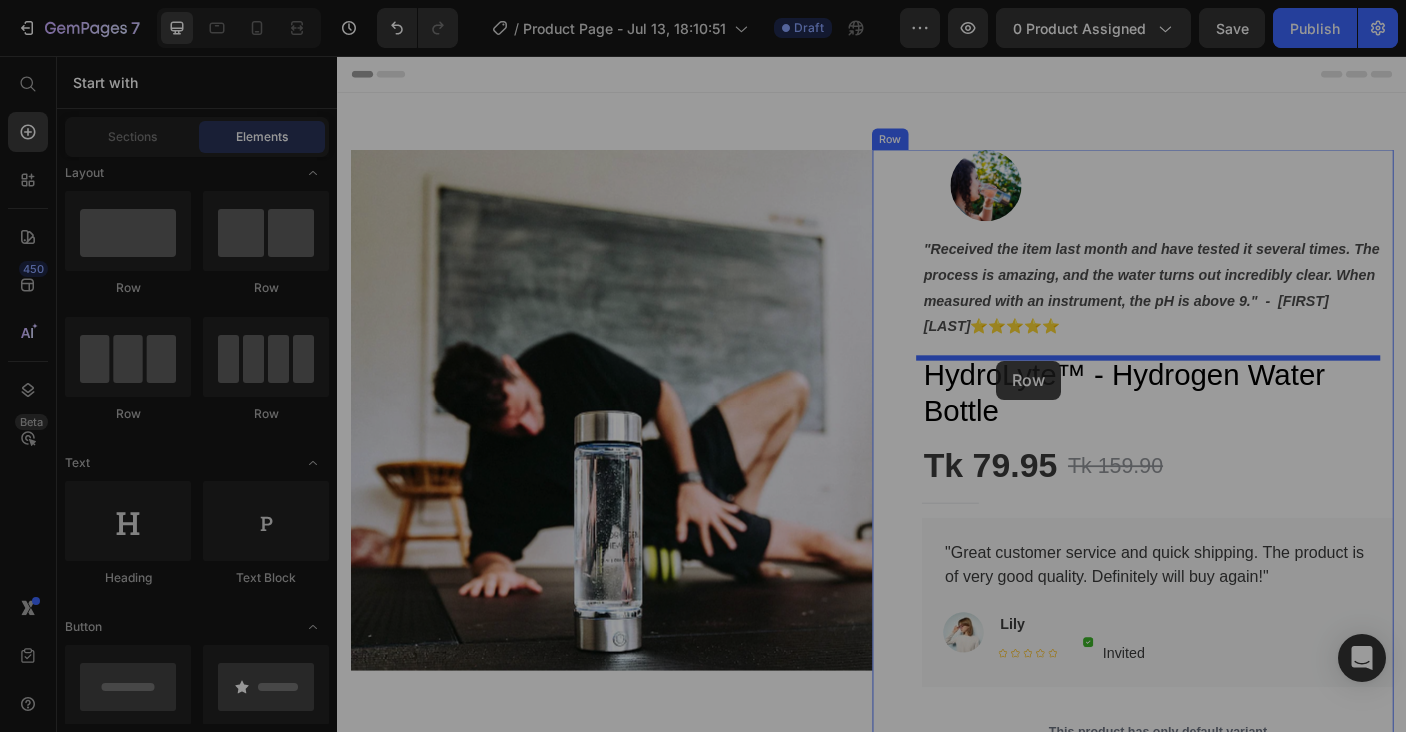 drag, startPoint x: 583, startPoint y: 301, endPoint x: 1077, endPoint y: 398, distance: 503.43323 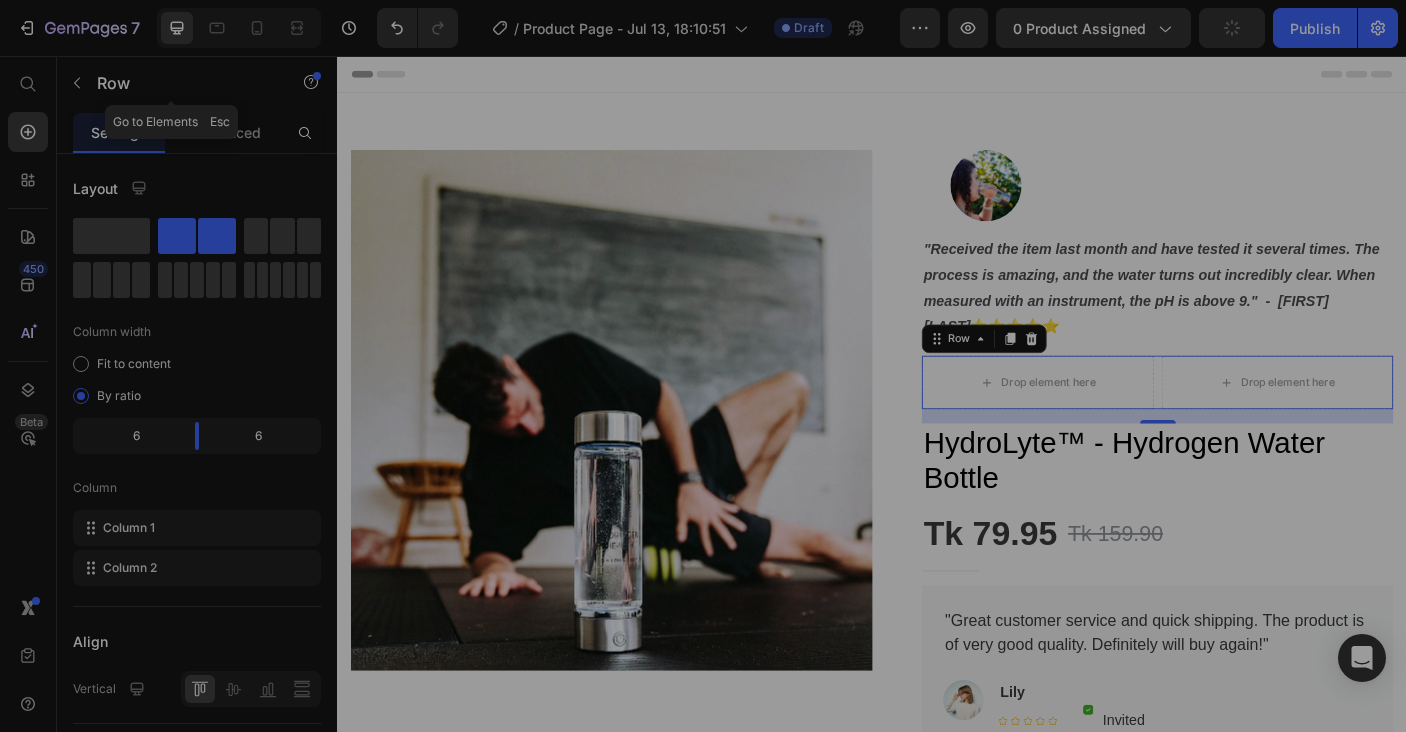drag, startPoint x: 74, startPoint y: 83, endPoint x: 86, endPoint y: 96, distance: 17.691807 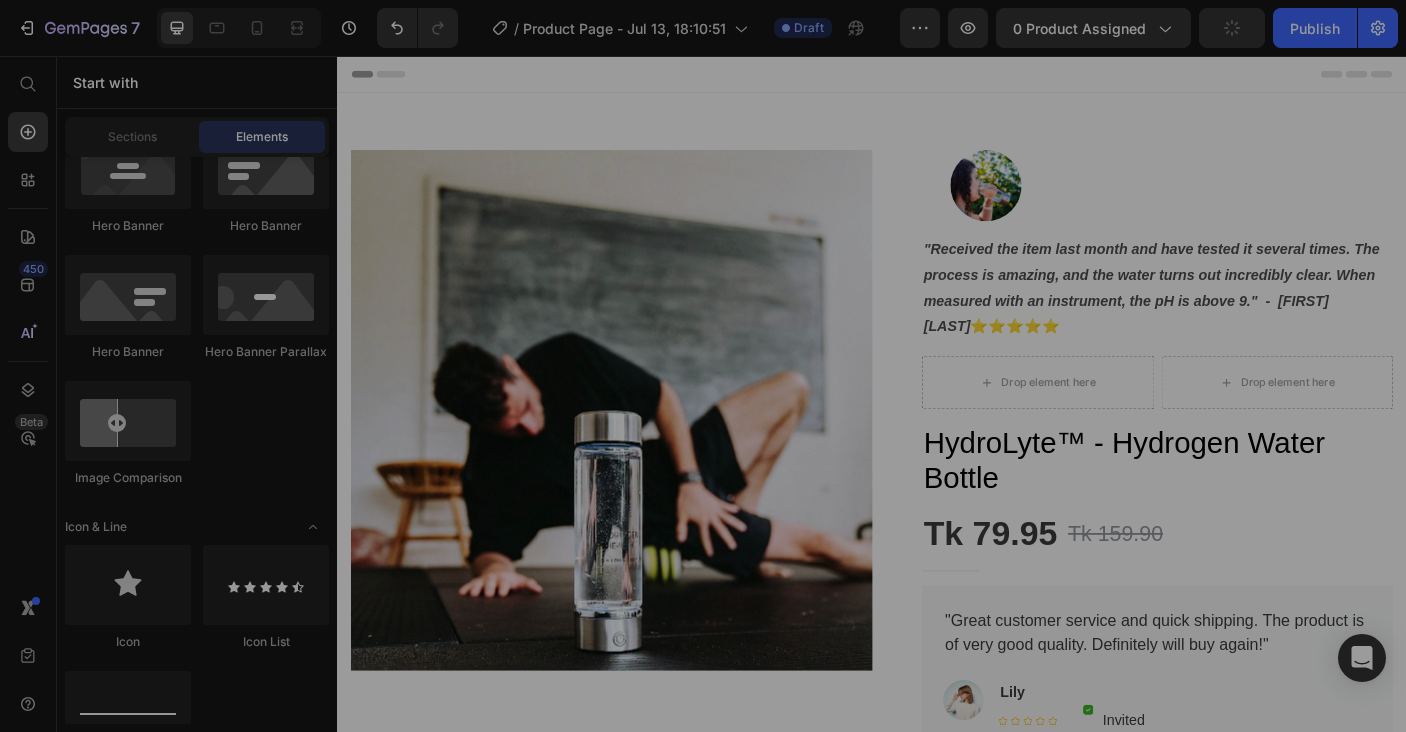 scroll, scrollTop: 1335, scrollLeft: 0, axis: vertical 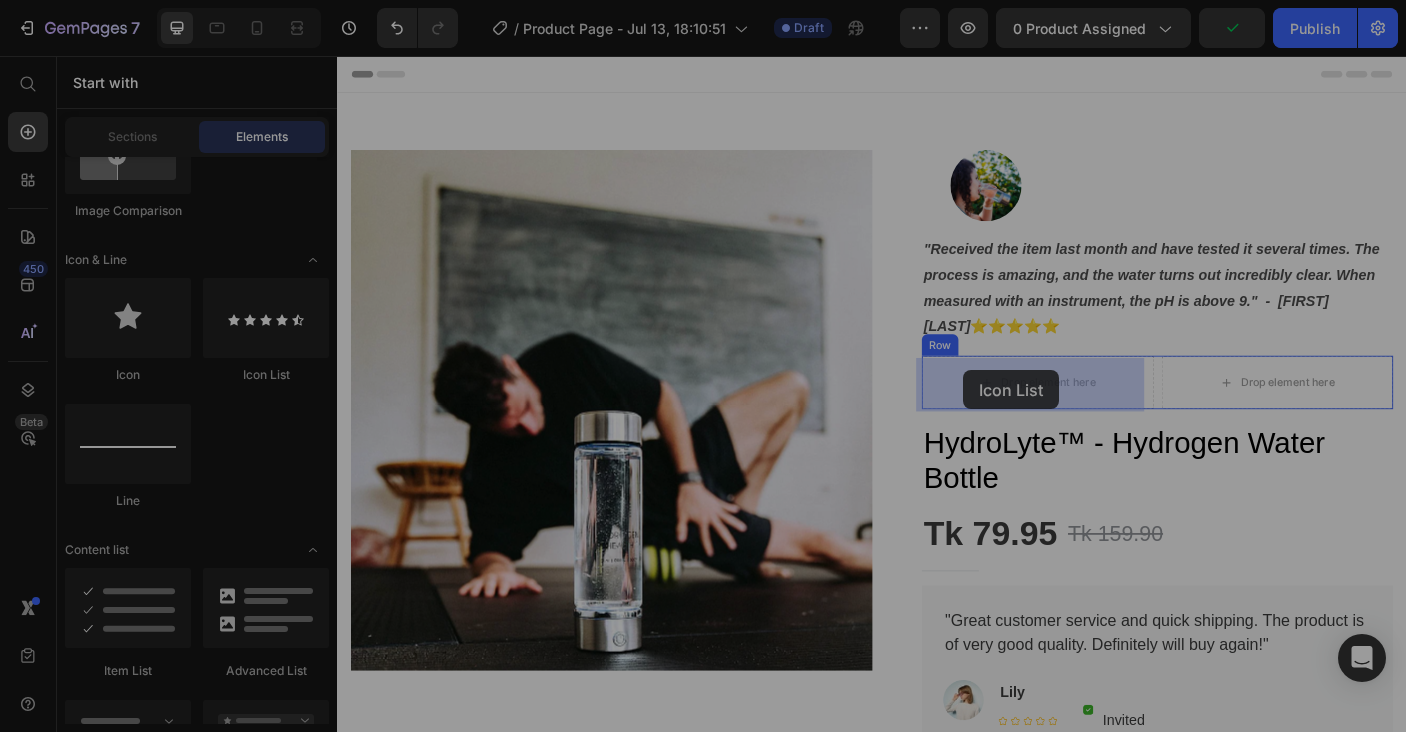 drag, startPoint x: 592, startPoint y: 398, endPoint x: 1040, endPoint y: 409, distance: 448.135 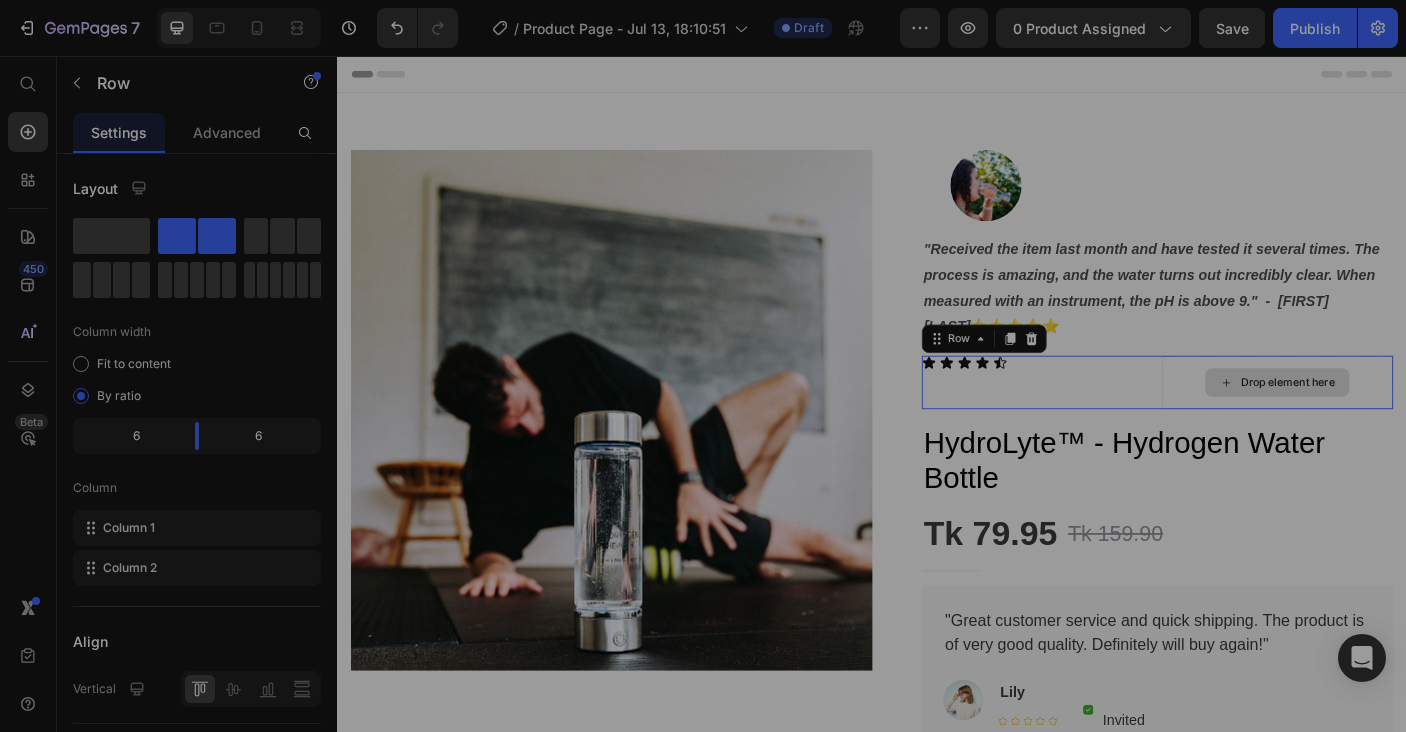click on "Drop element here" at bounding box center (1392, 422) 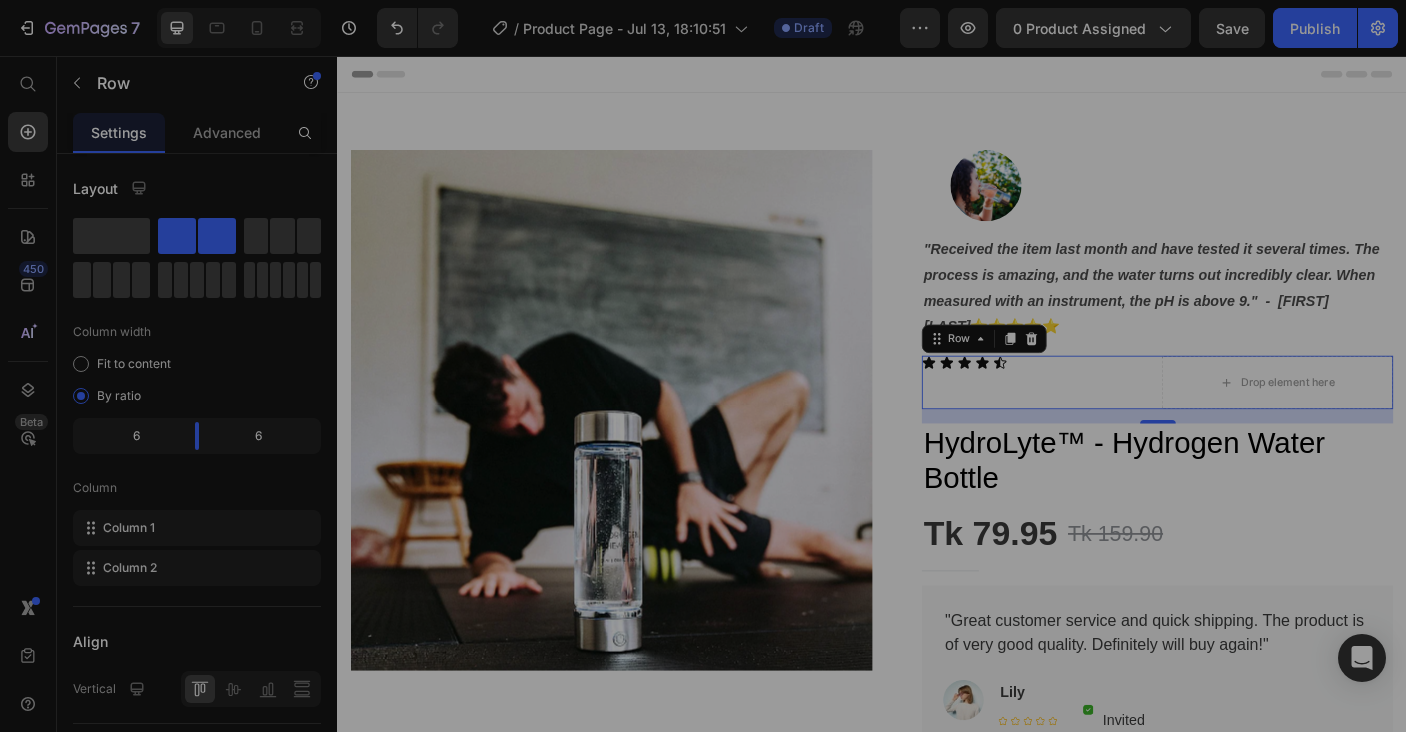 click on "Icon Icon Icon Icon Icon Icon List
Drop element here Row   16" at bounding box center [1257, 422] 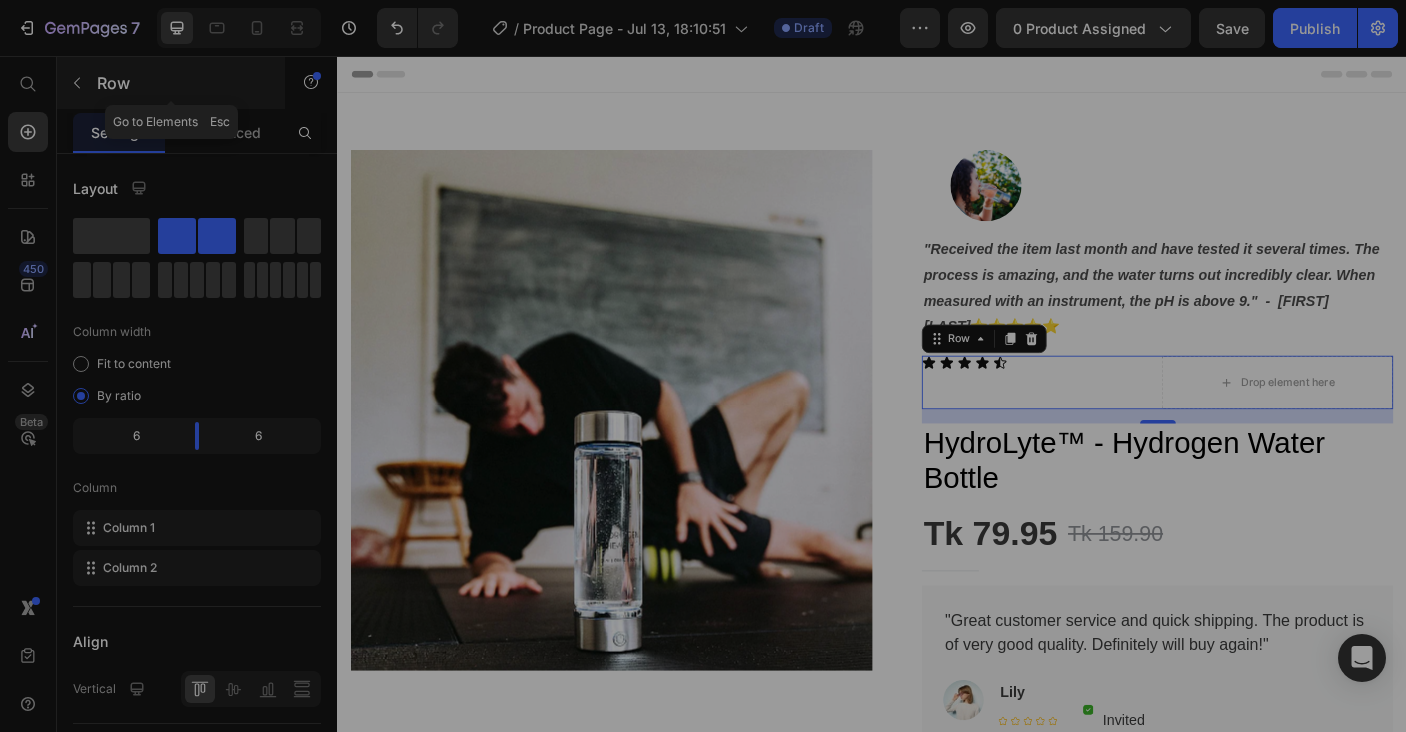 click on "Row" at bounding box center [171, 83] 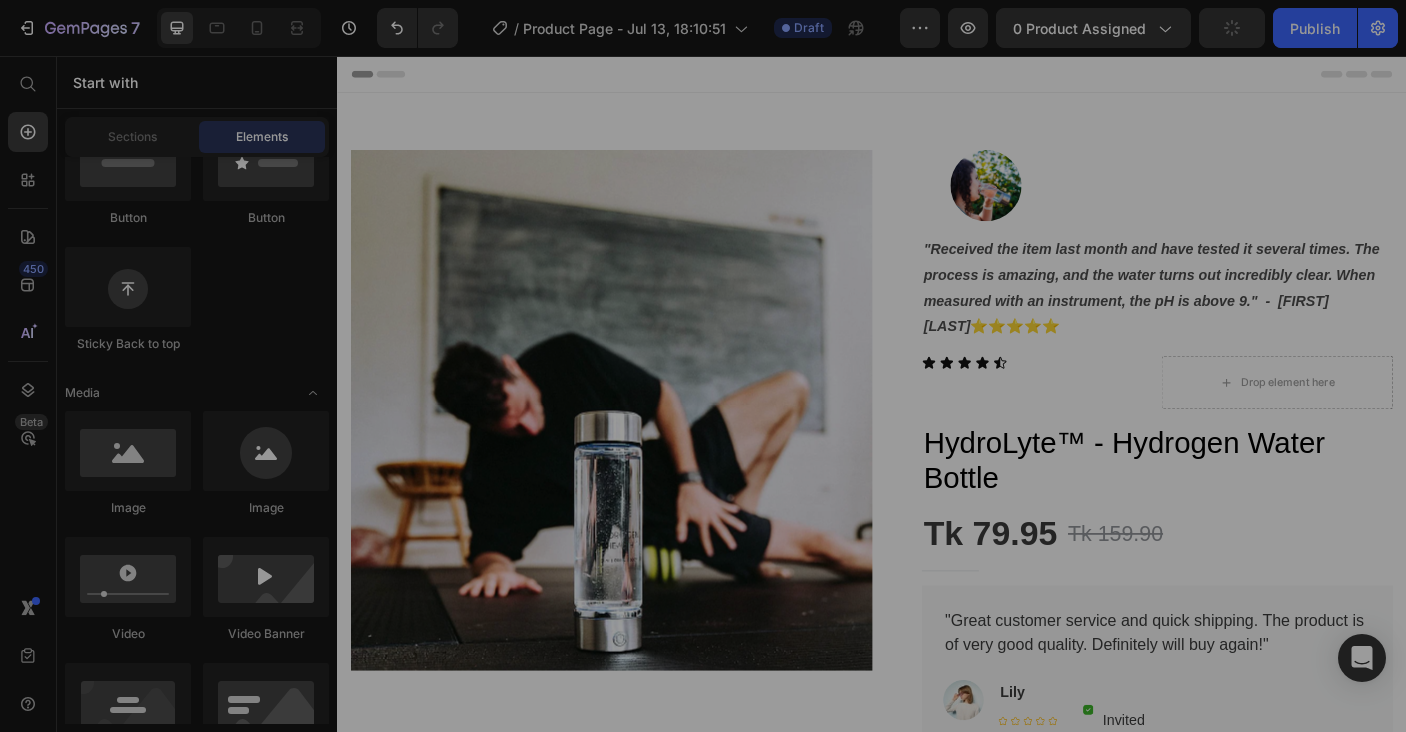 scroll, scrollTop: 0, scrollLeft: 0, axis: both 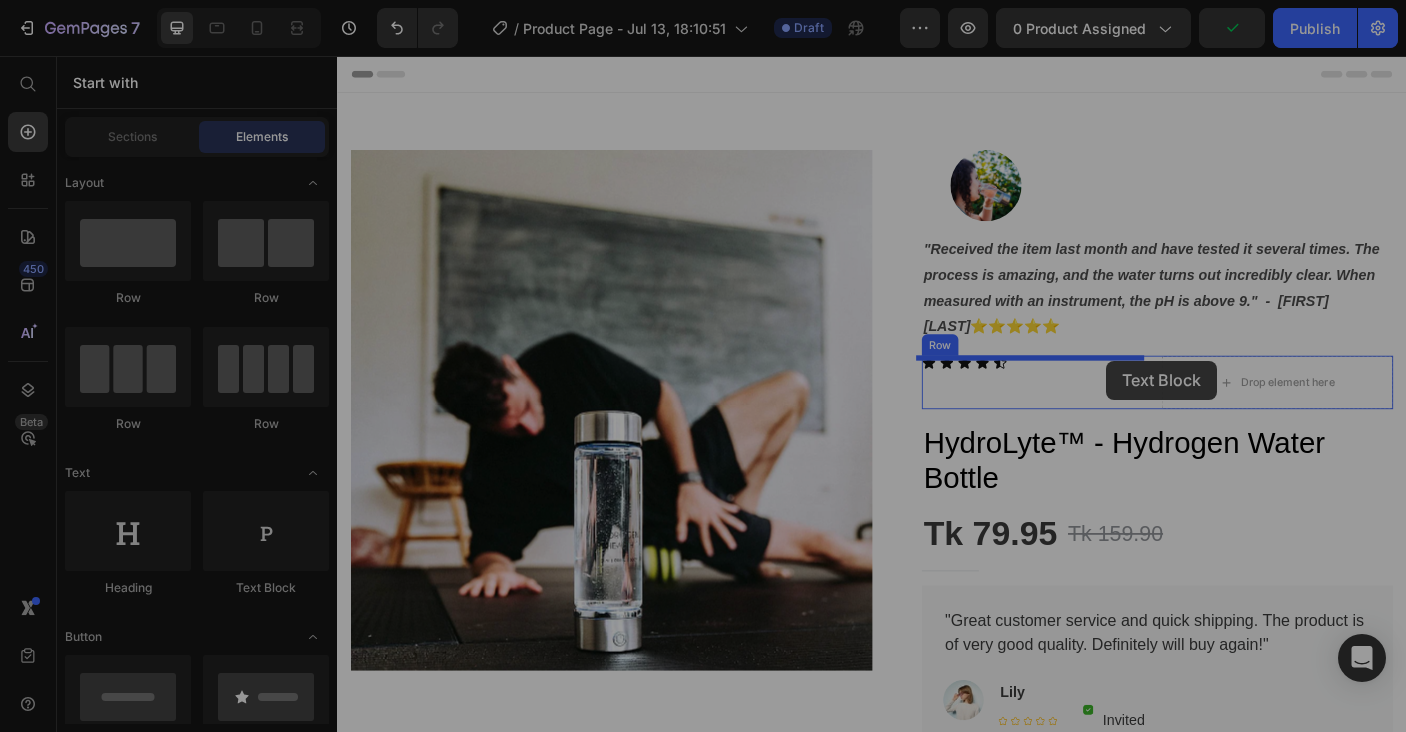 drag, startPoint x: 711, startPoint y: 574, endPoint x: 1200, endPoint y: 398, distance: 519.70856 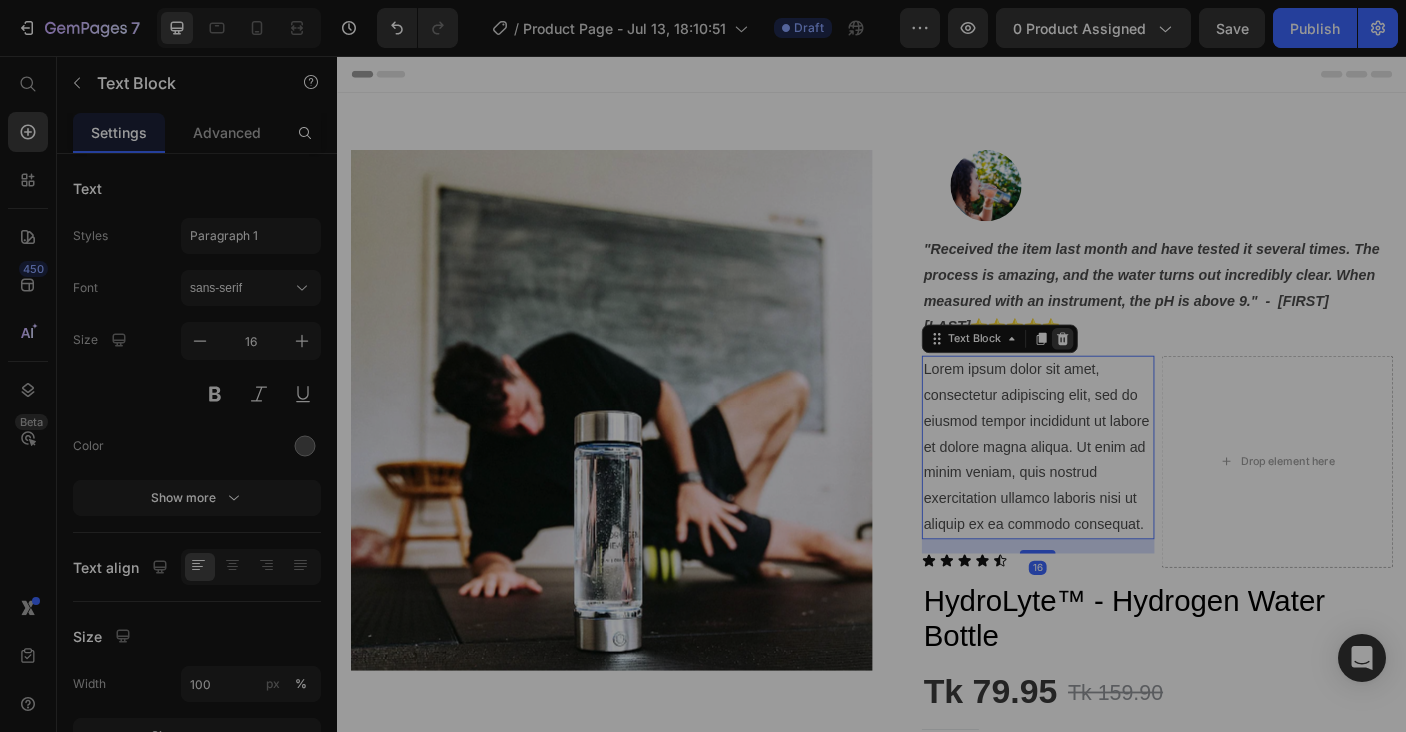 click 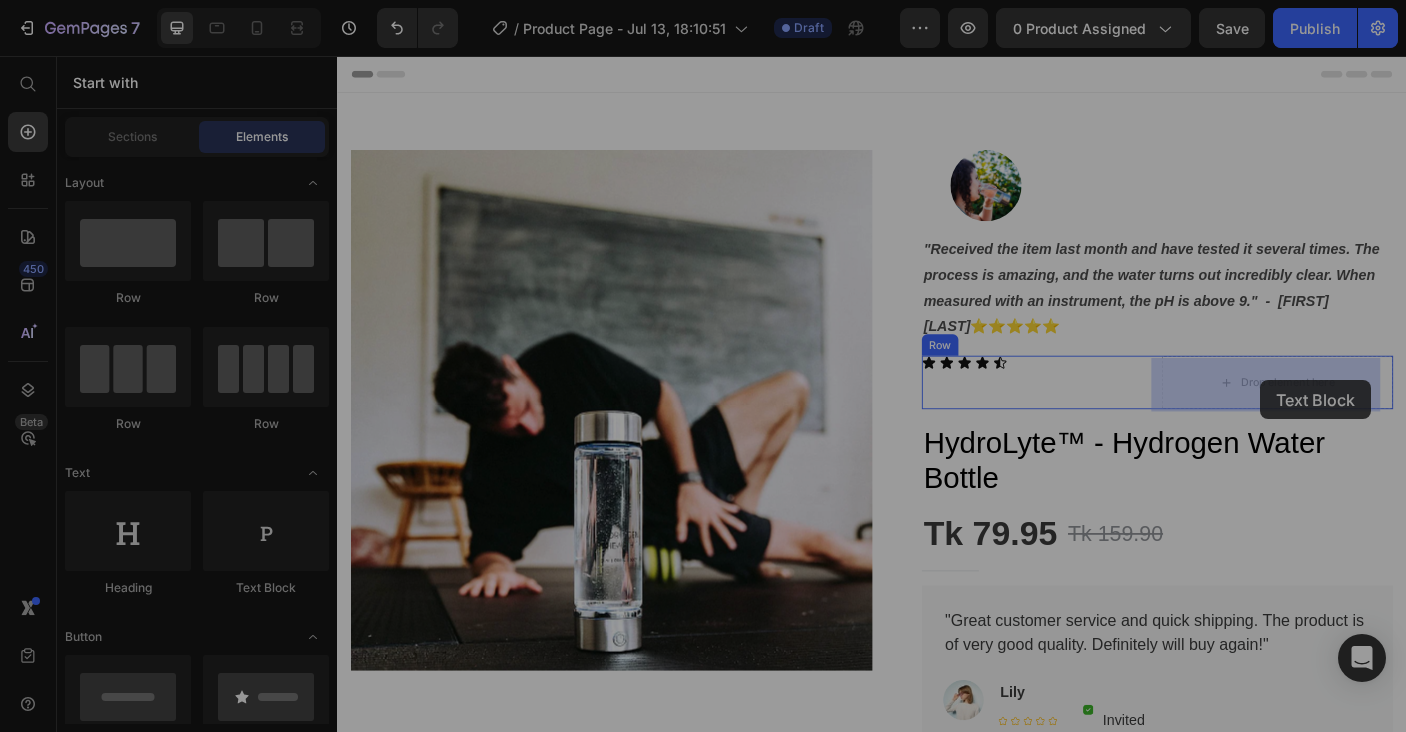 drag, startPoint x: 606, startPoint y: 584, endPoint x: 1373, endPoint y: 420, distance: 784.3373 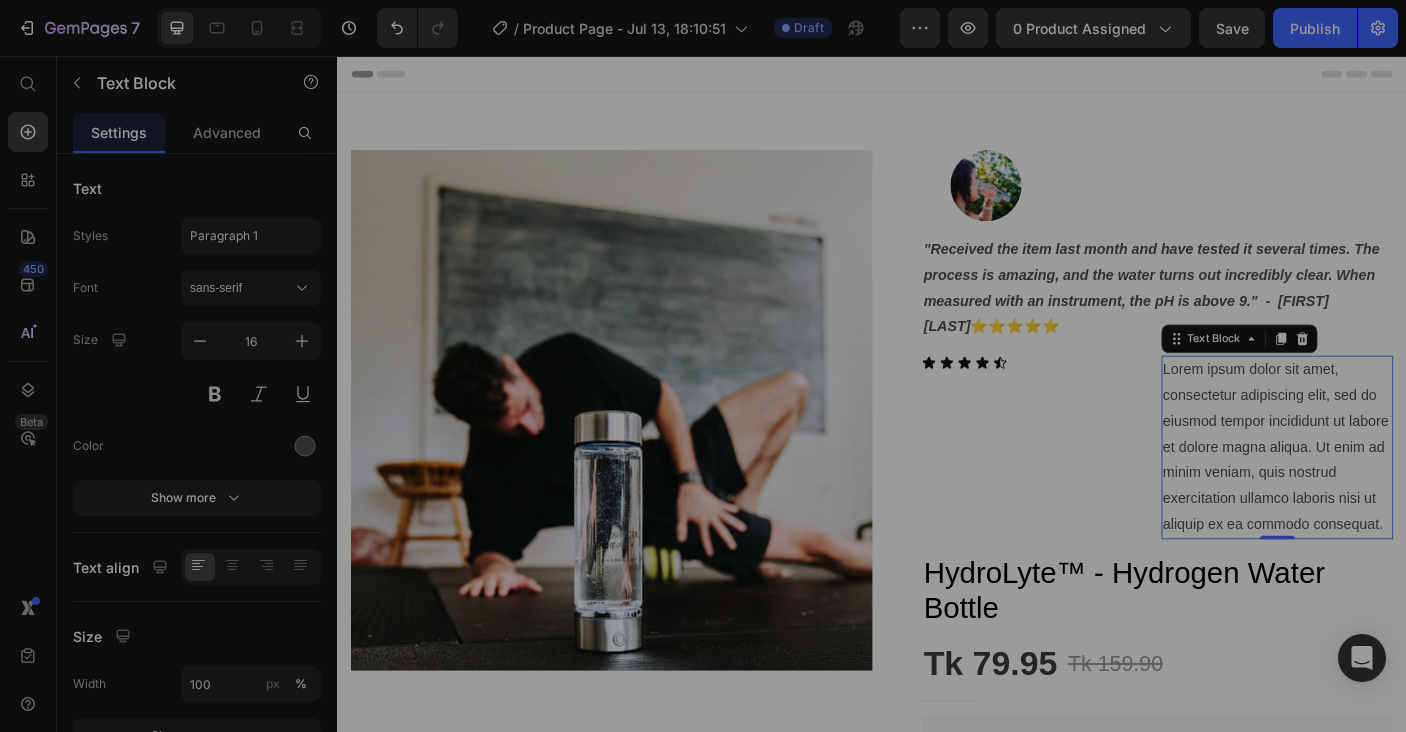click on "Lorem ipsum dolor sit amet, consectetur adipiscing elit, sed do eiusmod tempor incididunt ut labore et dolore magna aliqua. Ut enim ad minim veniam, quis nostrud exercitation ullamco laboris nisi ut aliquip ex ea commodo consequat." at bounding box center (1392, 495) 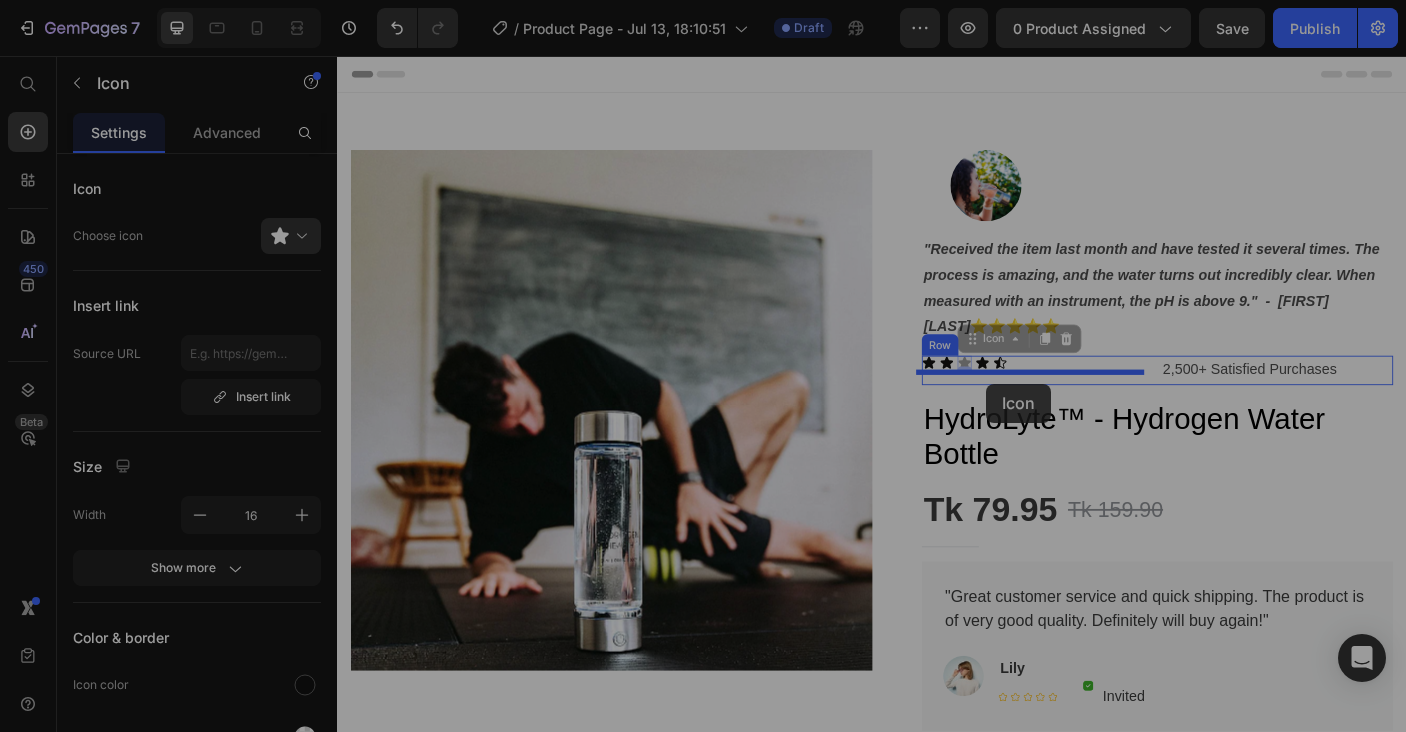 drag, startPoint x: 1038, startPoint y: 402, endPoint x: 1066, endPoint y: 424, distance: 35.608986 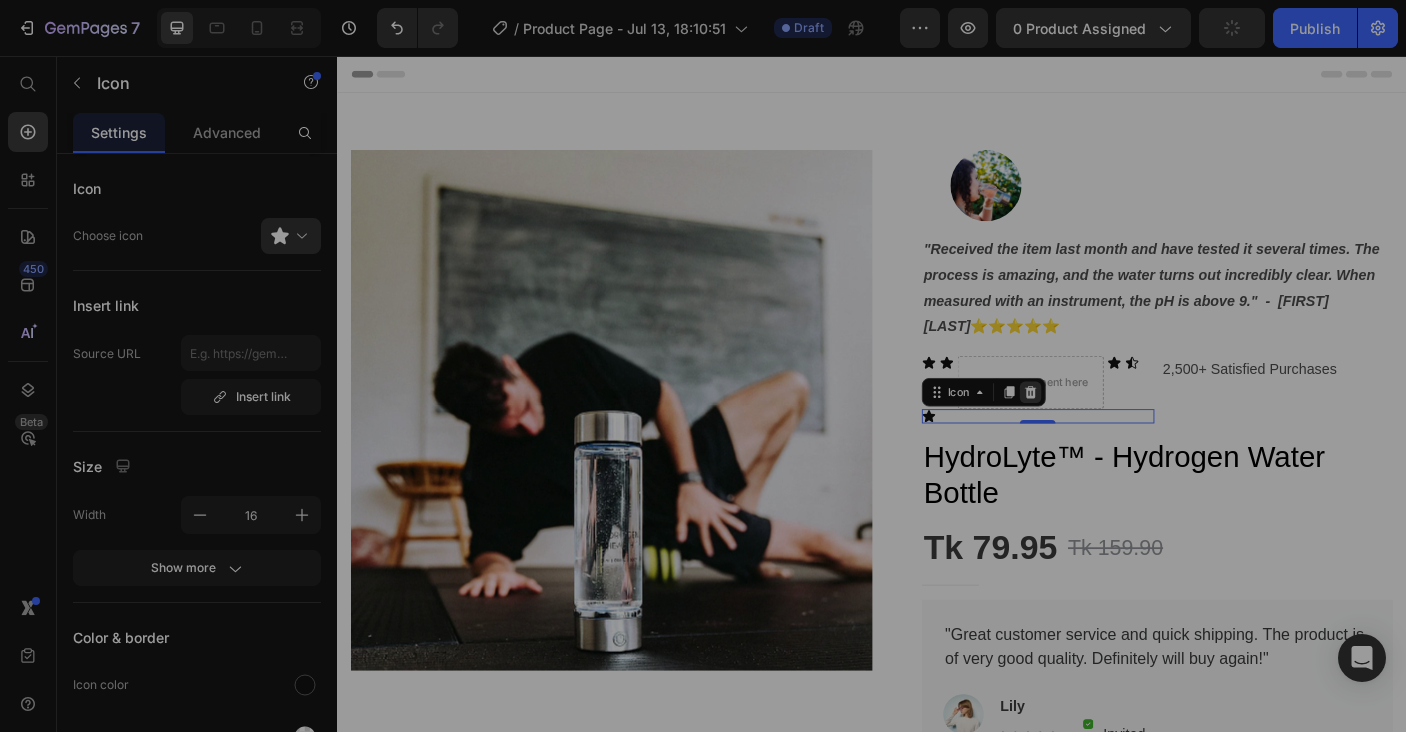 click at bounding box center [1115, 433] 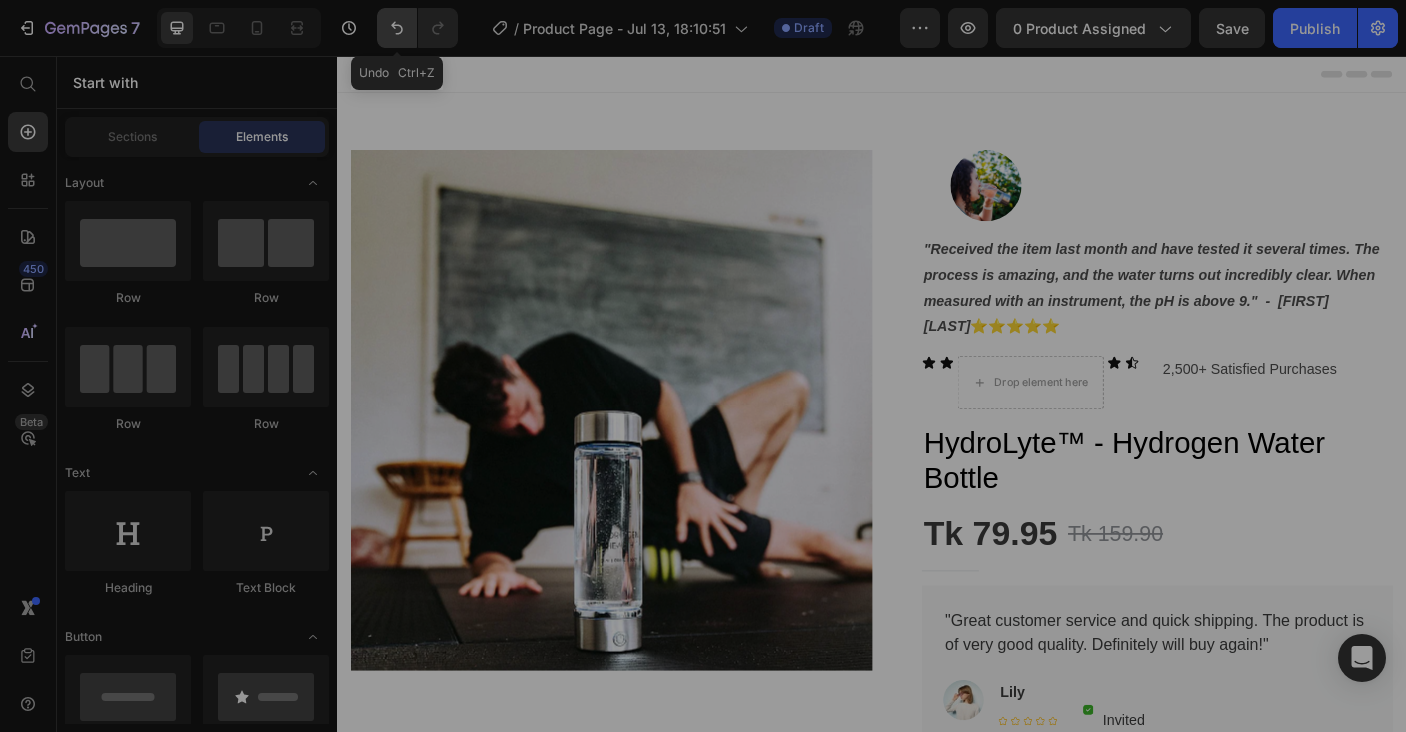 click 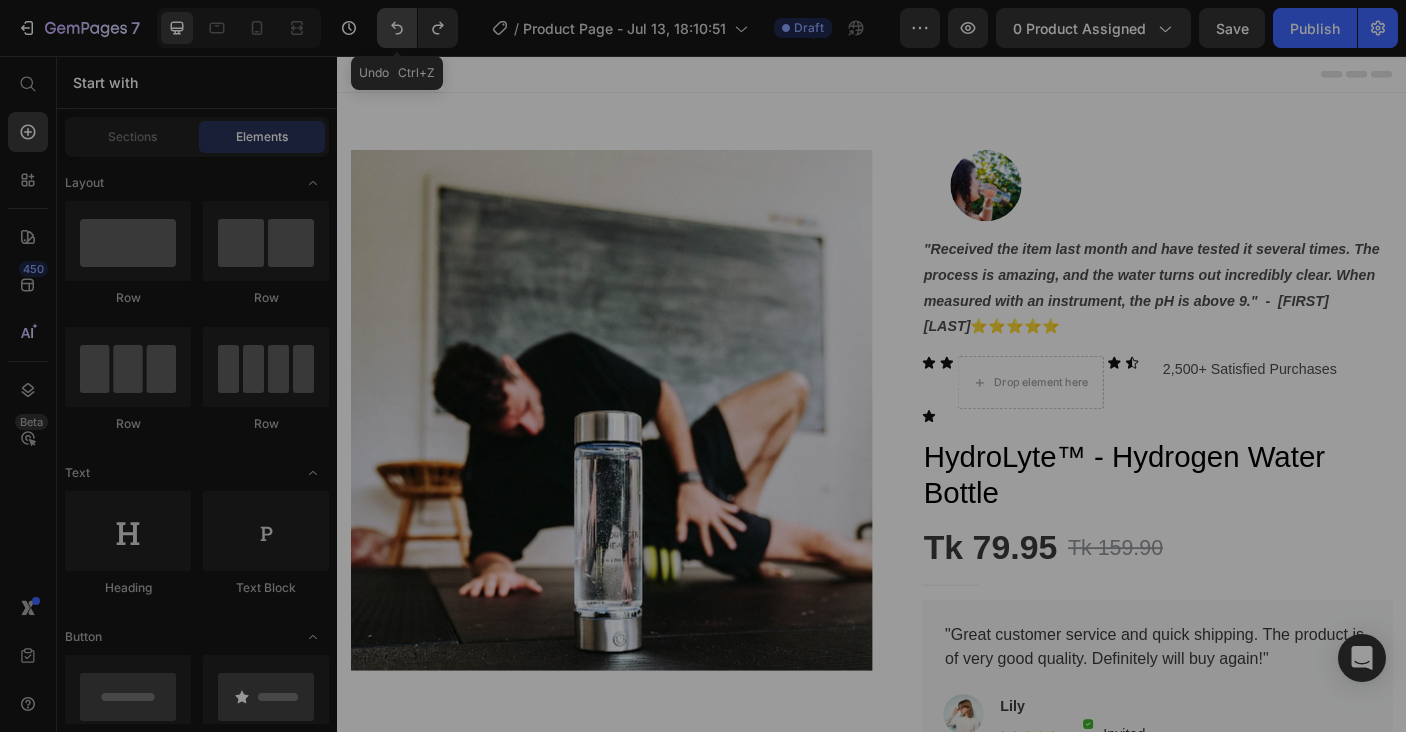 click 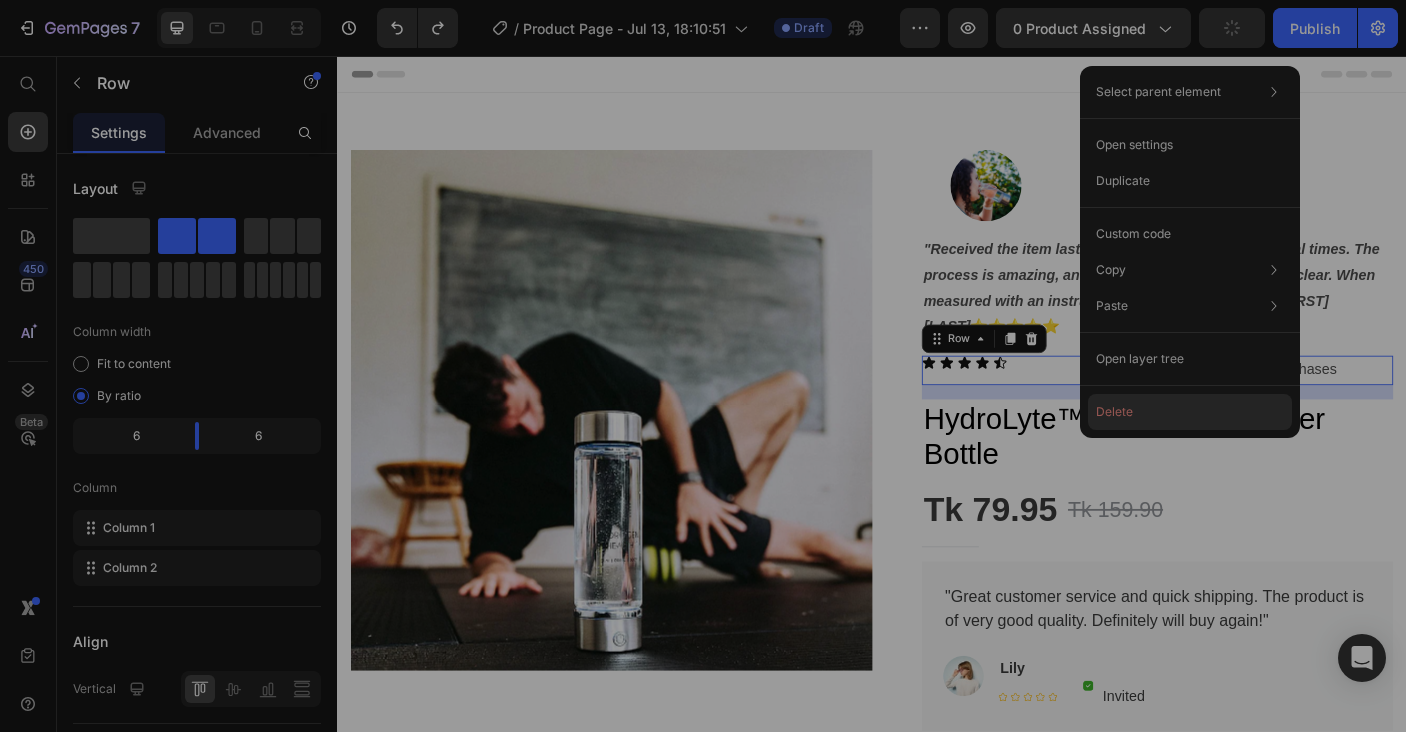 click on "Delete" 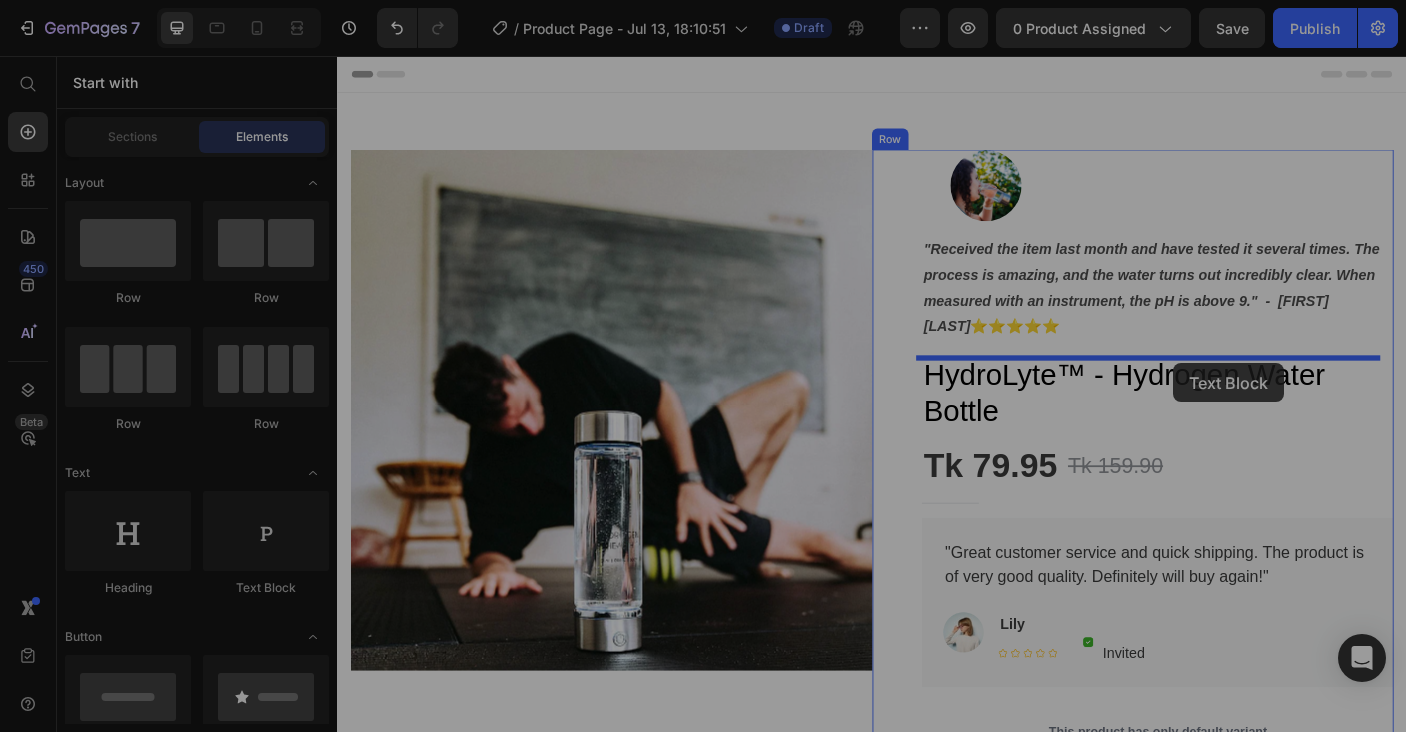 drag, startPoint x: 611, startPoint y: 603, endPoint x: 1276, endPoint y: 401, distance: 695.00287 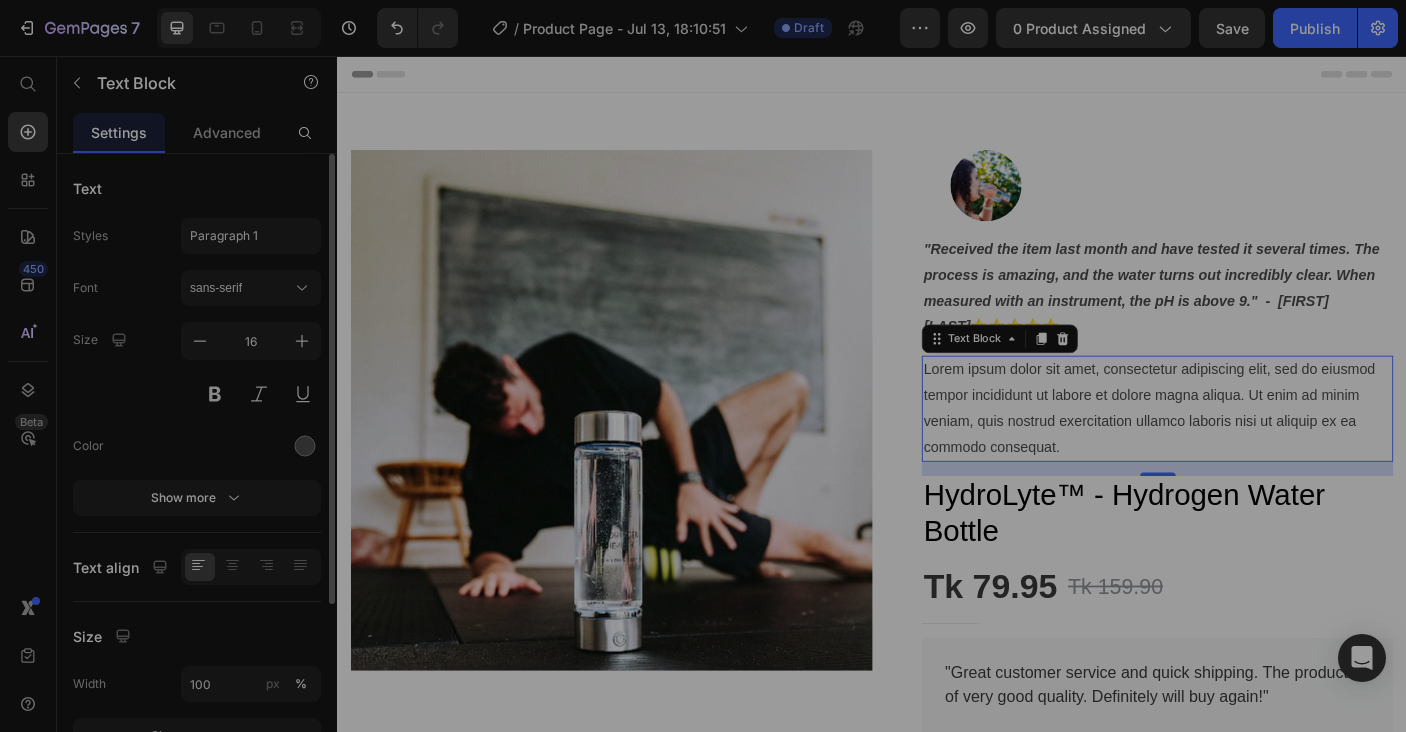 click 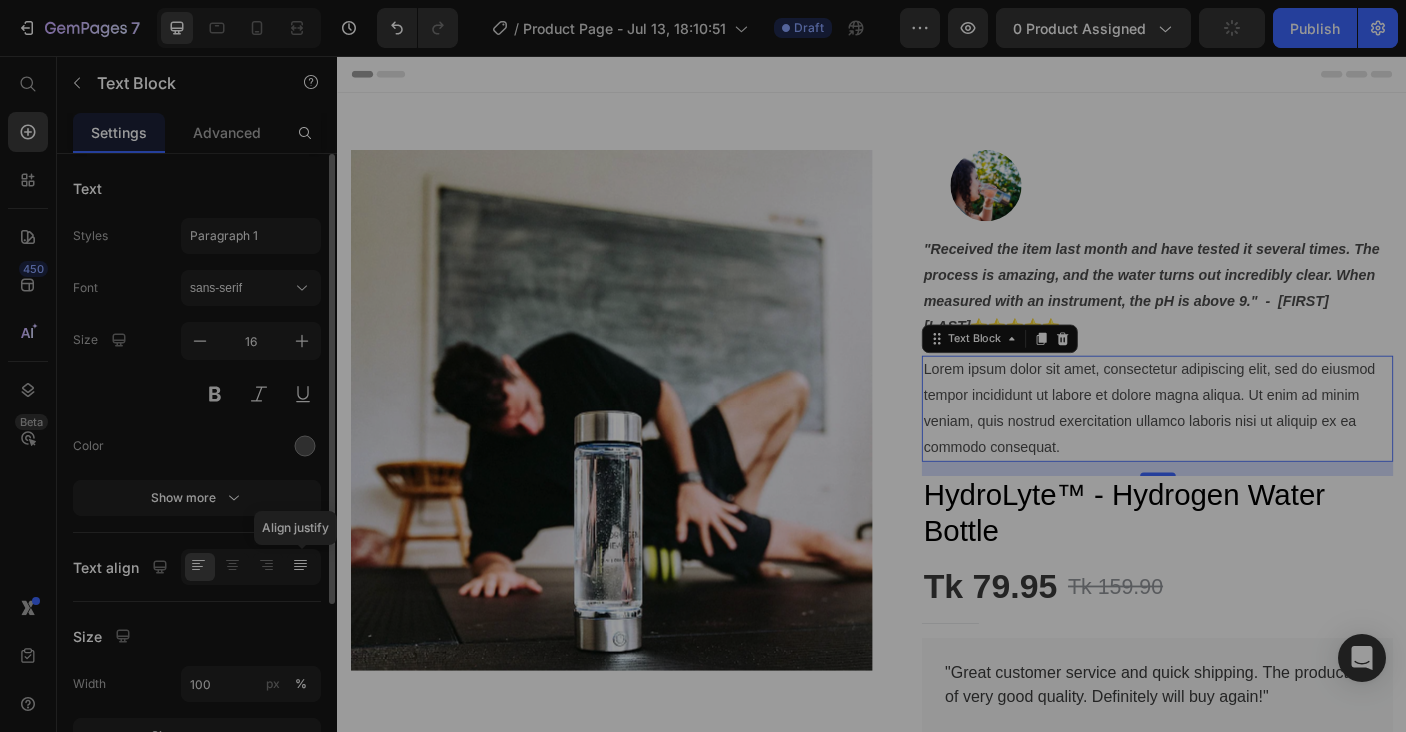 click 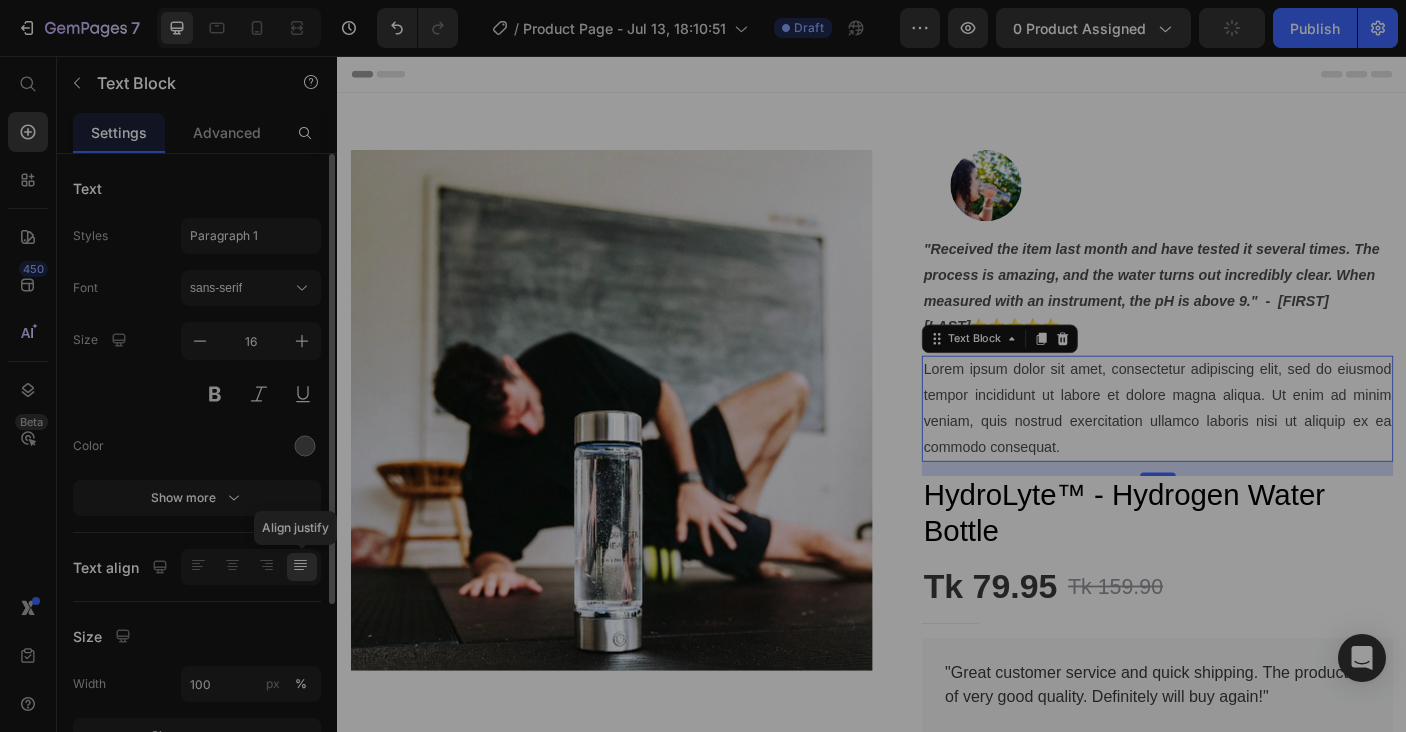 click 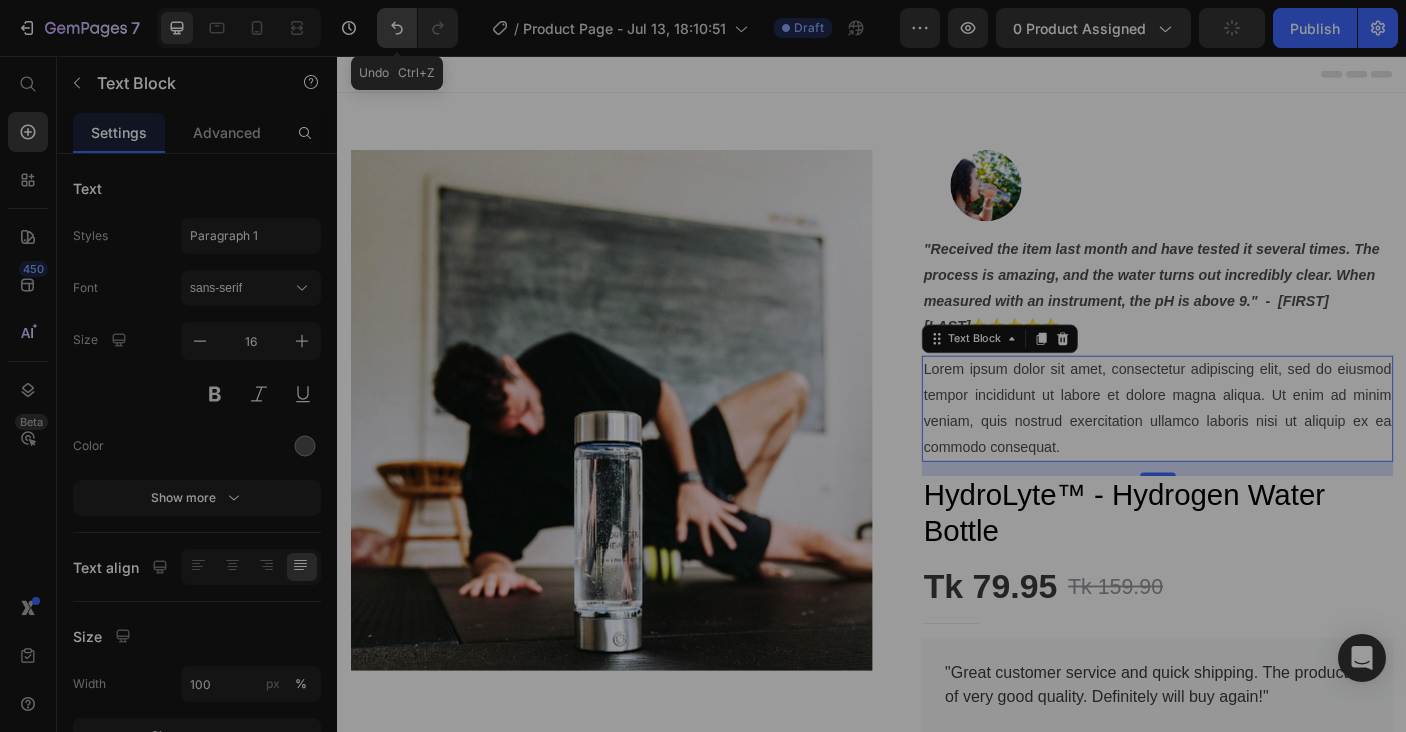 click 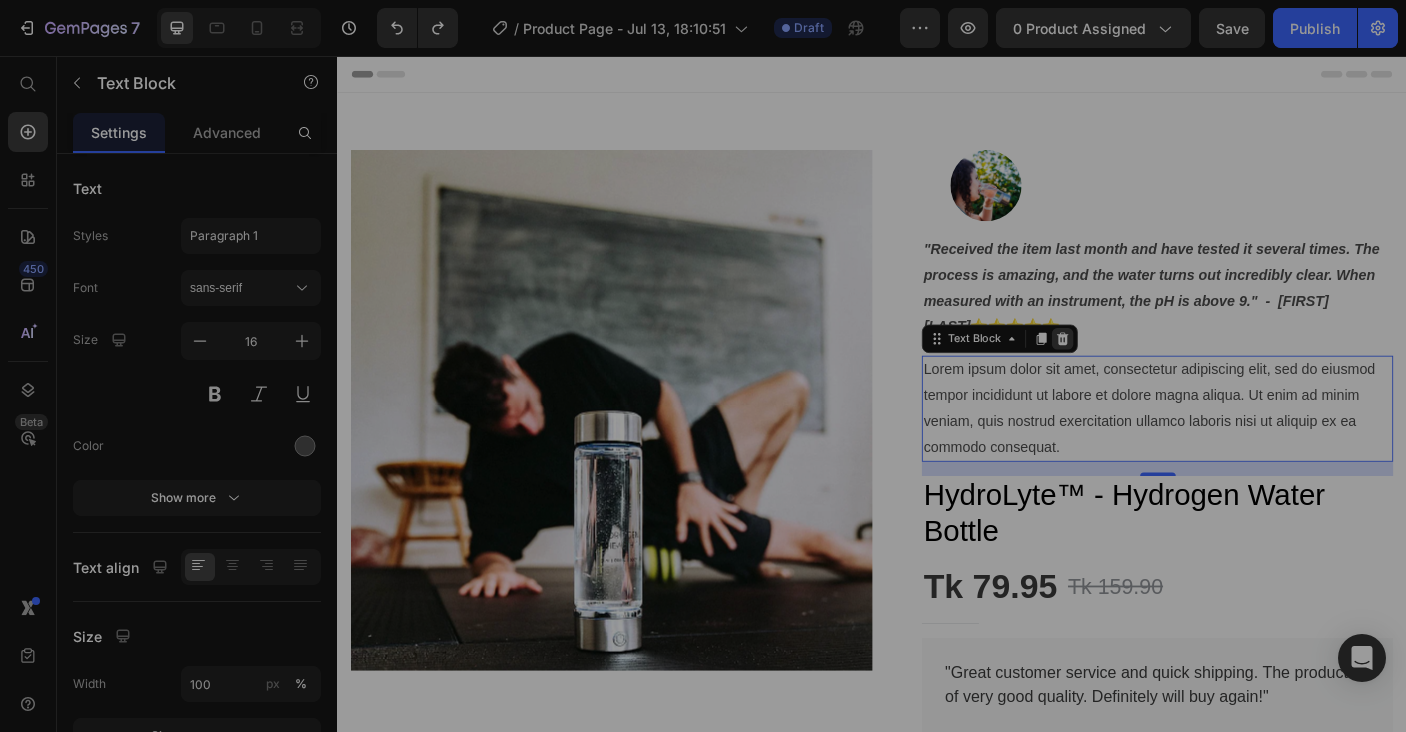 click at bounding box center [1151, 373] 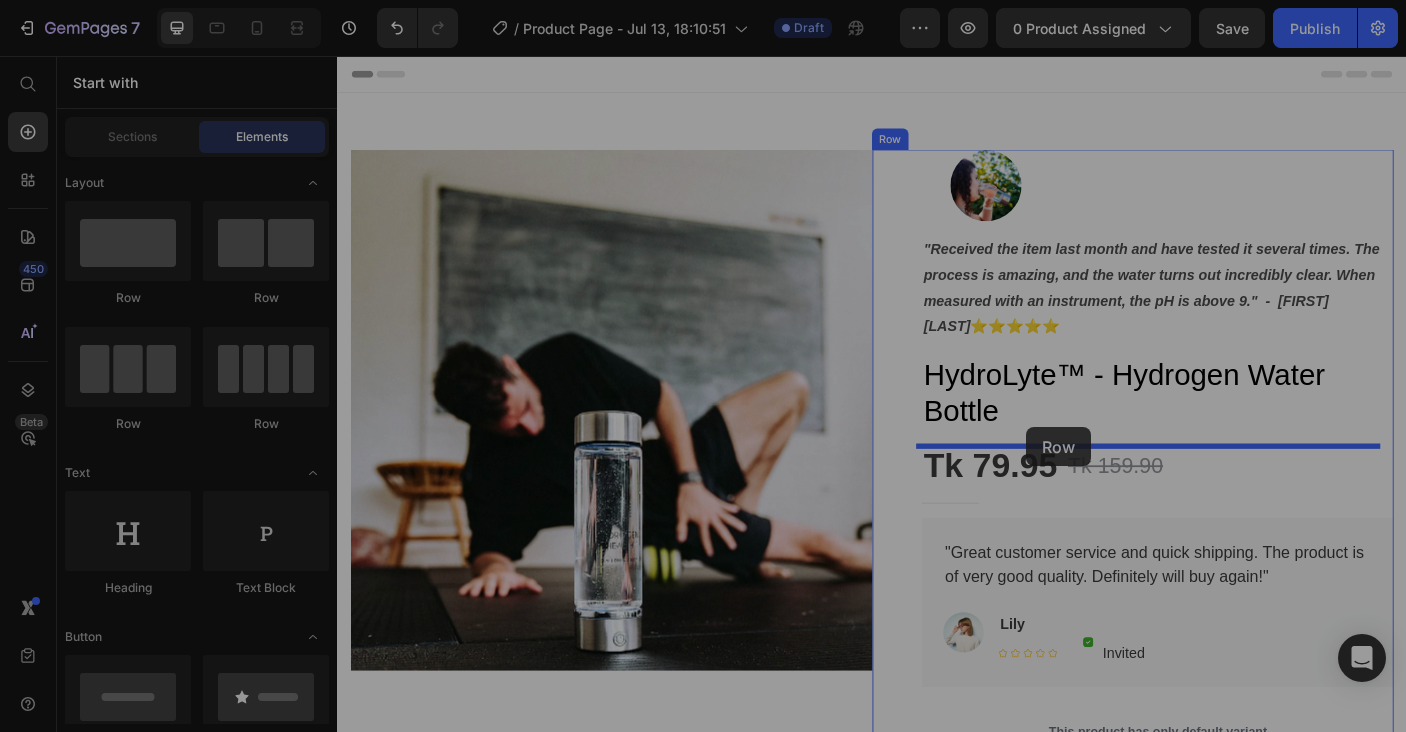 drag, startPoint x: 617, startPoint y: 318, endPoint x: 1110, endPoint y: 473, distance: 516.79205 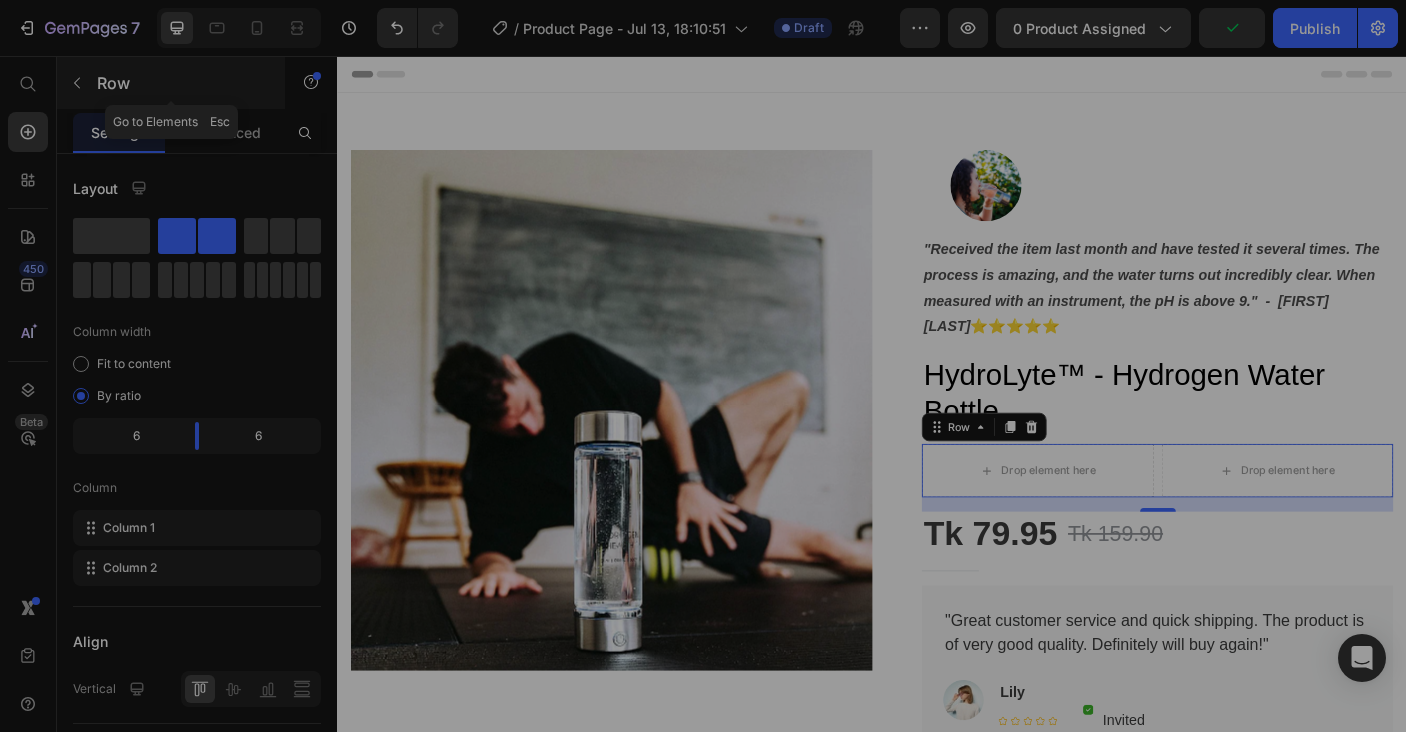 click at bounding box center (77, 83) 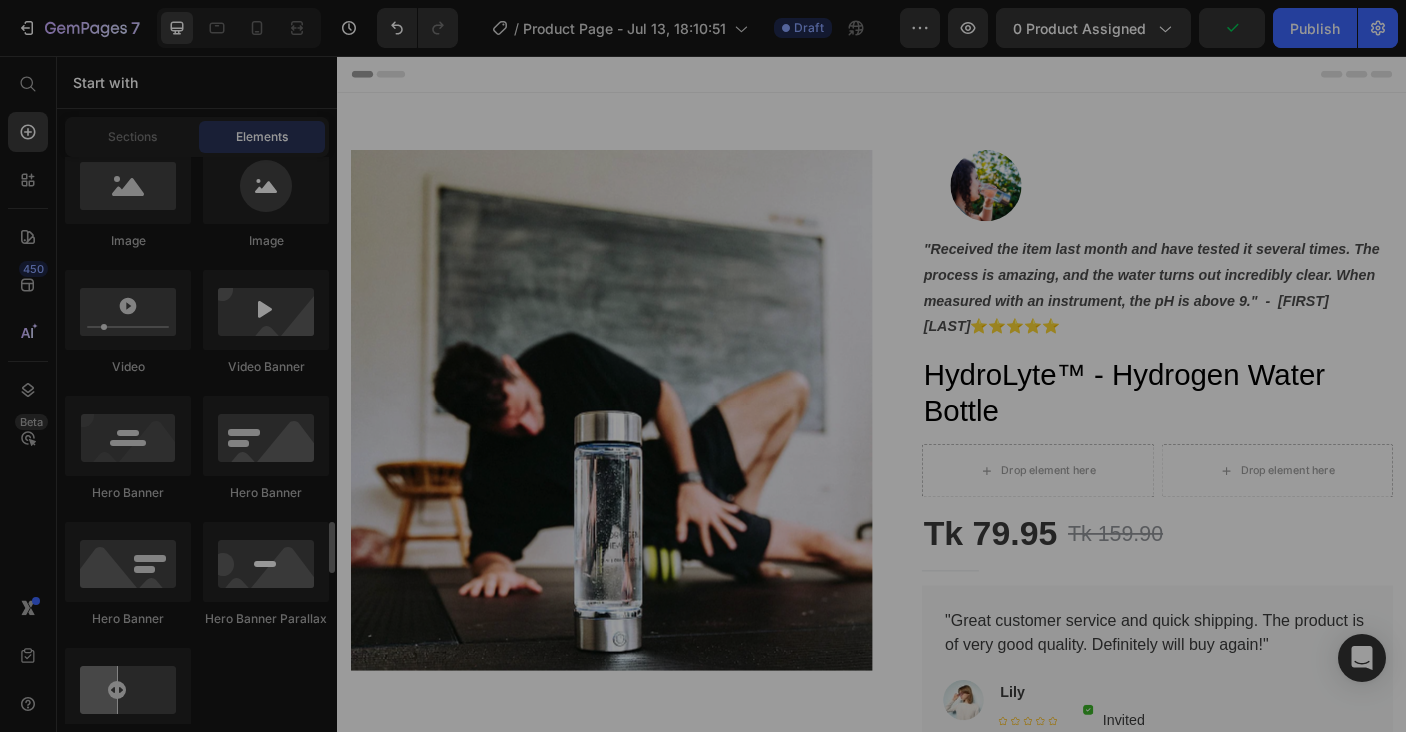 scroll, scrollTop: 1068, scrollLeft: 0, axis: vertical 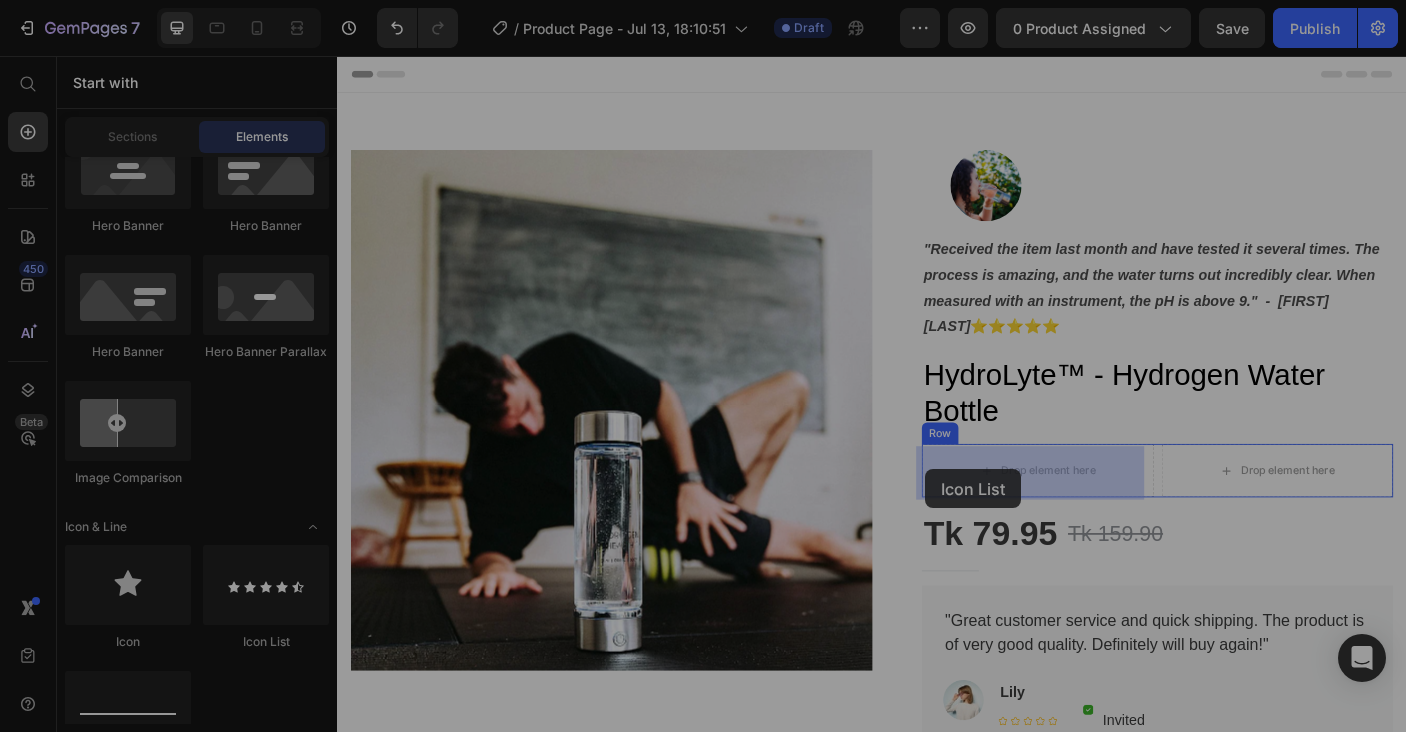 drag, startPoint x: 596, startPoint y: 657, endPoint x: 997, endPoint y: 520, distance: 423.75702 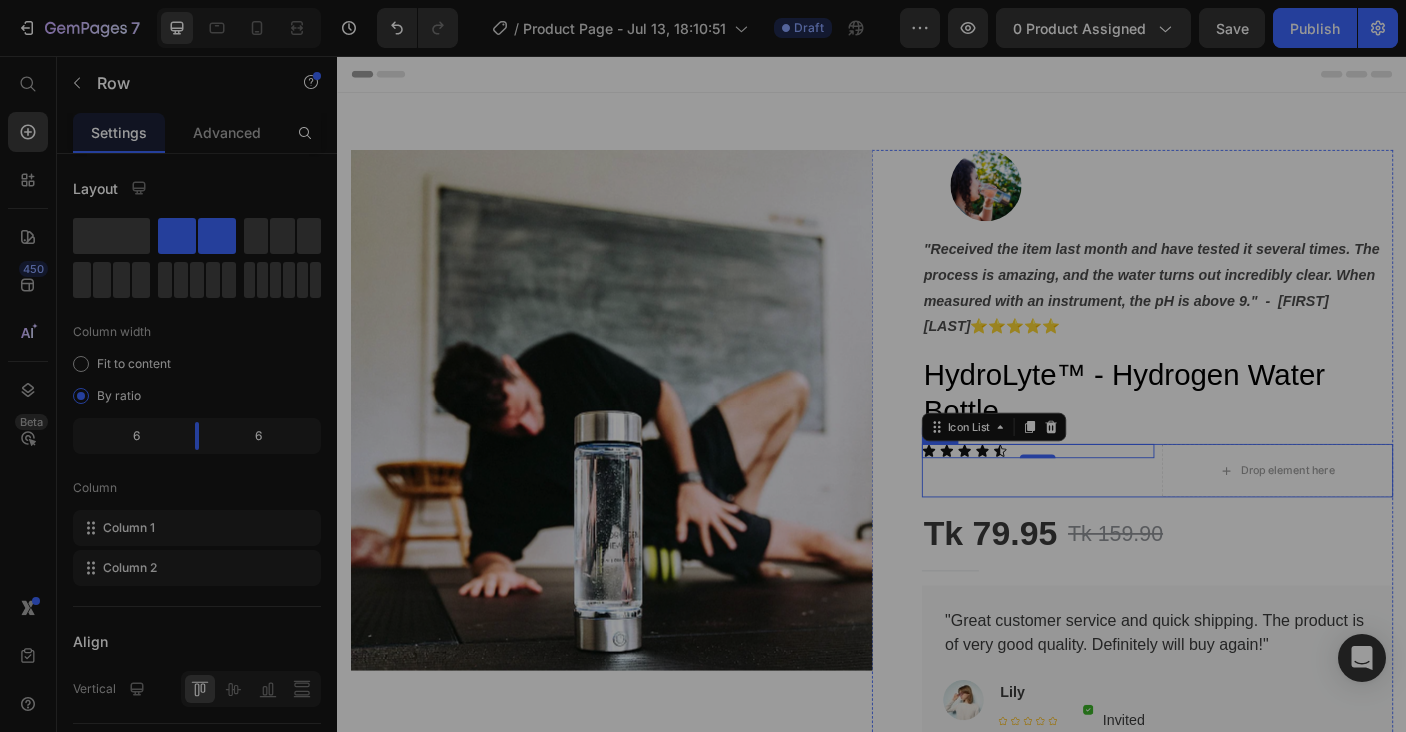 click on "Icon Icon Icon Icon Icon Icon List   0" at bounding box center (1123, 521) 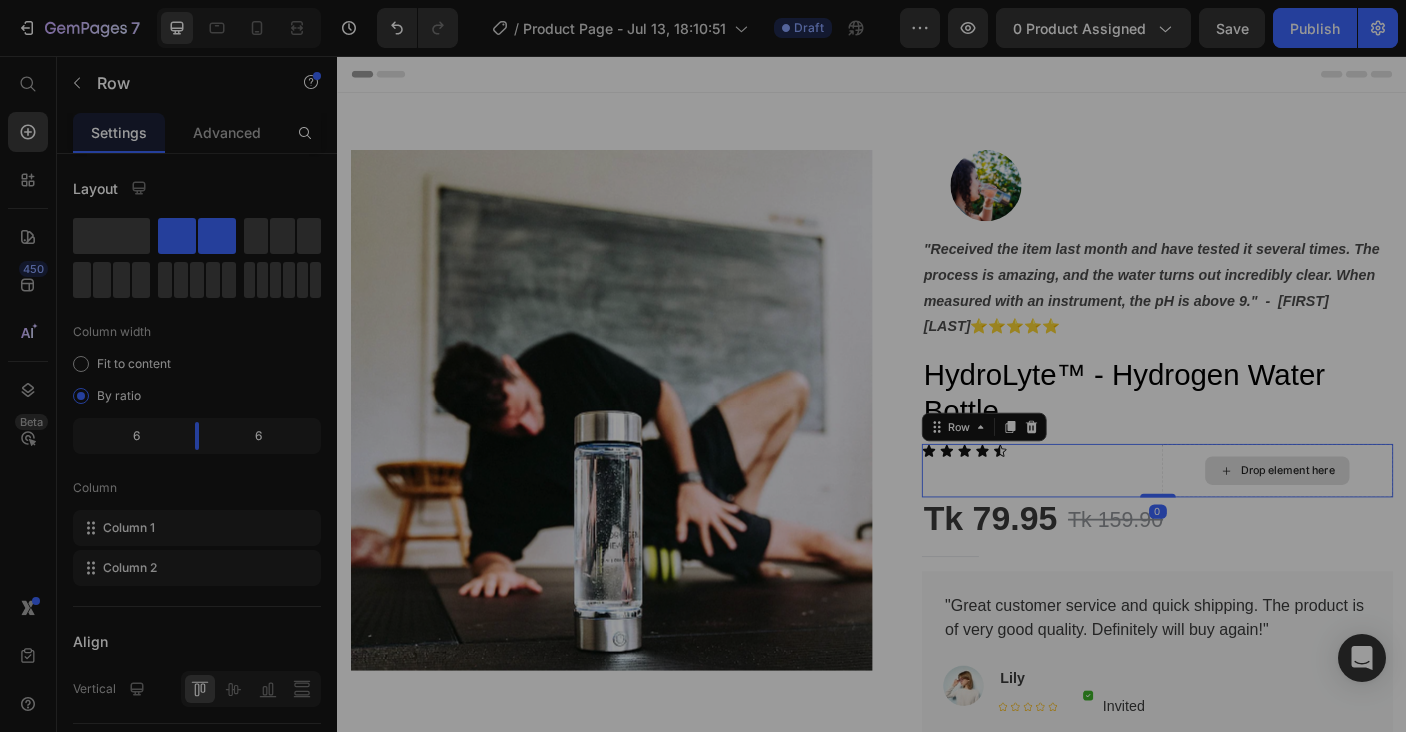 drag, startPoint x: 1264, startPoint y: 567, endPoint x: 1267, endPoint y: 547, distance: 20.22375 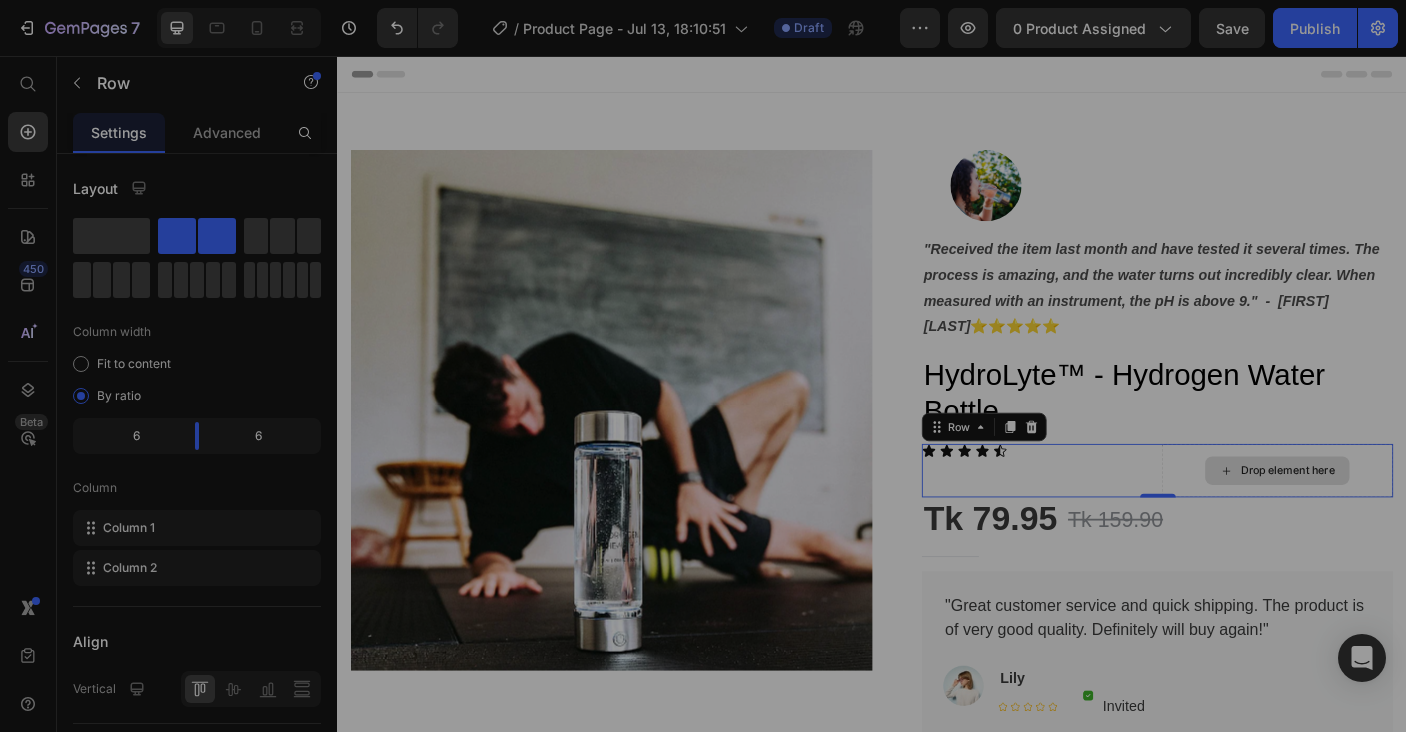 click on "Drop element here" at bounding box center (1392, 521) 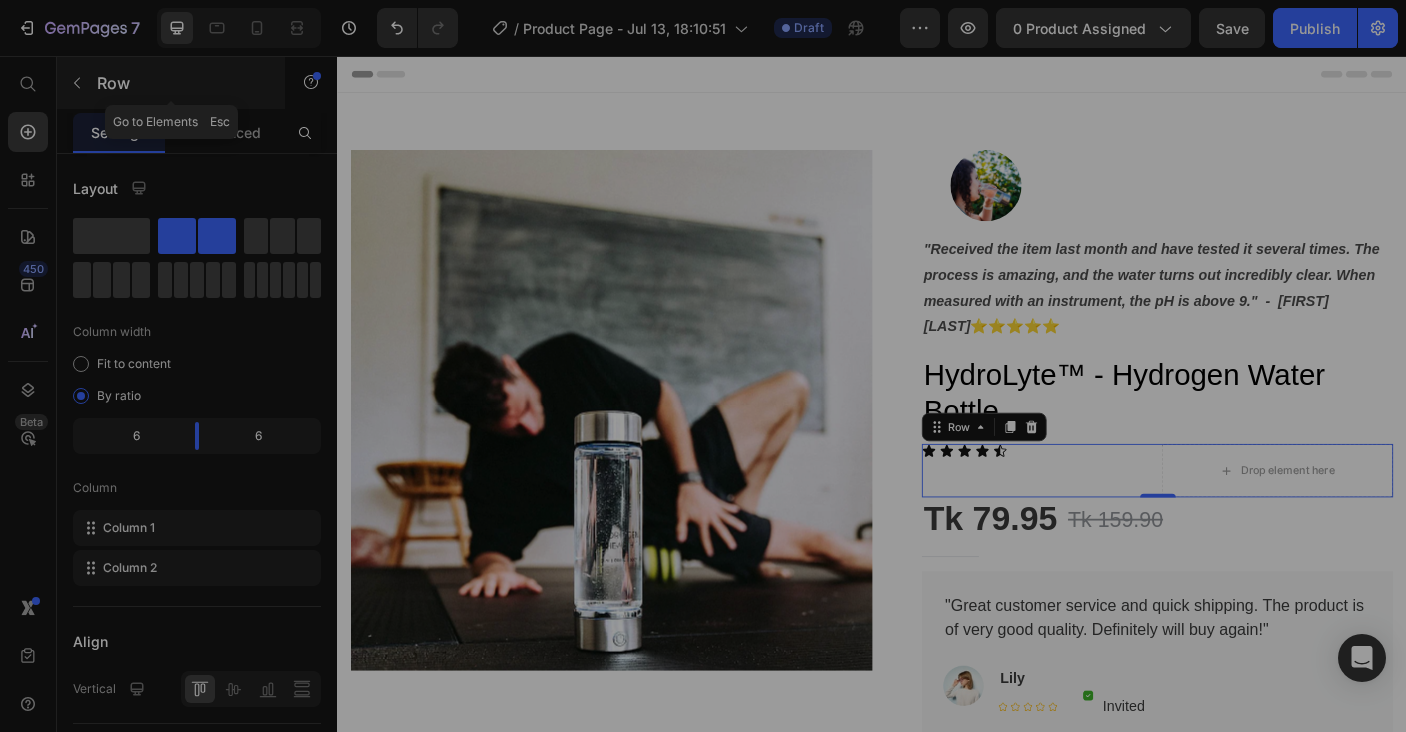 click at bounding box center (77, 83) 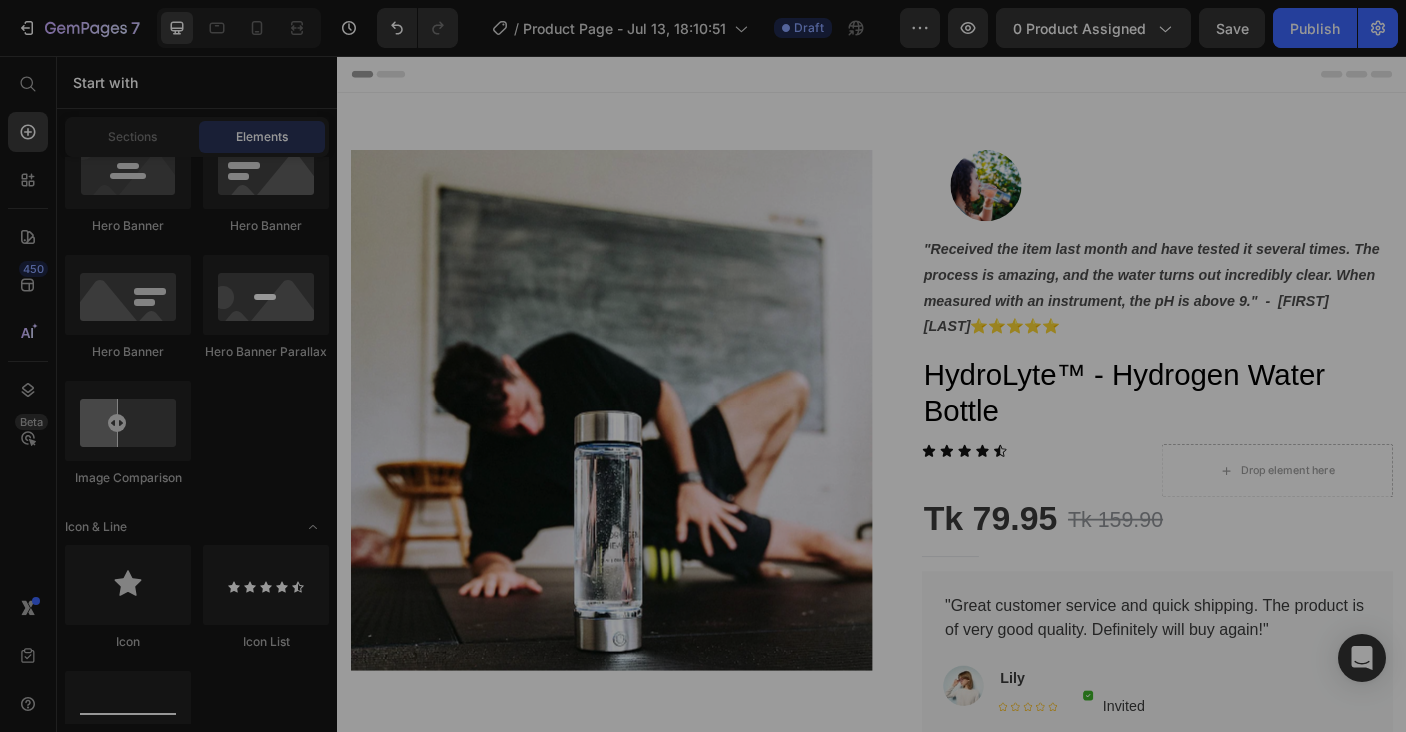 scroll, scrollTop: 267, scrollLeft: 0, axis: vertical 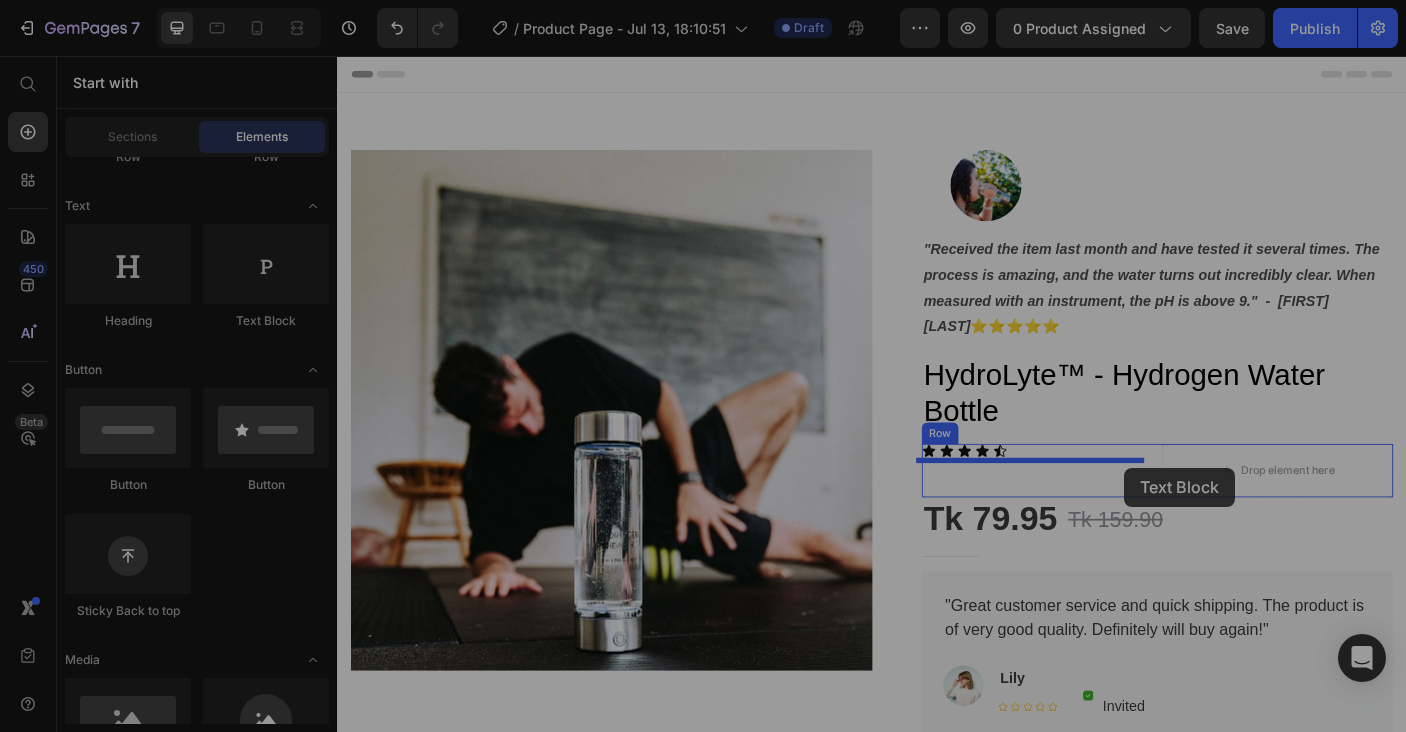 drag, startPoint x: 575, startPoint y: 335, endPoint x: 1219, endPoint y: 518, distance: 669.4961 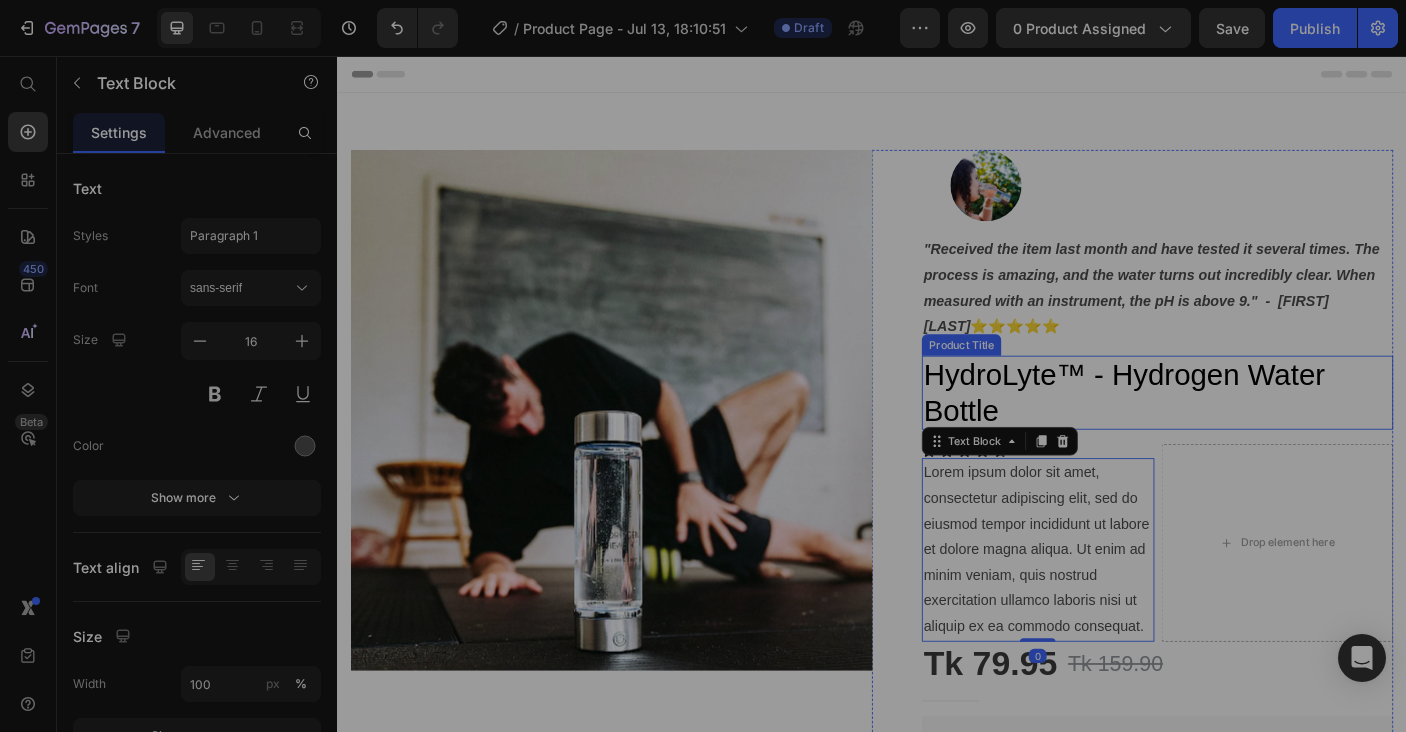 click on "HydroLyte™ - Hydrogen Water Bottle" at bounding box center (1257, 433) 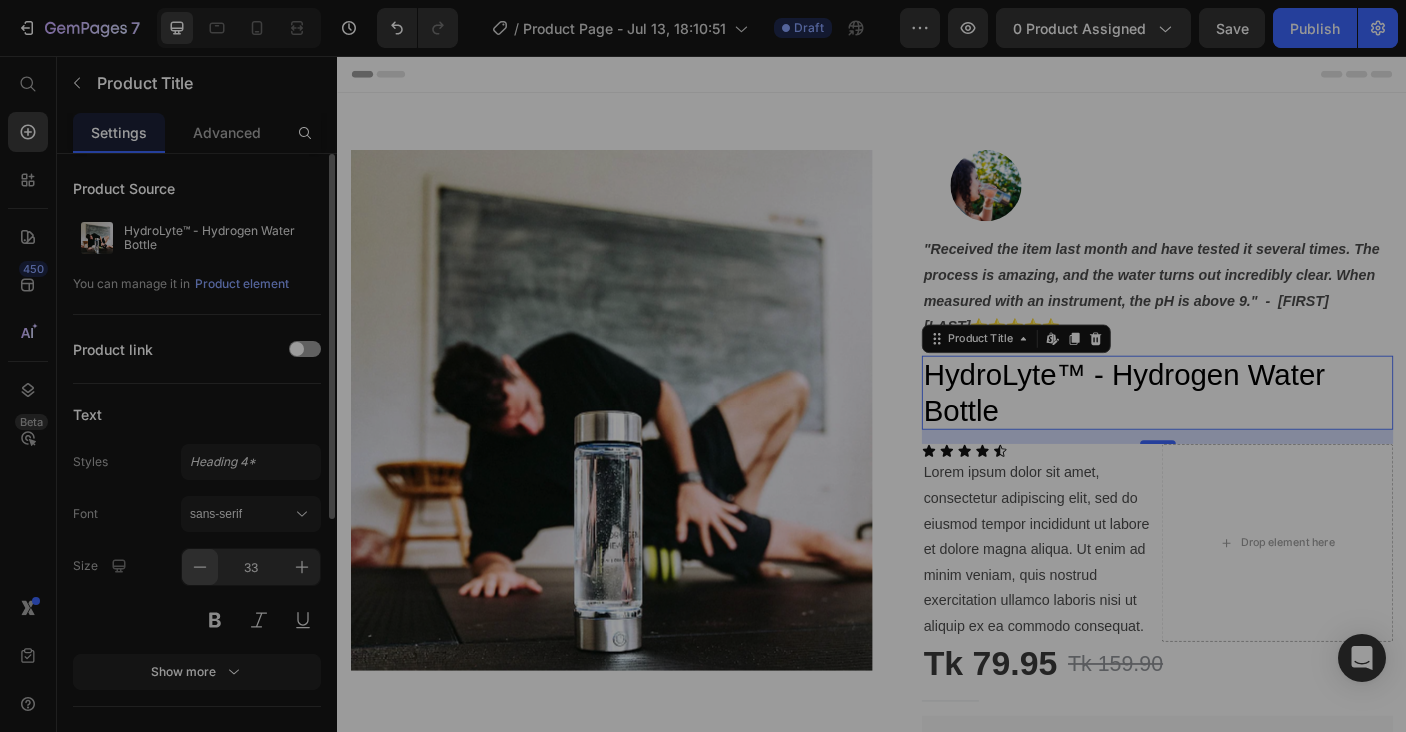 click 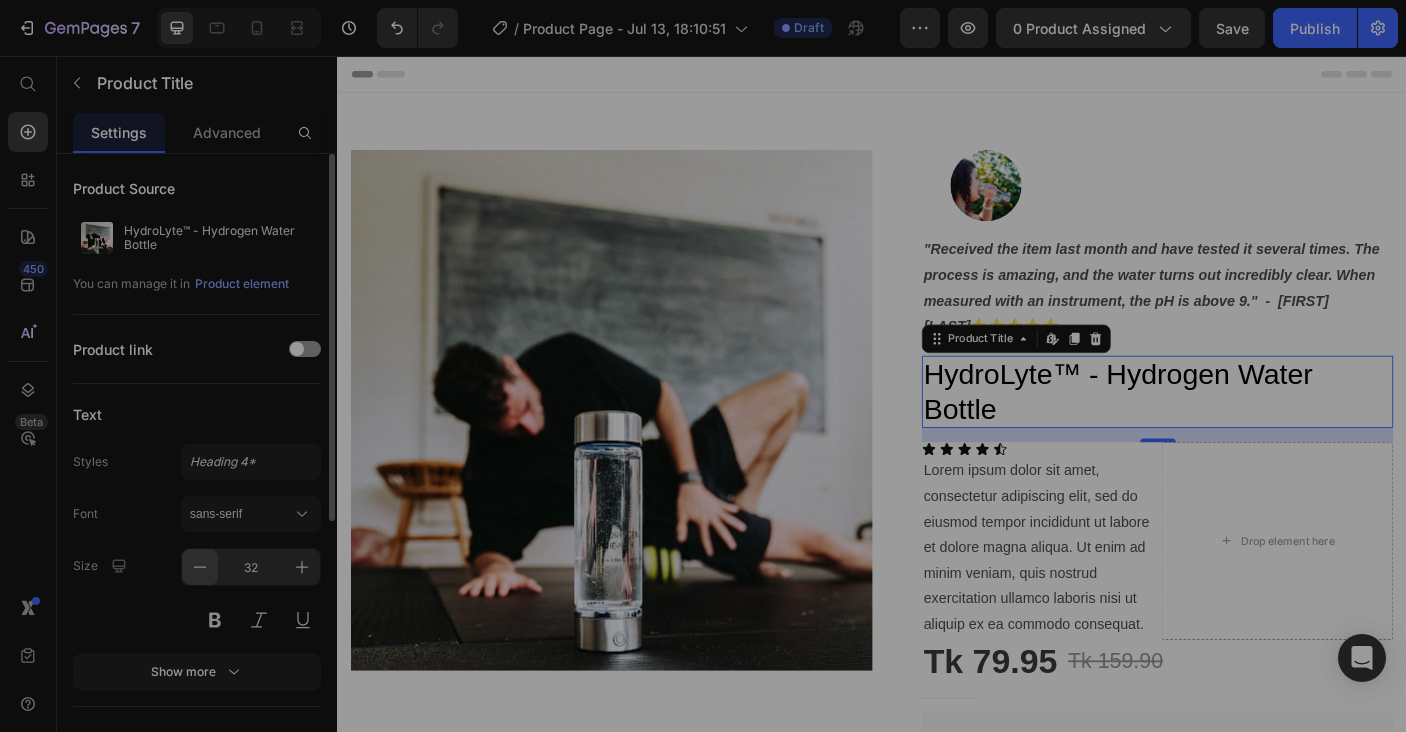 click 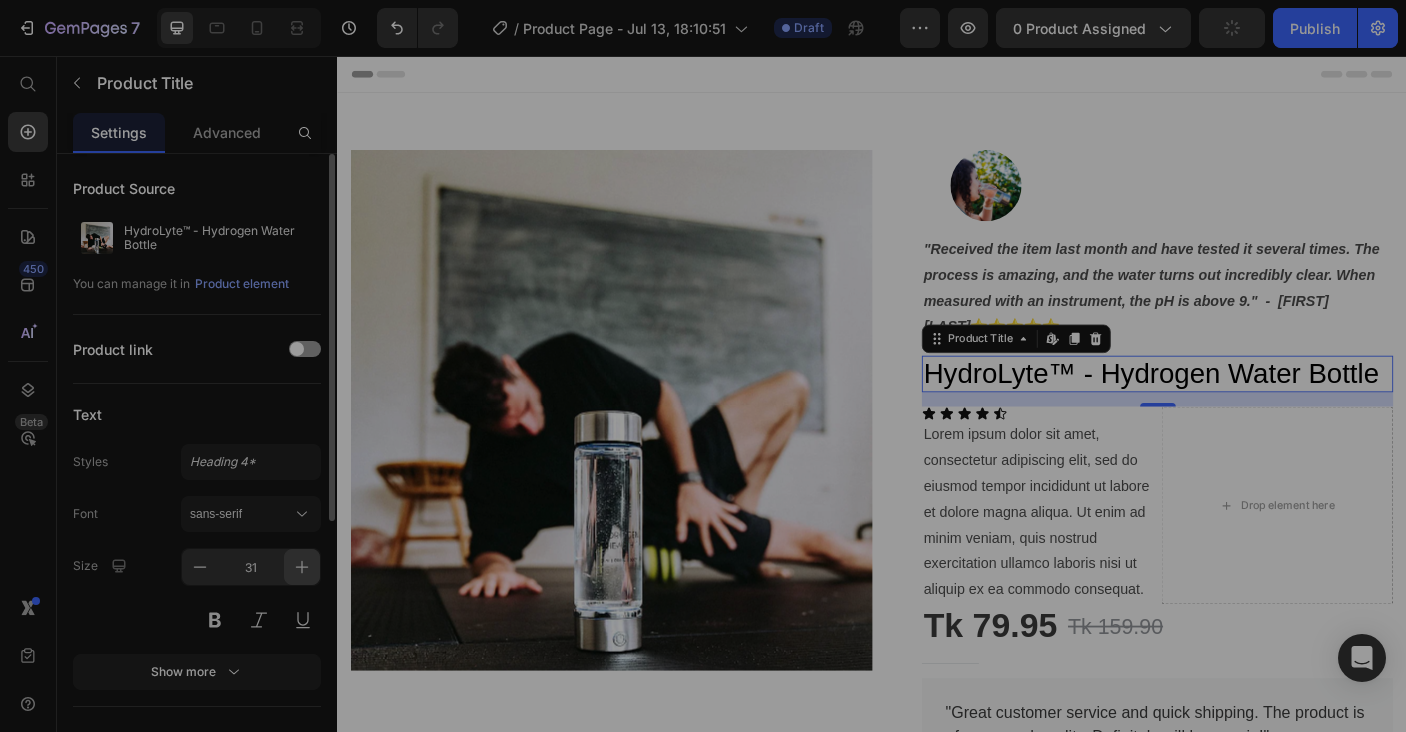 click 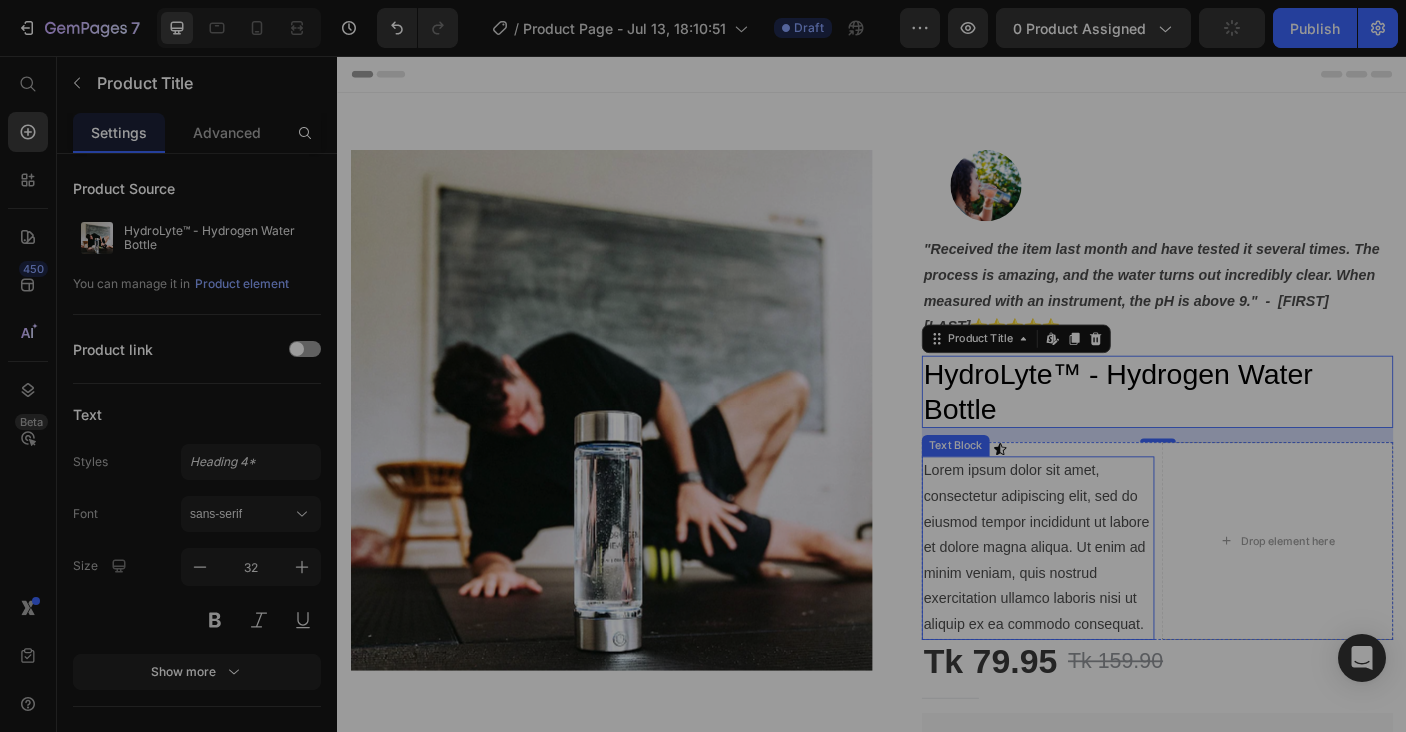 click on "Lorem ipsum dolor sit amet, consectetur adipiscing elit, sed do eiusmod tempor incididunt ut labore et dolore magna aliqua. Ut enim ad minim veniam, quis nostrud exercitation ullamco laboris nisi ut aliquip ex ea commodo consequat." at bounding box center (1123, 608) 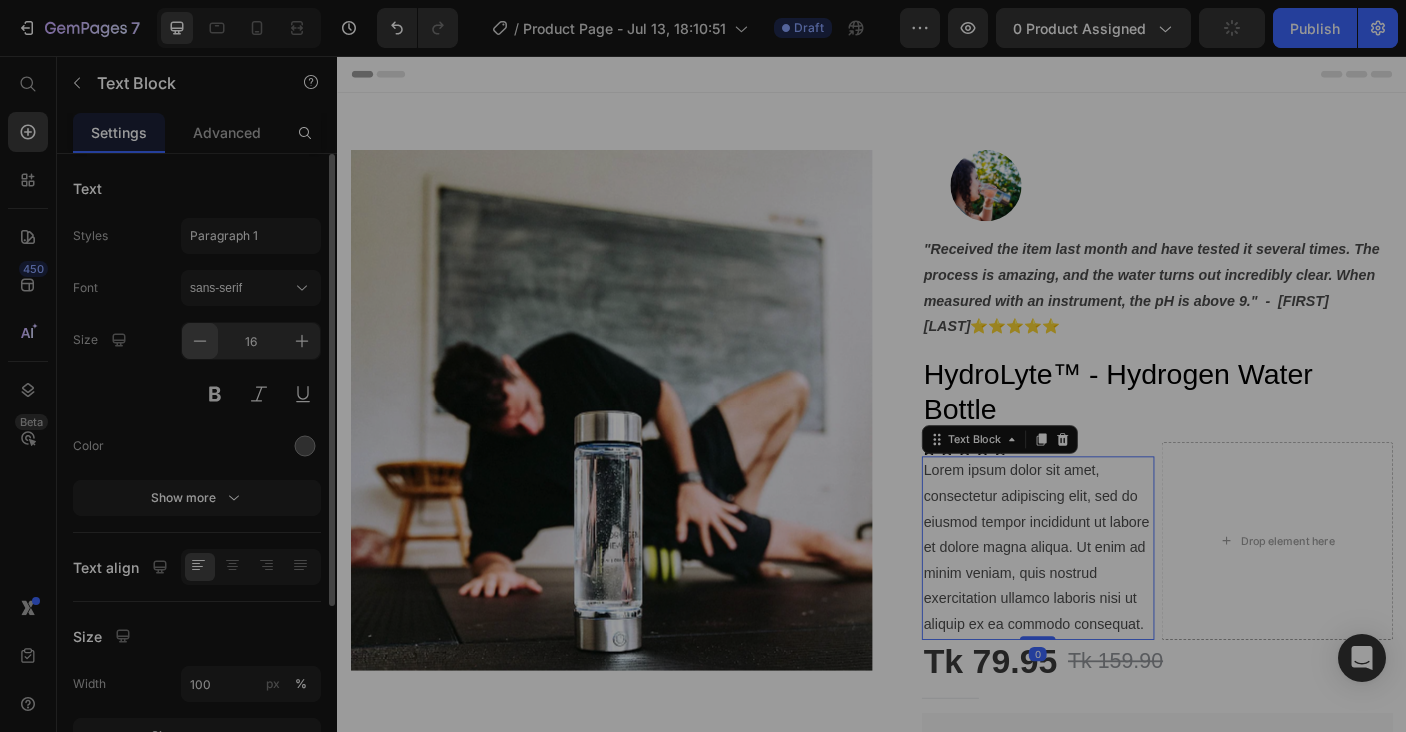 click 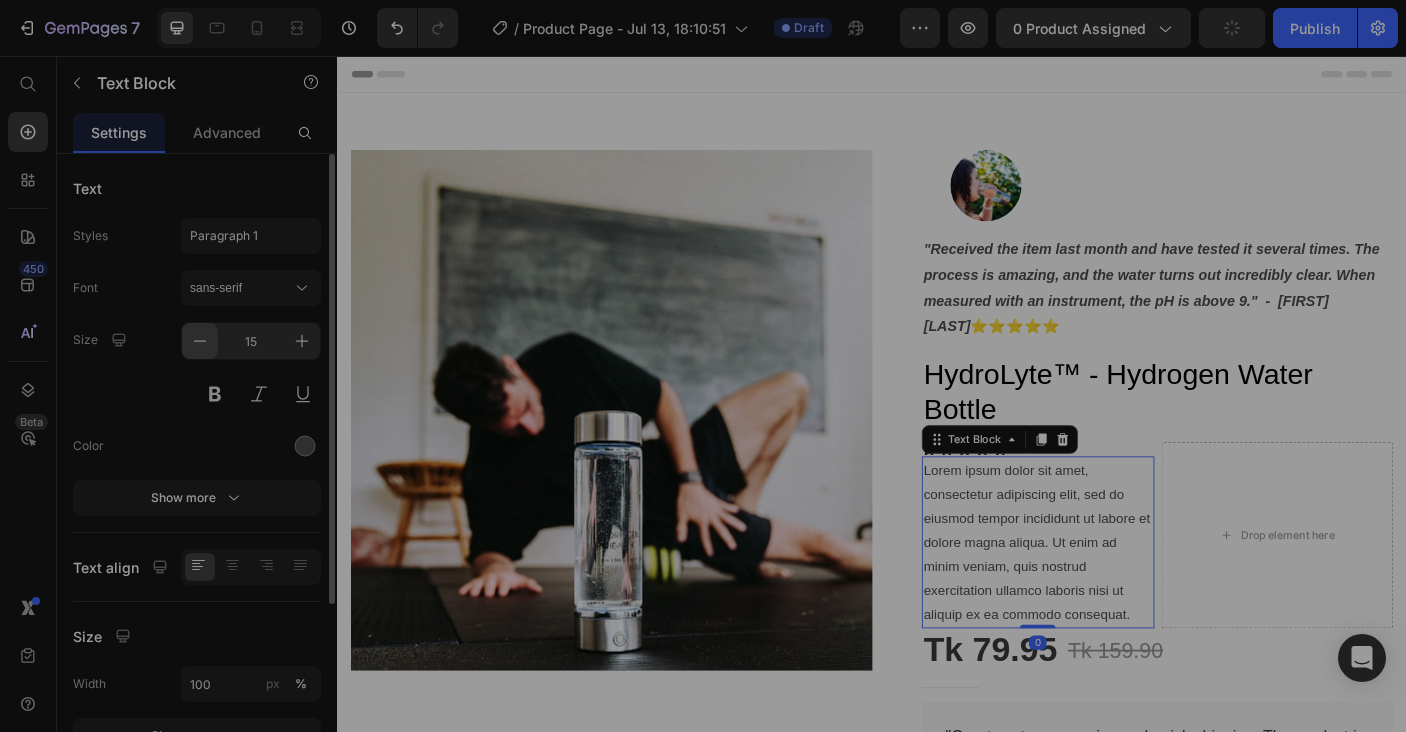click 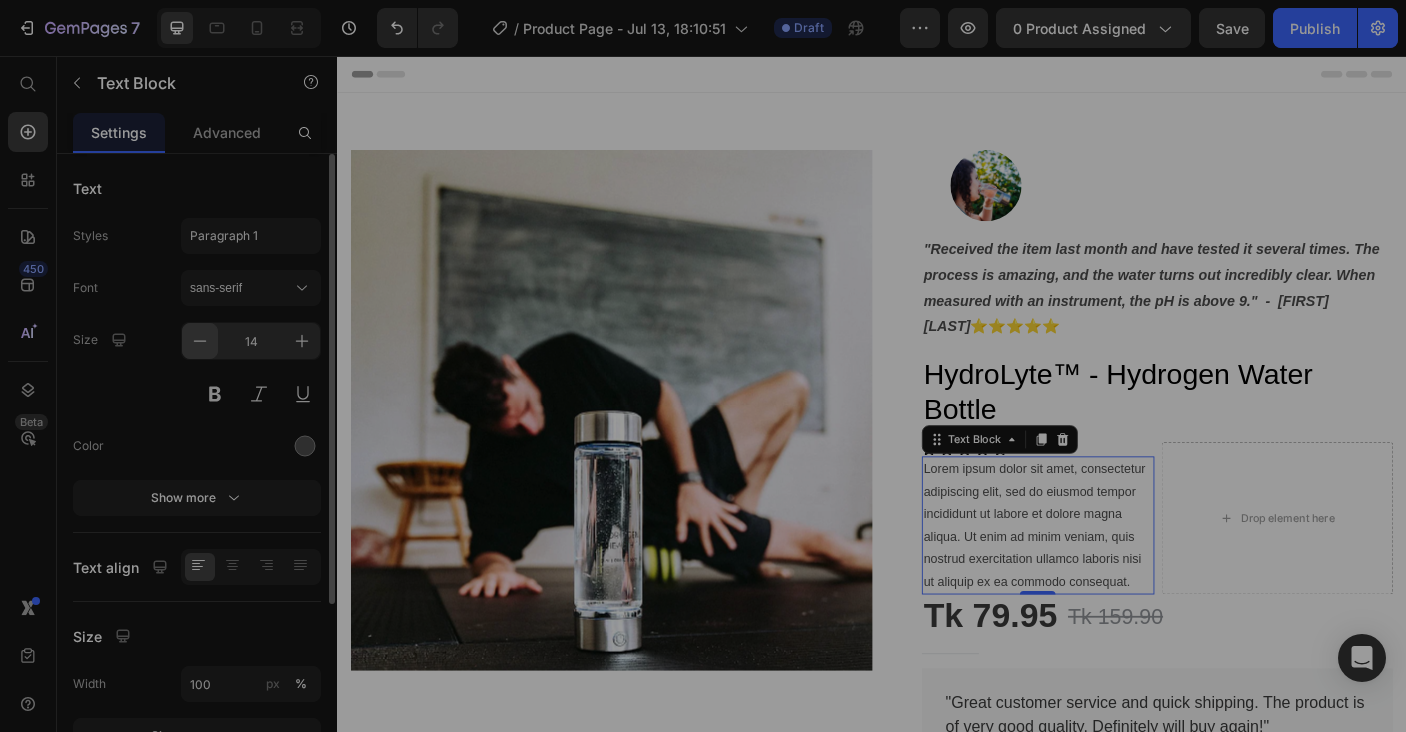 click 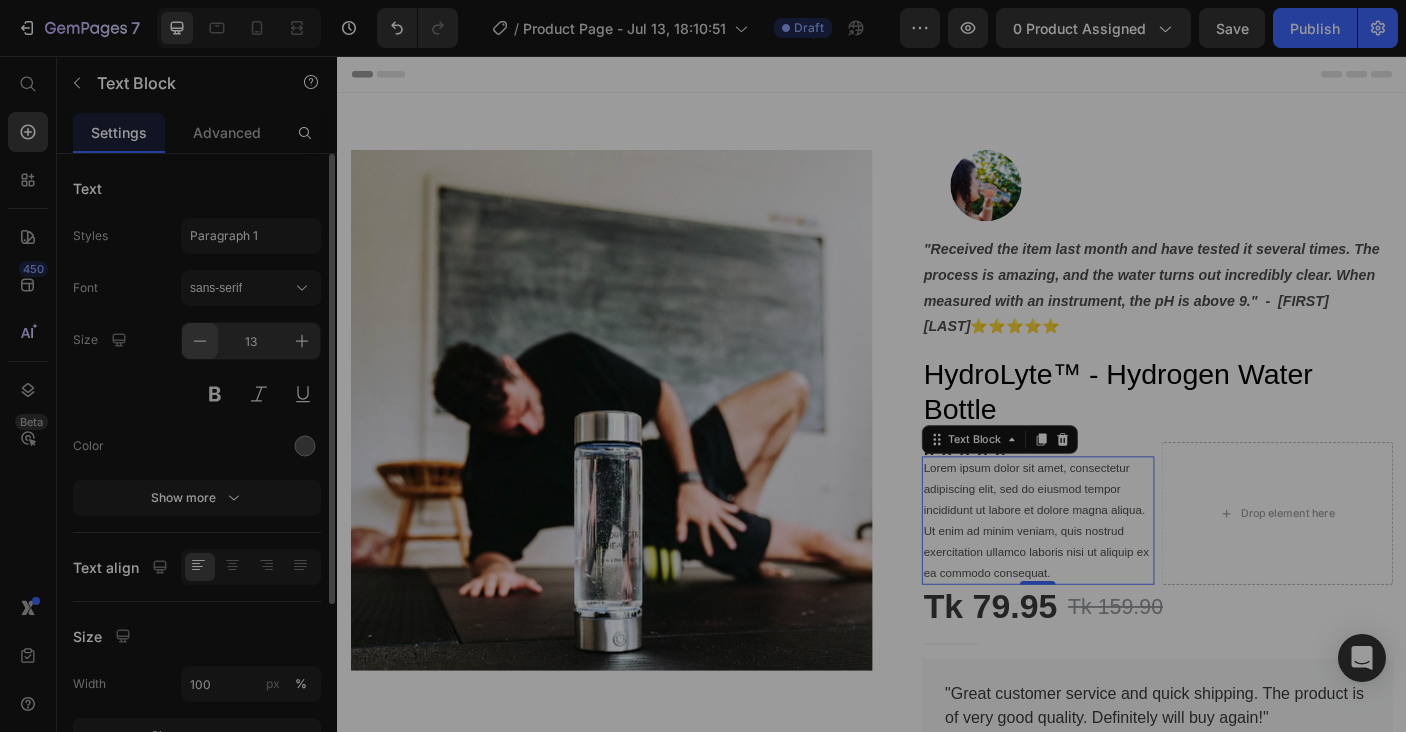 click 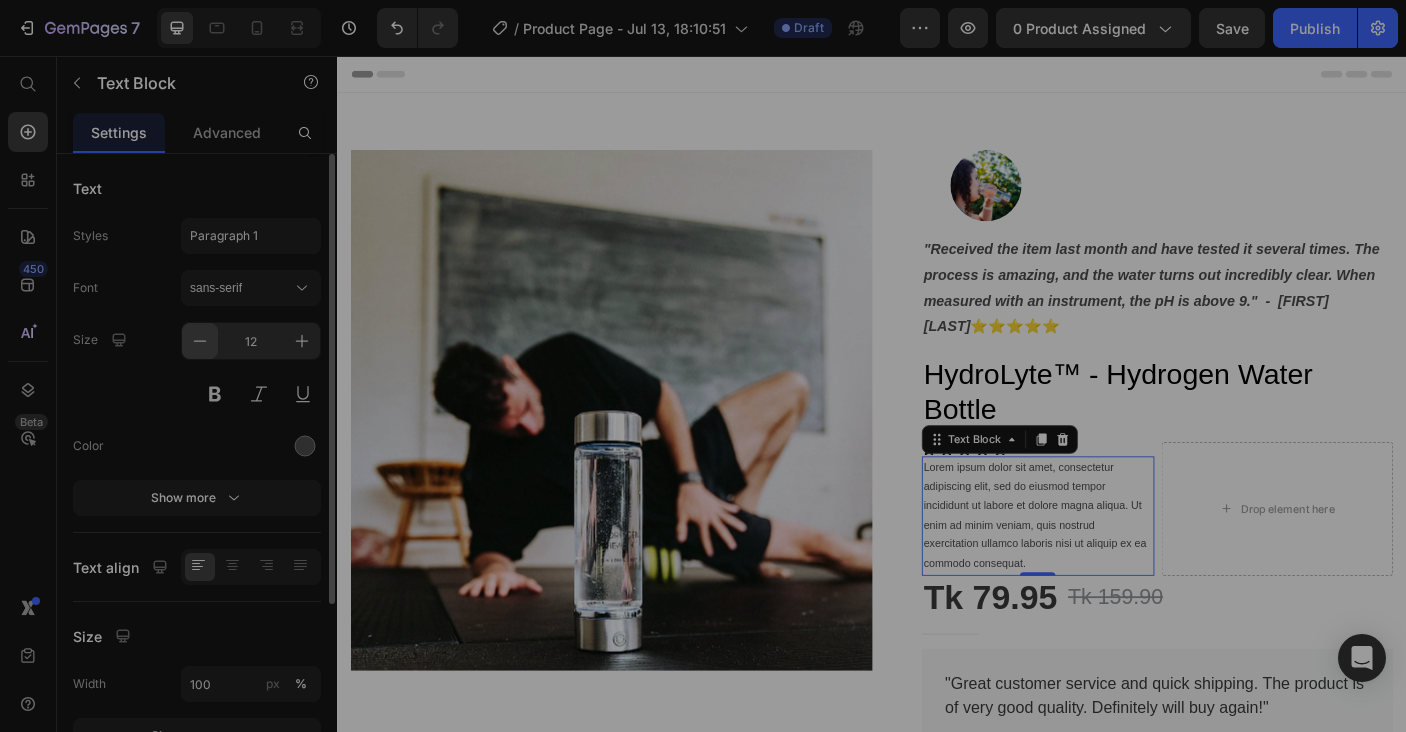 click 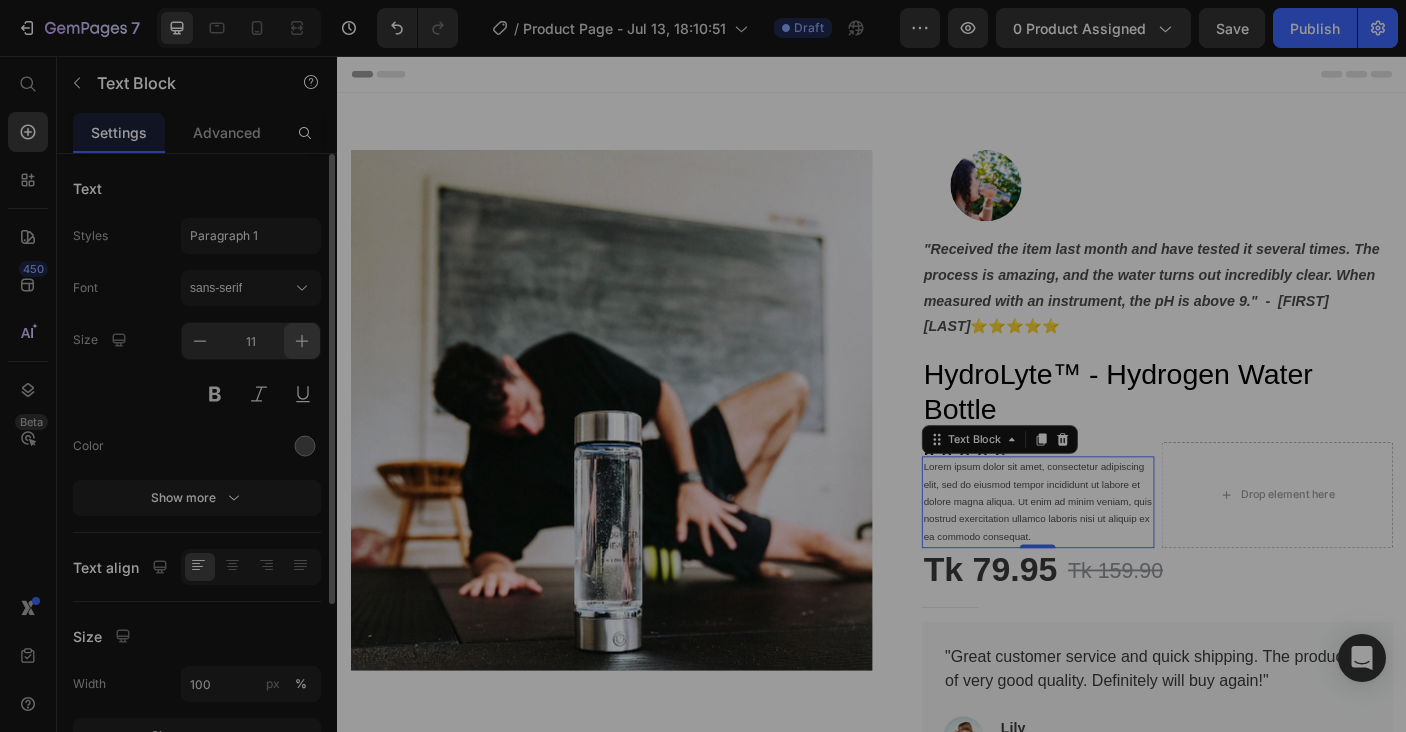 click 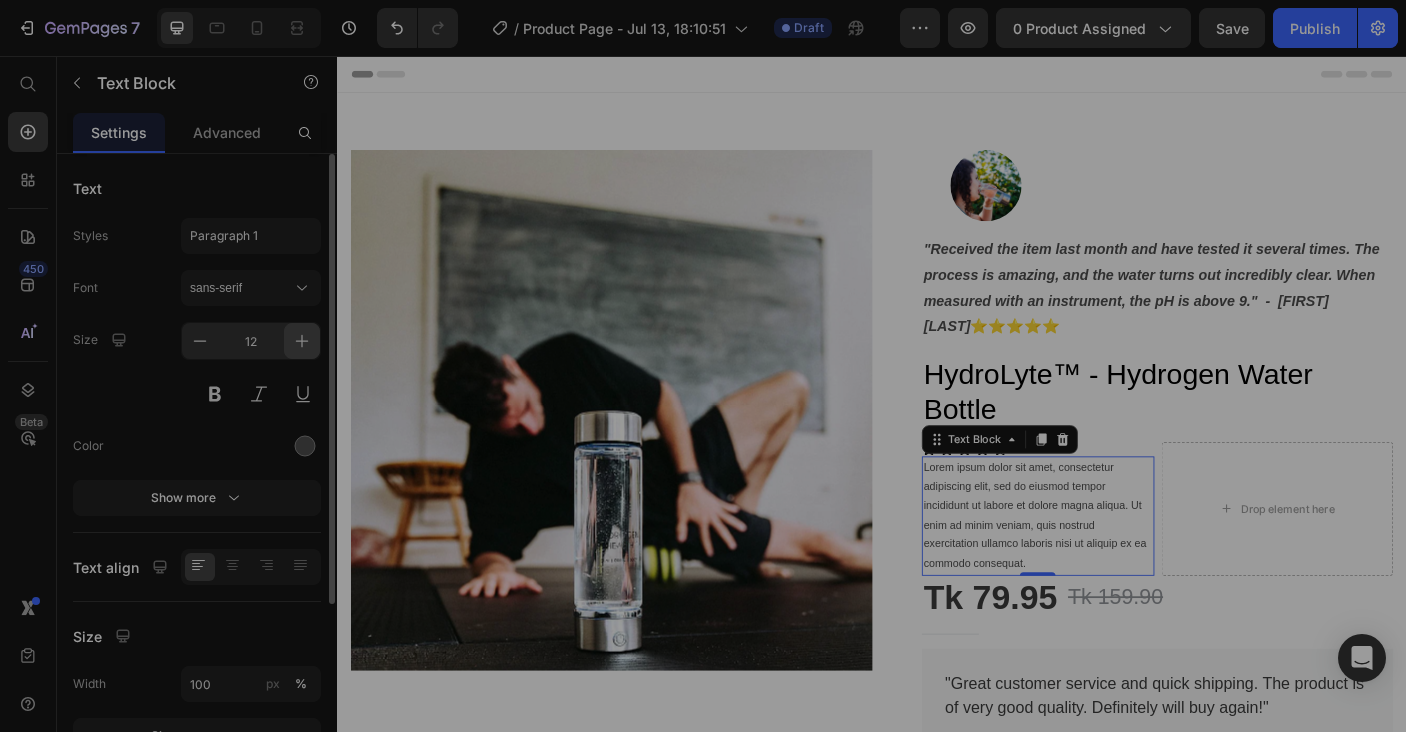 click 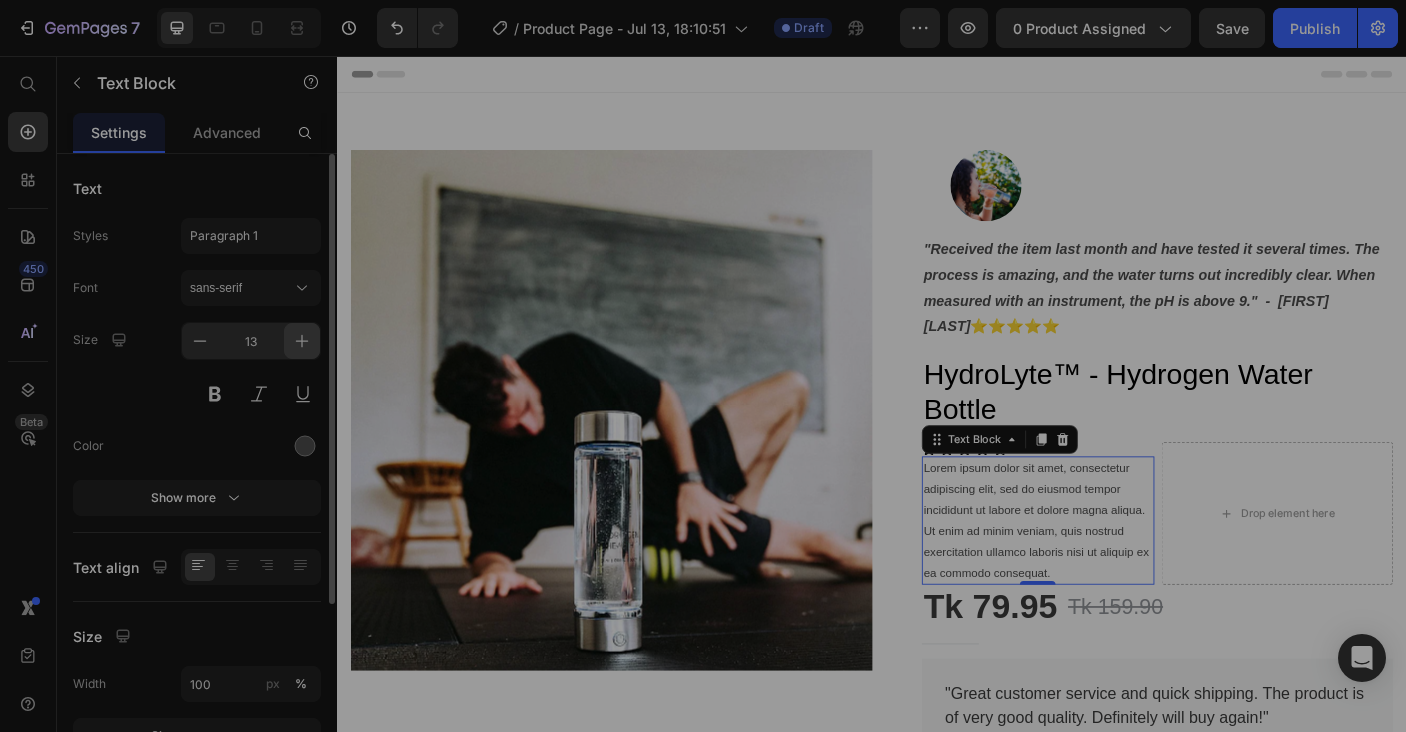 click 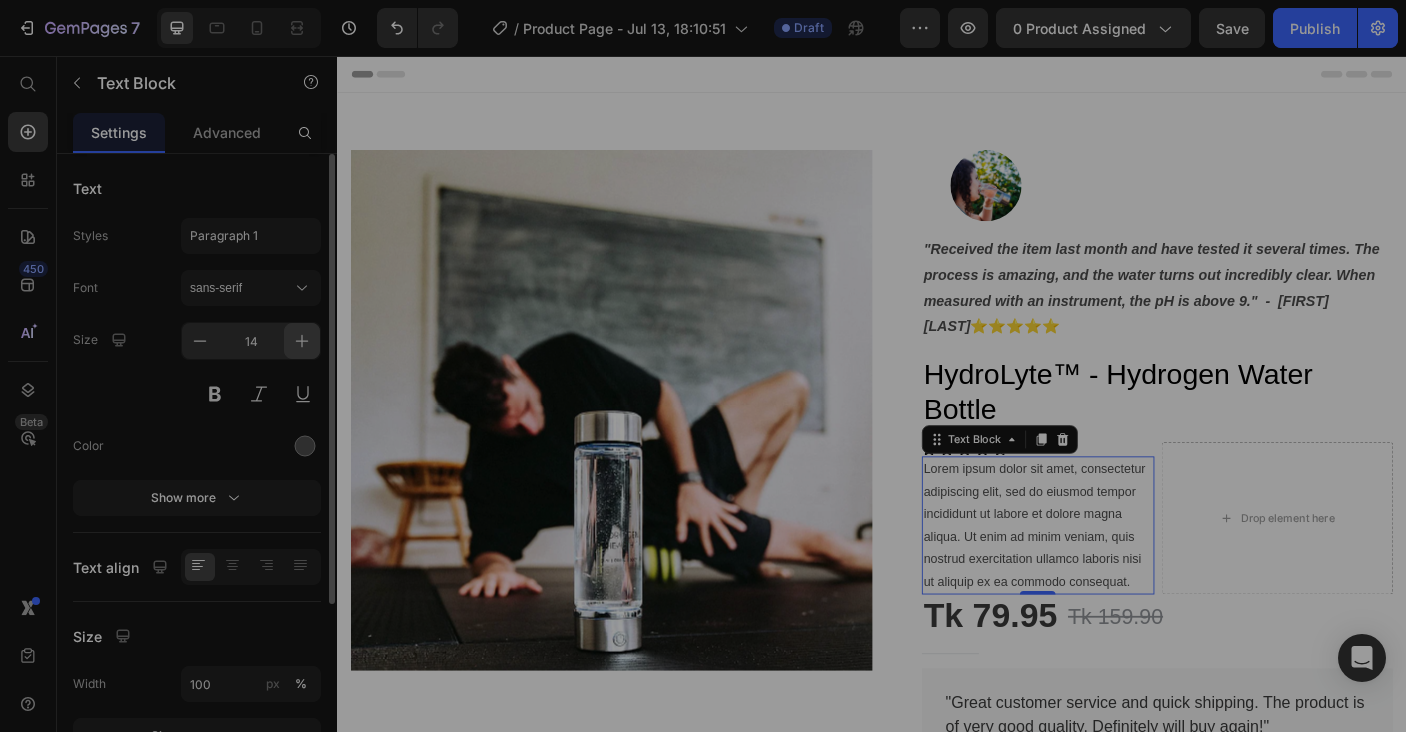 click 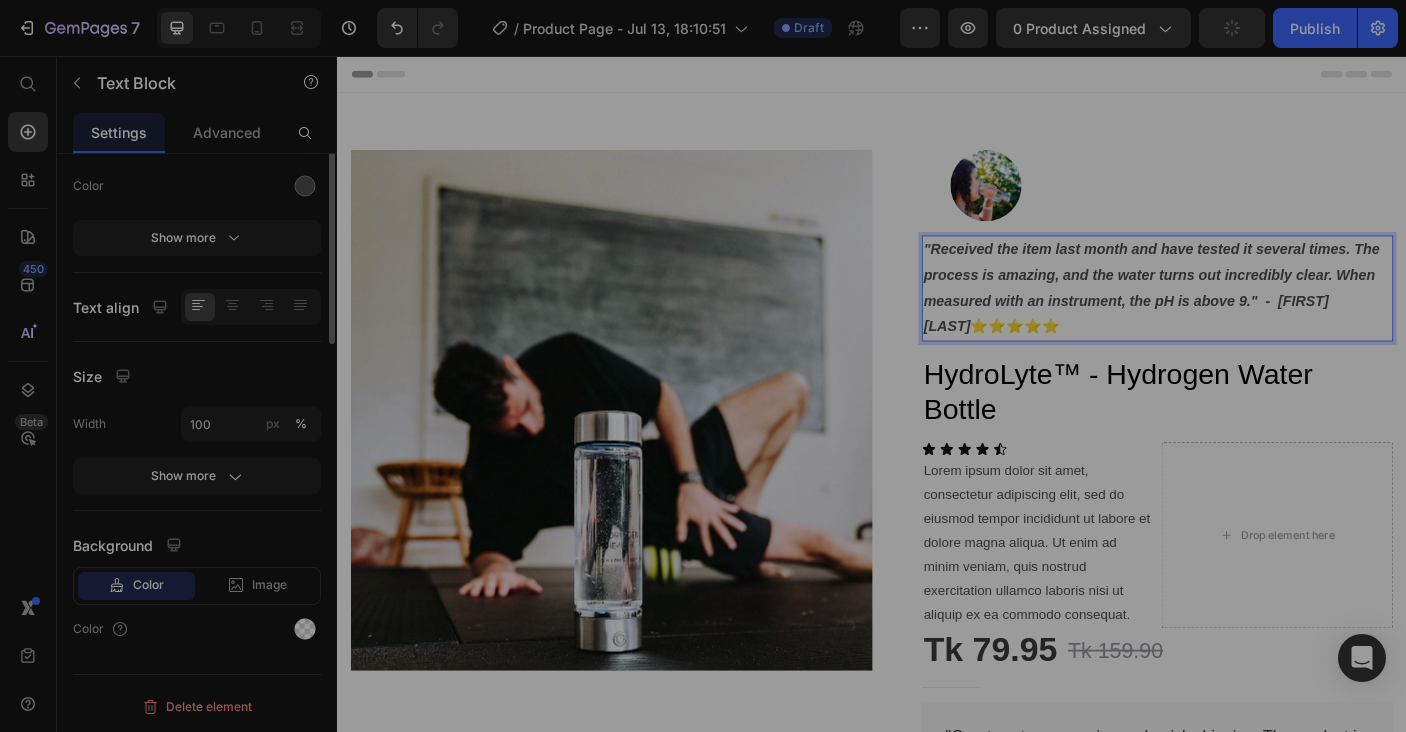 scroll, scrollTop: 0, scrollLeft: 0, axis: both 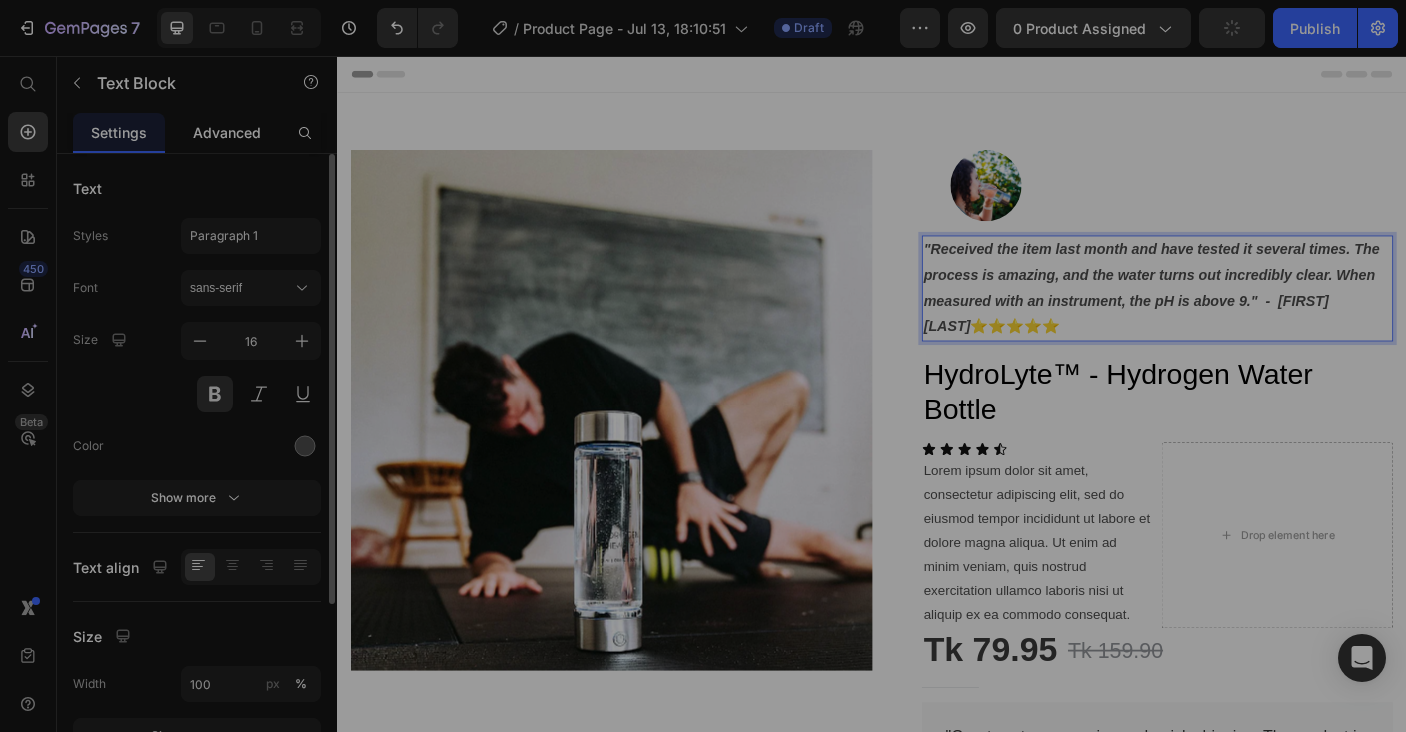 click on "Advanced" at bounding box center (227, 132) 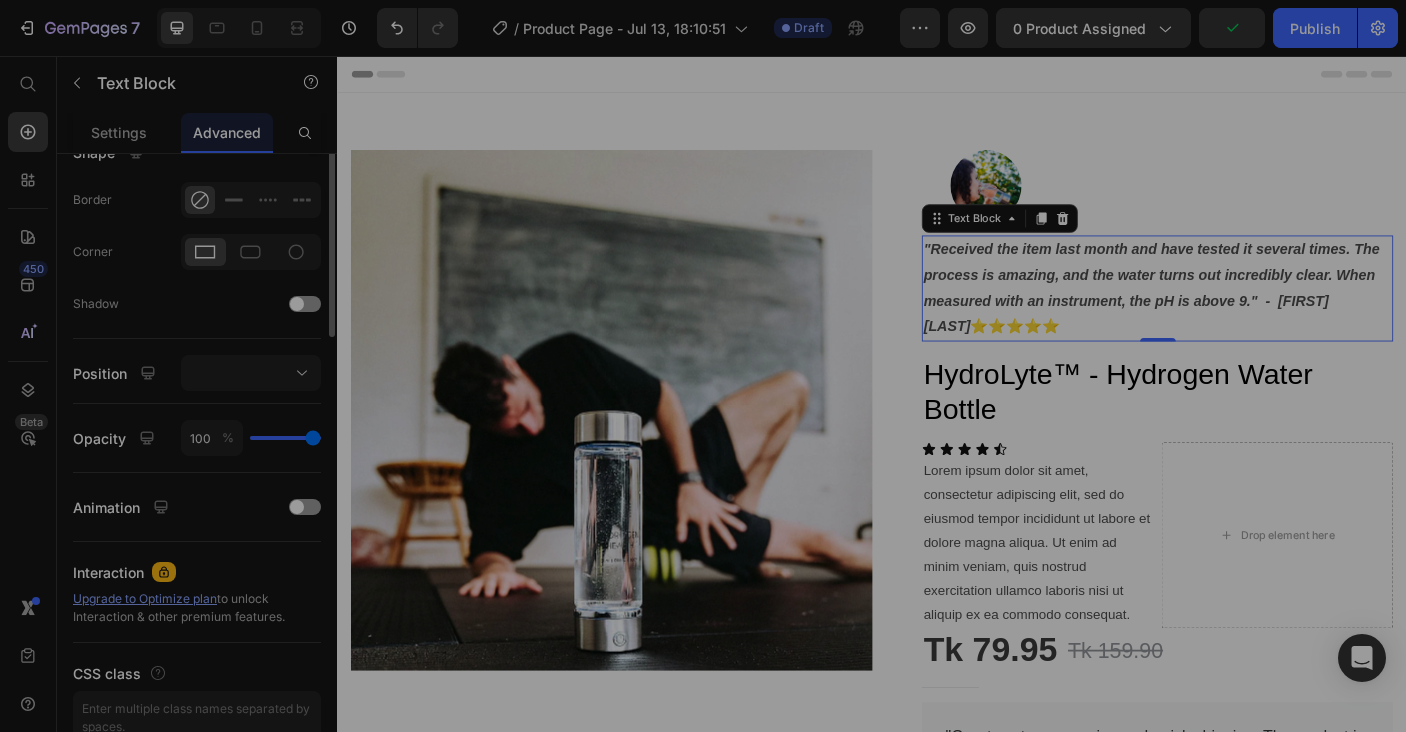 scroll, scrollTop: 267, scrollLeft: 0, axis: vertical 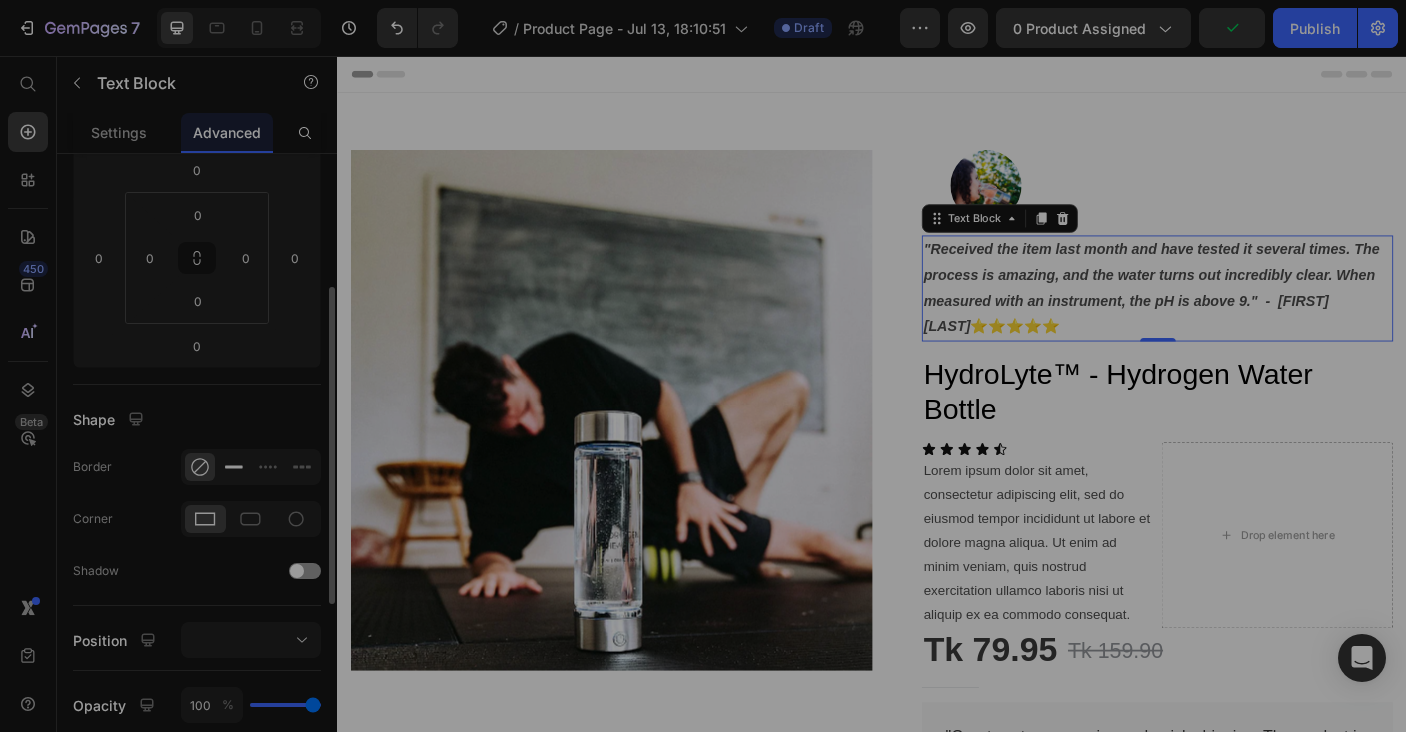 click 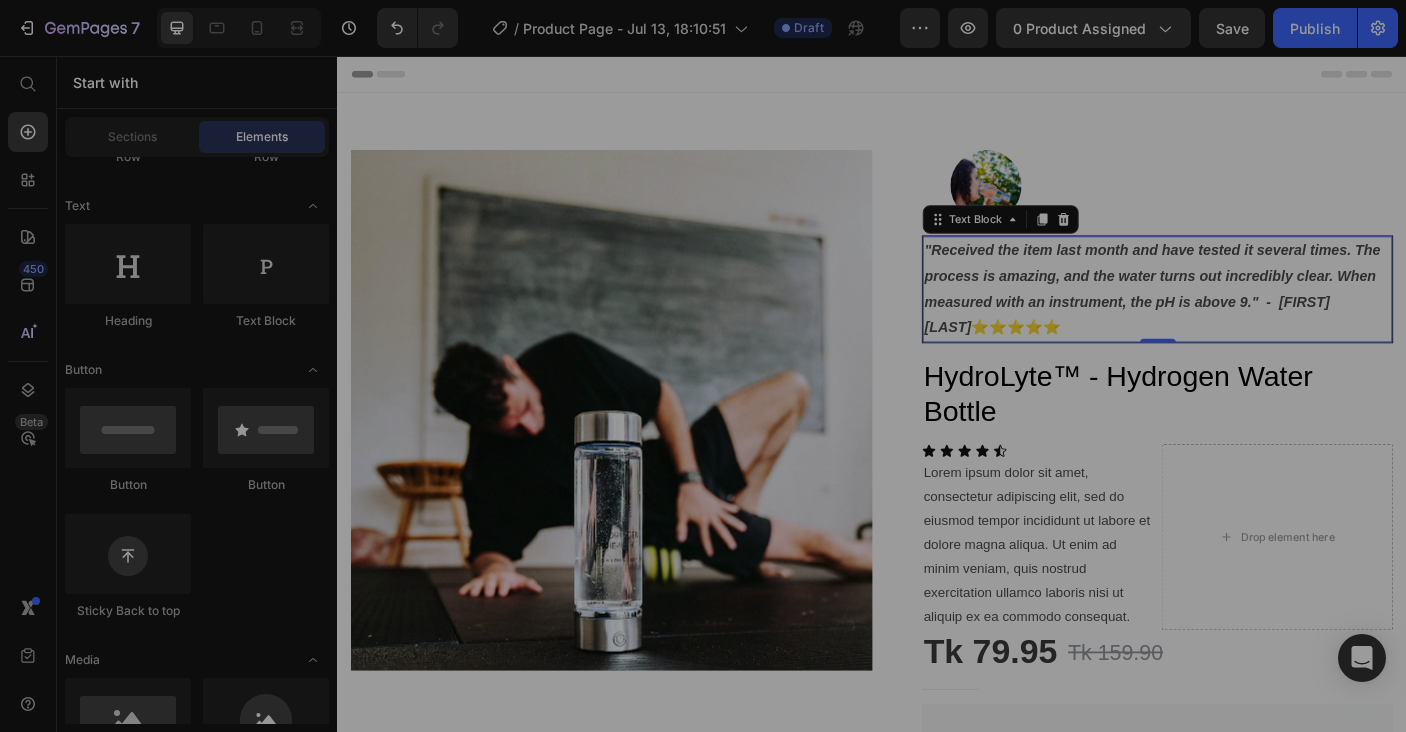 click on "Header" at bounding box center (937, 76) 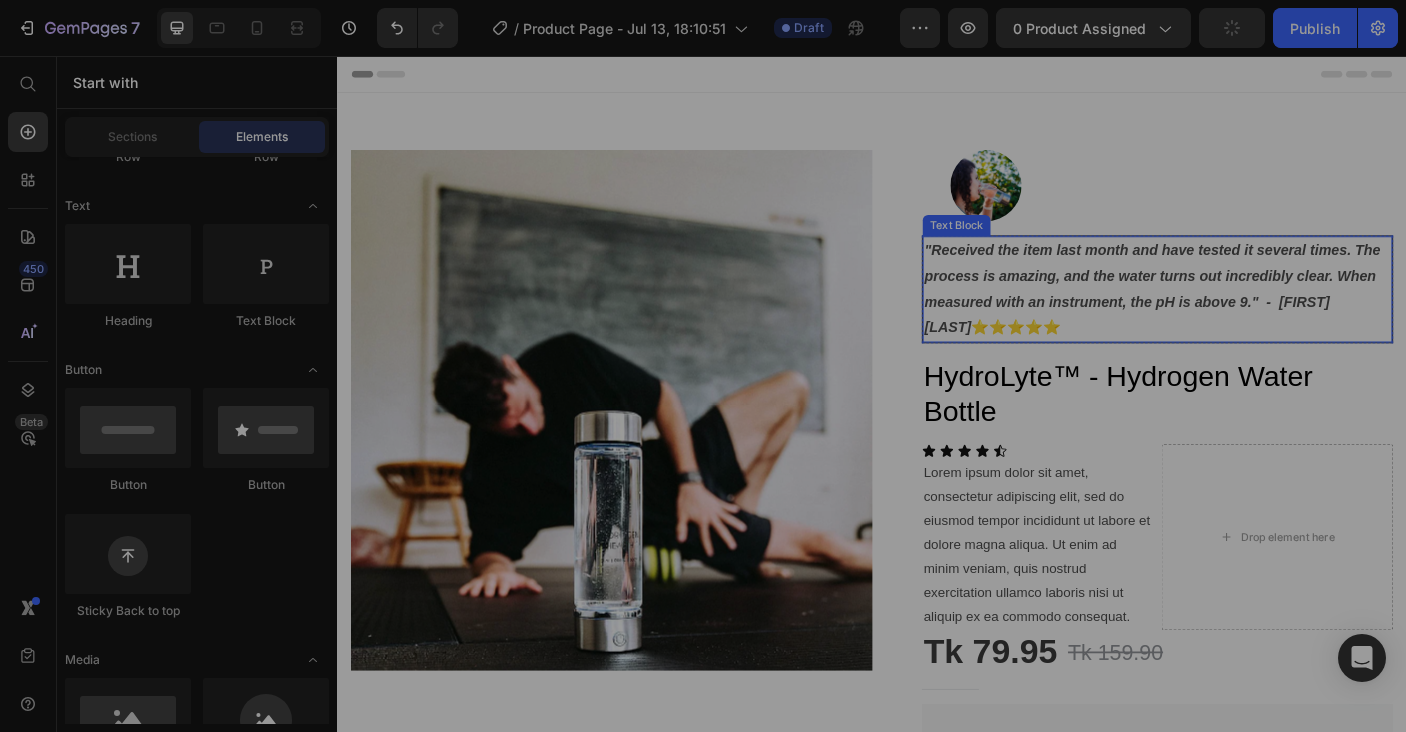 click on ""Received the item last month and have tested it several times. The process is amazing, and the water turns out incredibly clear. When measured with an instrument, the pH is above 9."  -  [FIRST] [LAST]   ⭐⭐⭐⭐⭐" at bounding box center (1257, 317) 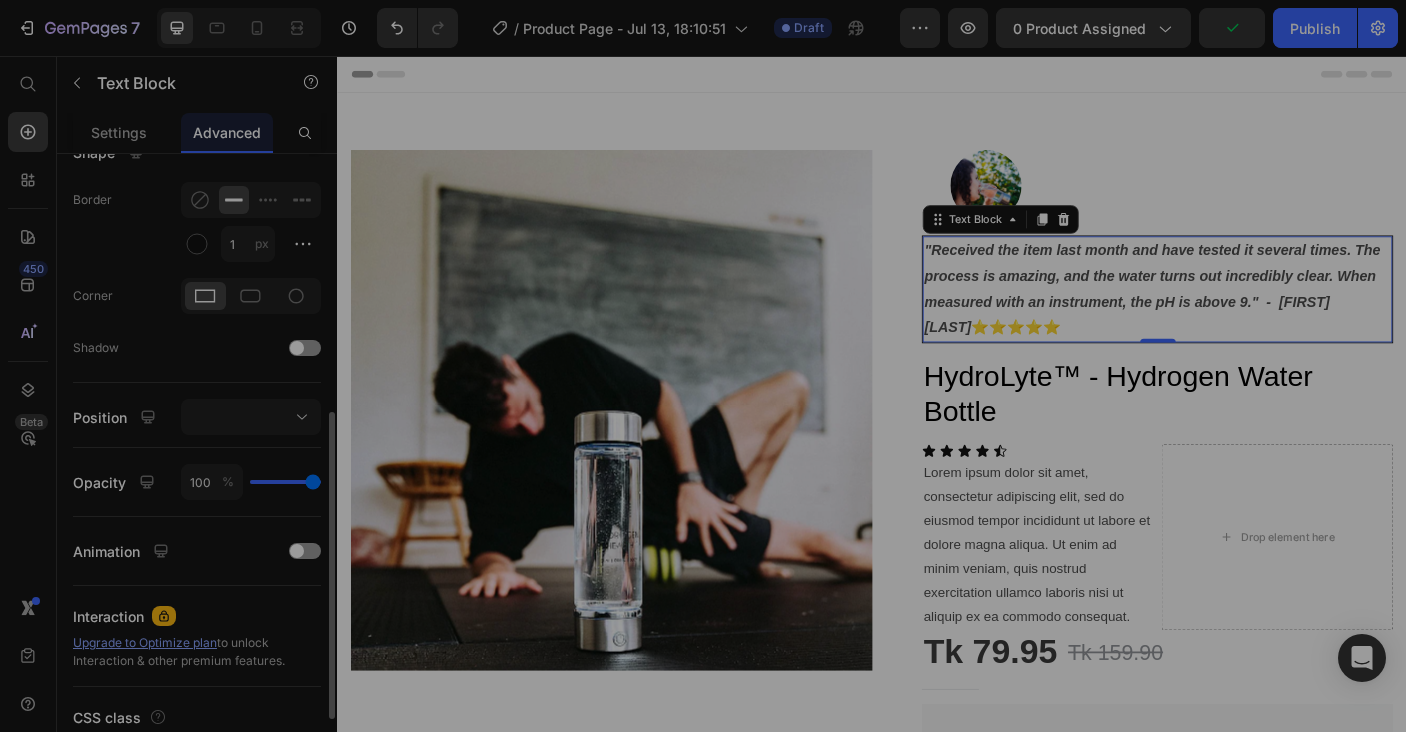 scroll, scrollTop: 267, scrollLeft: 0, axis: vertical 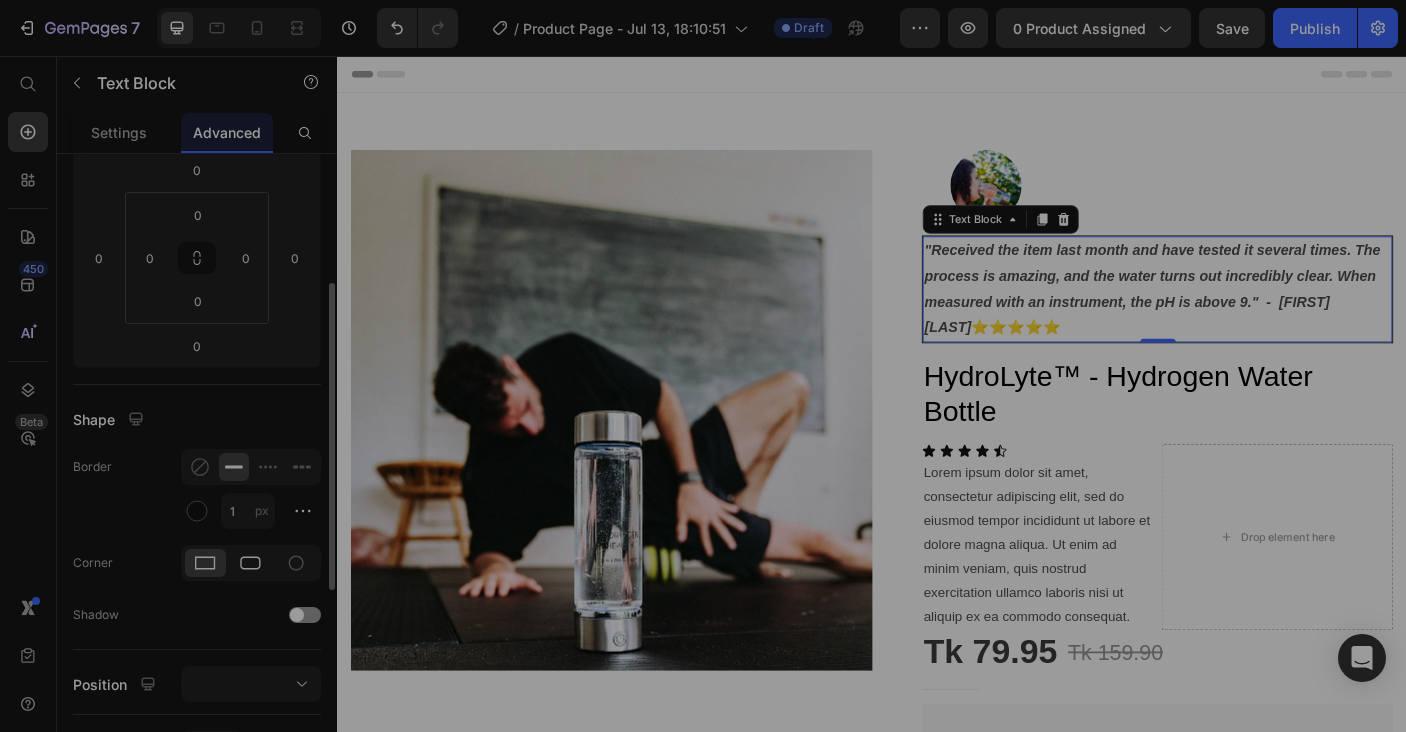 click 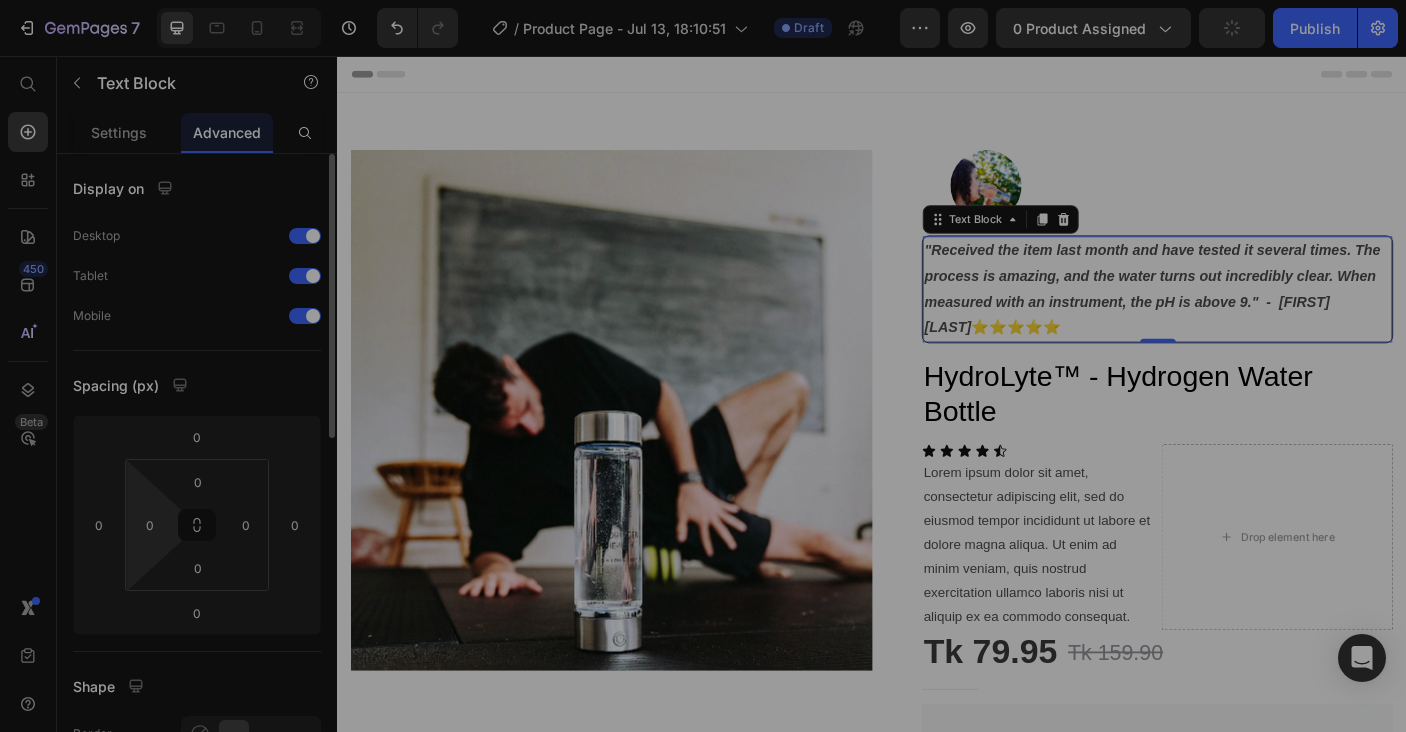 scroll, scrollTop: 782, scrollLeft: 0, axis: vertical 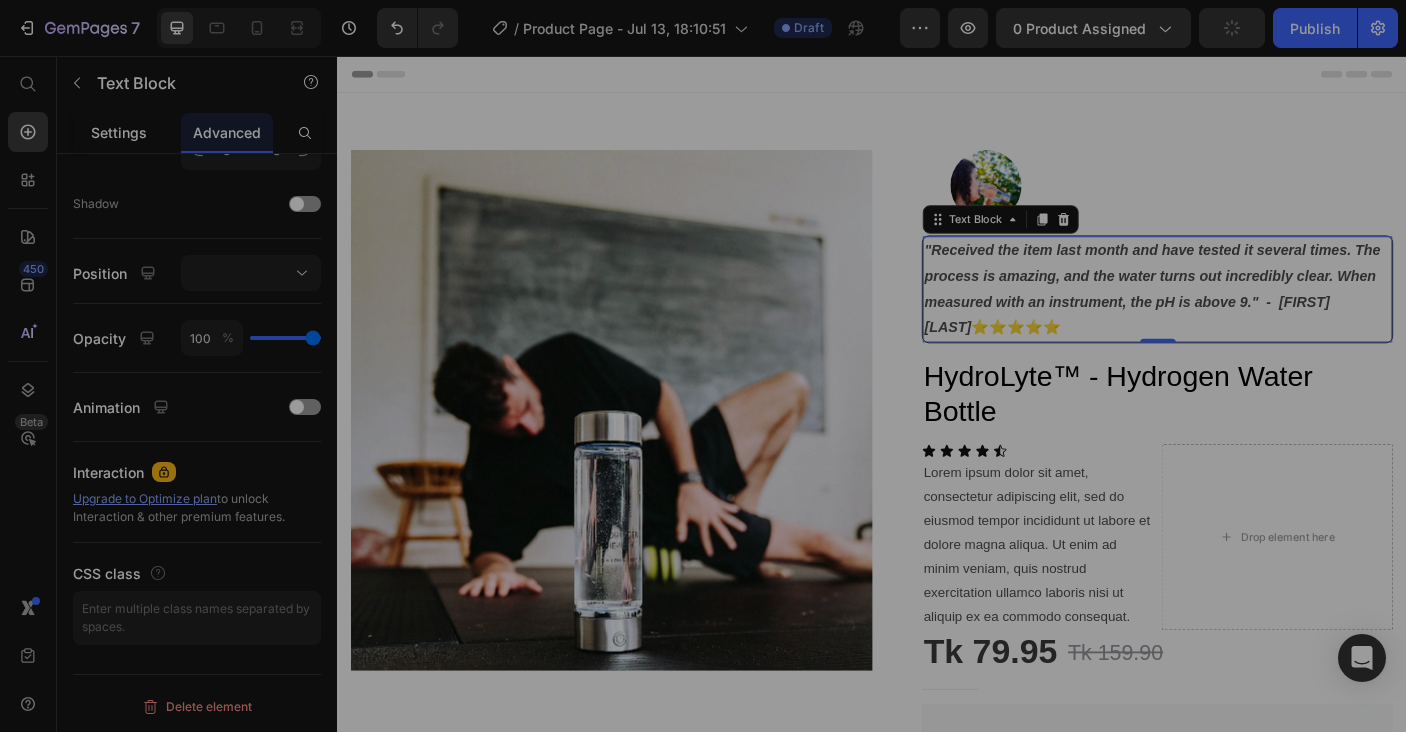 click on "Settings" at bounding box center [119, 132] 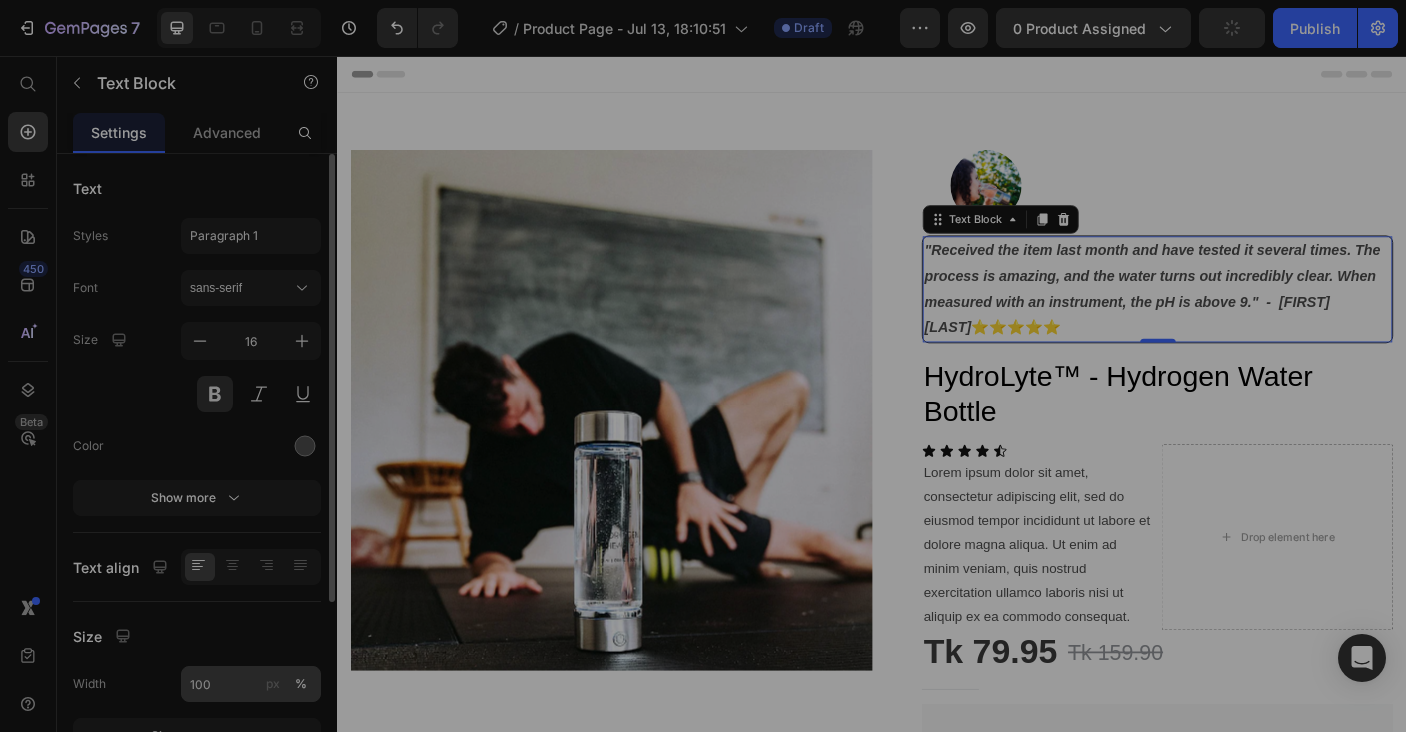 scroll, scrollTop: 260, scrollLeft: 0, axis: vertical 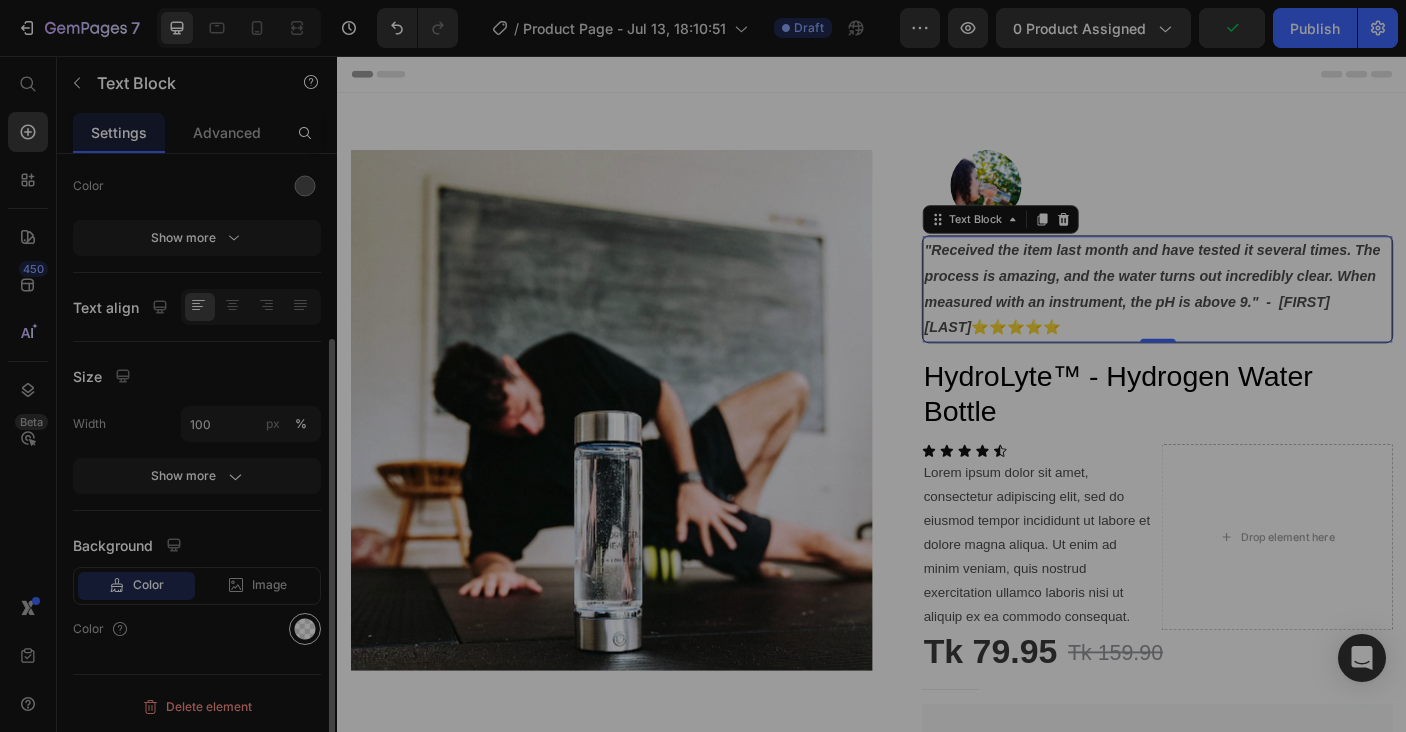click at bounding box center [305, 629] 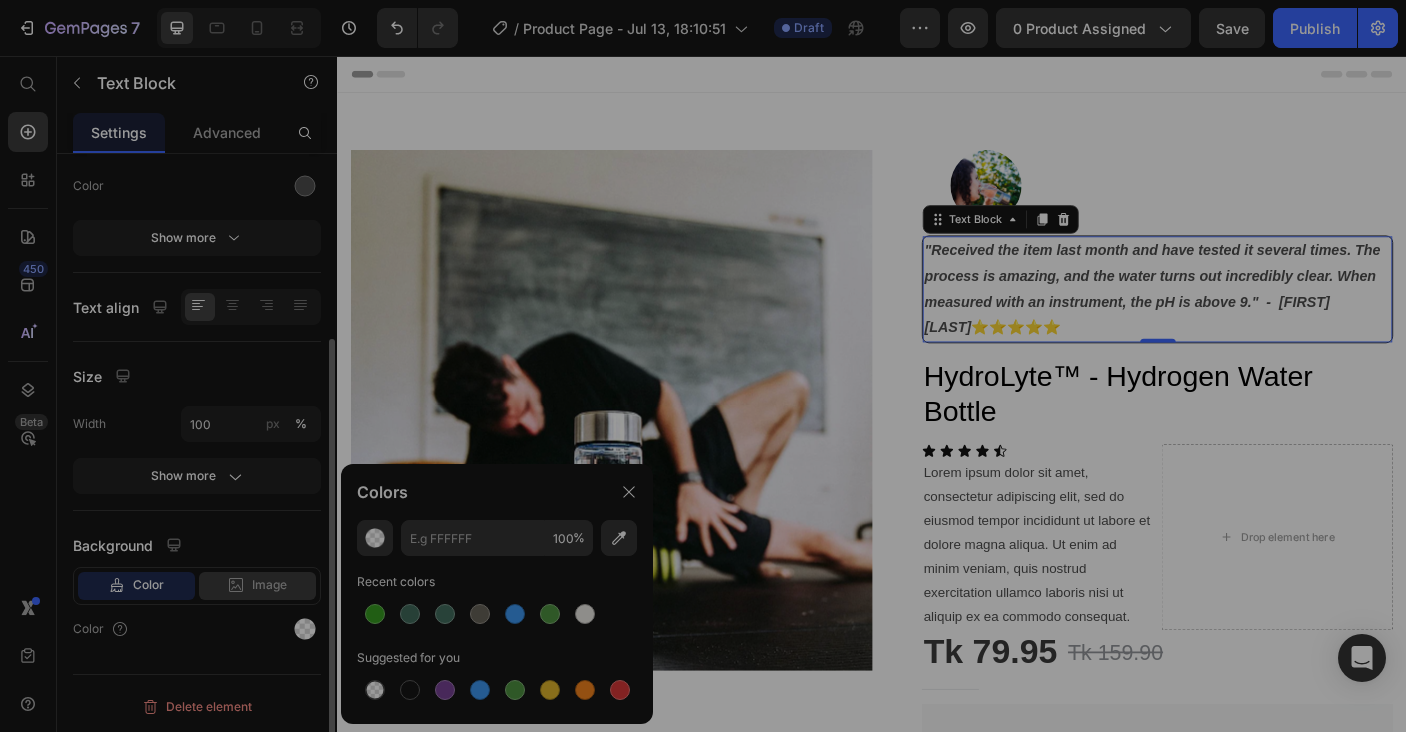 click on "Image" at bounding box center [269, 585] 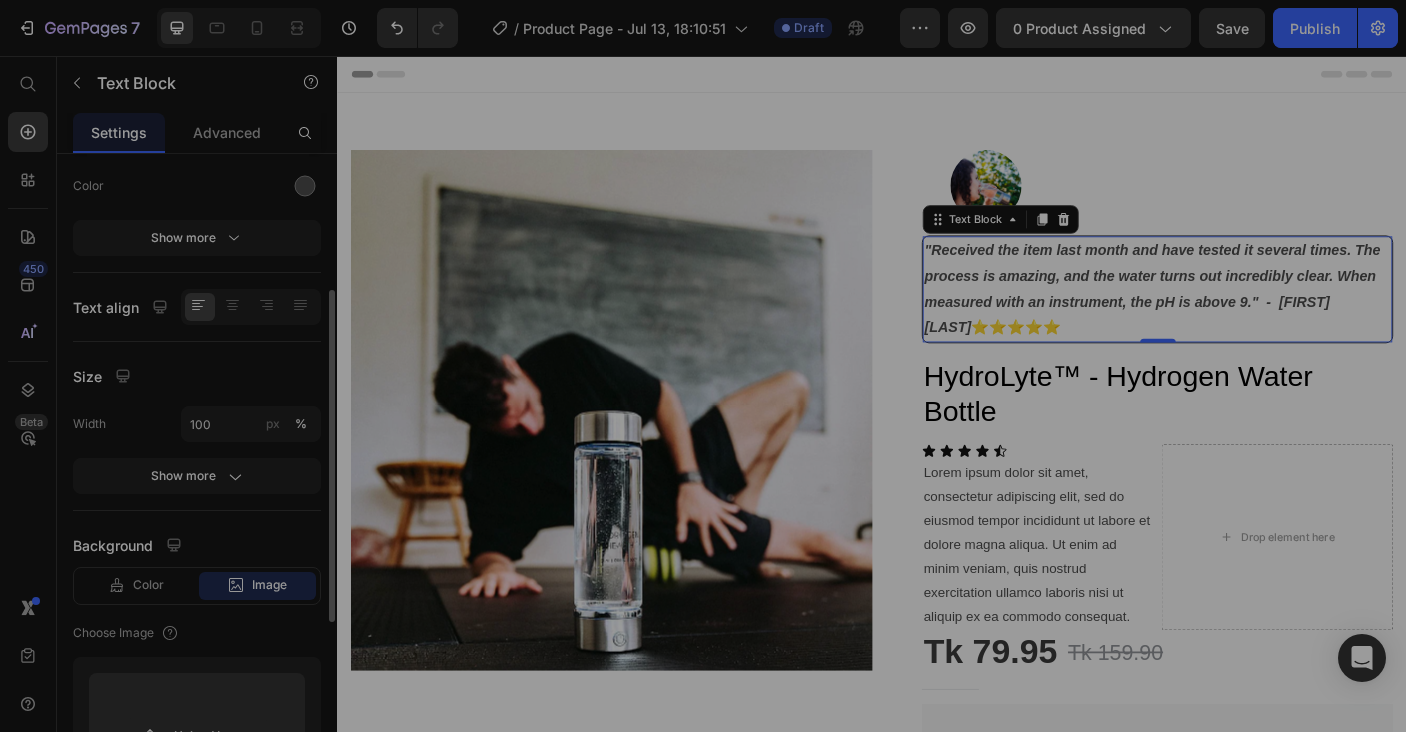 click on "Image" 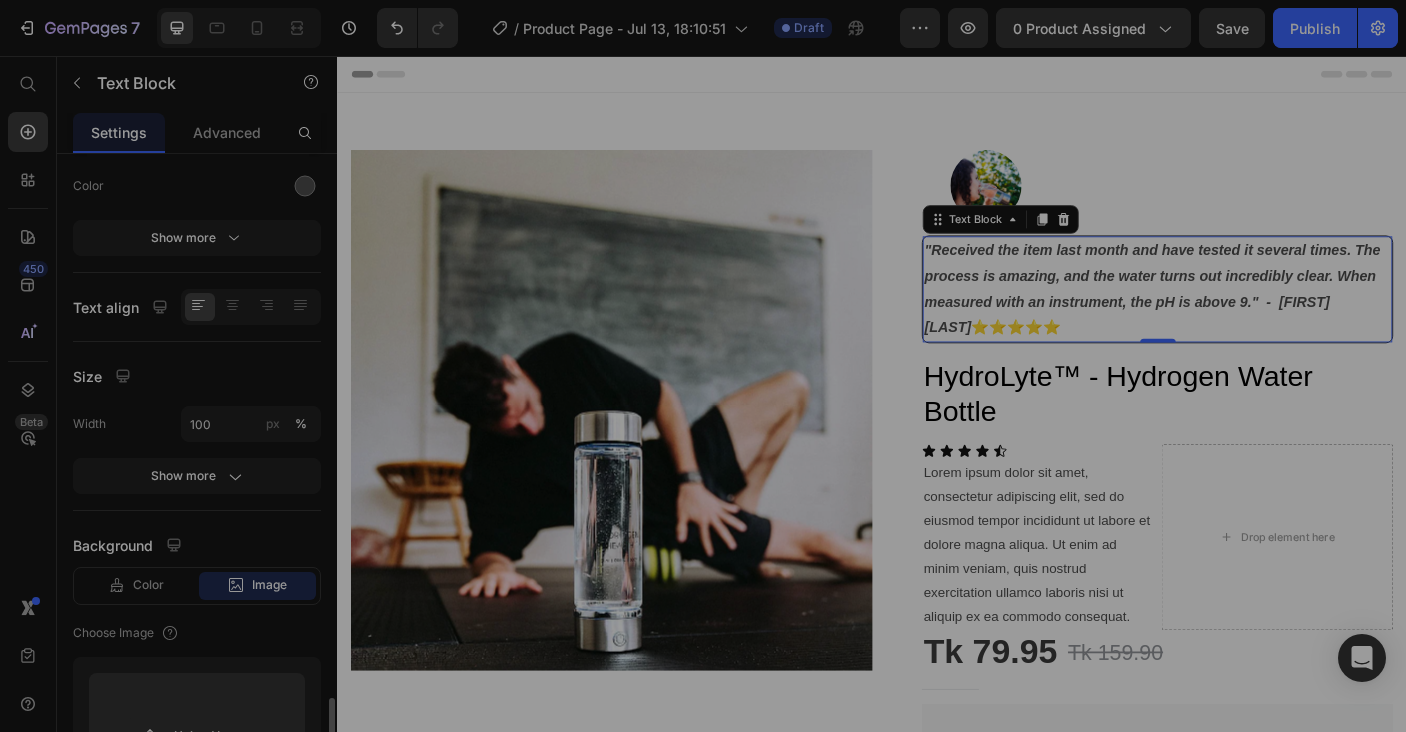 scroll, scrollTop: 527, scrollLeft: 0, axis: vertical 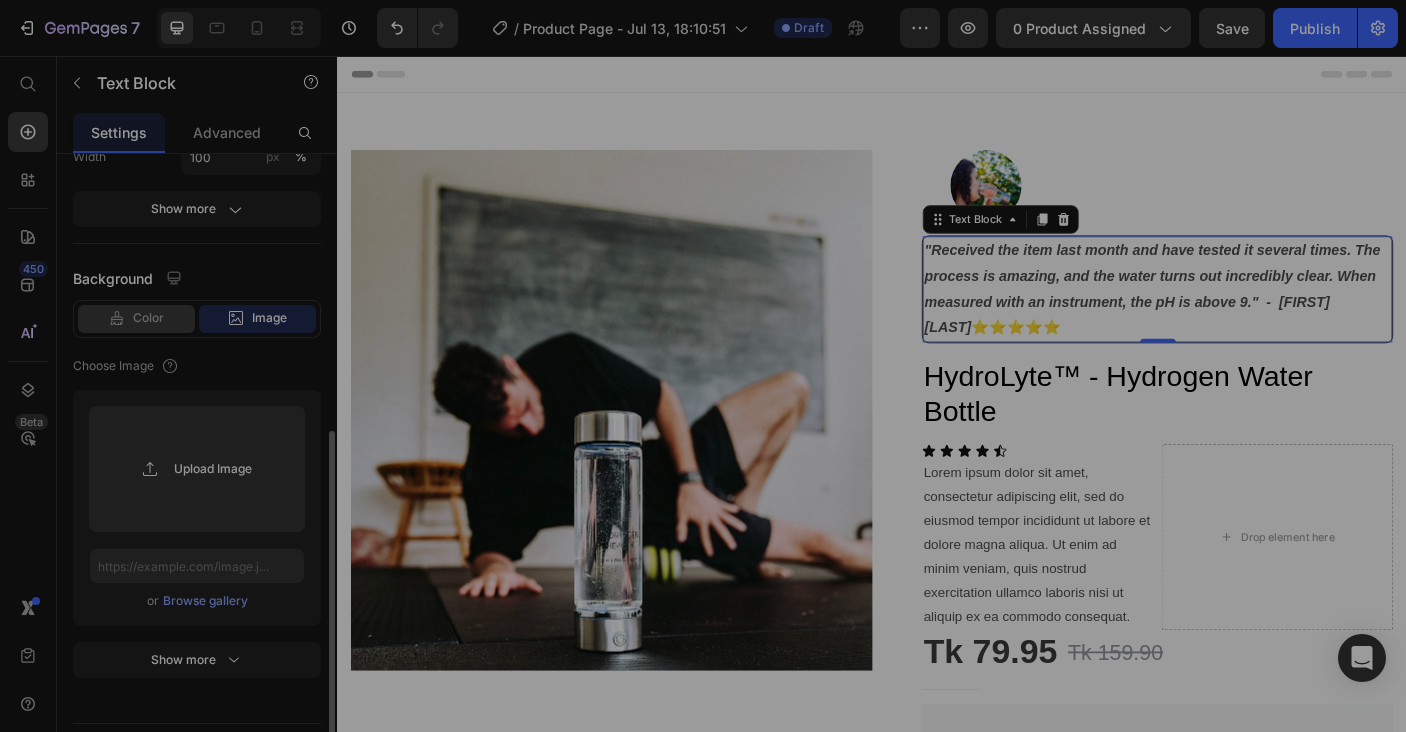 click on "Color Image Video" at bounding box center [197, 319] 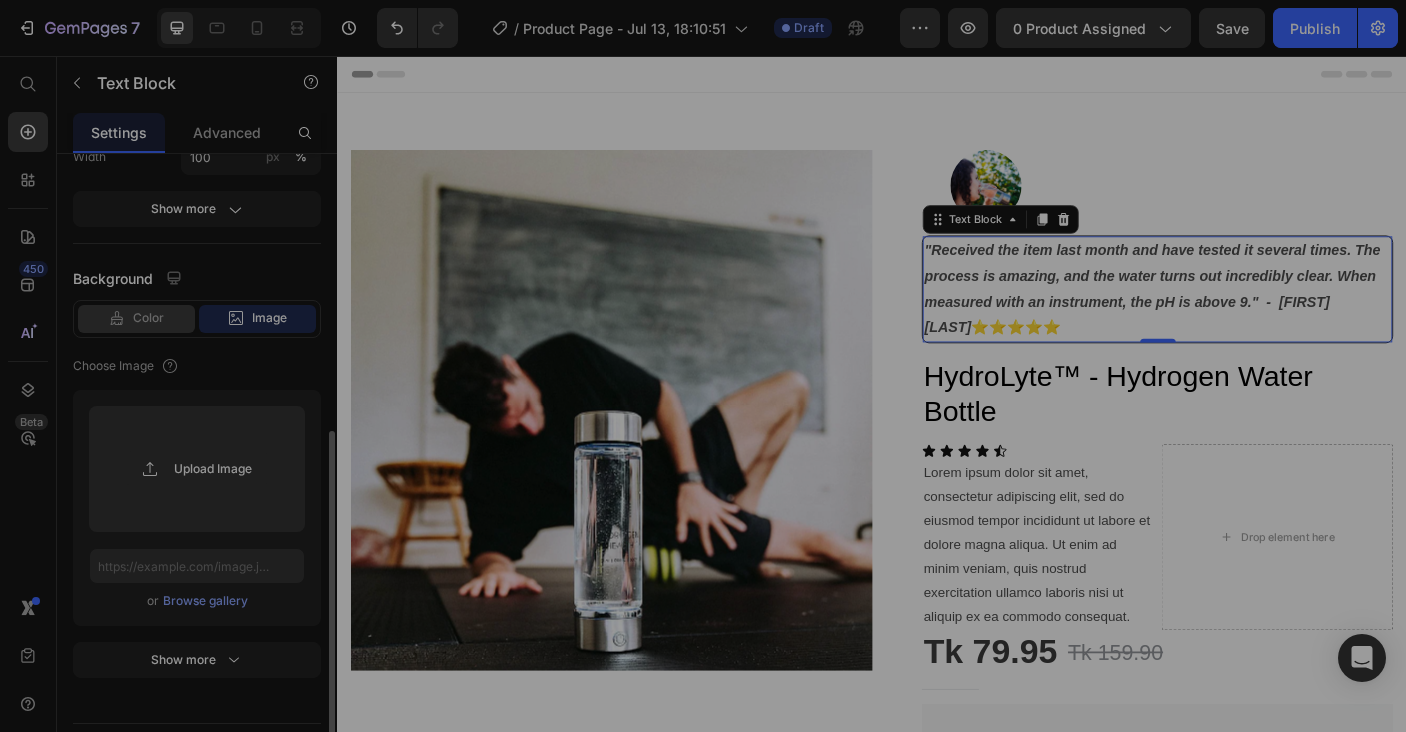 click on "Color" at bounding box center [148, 318] 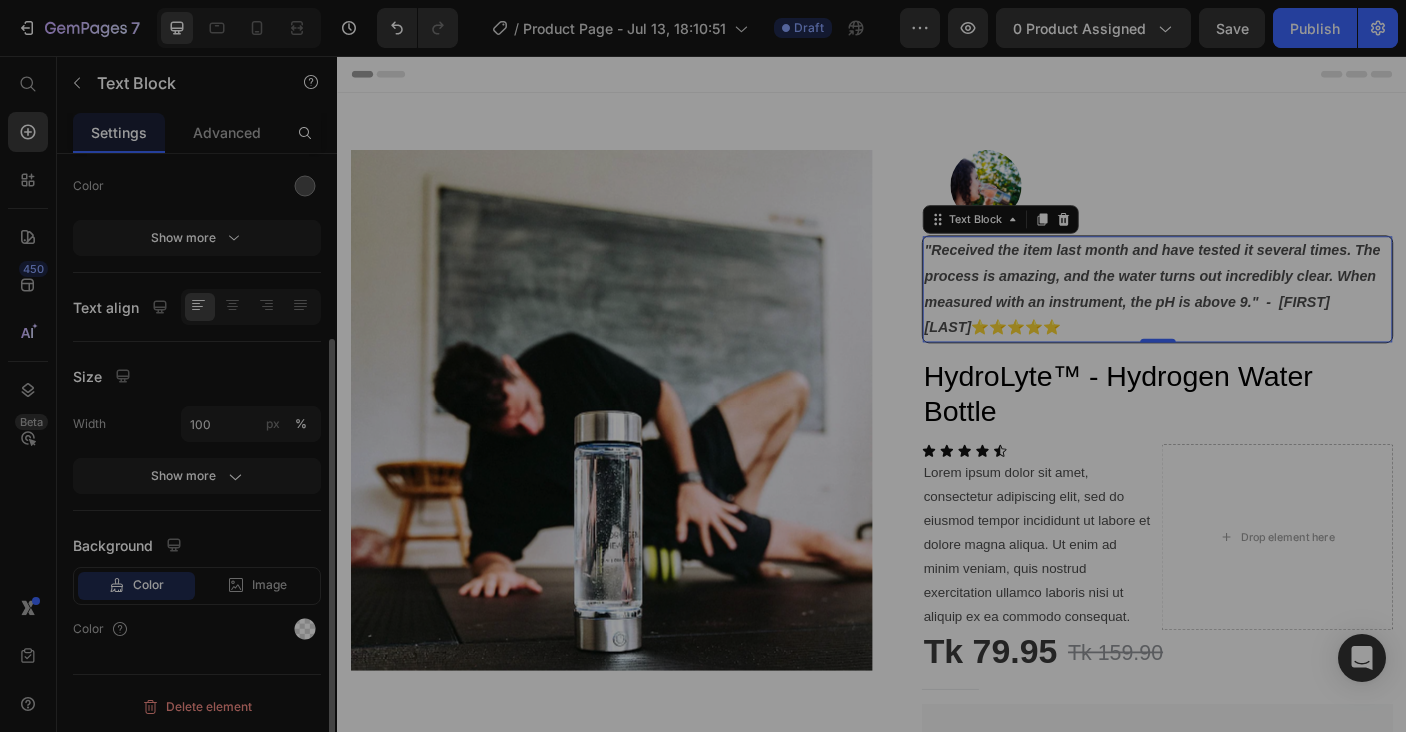 scroll, scrollTop: 260, scrollLeft: 0, axis: vertical 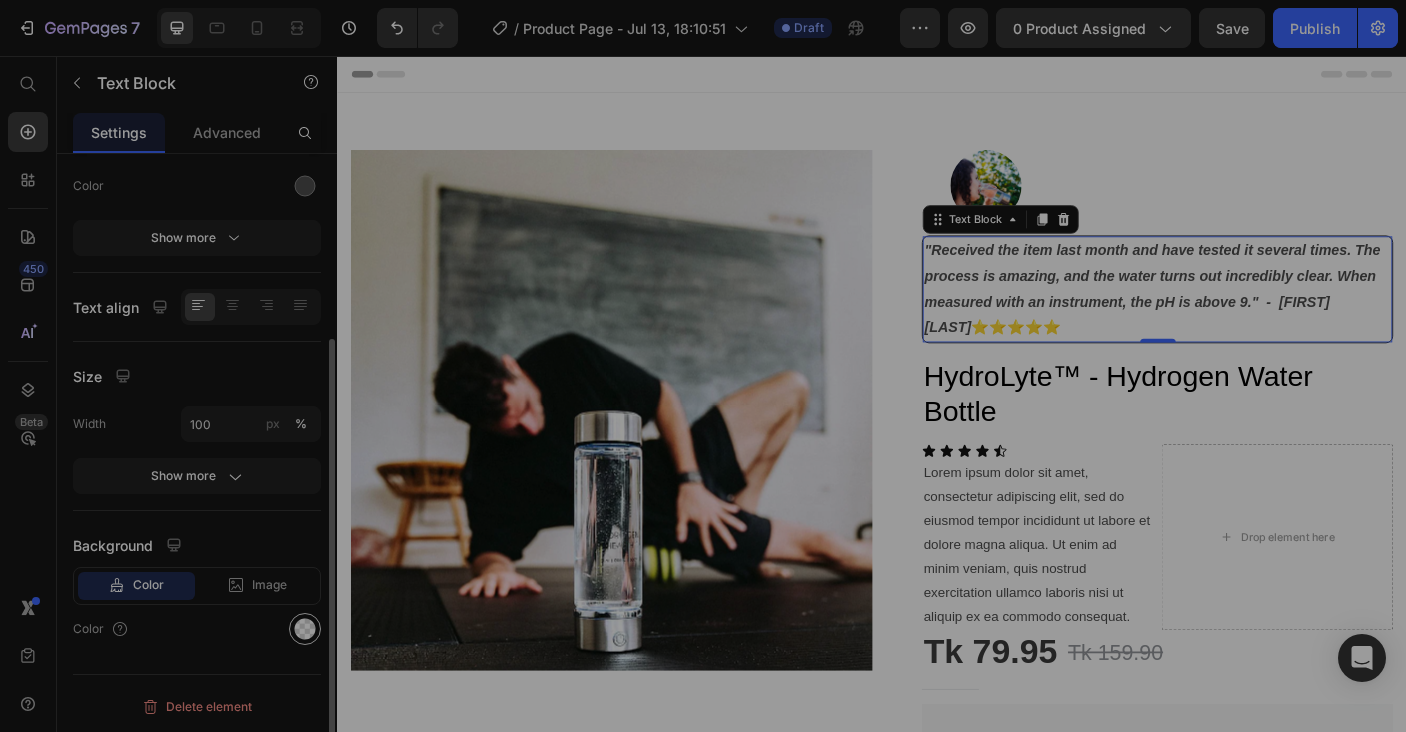 click at bounding box center [305, 629] 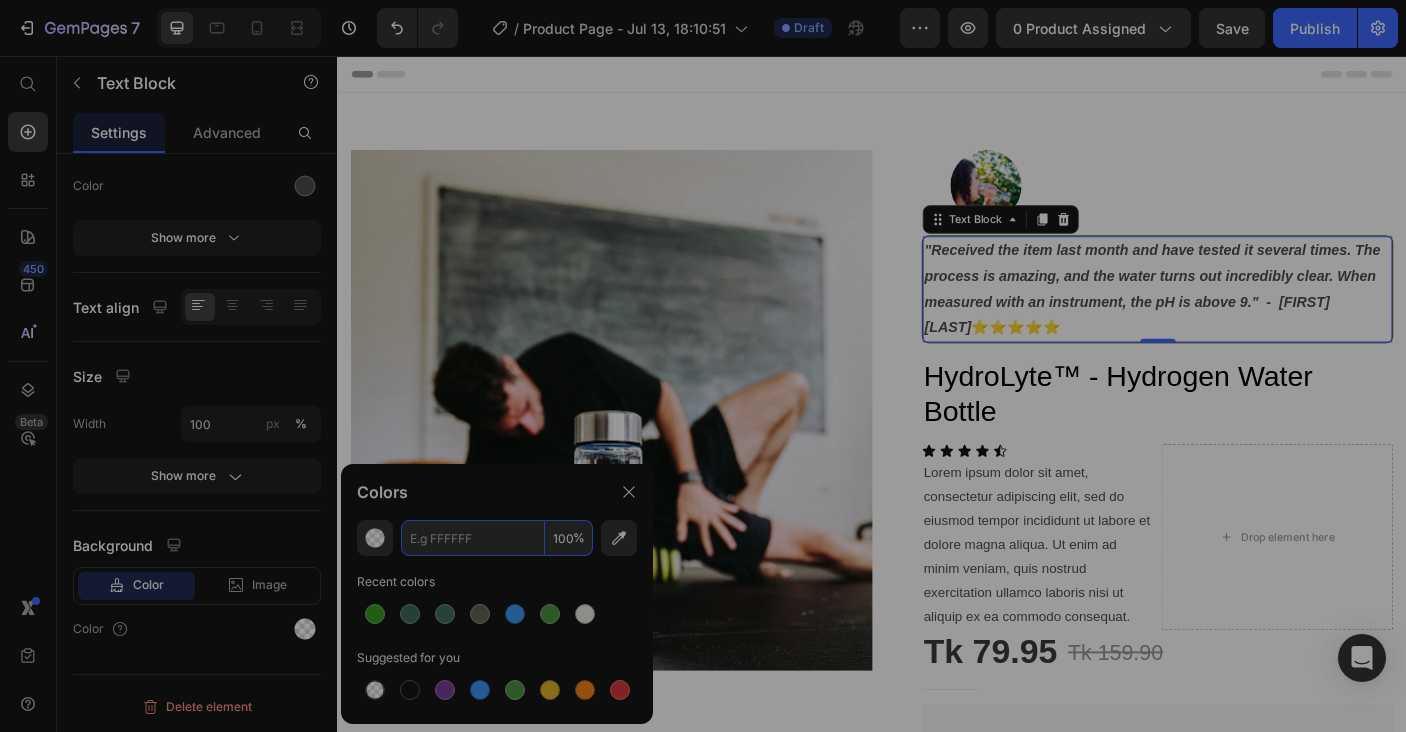 click at bounding box center (473, 538) 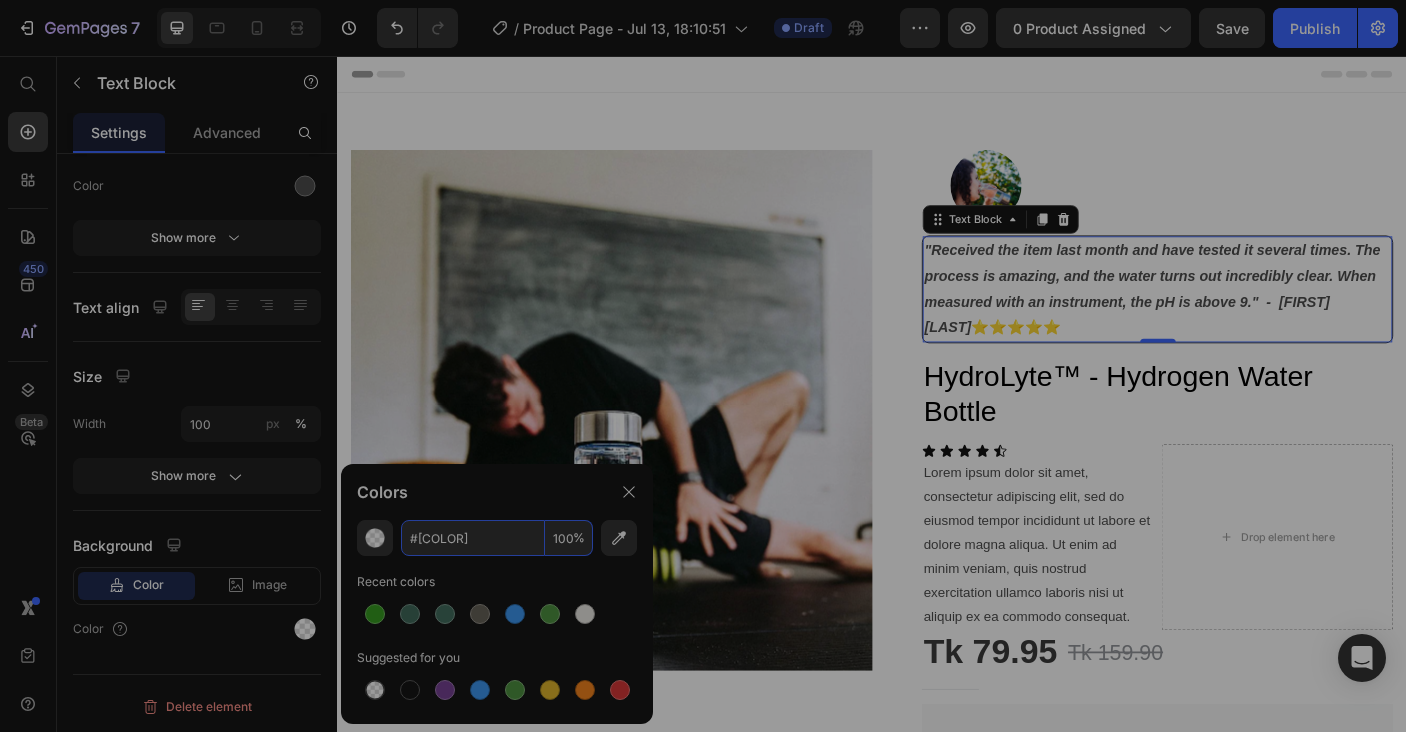 type on "959A9B" 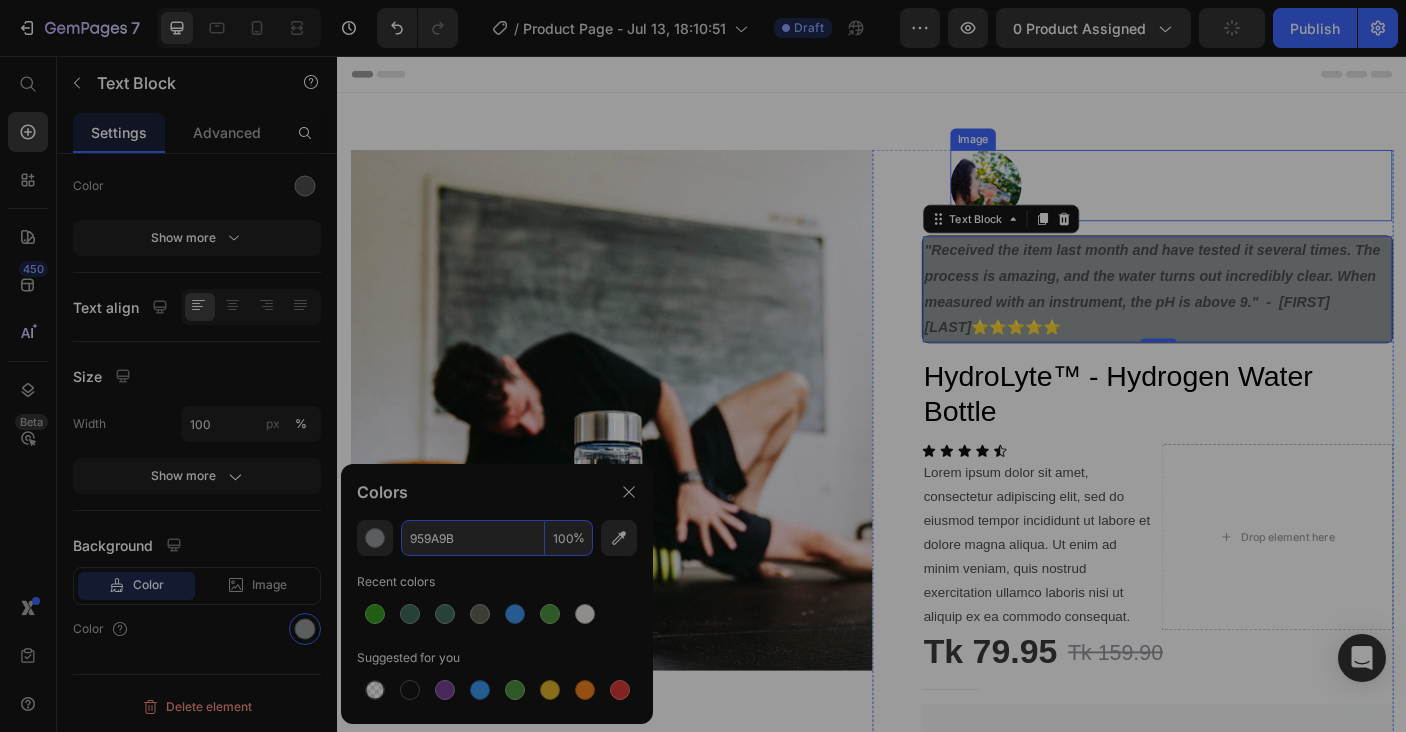click at bounding box center (1273, 201) 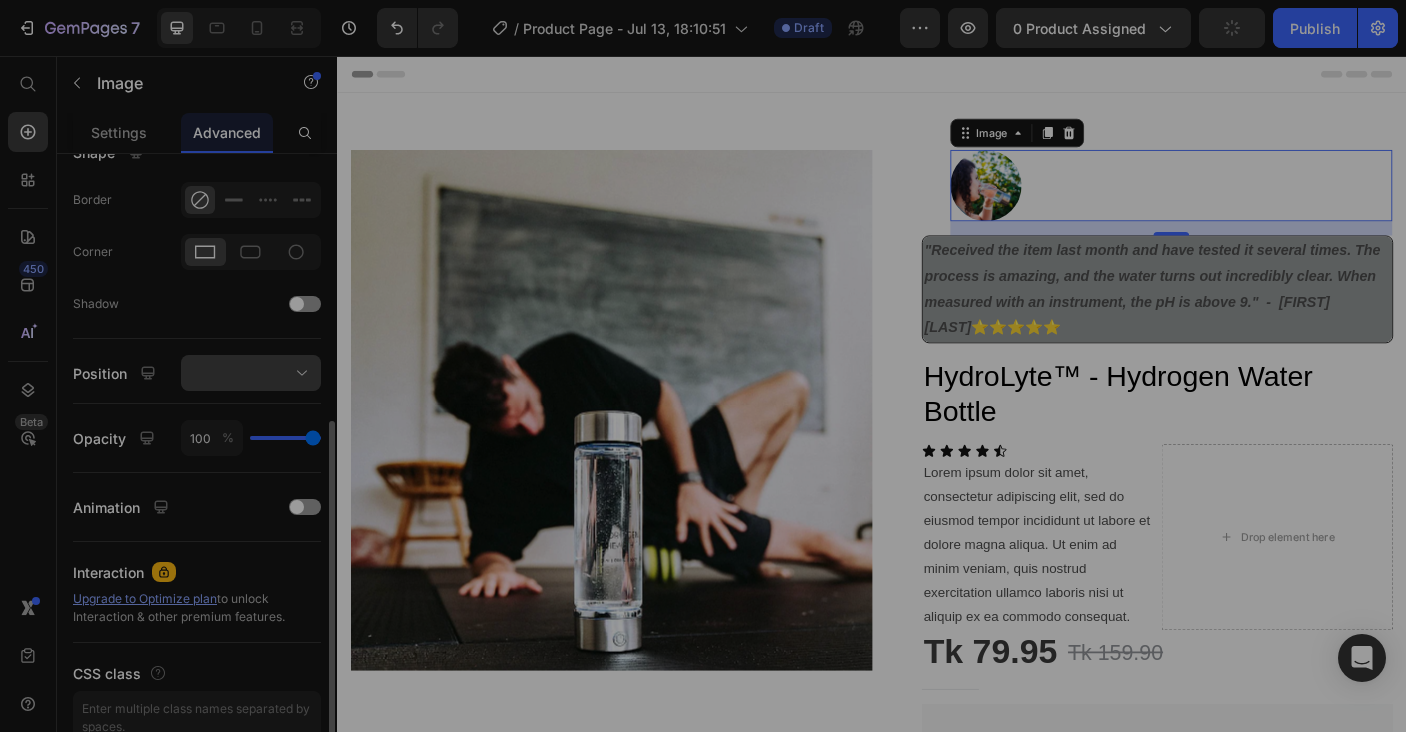 scroll, scrollTop: 267, scrollLeft: 0, axis: vertical 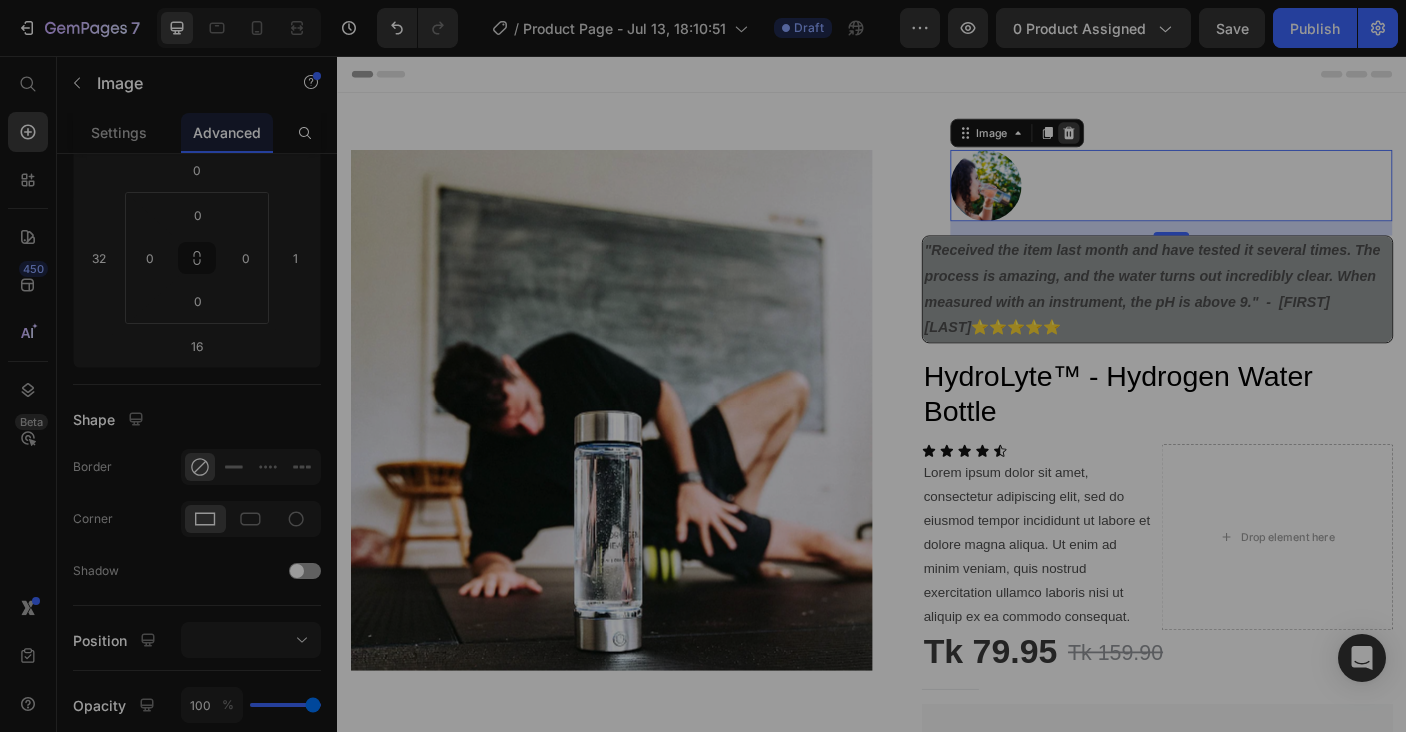 click 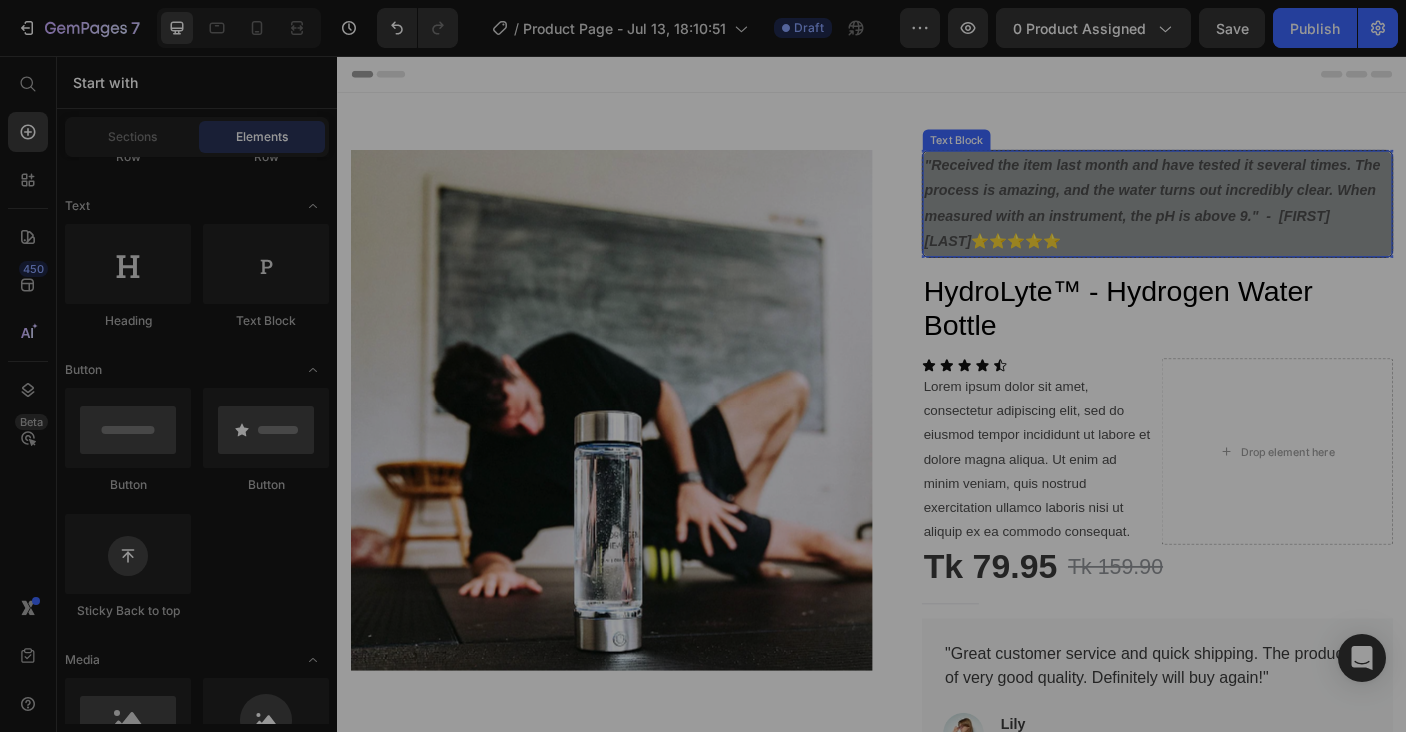 click on ""Received the item last month and have tested it several times. The process is amazing, and the water turns out incredibly clear. When measured with an instrument, the pH is above 9."  -  [FIRST] [LAST]" at bounding box center (1252, 220) 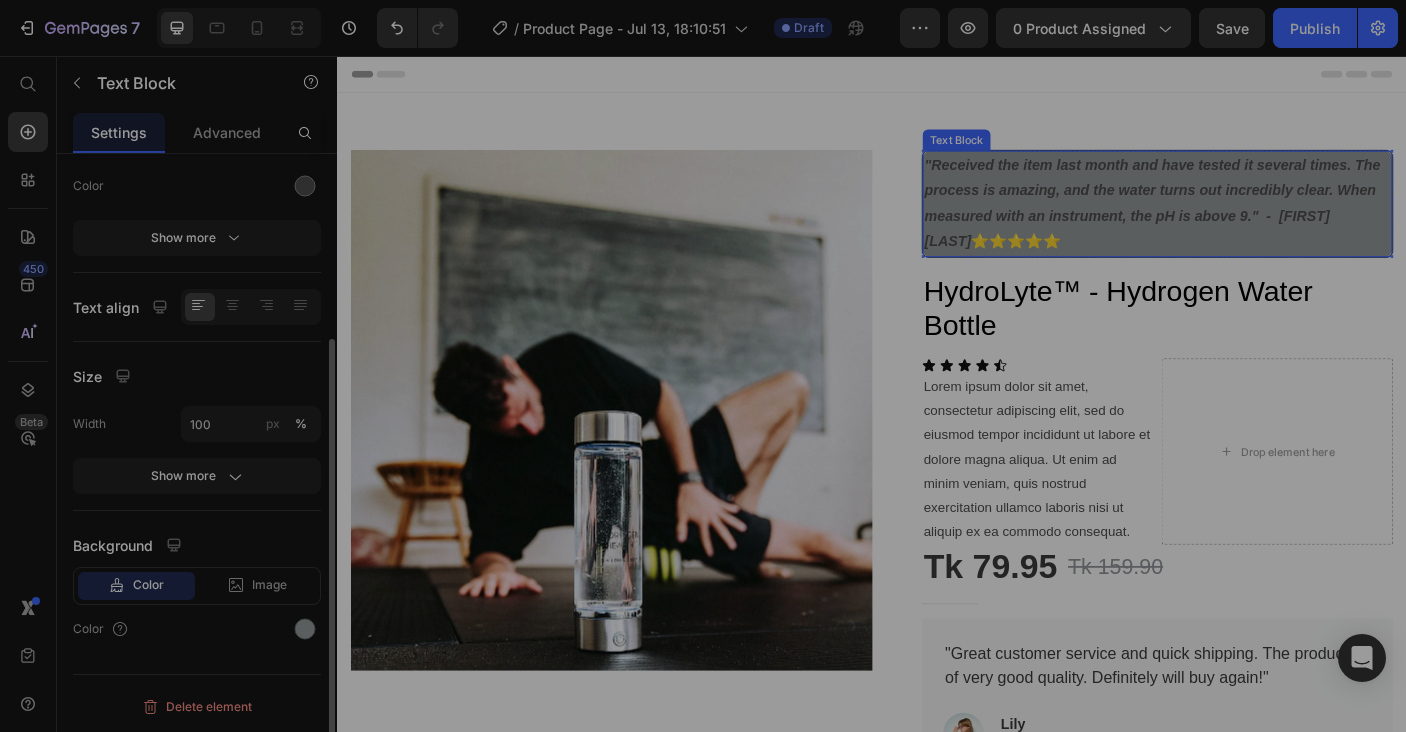 scroll, scrollTop: 0, scrollLeft: 0, axis: both 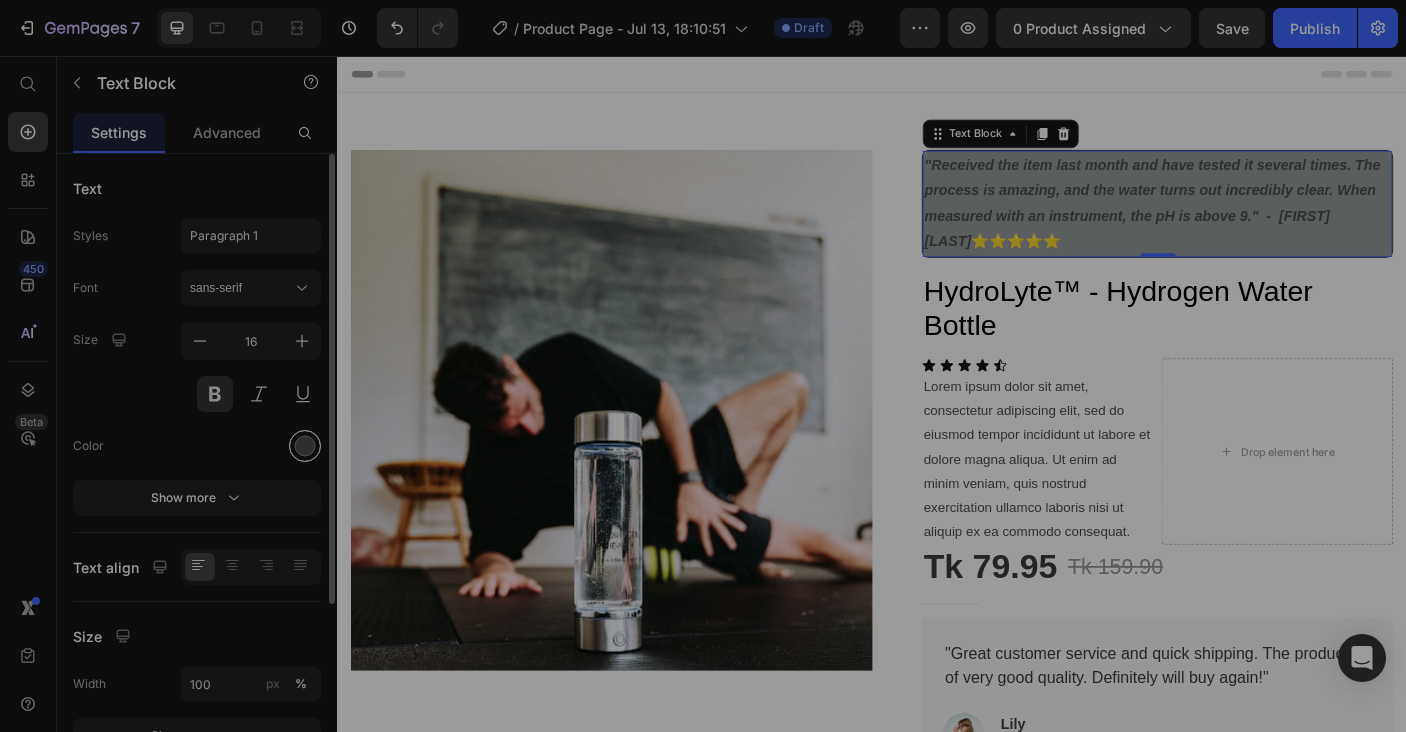 click at bounding box center [305, 446] 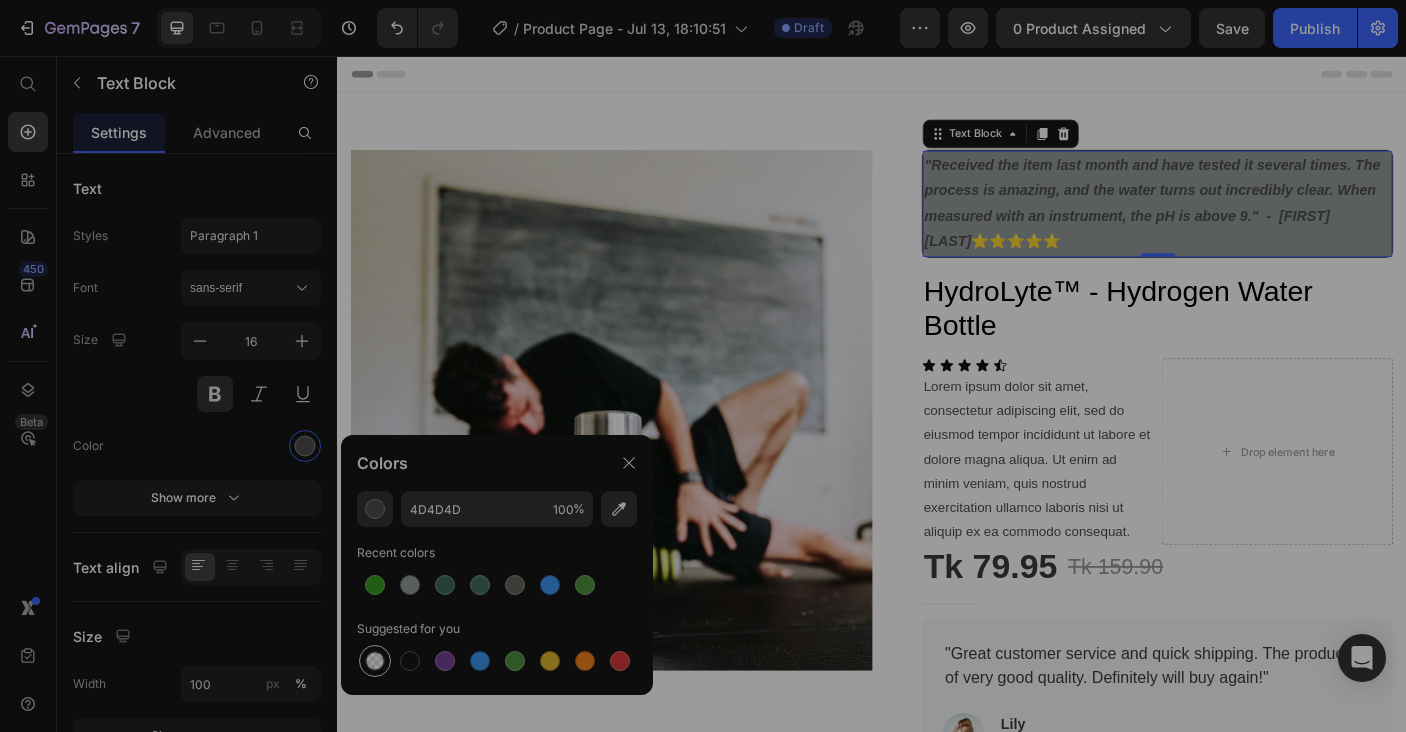 click at bounding box center (375, 661) 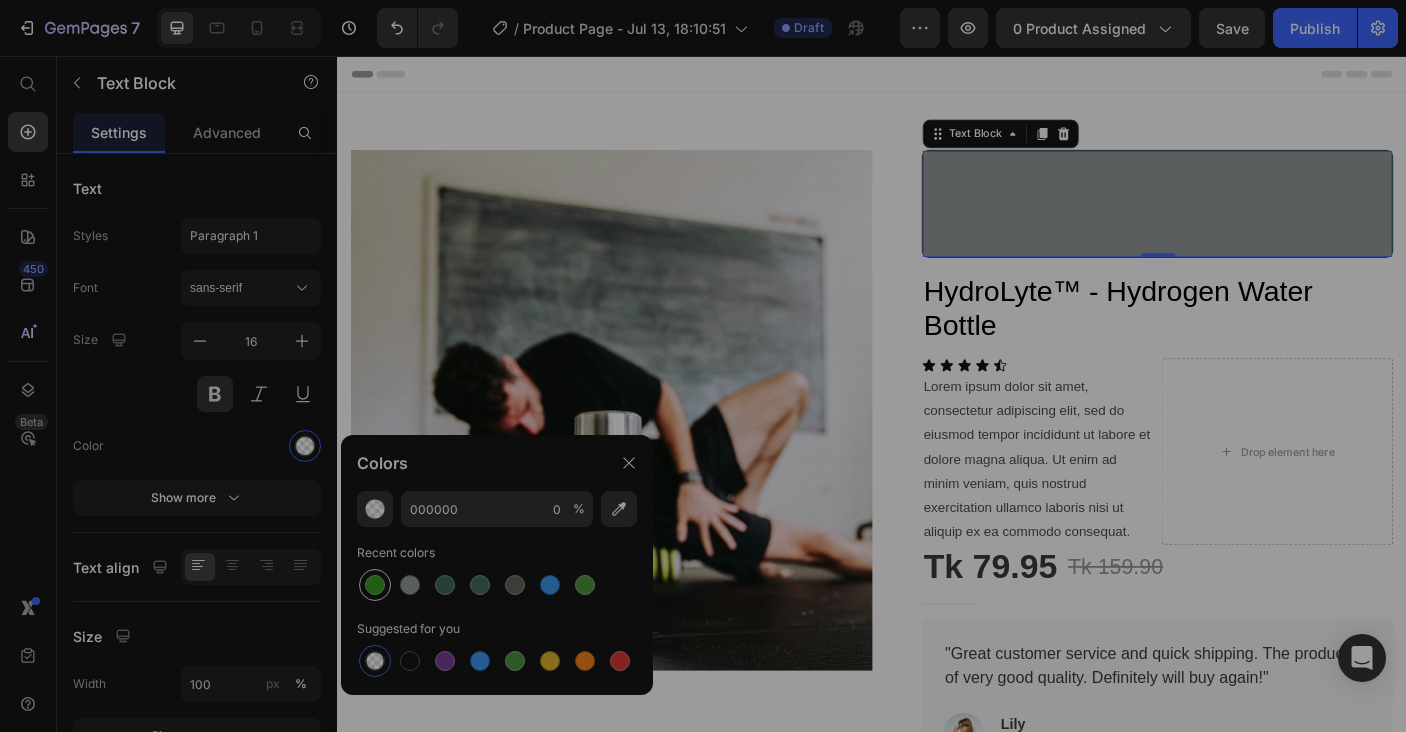 click at bounding box center [375, 585] 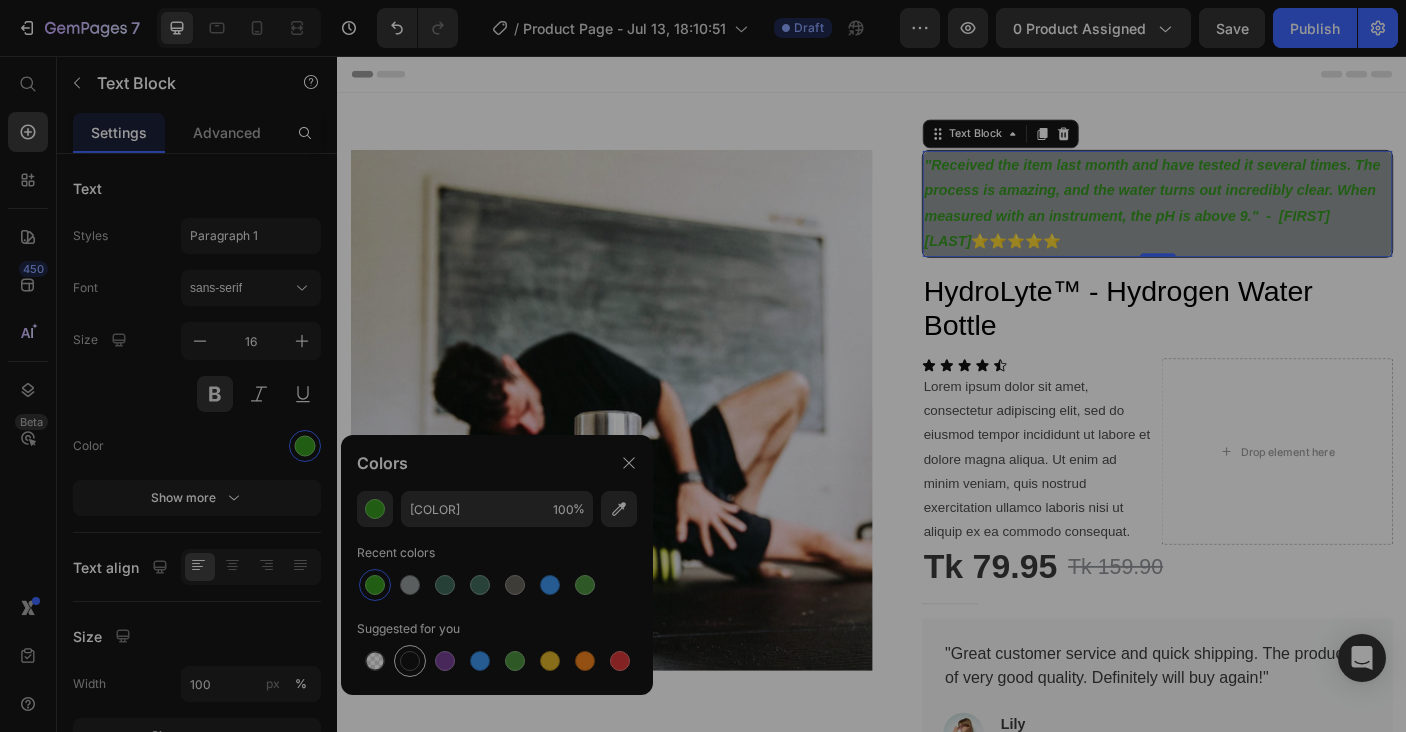 click at bounding box center (410, 661) 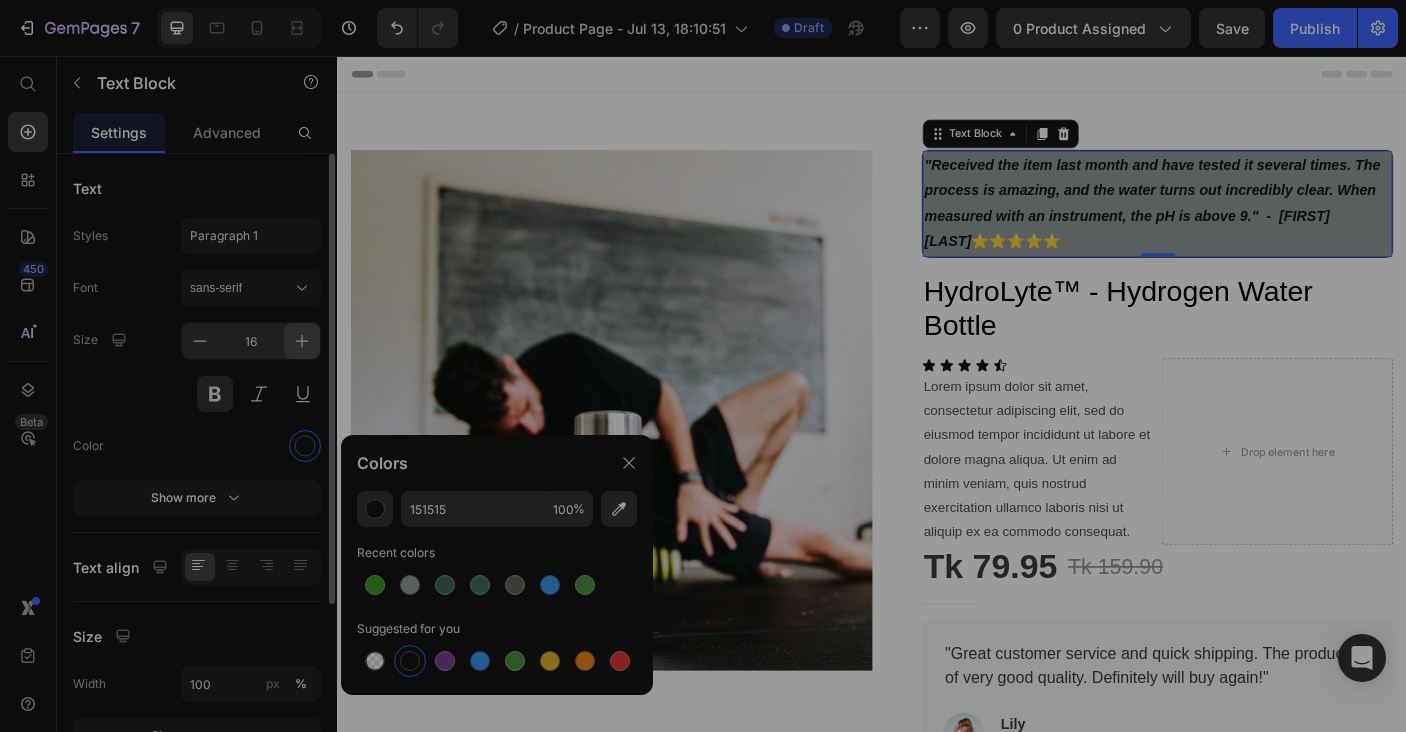 click 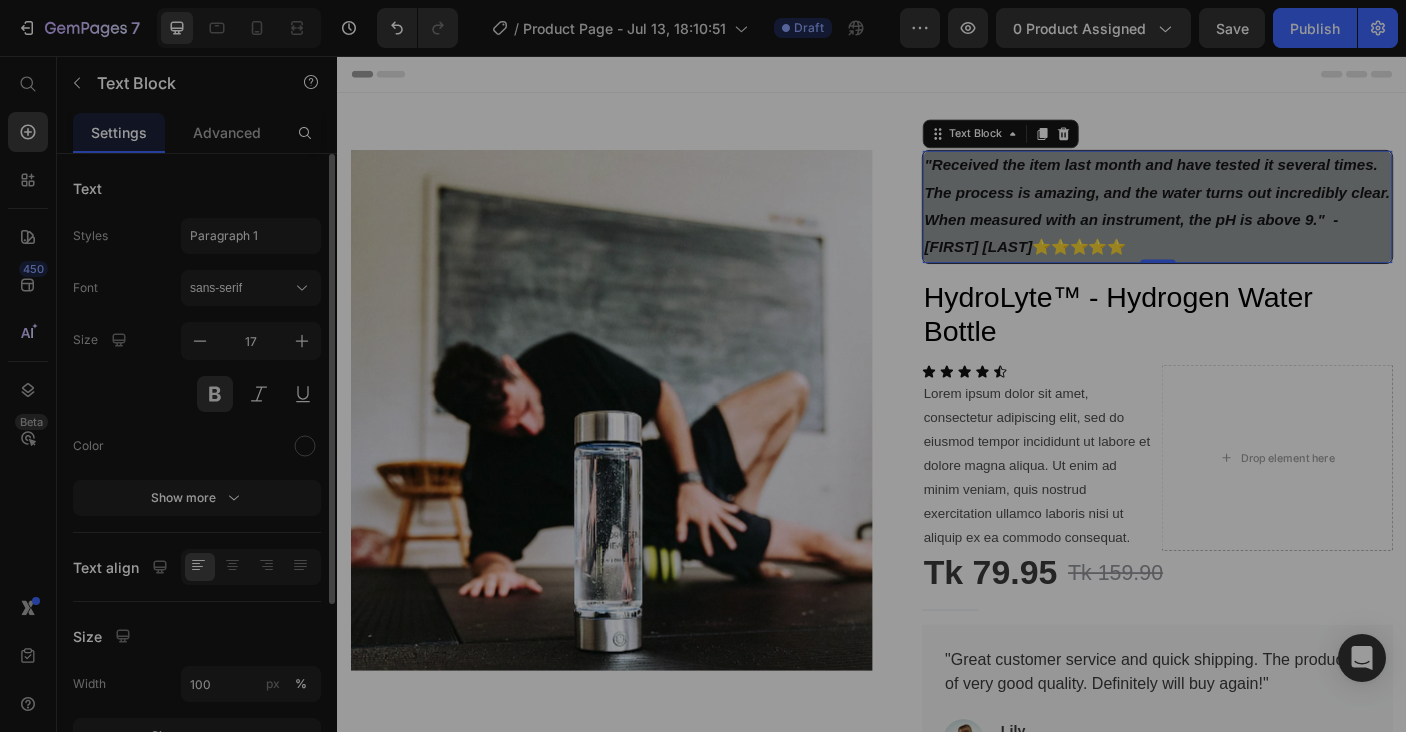 click on "Size 17" at bounding box center (197, 367) 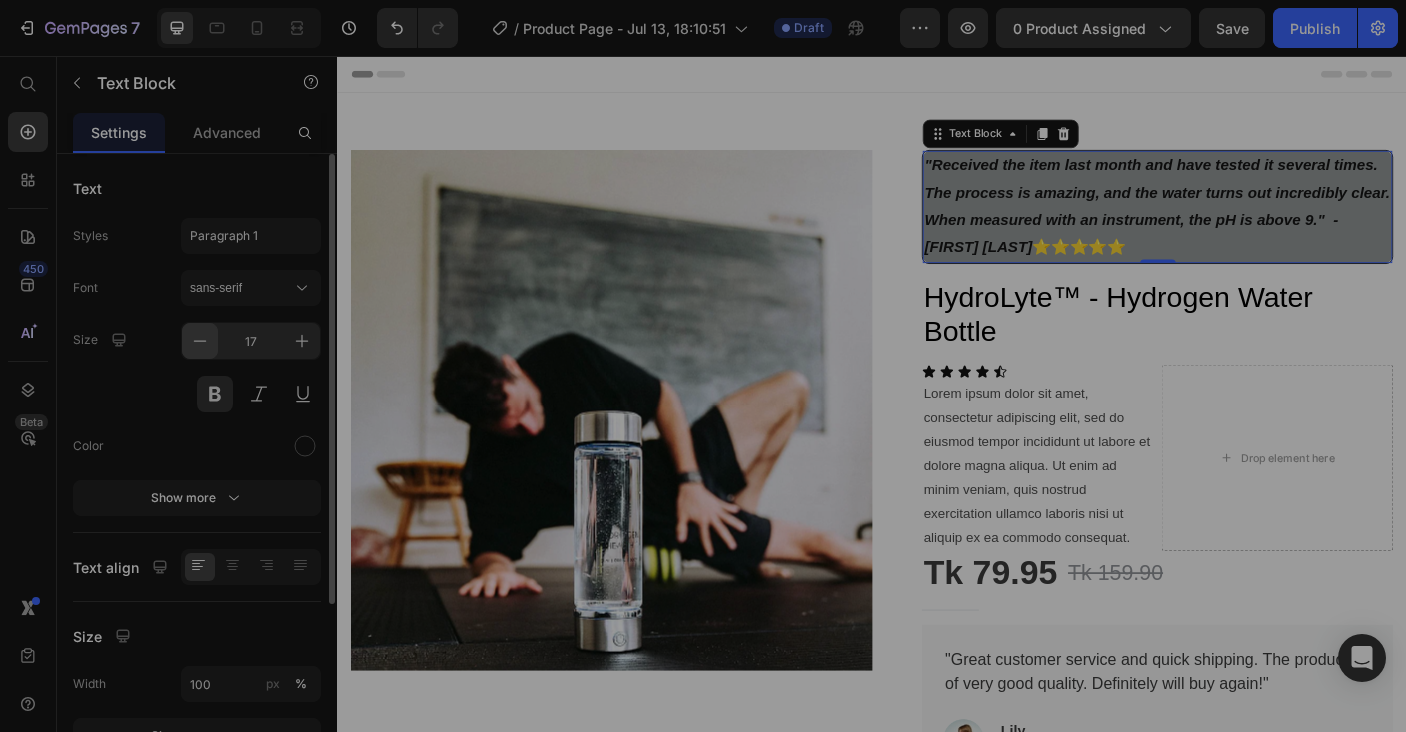 click 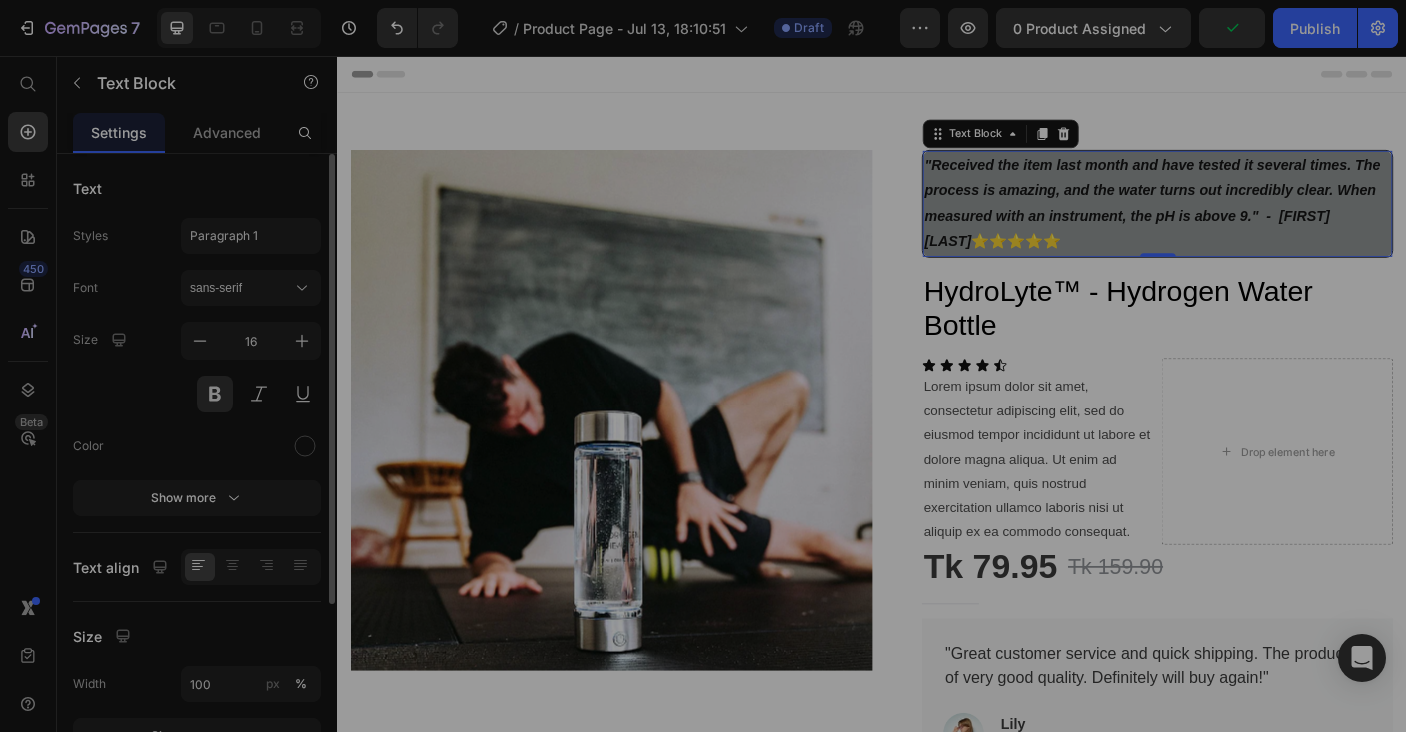 scroll, scrollTop: 260, scrollLeft: 0, axis: vertical 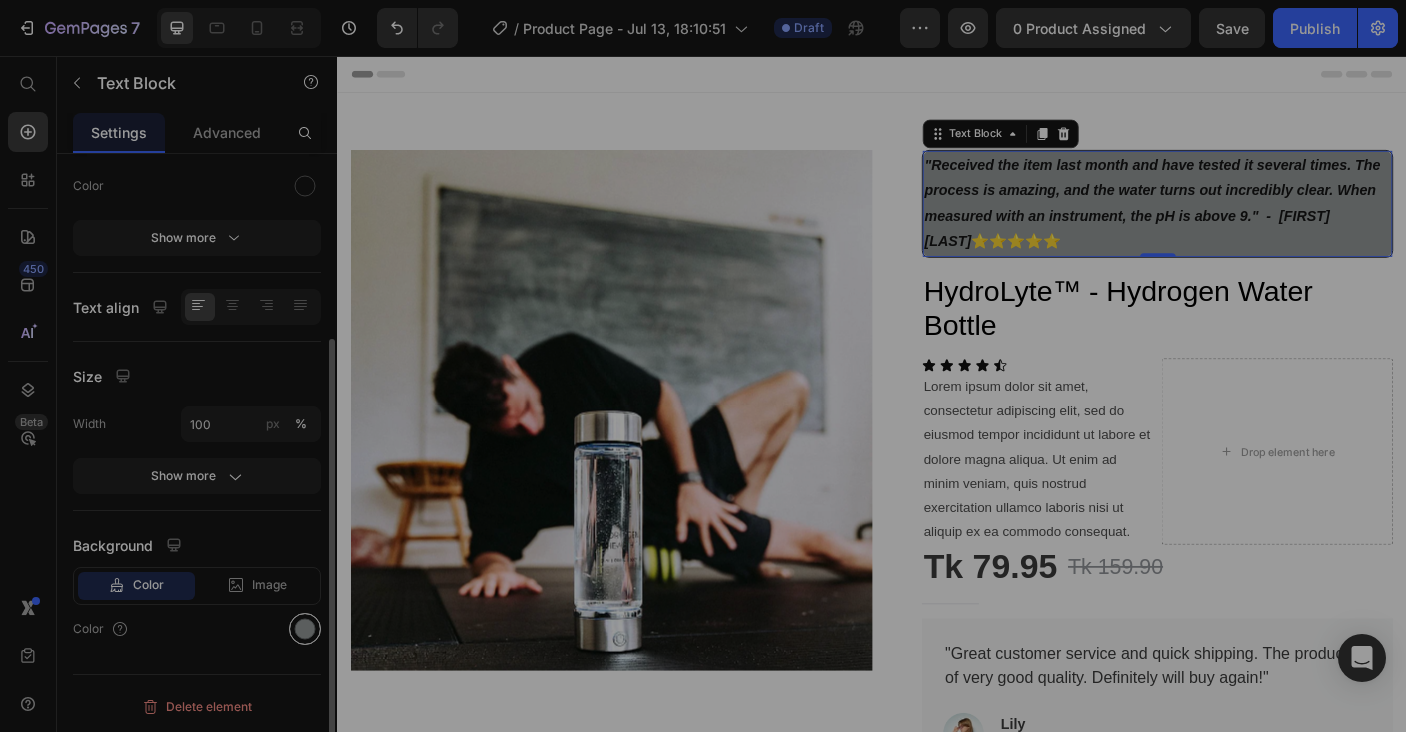 click at bounding box center (305, 629) 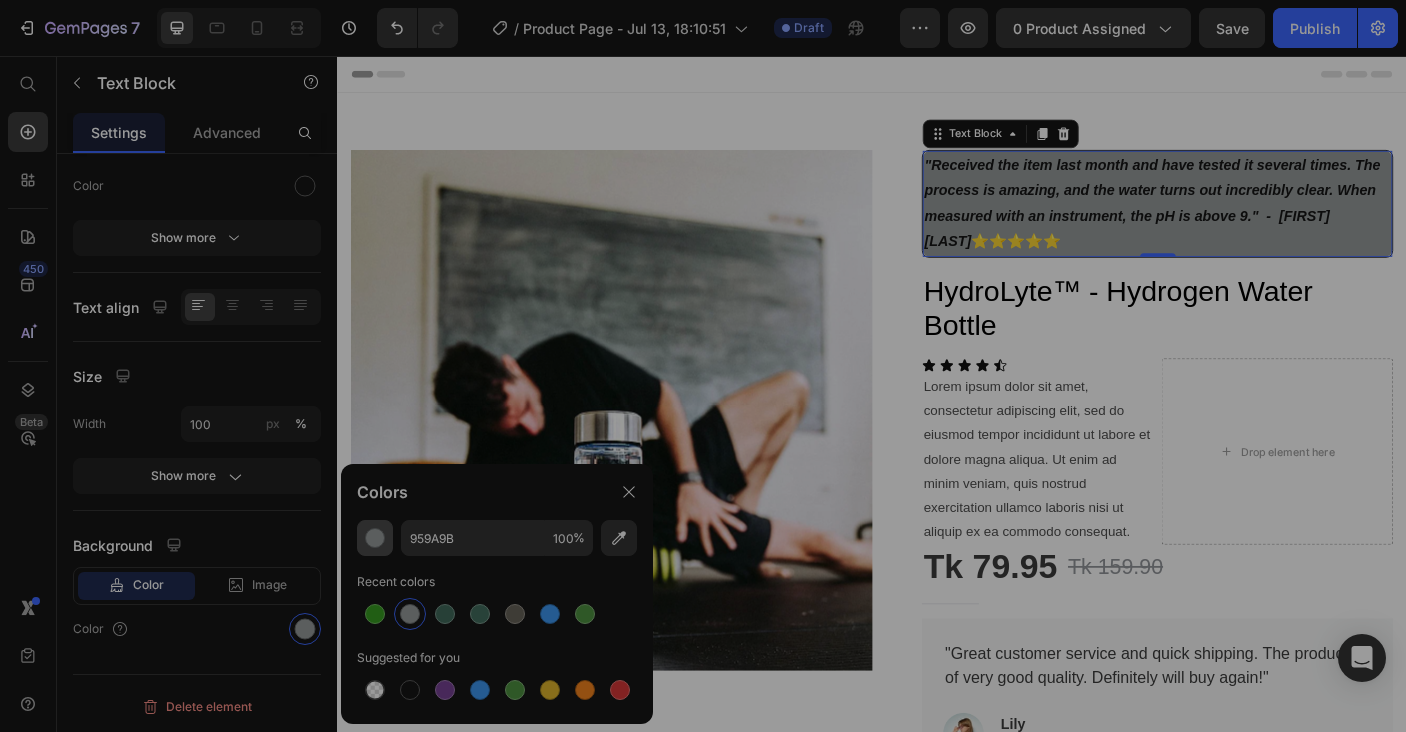 click at bounding box center (375, 538) 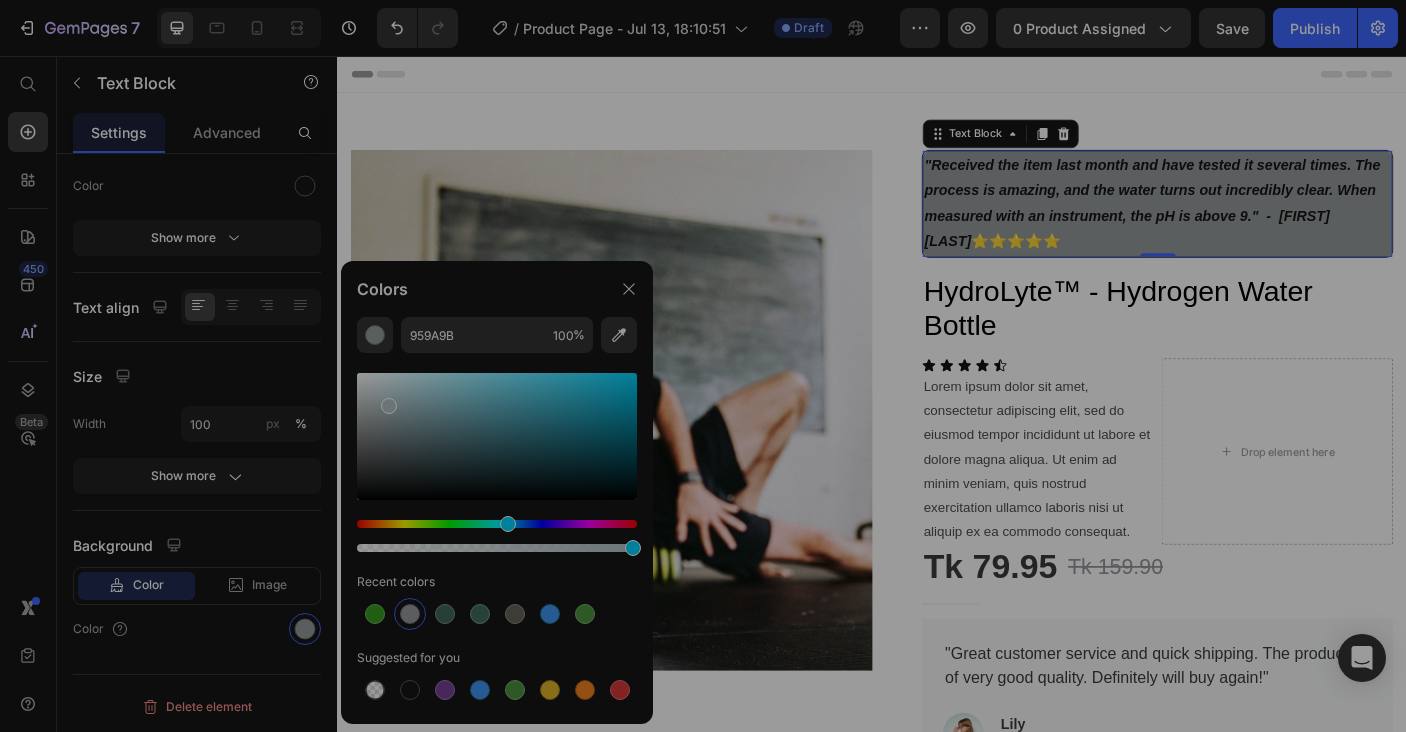 drag, startPoint x: 368, startPoint y: 426, endPoint x: 387, endPoint y: 402, distance: 30.610456 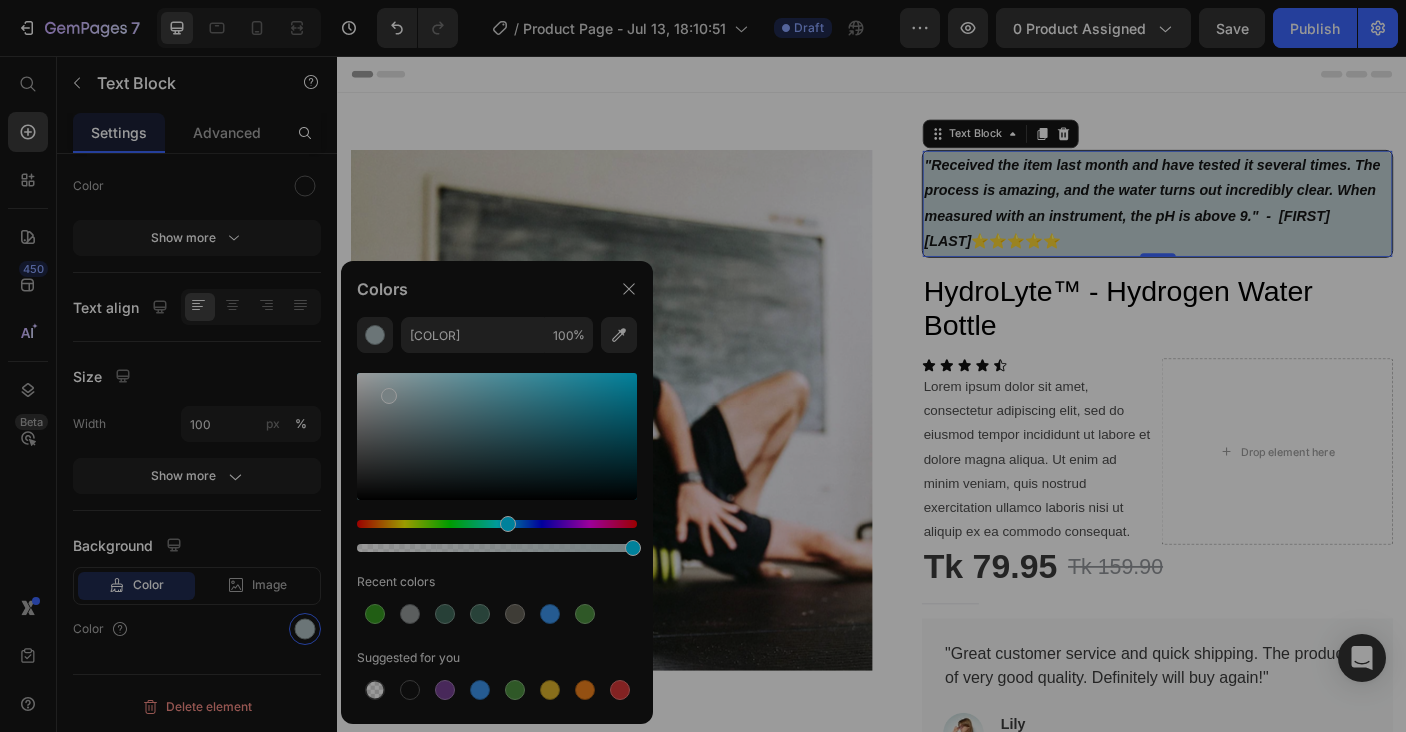 drag, startPoint x: 387, startPoint y: 402, endPoint x: 386, endPoint y: 392, distance: 10.049875 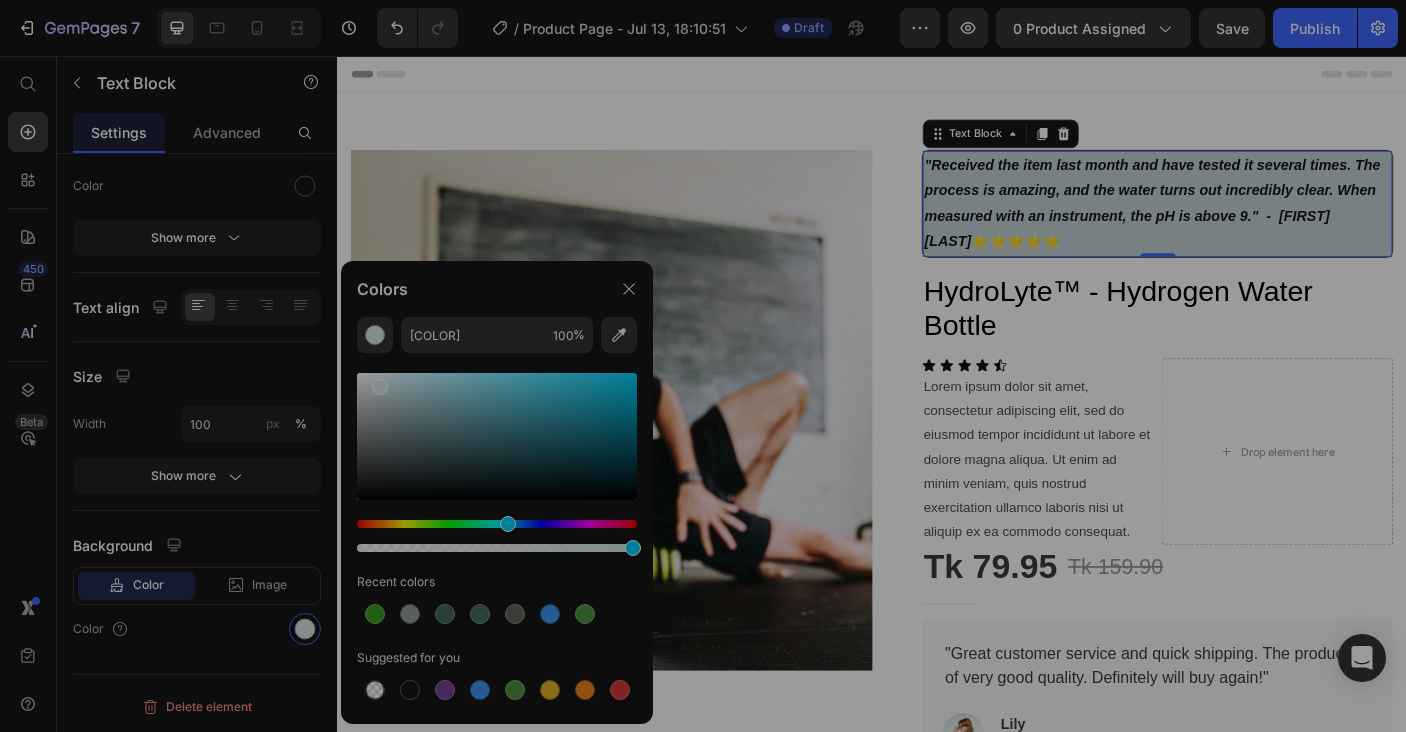 drag, startPoint x: 386, startPoint y: 392, endPoint x: 379, endPoint y: 382, distance: 12.206555 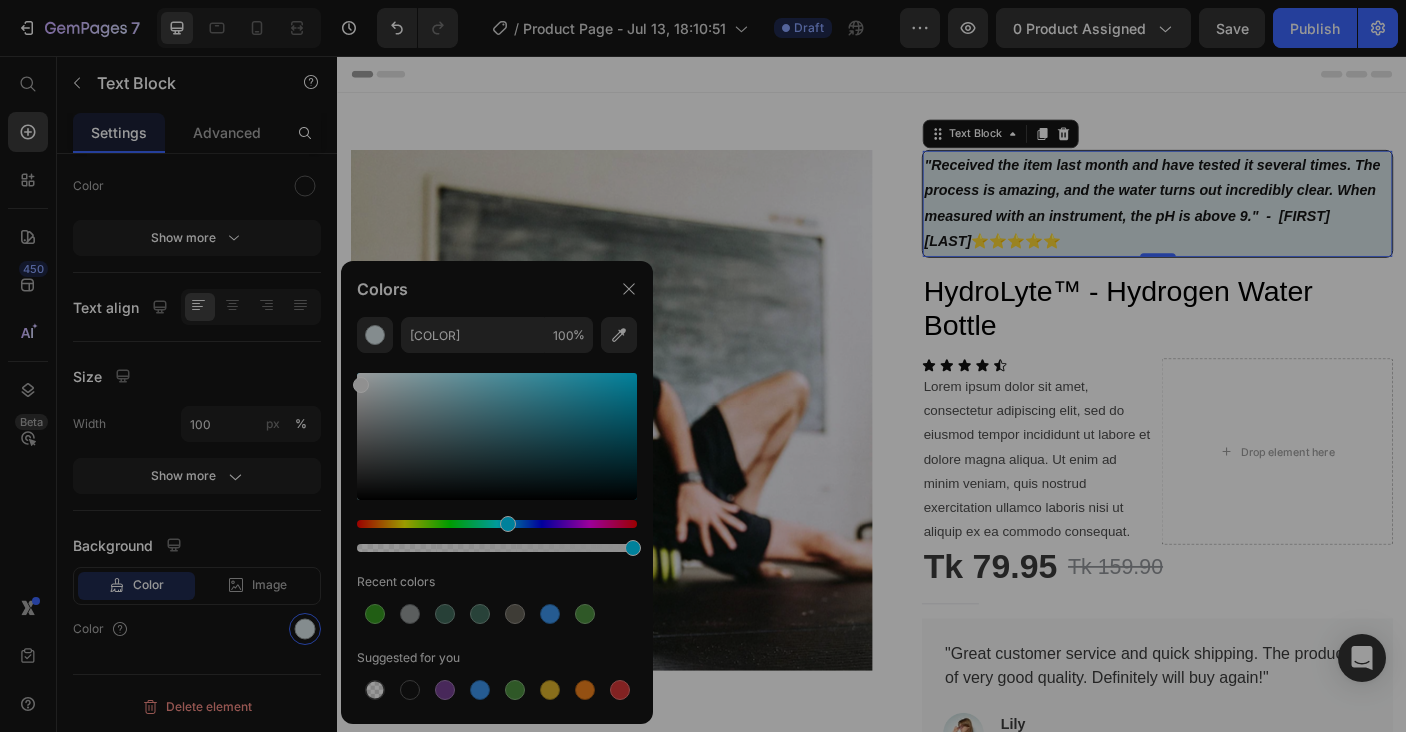 type on "EDEDED" 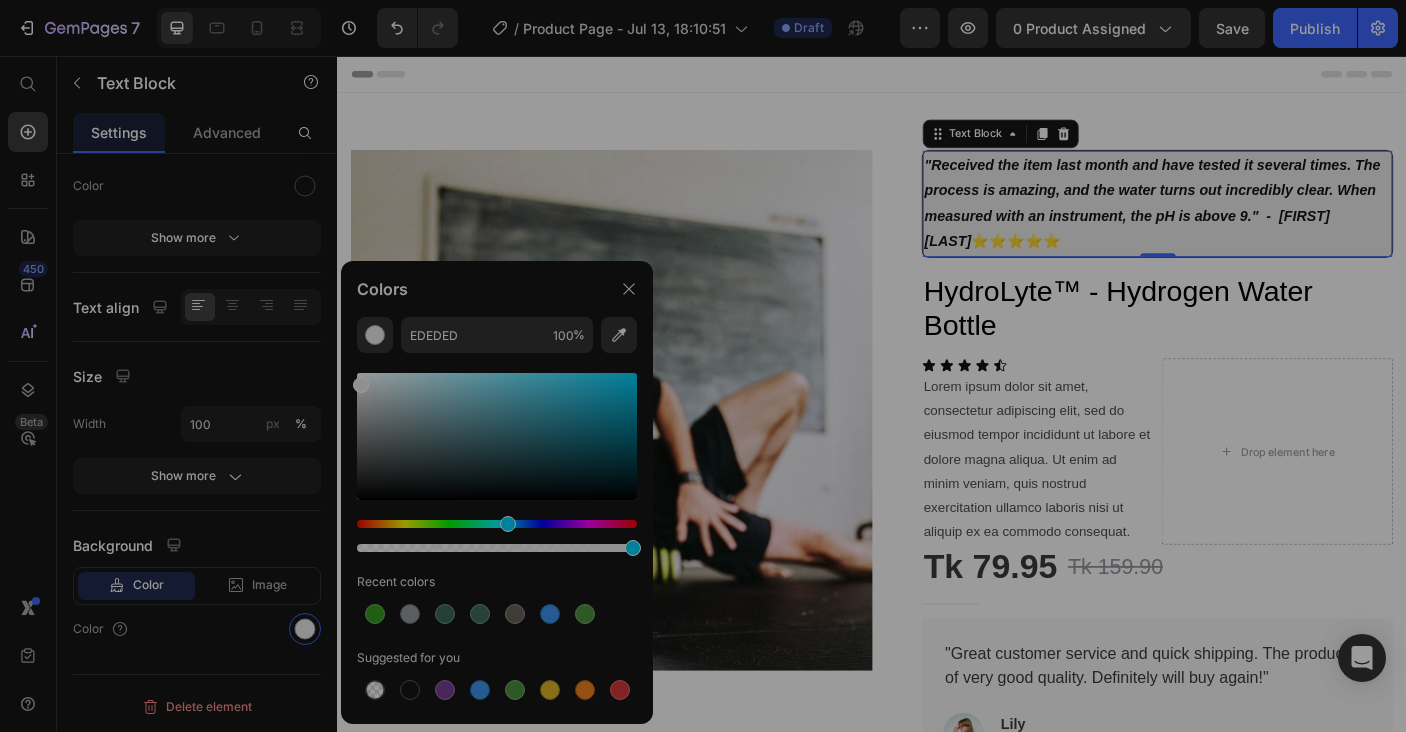 drag, startPoint x: 389, startPoint y: 389, endPoint x: 358, endPoint y: 381, distance: 32.01562 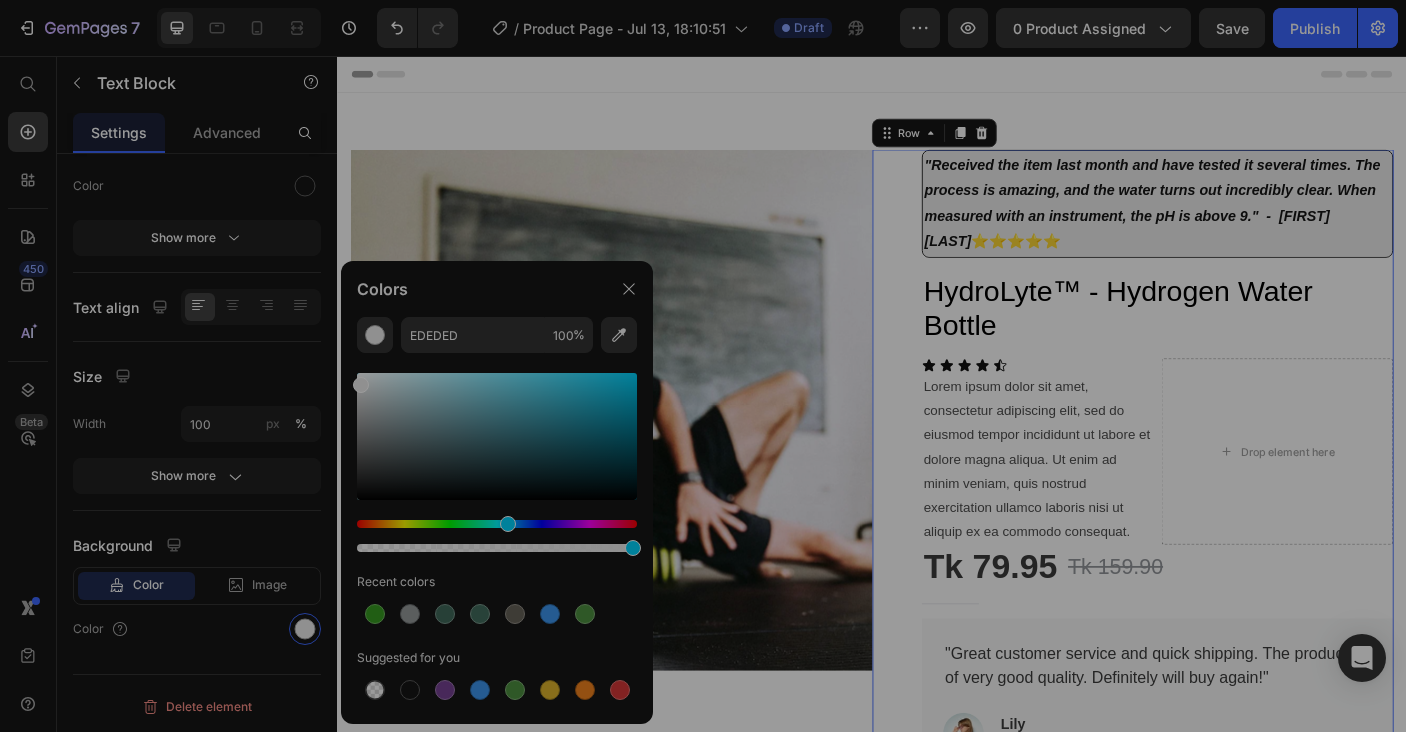 click on ""Received the item last month and have tested it several times. The process is amazing, and the water turns out incredibly clear. When measured with an instrument, the pH is above 9."  -  [FIRST] [LAST]   ⭐⭐⭐⭐⭐ Text Block Row HydroLyte™ - Hydrogen Water Bottle Product Title Icon Icon Icon Icon Icon Icon List Lorem ipsum dolor sit amet, consectetur adipiscing elit, sed do eiusmod tempor incididunt ut labore et dolore magna aliqua. Ut enim ad minim veniam, quis nostrud exercitation ullamco laboris nisi ut aliquip ex ea commodo consequat. Text Block
Drop element here Row Tk 79.95 Product Price Tk 159.90 Product Price Row                Title Line Short top in soft fabric with a square neckline and draped bodice. Long sleeves with narrow elastic at shoulders and cuffs. Lined bodice. Text block "Great customer service and quick shipping. The product is of very good quality. Definitely will buy again!" Text block Image Lily Text block
Icon
Icon Icon Icon Row" at bounding box center [1257, 911] 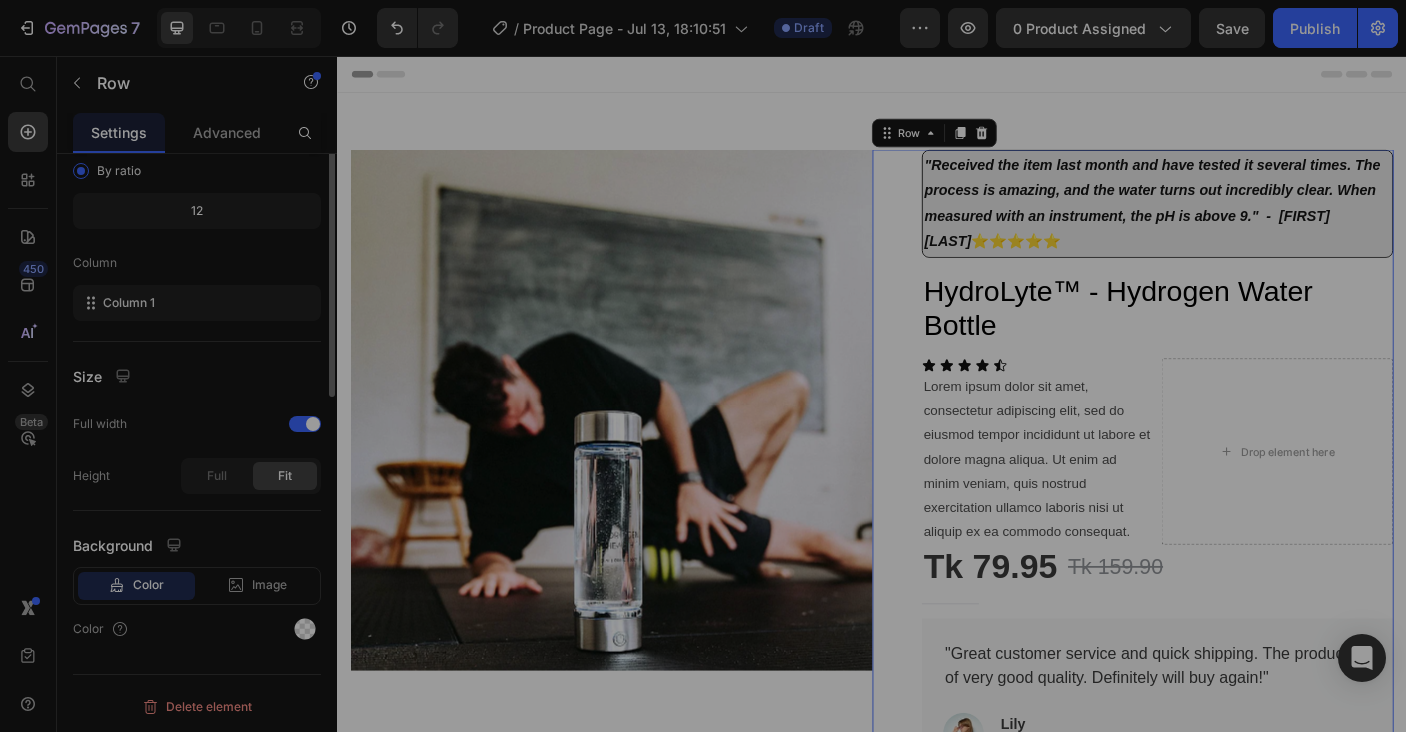 scroll, scrollTop: 0, scrollLeft: 0, axis: both 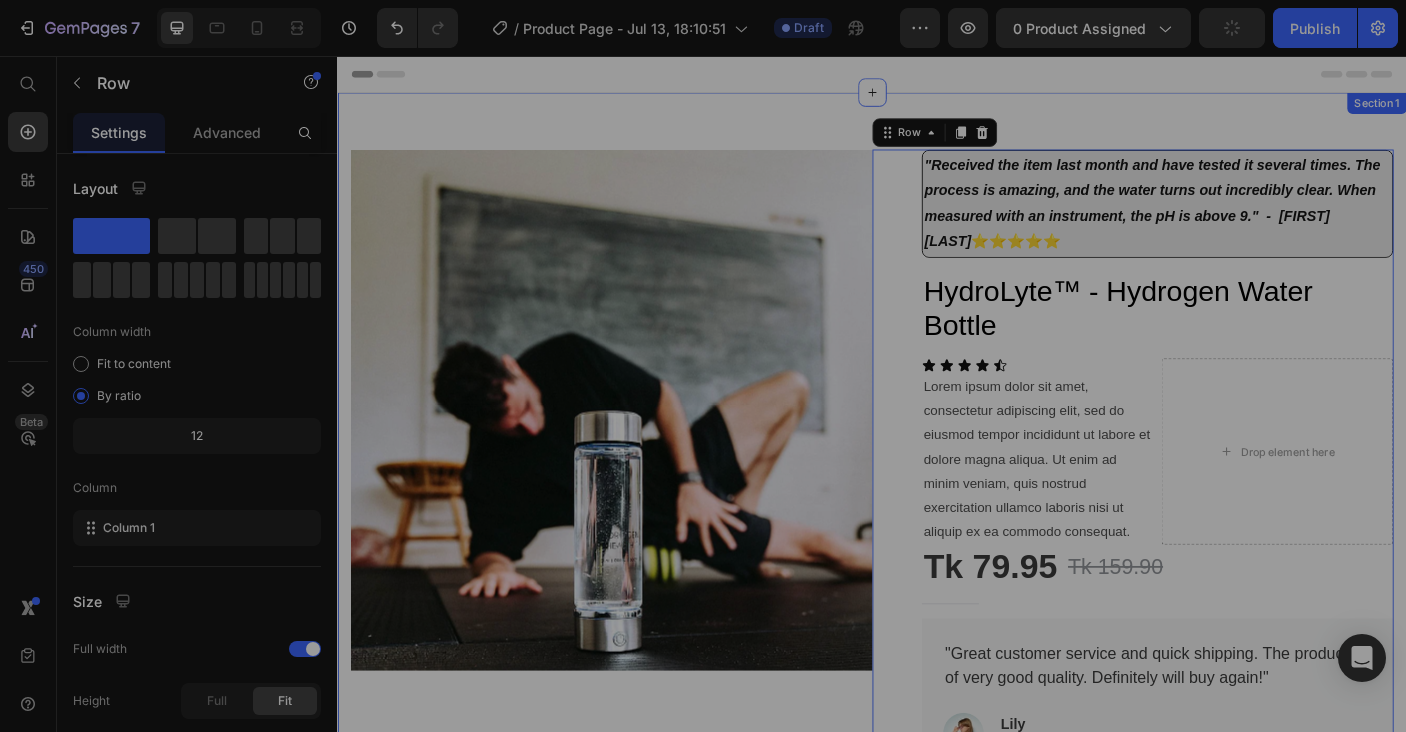 click on "Product Images "Received the item last month and have tested it several times. The process is amazing, and the water turns out incredibly clear. When measured with an instrument, the pH is above 9."  -  [FIRST] [LAST]   ⭐⭐⭐⭐⭐ Text Block Row HydroLyte™ - Hydrogen Water Bottle Product Title Icon Icon Icon Icon Icon Icon List Lorem ipsum dolor sit amet, consectetur adipiscing elit, sed do eiusmod tempor incididunt ut labore et dolore magna aliqua. Ut enim ad minim veniam, quis nostrud exercitation ullamco laboris nisi ut aliquip ex ea commodo consequat. Text Block
Drop element here Row Tk 79.95 Product Price Tk 159.90 Product Price Row                Title Line Short top in soft fabric with a square neckline and draped bodice. Long sleeves with narrow elastic at shoulders and cuffs. Lined bodice. Text block "Great customer service and quick shipping. The product is of very good quality. Definitely will buy again!" Text block Image Lily Text block
Icon
Row" at bounding box center [937, 903] 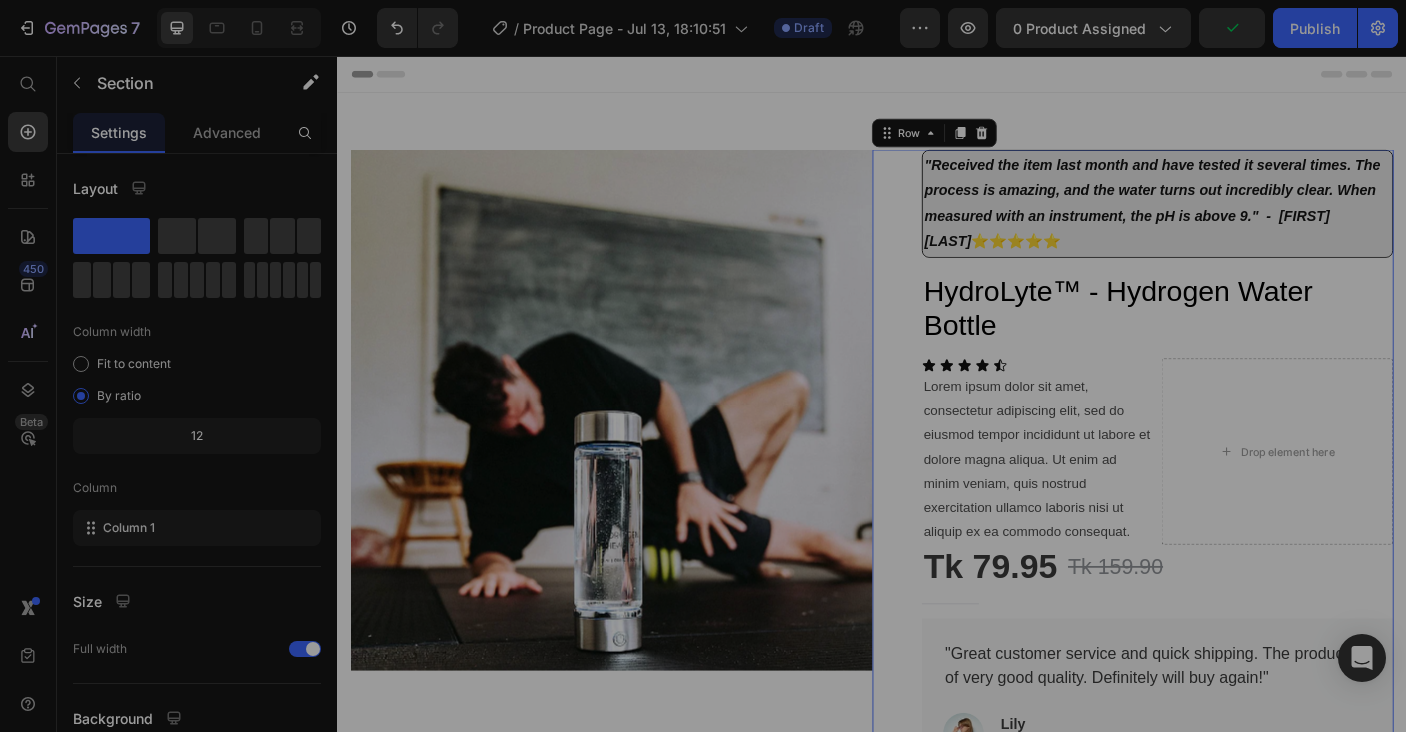 click on ""Received the item last month and have tested it several times. The process is amazing, and the water turns out incredibly clear. When measured with an instrument, the pH is above 9."  -  [FIRST] [LAST]   ⭐⭐⭐⭐⭐ Text Block Row HydroLyte™ - Hydrogen Water Bottle Product Title Icon Icon Icon Icon Icon Icon List Lorem ipsum dolor sit amet, consectetur adipiscing elit, sed do eiusmod tempor incididunt ut labore et dolore magna aliqua. Ut enim ad minim veniam, quis nostrud exercitation ullamco laboris nisi ut aliquip ex ea commodo consequat. Text Block
Drop element here Row Tk 79.95 Product Price Tk 159.90 Product Price Row                Title Line Short top in soft fabric with a square neckline and draped bodice. Long sleeves with narrow elastic at shoulders and cuffs. Lined bodice. Text block "Great customer service and quick shipping. The product is of very good quality. Definitely will buy again!" Text block Image Lily Text block
Icon
Icon Icon Icon Row" at bounding box center [1229, 911] 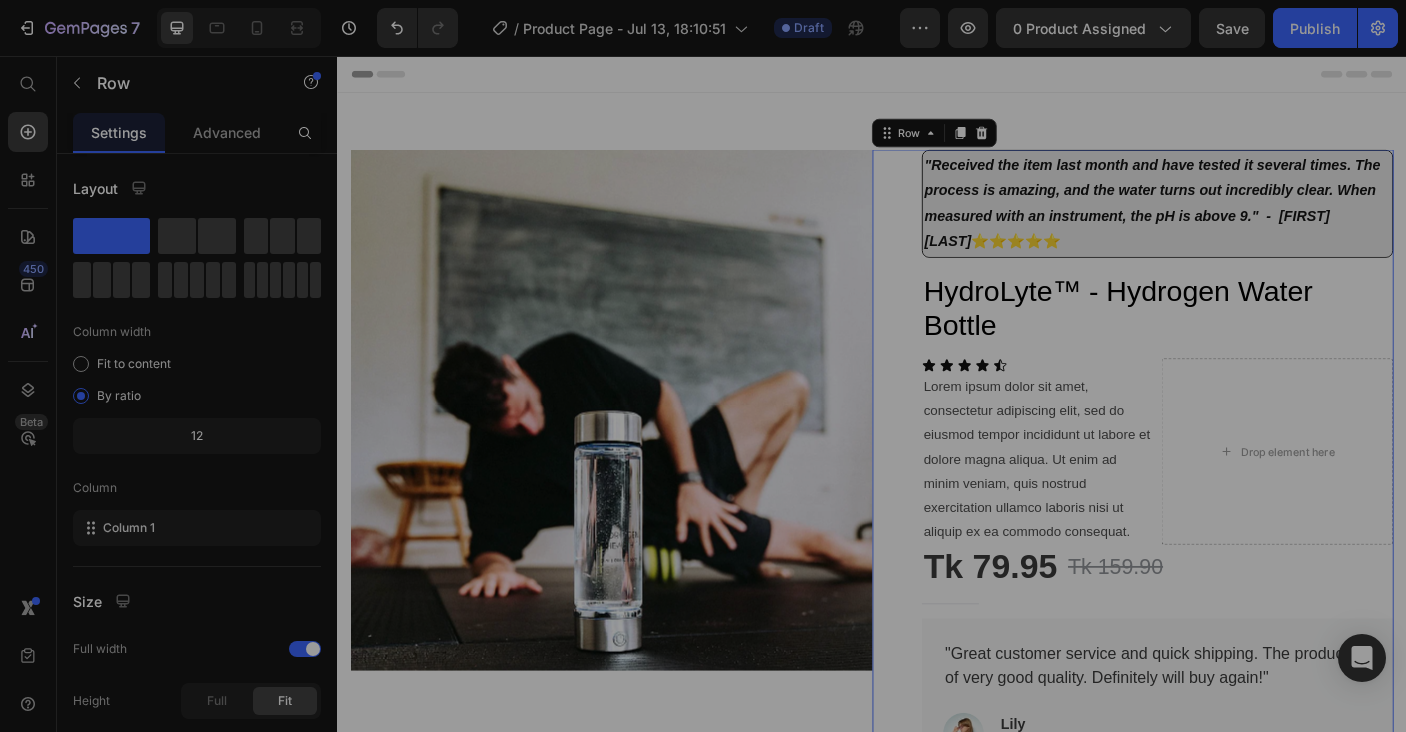 drag, startPoint x: 462, startPoint y: 294, endPoint x: 493, endPoint y: 224, distance: 76.55717 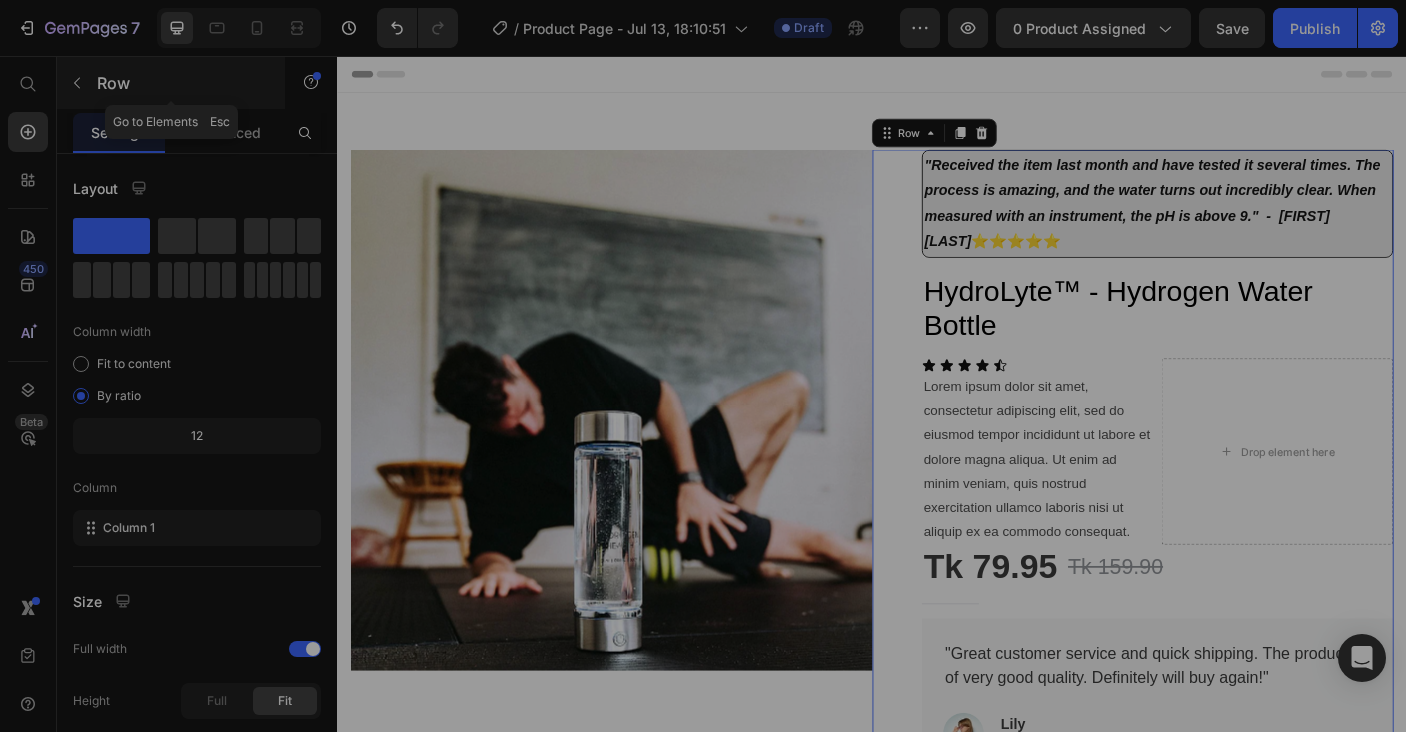click at bounding box center (77, 83) 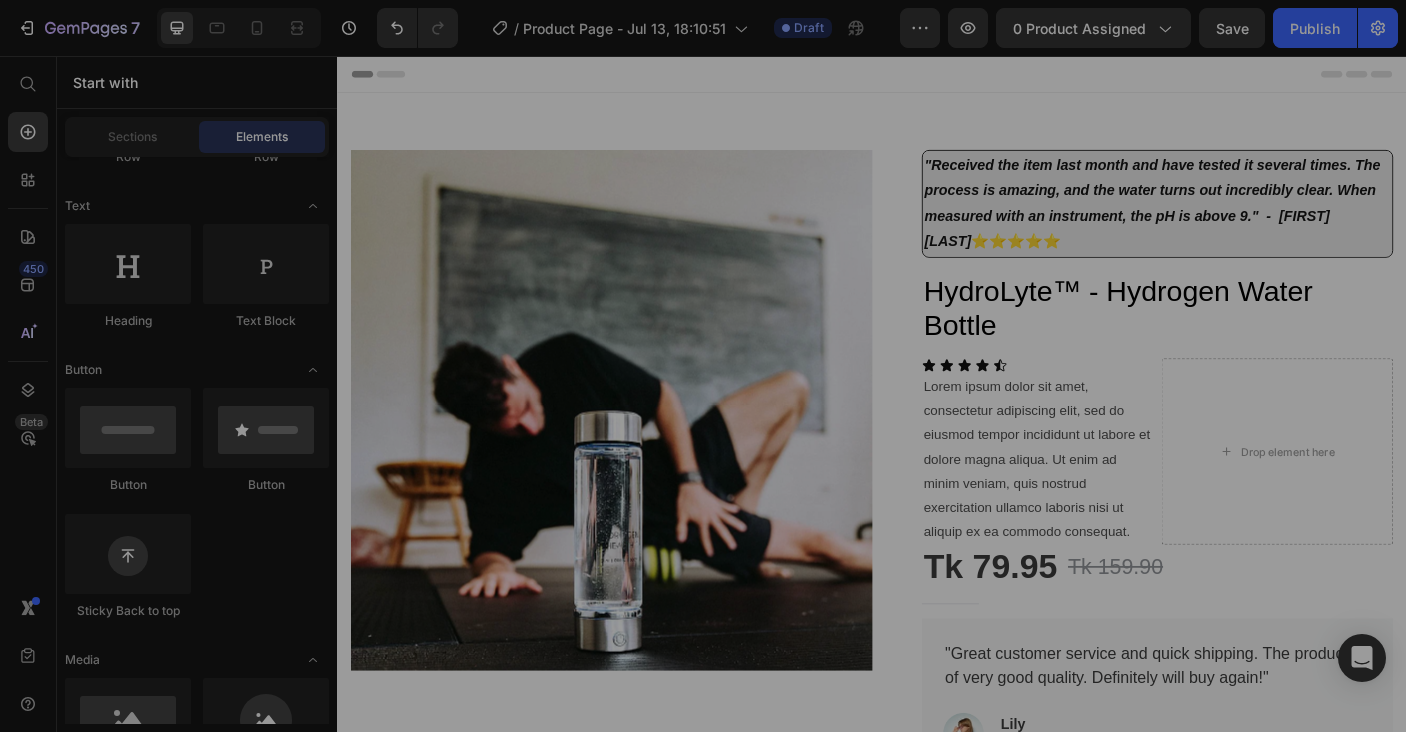 scroll, scrollTop: 0, scrollLeft: 0, axis: both 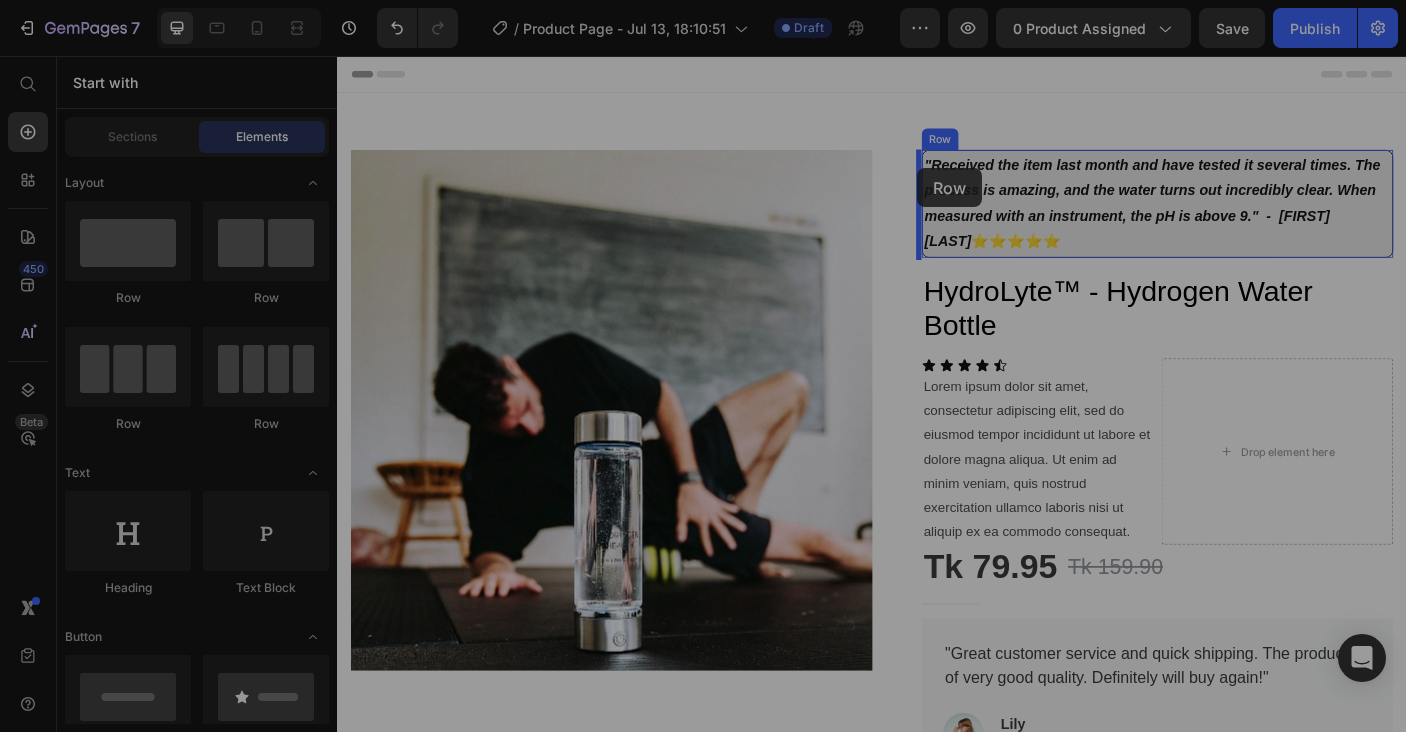 drag, startPoint x: 473, startPoint y: 312, endPoint x: 988, endPoint y: 182, distance: 531.1544 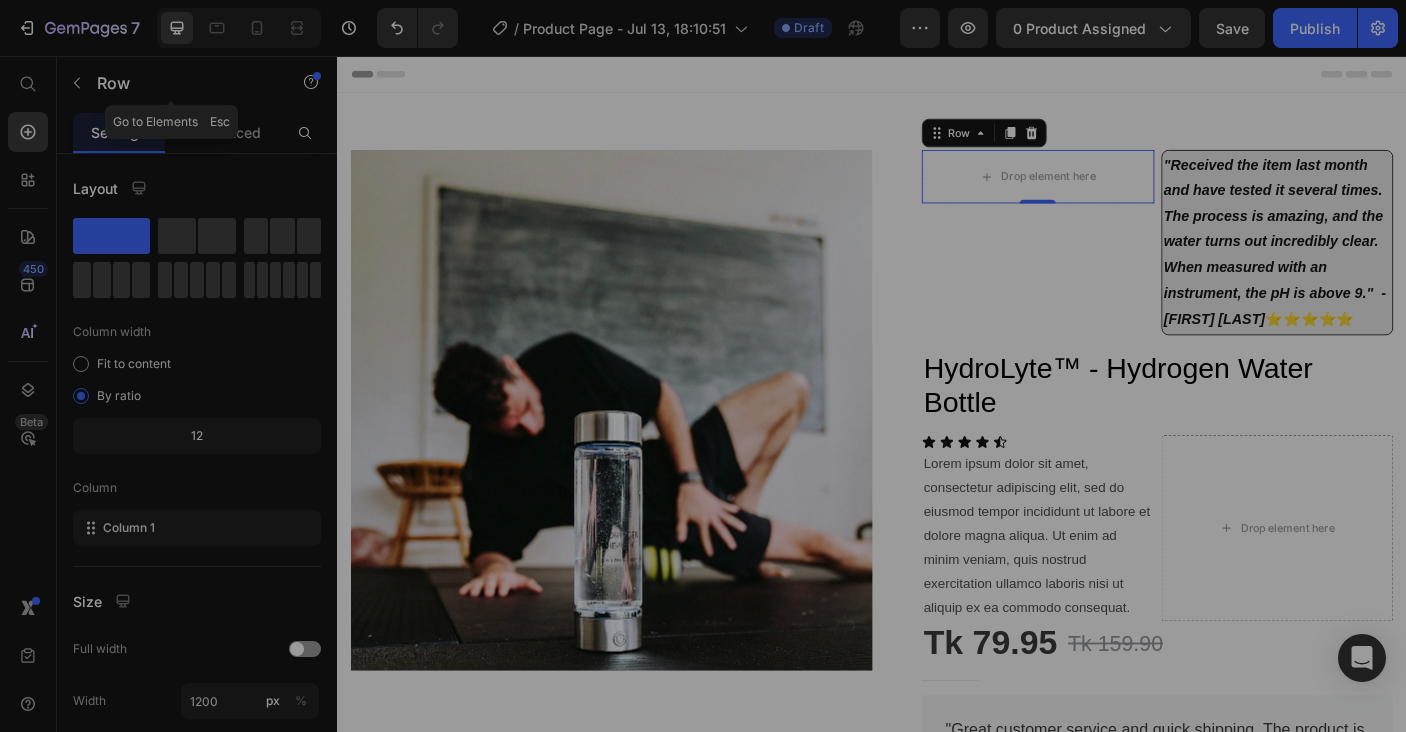 drag, startPoint x: 71, startPoint y: 81, endPoint x: 107, endPoint y: 188, distance: 112.89375 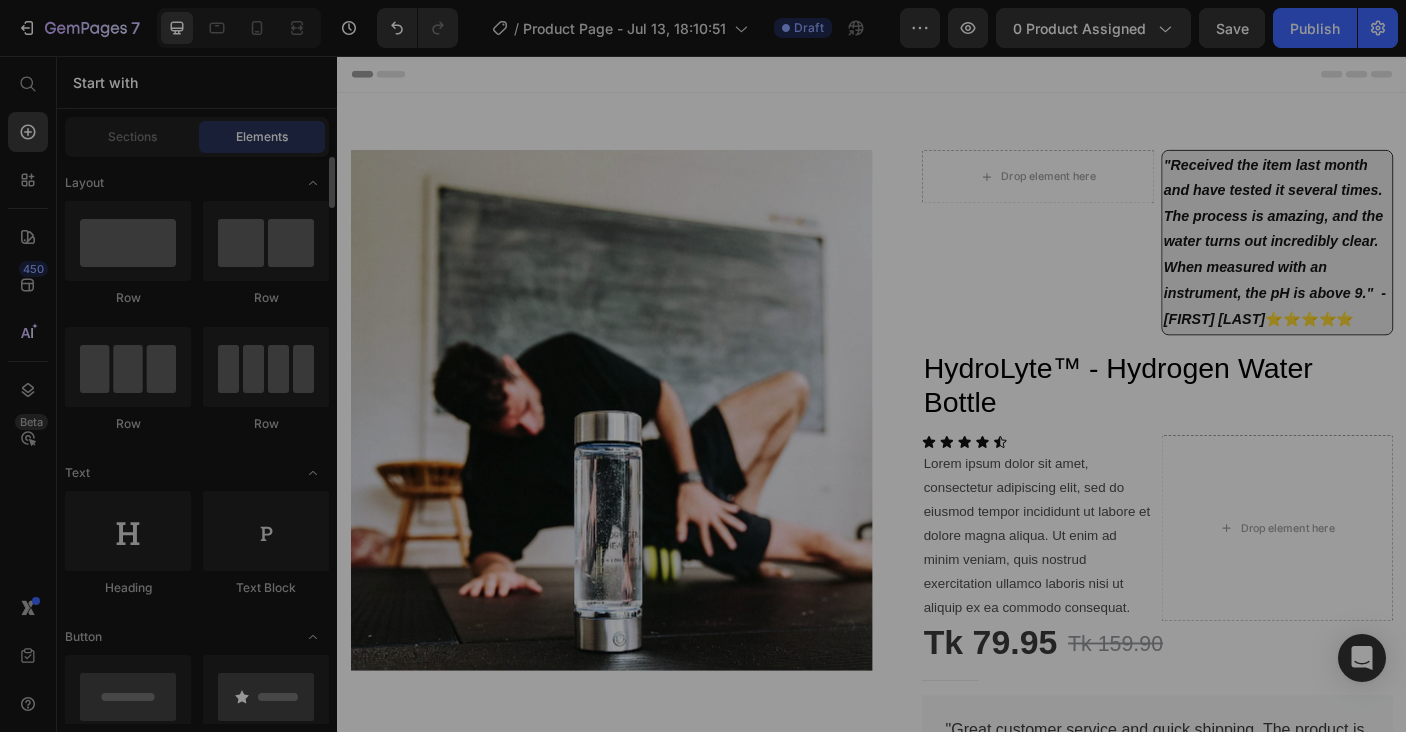 scroll, scrollTop: 534, scrollLeft: 0, axis: vertical 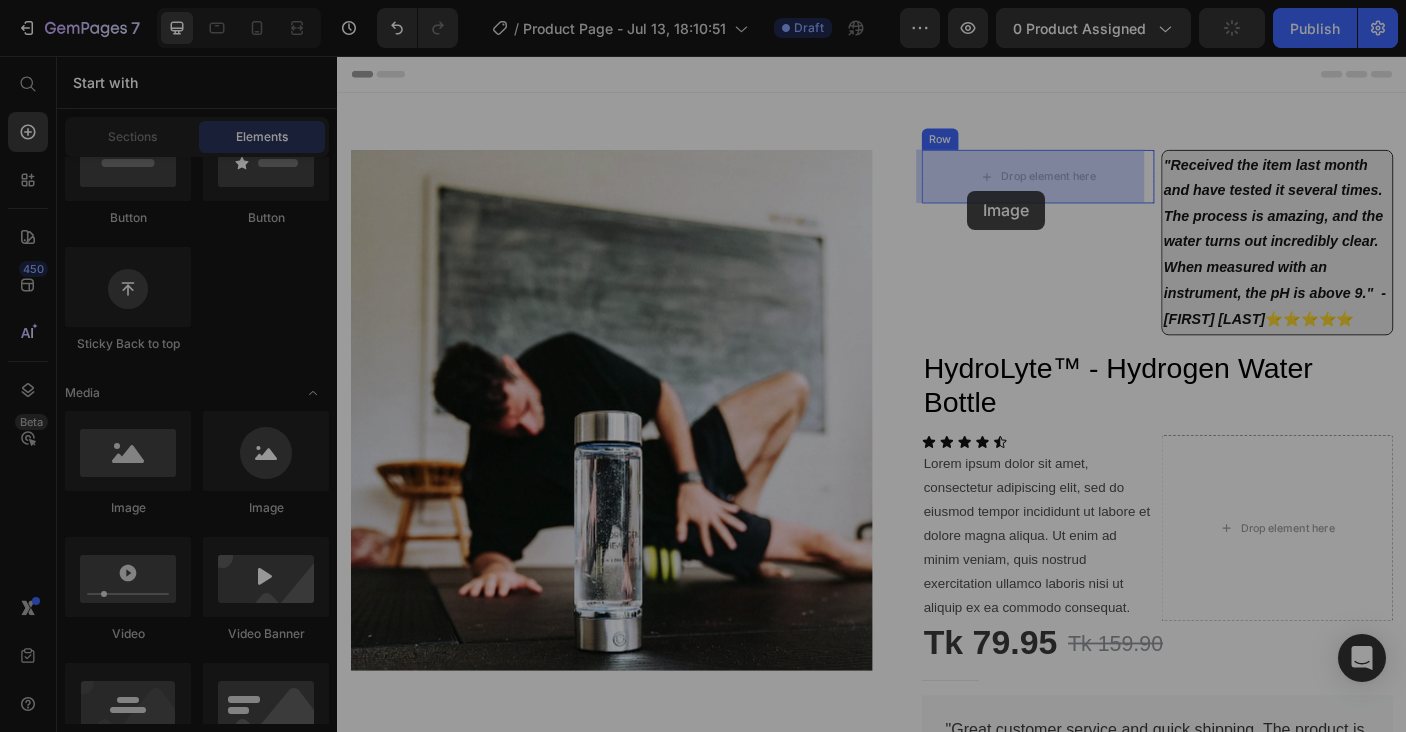 drag, startPoint x: 605, startPoint y: 526, endPoint x: 1044, endPoint y: 207, distance: 542.662 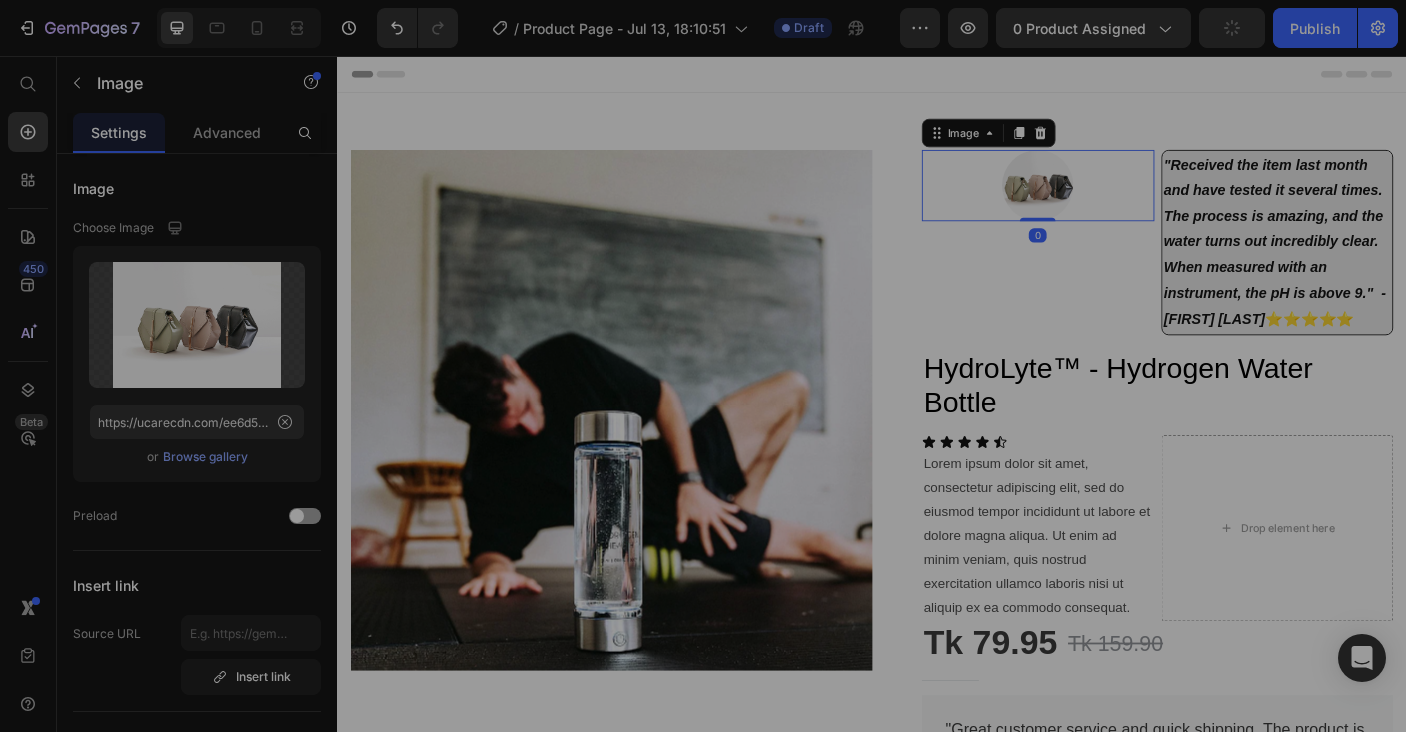 scroll, scrollTop: 901, scrollLeft: 0, axis: vertical 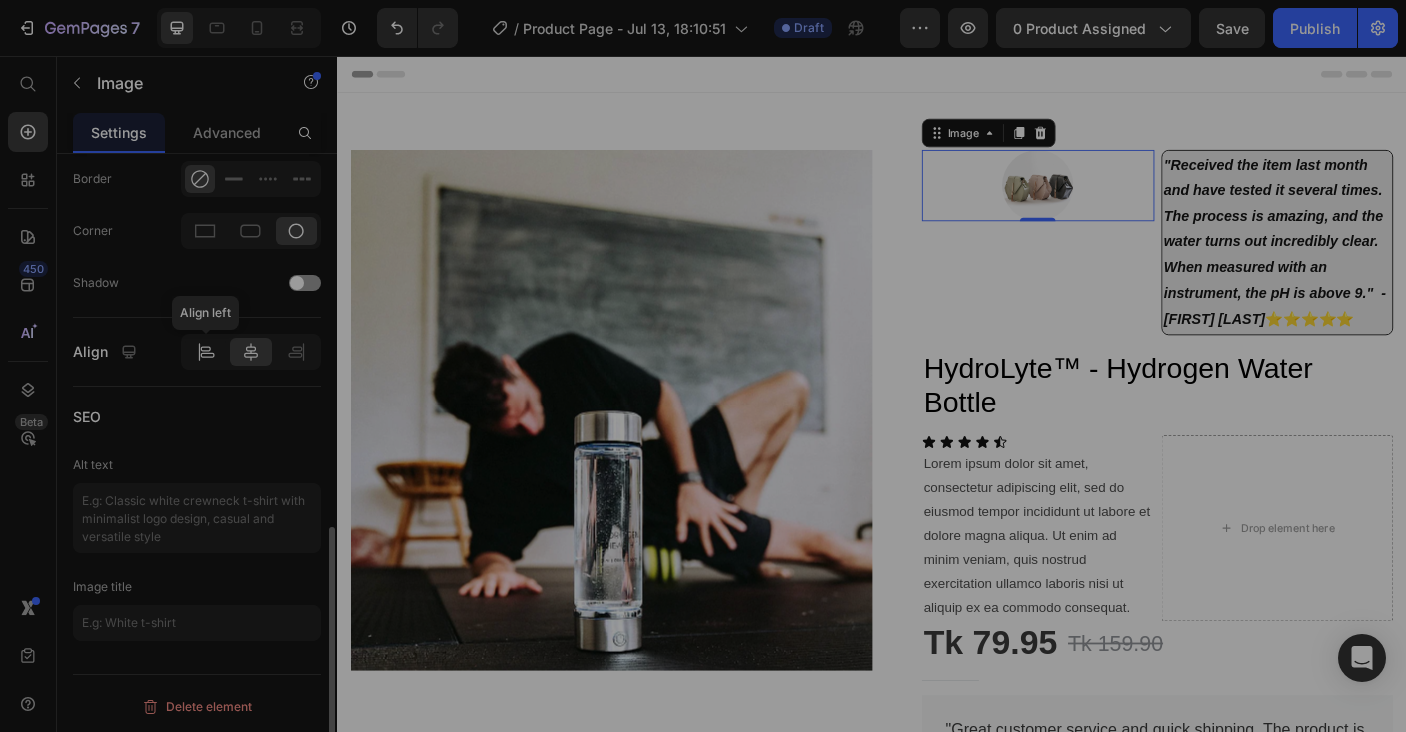 click 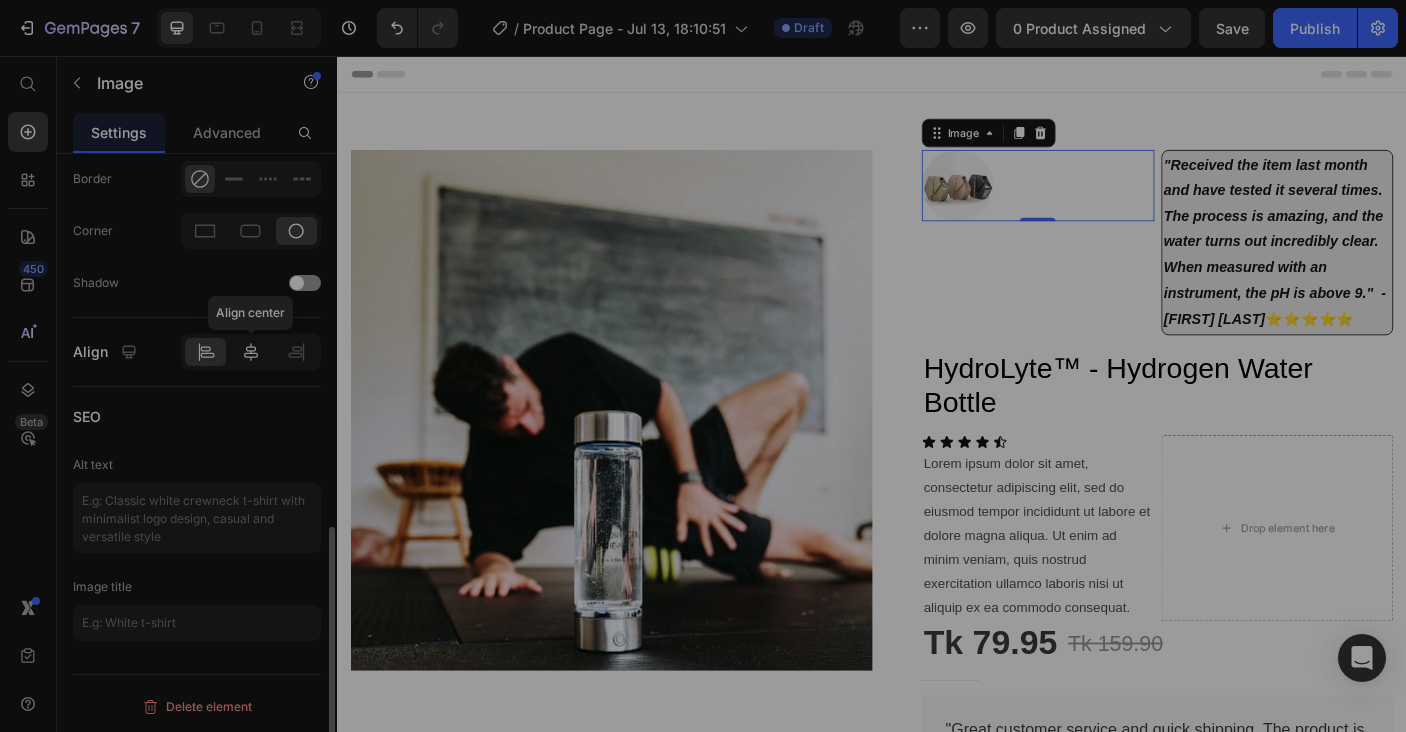 click 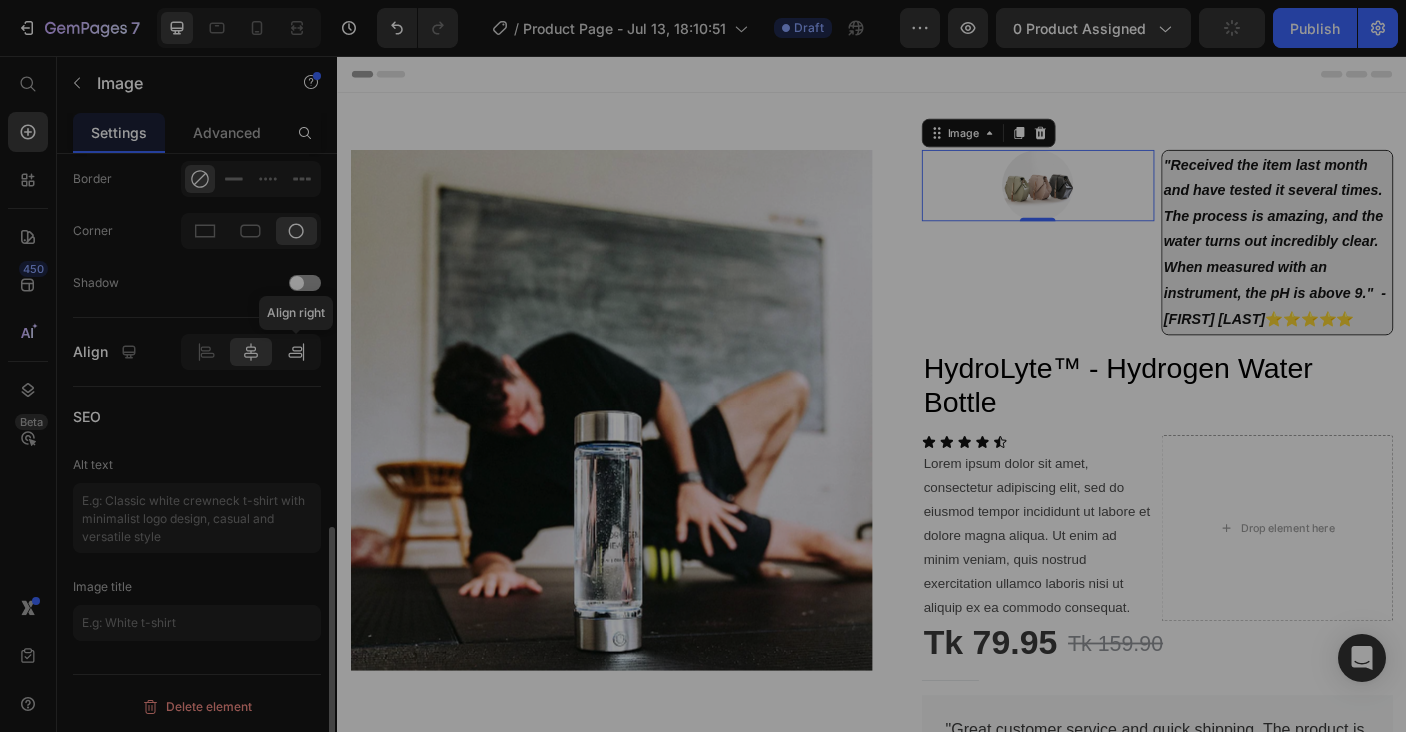click 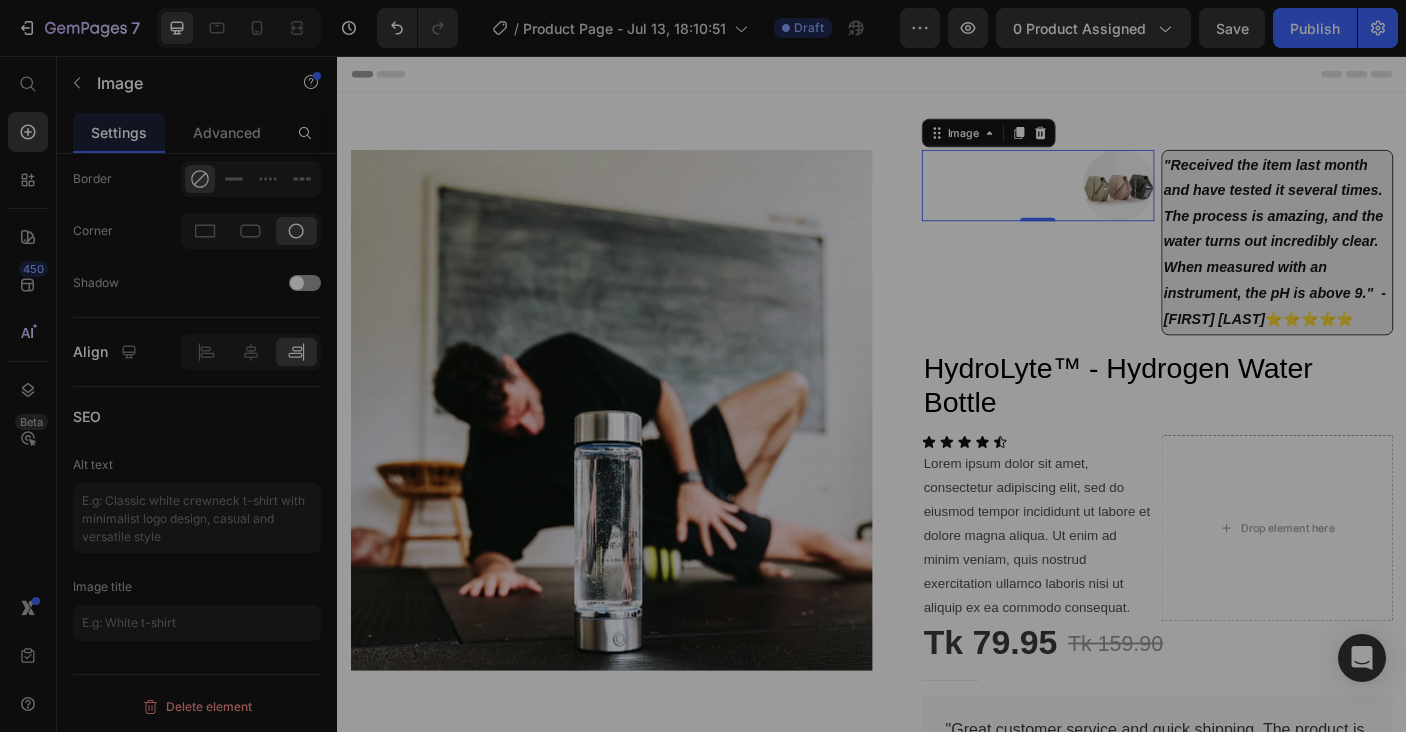 click at bounding box center (1123, 201) 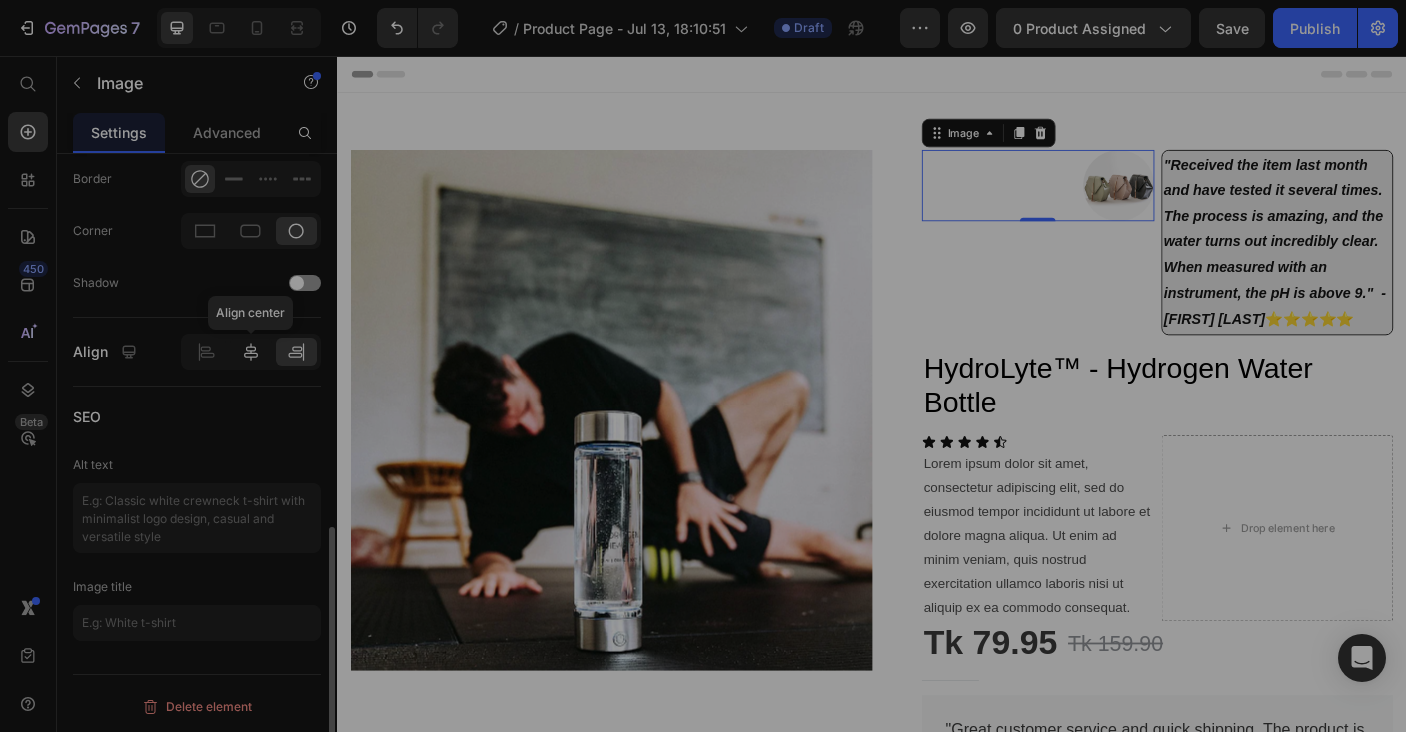 scroll, scrollTop: 0, scrollLeft: 0, axis: both 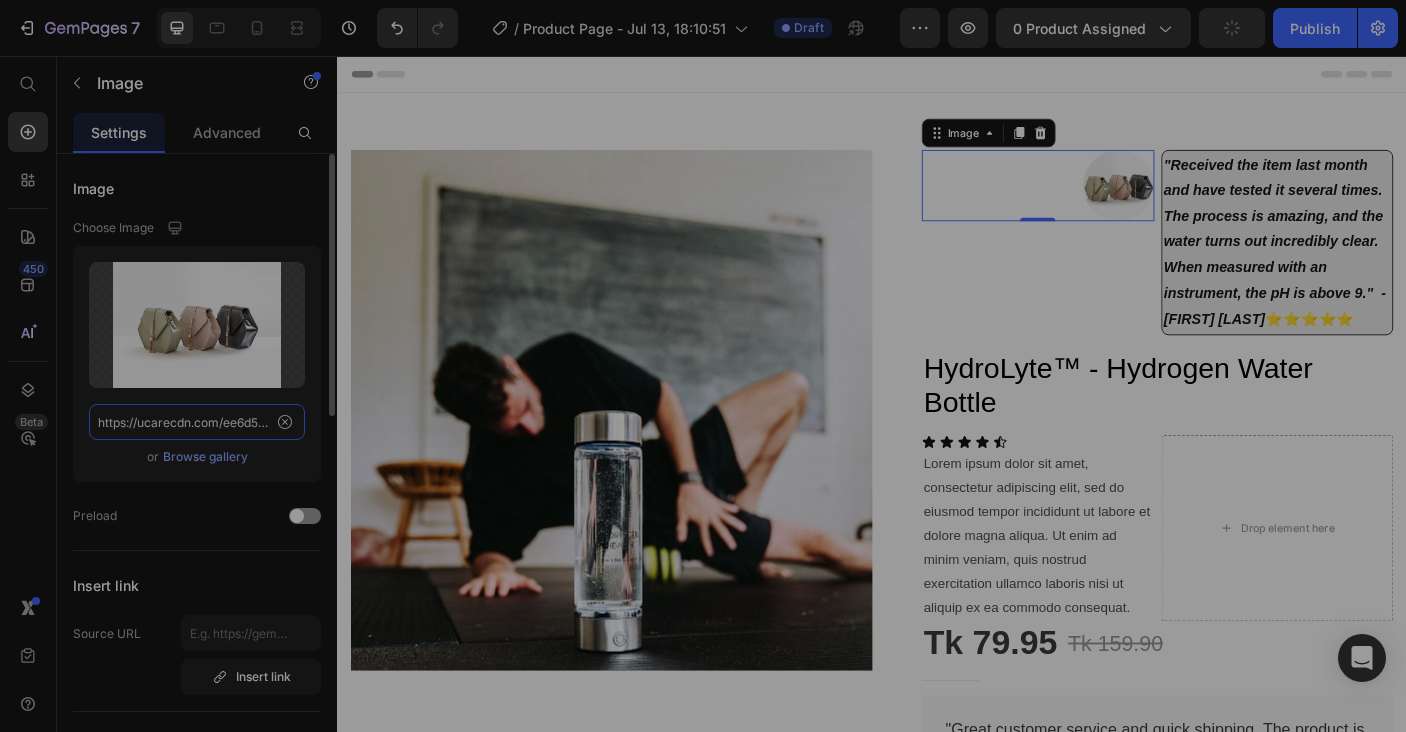 paste on "830464c0-172c-4e33-95ae-3b98acf364d3/-/format/auto/-/preview/3000x3000/-/quality/lighter/5-1681319976459_1_.jpg" 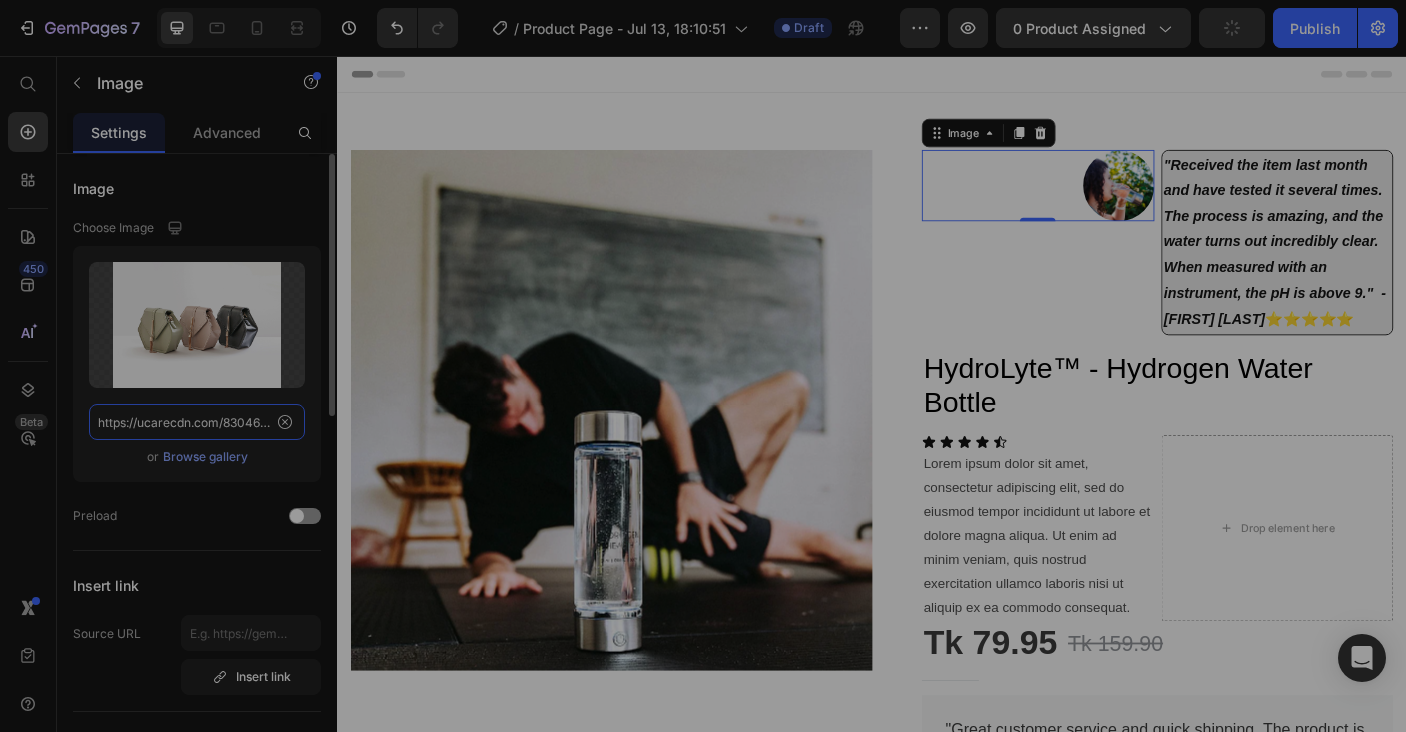 scroll, scrollTop: 0, scrollLeft: 642, axis: horizontal 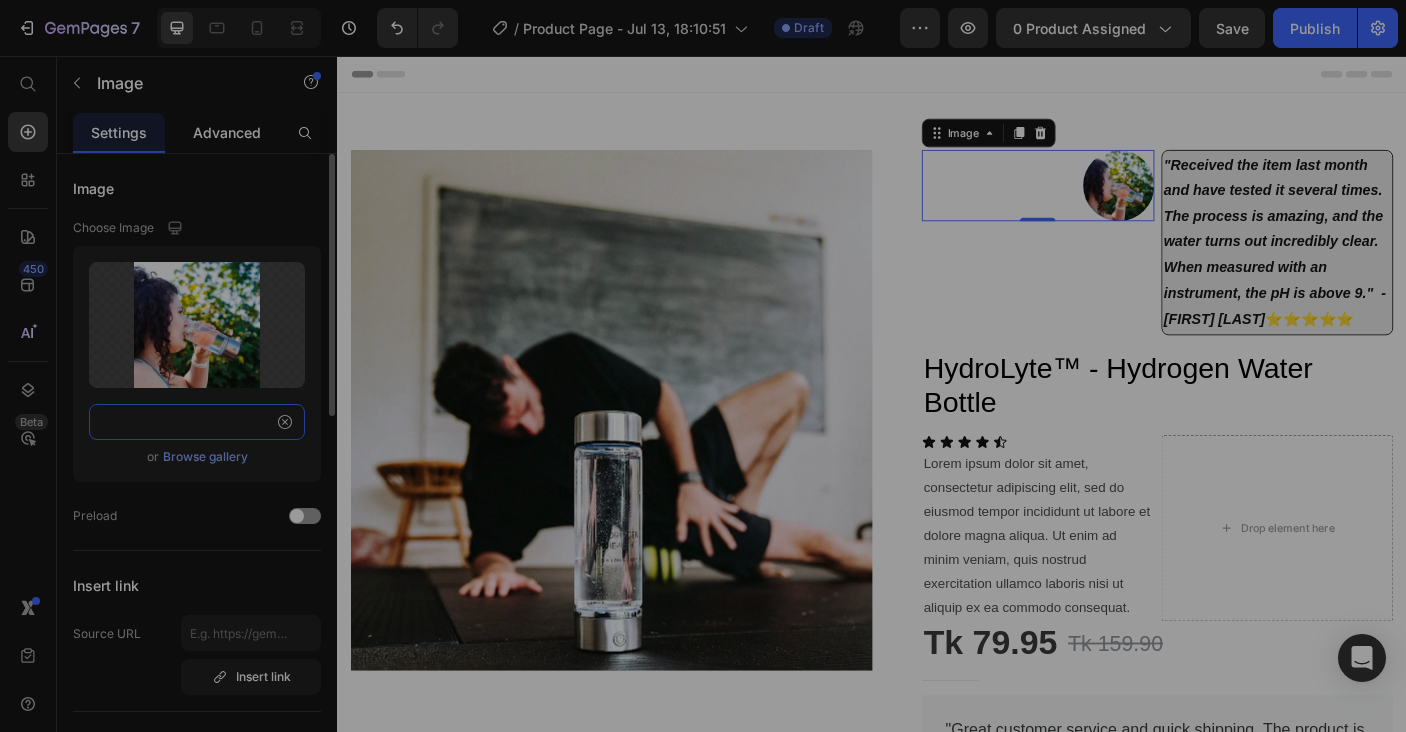 type on "https://ucarecdn.com/830464c0-172c-4e33-95ae-3b98acf364d3/-/format/auto/-/preview/3000x3000/-/quality/lighter/5-1681319976459_1_.jpg" 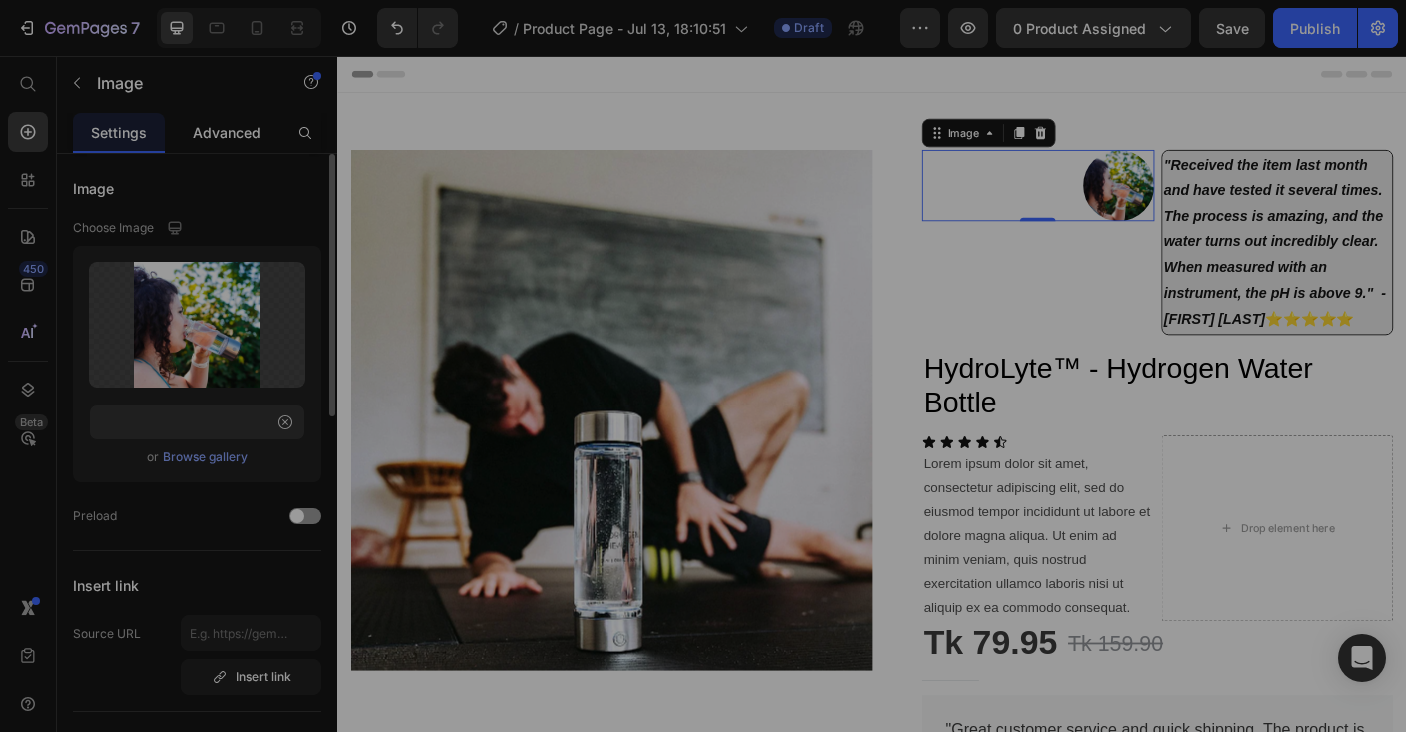 drag, startPoint x: 221, startPoint y: 142, endPoint x: 221, endPoint y: 201, distance: 59 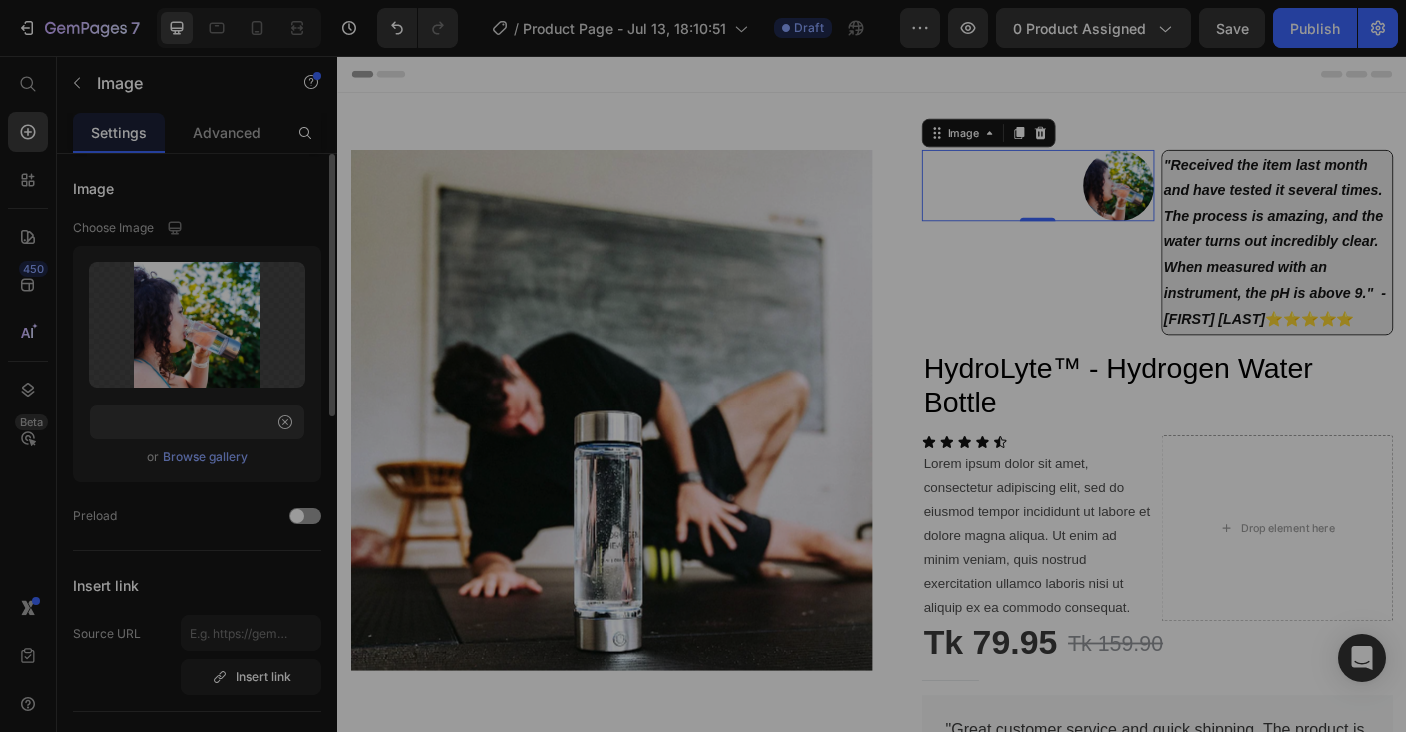 click on "Advanced" at bounding box center (227, 132) 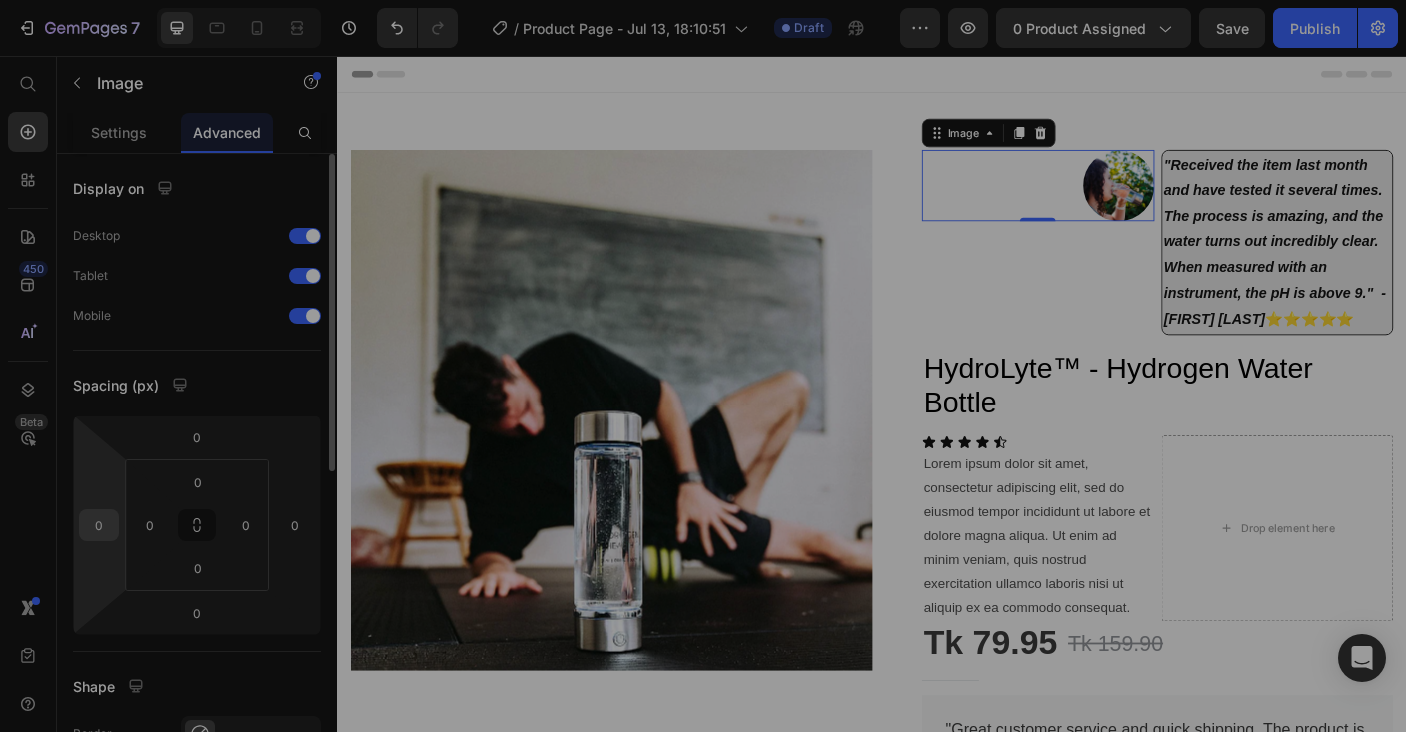 click on "0" at bounding box center [99, 525] 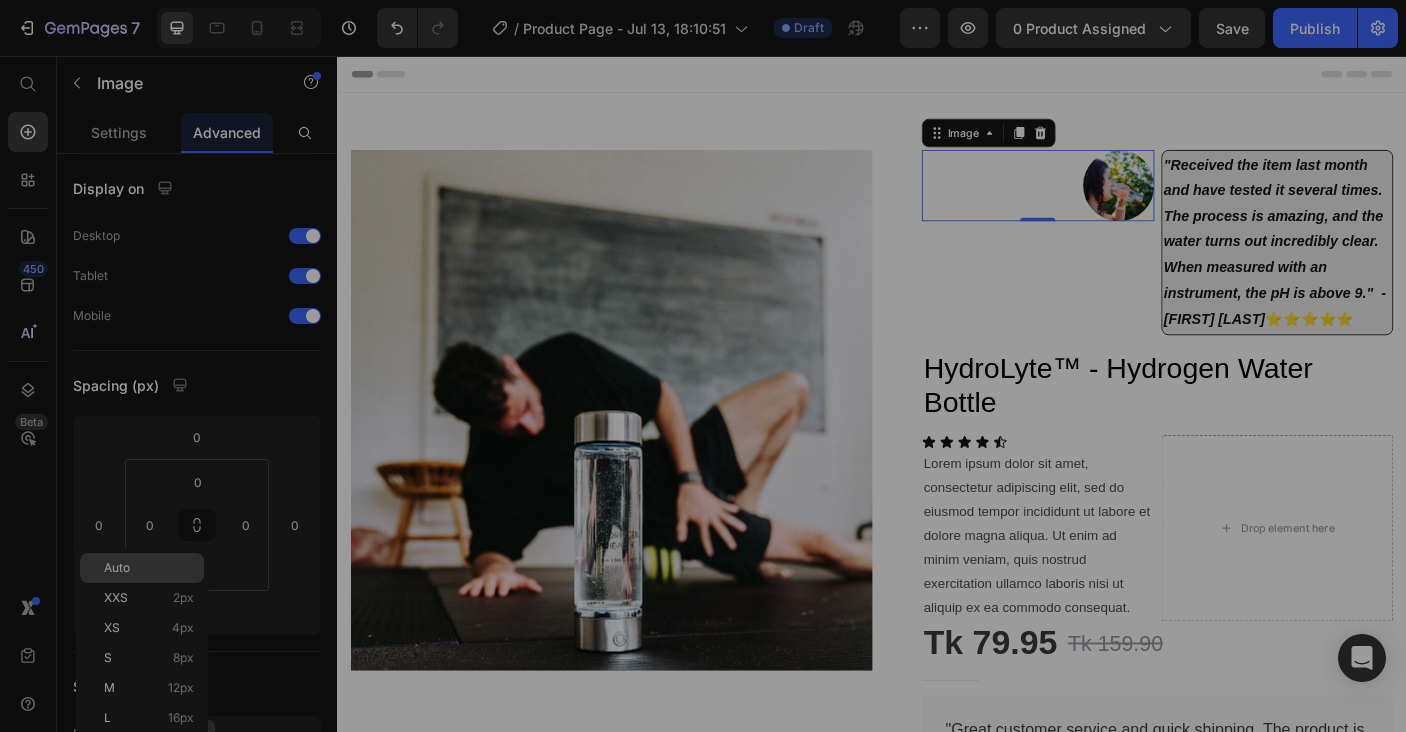 click on "Auto" at bounding box center (117, 568) 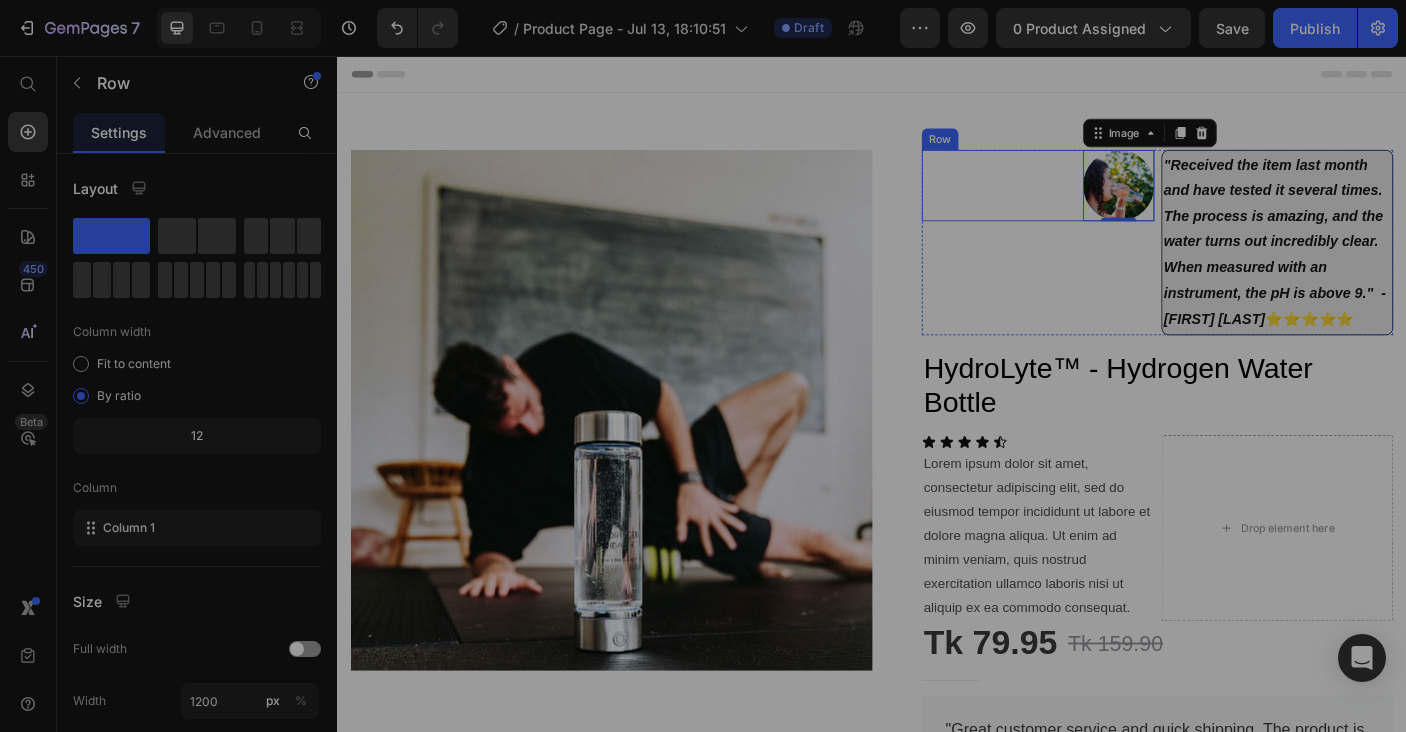 click on "Image   0" at bounding box center (1123, 201) 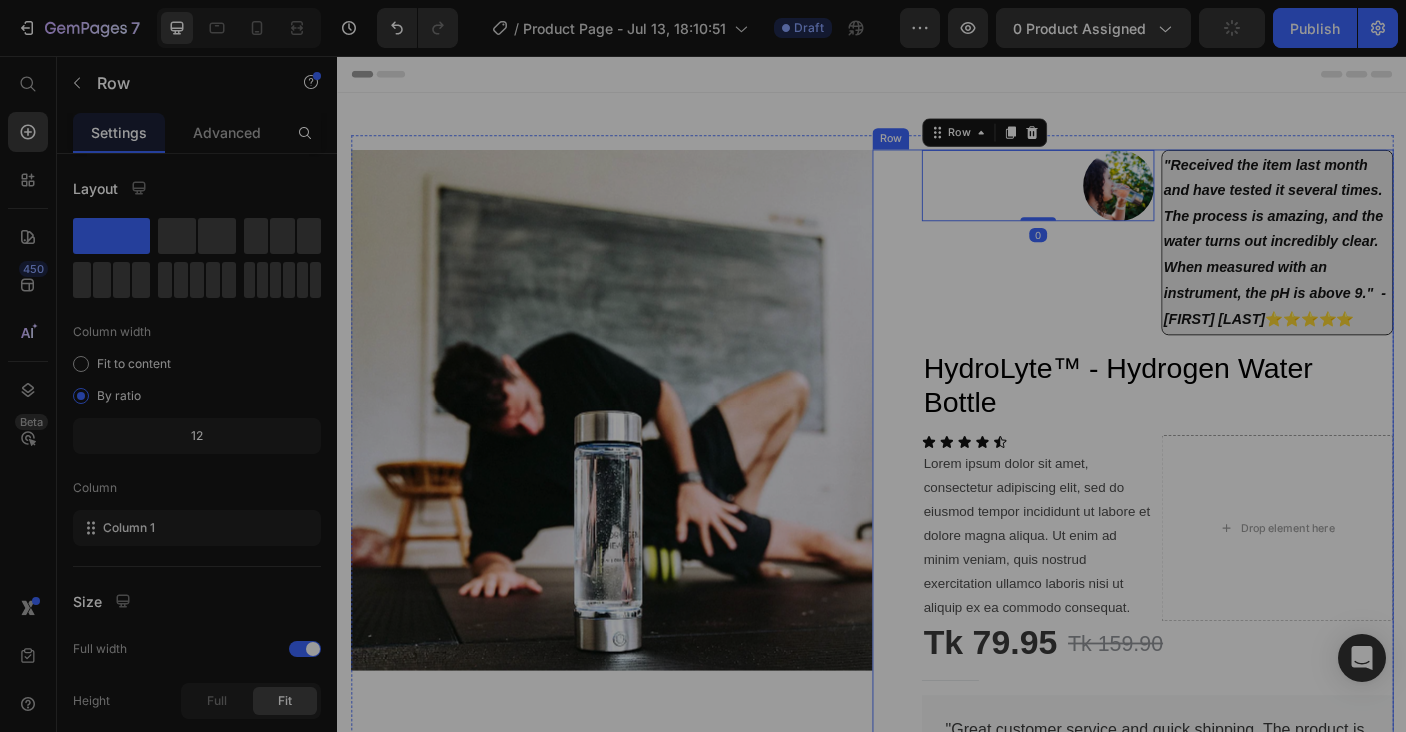 click on "Image Row   0 "Received the item last month and have tested it several times. The process is amazing, and the water turns out incredibly clear. When measured with an instrument, the pH is above 9."  -  [FIRST] [LAST]   ⭐⭐⭐⭐⭐ Text Block Row HydroLyte™ - Hydrogen Water Bottle Product Title Icon Icon Icon Icon Icon Icon List Lorem ipsum dolor sit amet, consectetur adipiscing elit, sed do eiusmod tempor incididunt ut labore et dolore magna aliqua. Ut enim ad minim veniam, quis nostrud exercitation ullamco laboris nisi ut aliquip ex ea commodo consequat. Text Block
Drop element here Row Tk 79.95 Product Price Tk 159.90 Product Price Row                Title Line Short top in soft fabric with a square neckline and draped bodice. Long sleeves with narrow elastic at shoulders and cuffs. Lined bodice. Text block "Great customer service and quick shipping. The product is of very good quality. Definitely will buy again!" Text block Image Lily Text block
Icon
Icon" at bounding box center (1229, 954) 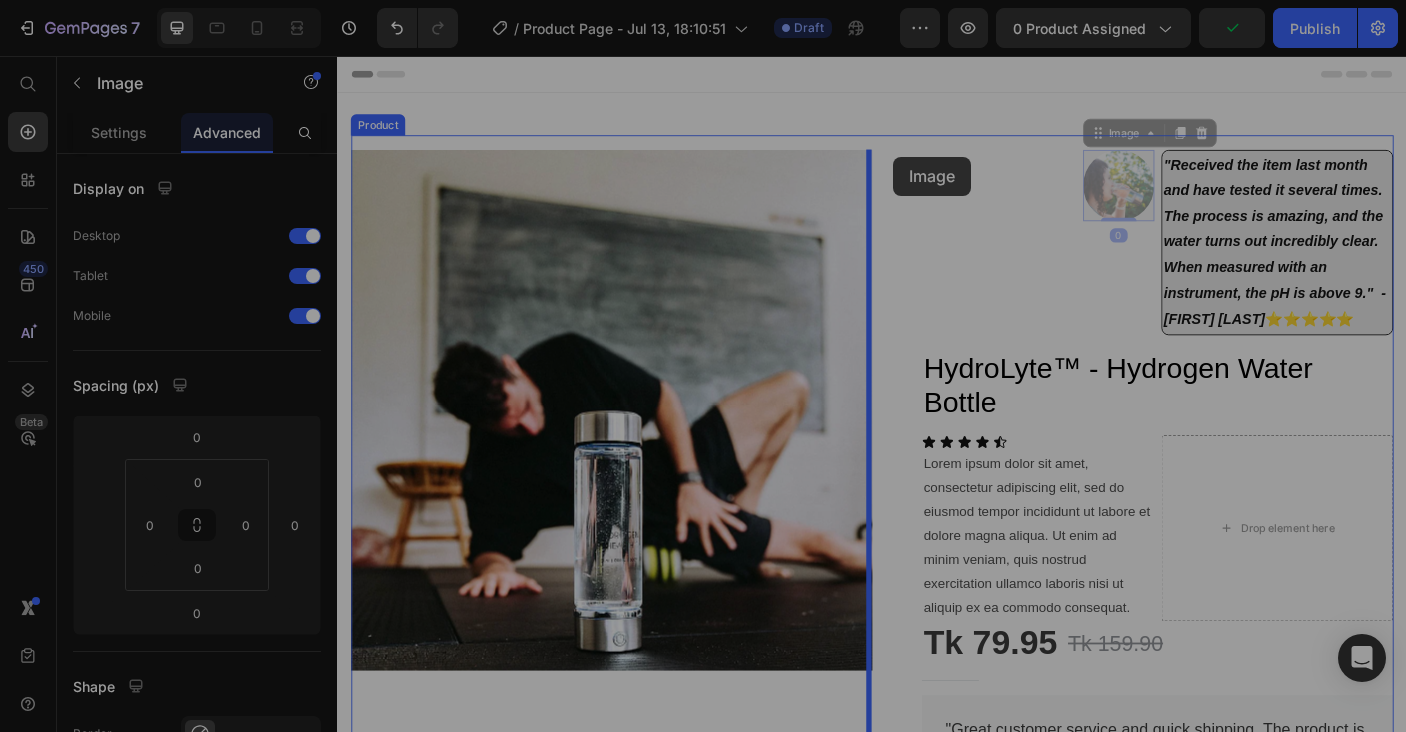 drag, startPoint x: 1222, startPoint y: 215, endPoint x: 961, endPoint y: 169, distance: 265.02264 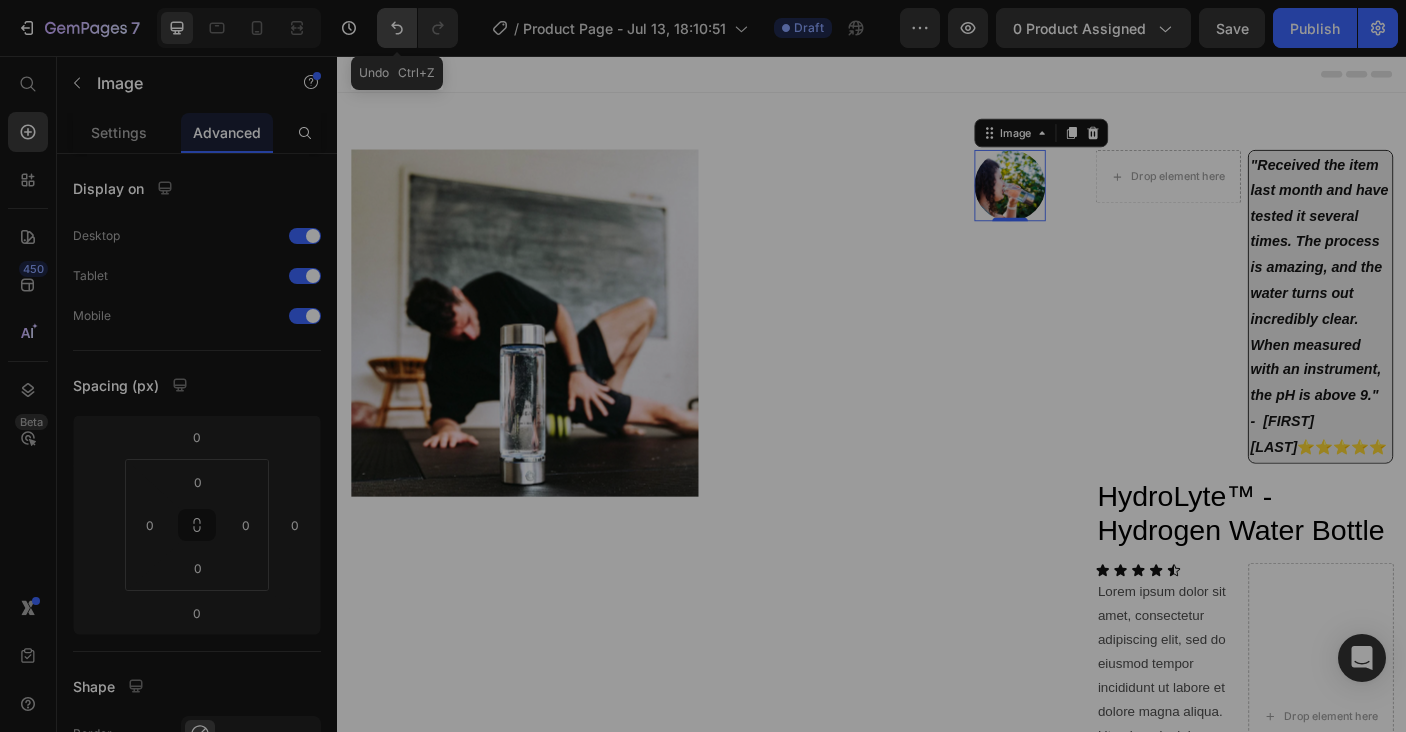 click 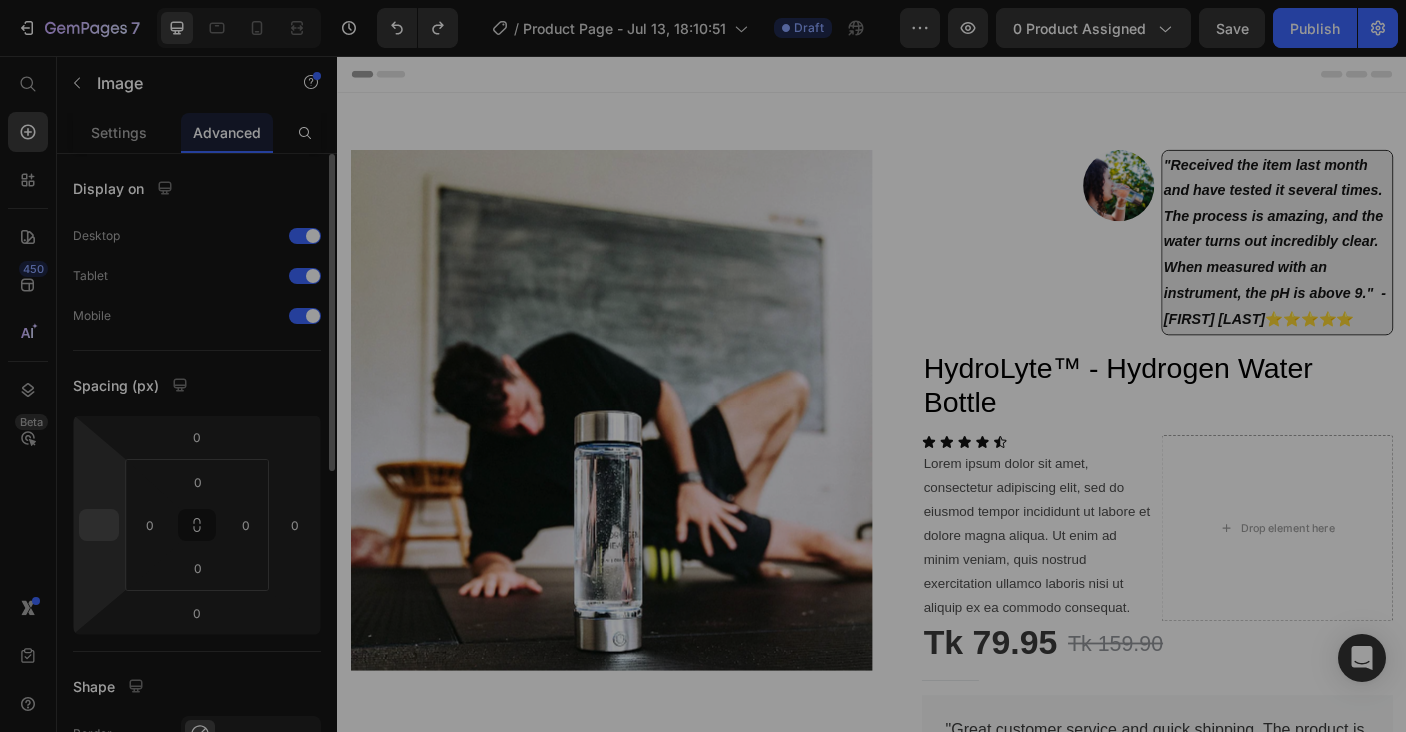 click at bounding box center (99, 525) 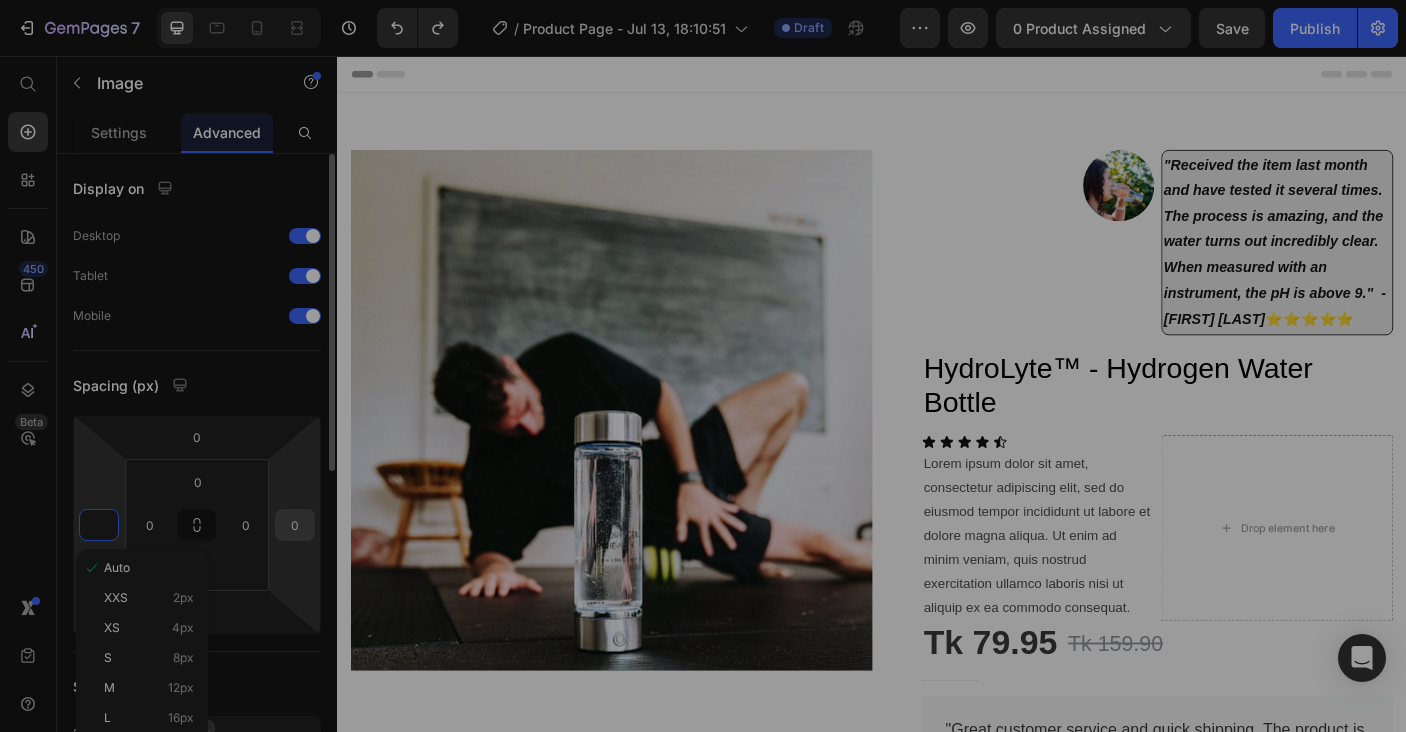 click on "0" at bounding box center [295, 525] 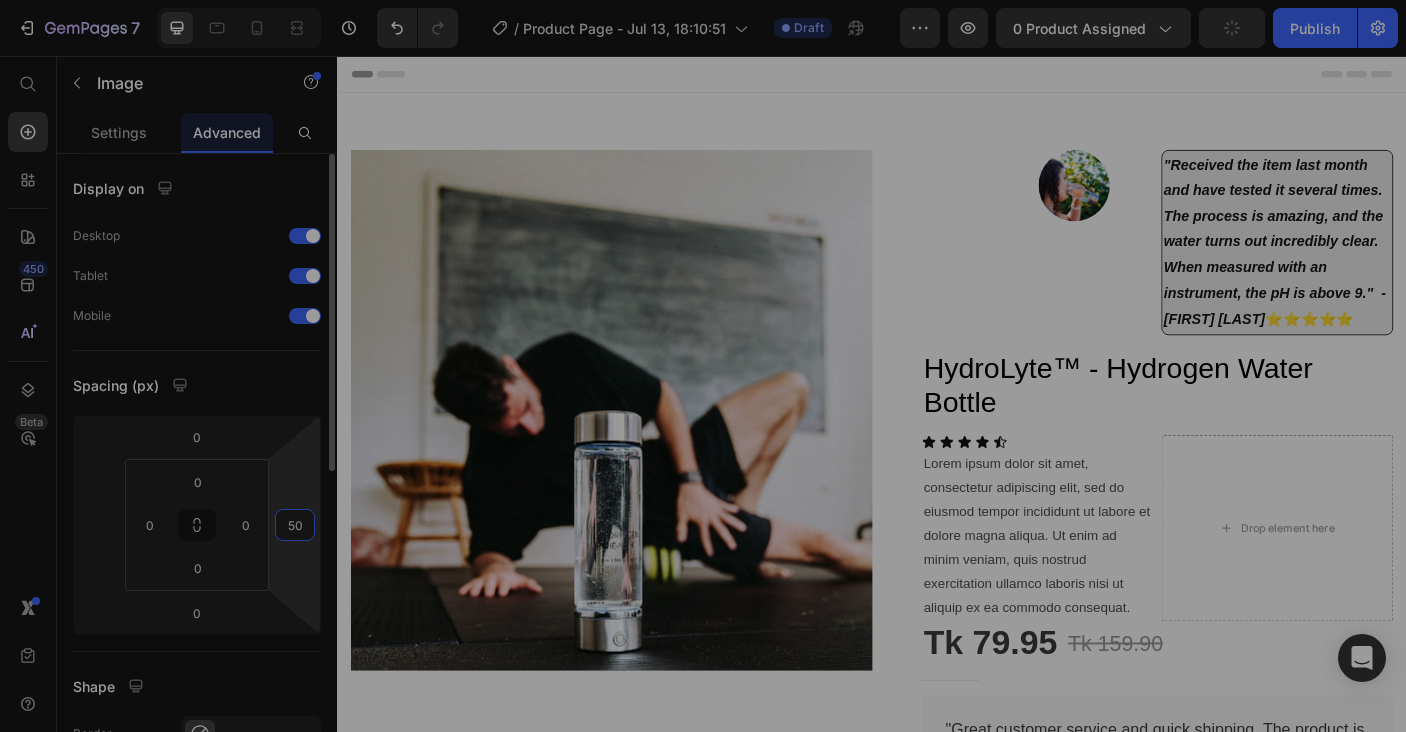 type on "5" 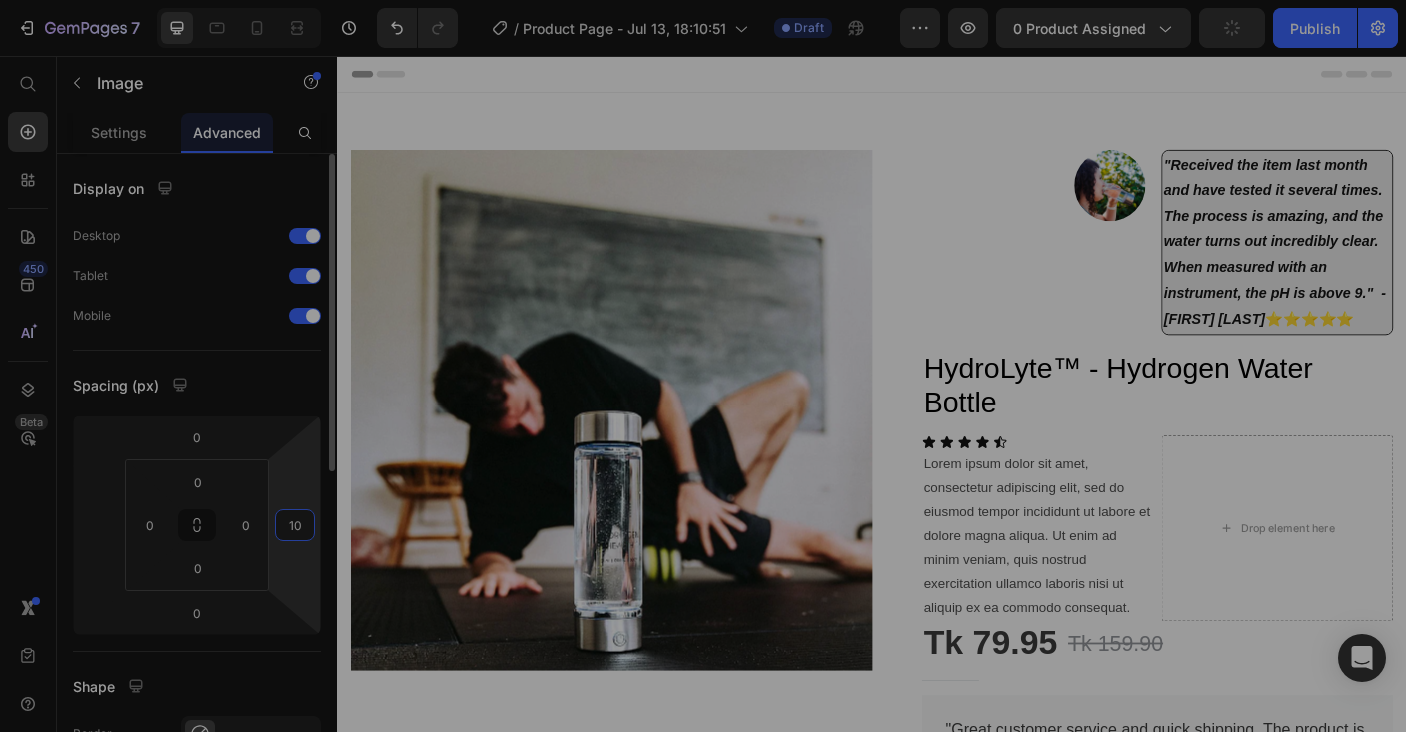 type on "100" 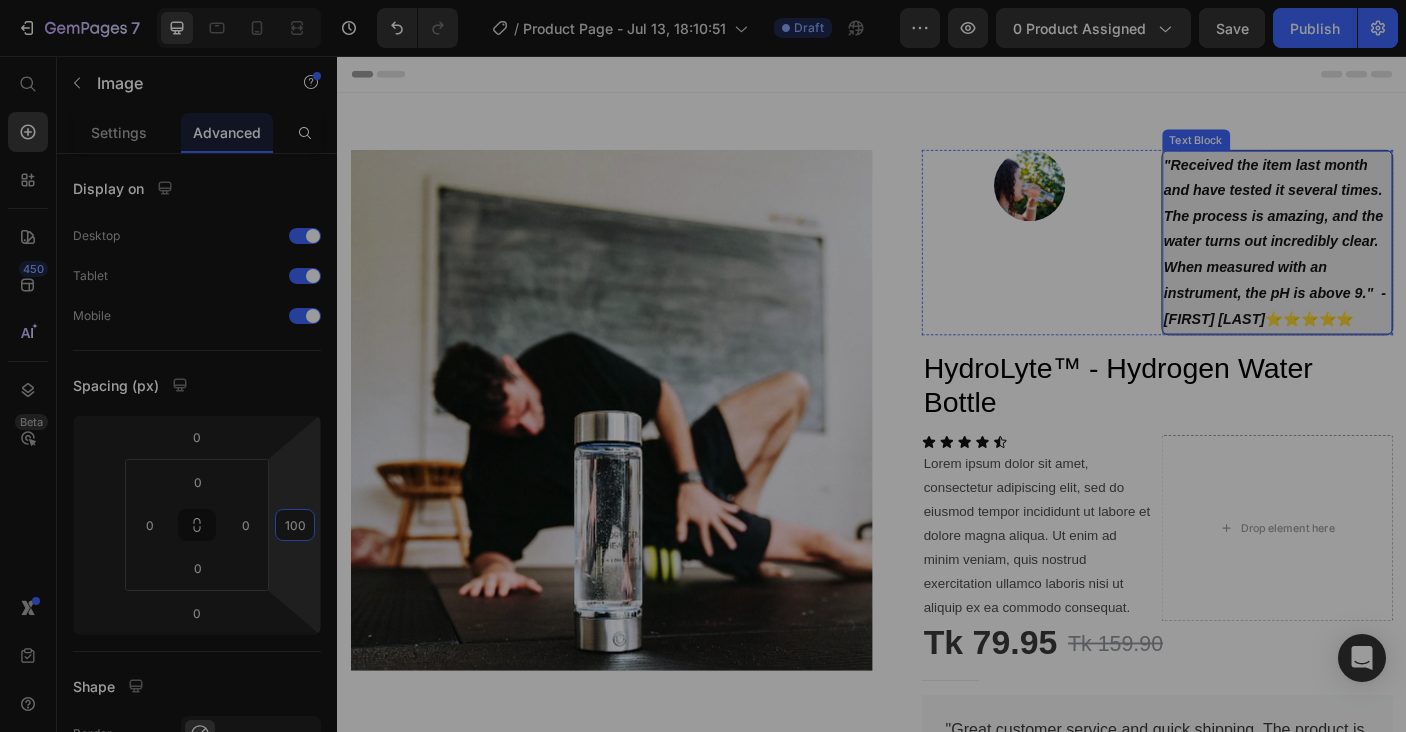 click on ""Received the item last month and have tested it several times. The process is amazing, and the water turns out incredibly clear. When measured with an instrument, the pH is above 9."  -  [FIRST] [LAST]   ⭐⭐⭐⭐⭐" at bounding box center (1392, 265) 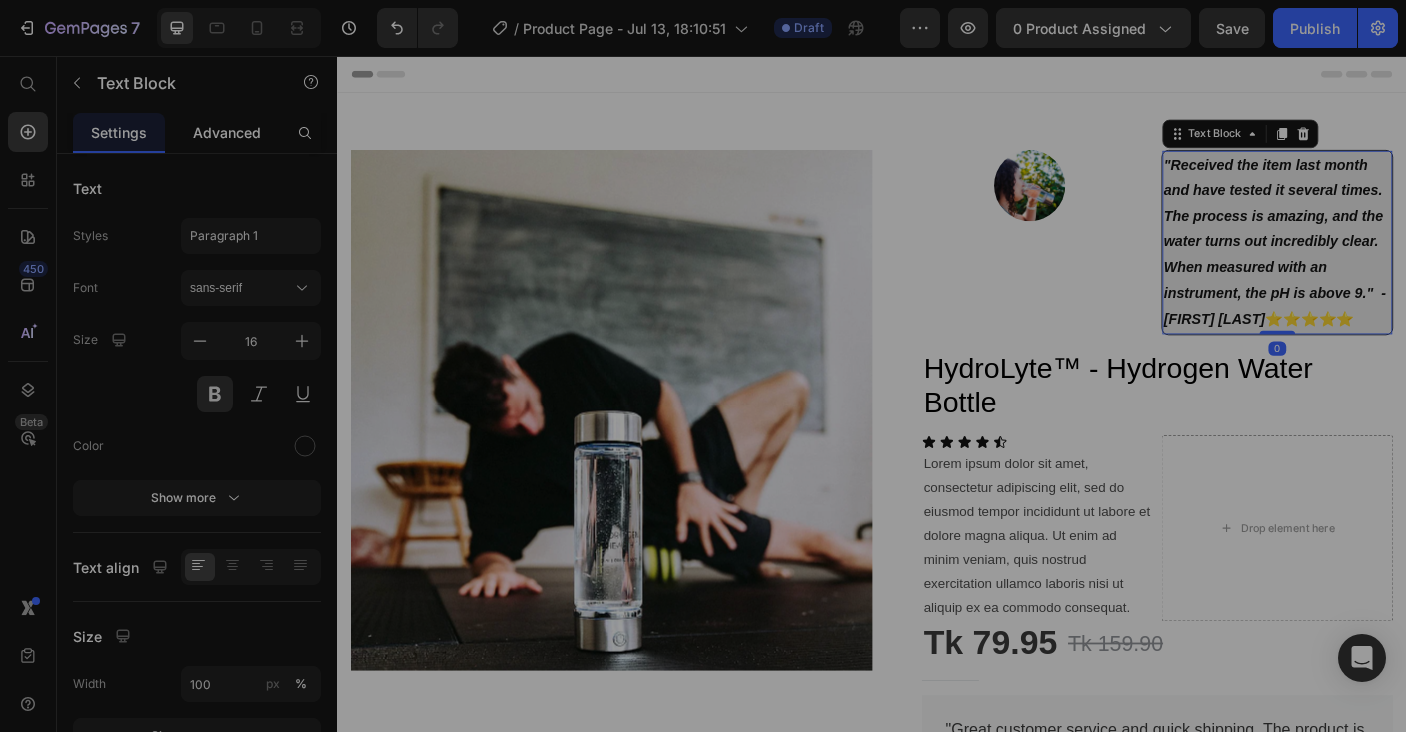 click on "Advanced" at bounding box center (227, 132) 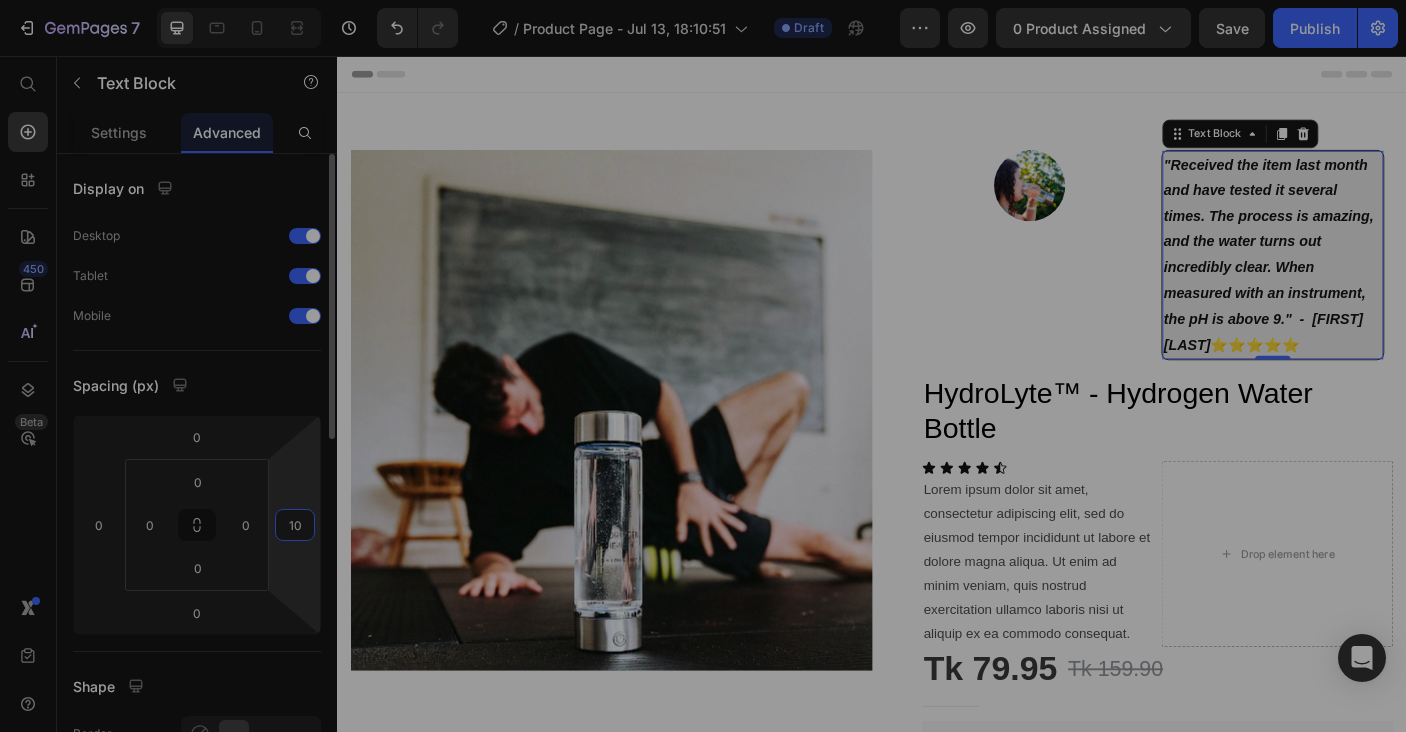 type on "1" 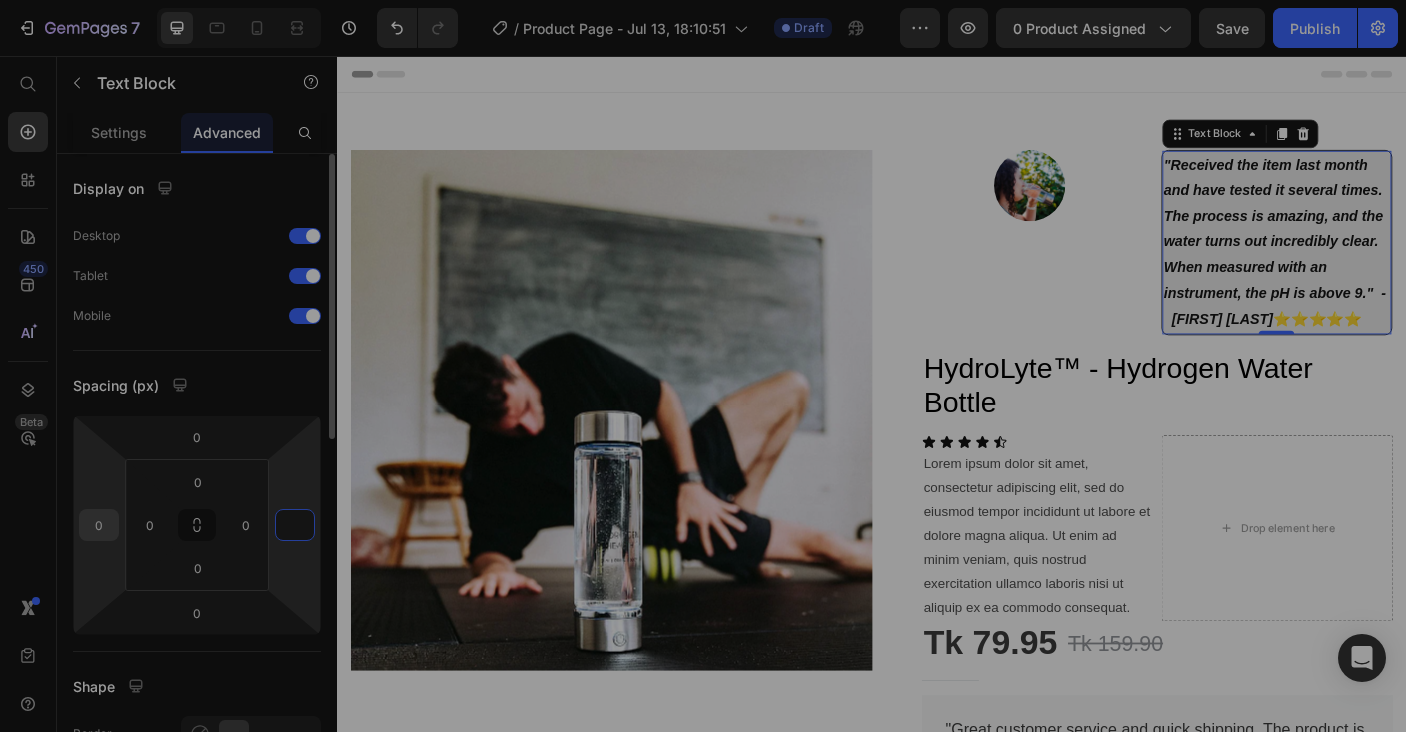 type on "0" 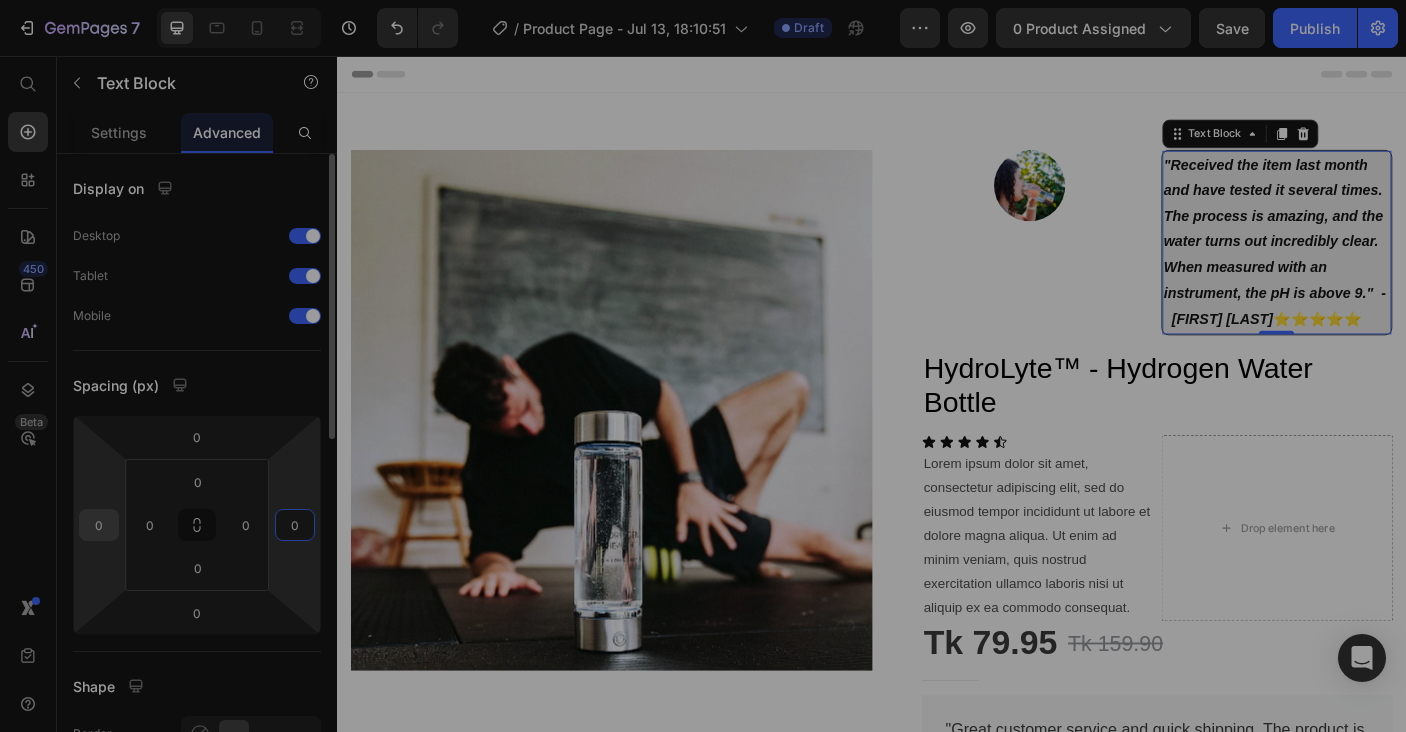 click on "0" at bounding box center [99, 525] 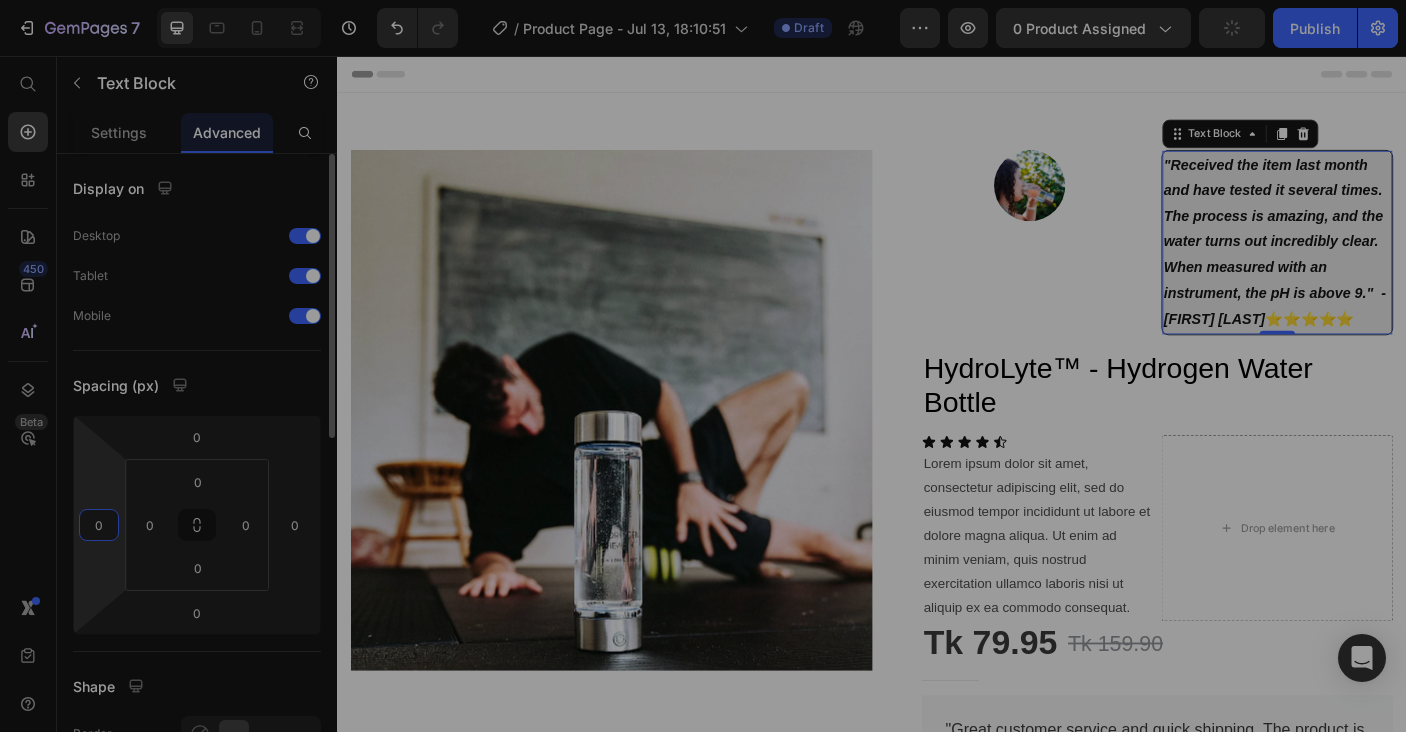 drag, startPoint x: 113, startPoint y: 521, endPoint x: 94, endPoint y: 525, distance: 19.416489 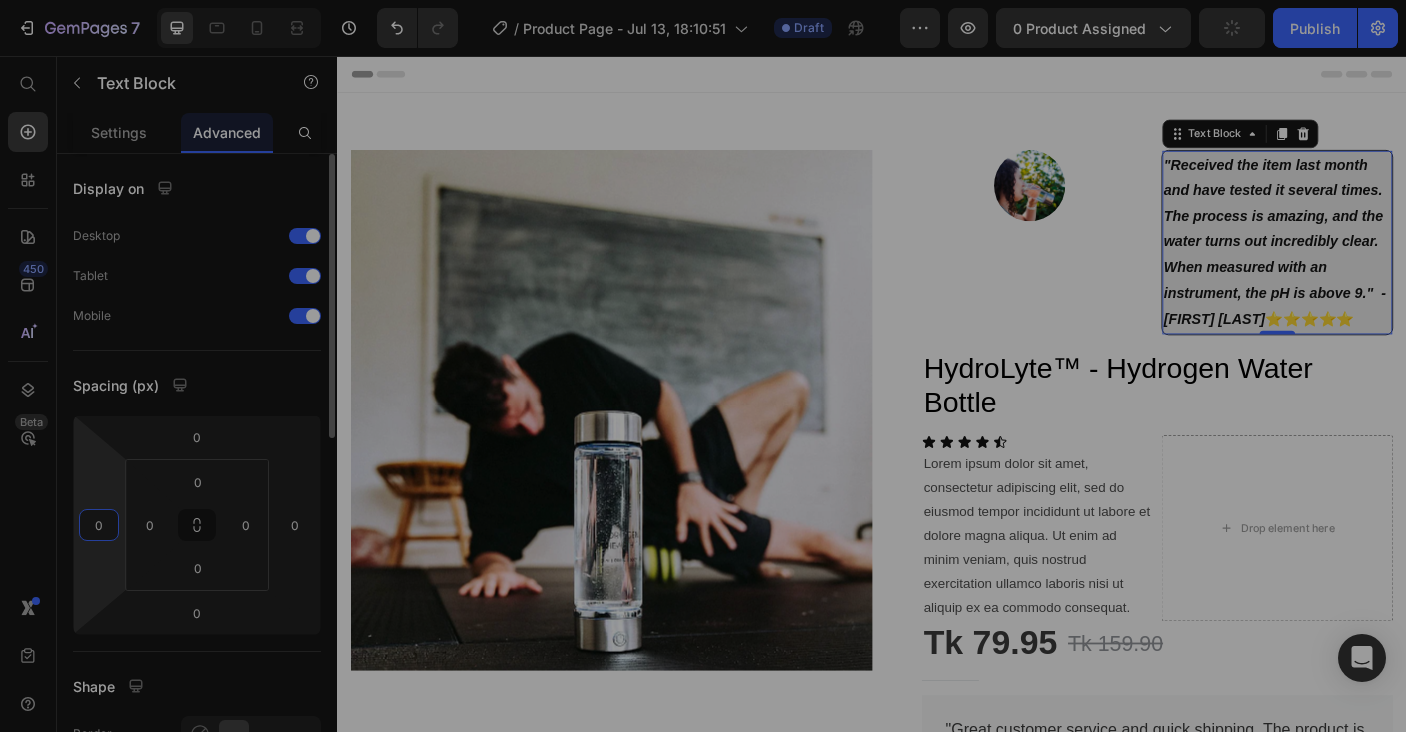 click on "0" at bounding box center [99, 525] 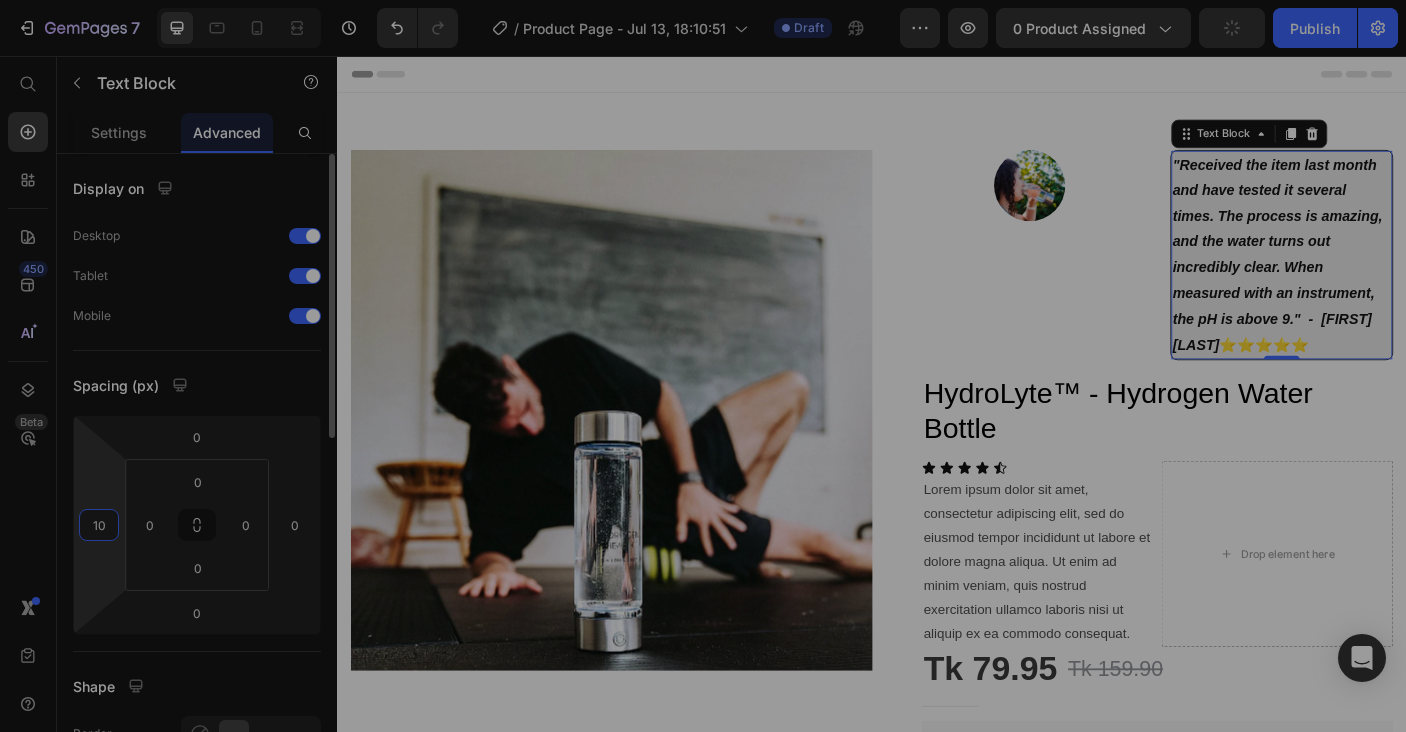type on "1" 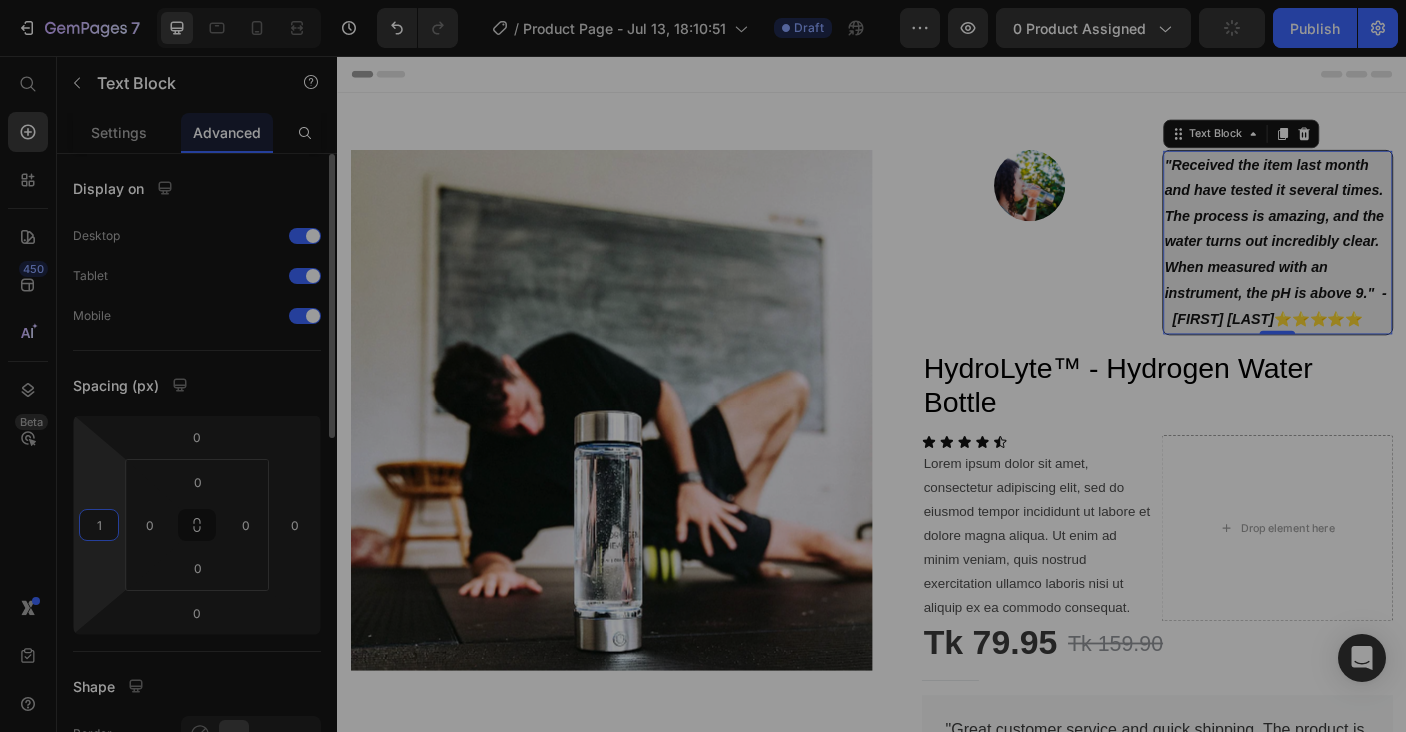 type 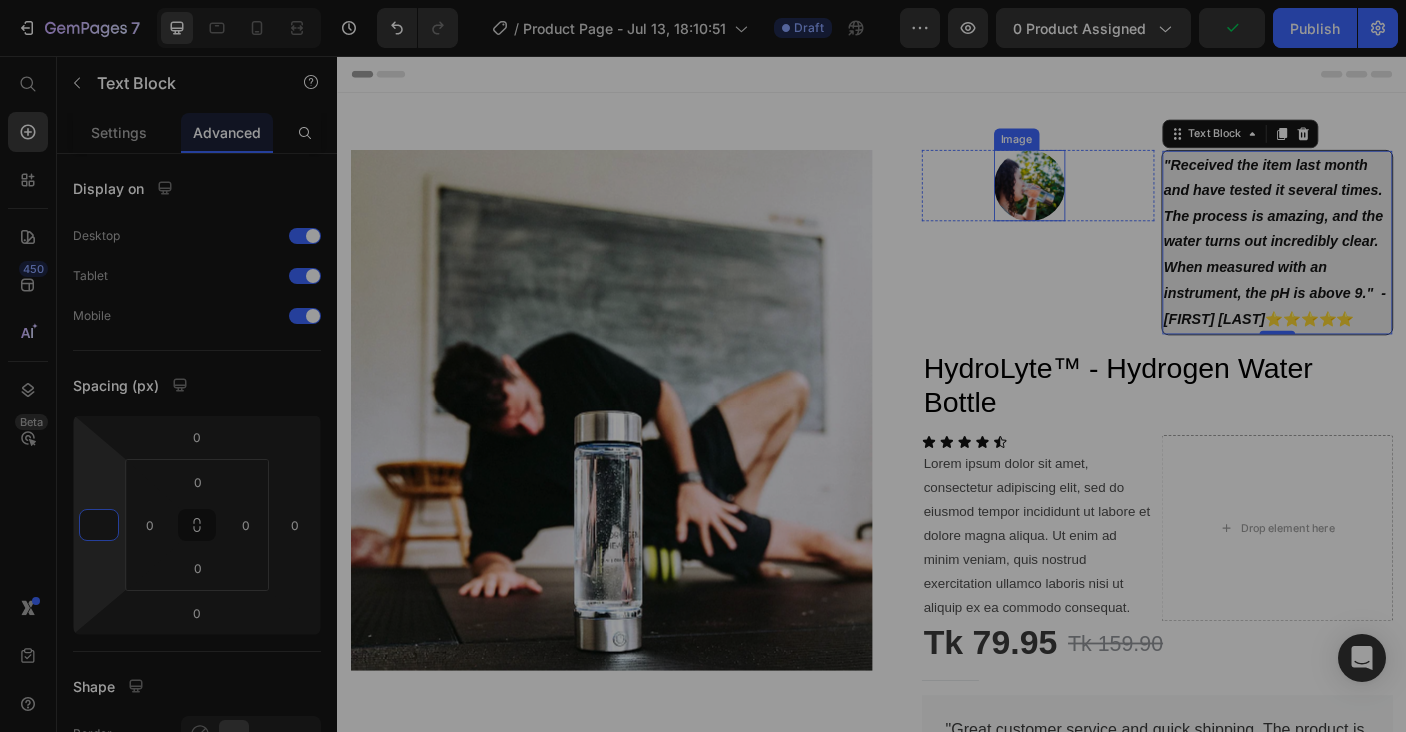 click at bounding box center [1114, 201] 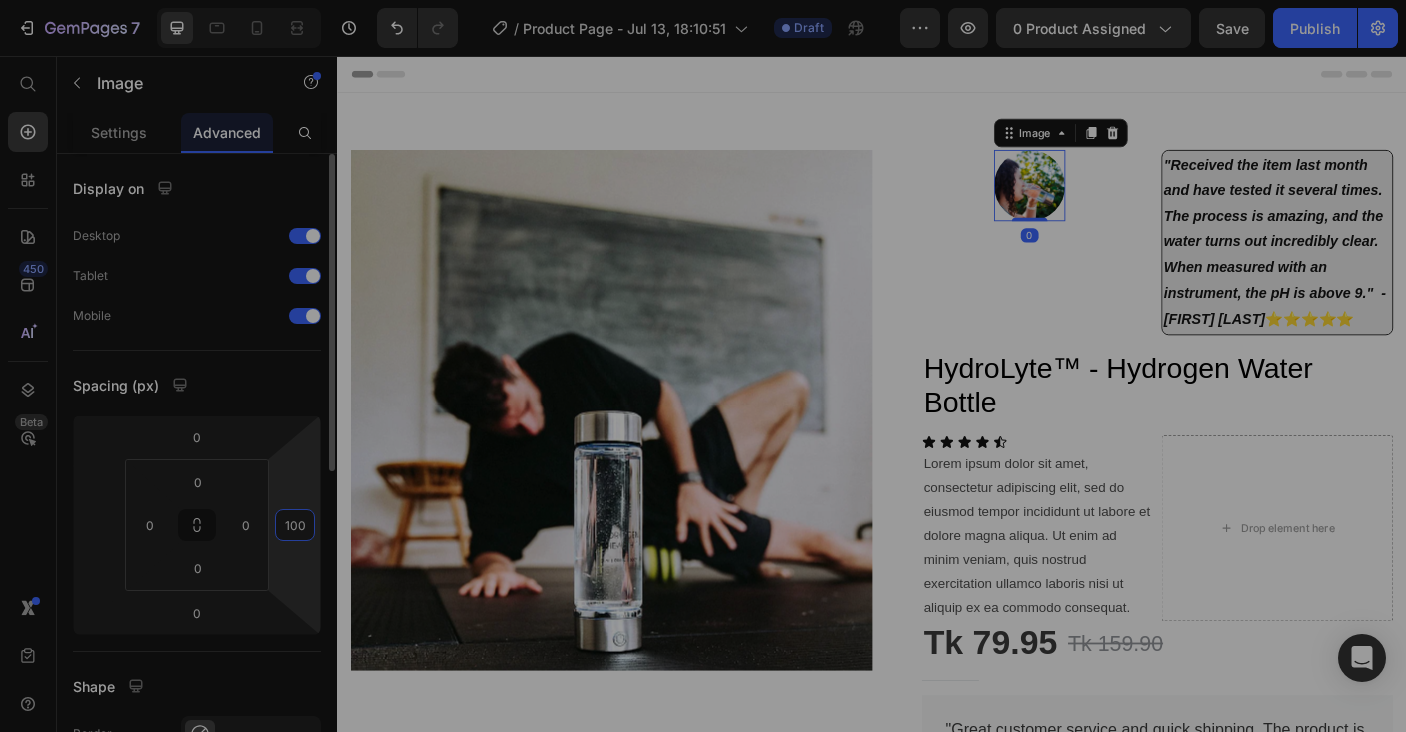click on "100" at bounding box center (295, 525) 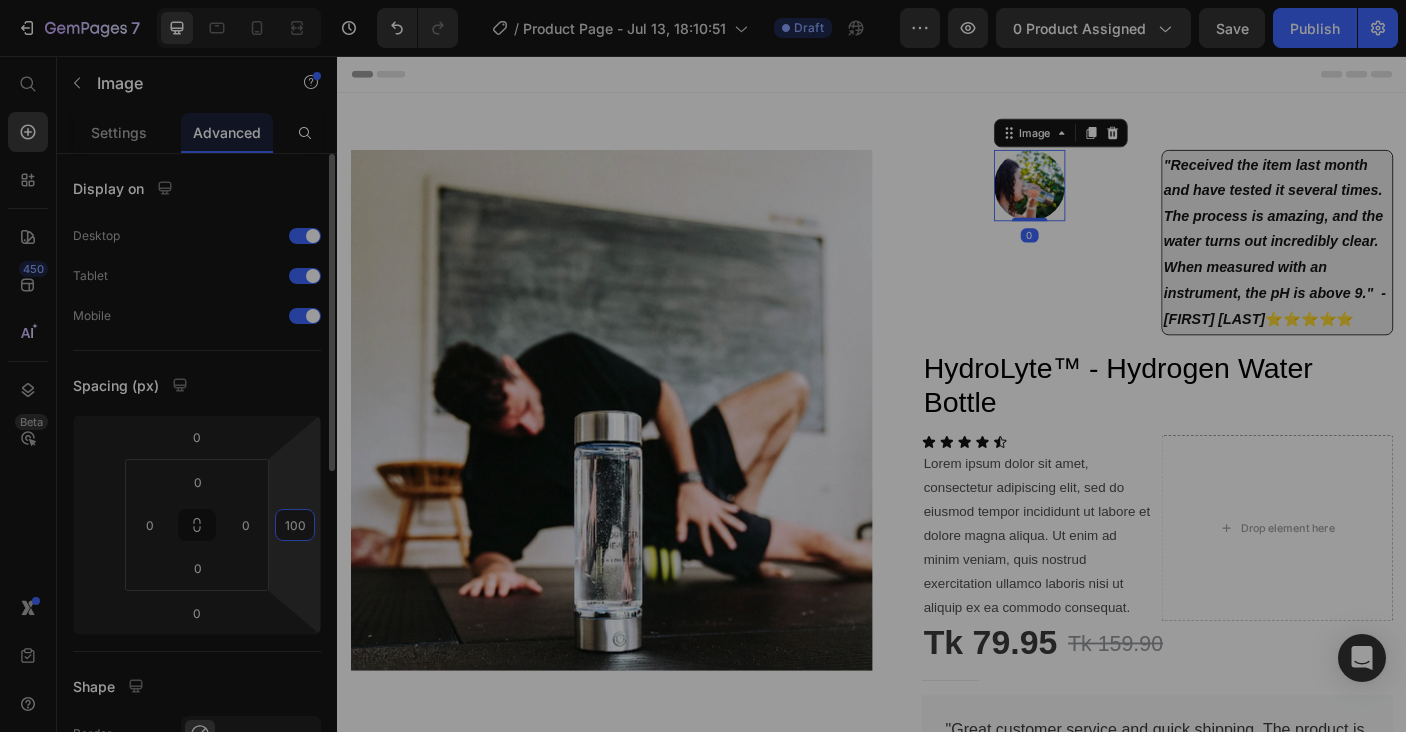 type 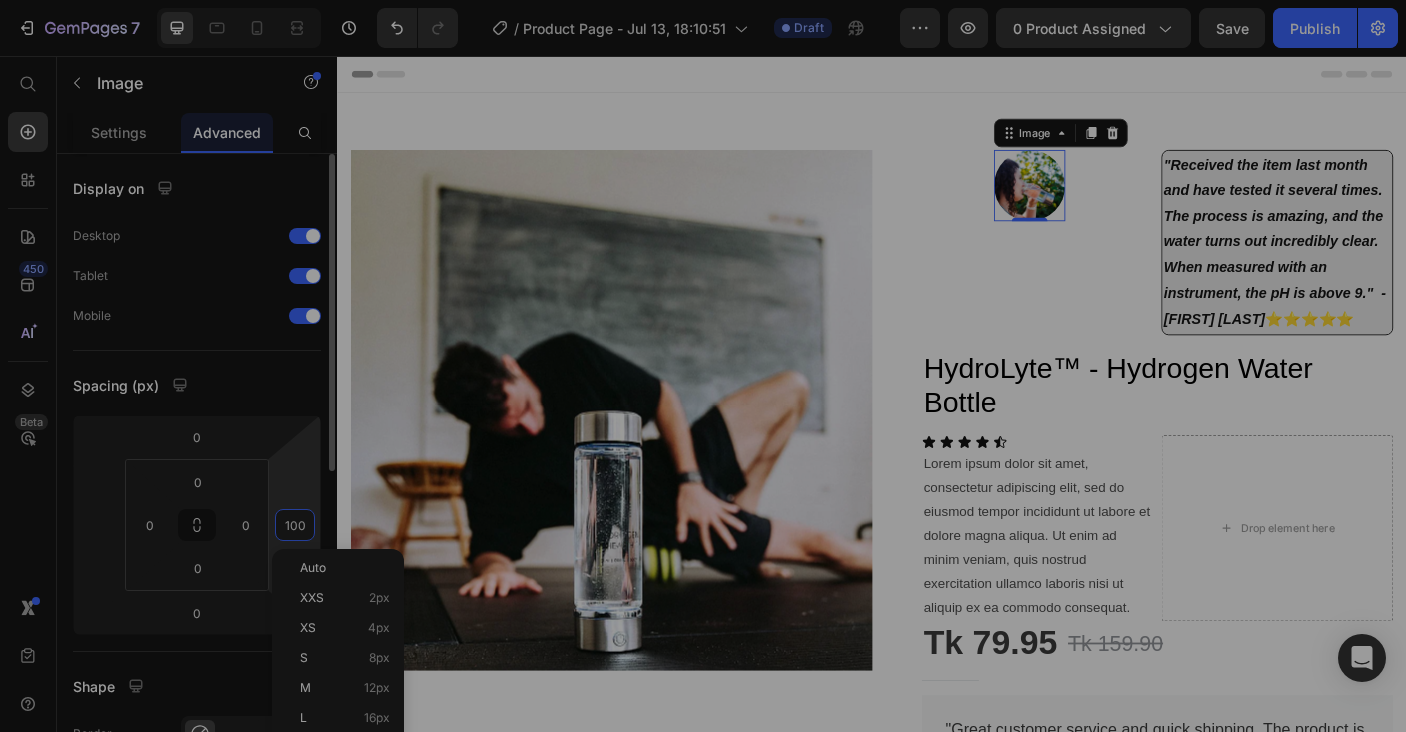 type 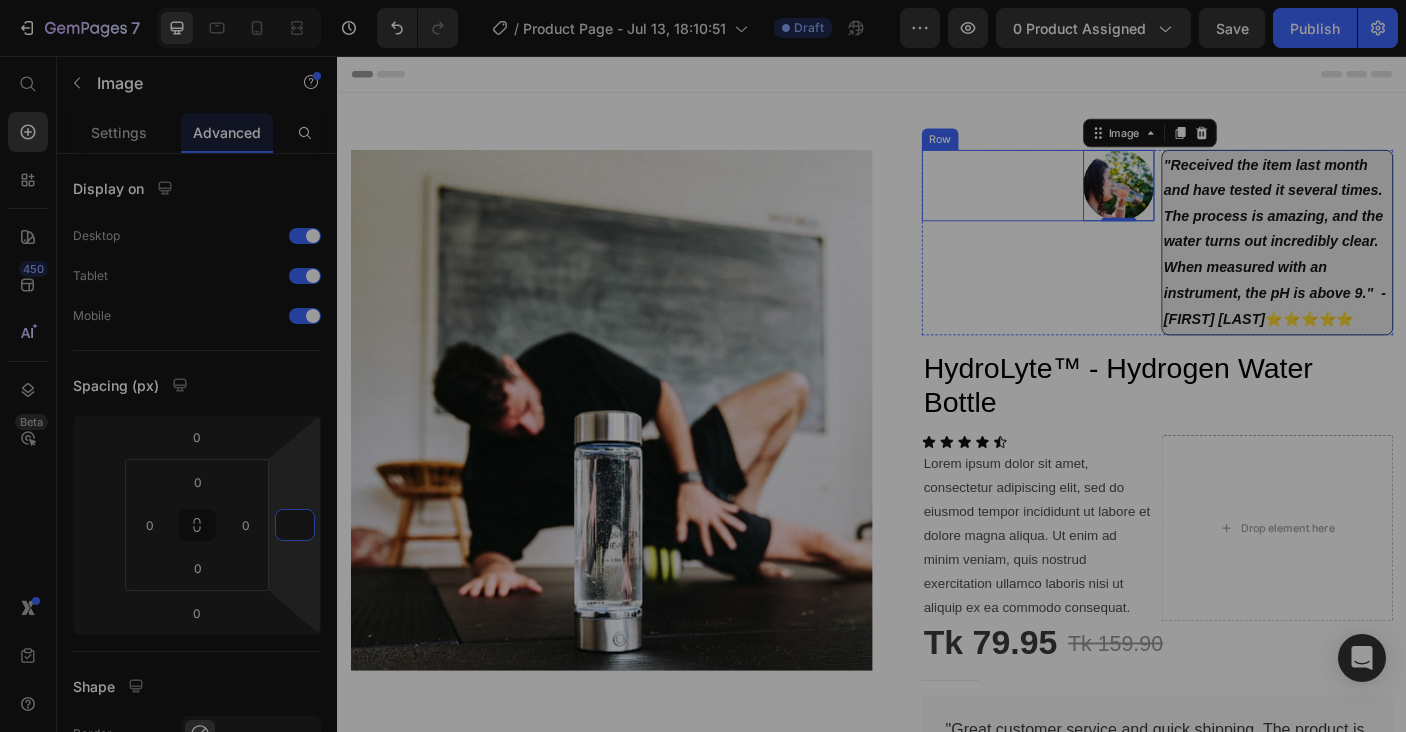 click on "Image   0" at bounding box center [1123, 201] 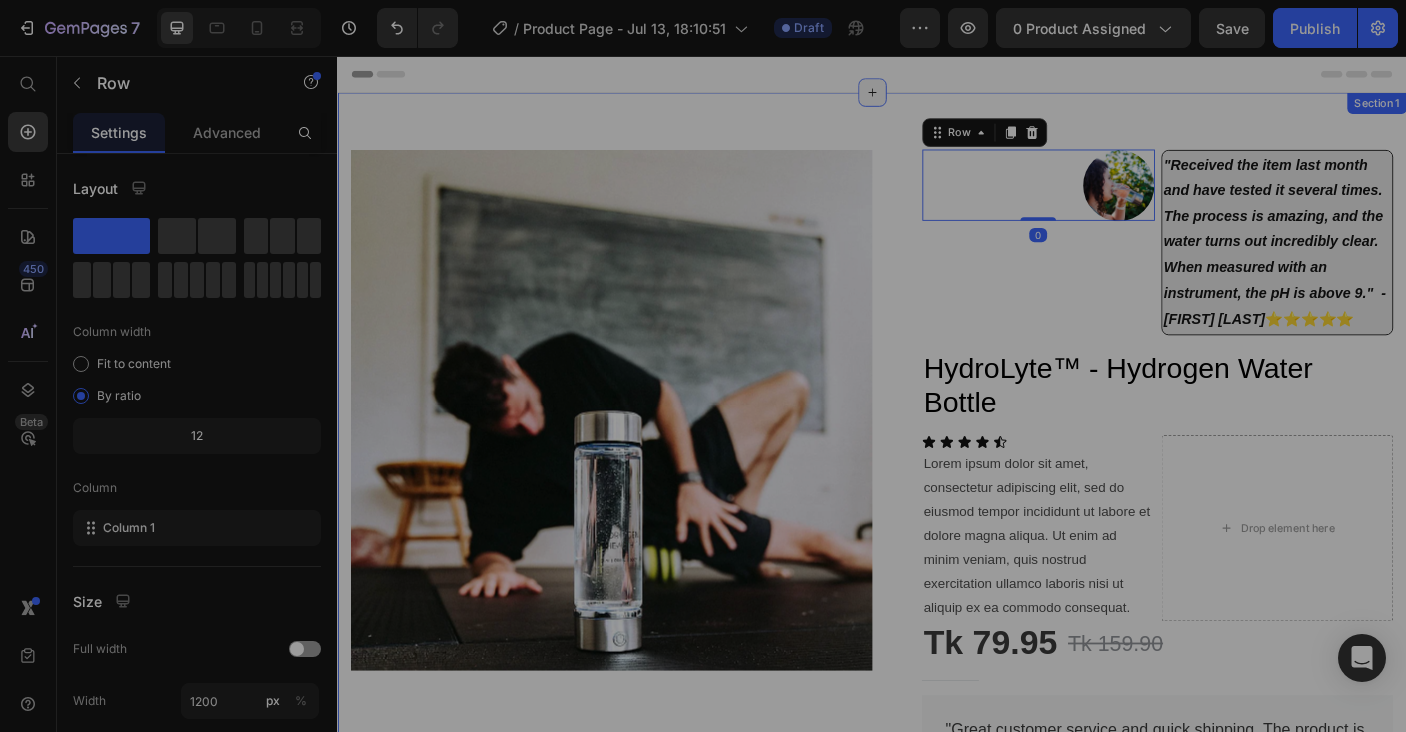 click at bounding box center [937, 97] 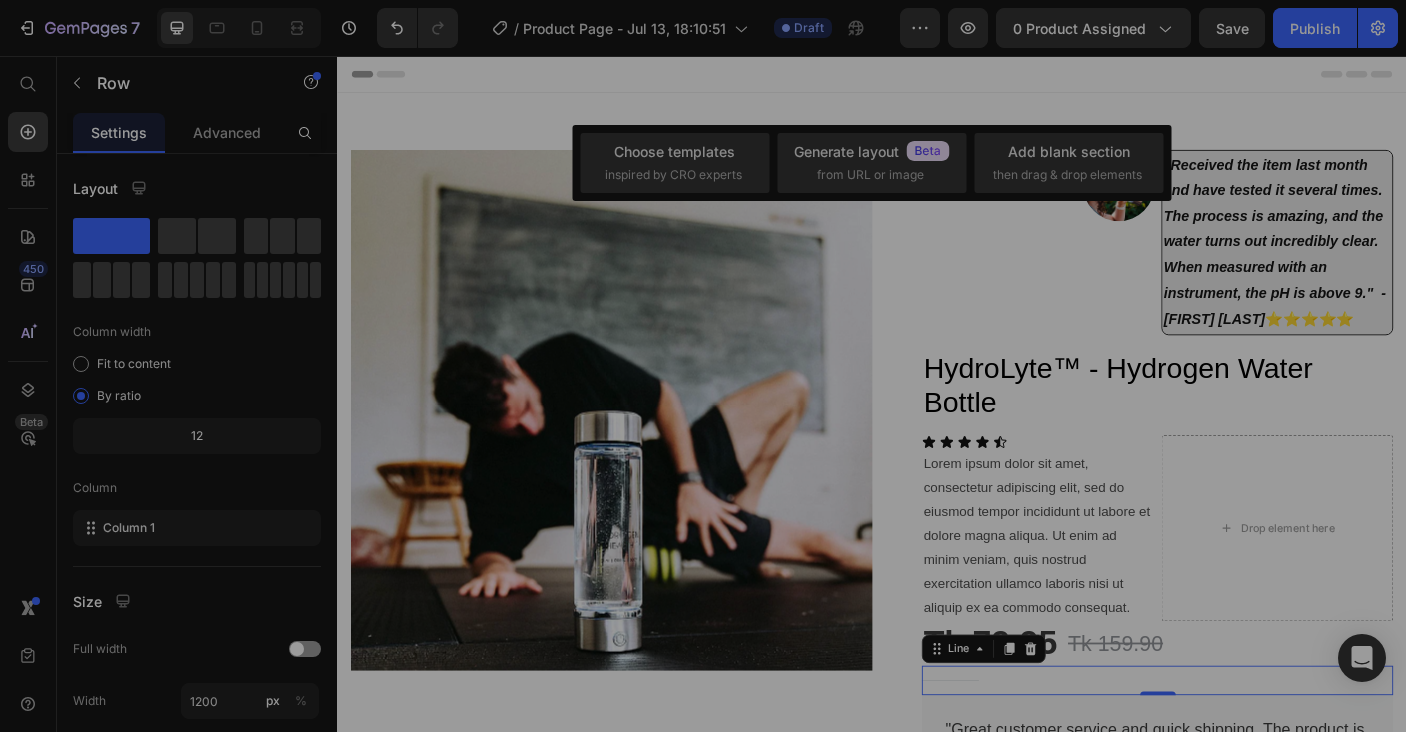 click on "Title" at bounding box center (1257, 756) 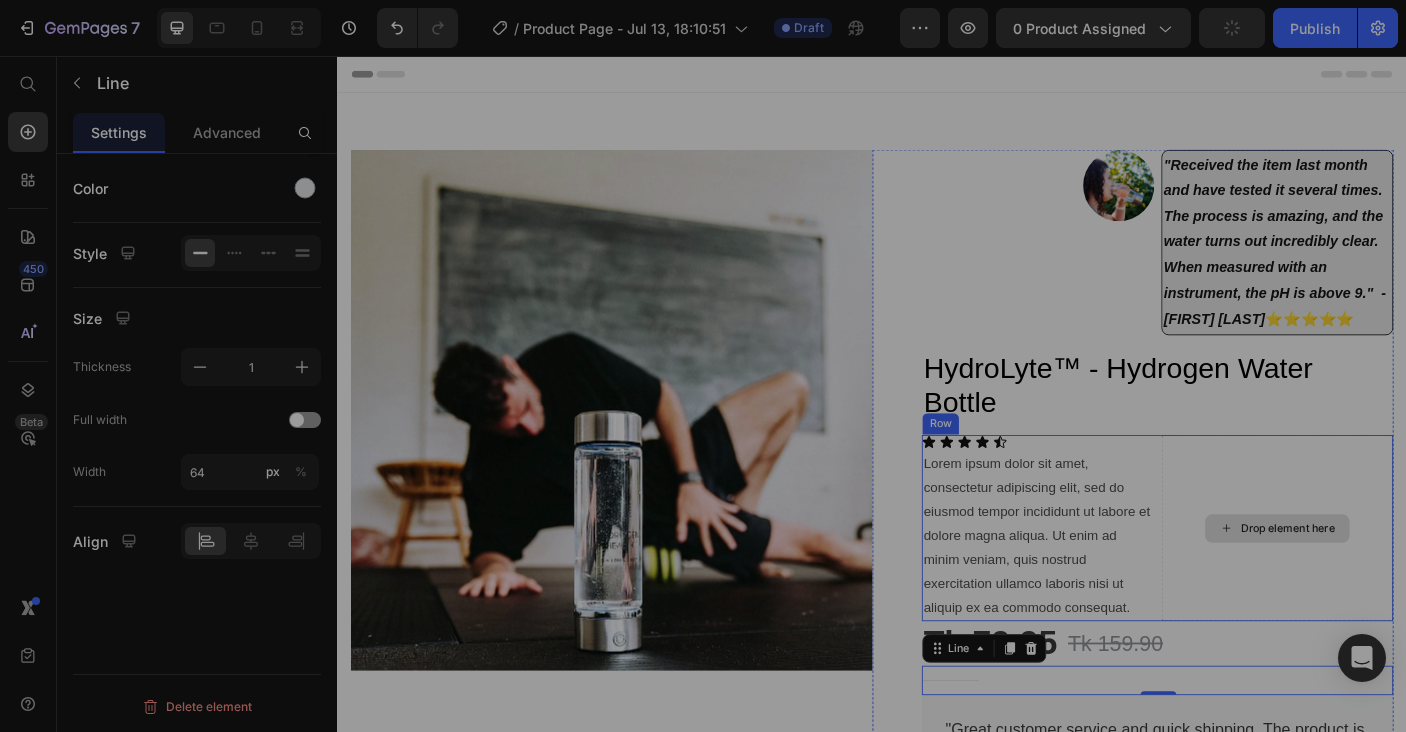 click on "Drop element here" at bounding box center [1392, 585] 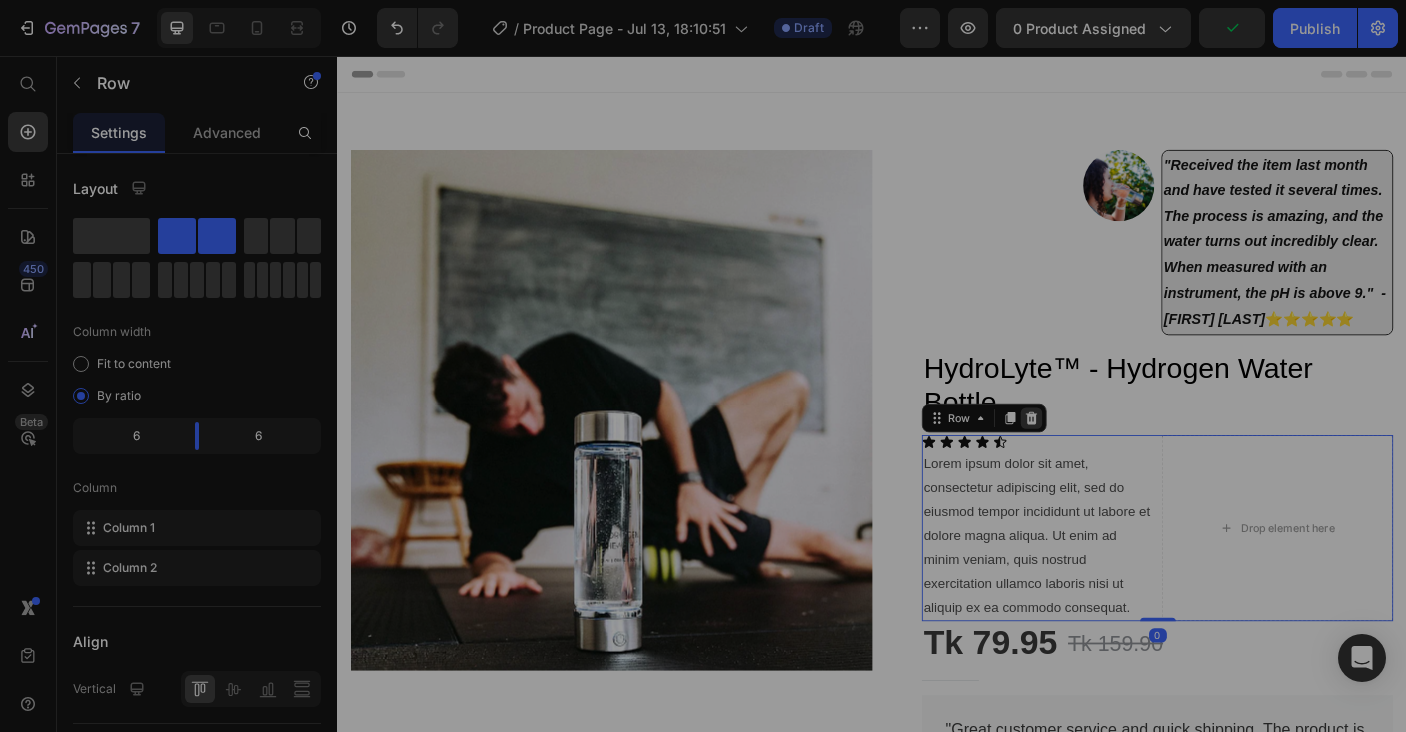 click 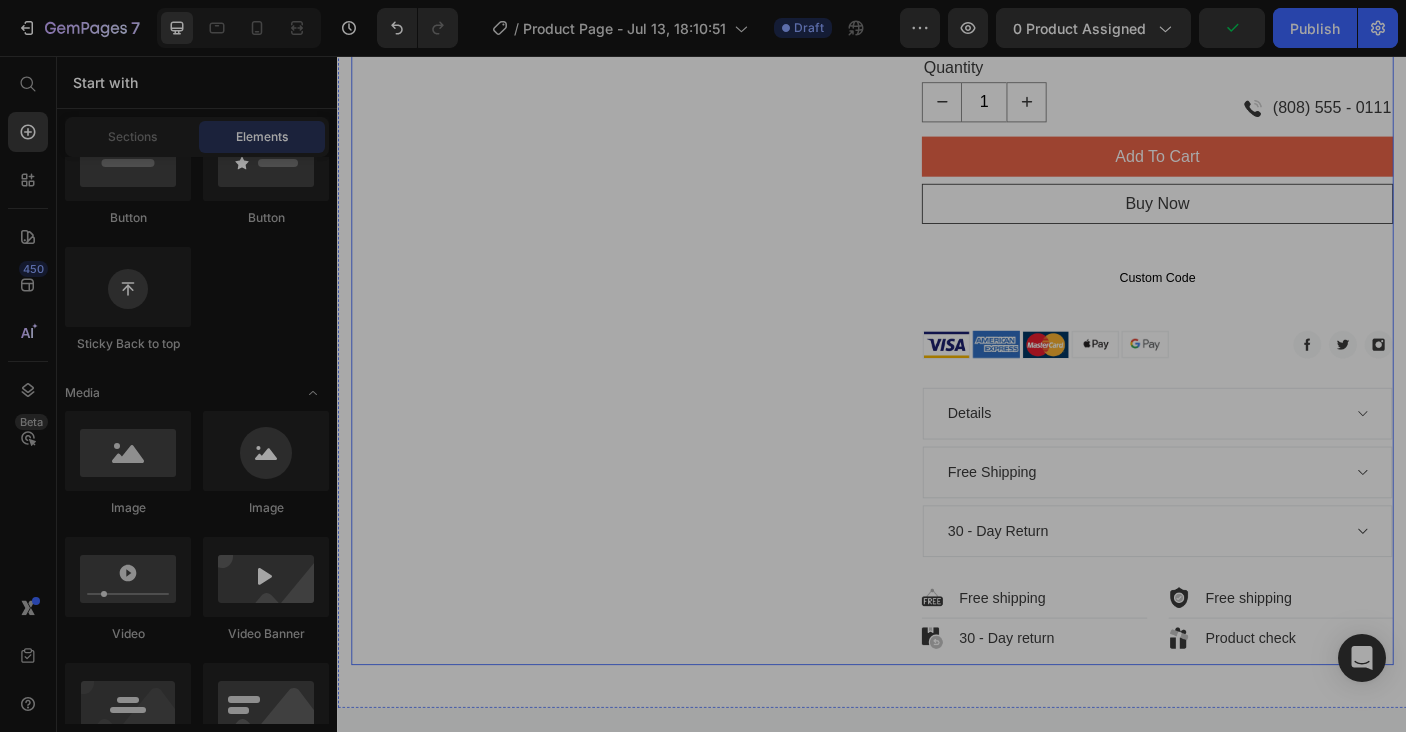 scroll, scrollTop: 0, scrollLeft: 0, axis: both 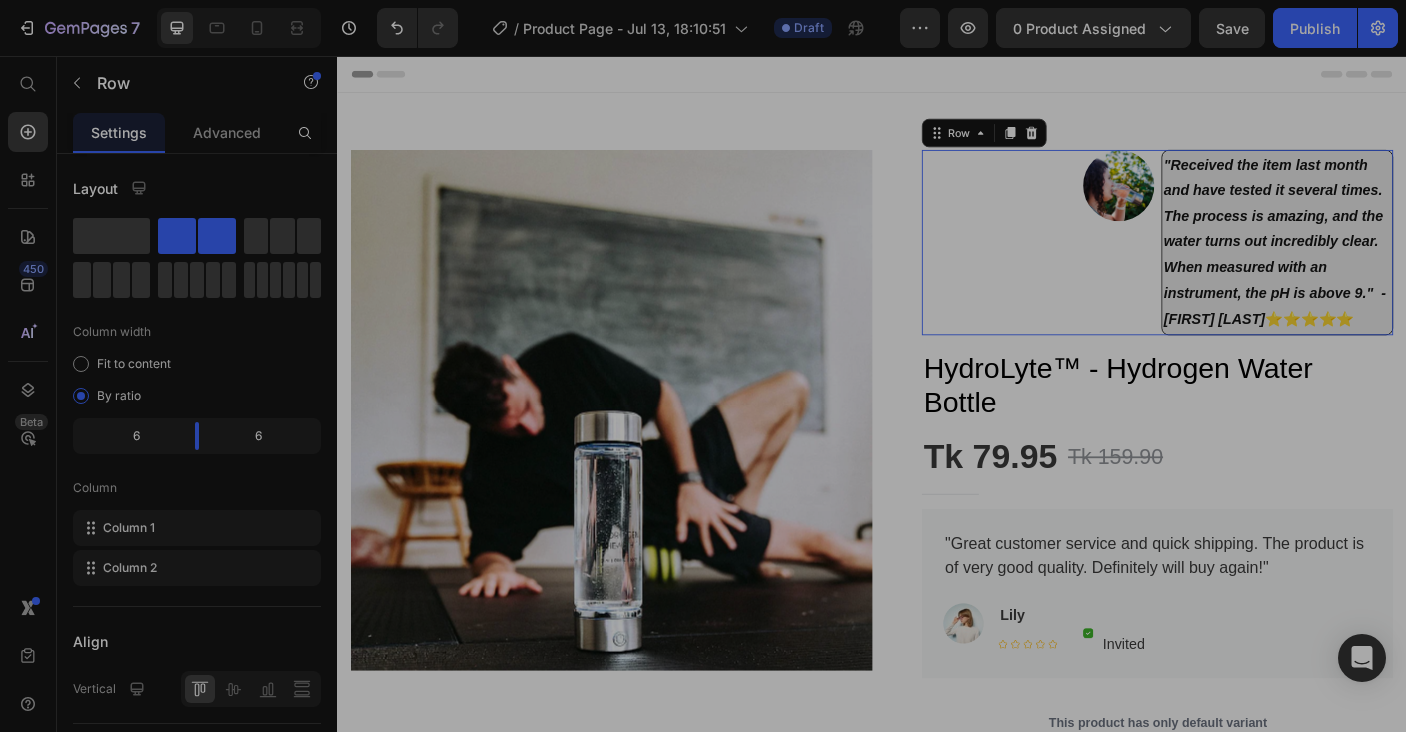 click on "Image Row" at bounding box center (1123, 265) 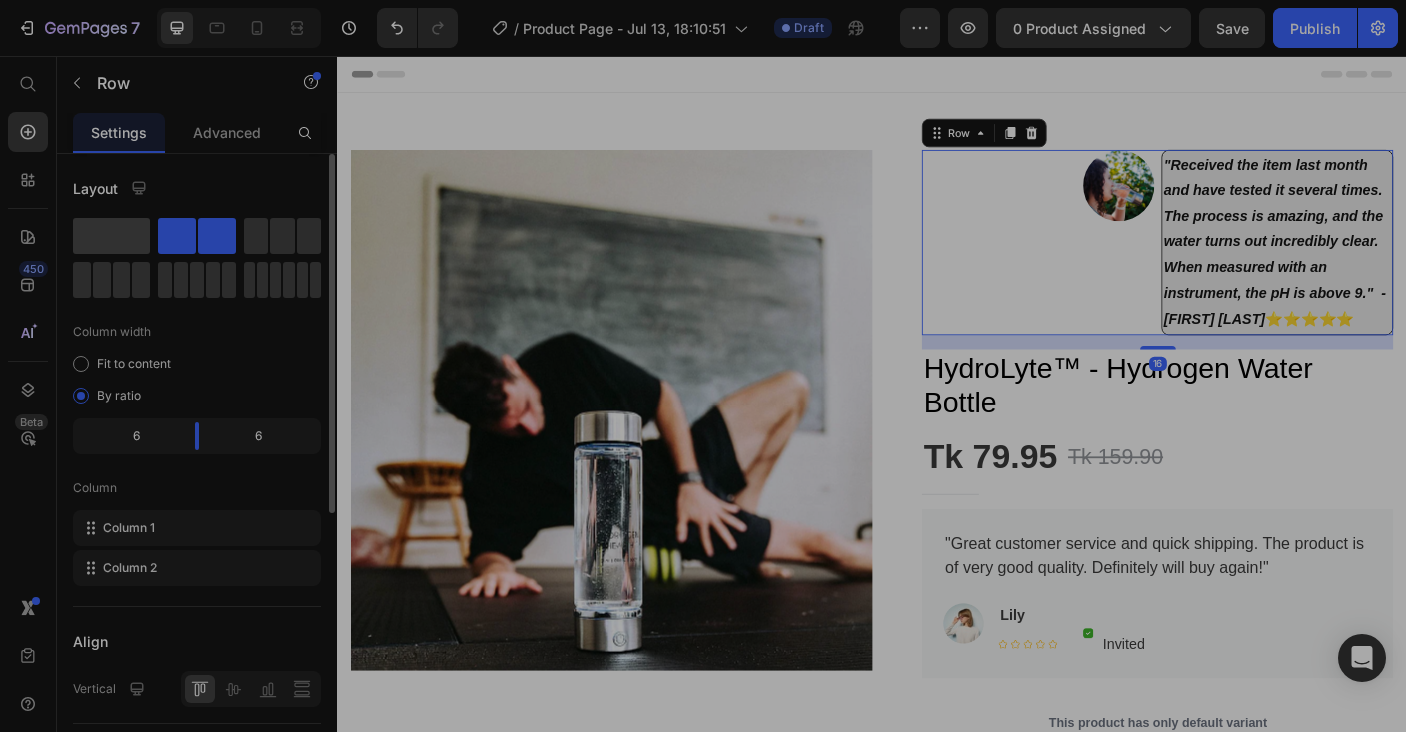 click 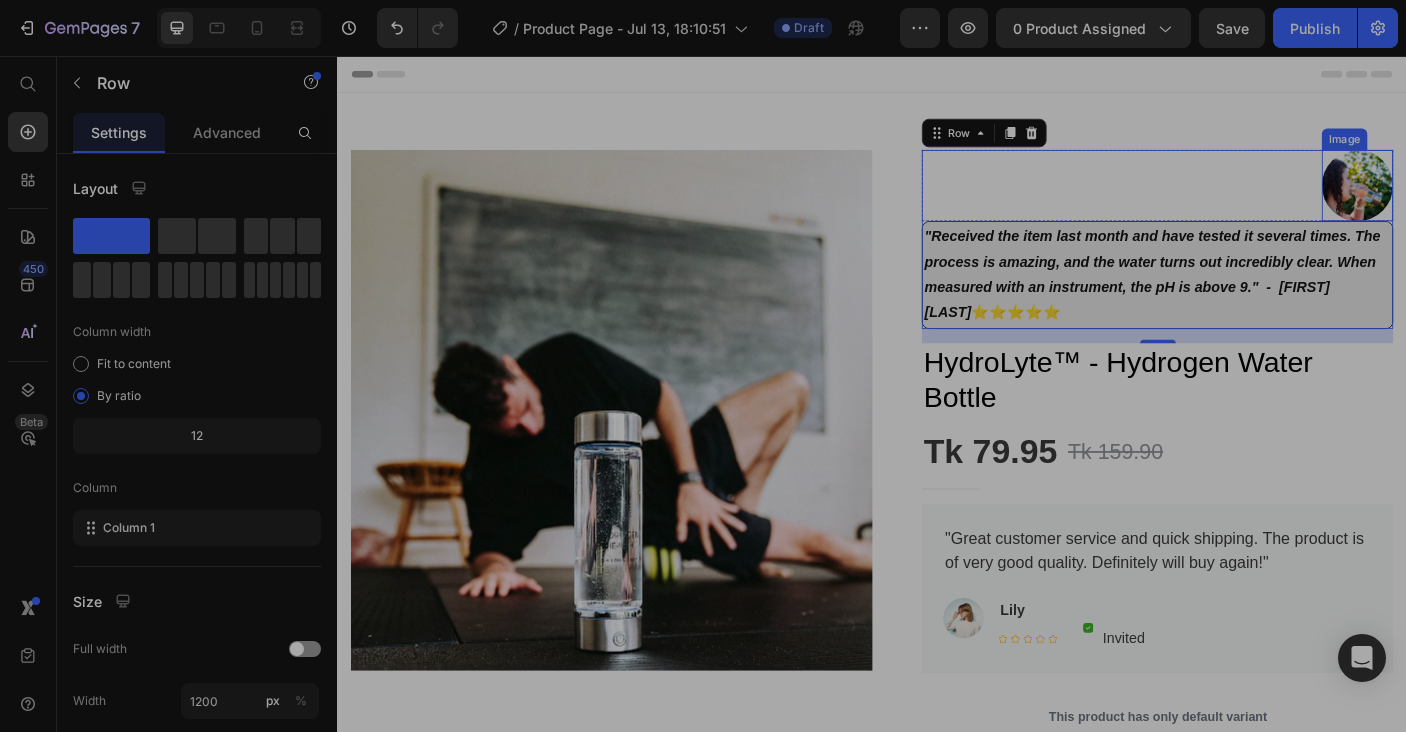 click at bounding box center (1482, 201) 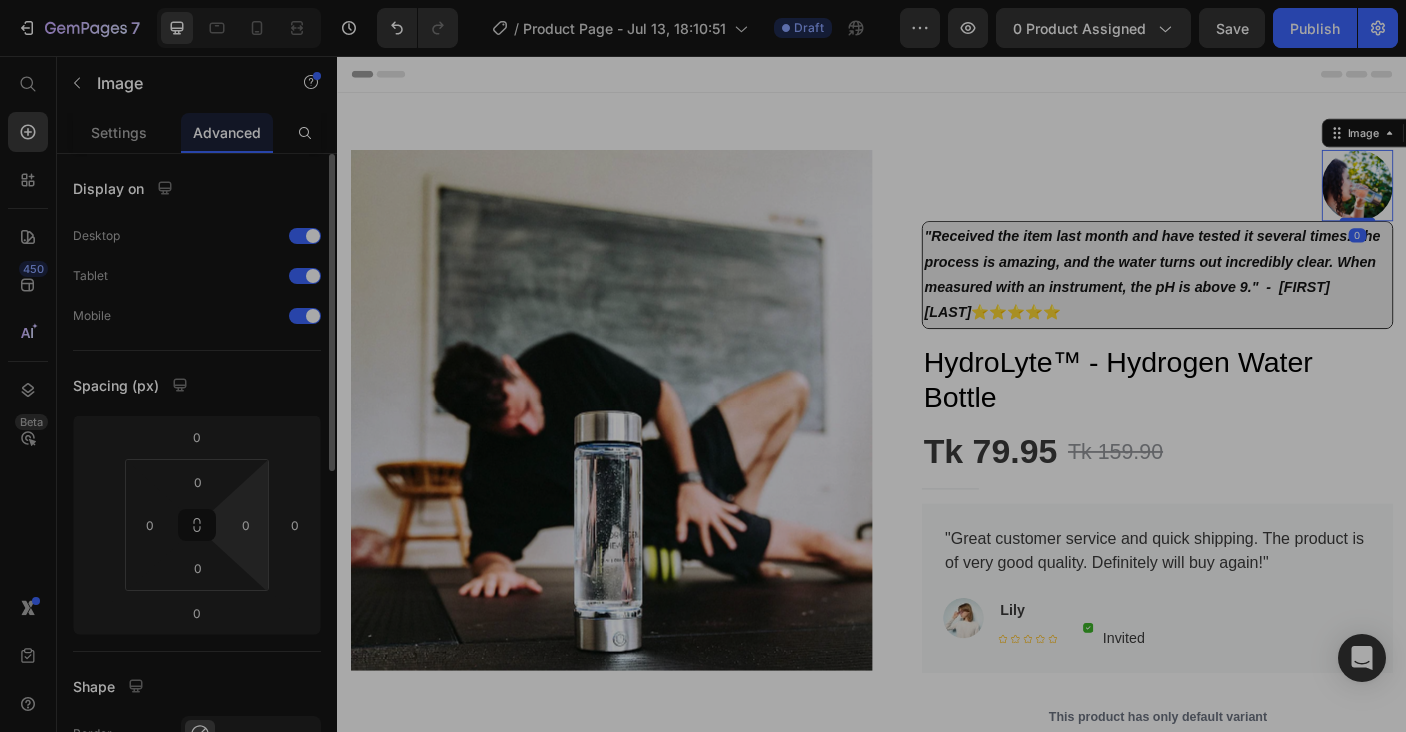 scroll, scrollTop: 267, scrollLeft: 0, axis: vertical 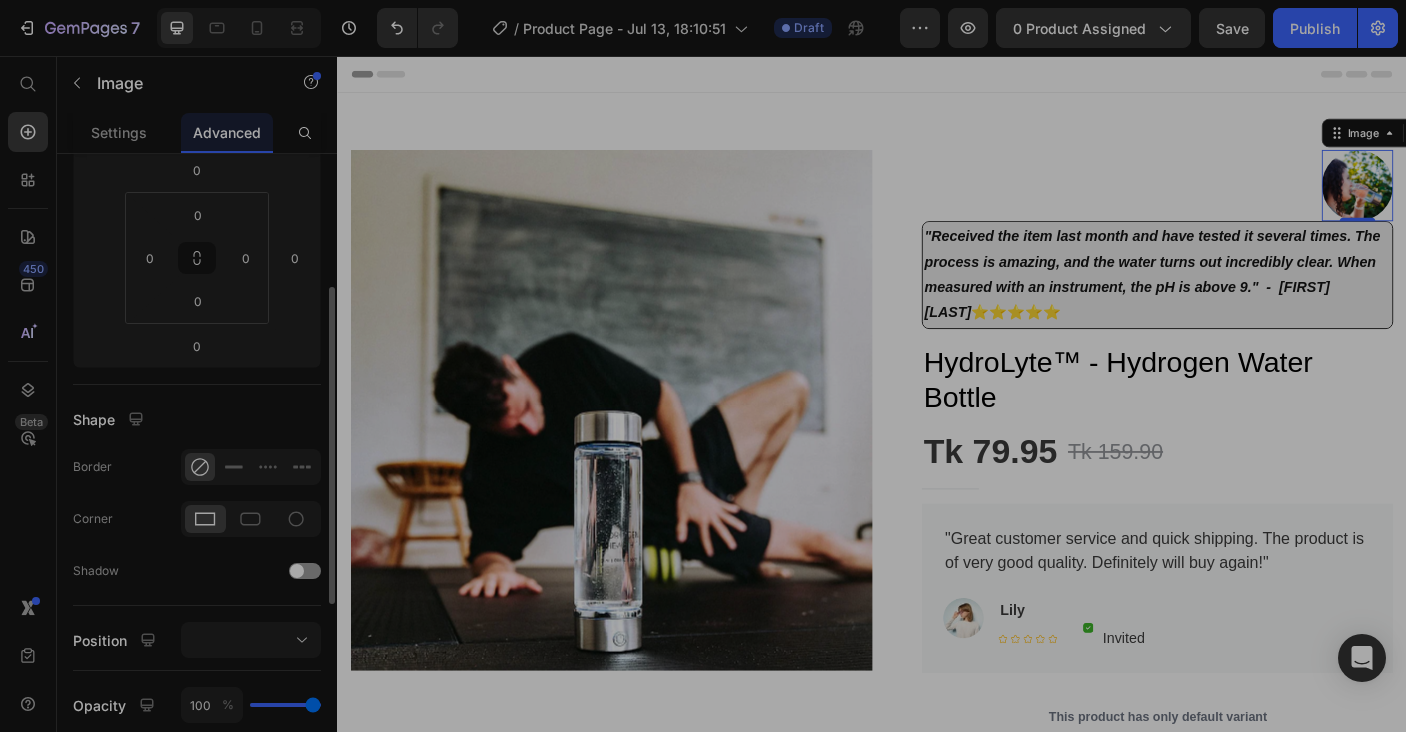drag, startPoint x: 106, startPoint y: 148, endPoint x: 142, endPoint y: 228, distance: 87.72685 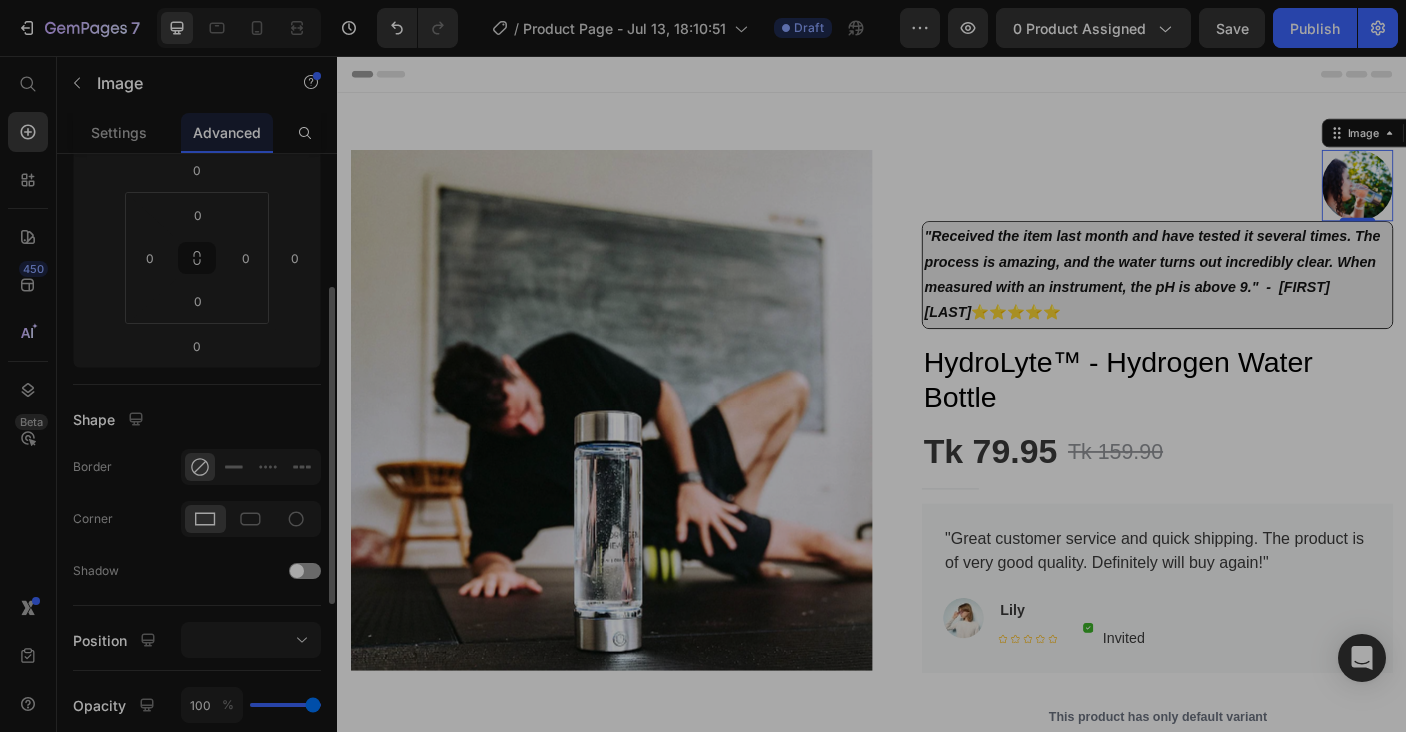 click on "Settings" 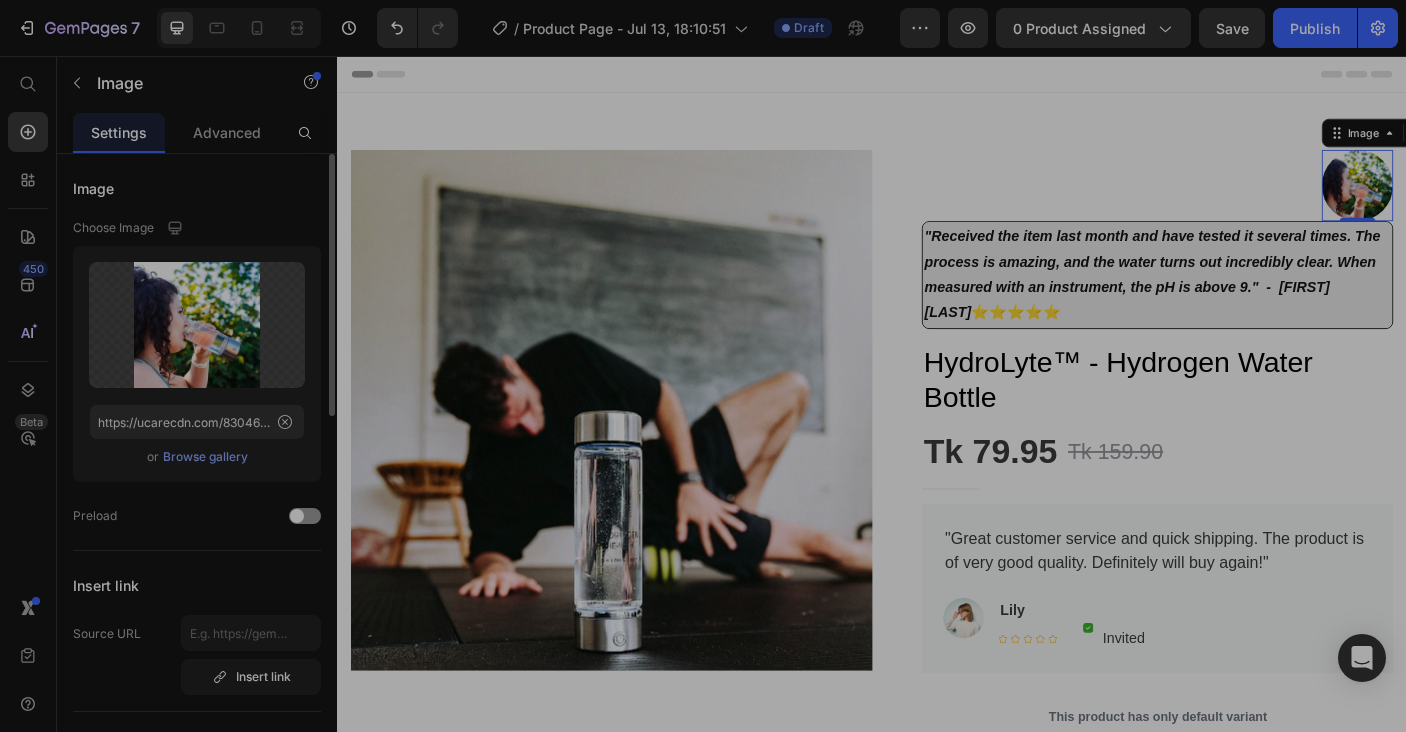 scroll, scrollTop: 901, scrollLeft: 0, axis: vertical 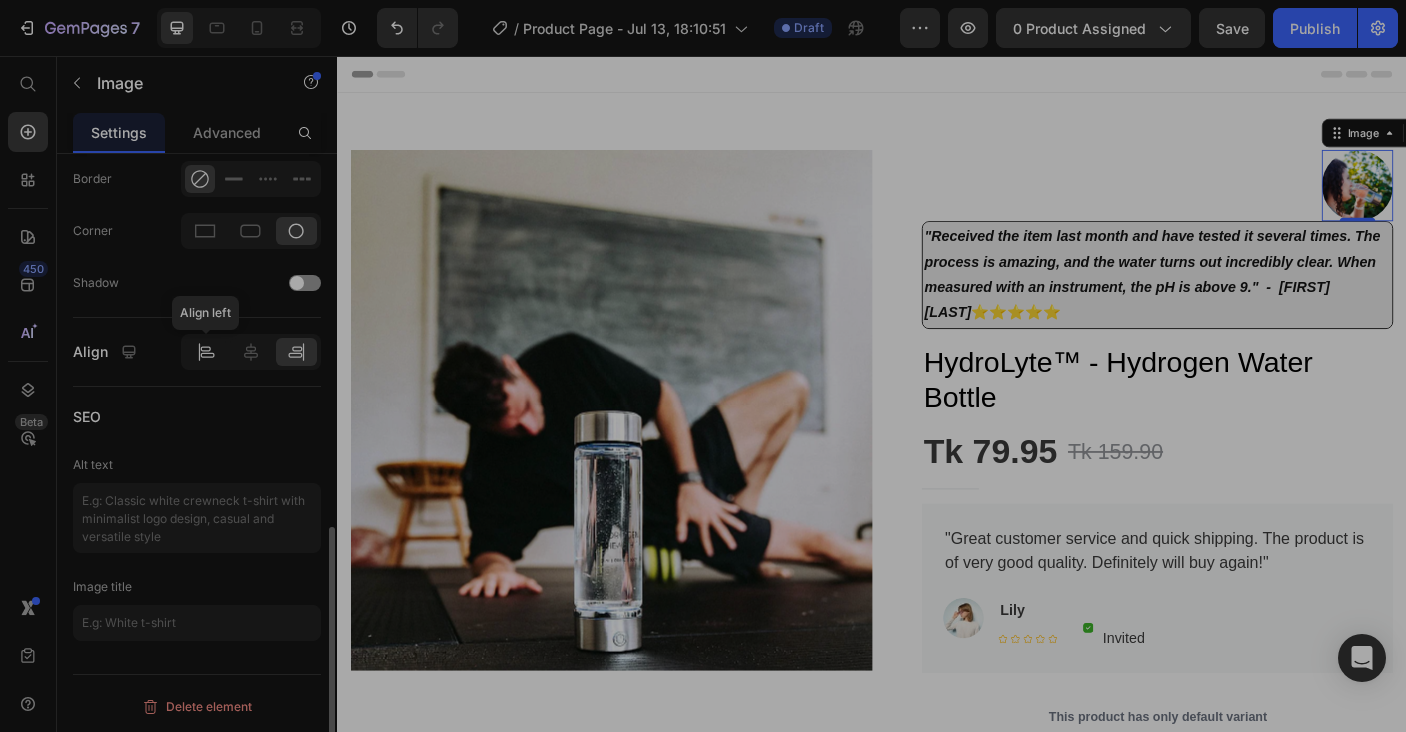 click 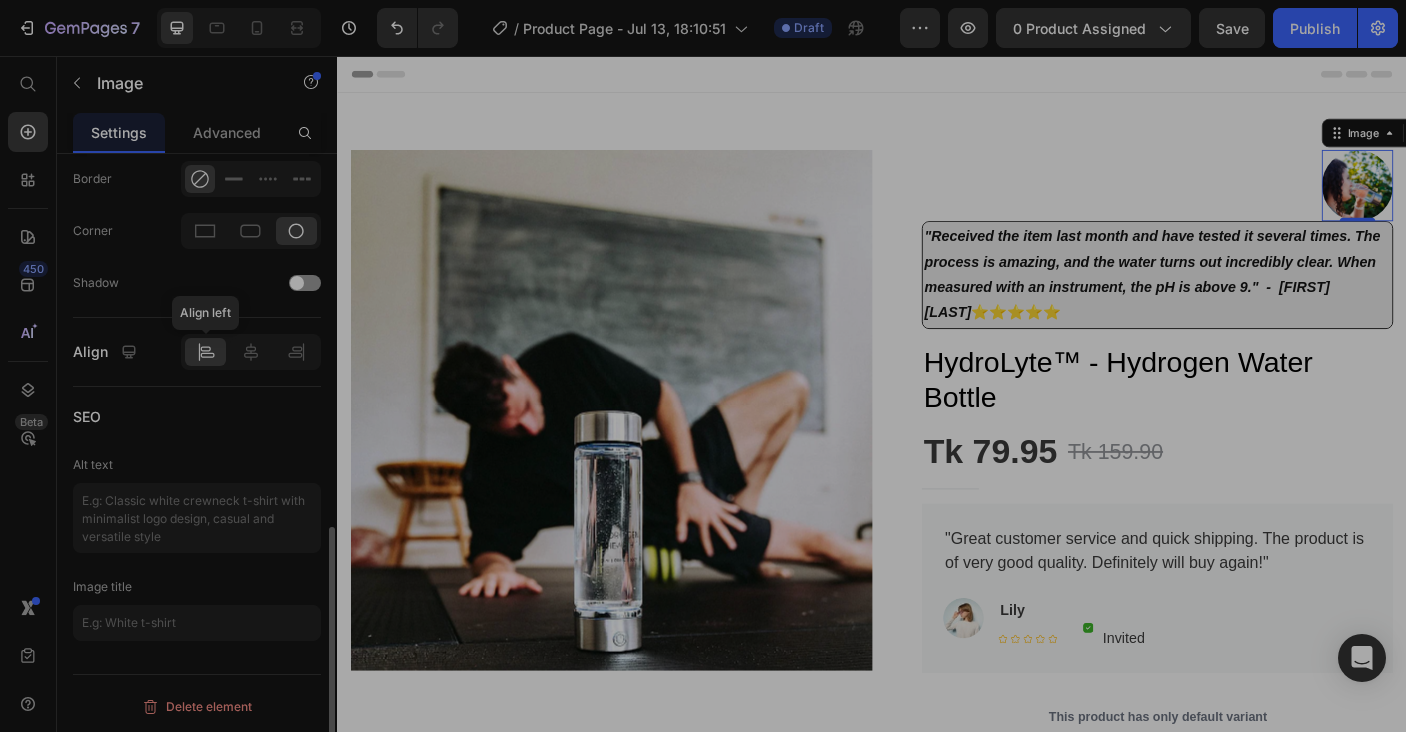 click 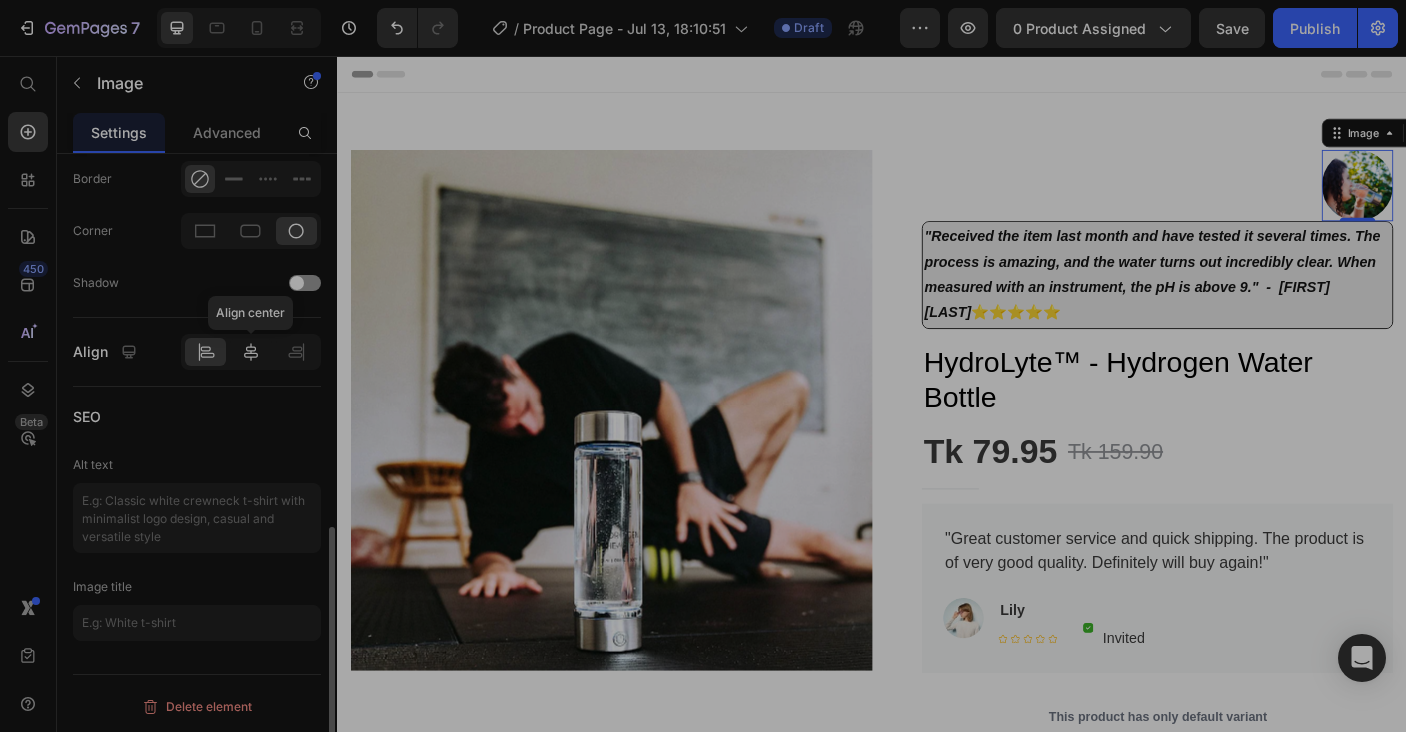 click 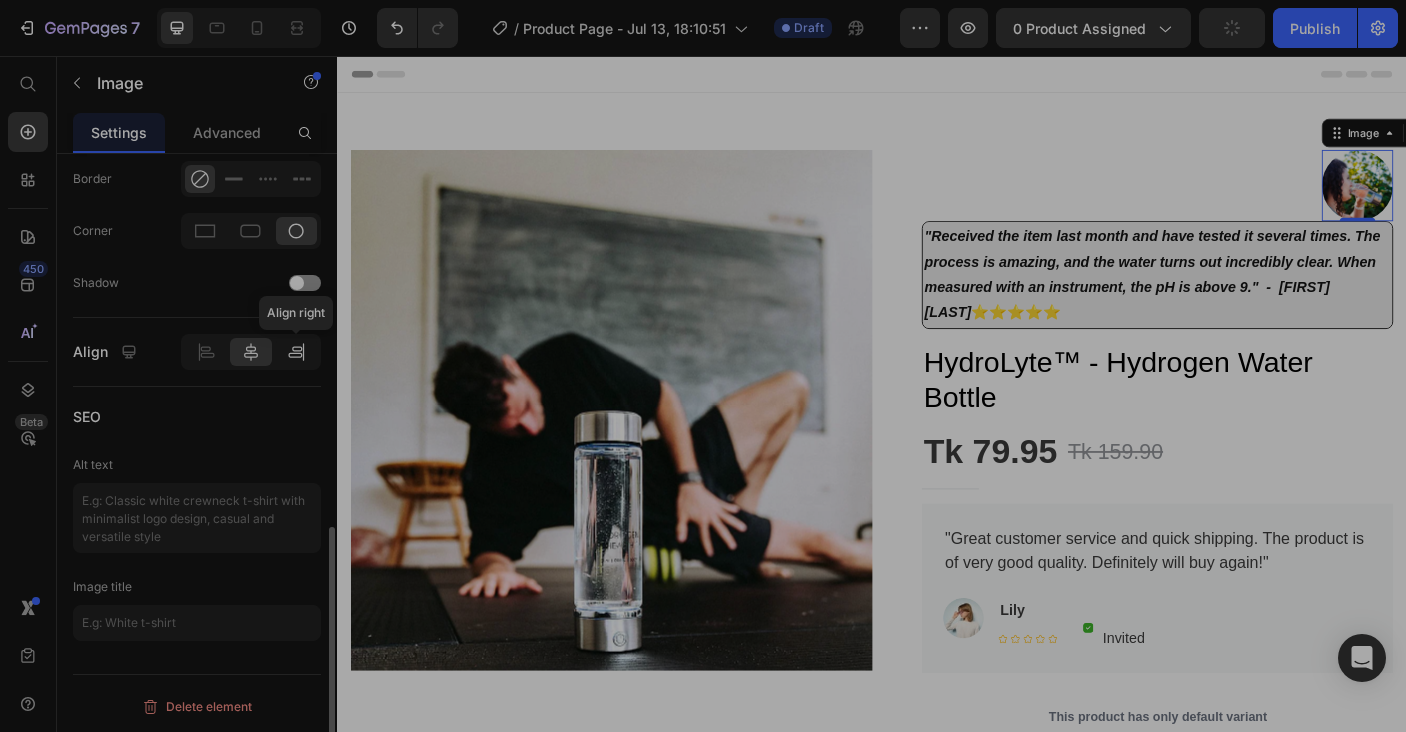 click 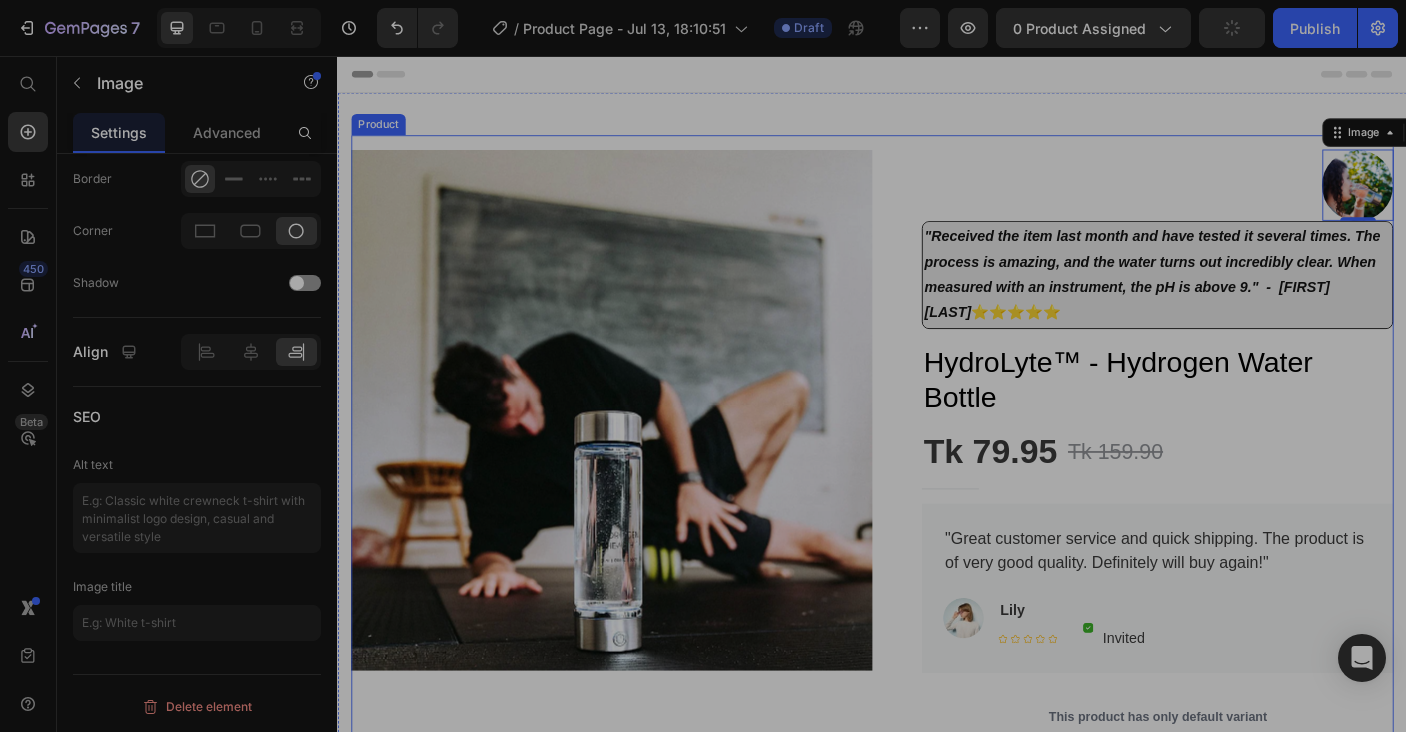 click on "Product Images Image   0 Row "Received the item last month and have tested it several times. The process is amazing, and the water turns out incredibly clear. When measured with an instrument, the pH is above 9."  -  [FIRST] [LAST]   ⭐⭐⭐⭐⭐ Text Block Row HydroLyte™ - Hydrogen Water Bottle Product Title Tk 79.95 Product Price Tk 159.90 Product Price Row                Title Line Short top in soft fabric with a square neckline and draped bodice. Long sleeves with narrow elastic at shoulders and cuffs. Lined bodice. Text block "Great customer service and quick shipping. The product is of very good quality. Definitely will buy again!" Text block Image Lily Text block
Icon
Icon
Icon
Icon
Icon Icon List Hoz Image Invited Text block Row Row Row Row This product has only default variant Product Variants & Swatches Quantity Text block 1 Product Quantity Image (808) [PHONE] Text block Row Row add to cart Product Cart Button" at bounding box center [937, 839] 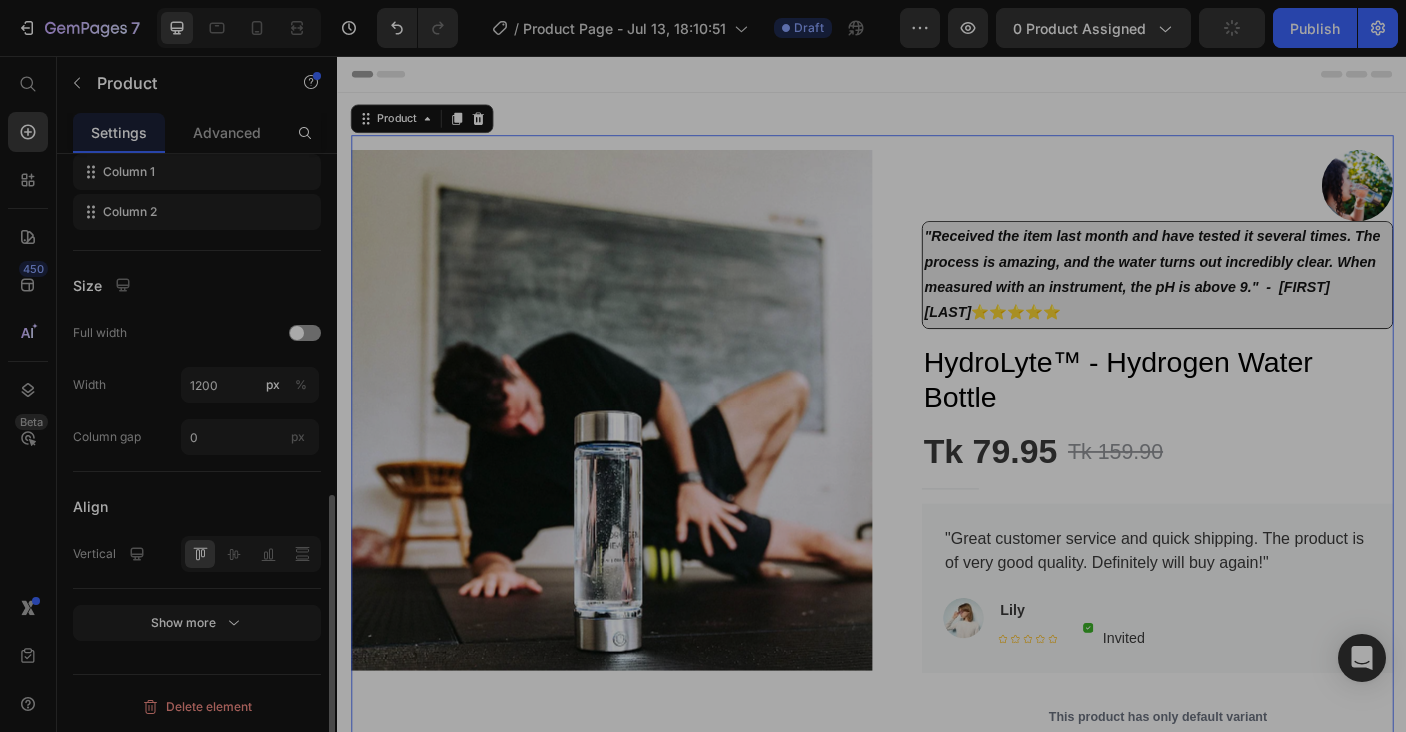 scroll, scrollTop: 0, scrollLeft: 0, axis: both 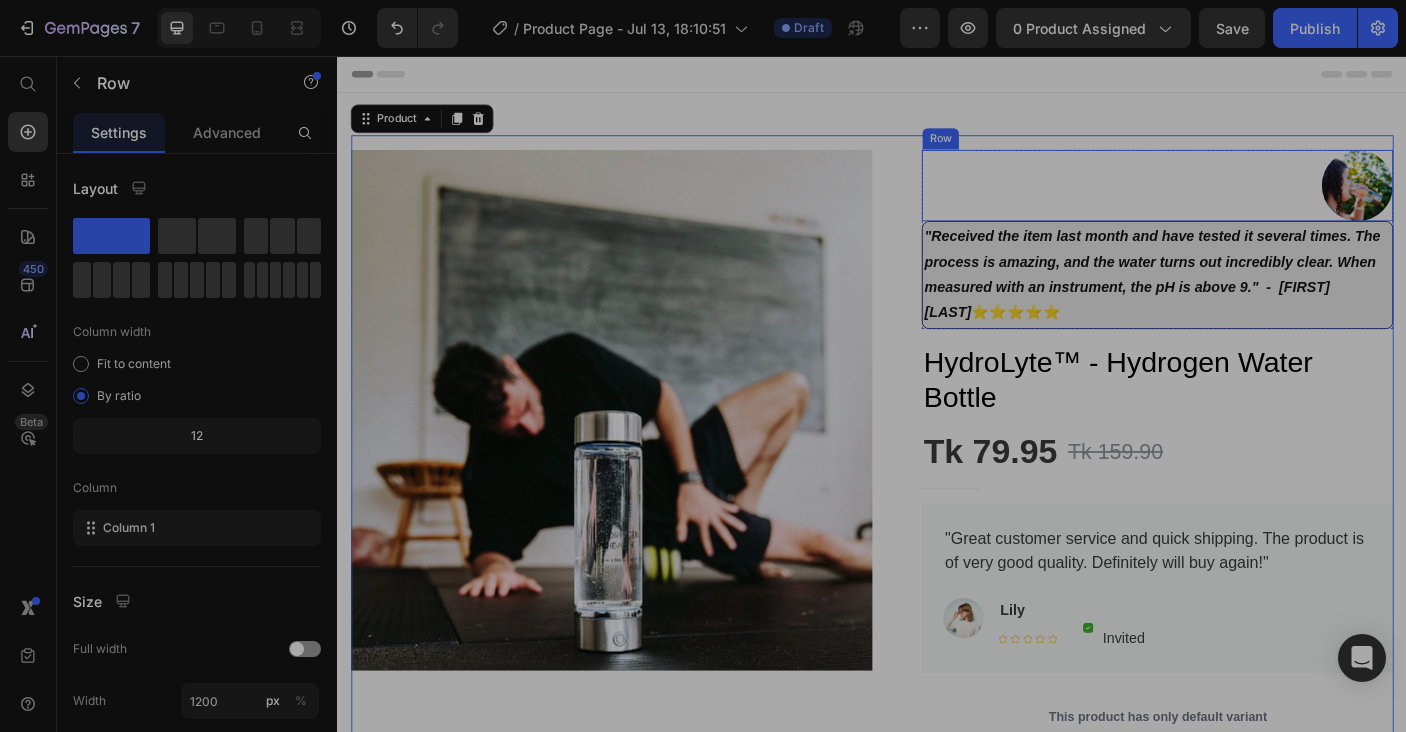 click on "Image" at bounding box center (1257, 201) 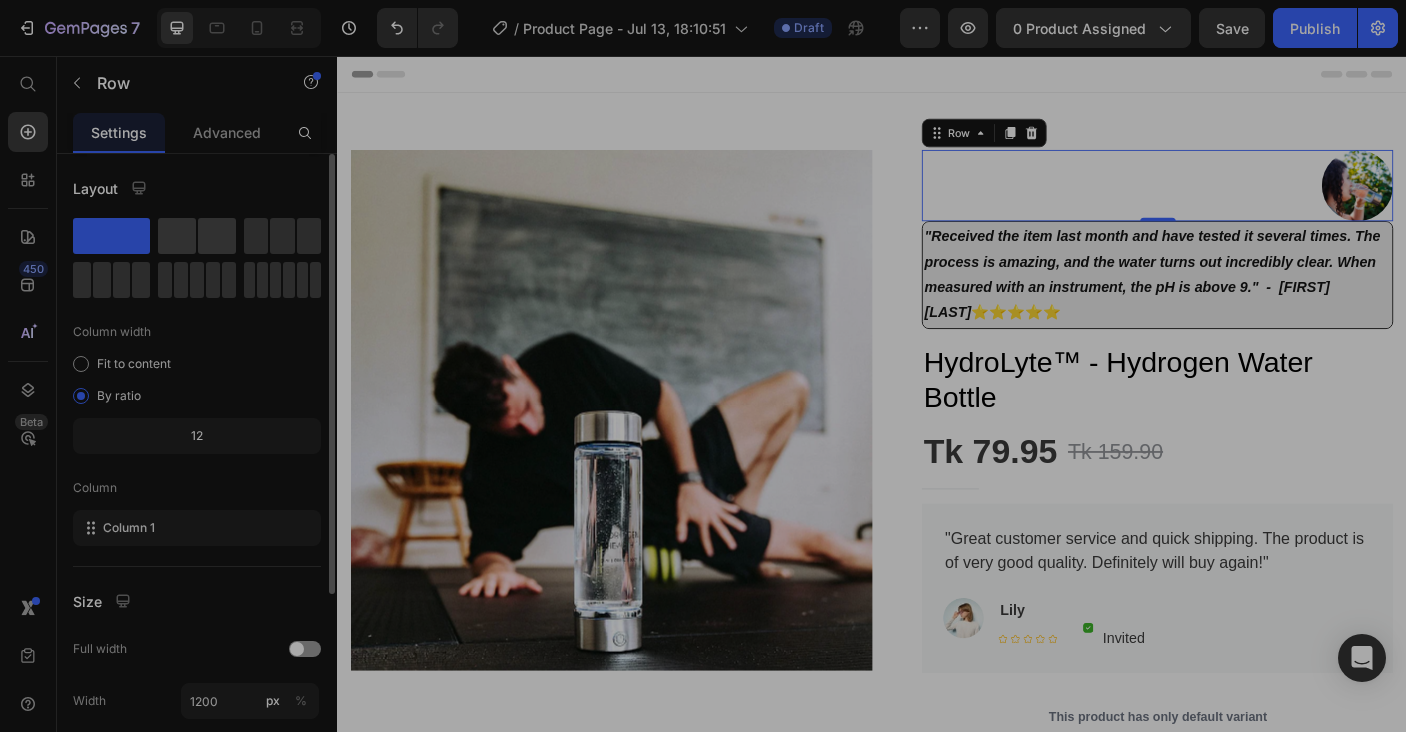 click 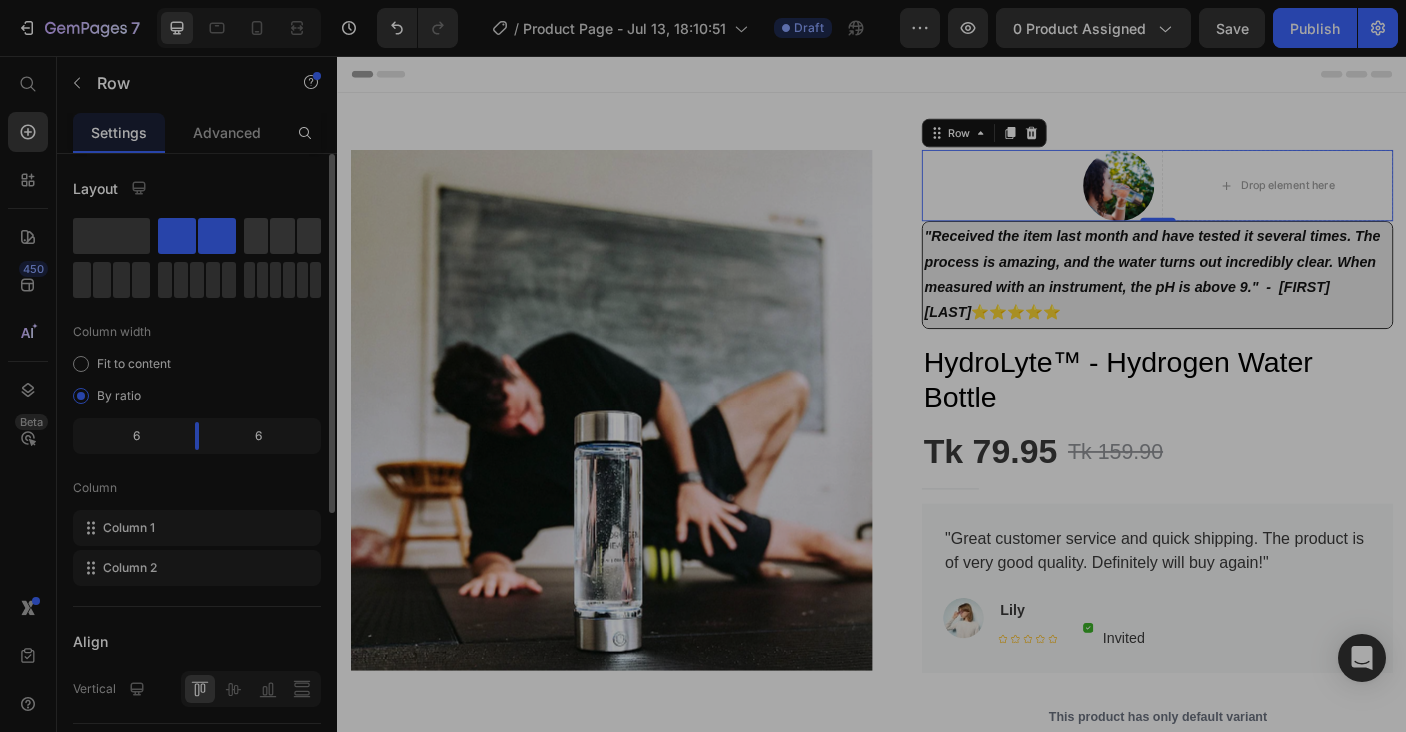 click 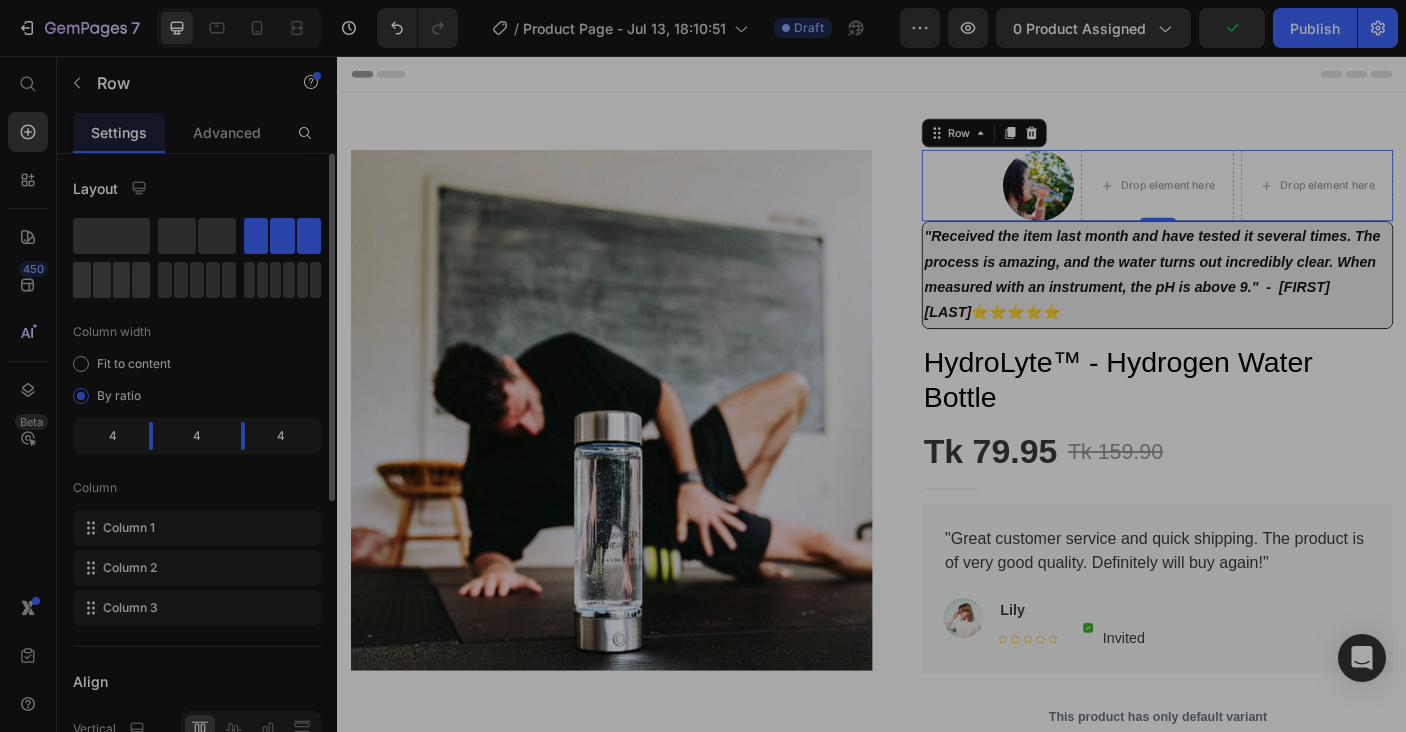 click 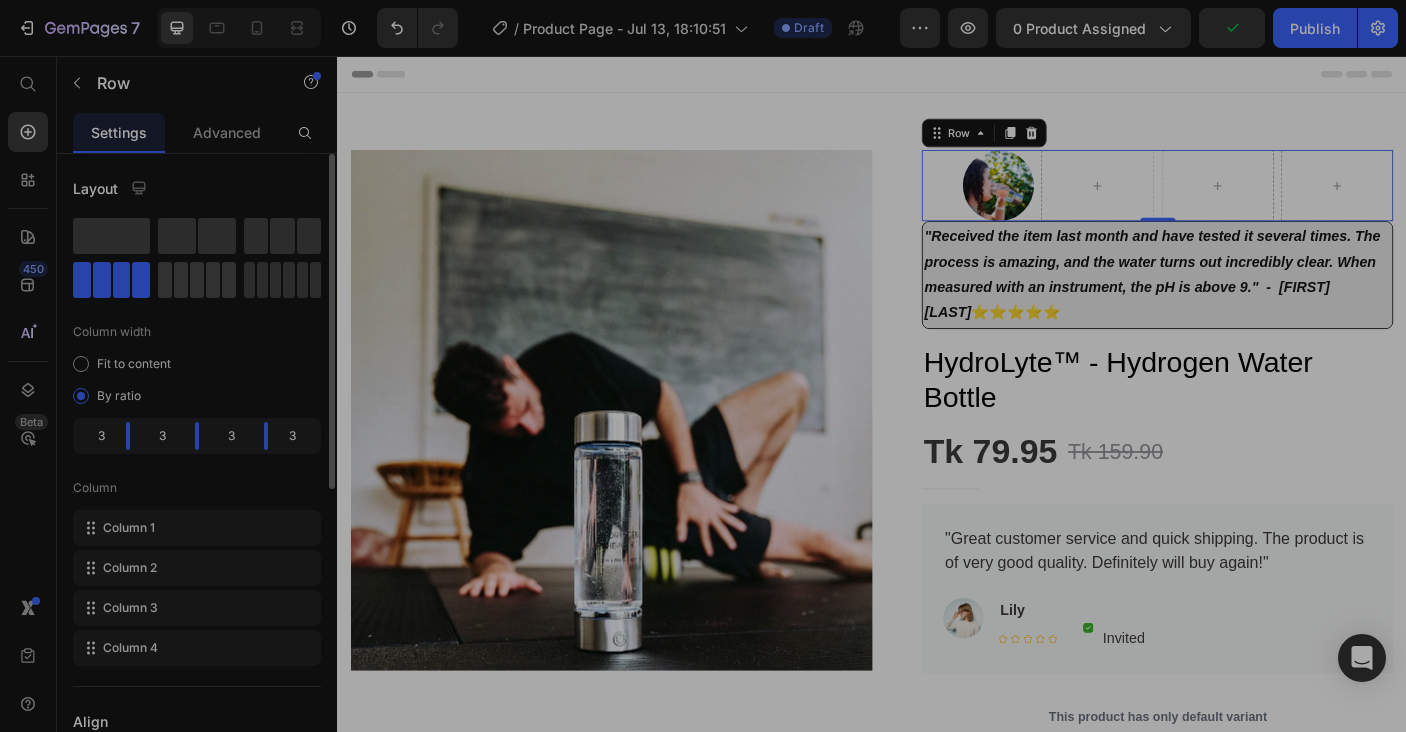 click 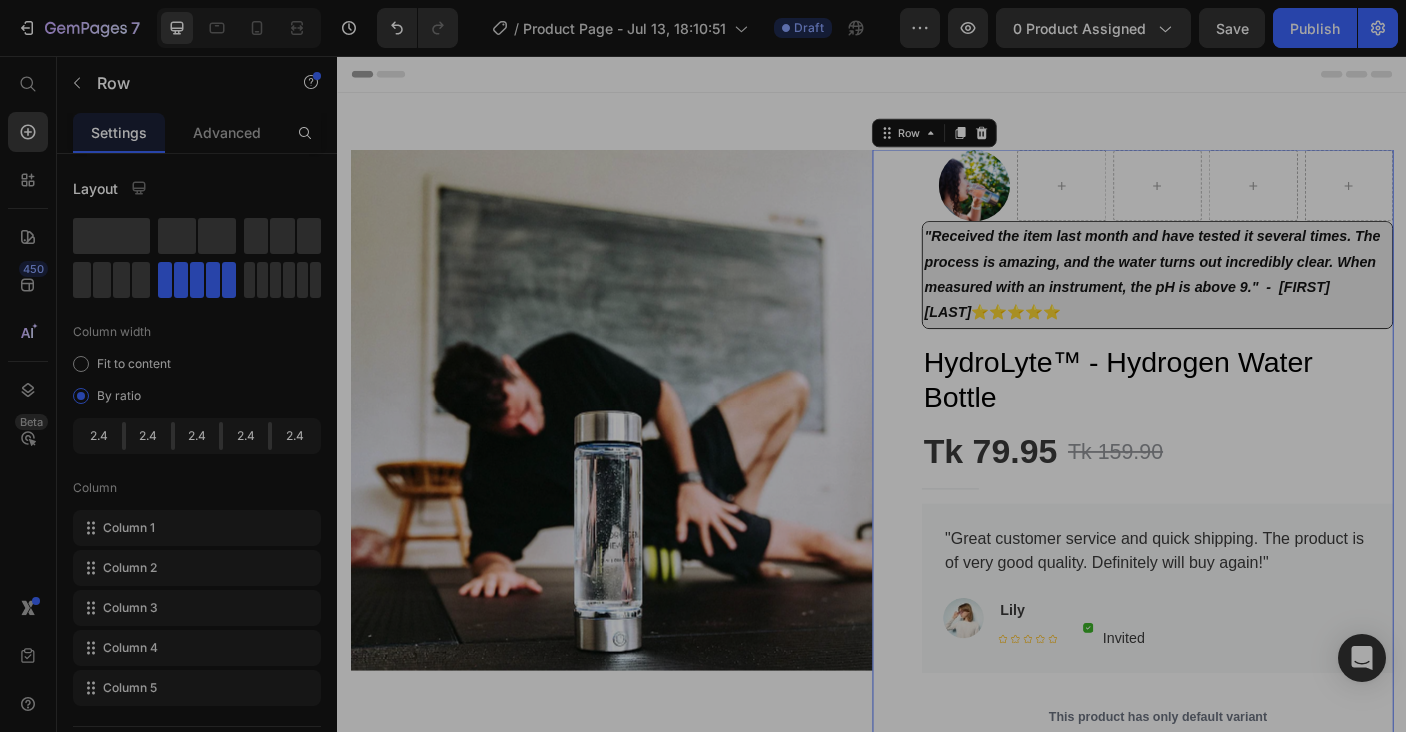 click on "Image
Row "Received the item last month and have tested it several times. The process is amazing, and the water turns out incredibly clear. When measured with an instrument, the pH is above 9."  -  [FIRST] [LAST]   ⭐⭐⭐⭐⭐ Text Block Row HydroLyte™ - Hydrogen Water Bottle Product Title Tk 79.95 Product Price Tk 159.90 Product Price Row                Title Line Short top in soft fabric with a square neckline and draped bodice. Long sleeves with narrow elastic at shoulders and cuffs. Lined bodice. Text block "Great customer service and quick shipping. The product is of very good quality. Definitely will buy again!" Text block Image Lily Text block
Icon
Icon
Icon
Icon
Icon Icon List Hoz Image Invited Text block Row Row Row Row This product has only default variant Product Variants & Swatches Quantity Text block 1 Product Quantity Image (808) [PHONE] Row" at bounding box center (1229, 847) 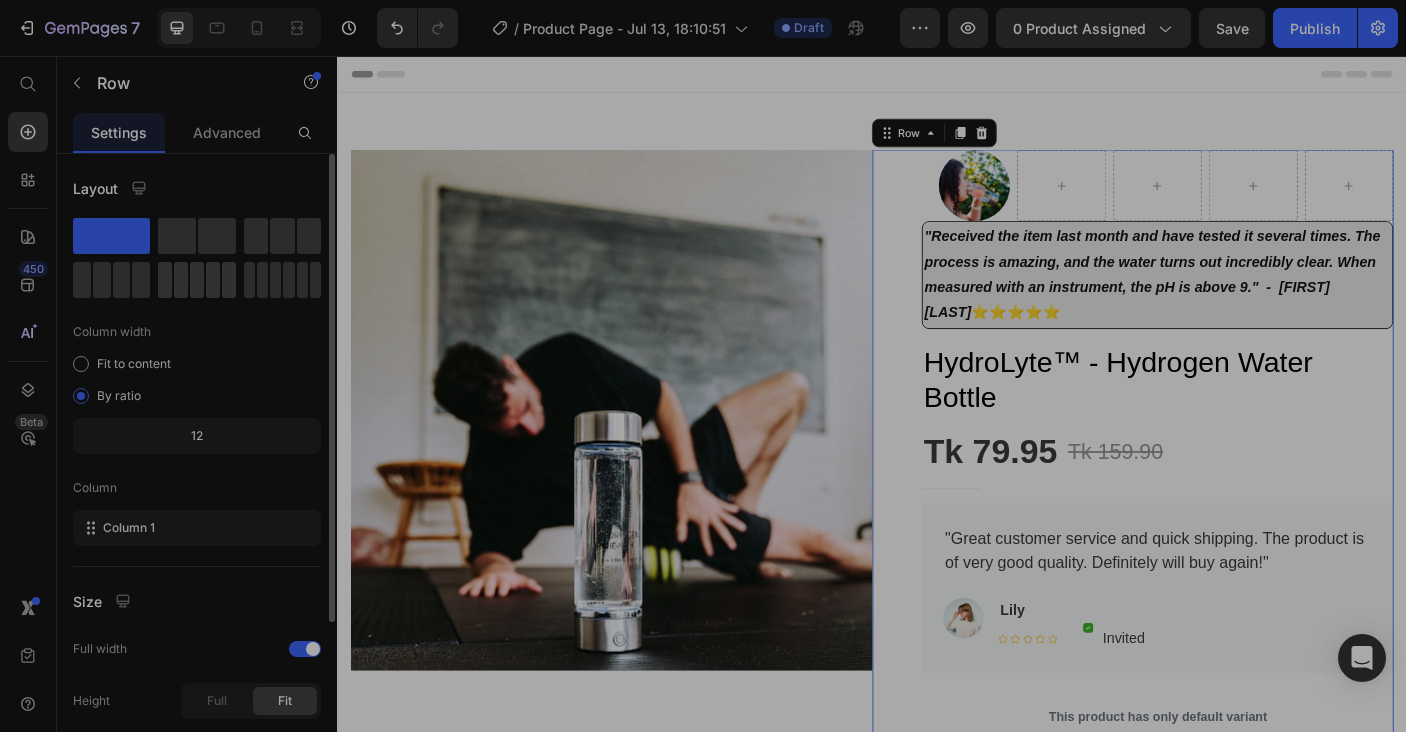 click 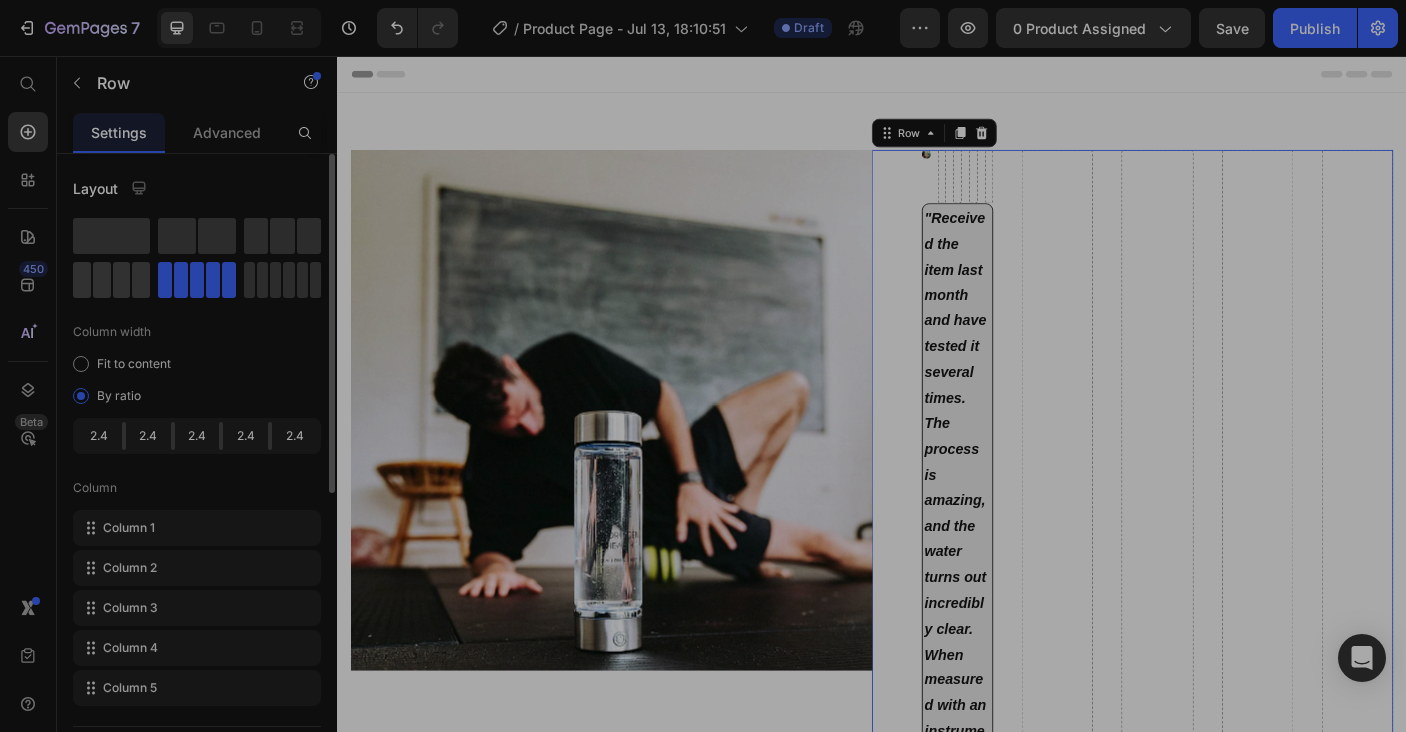 click 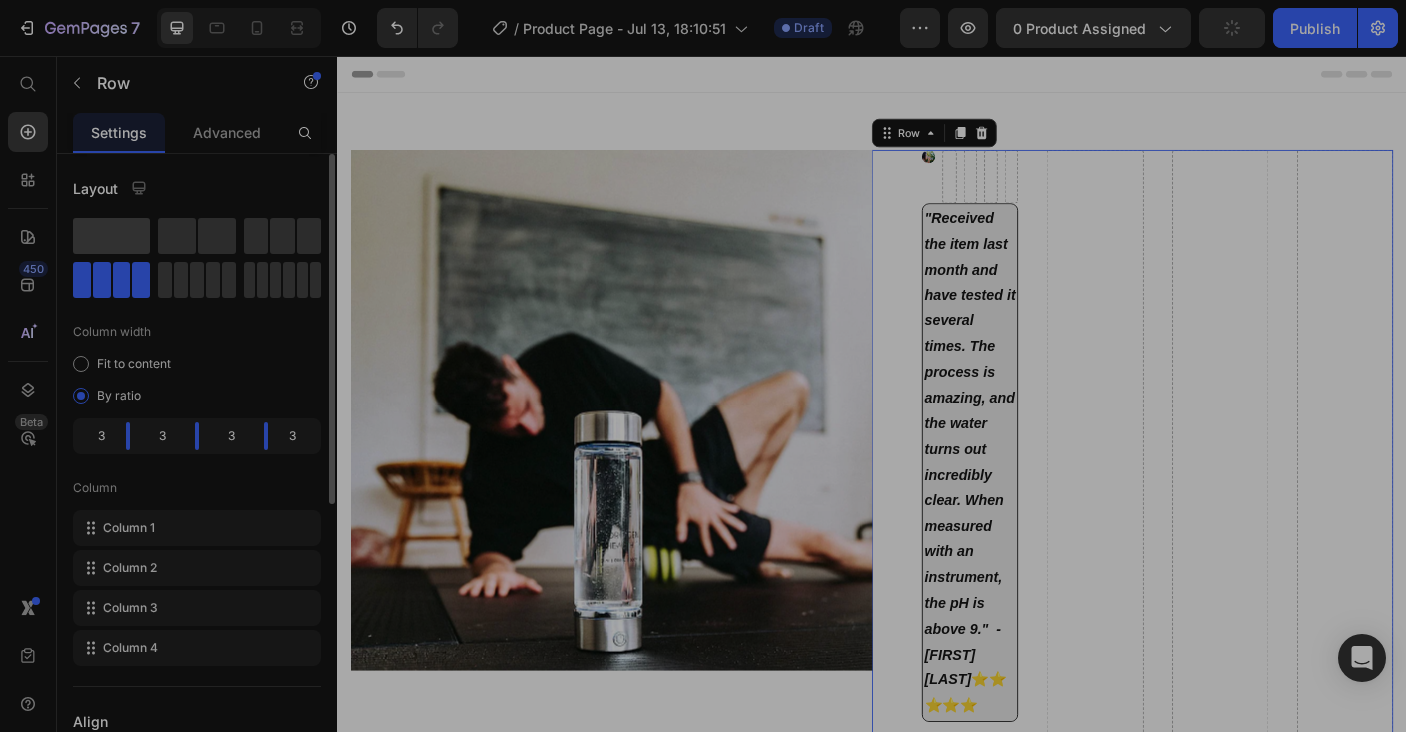 click 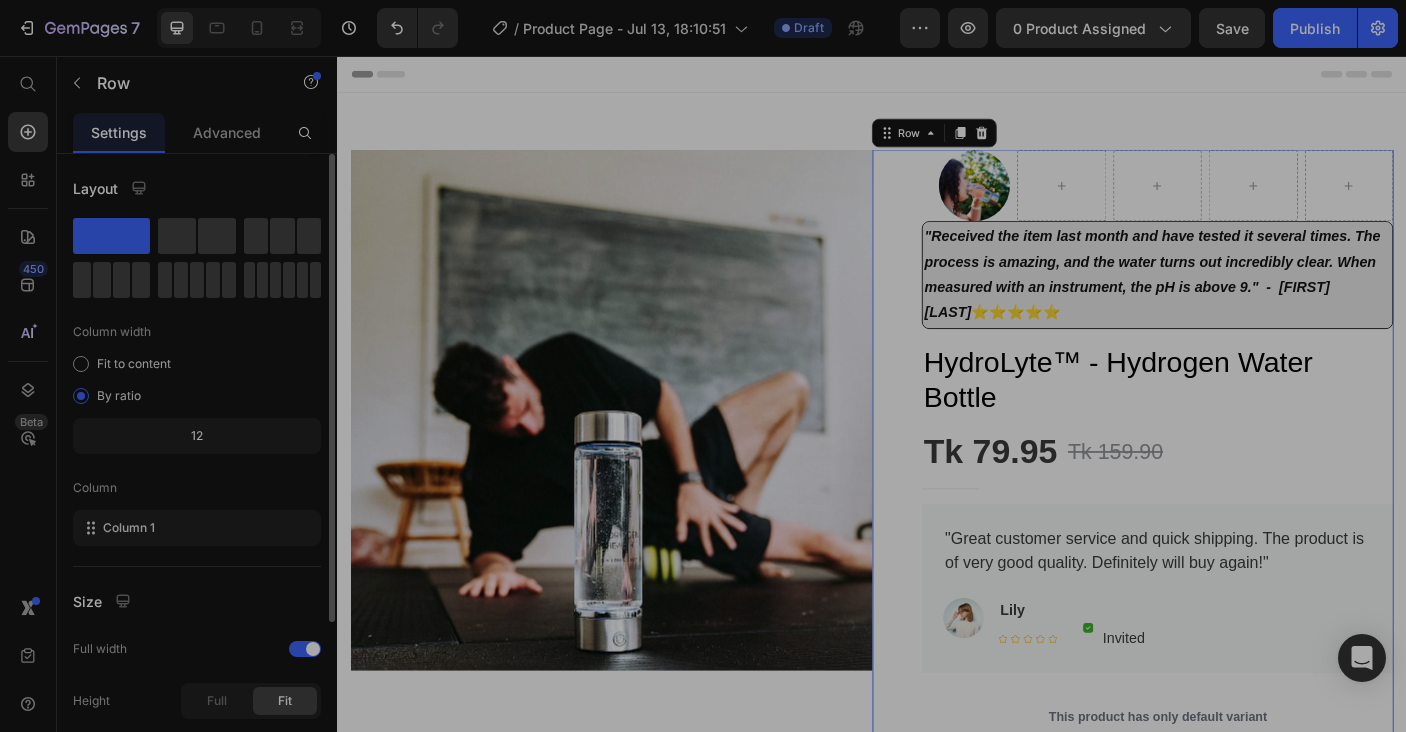 click 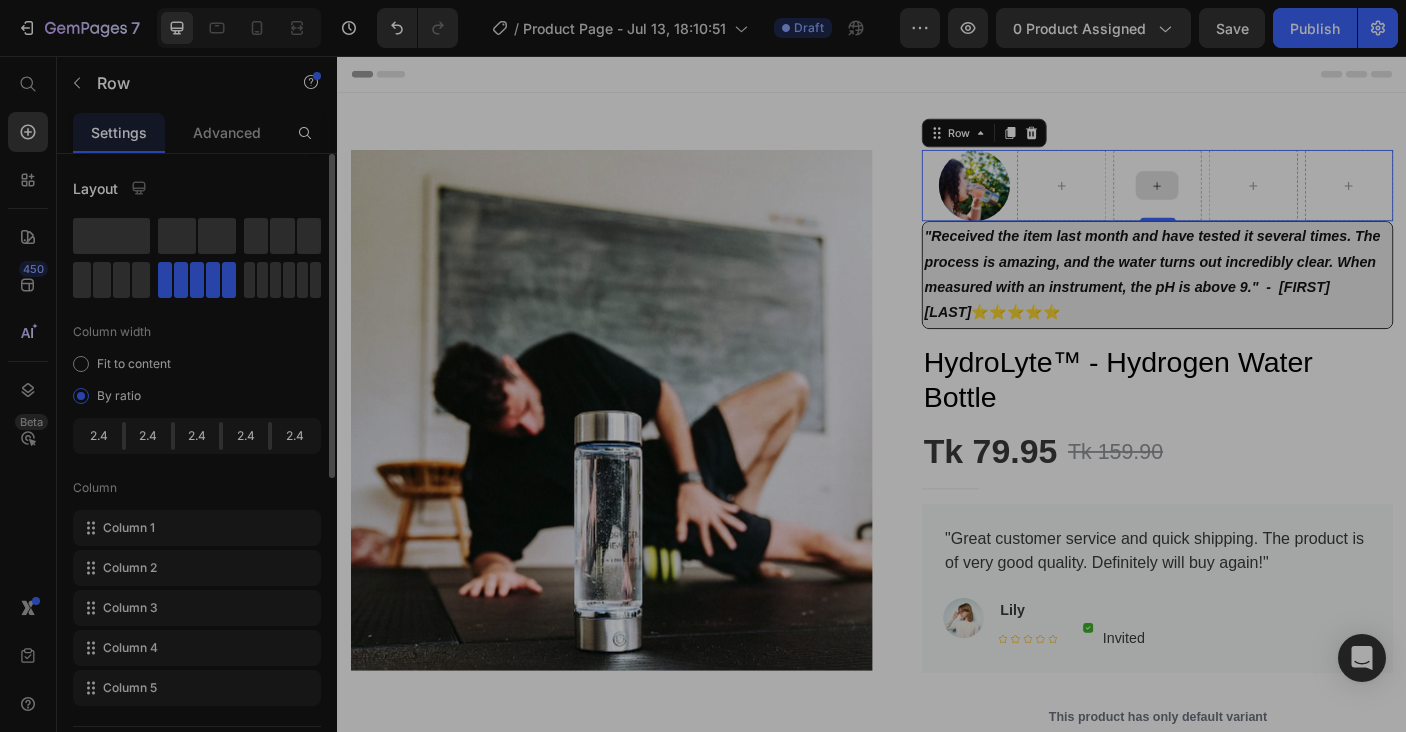 click at bounding box center [1257, 201] 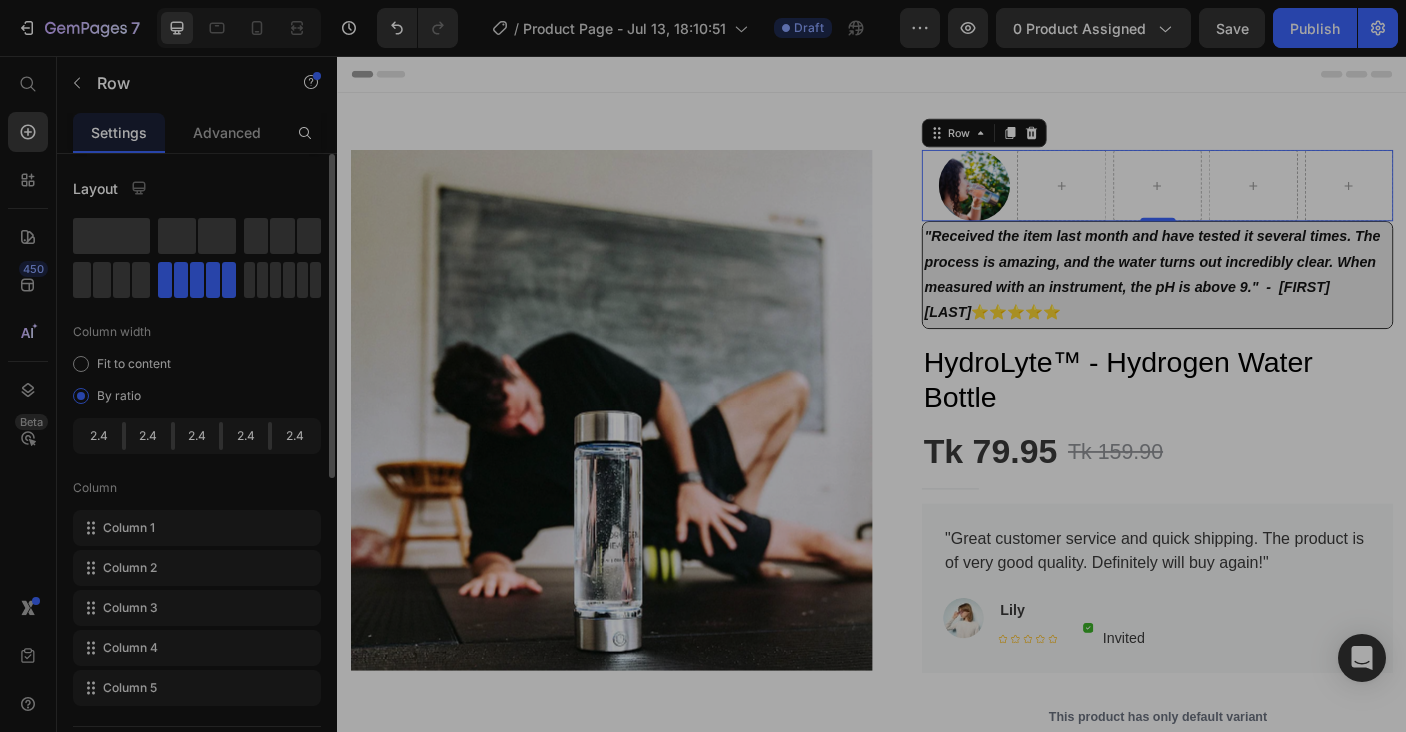 click on "2.4" 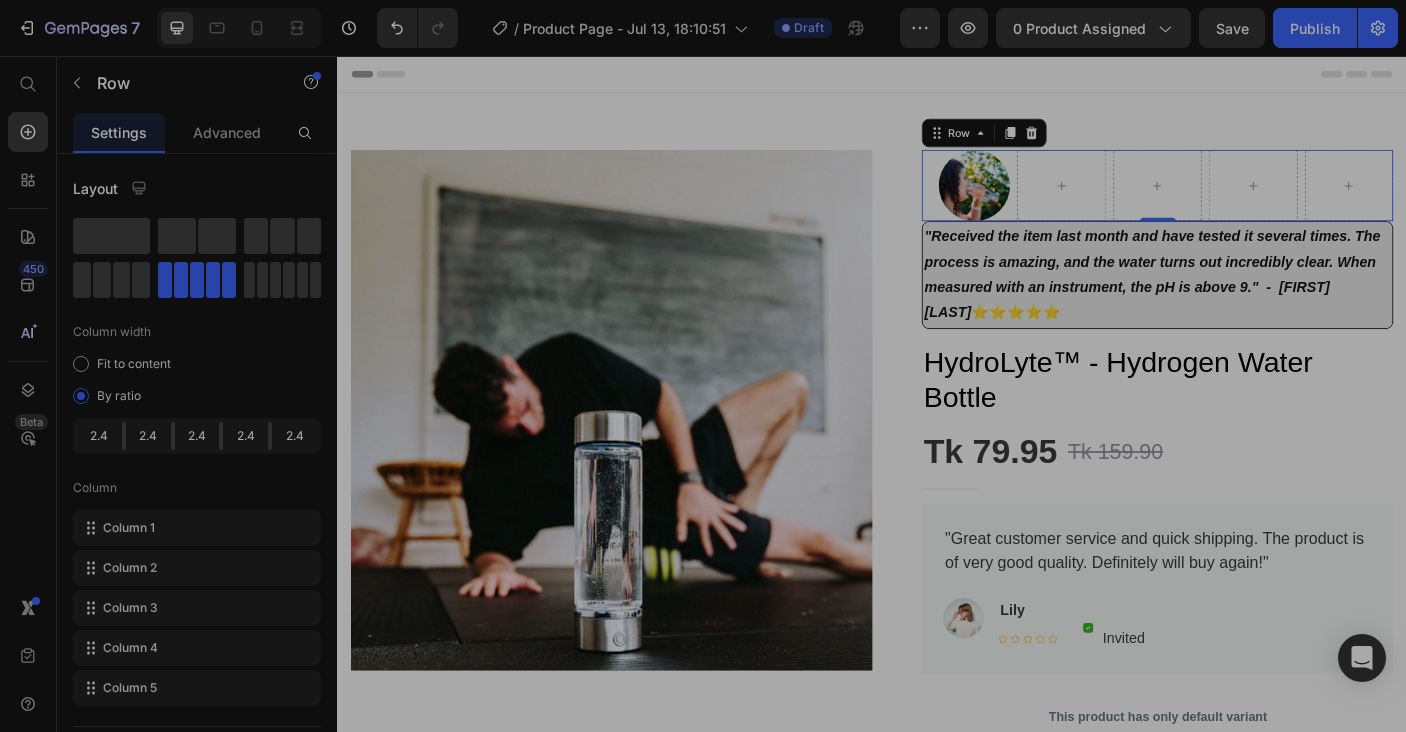 drag, startPoint x: 659, startPoint y: 487, endPoint x: 887, endPoint y: 311, distance: 288.02777 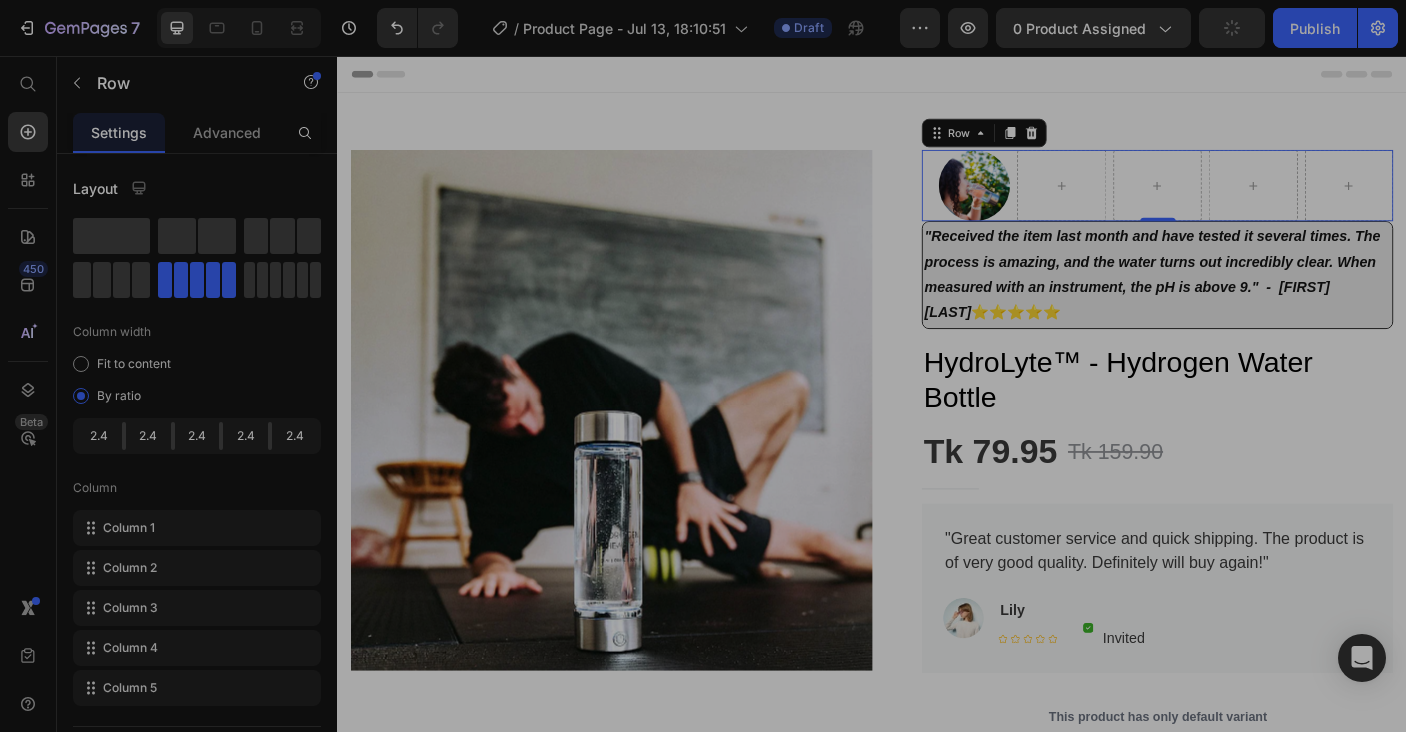 click on "Image
Row   0" at bounding box center (1257, 201) 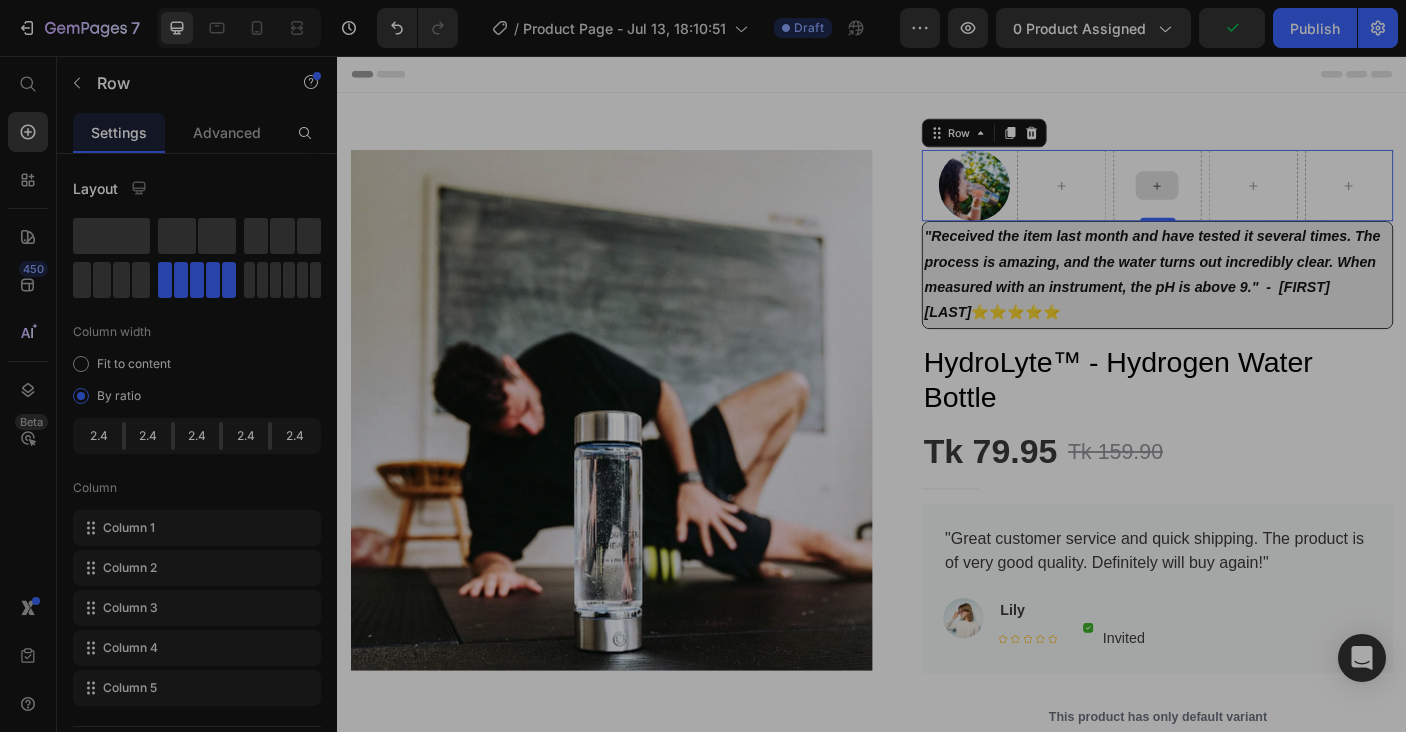 click at bounding box center (1257, 201) 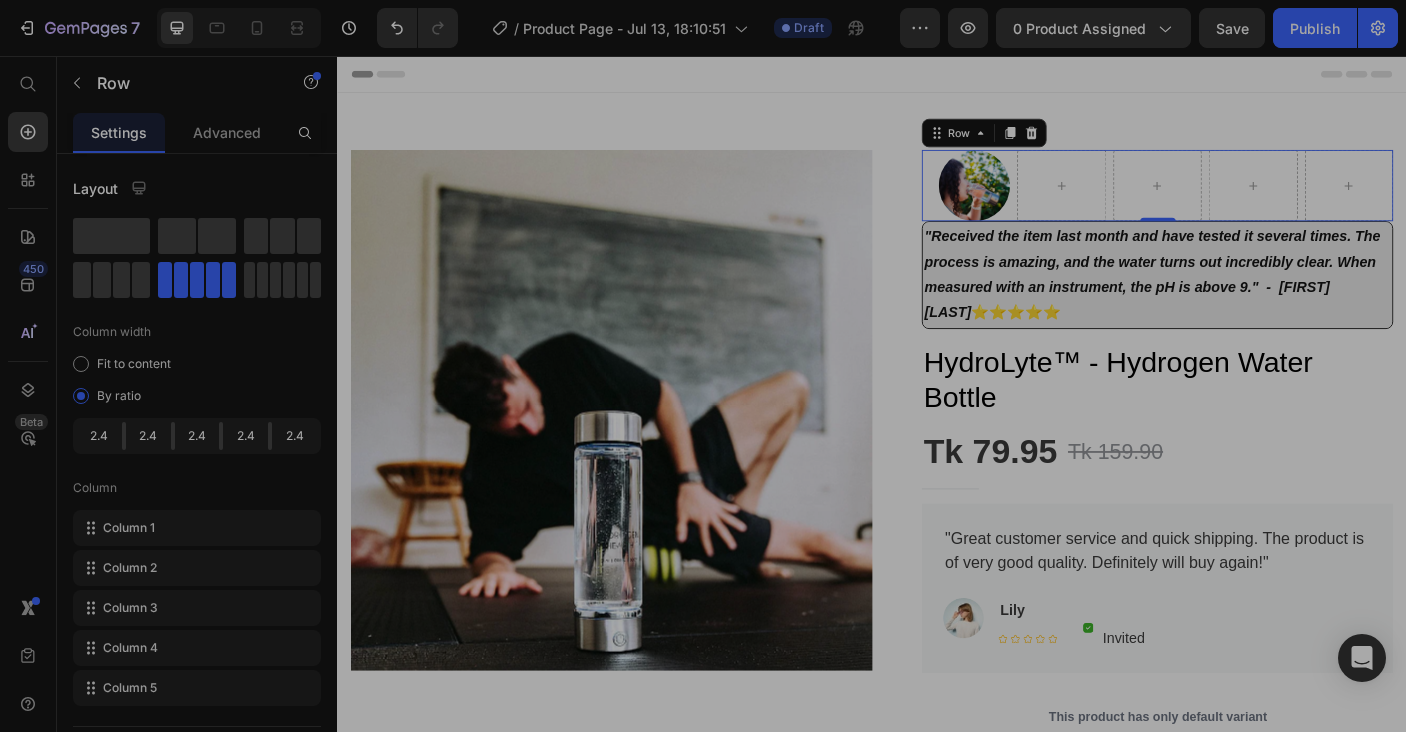 click 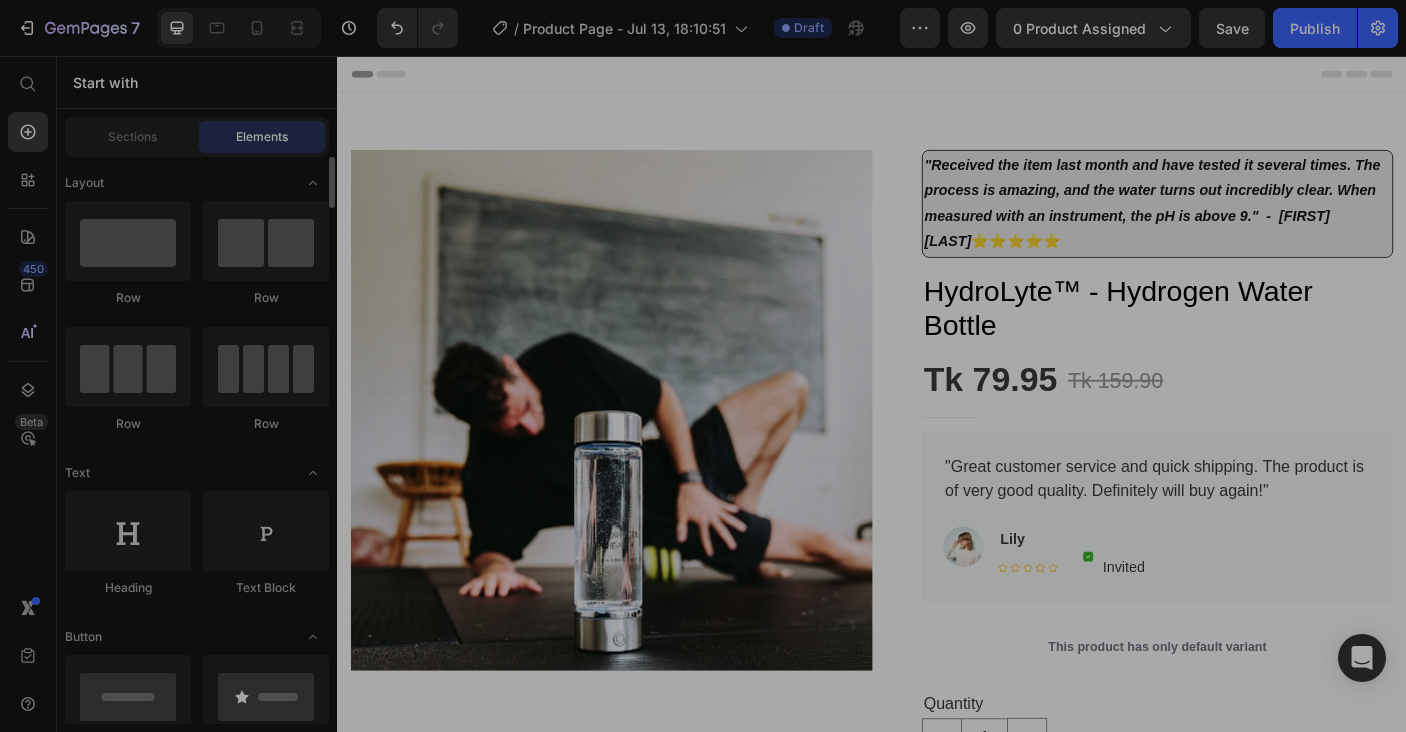 scroll, scrollTop: 1335, scrollLeft: 0, axis: vertical 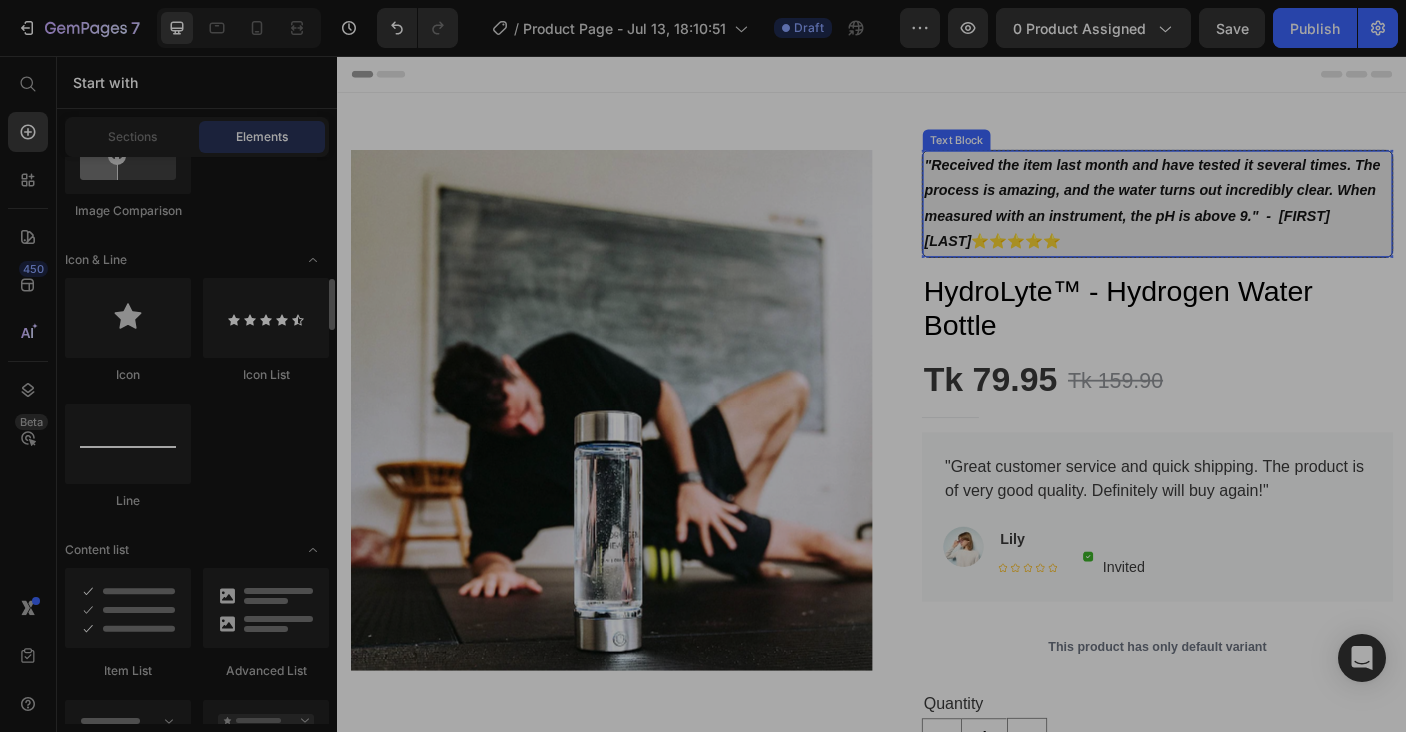 click on ""Received the item last month and have tested it several times. The process is amazing, and the water turns out incredibly clear. When measured with an instrument, the pH is above 9."  -  [FIRST] [LAST]   ⭐⭐⭐⭐⭐" at bounding box center [1257, 221] 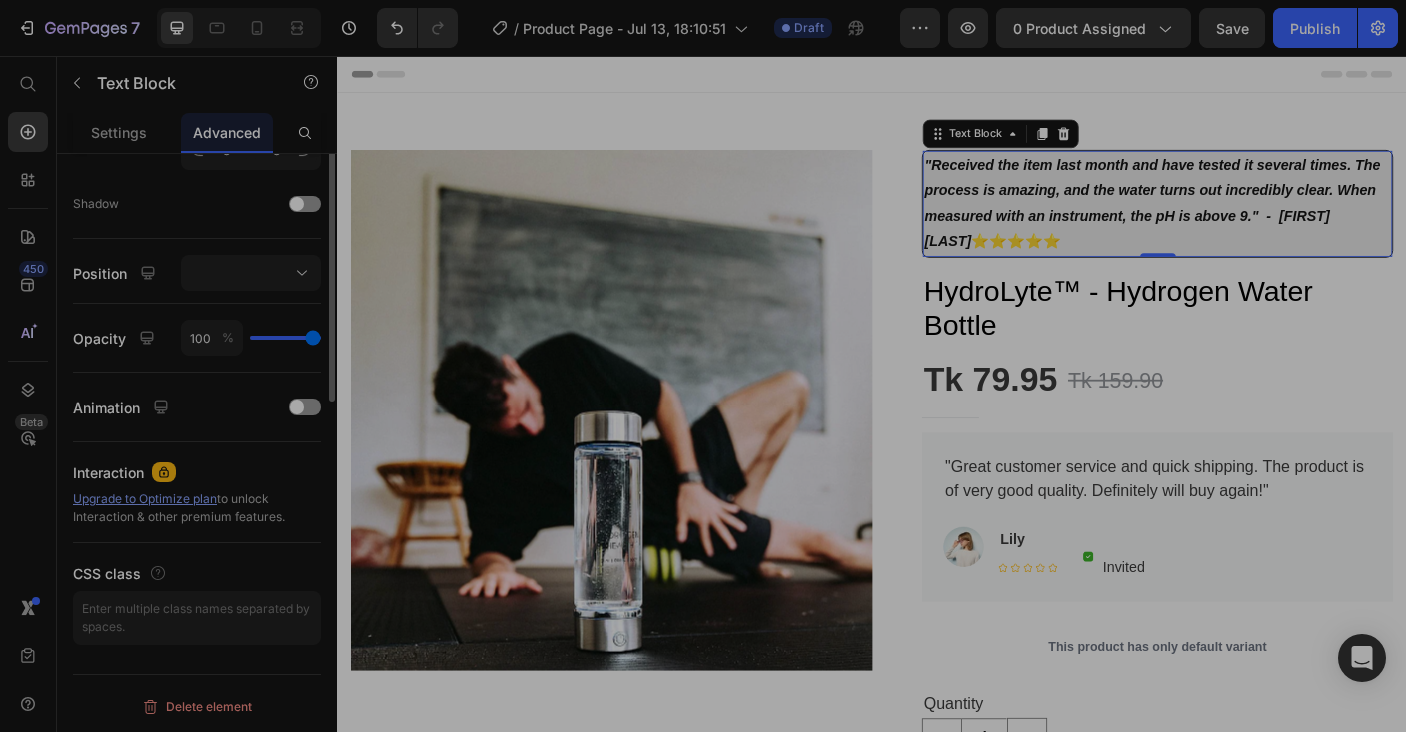 scroll, scrollTop: 515, scrollLeft: 0, axis: vertical 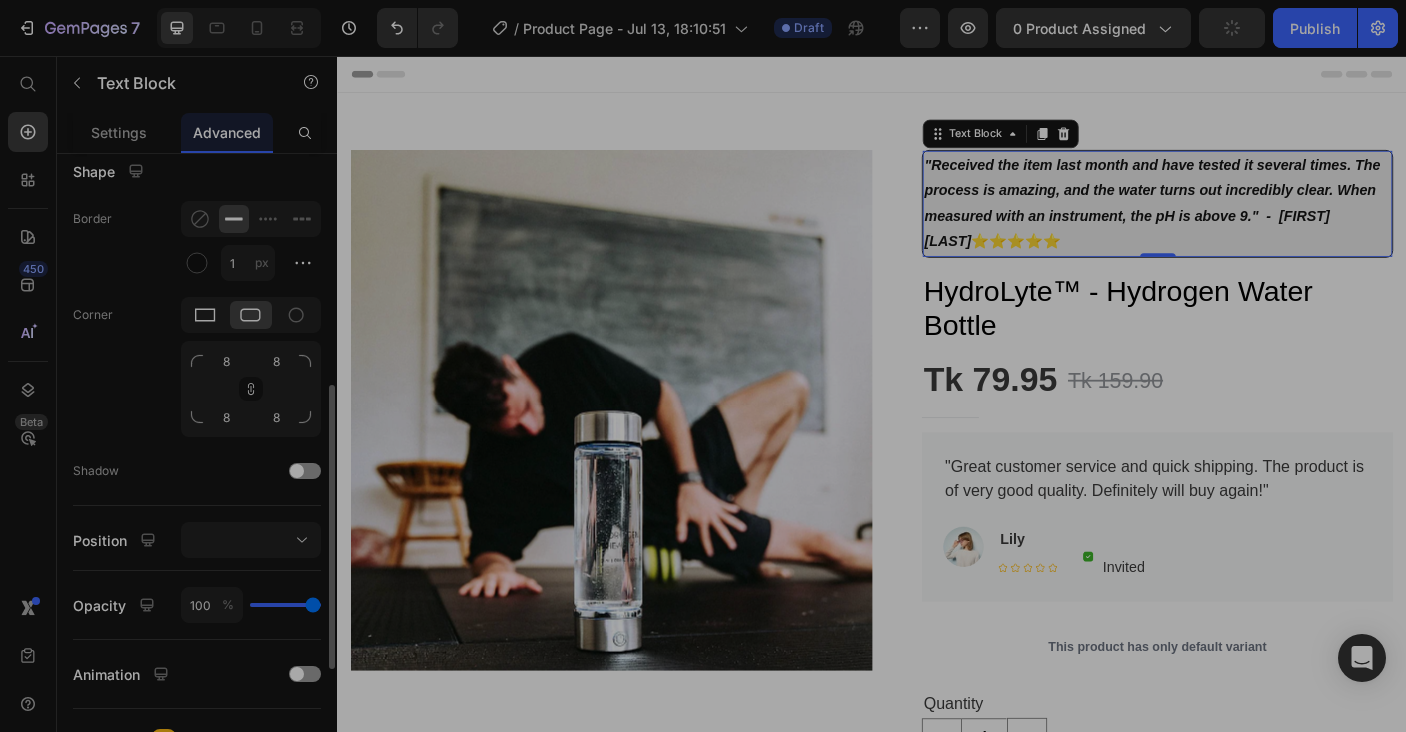 click 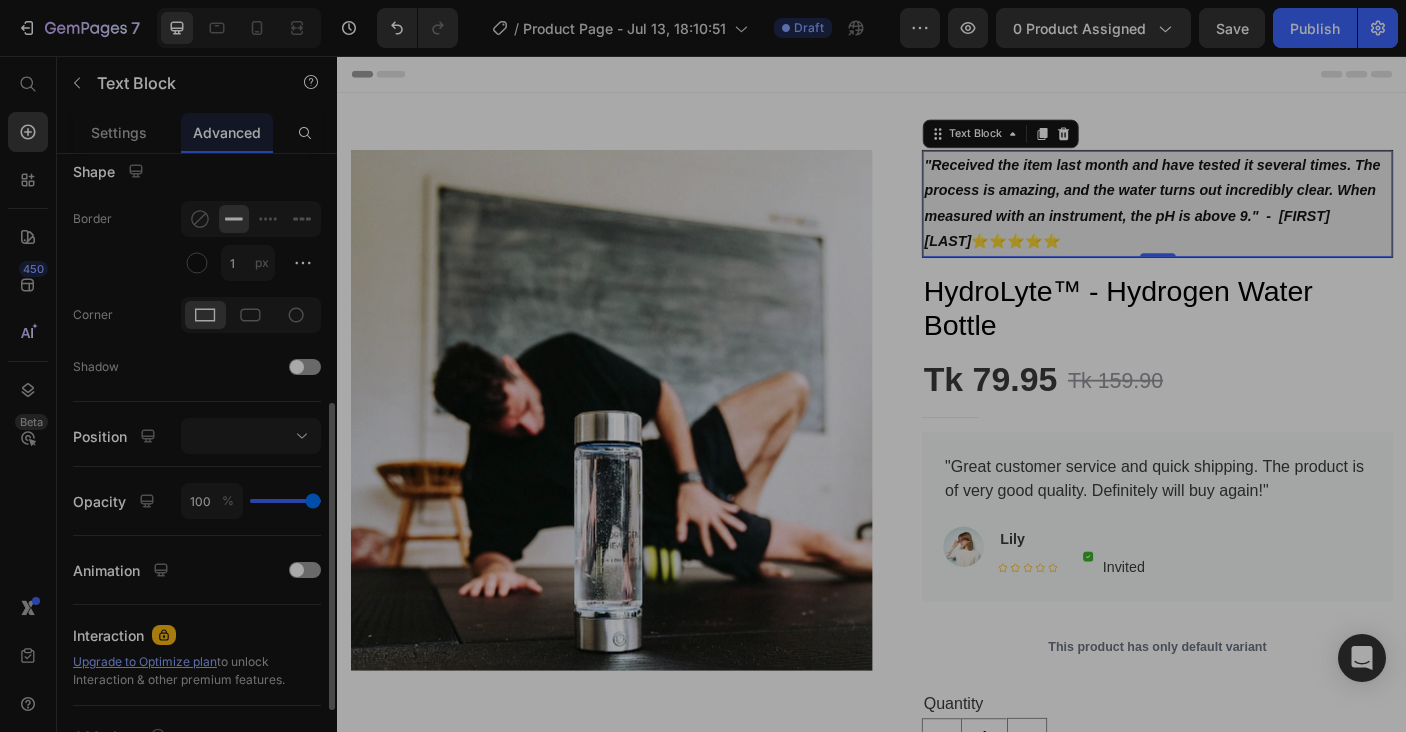 click 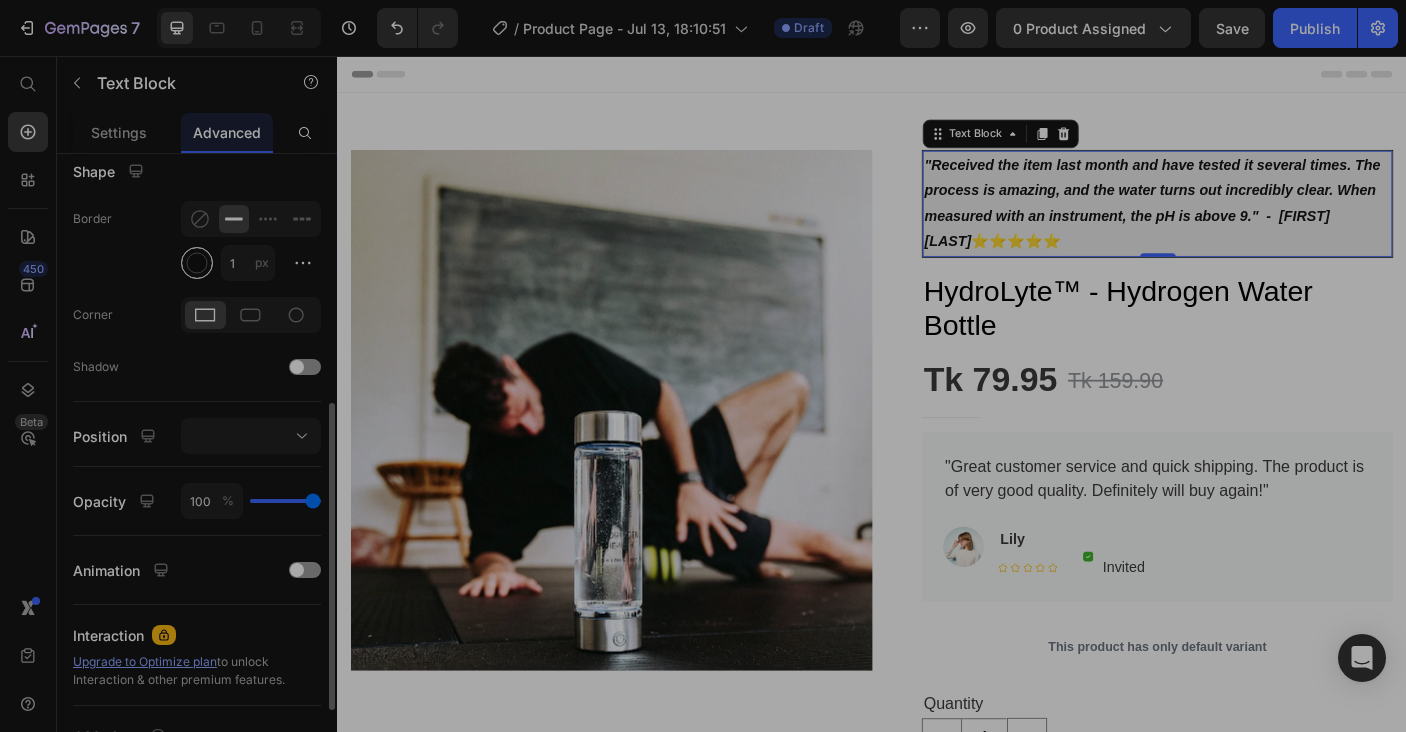 click at bounding box center [197, 263] 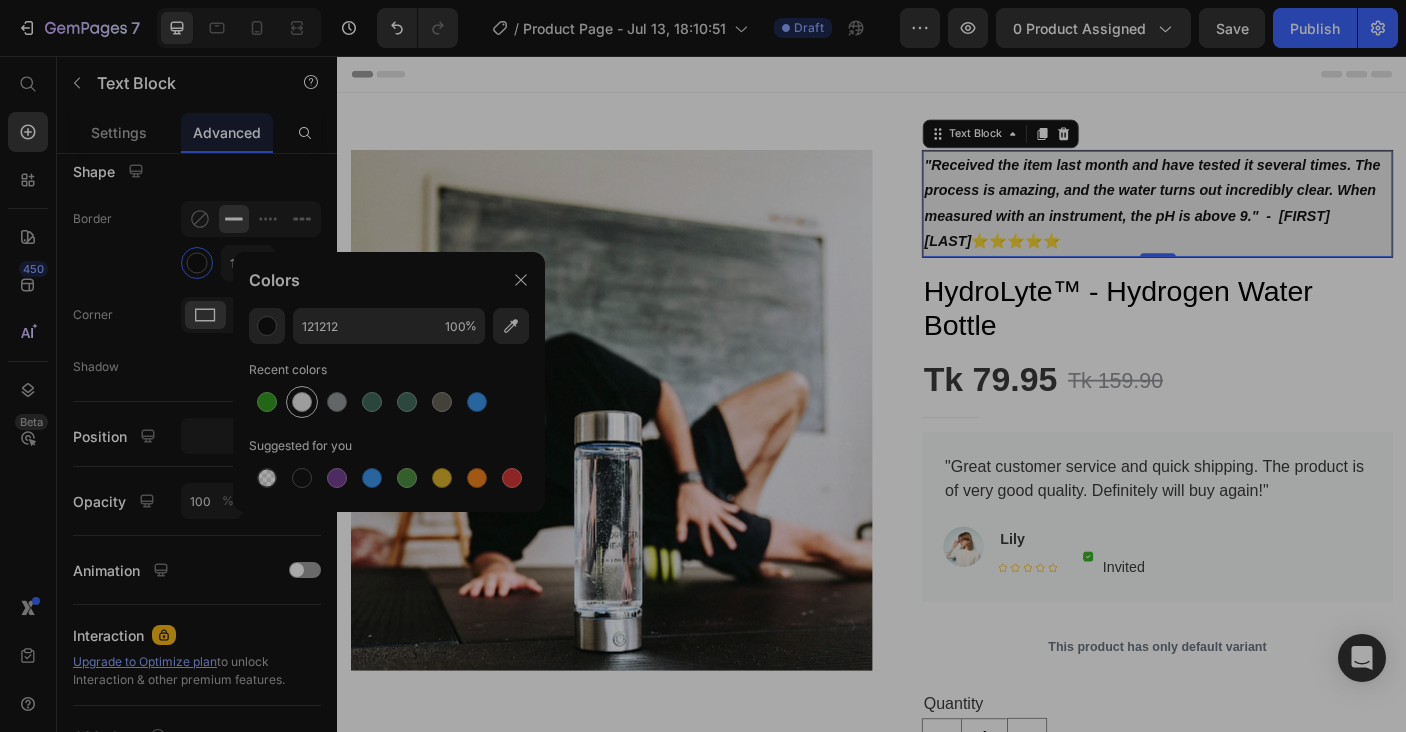 click at bounding box center (302, 402) 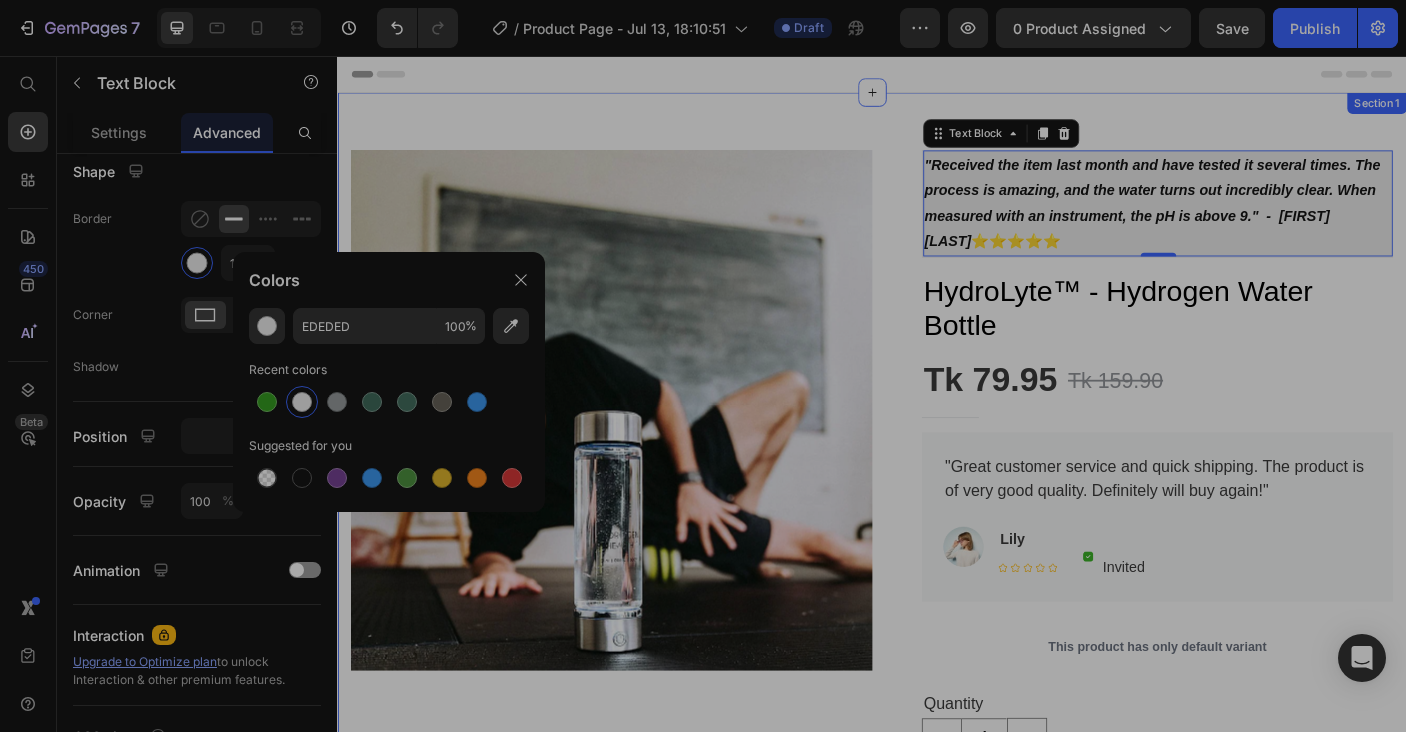 click on "Product Images "Received the item last month and have tested it several times. The process is amazing, and the water turns out incredibly clear. When measured with an instrument, the pH is above 9."  -  [FIRST] [LAST]   ⭐⭐⭐⭐⭐ Text Block   0 Row HydroLyte™ - Hydrogen Water Bottle Product Title Tk 79.95 Product Price Tk 159.90 Product Price Row                Title Line Short top in soft fabric with a square neckline and draped bodice. Long sleeves with narrow elastic at shoulders and cuffs. Lined bodice. Text block "Great customer service and quick shipping. The product is of very good quality. Definitely will buy again!" Text block Image Lily Text block
Icon
Icon
Icon
Icon
Icon Icon List Hoz Image Invited Text block Row Row Row Row This product has only default variant Product Variants & Swatches Quantity Text block 1 Product Quantity Image (808) [PHONE] Text block Row Row add to cart Product Cart Button buy now" at bounding box center (937, 799) 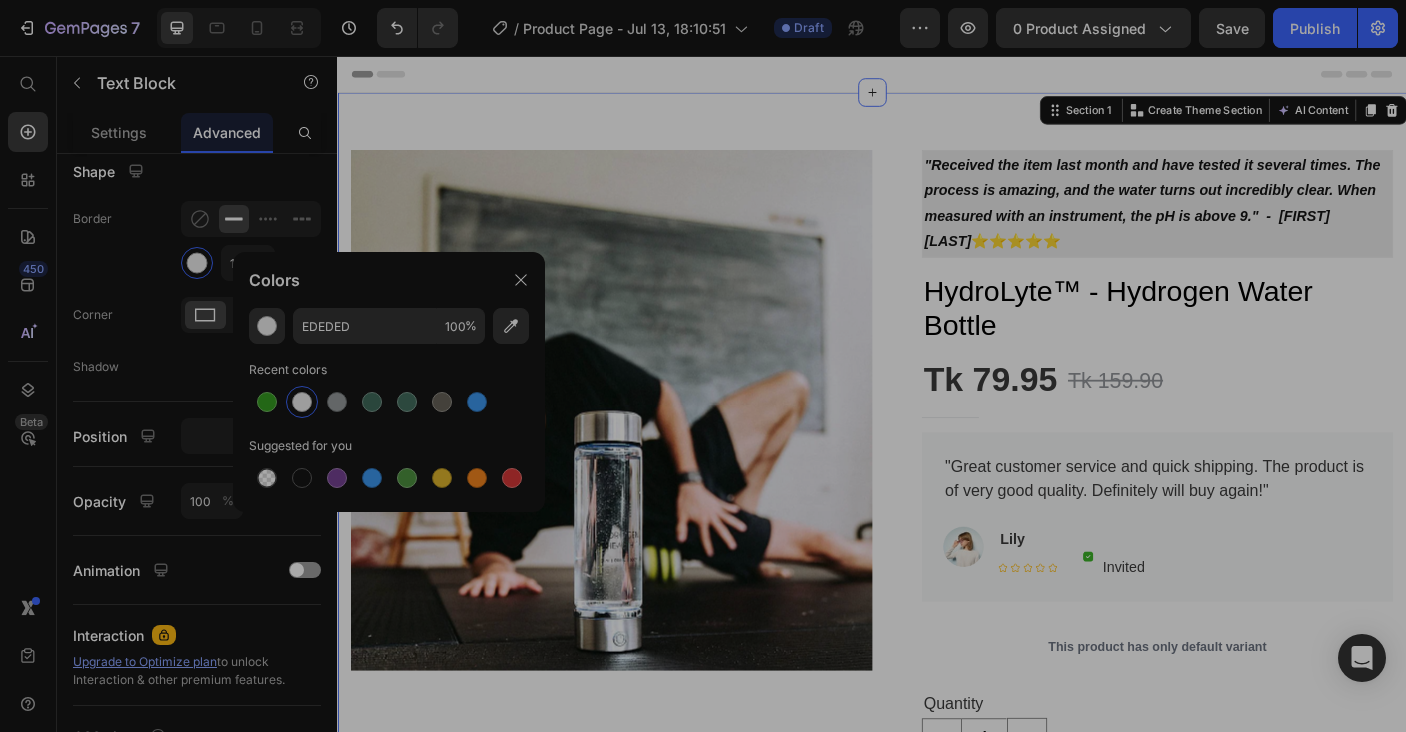 scroll, scrollTop: 0, scrollLeft: 0, axis: both 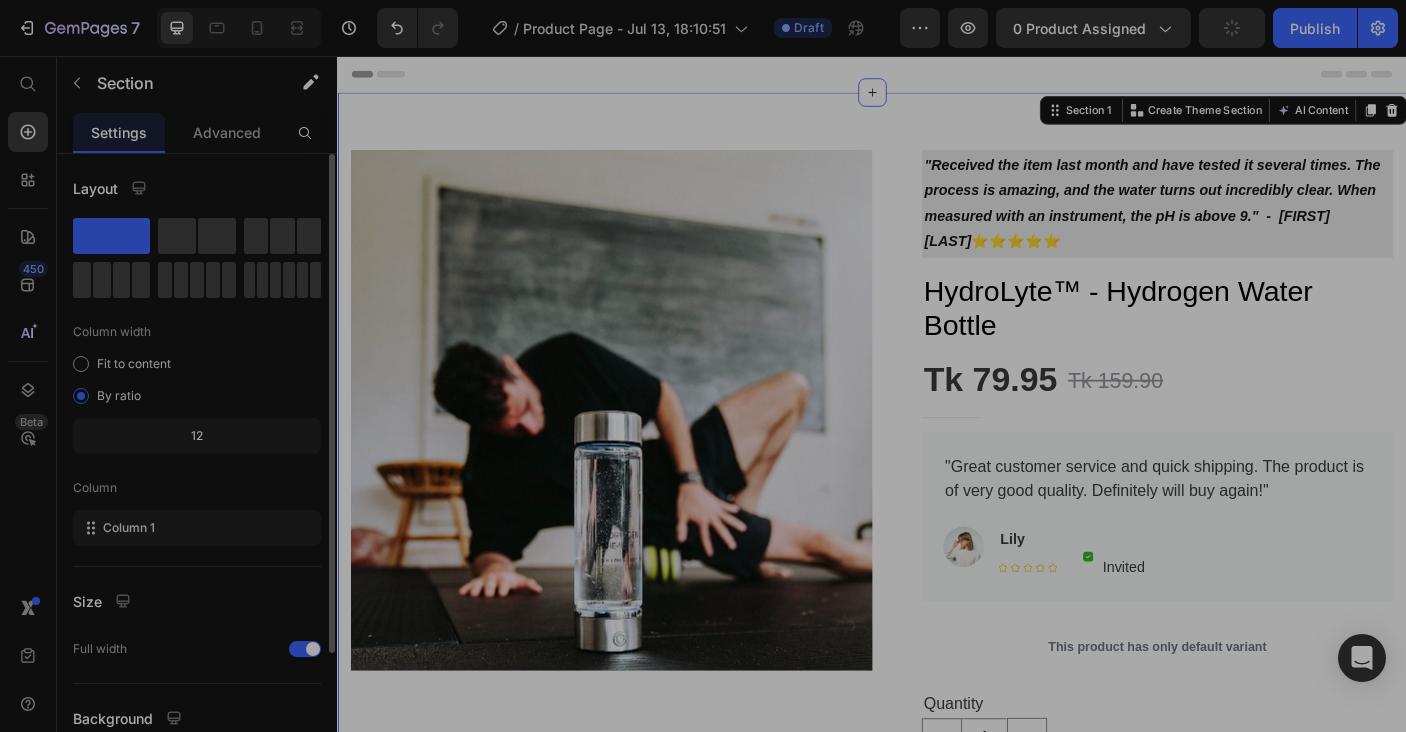 click on "12" 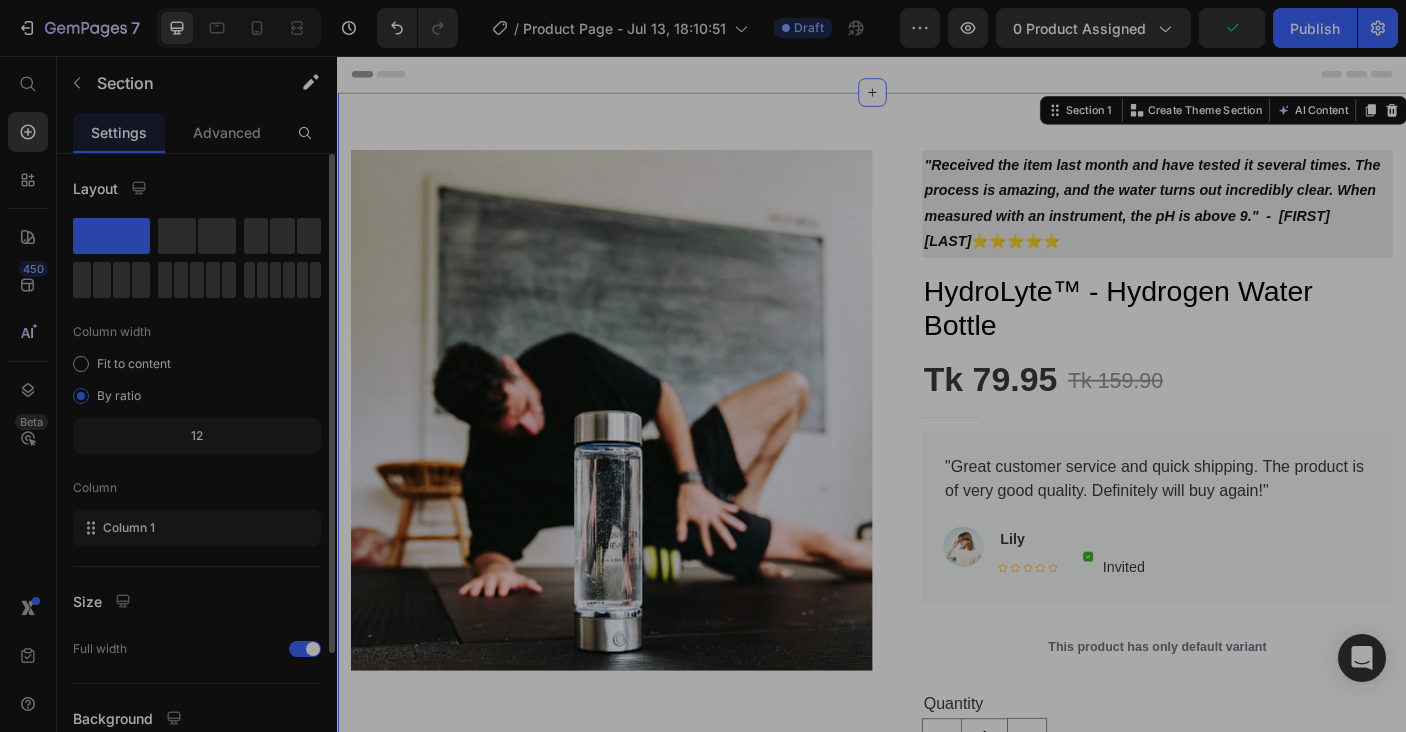 drag, startPoint x: 227, startPoint y: 430, endPoint x: 190, endPoint y: 430, distance: 37 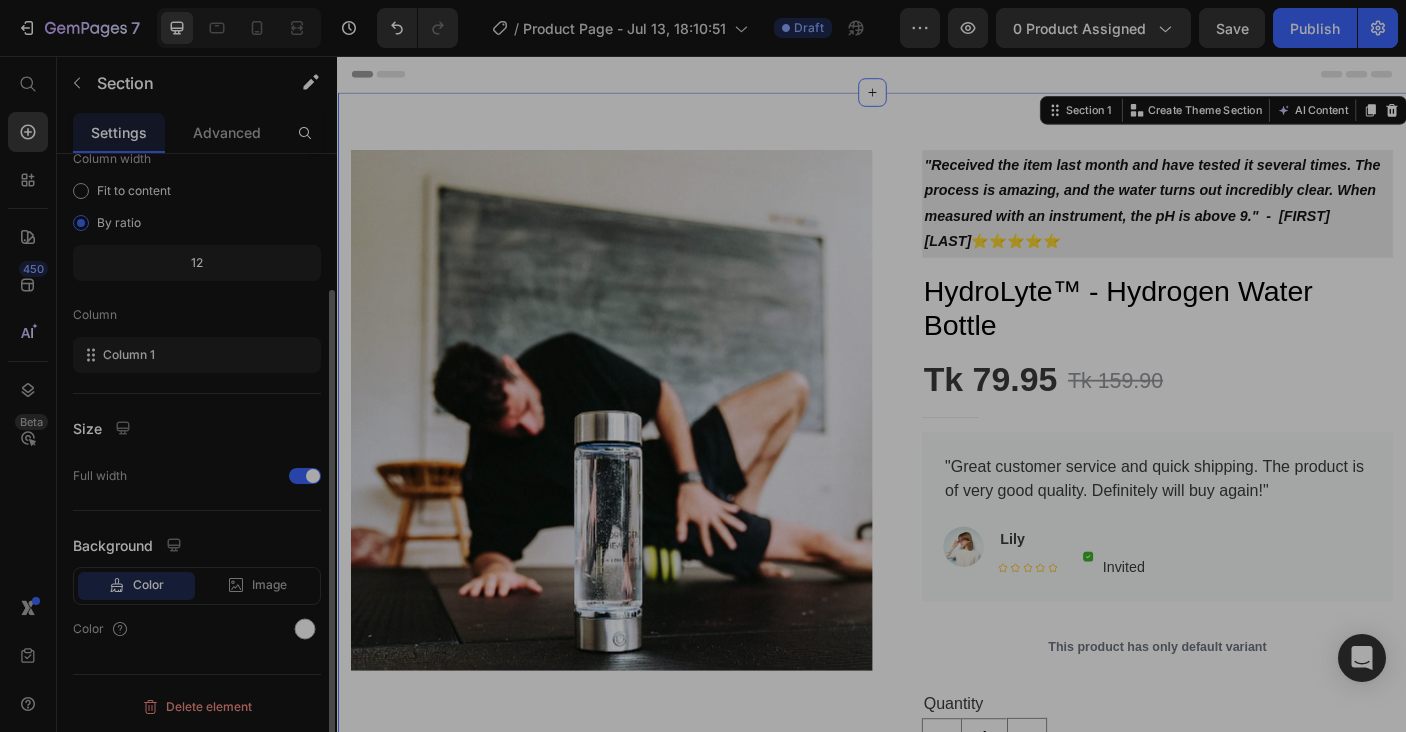 scroll, scrollTop: 0, scrollLeft: 0, axis: both 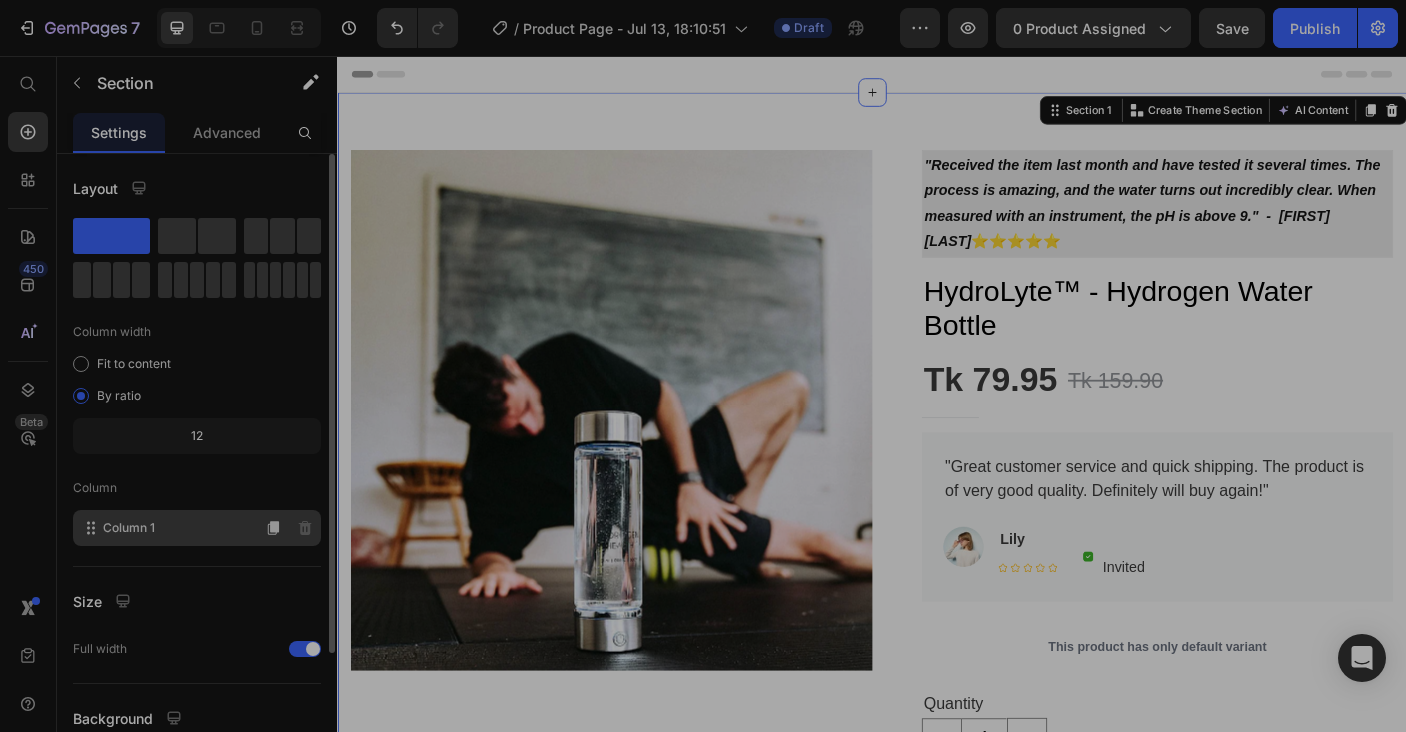 click on "Column 1" 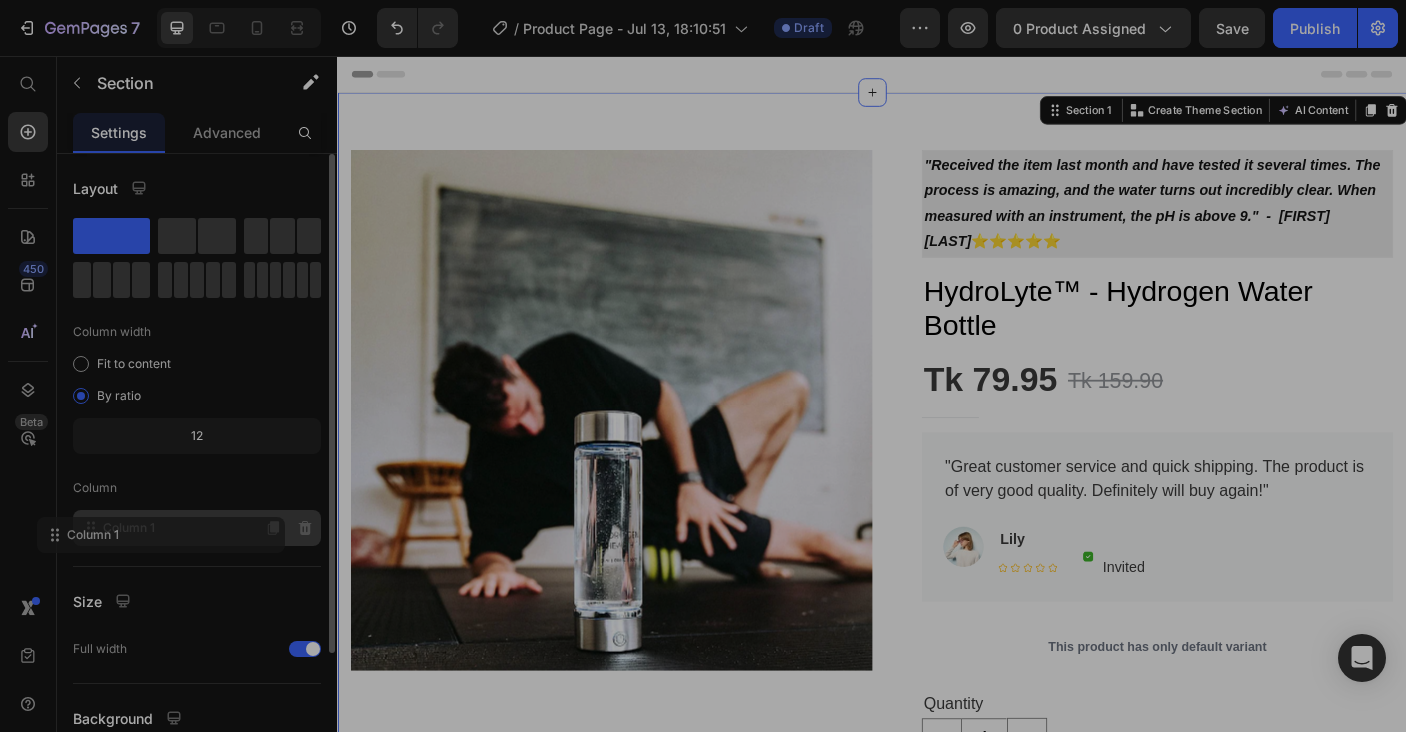 drag, startPoint x: 182, startPoint y: 526, endPoint x: 150, endPoint y: 529, distance: 32.140316 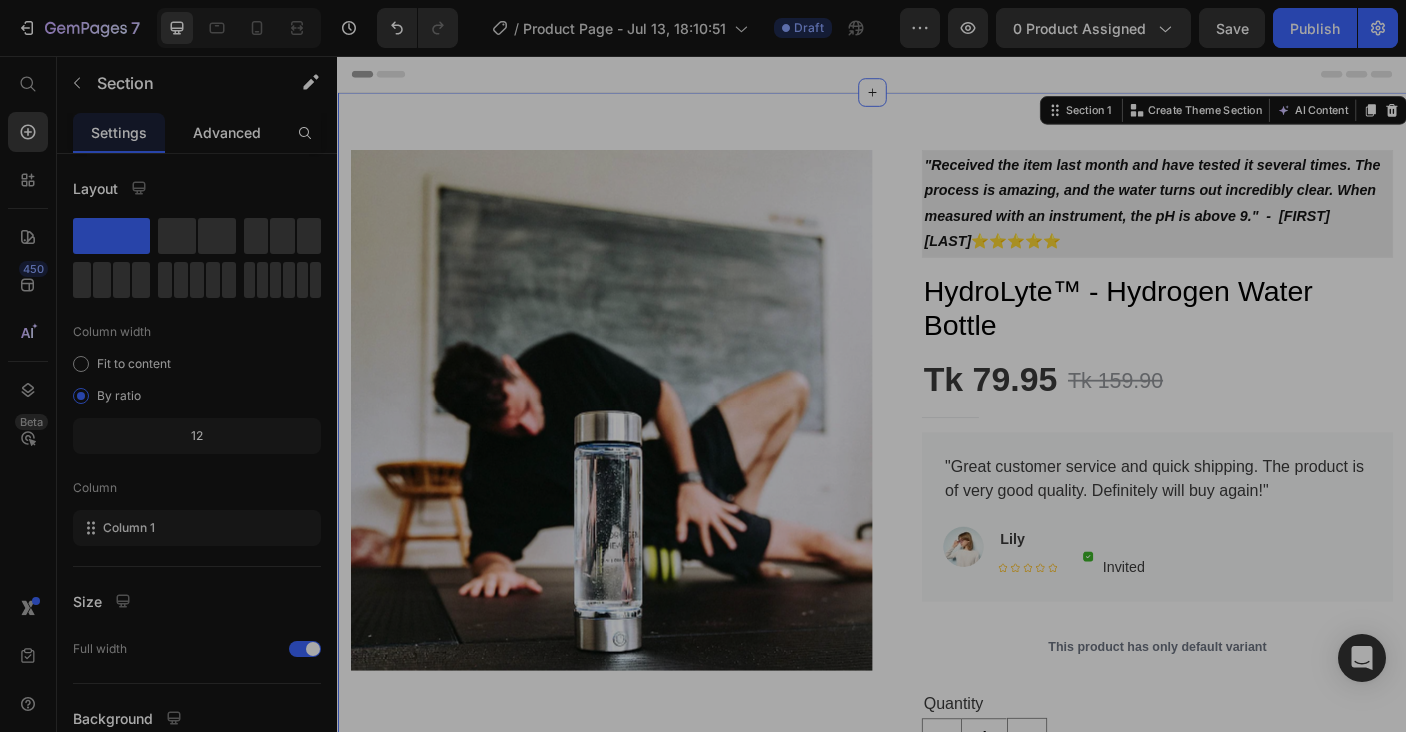 click on "Advanced" at bounding box center [227, 132] 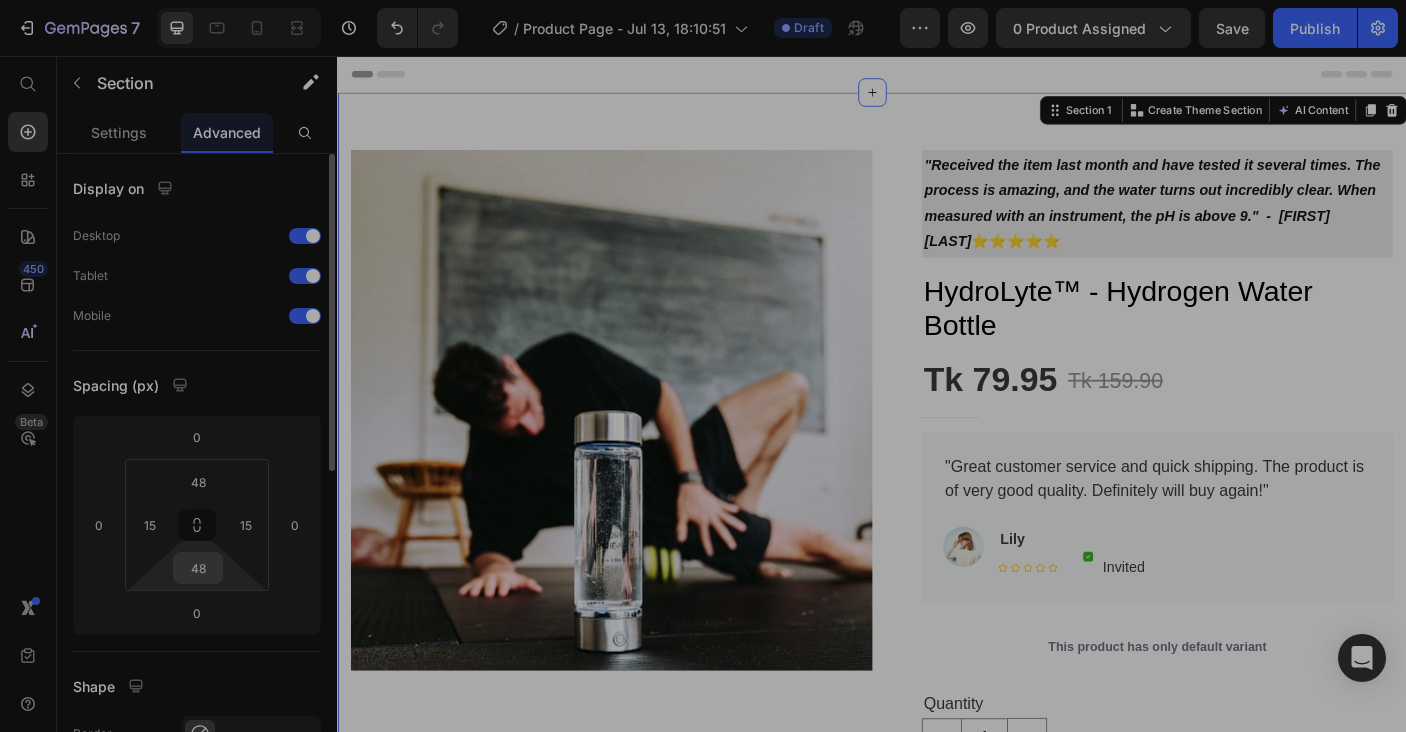 click on "48" at bounding box center [198, 568] 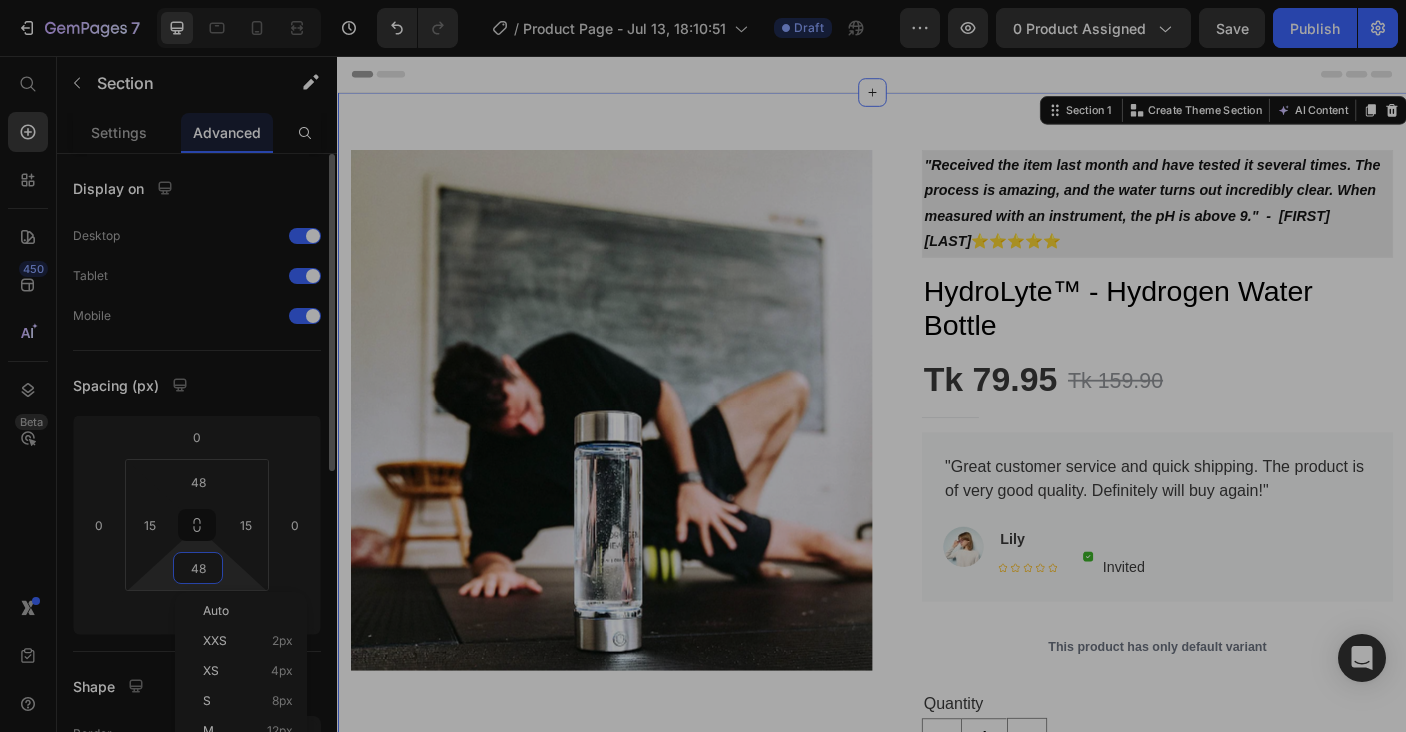 click on "48" at bounding box center [198, 568] 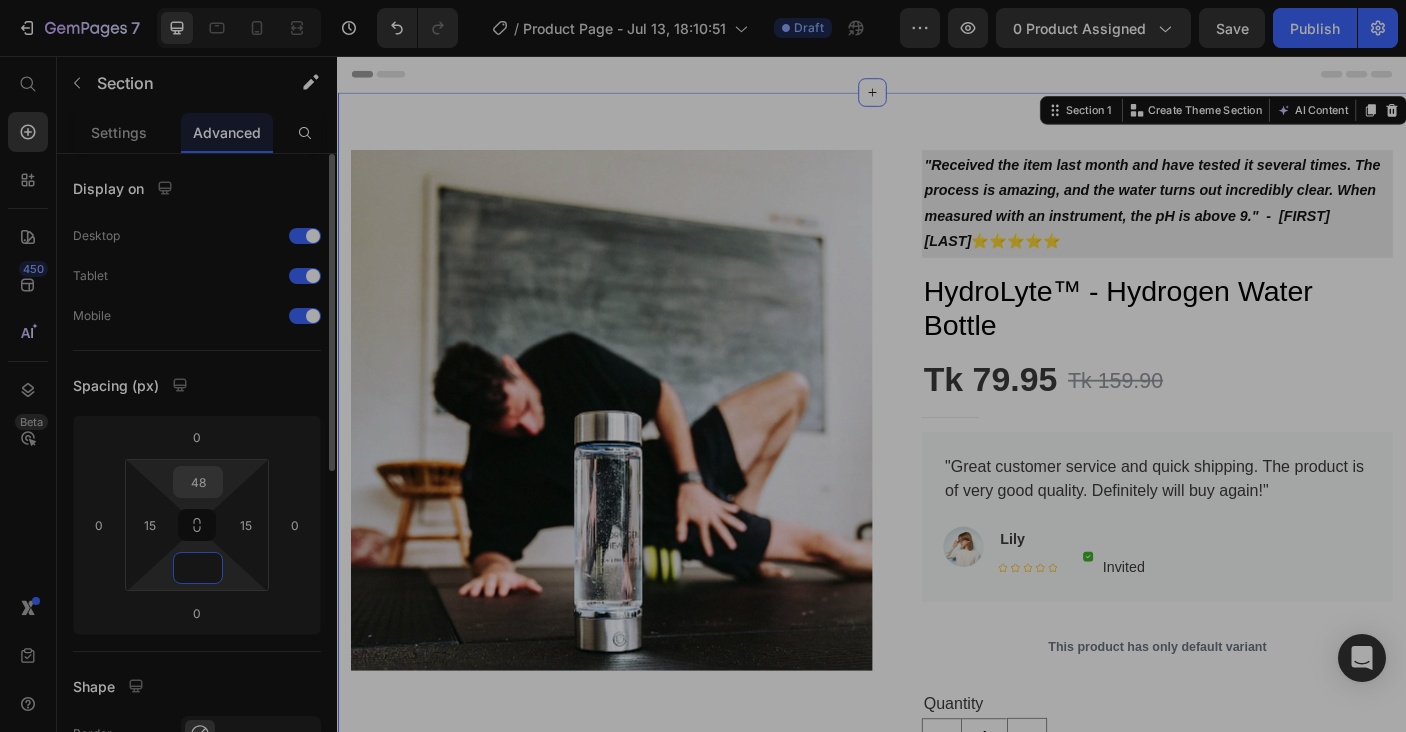 type on "0" 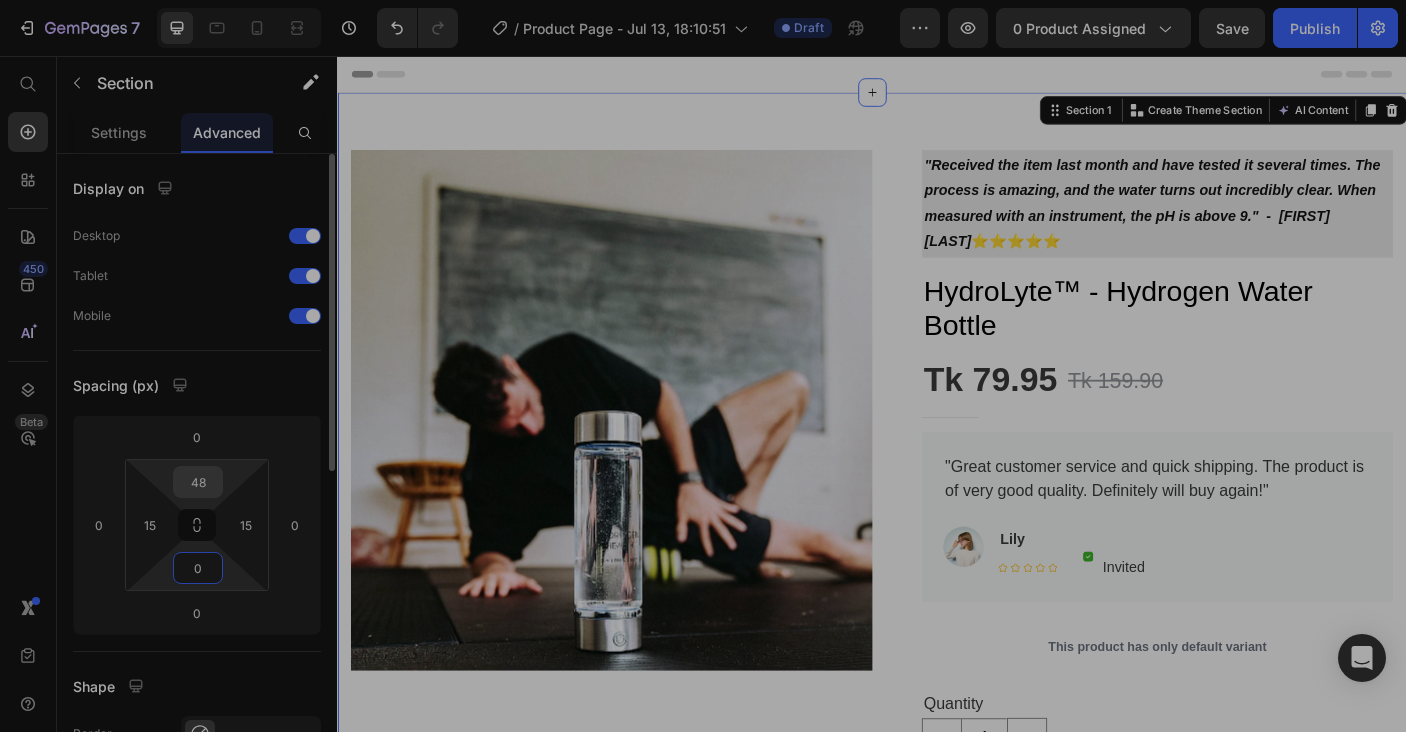 click on "48" at bounding box center (198, 482) 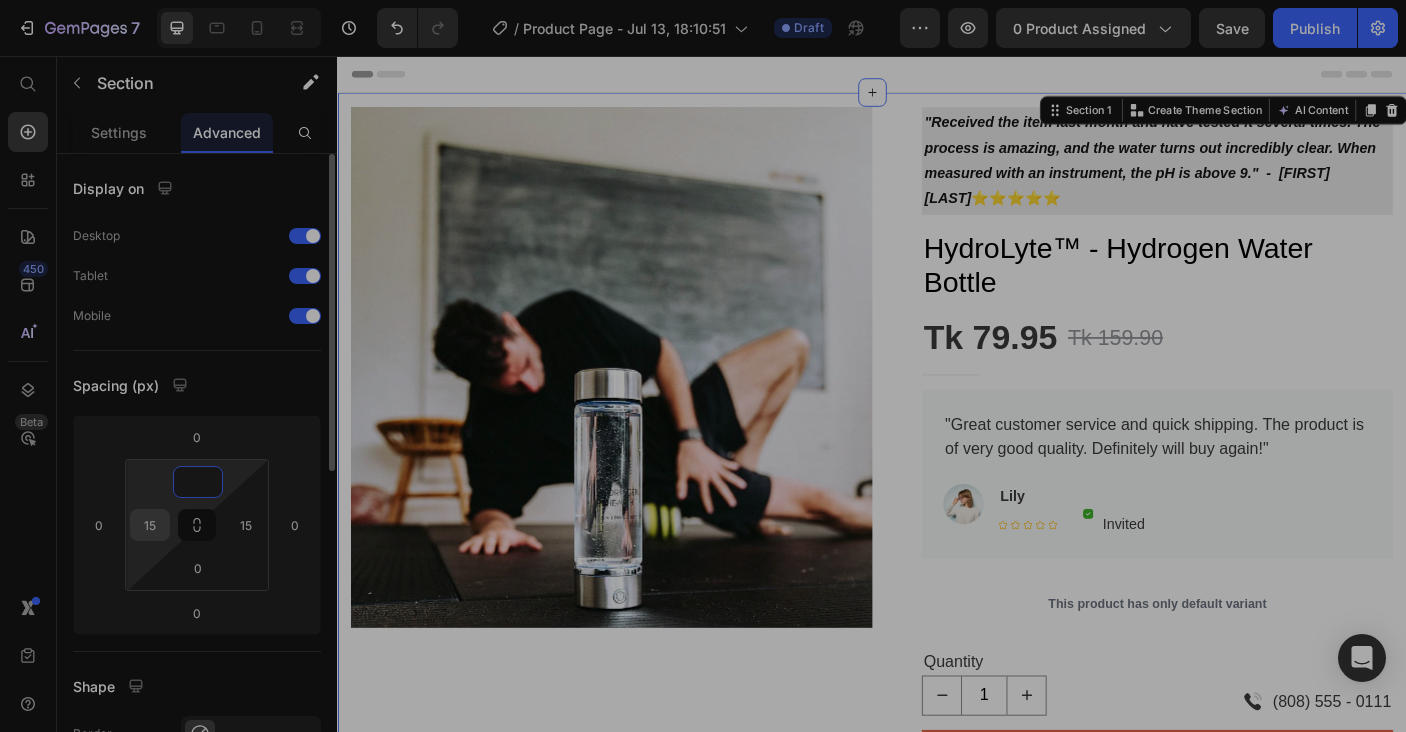 type on "0" 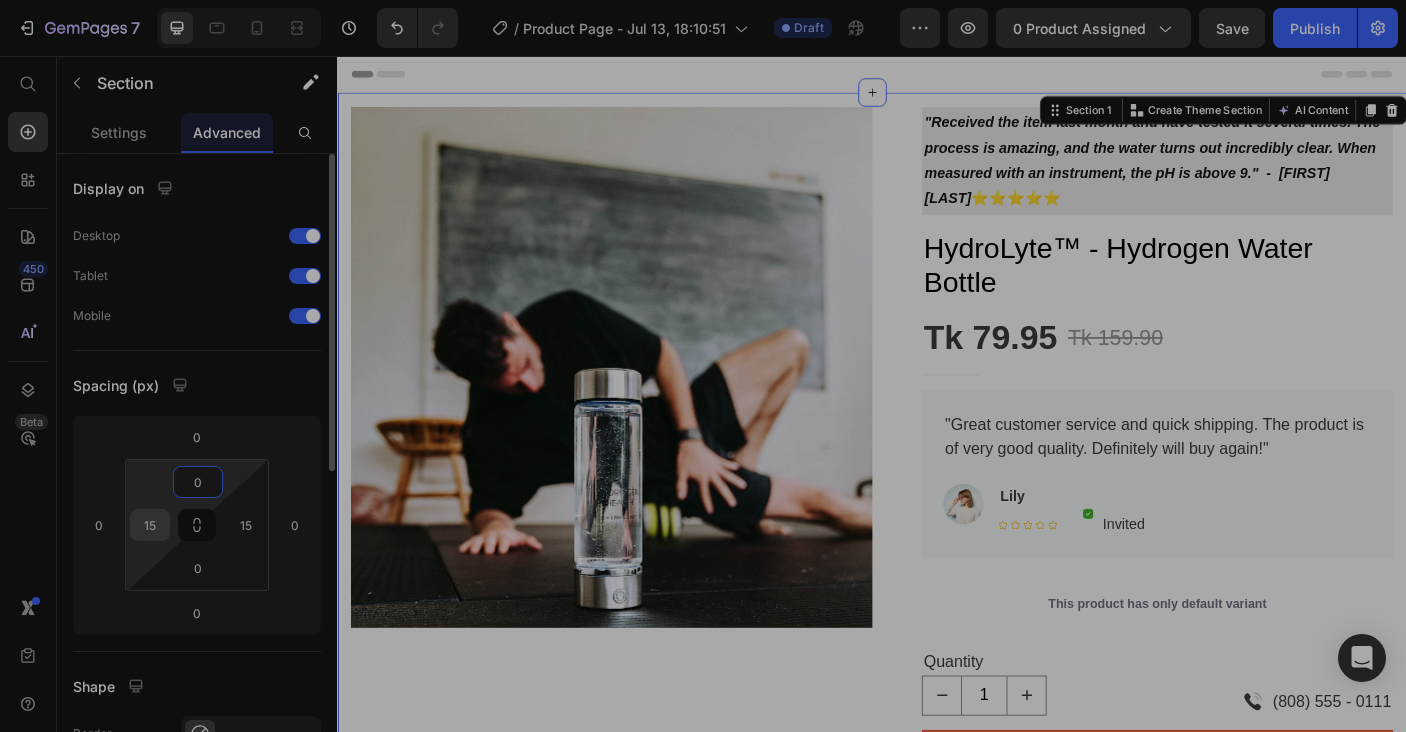 click on "15" at bounding box center (150, 525) 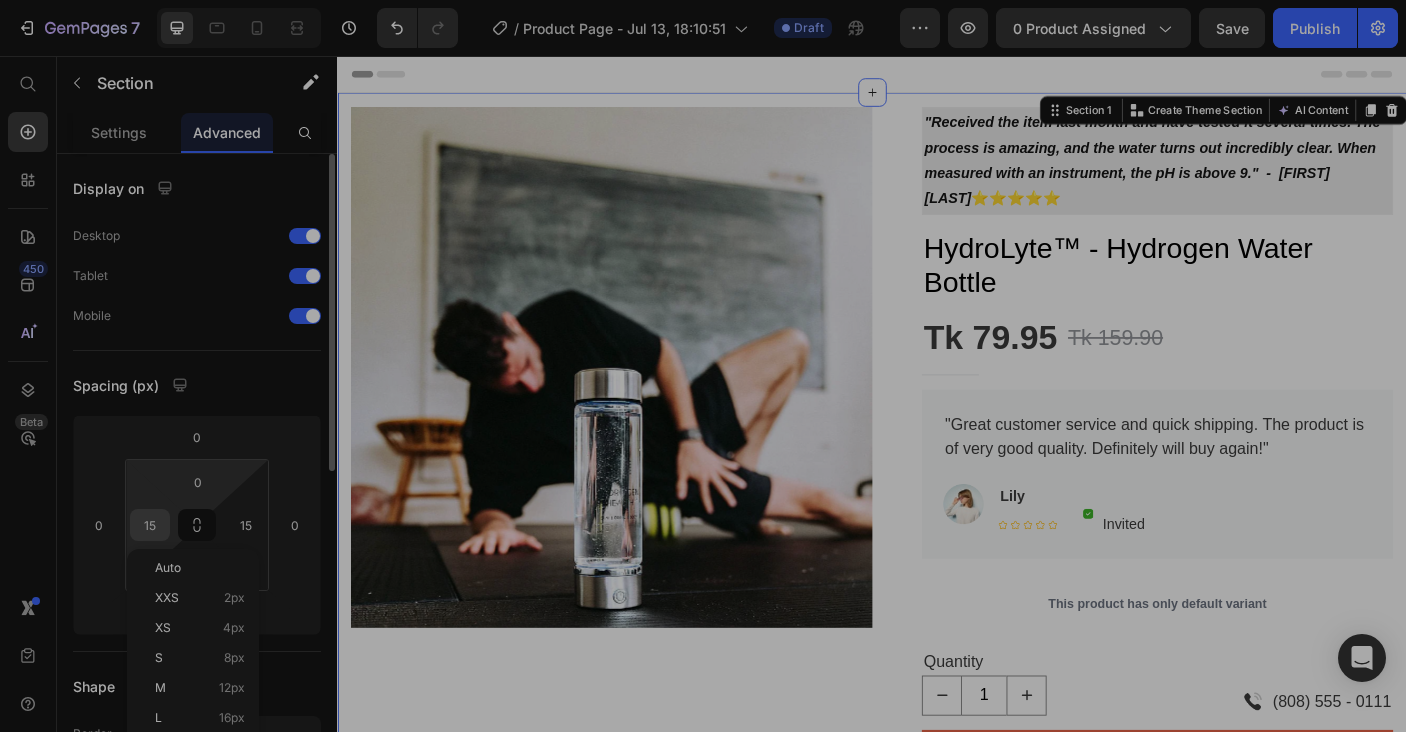 click on "15" at bounding box center [150, 525] 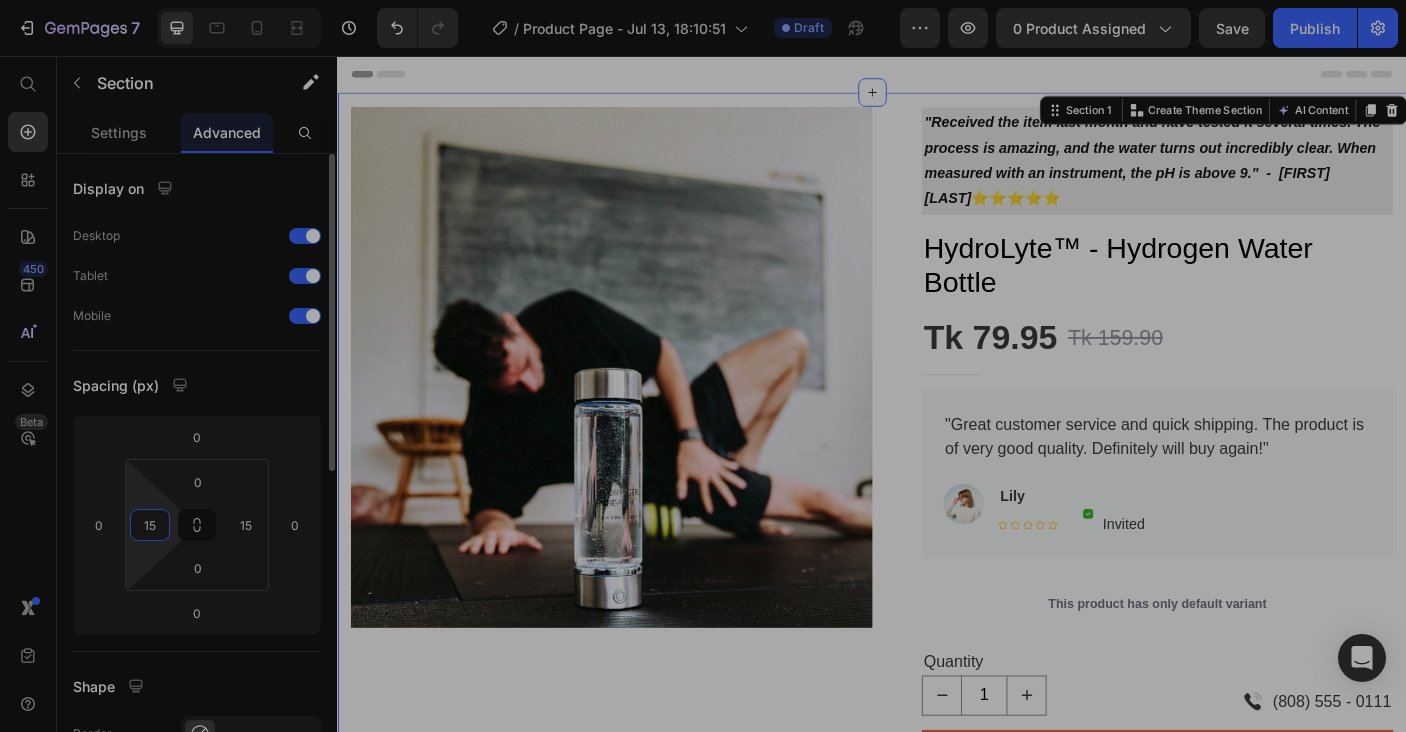 click on "15" at bounding box center [150, 525] 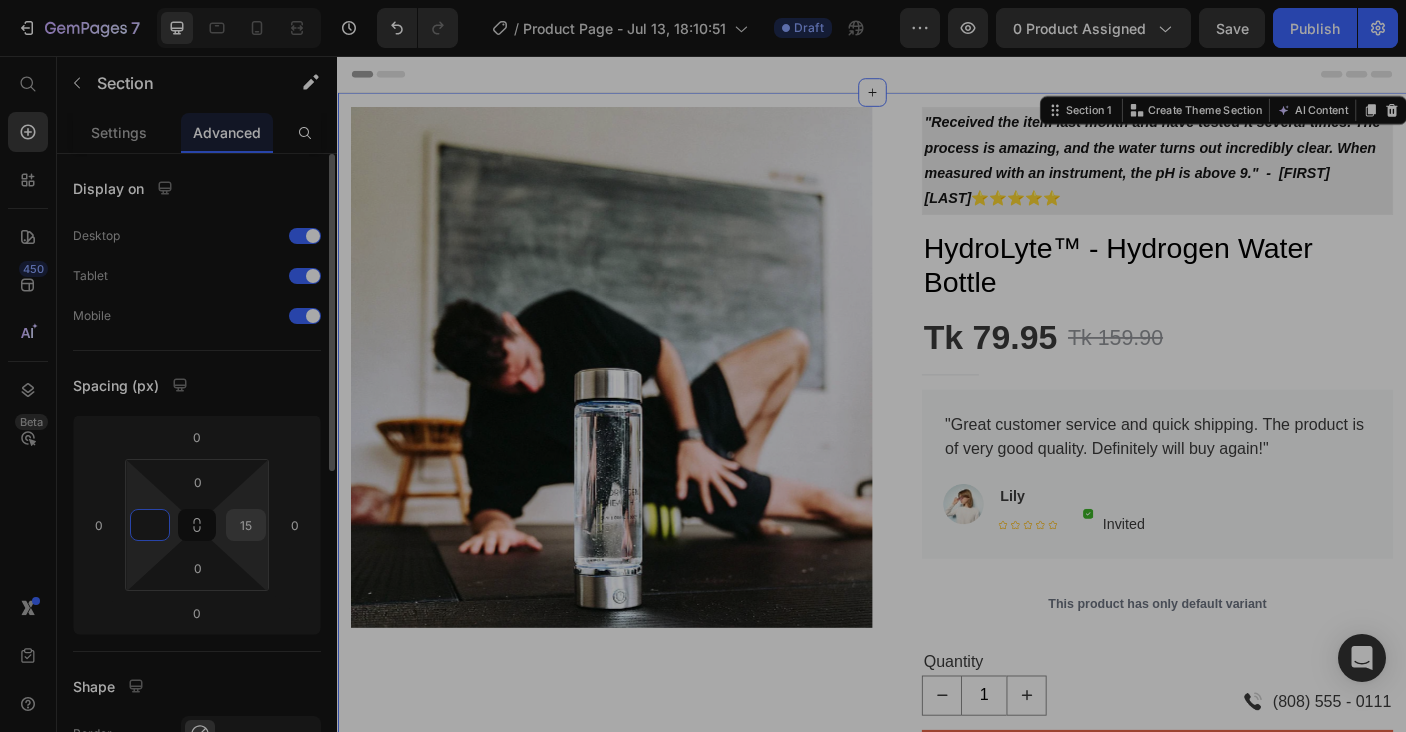 type on "0" 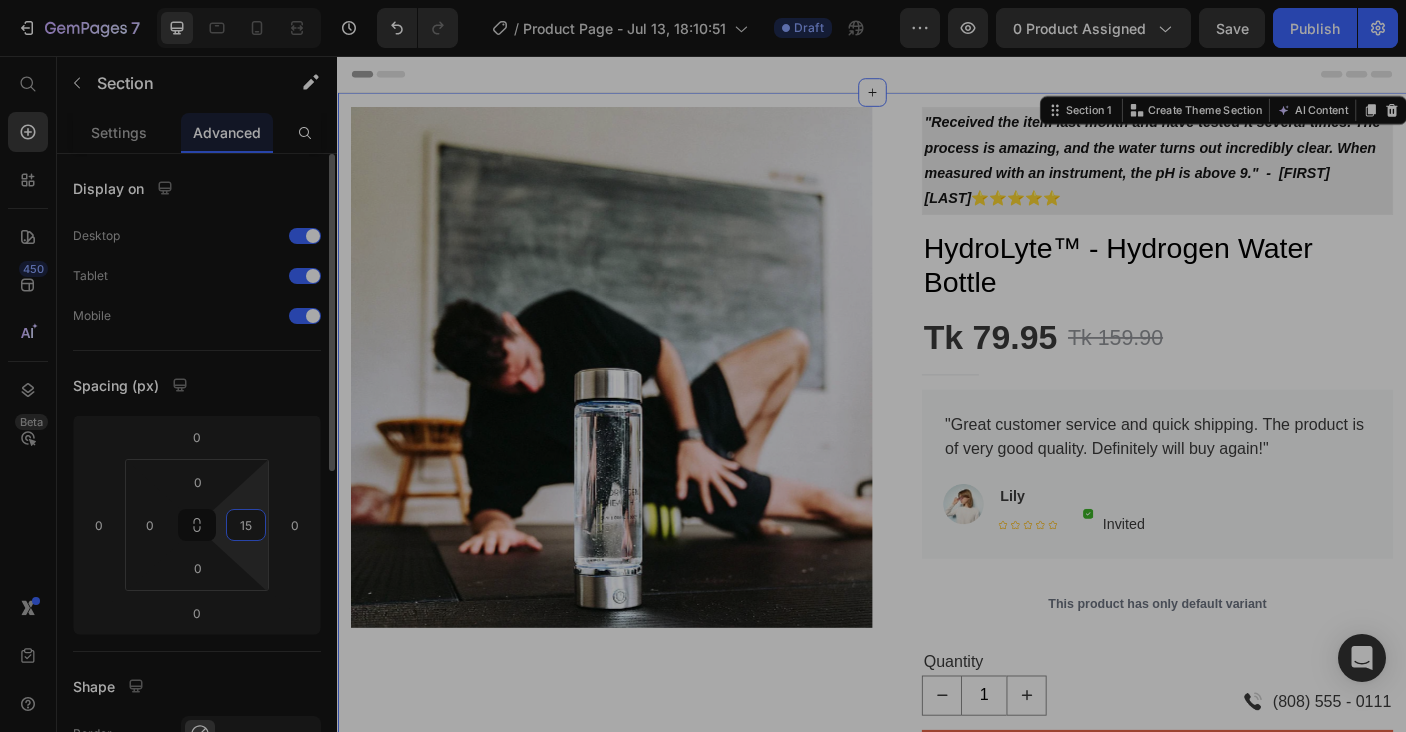 click on "15" at bounding box center [246, 525] 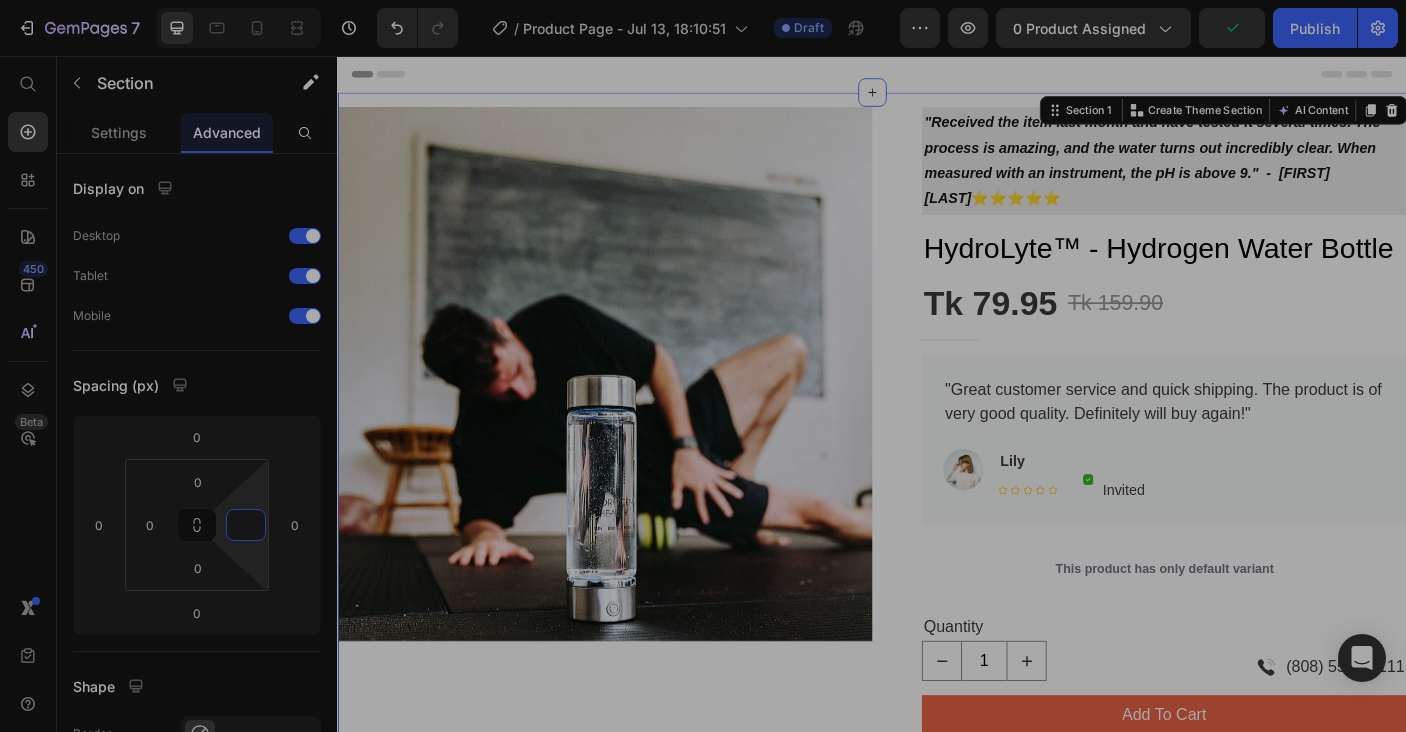 type on "0" 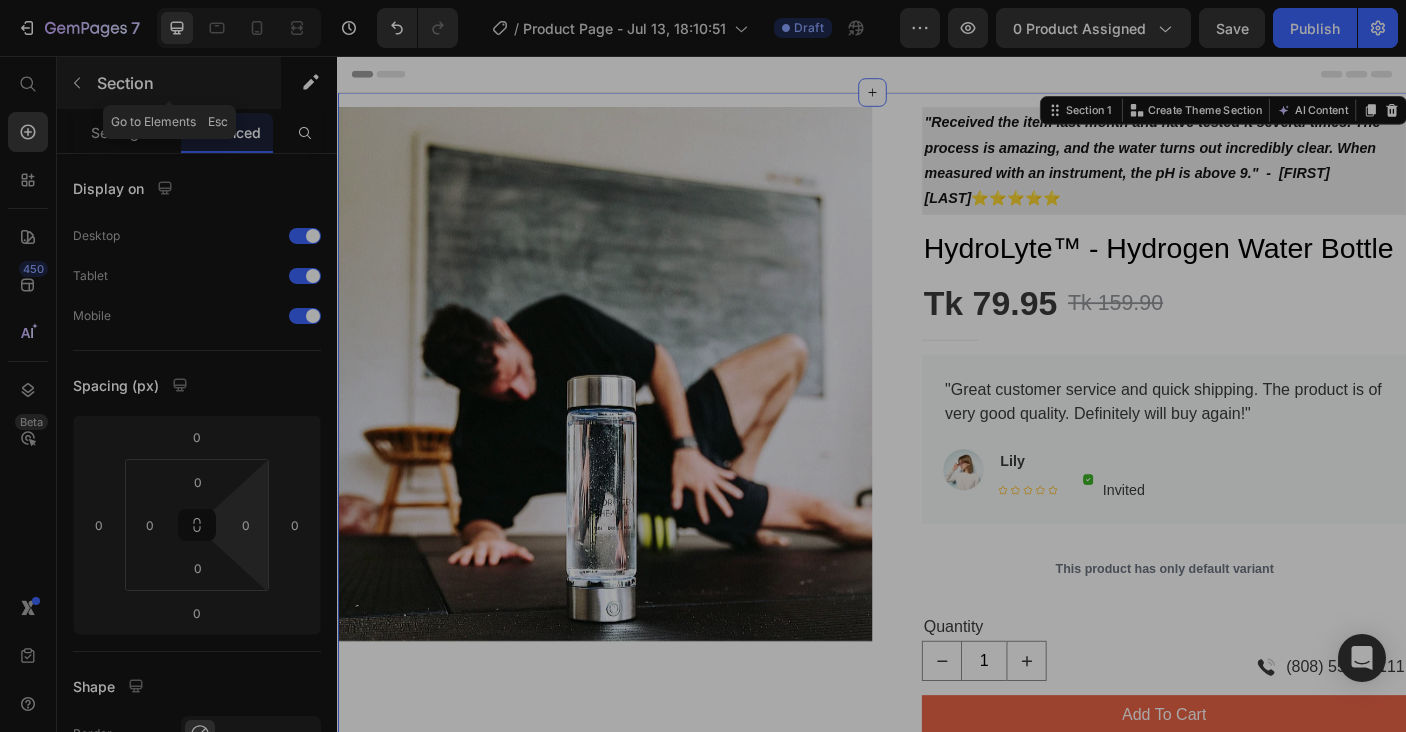 click 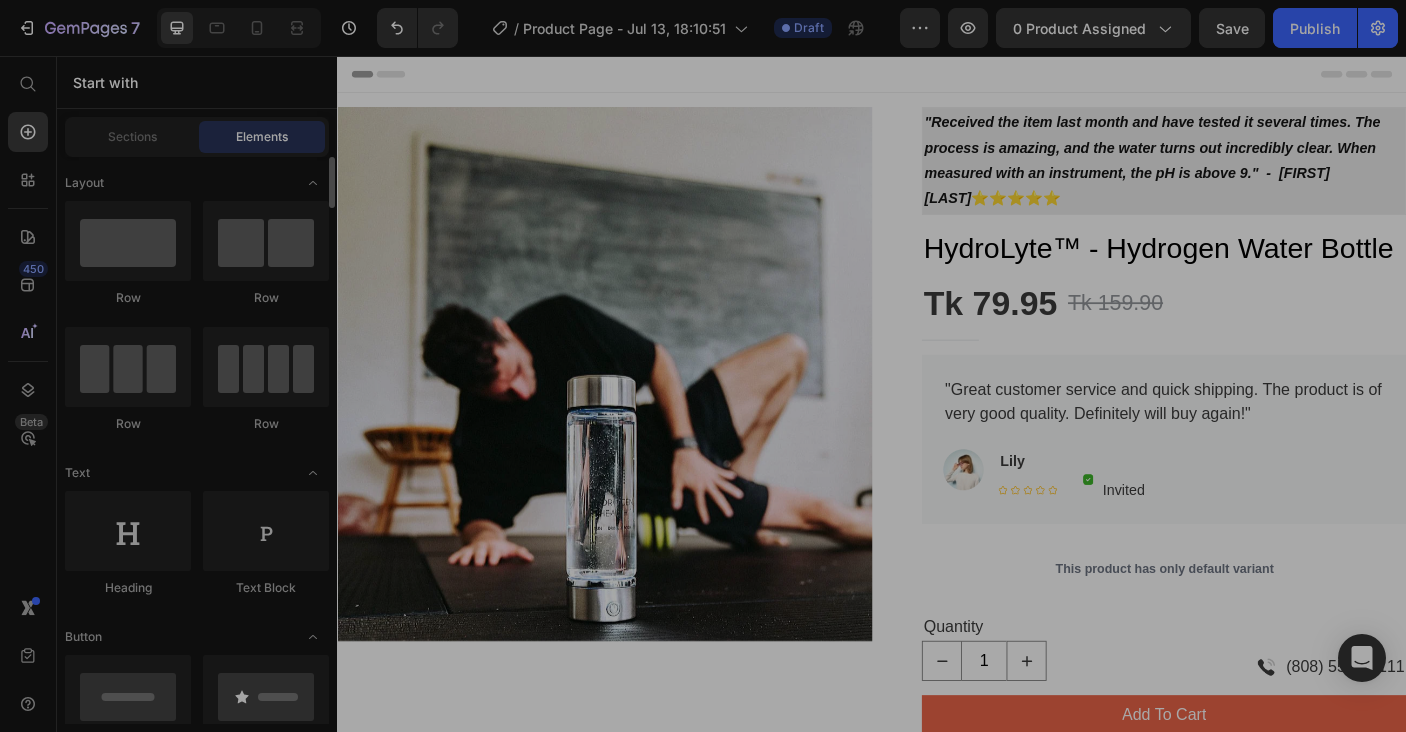 scroll, scrollTop: 534, scrollLeft: 0, axis: vertical 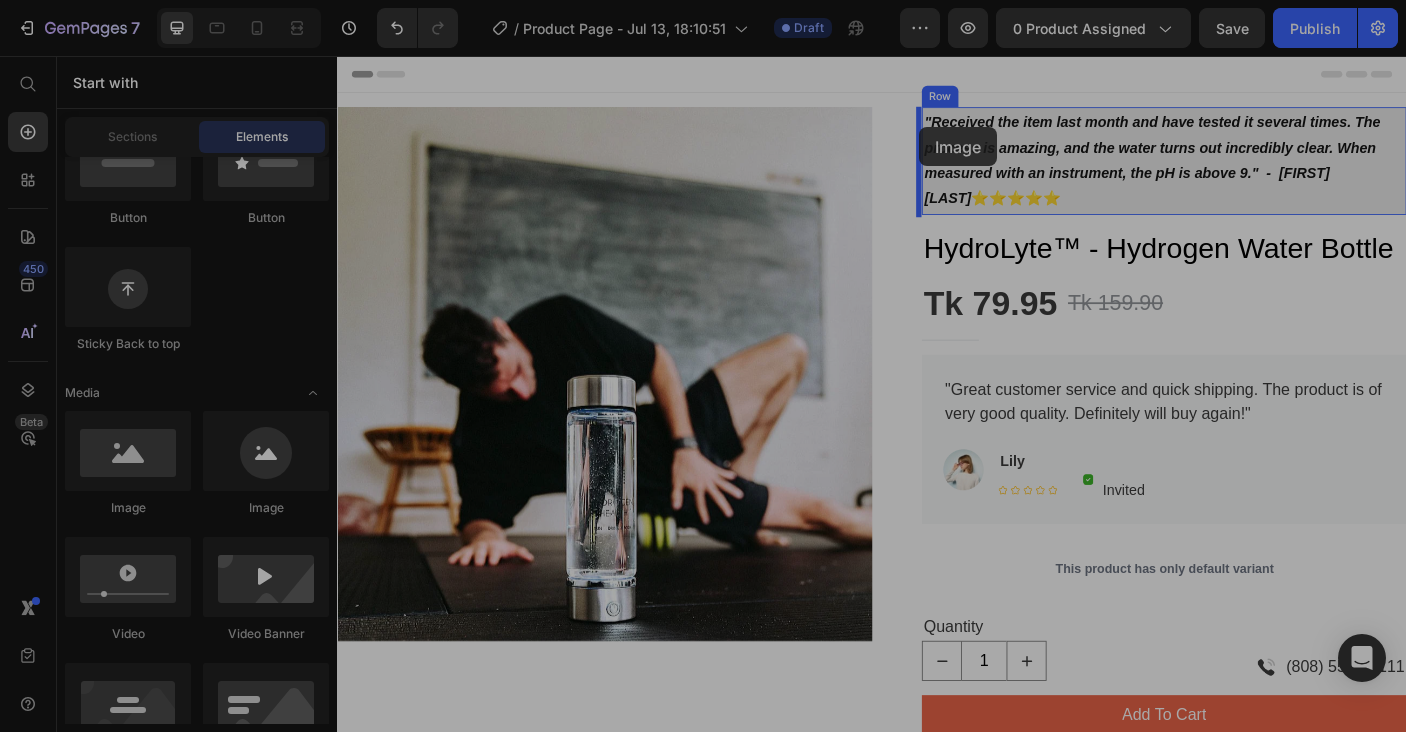 drag, startPoint x: 649, startPoint y: 524, endPoint x: 990, endPoint y: 136, distance: 516.5511 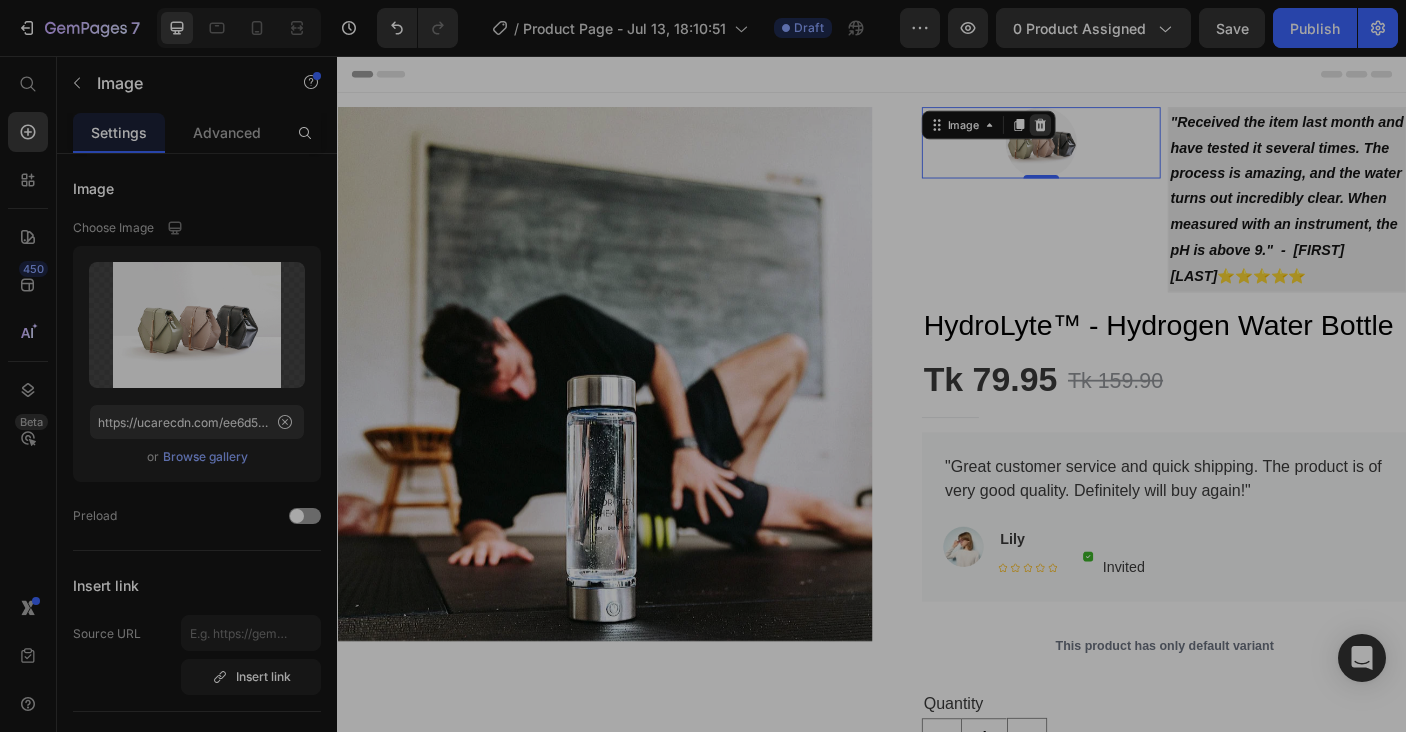 click 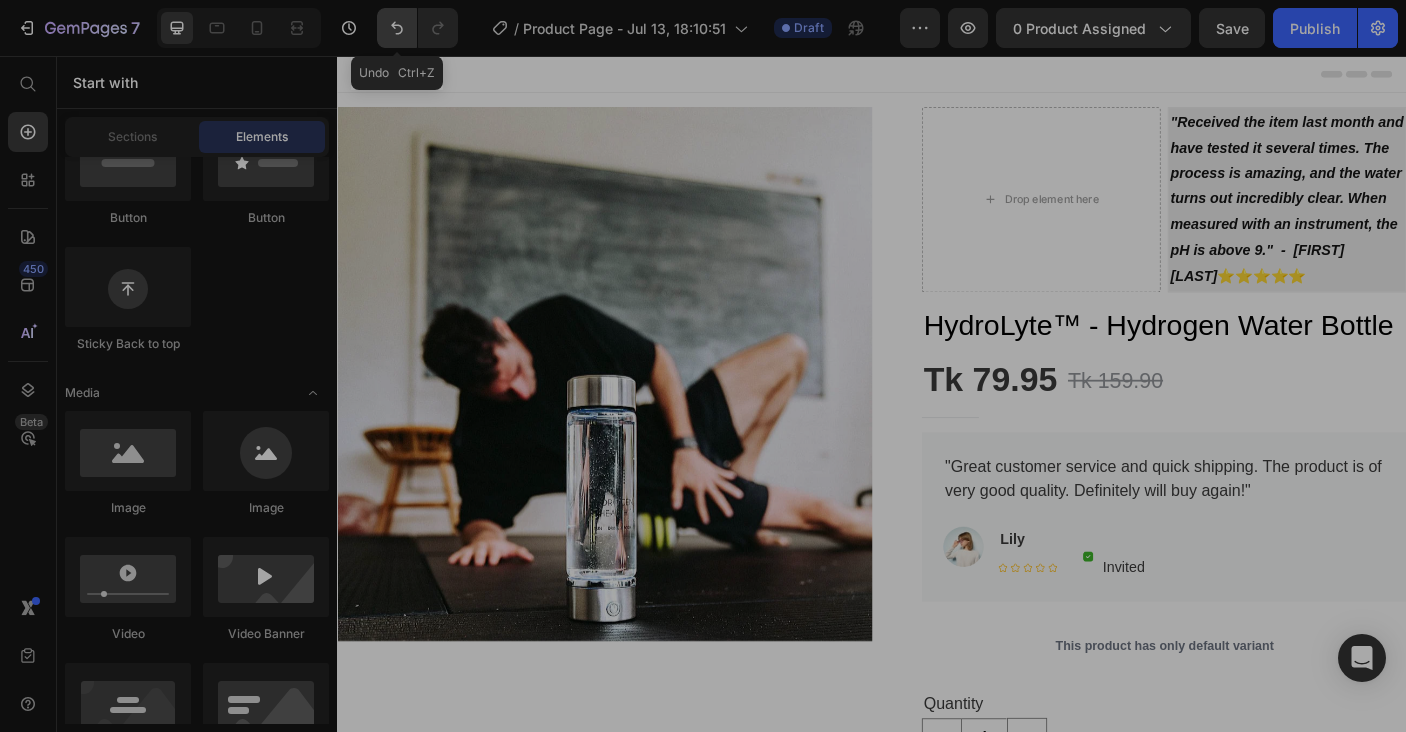click 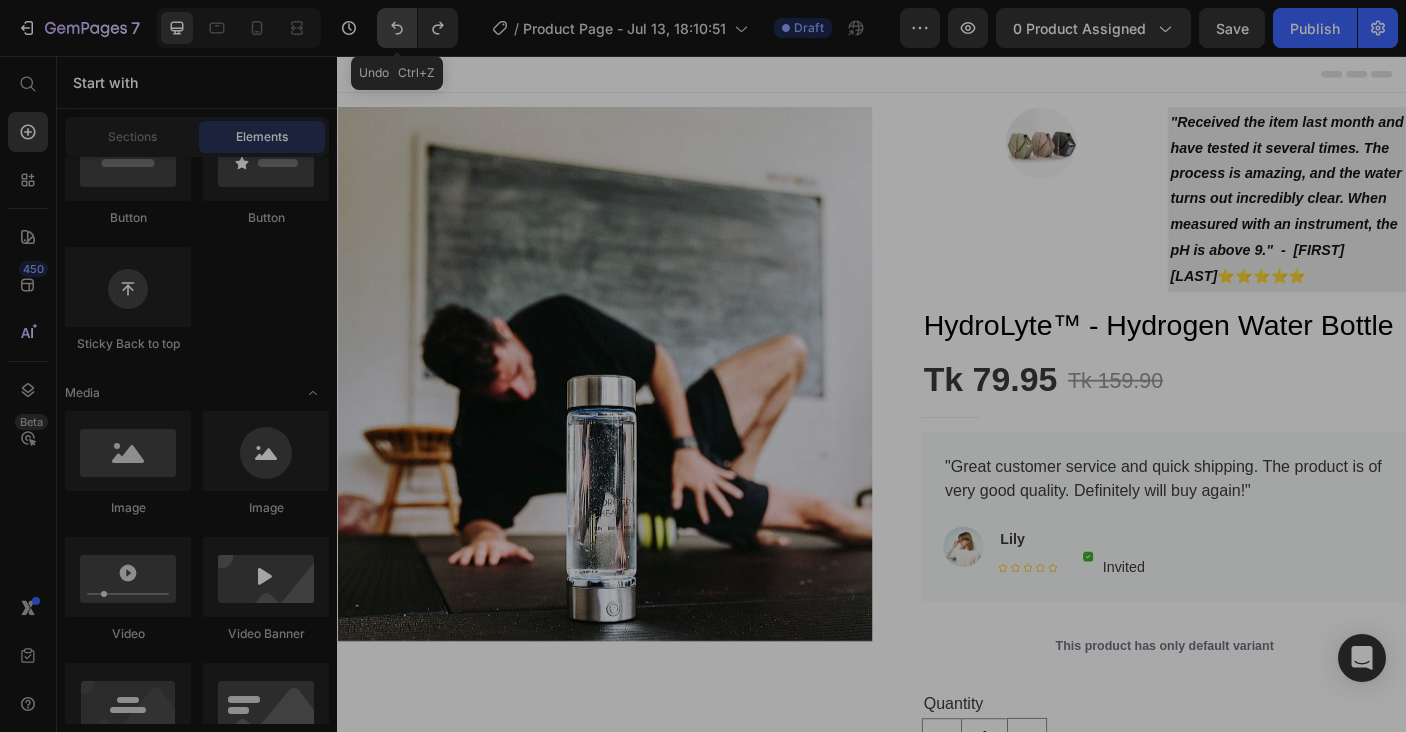 click 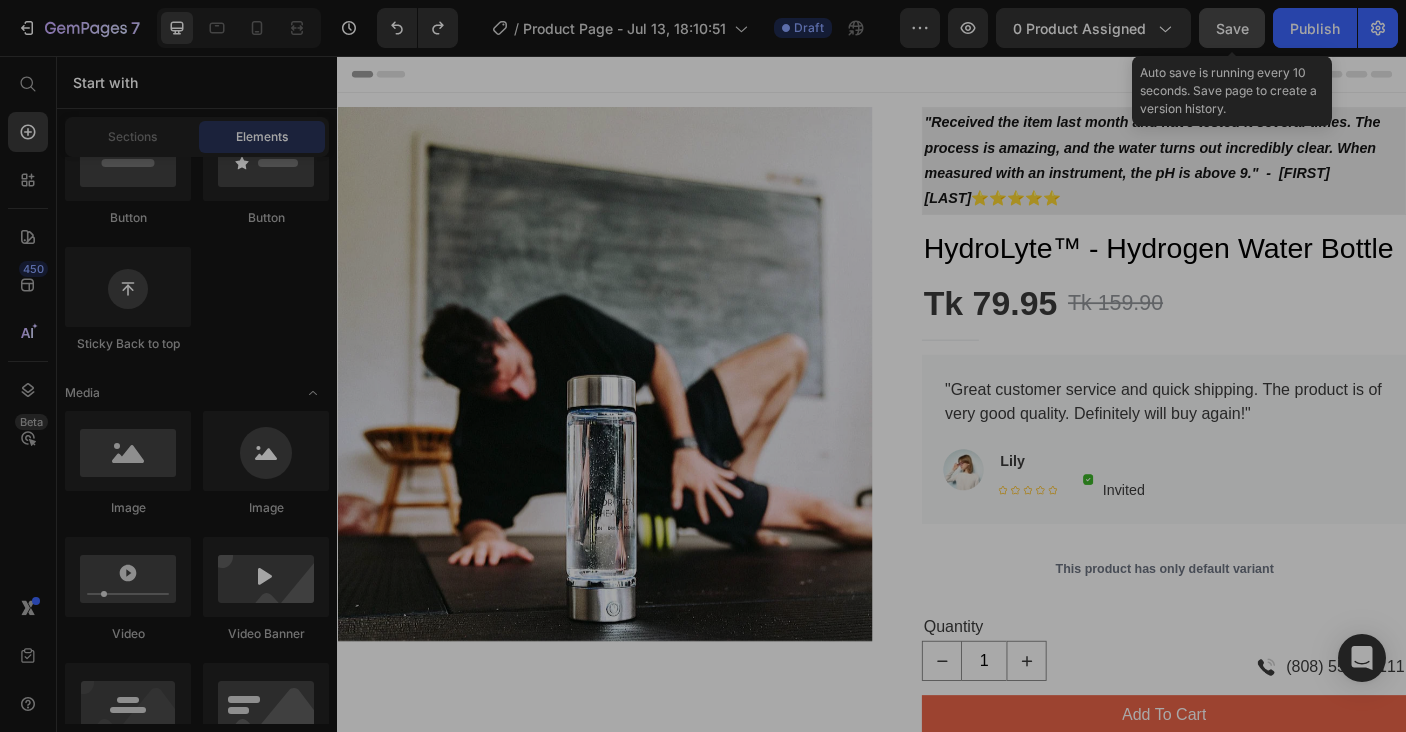 click on "Save" at bounding box center (1232, 28) 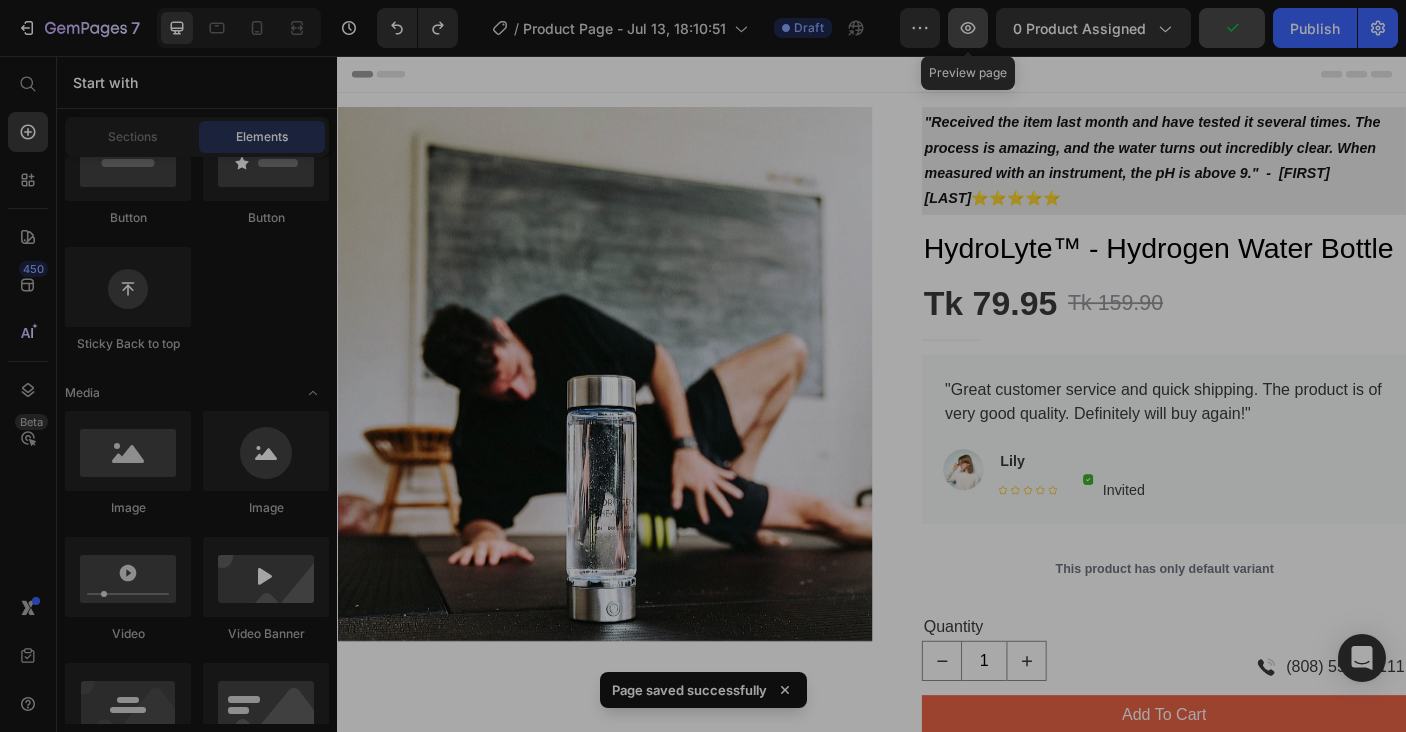 click 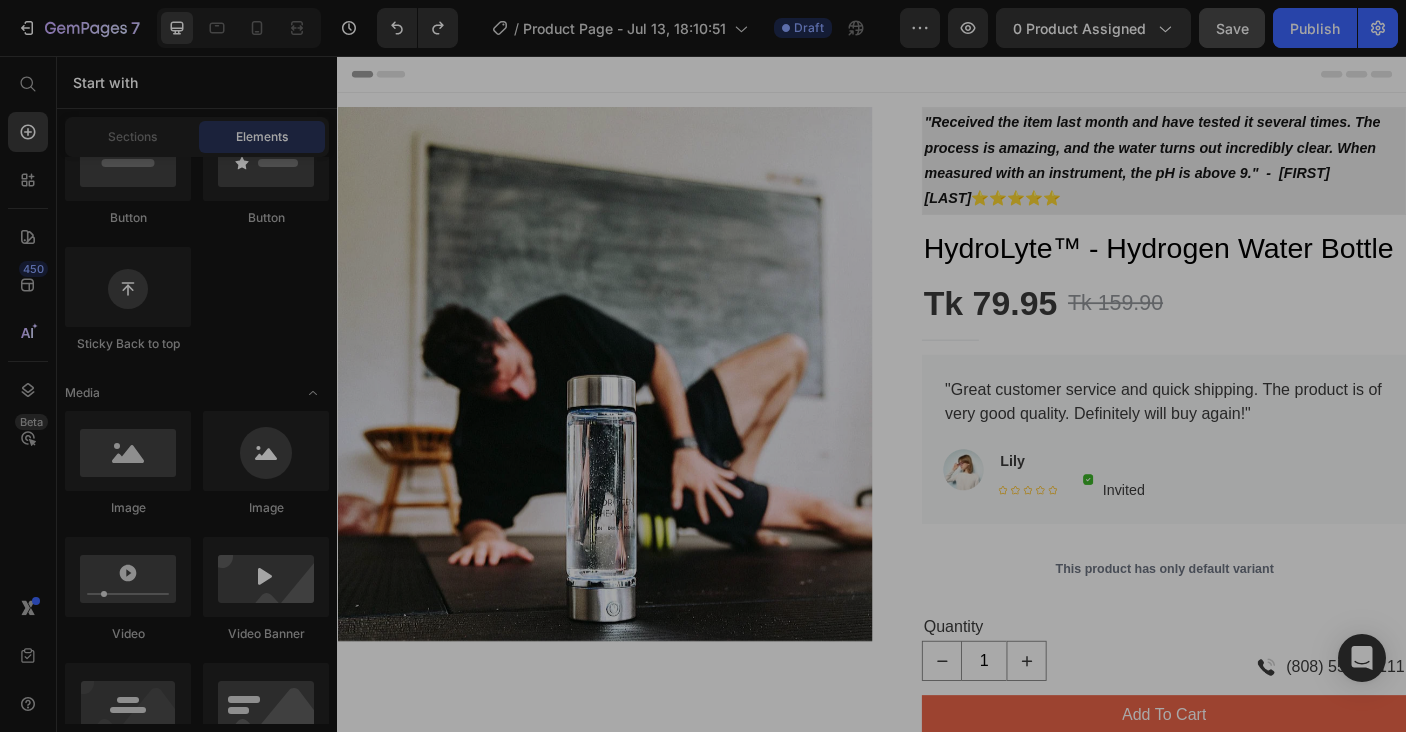 scroll, scrollTop: 800, scrollLeft: 0, axis: vertical 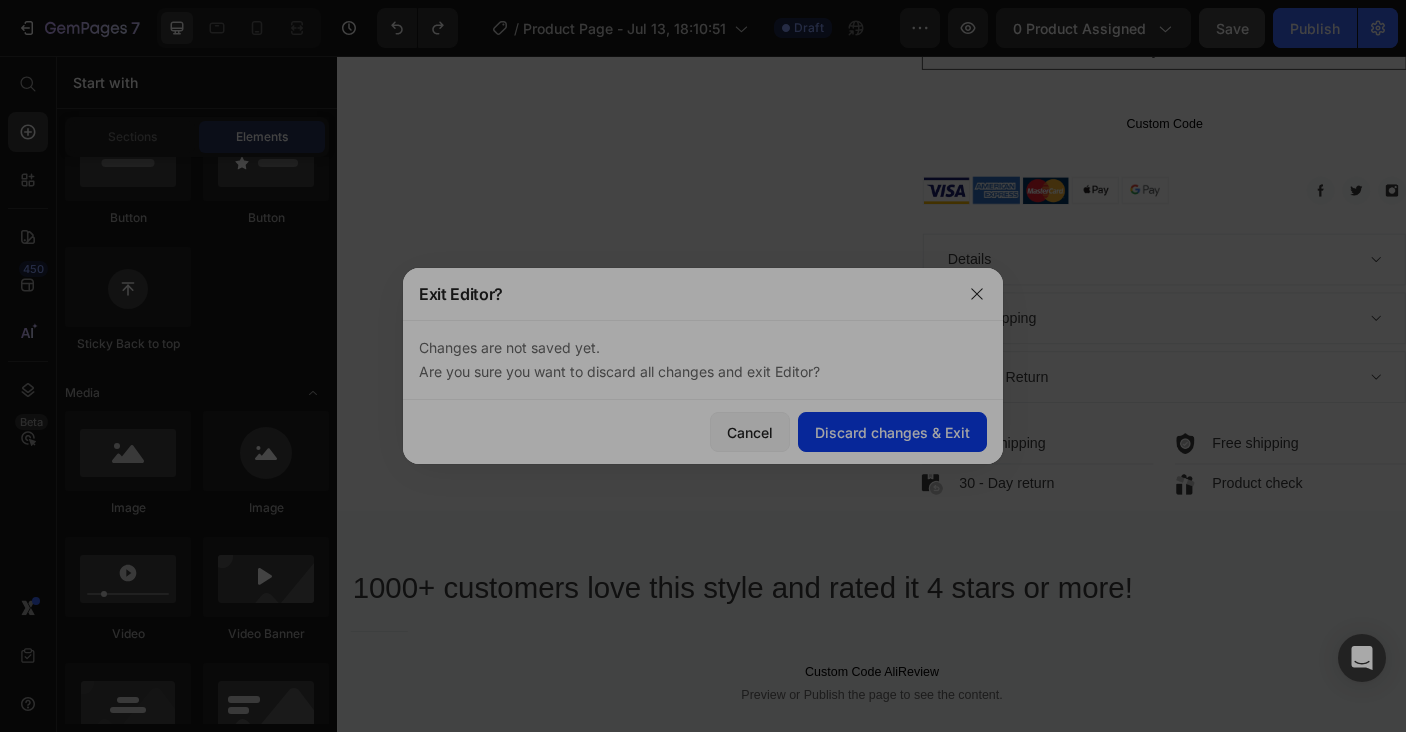 click on "Discard changes & Exit" 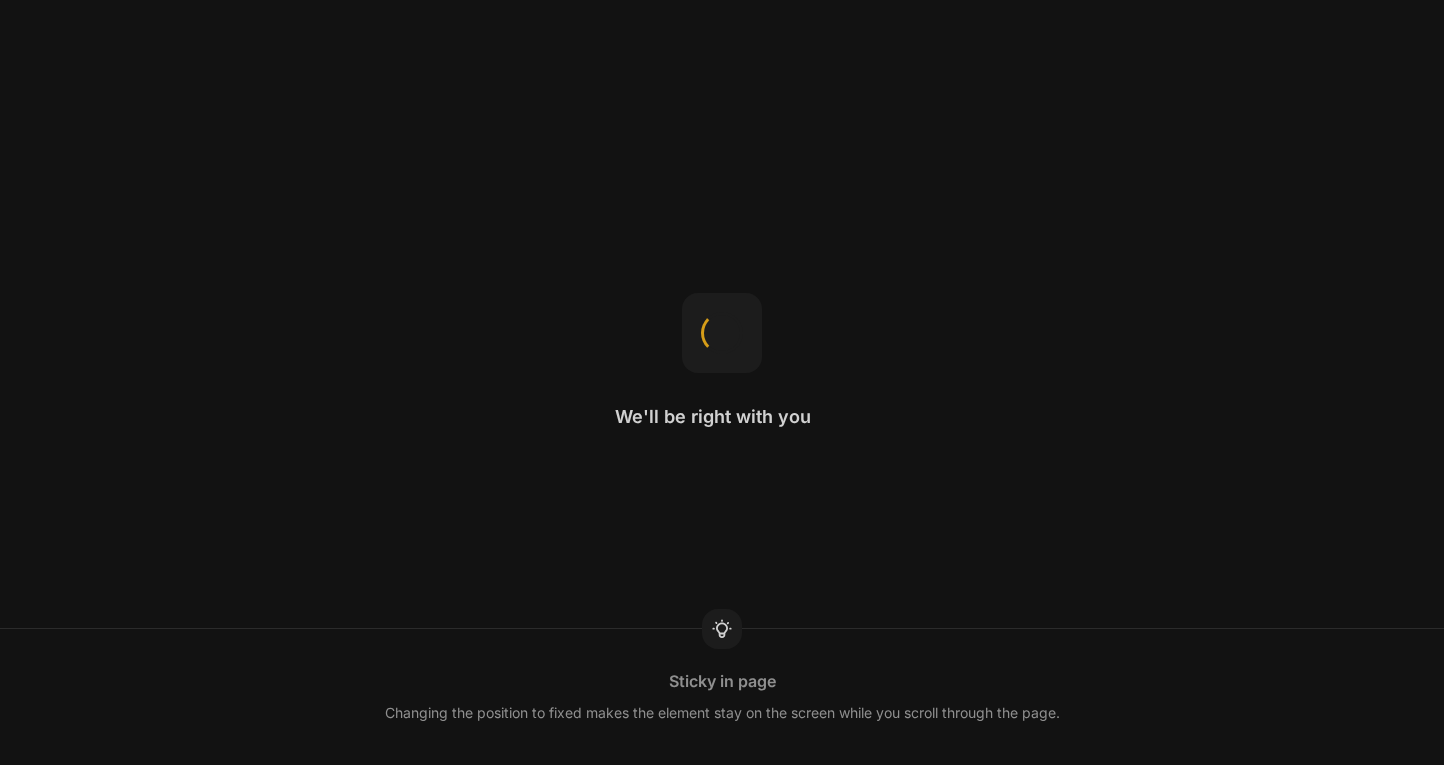 scroll, scrollTop: 0, scrollLeft: 0, axis: both 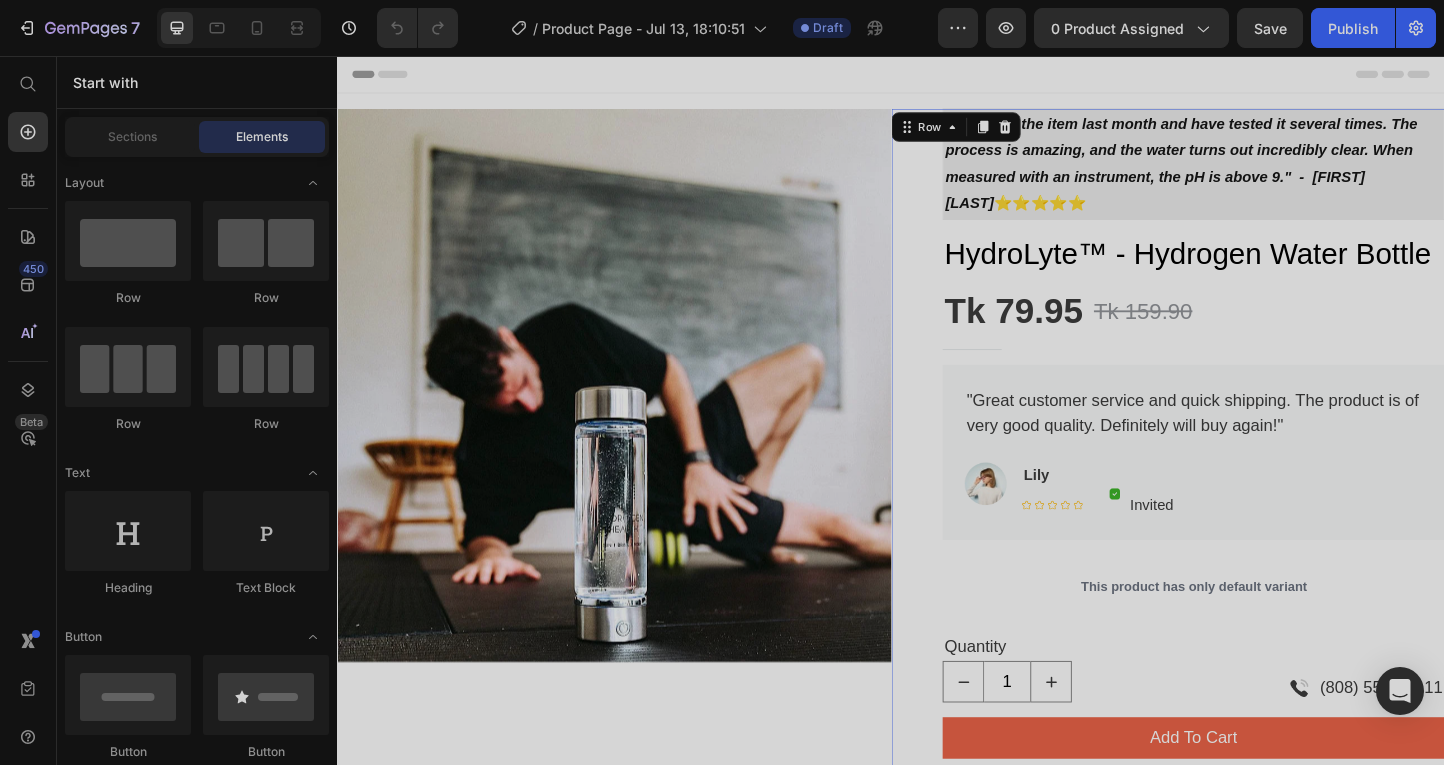 click on ""Received the item last month and have tested it several times. The process is amazing, and the water turns out incredibly clear. When measured with an instrument, the pH is above 9."  -  Linda T   ⭐⭐⭐⭐⭐ Text Block Row HydroLyte™ - Hydrogen Water Bottle Product Title Tk 79.95 Product Price Tk 159.90 Product Price Row                Title Line Short top in soft fabric with a square neckline and draped bodice. Long sleeves with narrow elastic at shoulders and cuffs. Lined bodice. Text block "Great customer service and quick shipping. The product is of very good quality. Definitely will buy again!" Text block Image Lily Text block
Icon
Icon
Icon
Icon
Icon Icon List Hoz Image Invited Text block Row Row Row Row This product has only default variant Product Variants & Swatches Quantity Text block 1 Product Quantity Image (808) 555 - 0111 Text block Row Row add to cart Product Cart Button buy now Product Cart Button" at bounding box center (1237, 739) 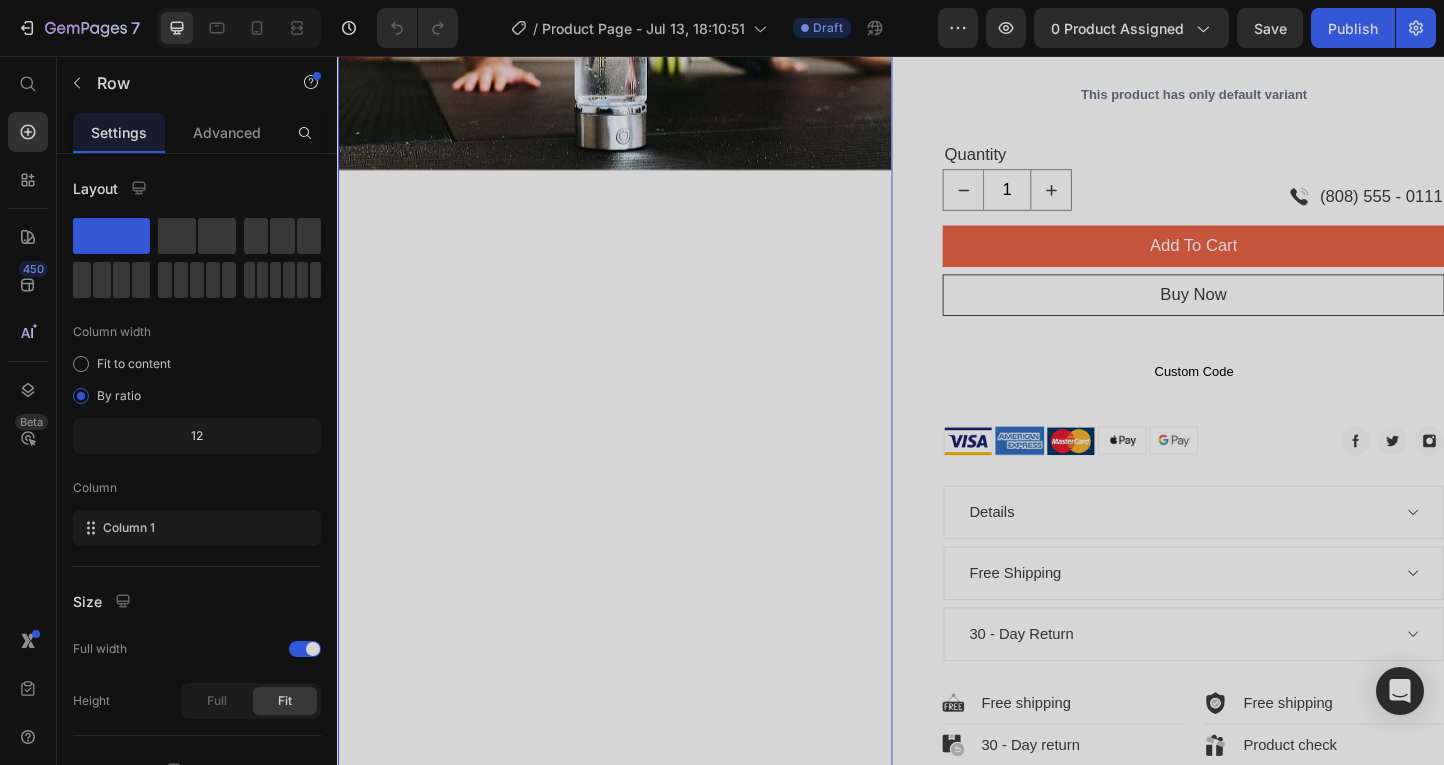 scroll, scrollTop: 0, scrollLeft: 0, axis: both 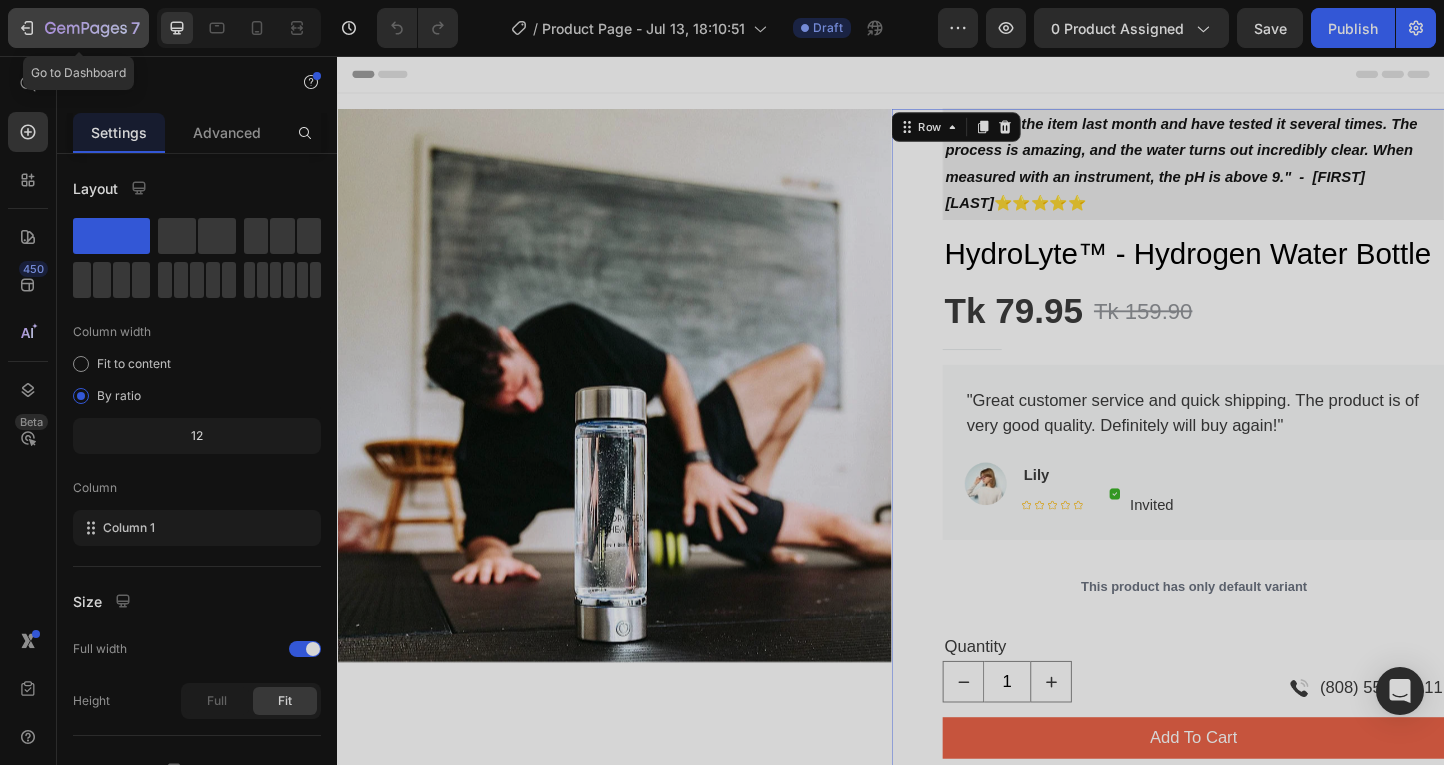 click 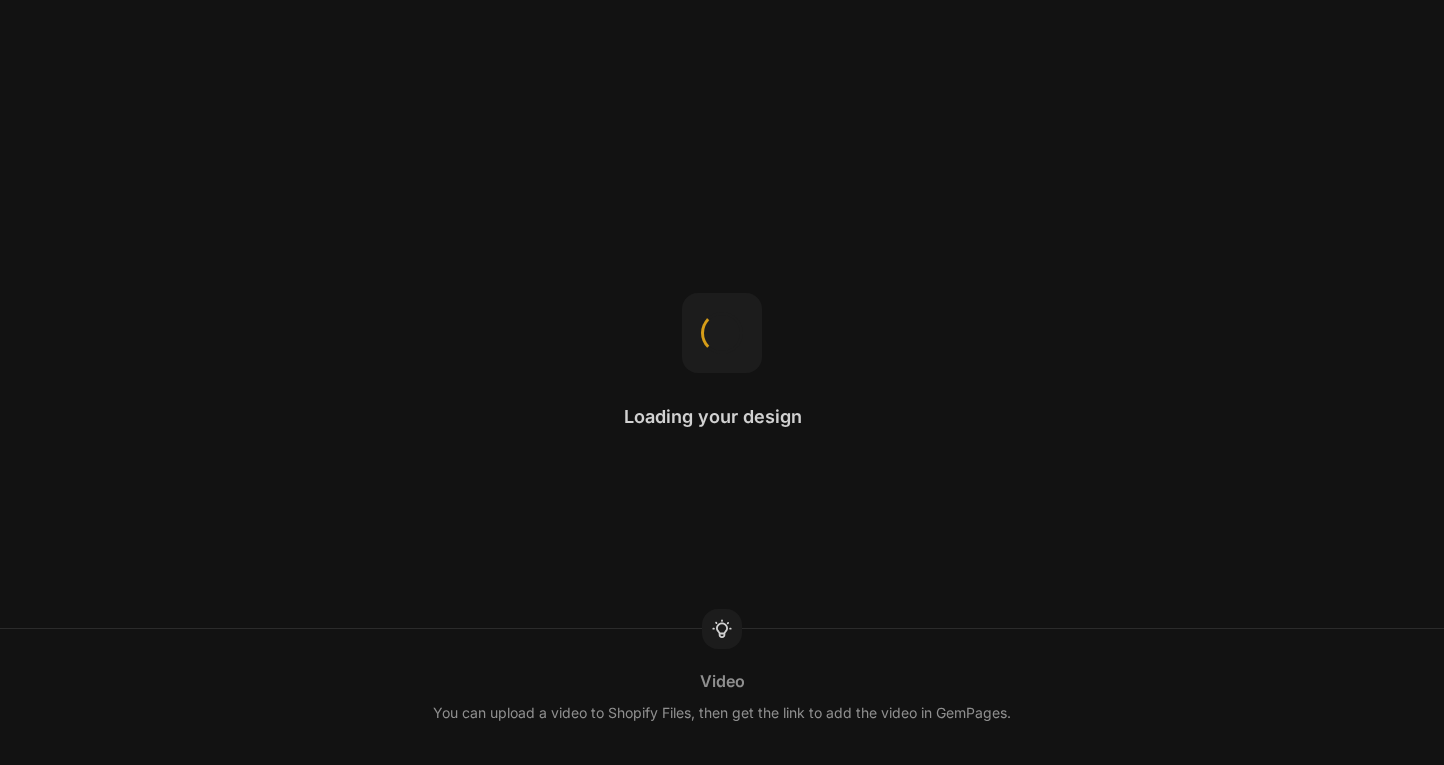 scroll, scrollTop: 0, scrollLeft: 0, axis: both 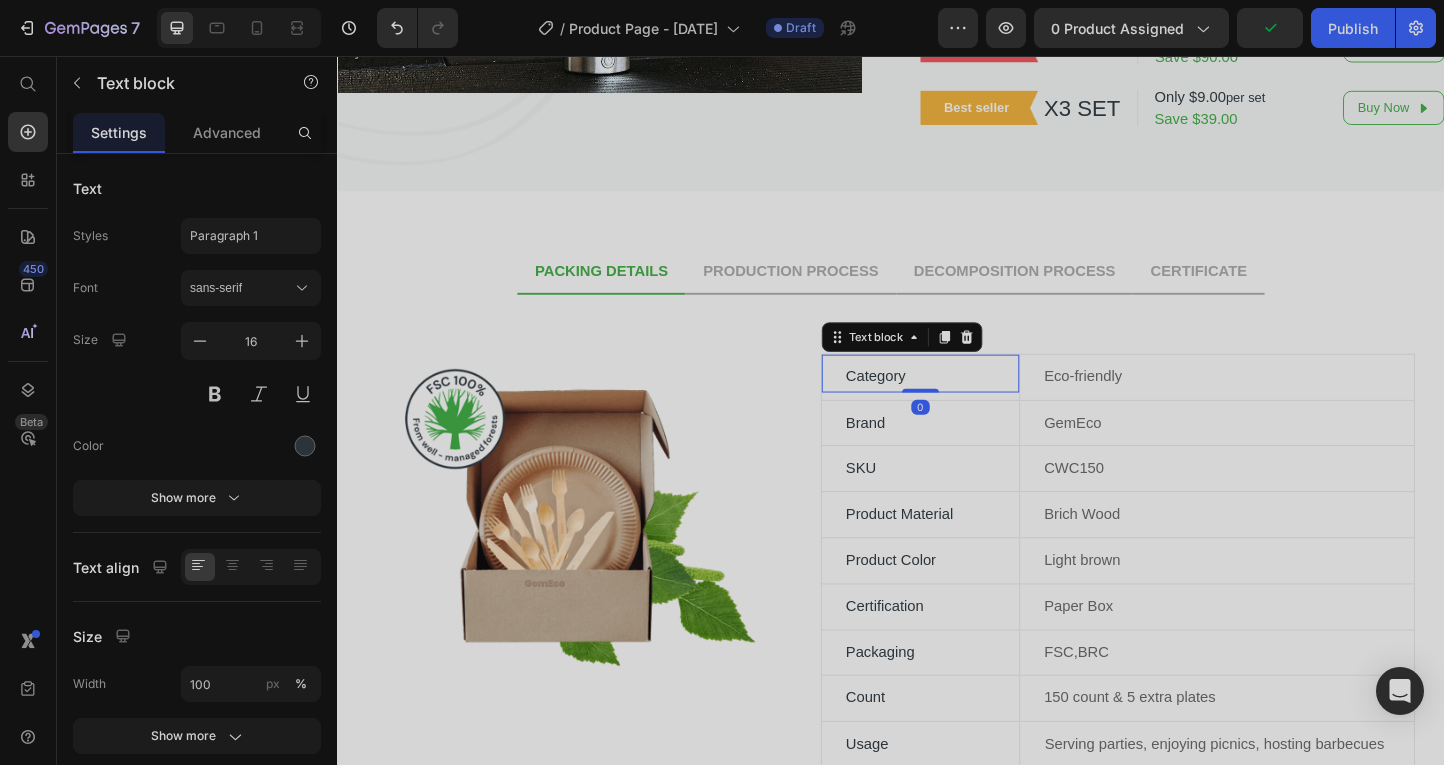 click on "Category" at bounding box center (969, 404) 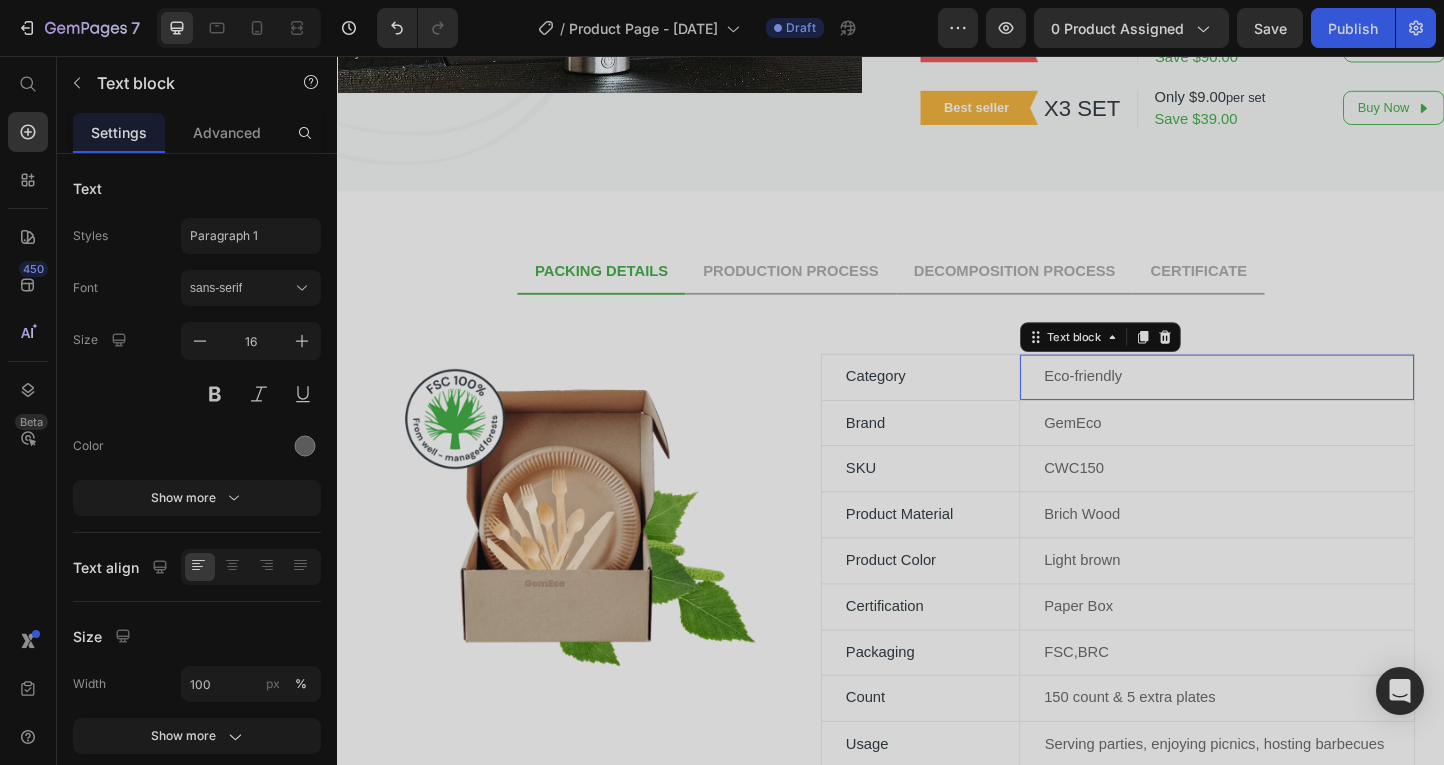 click on "Eco-friendly" at bounding box center (1302, 404) 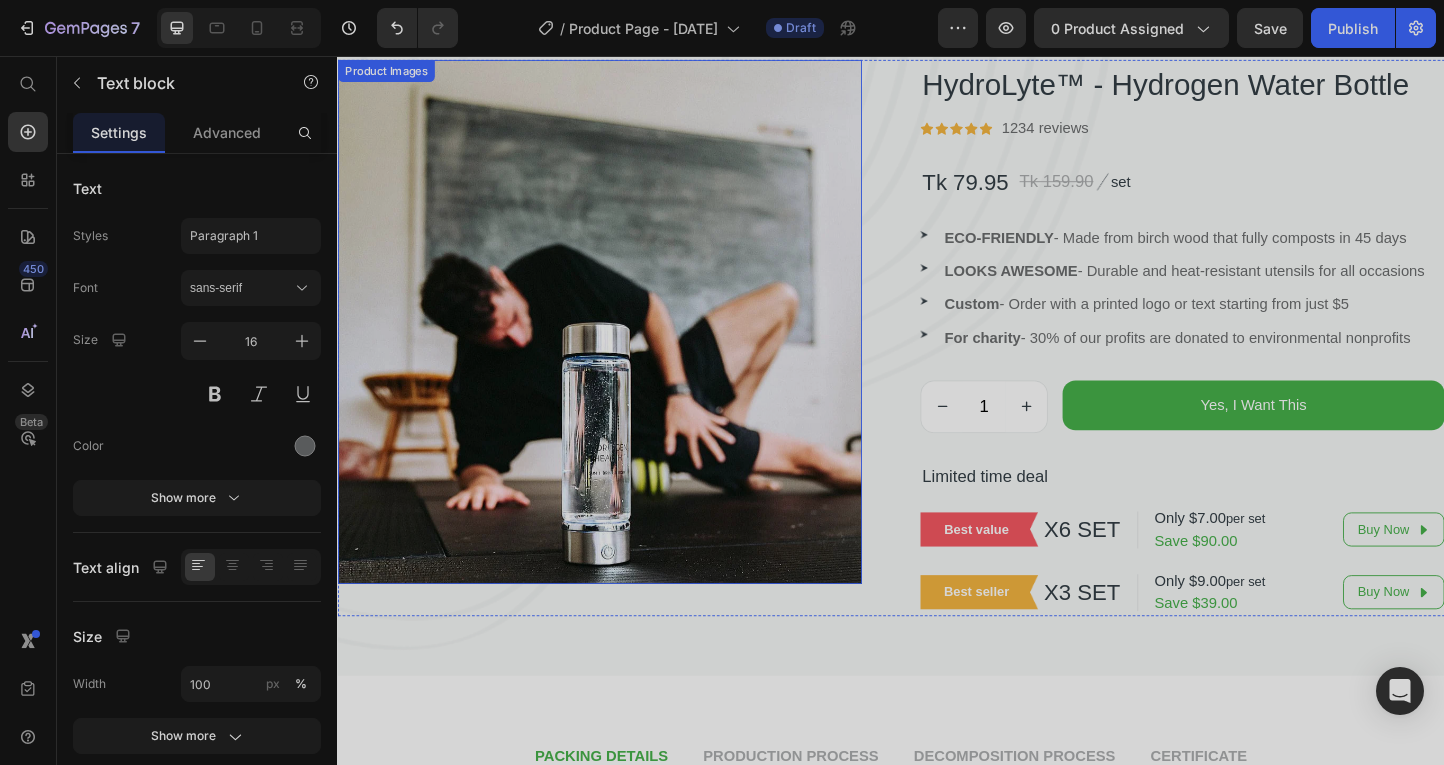 scroll, scrollTop: 0, scrollLeft: 0, axis: both 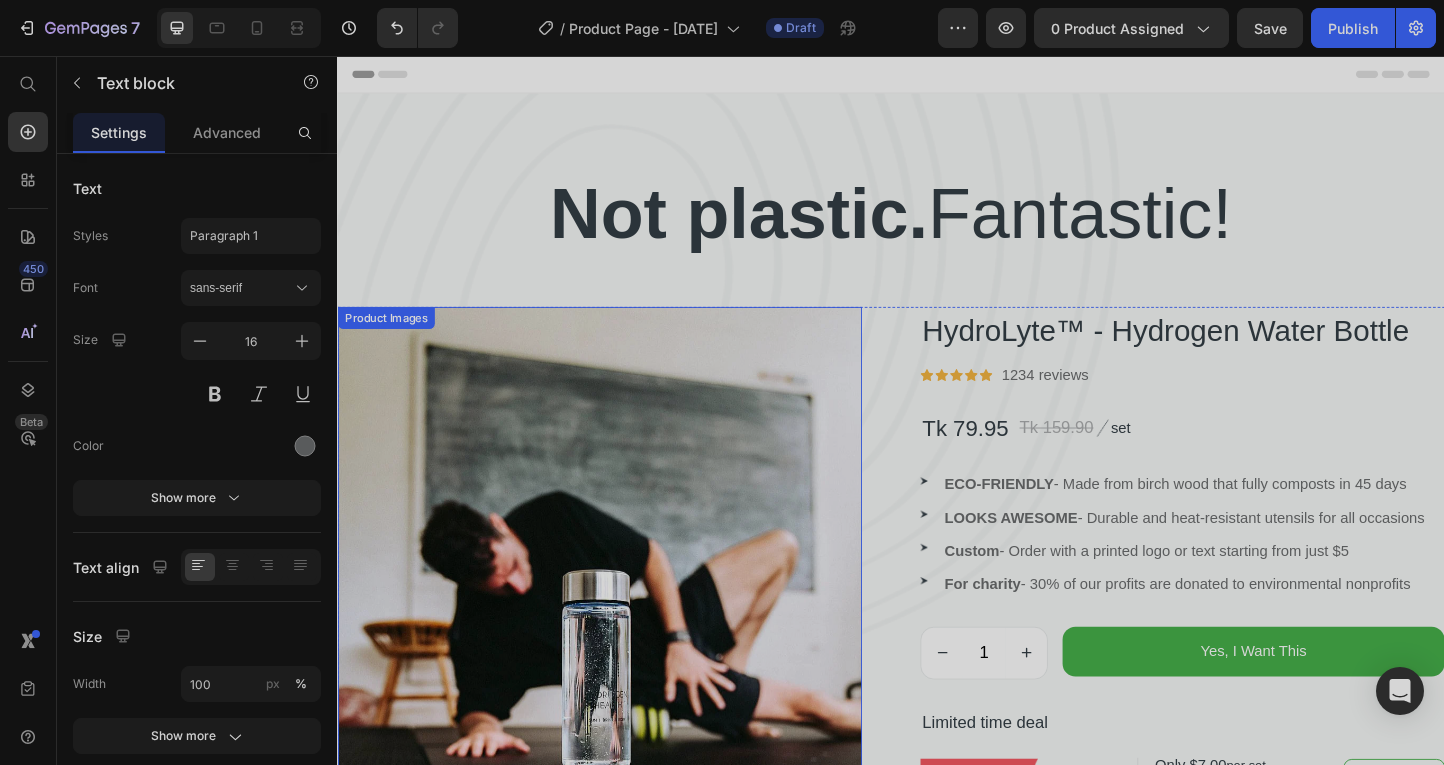 click at bounding box center [621, 612] 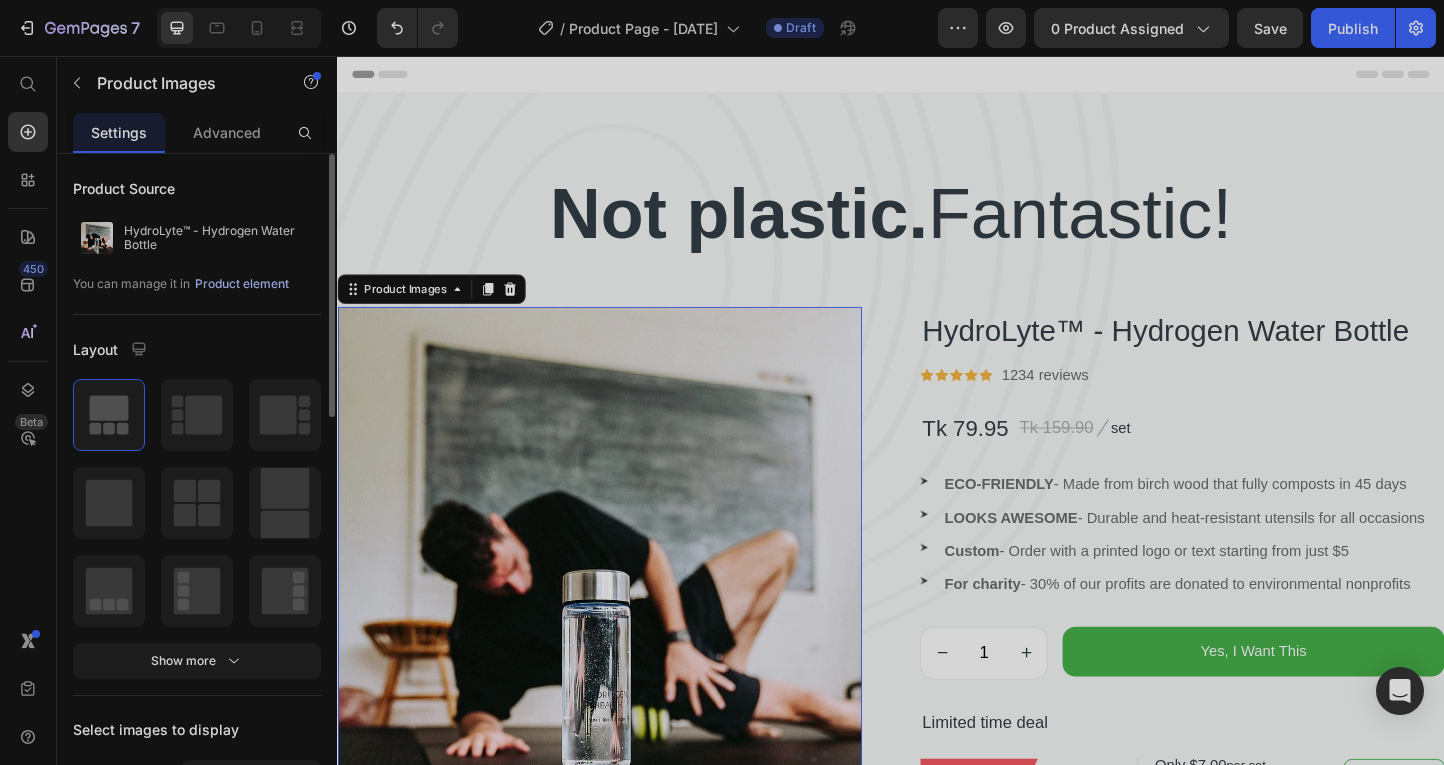 click on "Product element" at bounding box center [242, 284] 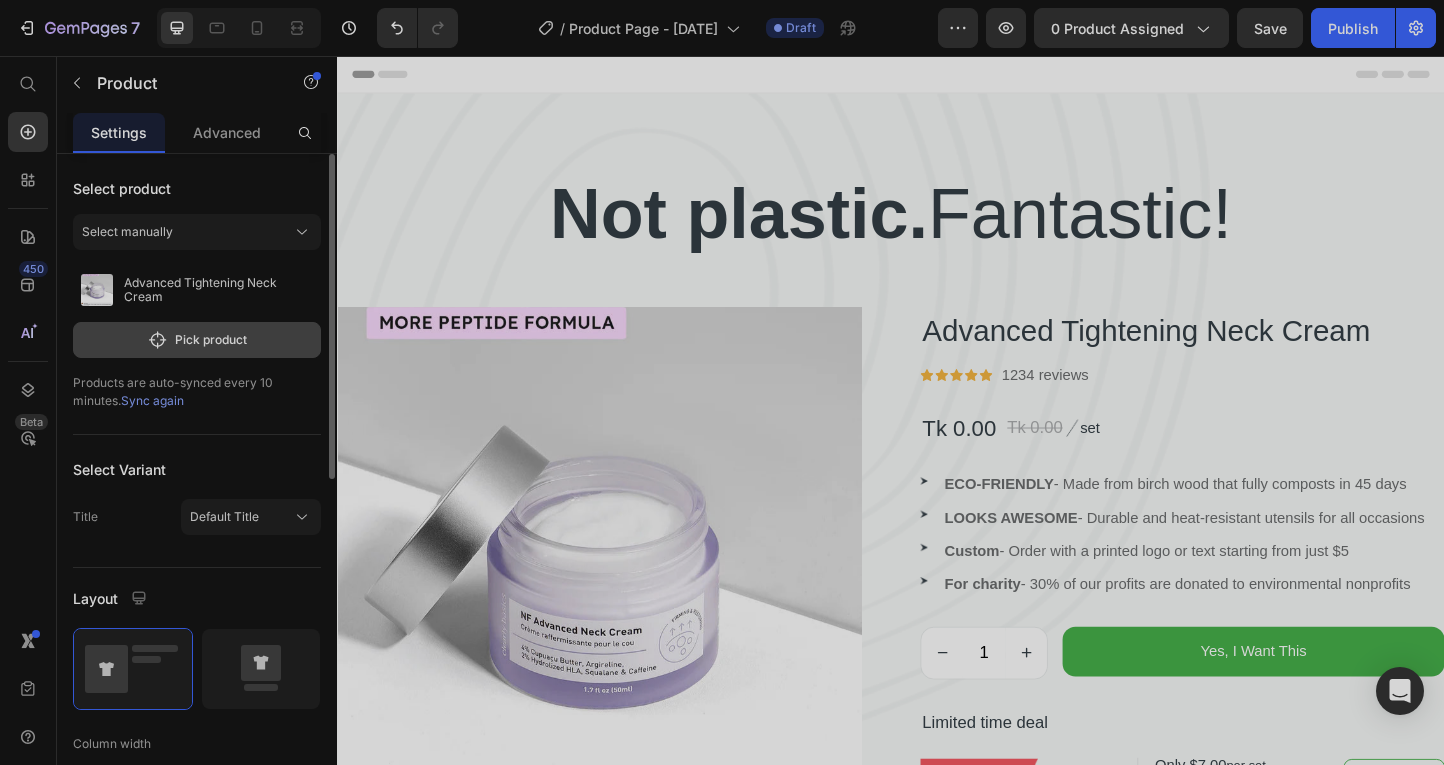 click on "Pick product" 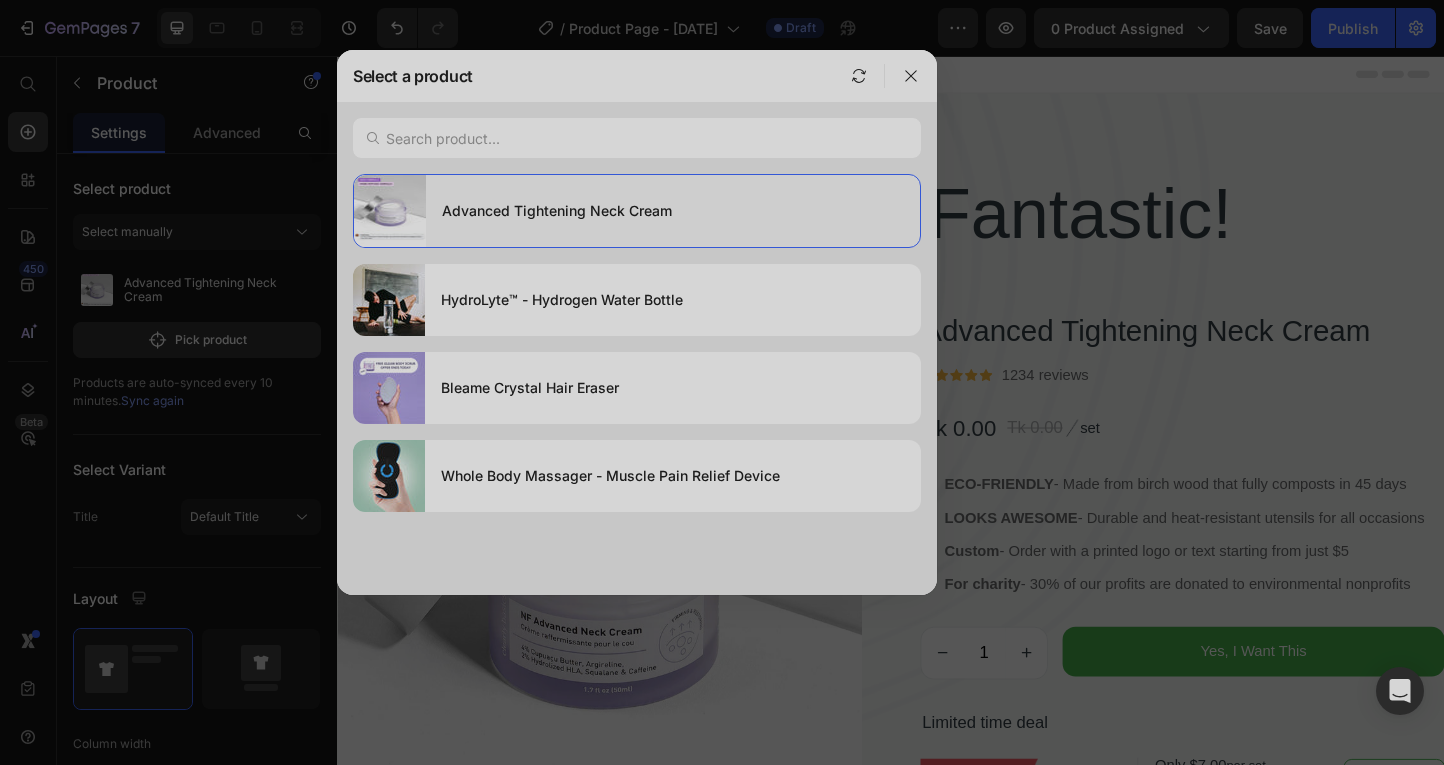 click on "Advanced Tightening Neck Cream" at bounding box center [673, 211] 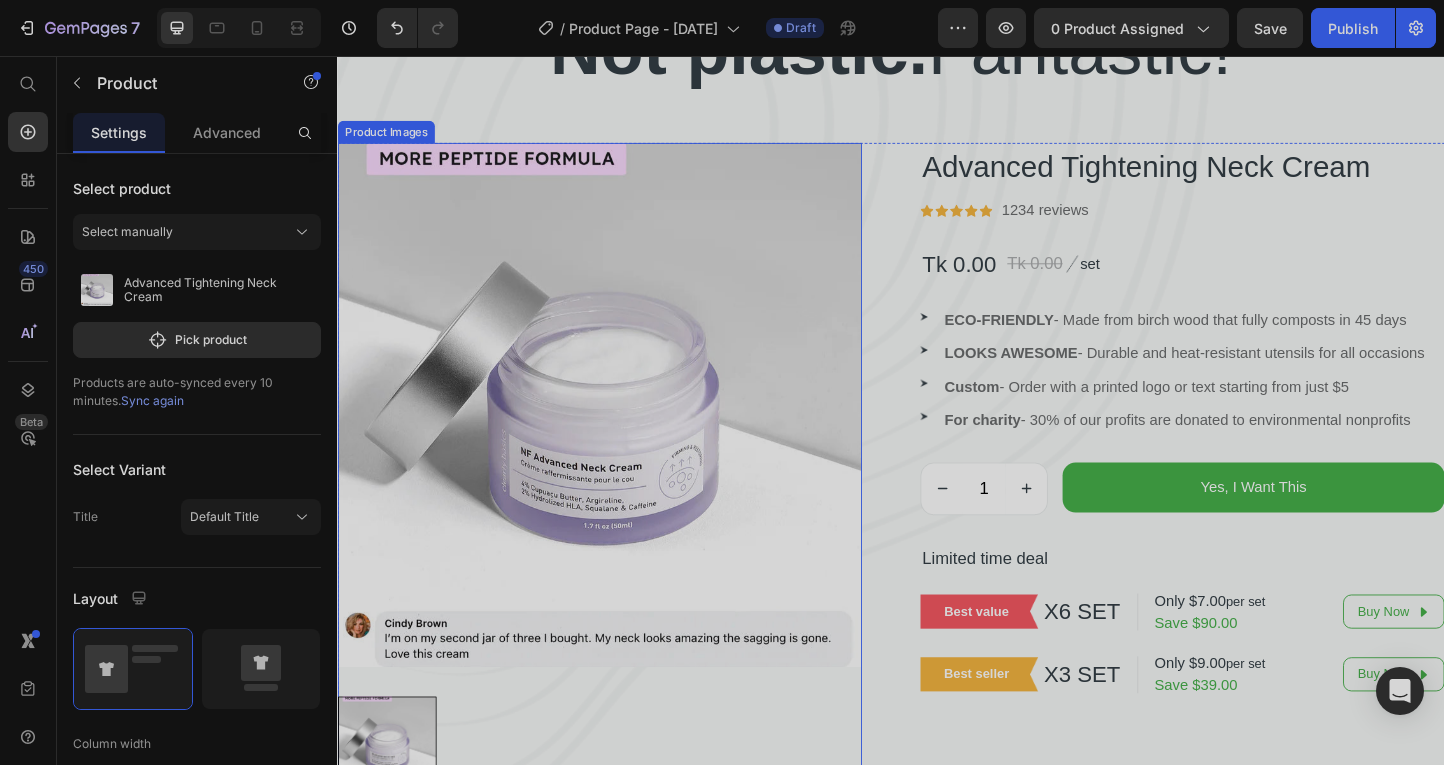 scroll, scrollTop: 0, scrollLeft: 0, axis: both 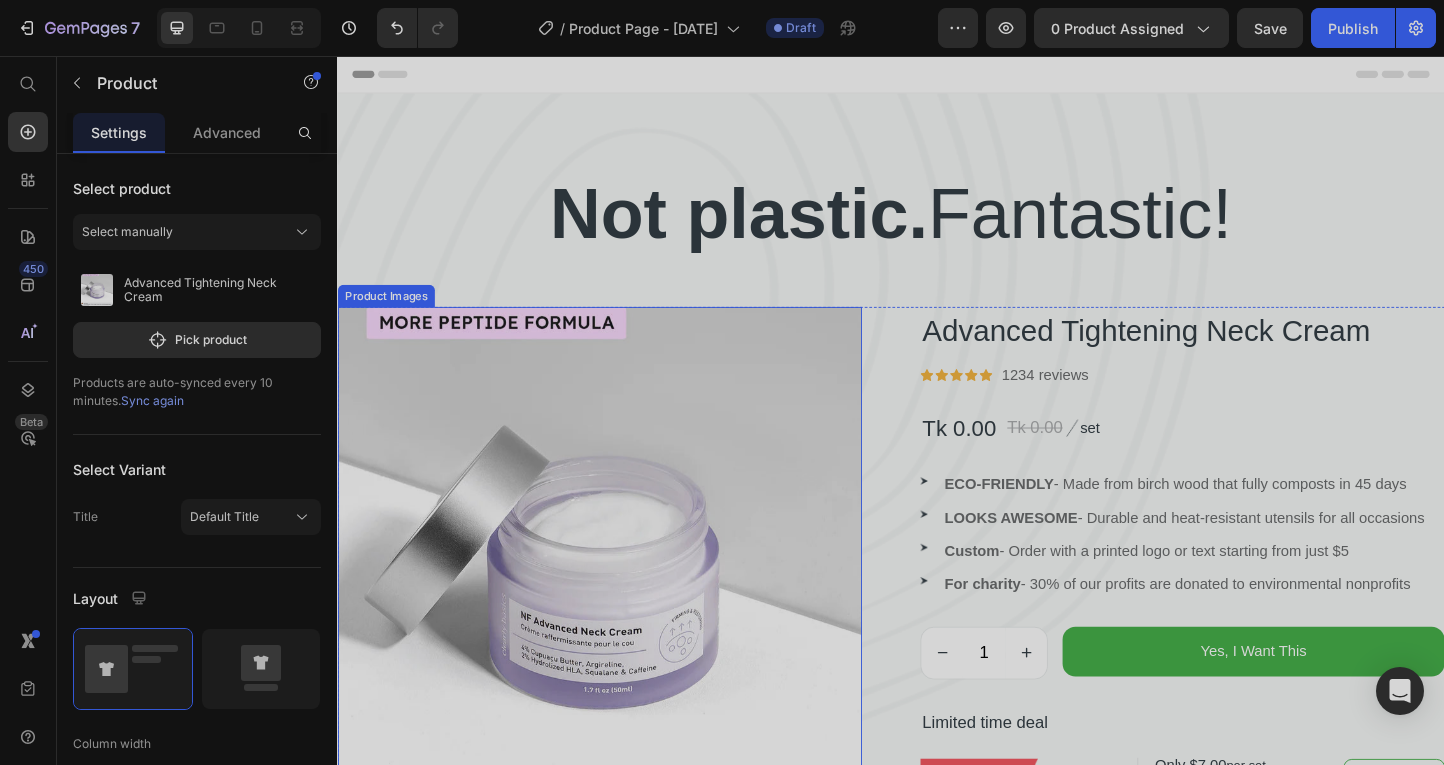 click at bounding box center (621, 612) 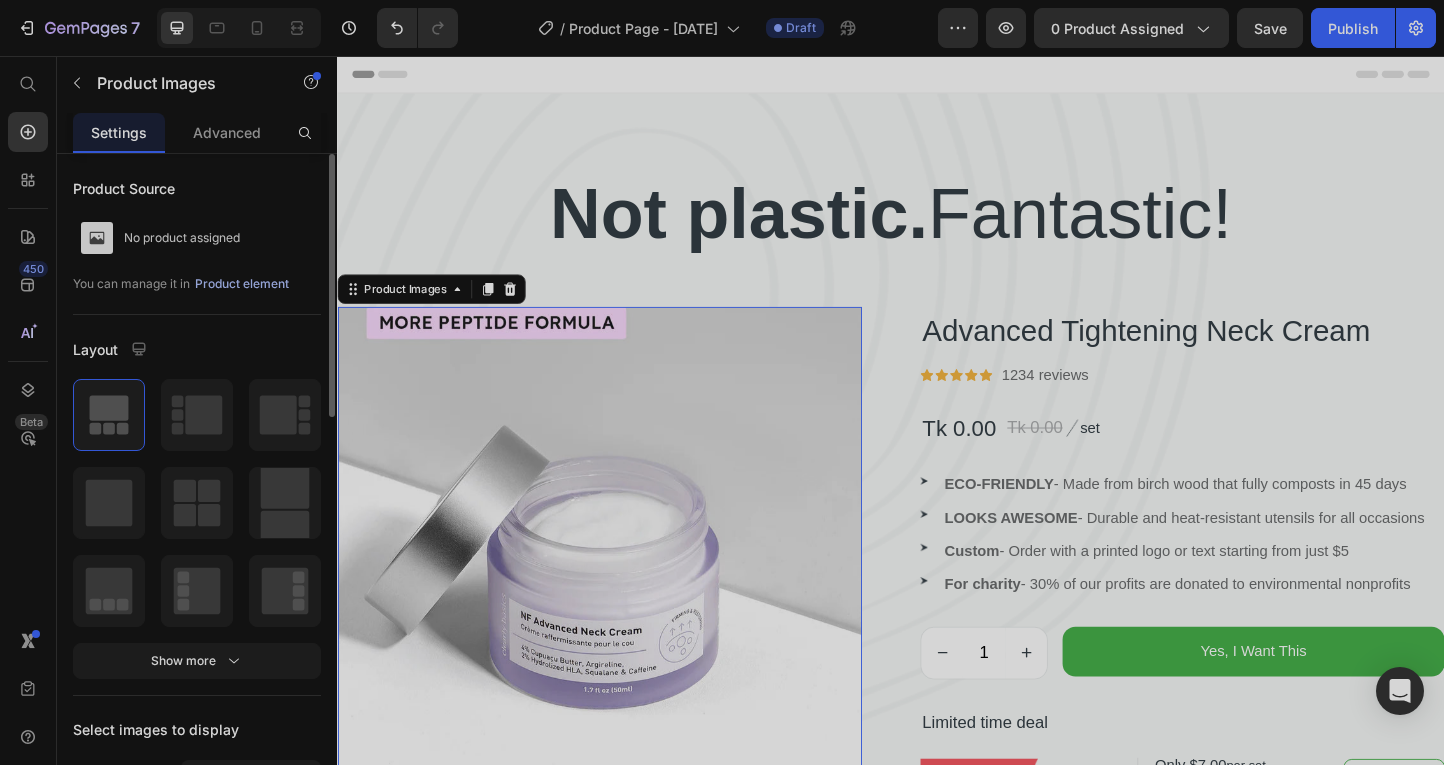 click on "Product element" at bounding box center (242, 284) 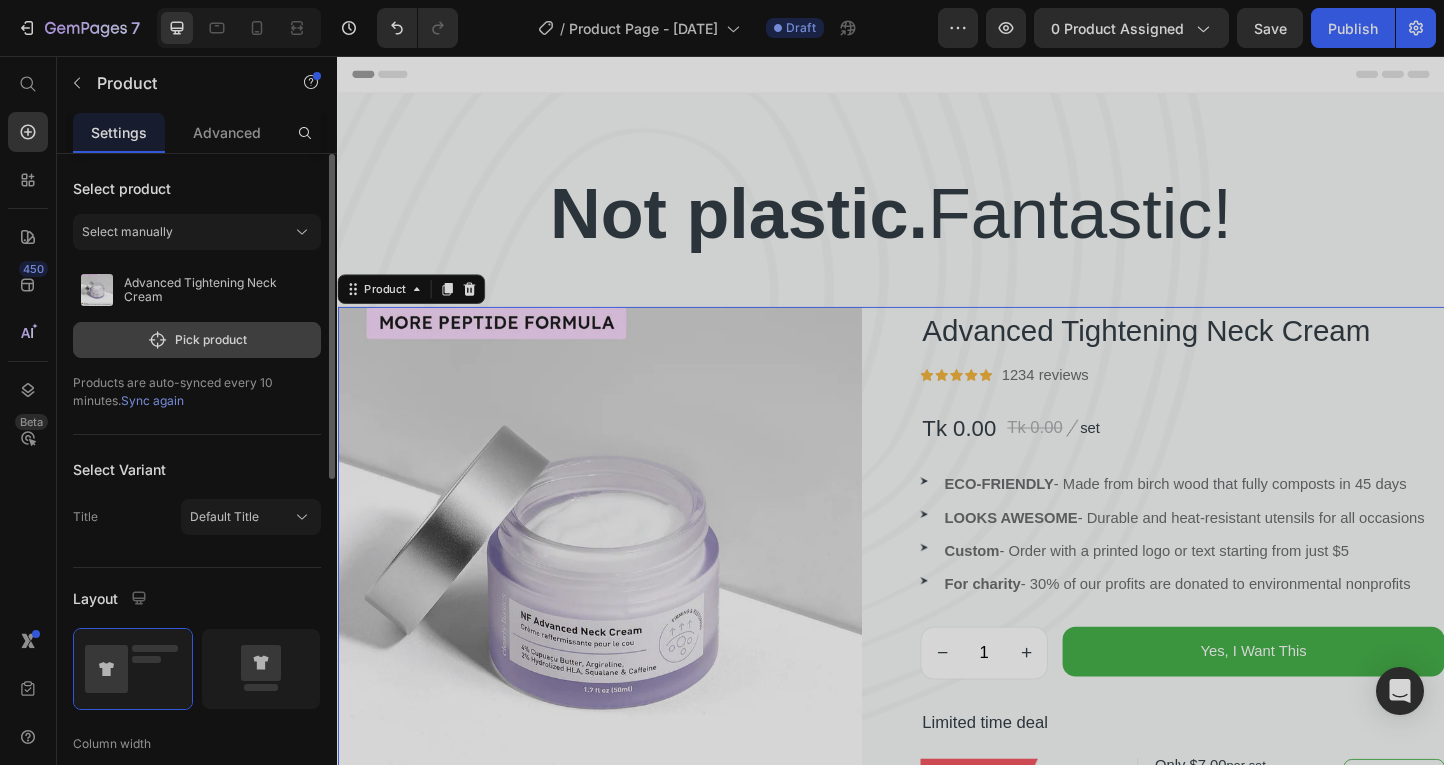 click on "Pick product" at bounding box center (197, 340) 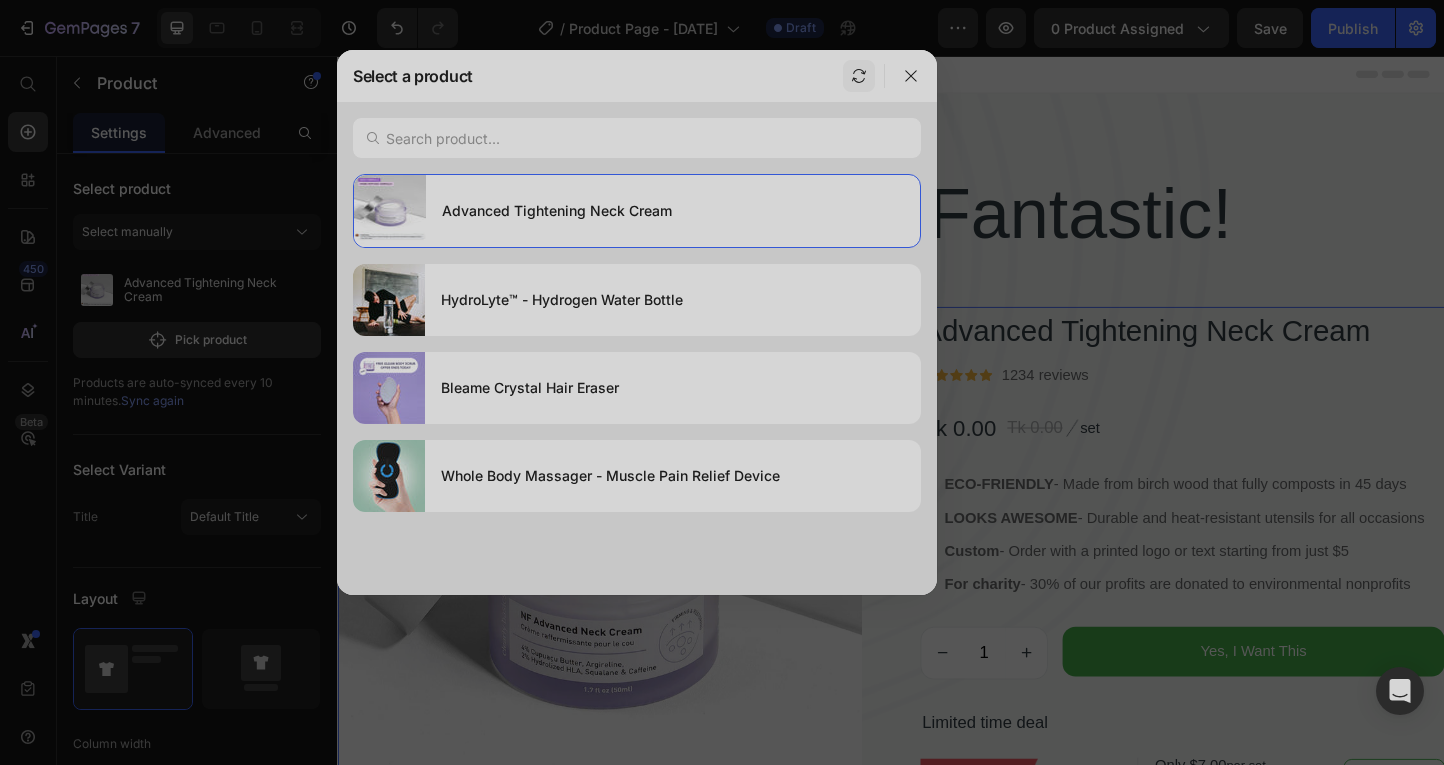 click at bounding box center (859, 76) 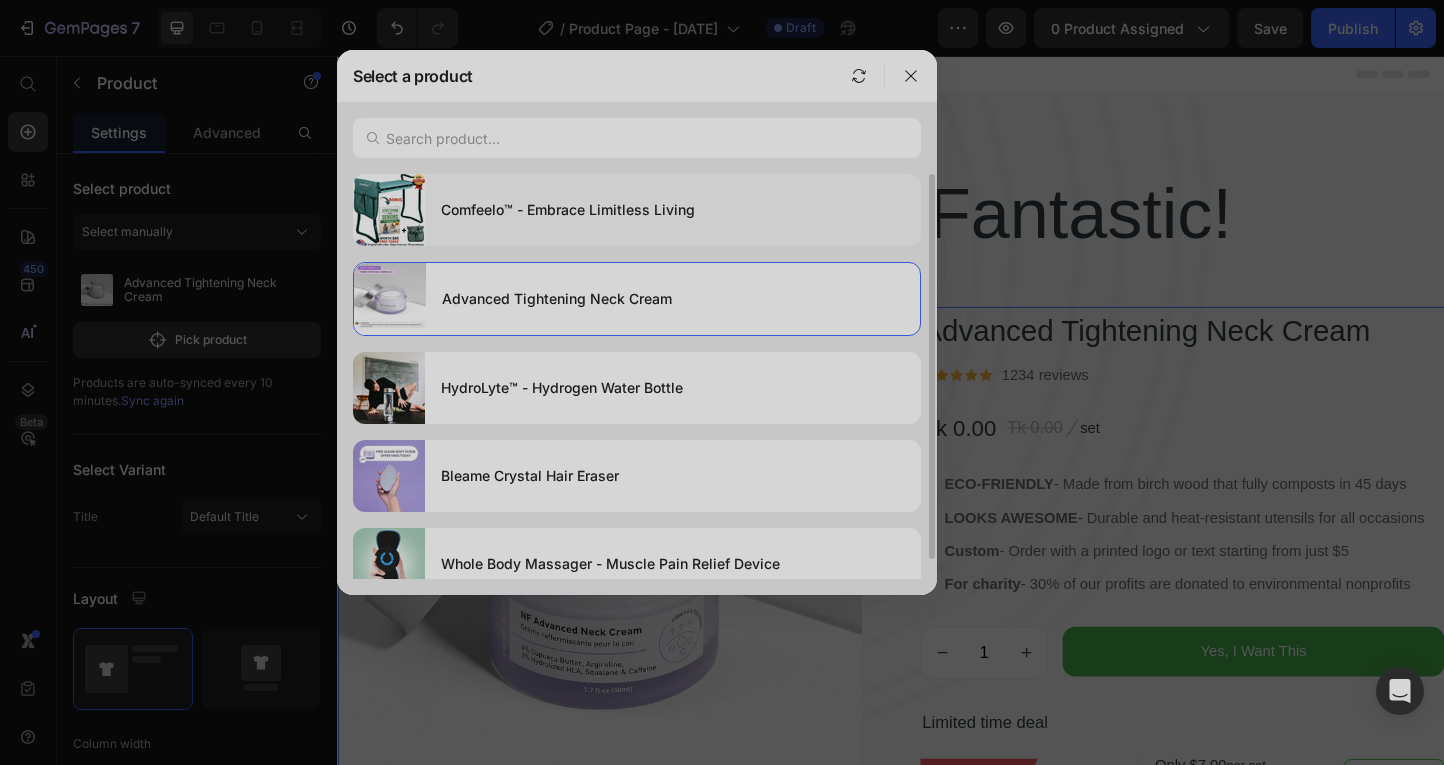 click on "Comfeelo™ - Embrace Limitless Living" at bounding box center [673, 210] 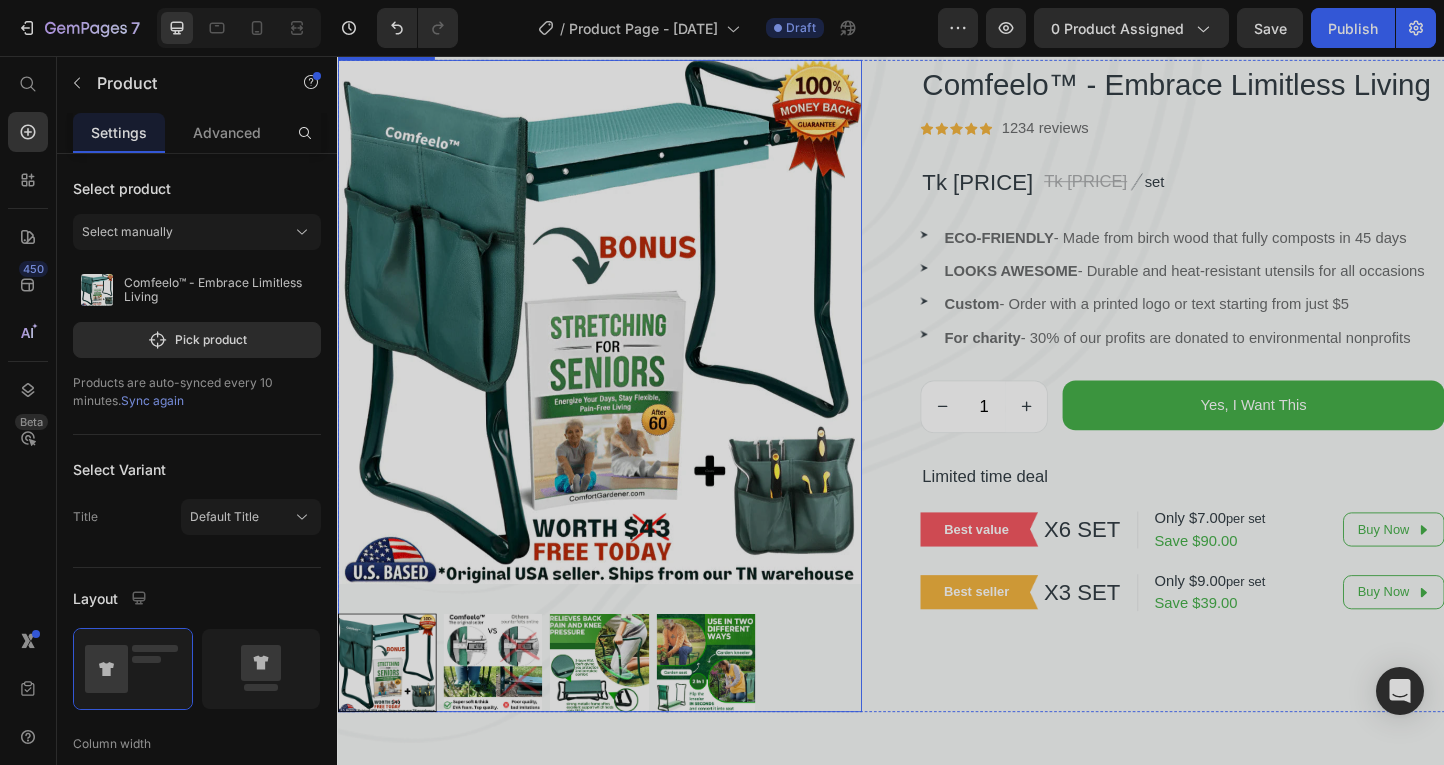scroll, scrollTop: 533, scrollLeft: 0, axis: vertical 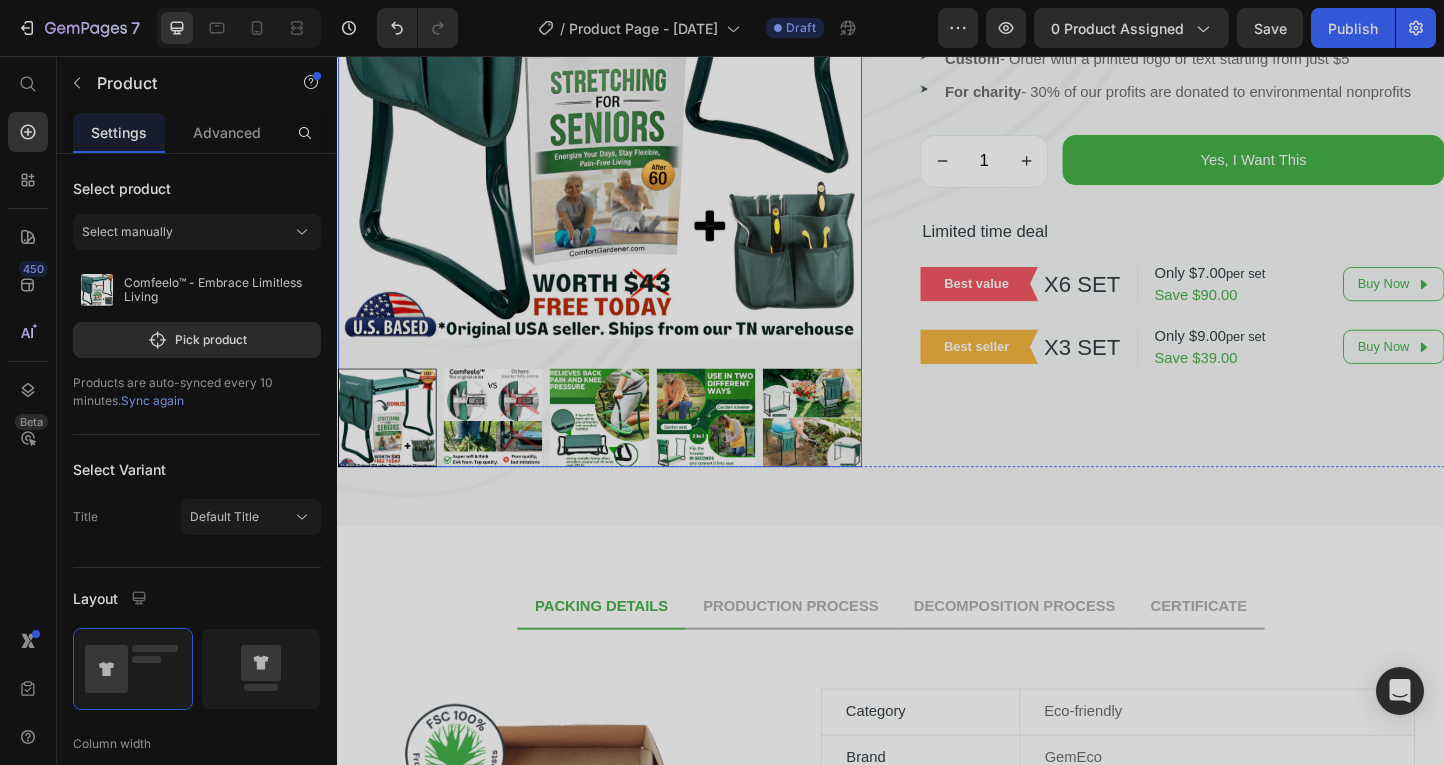 click at bounding box center (620, 448) 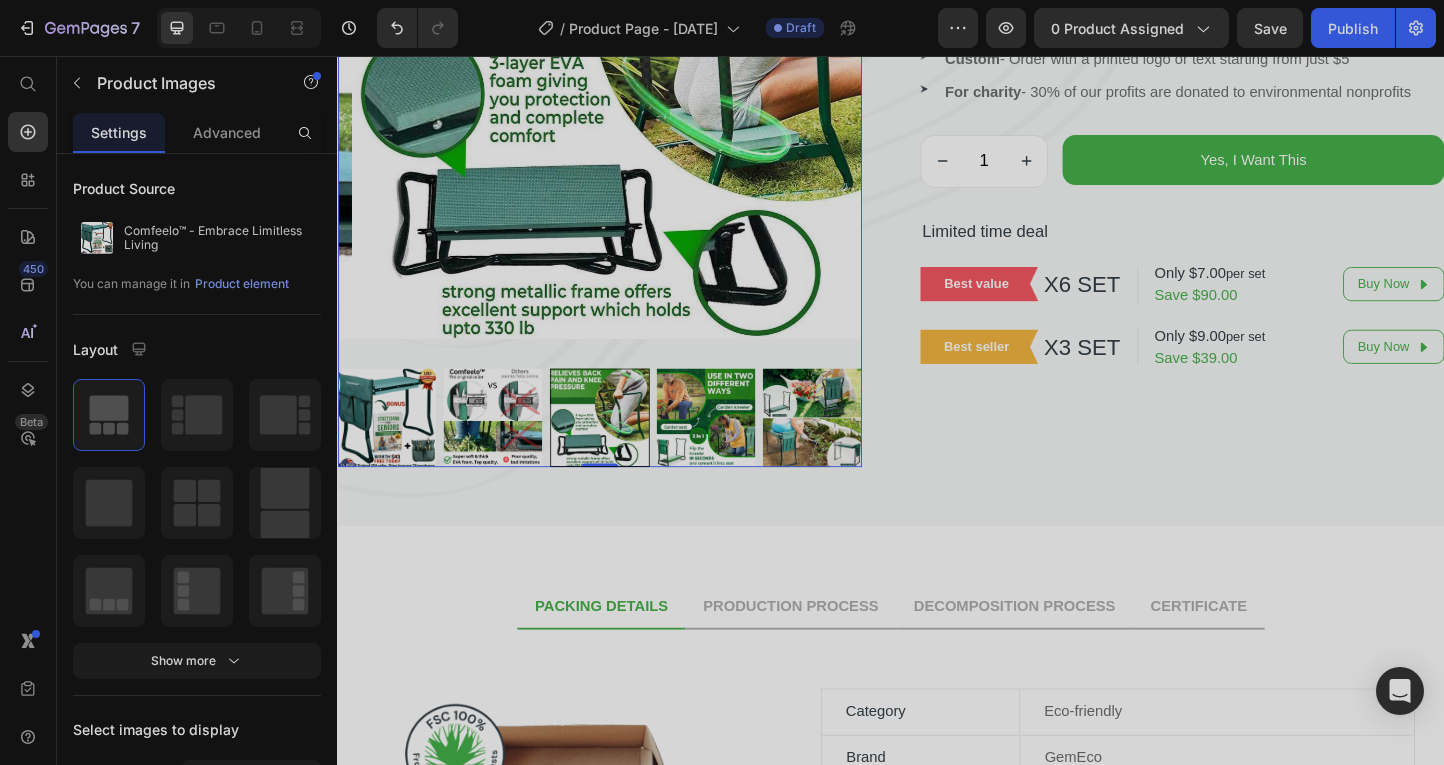 scroll, scrollTop: 0, scrollLeft: 0, axis: both 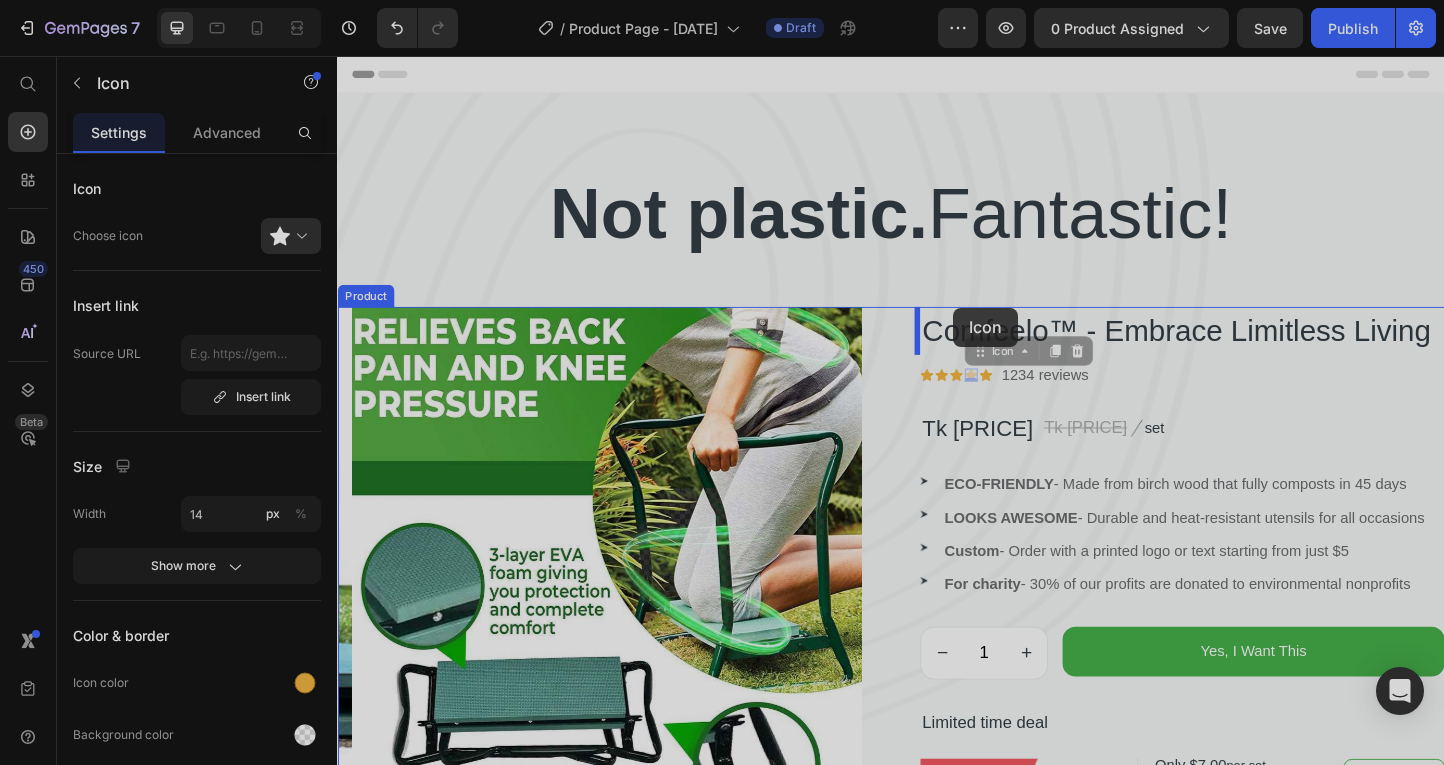 drag, startPoint x: 1014, startPoint y: 402, endPoint x: 1005, endPoint y: 329, distance: 73.552704 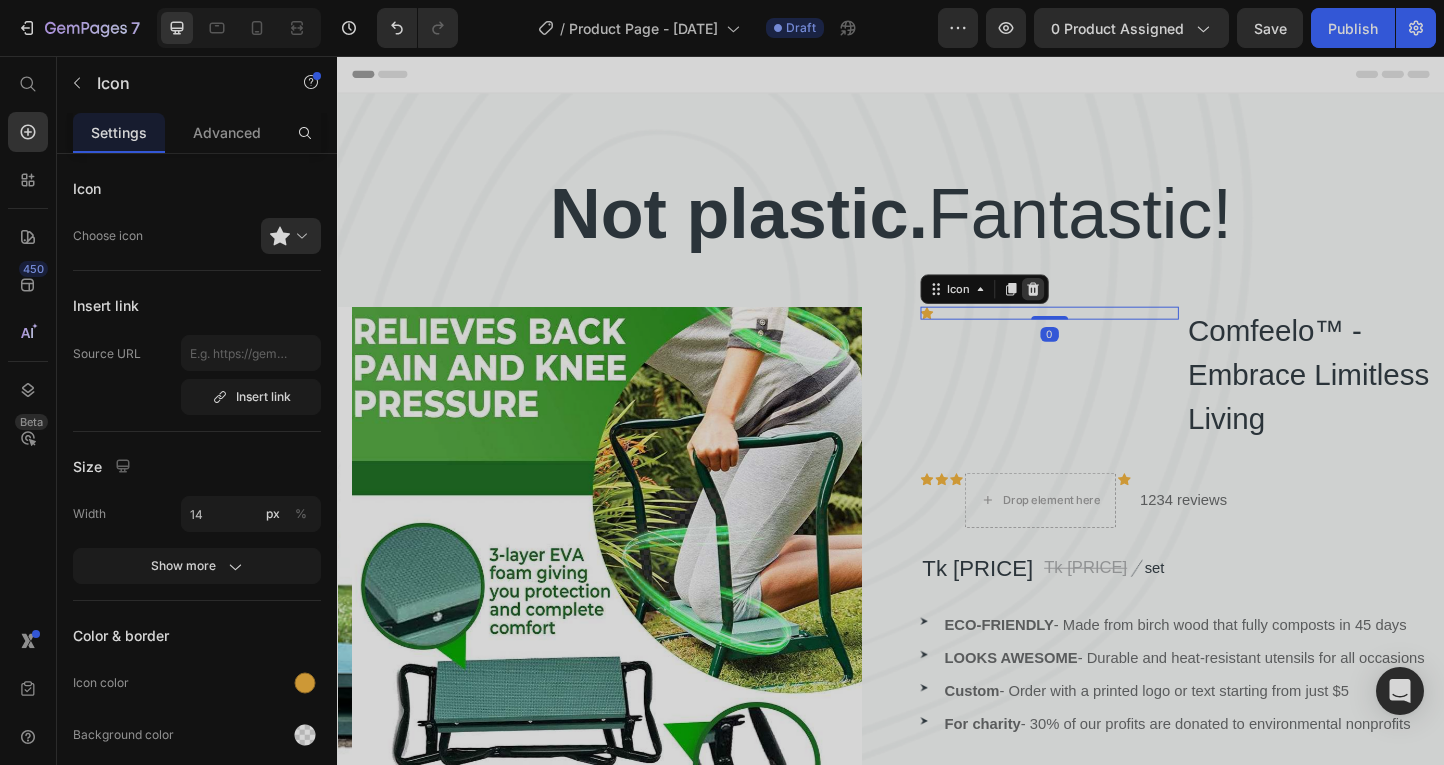 click 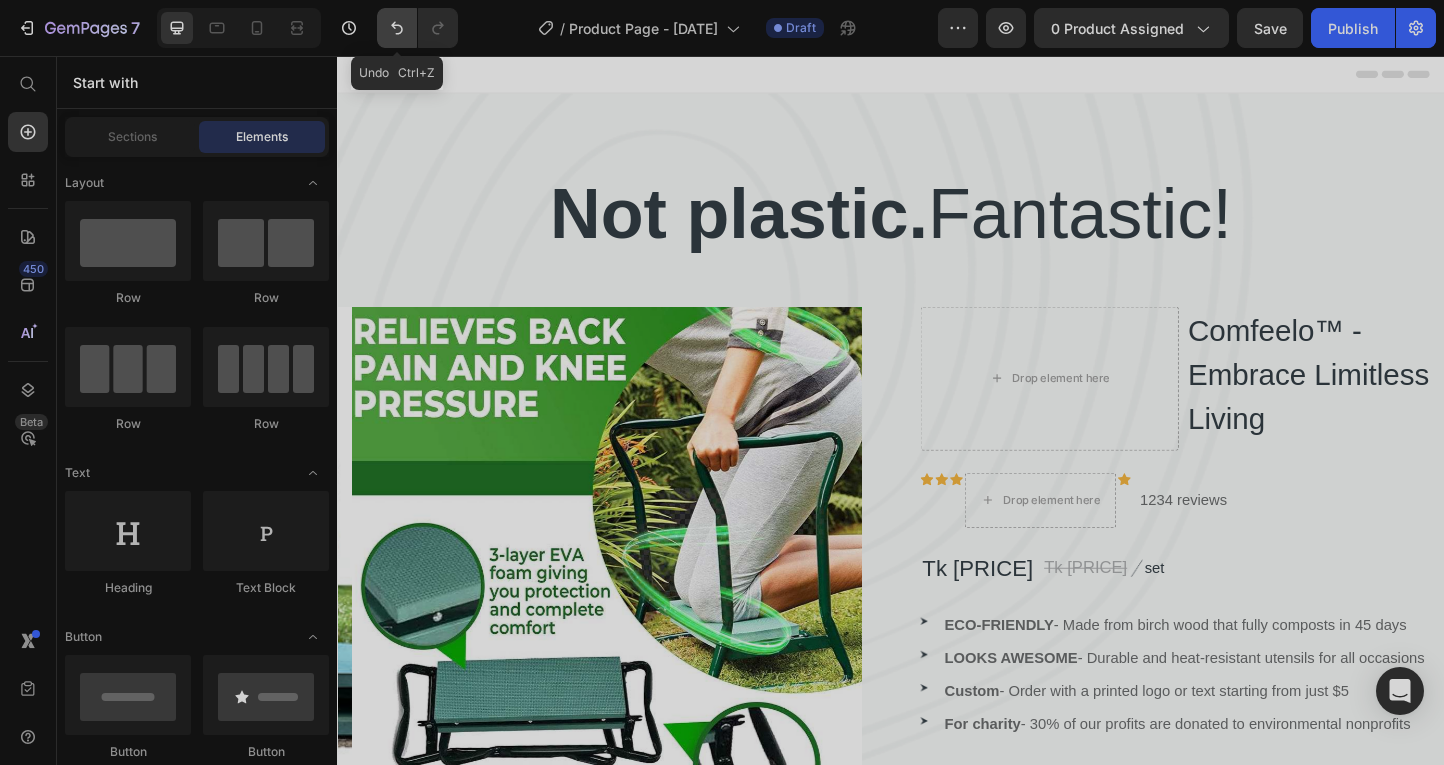 click 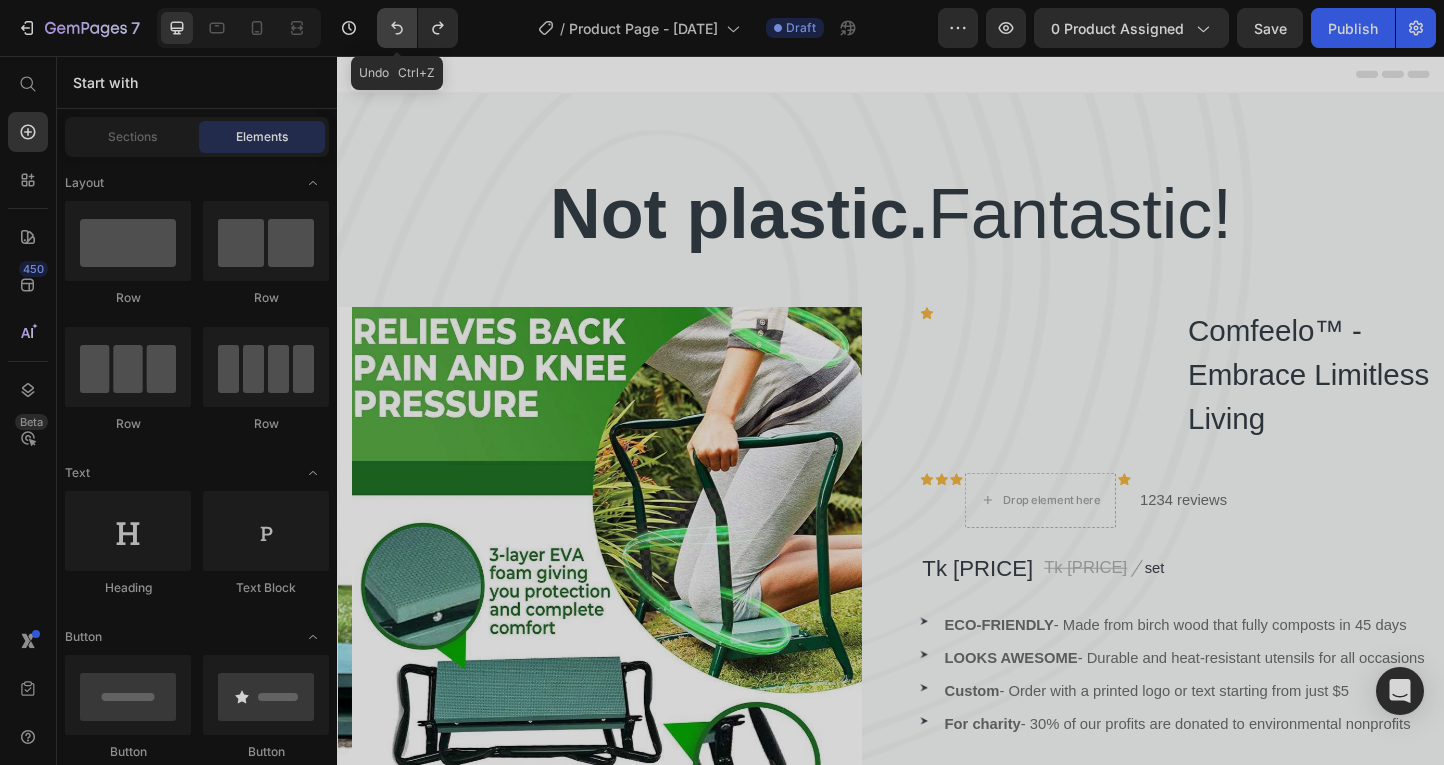 click 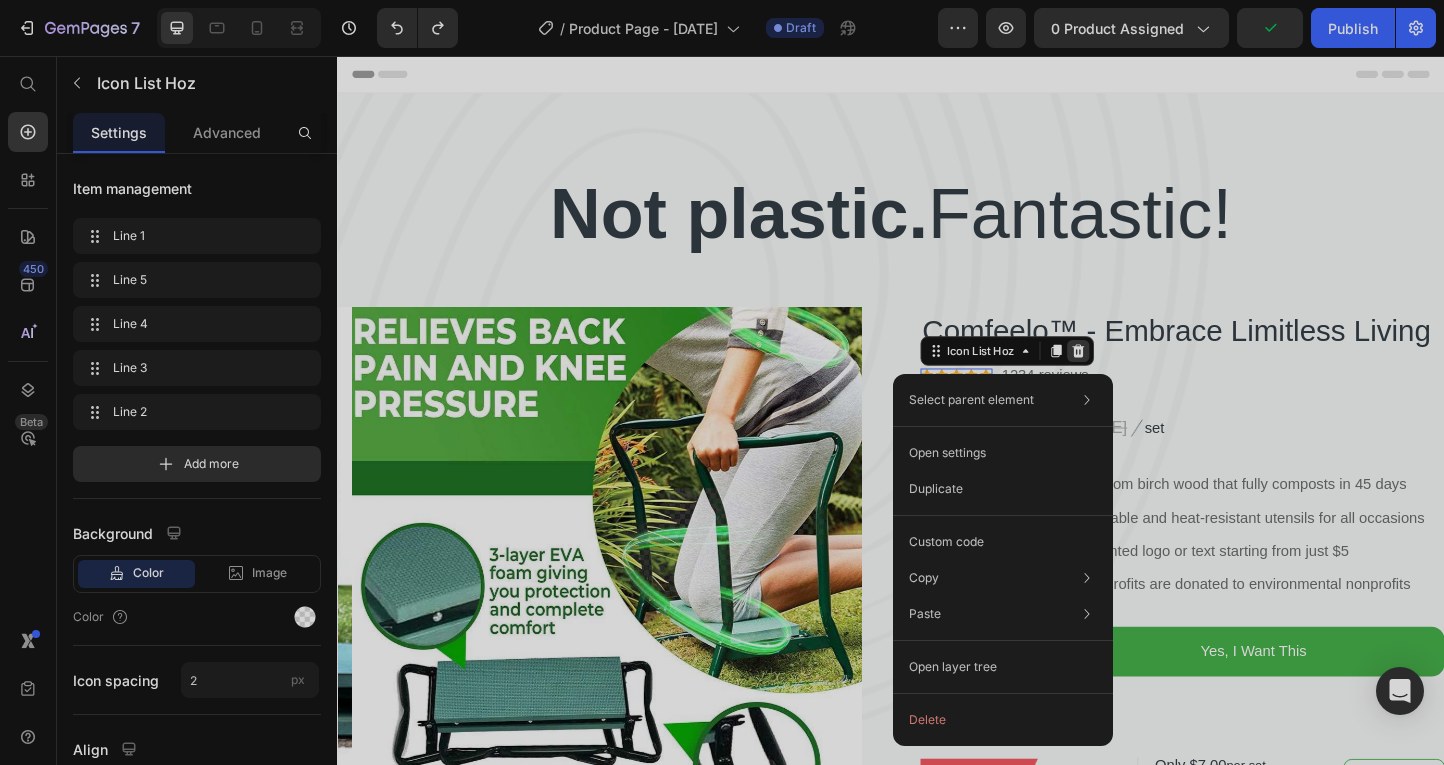 click at bounding box center (1140, 376) 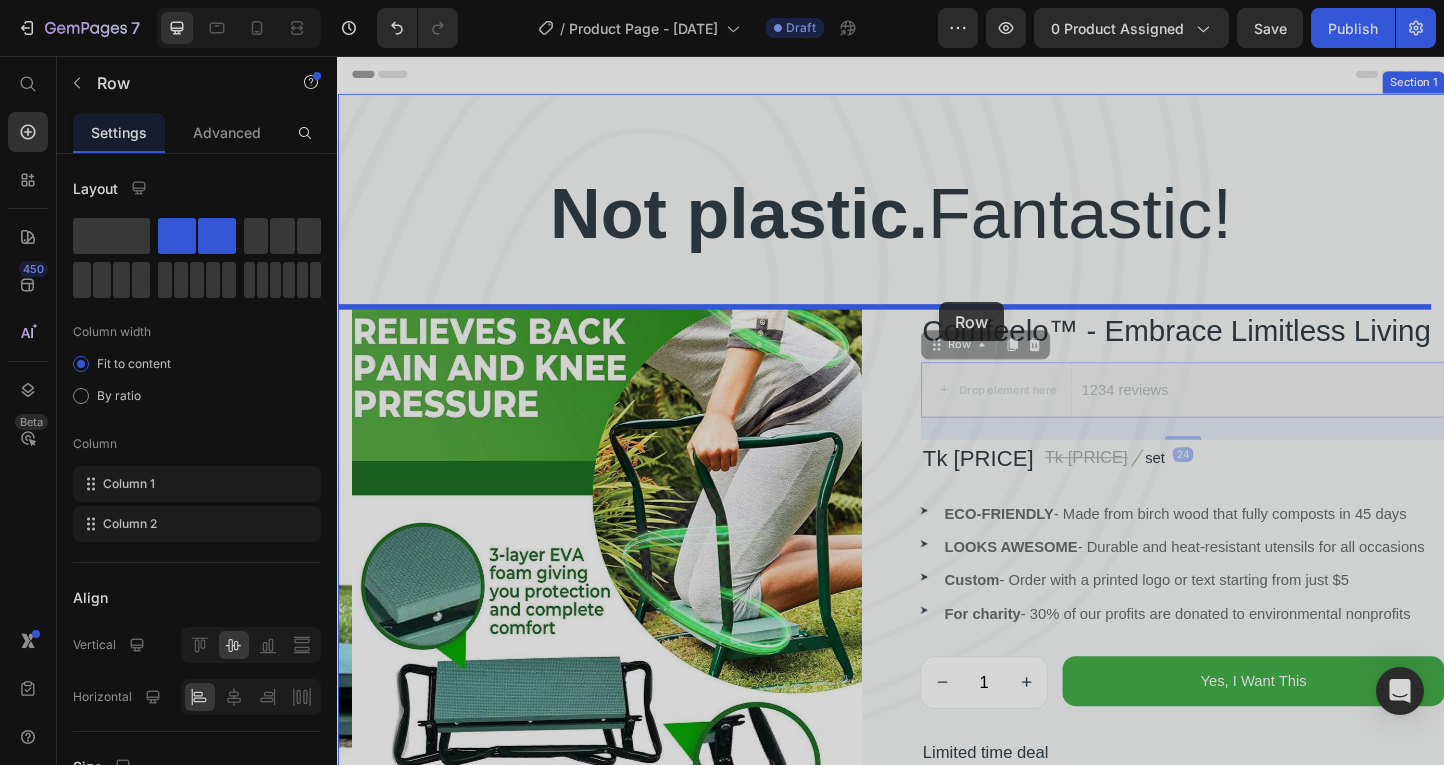 drag, startPoint x: 985, startPoint y: 380, endPoint x: 990, endPoint y: 323, distance: 57.21888 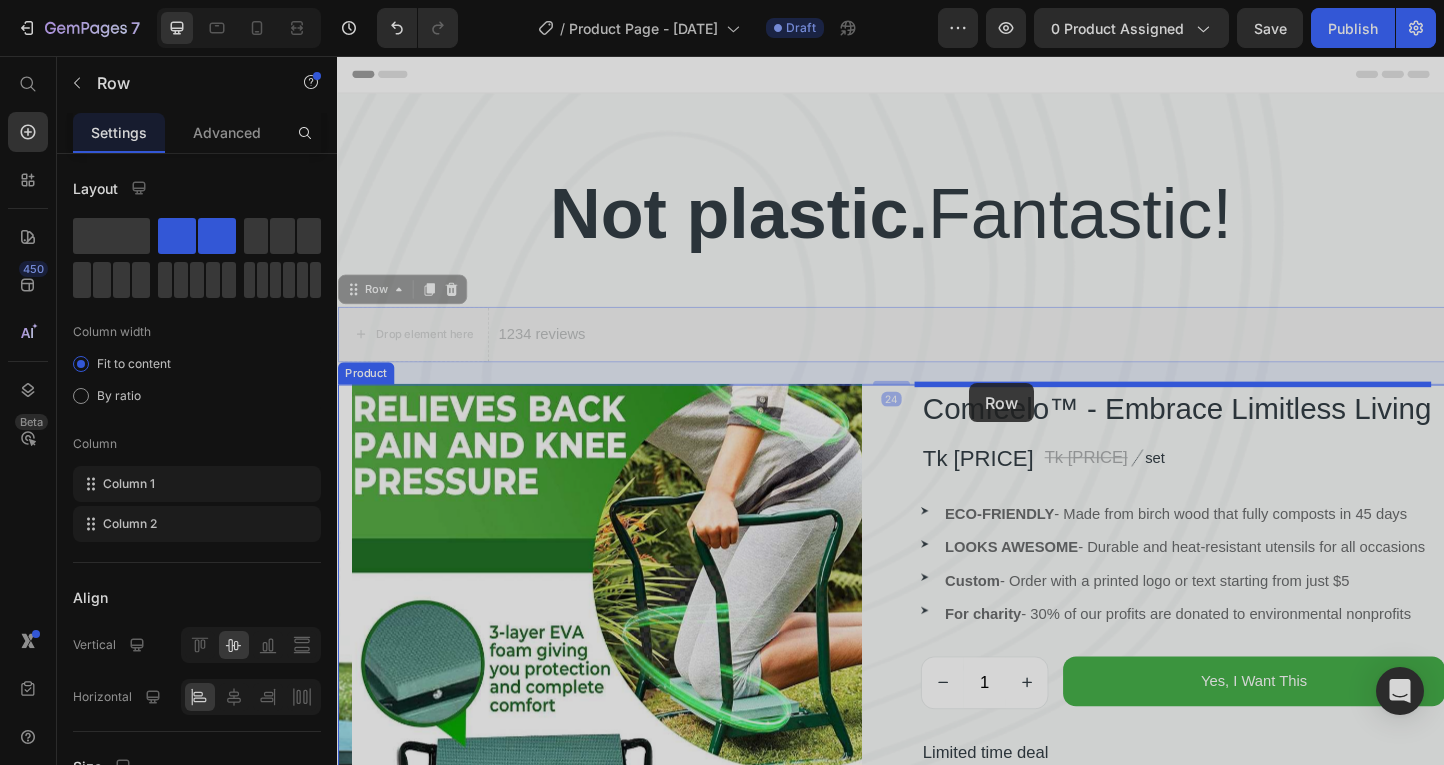 drag, startPoint x: 351, startPoint y: 321, endPoint x: 1022, endPoint y: 411, distance: 677.00885 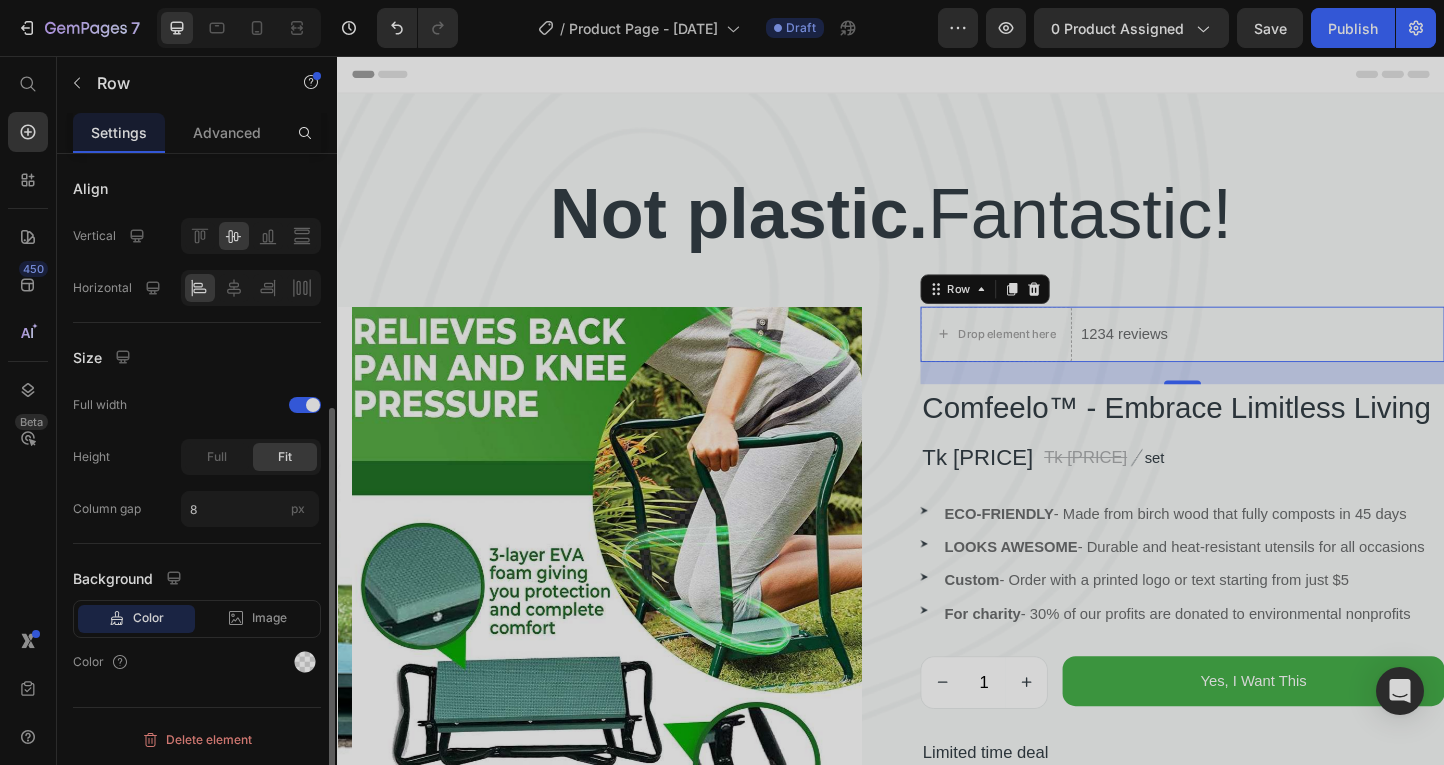 scroll, scrollTop: 0, scrollLeft: 0, axis: both 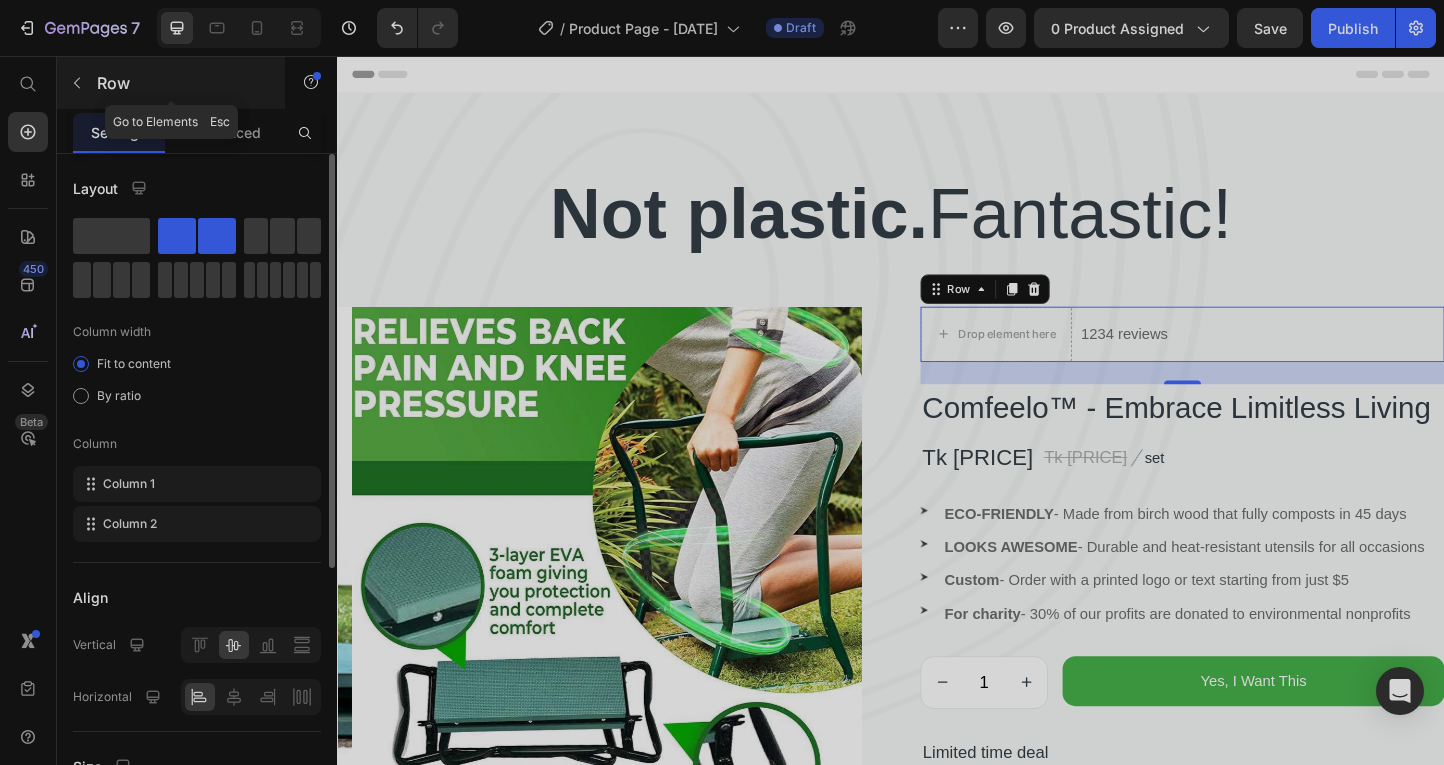 click at bounding box center (77, 83) 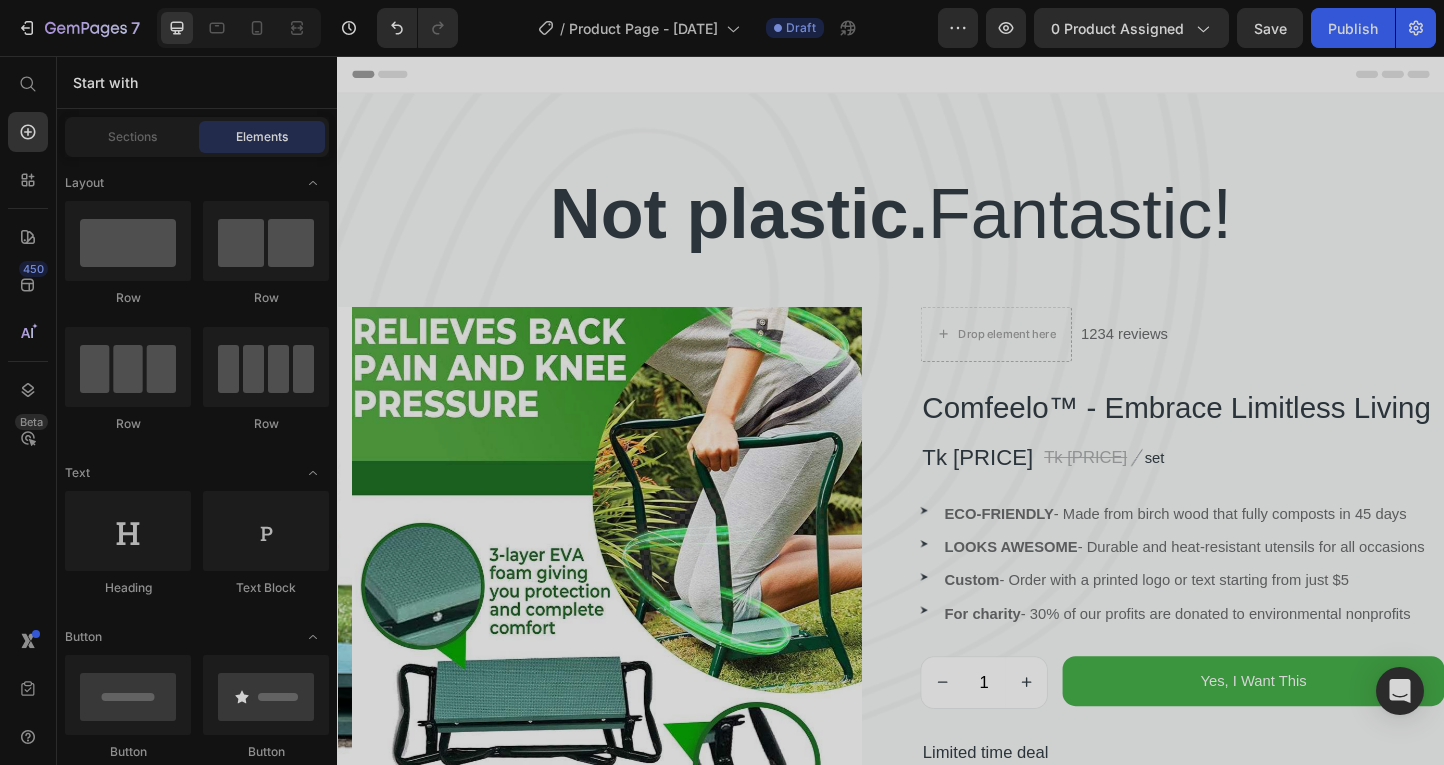 scroll, scrollTop: 1335, scrollLeft: 0, axis: vertical 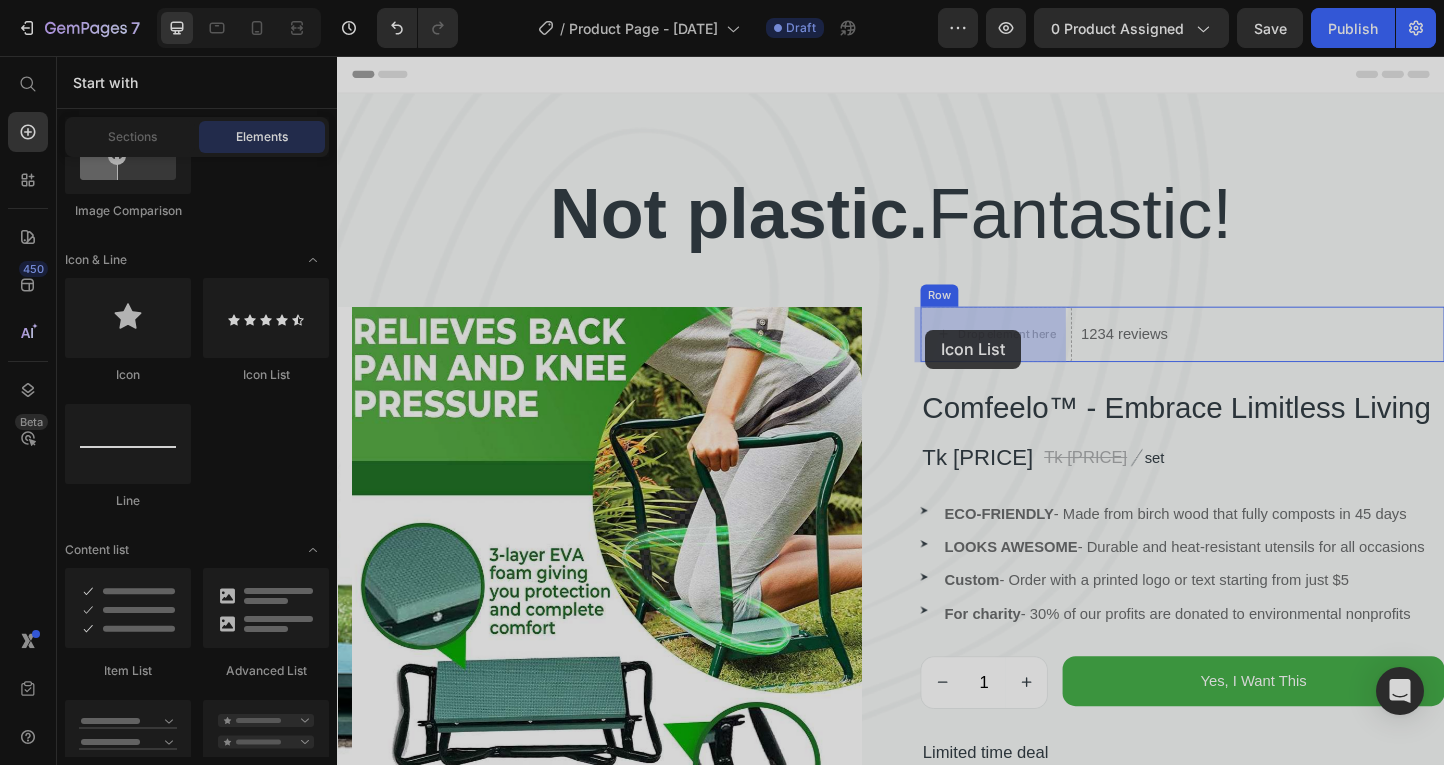 drag, startPoint x: 595, startPoint y: 395, endPoint x: 974, endPoint y: 353, distance: 381.32007 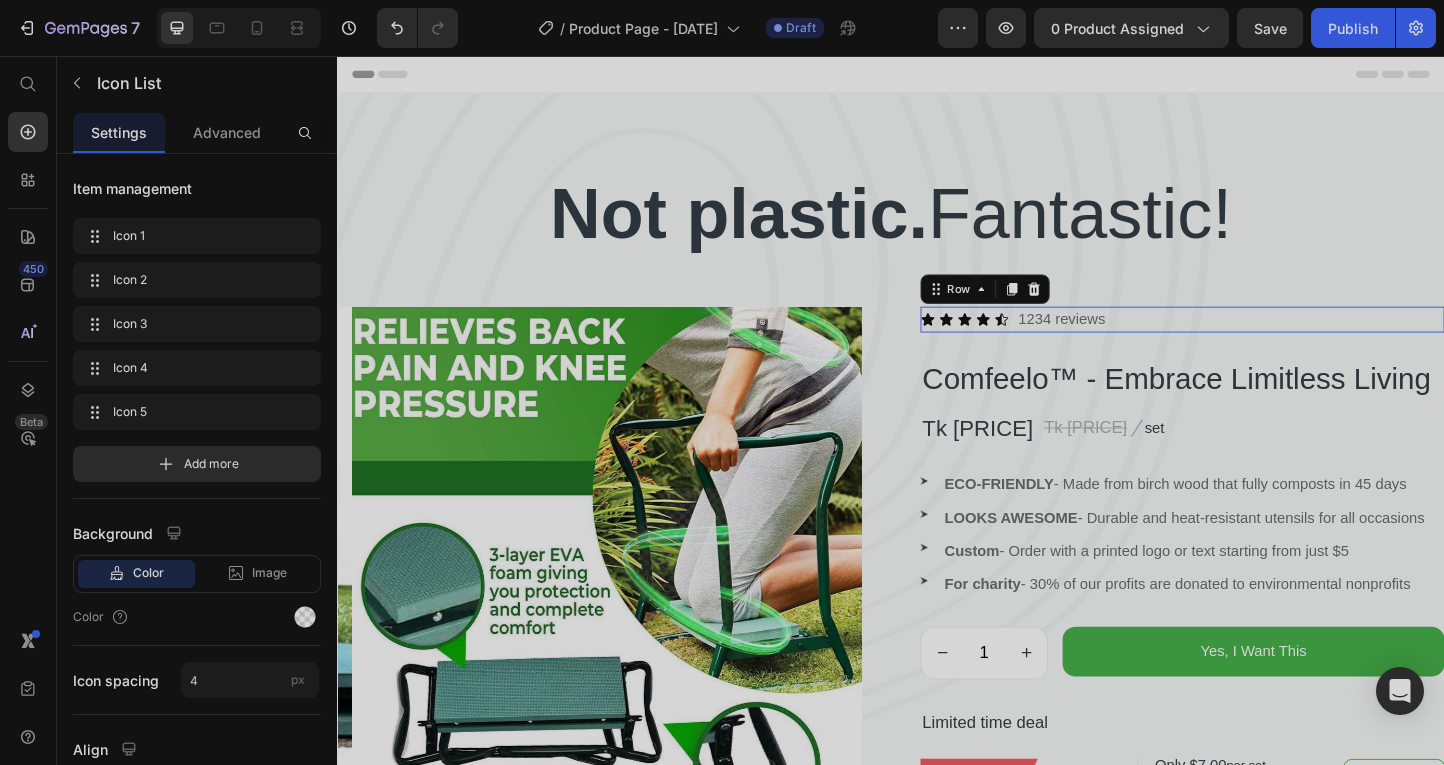 click on "Icon Icon Icon Icon Icon Icon List" at bounding box center (1017, 342) 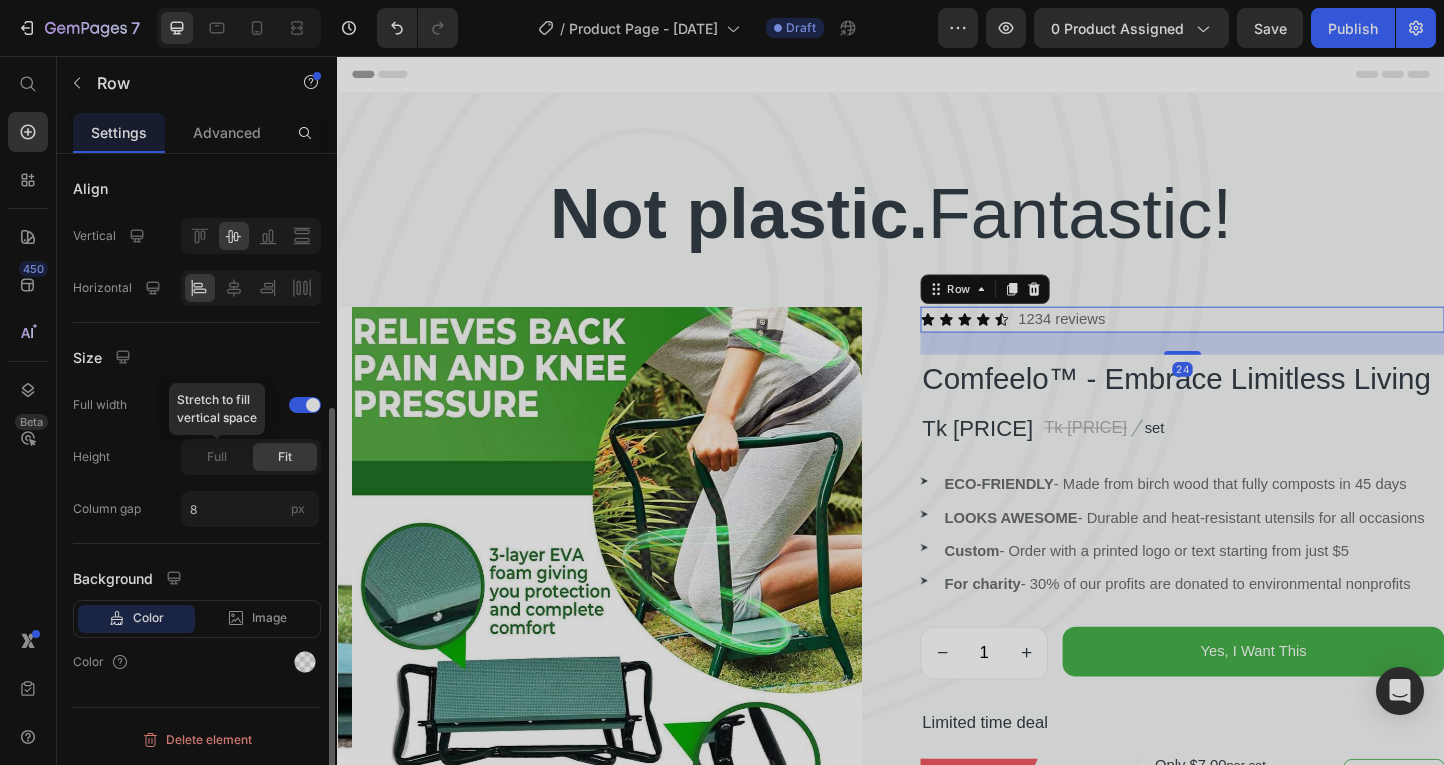 scroll, scrollTop: 0, scrollLeft: 0, axis: both 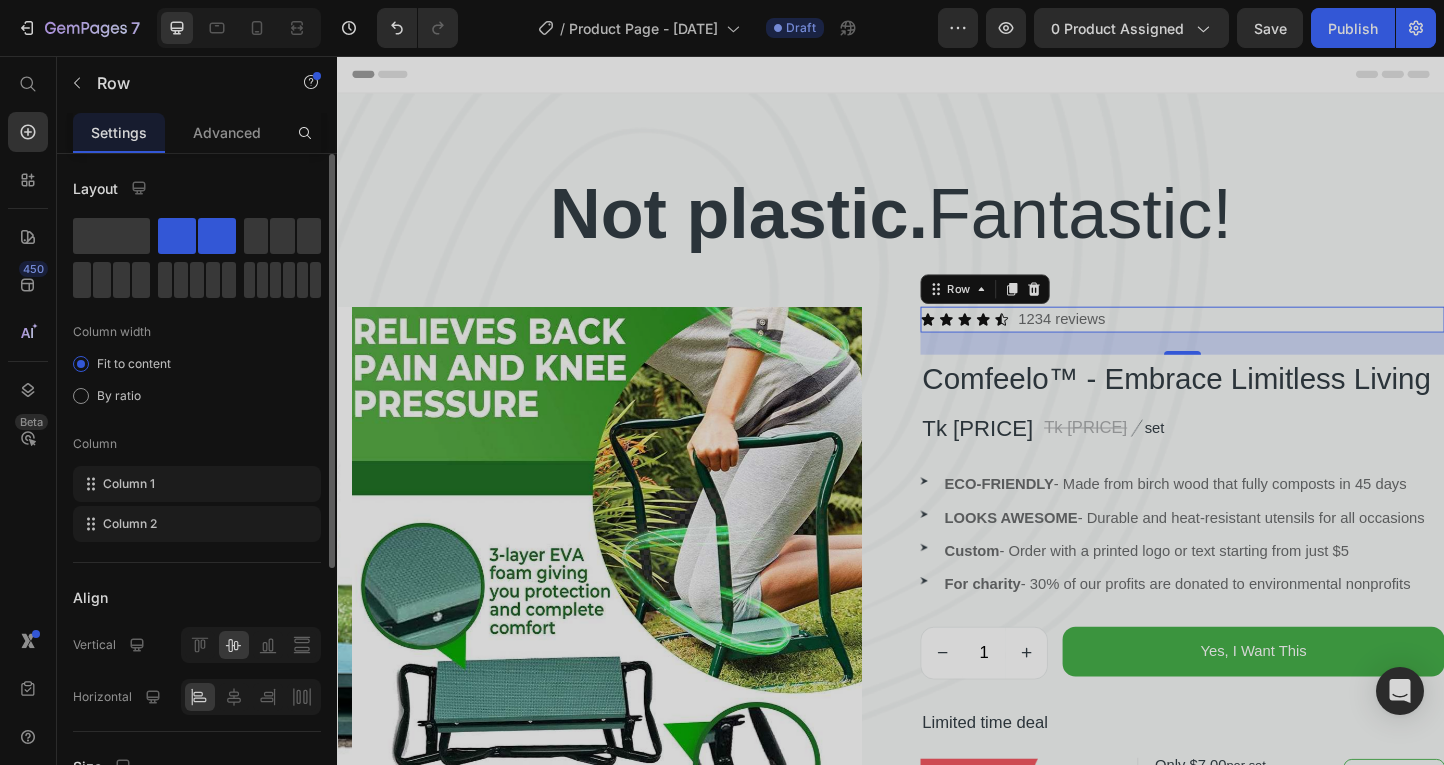 drag, startPoint x: 213, startPoint y: 145, endPoint x: 224, endPoint y: 171, distance: 28.231188 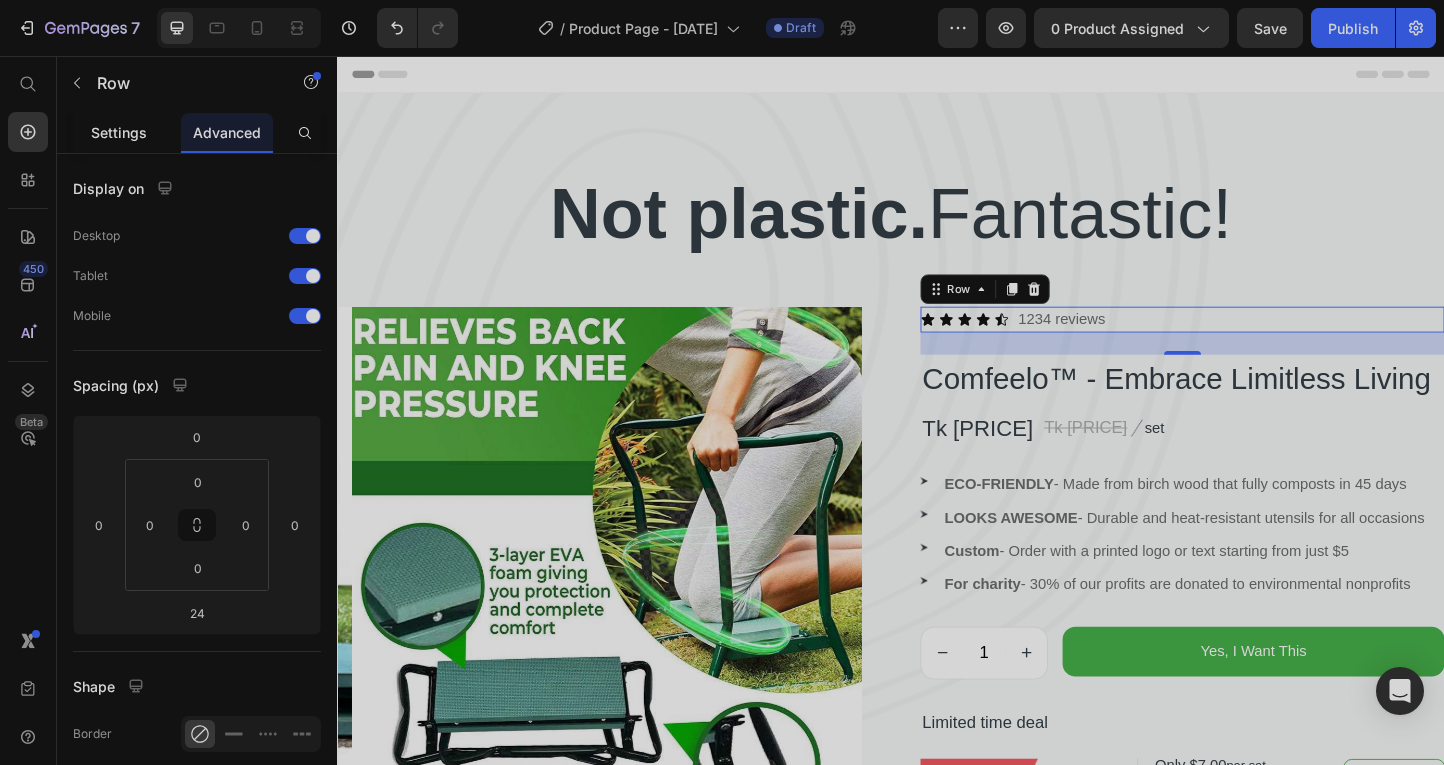 click on "Settings" at bounding box center (119, 132) 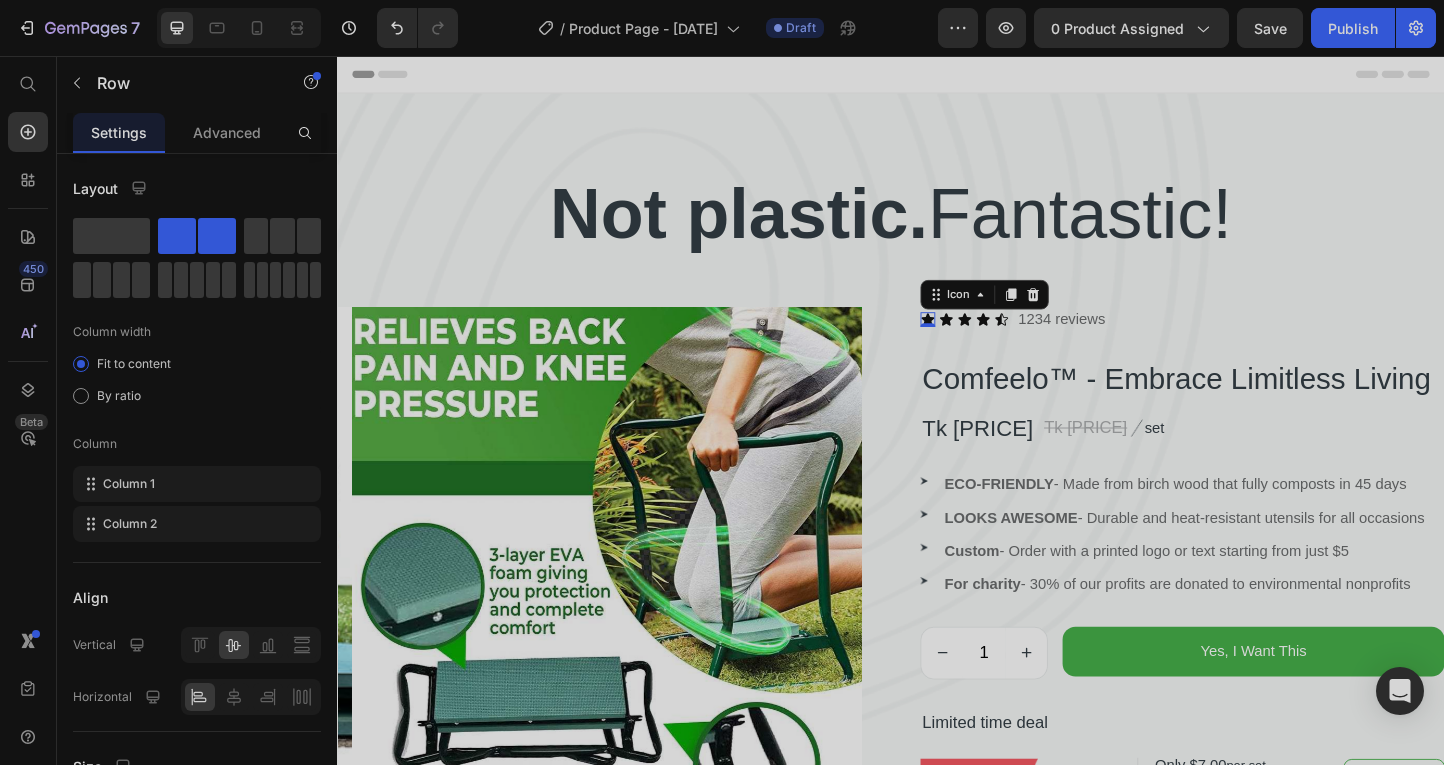 click 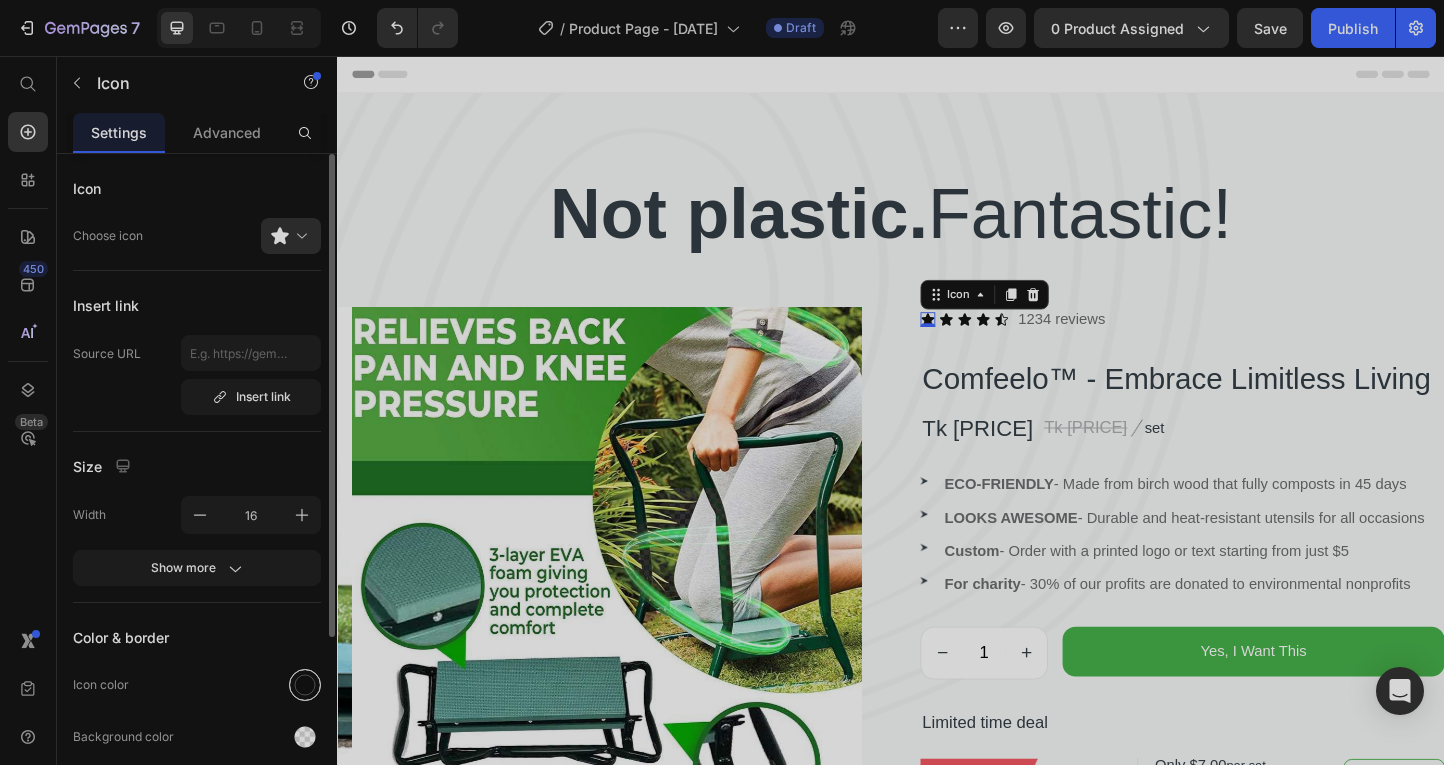 click at bounding box center [305, 685] 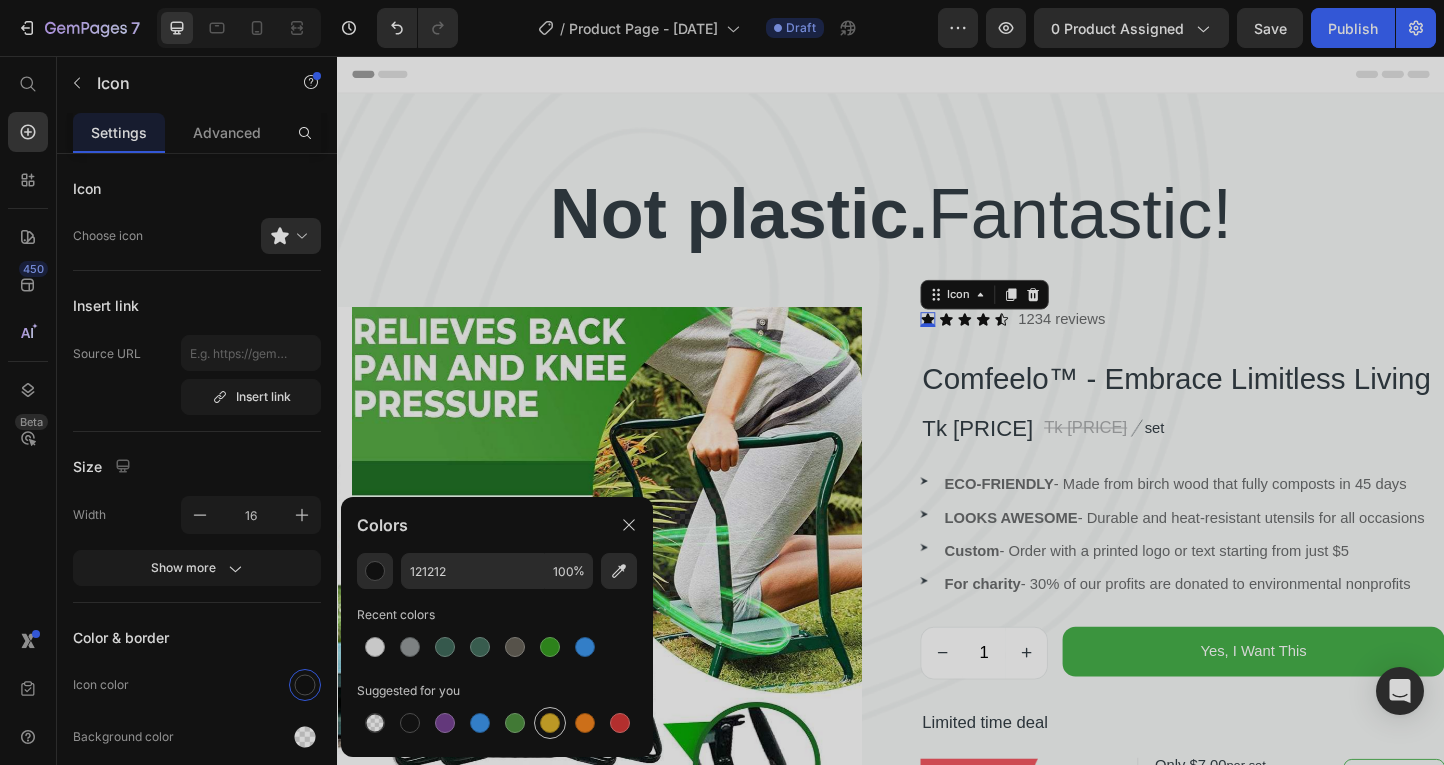 click at bounding box center [550, 723] 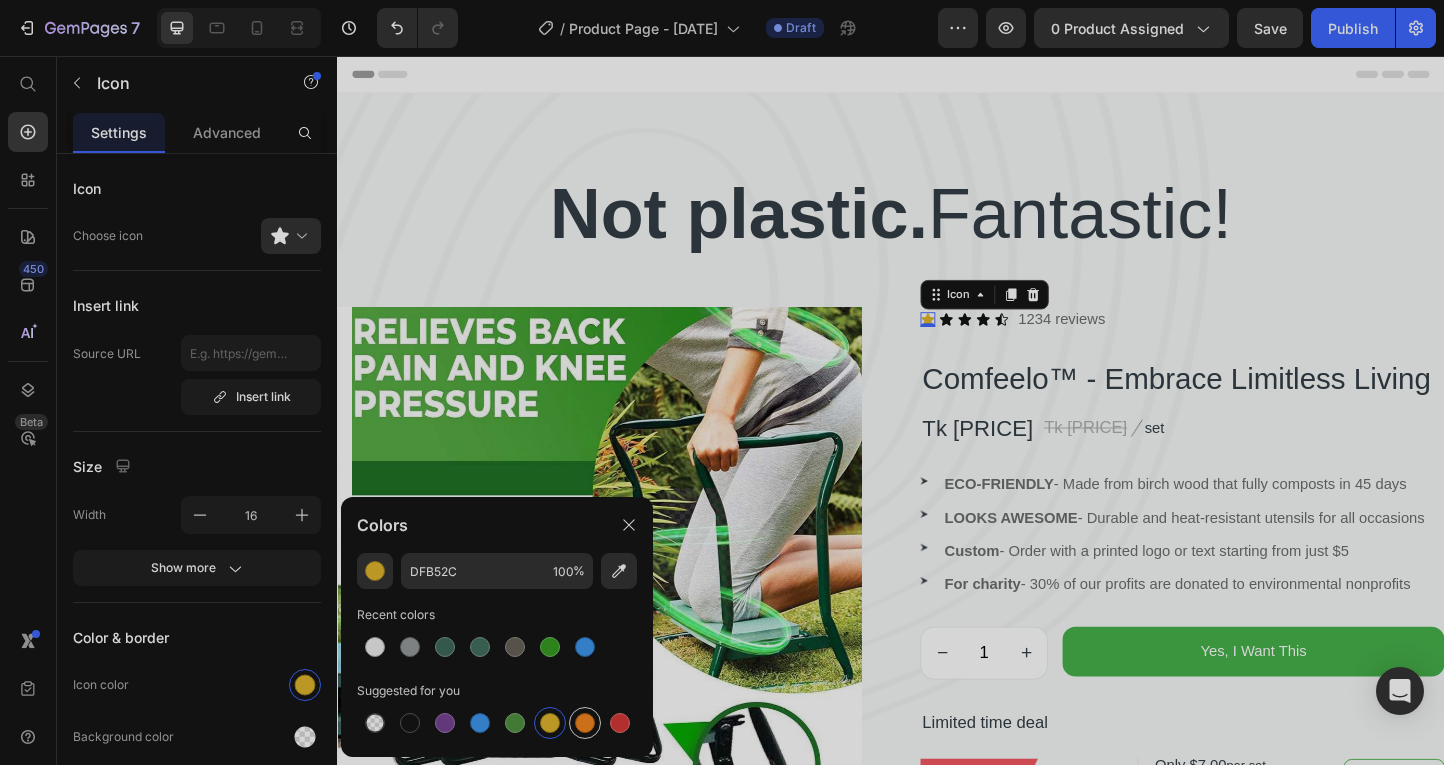 click at bounding box center (585, 723) 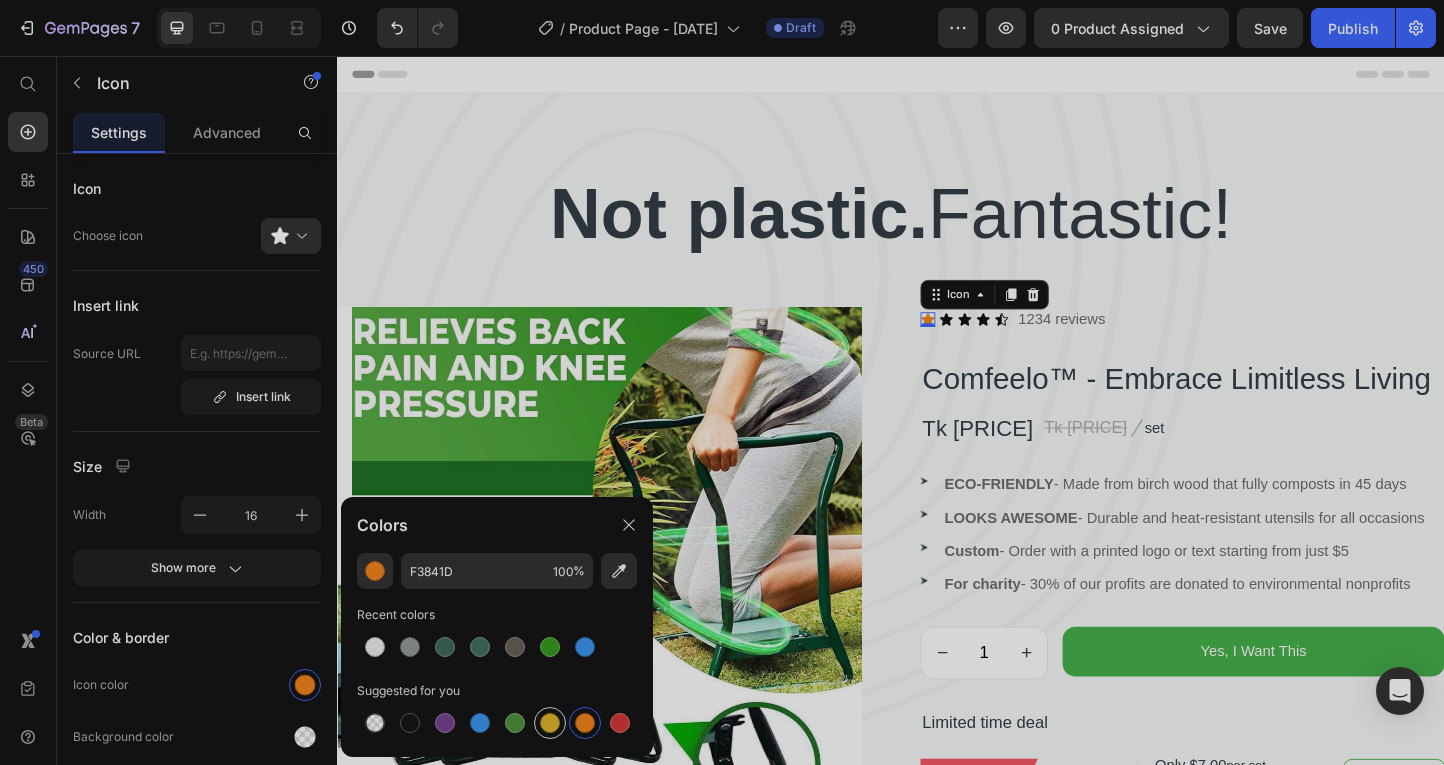 click at bounding box center (550, 723) 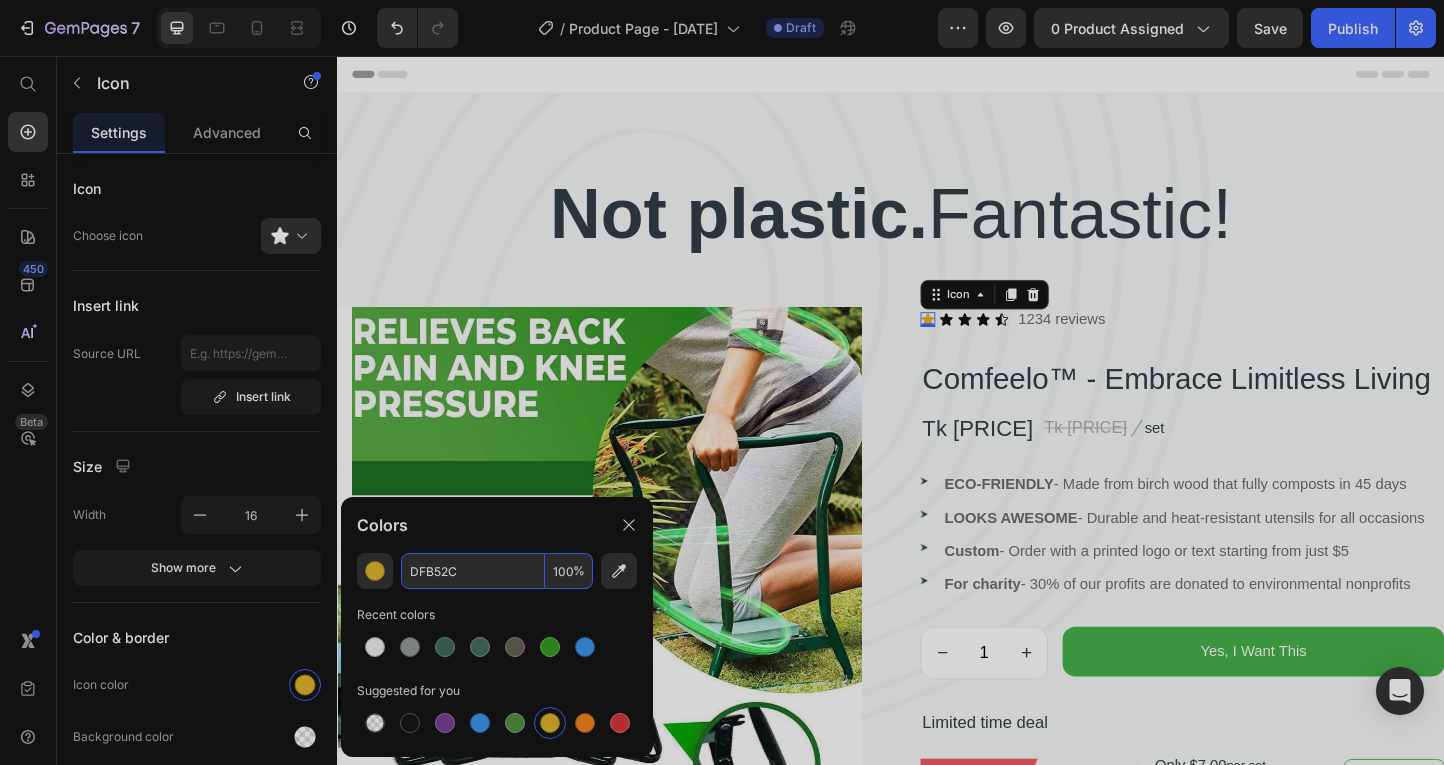 click on "DFB52C" at bounding box center (473, 571) 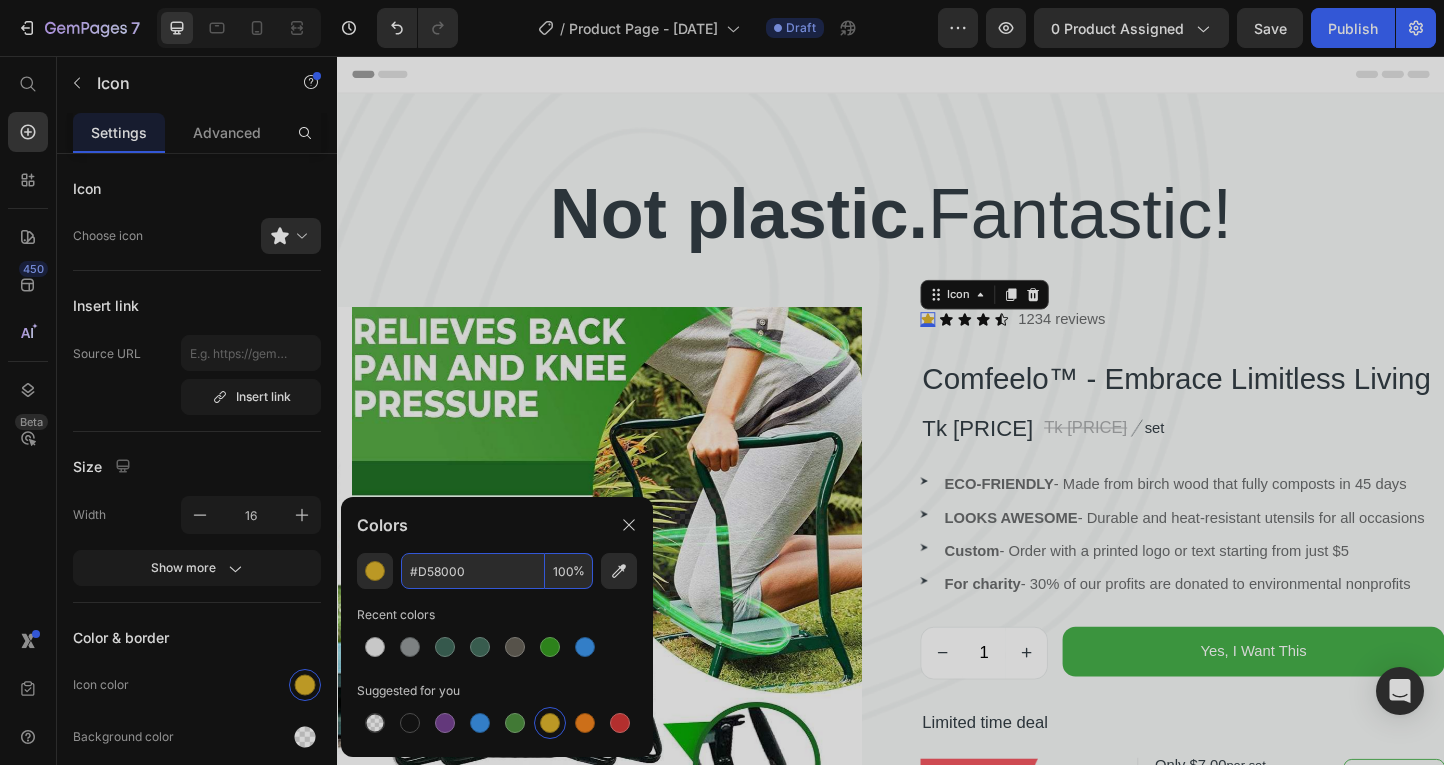 type on "D58000" 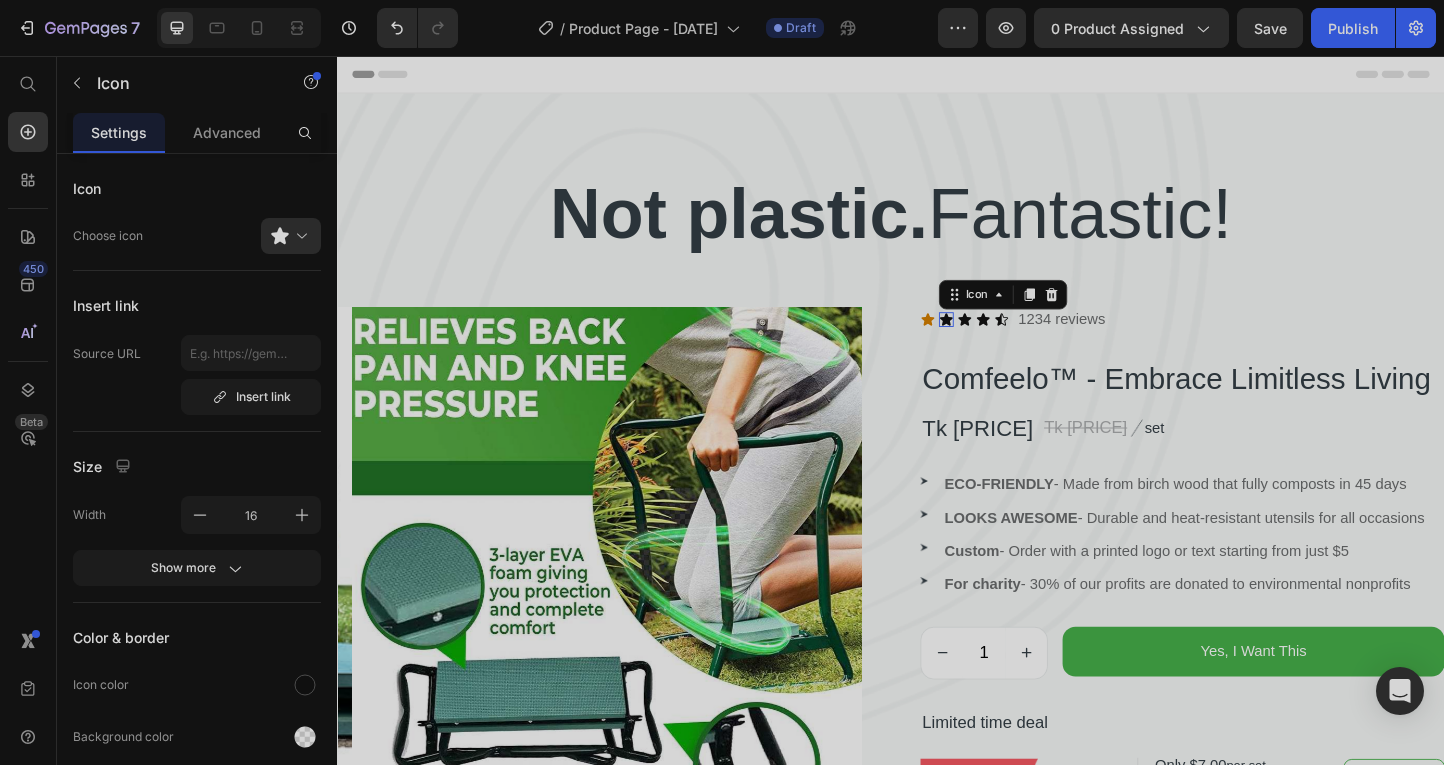 click on "Icon   0" at bounding box center [997, 342] 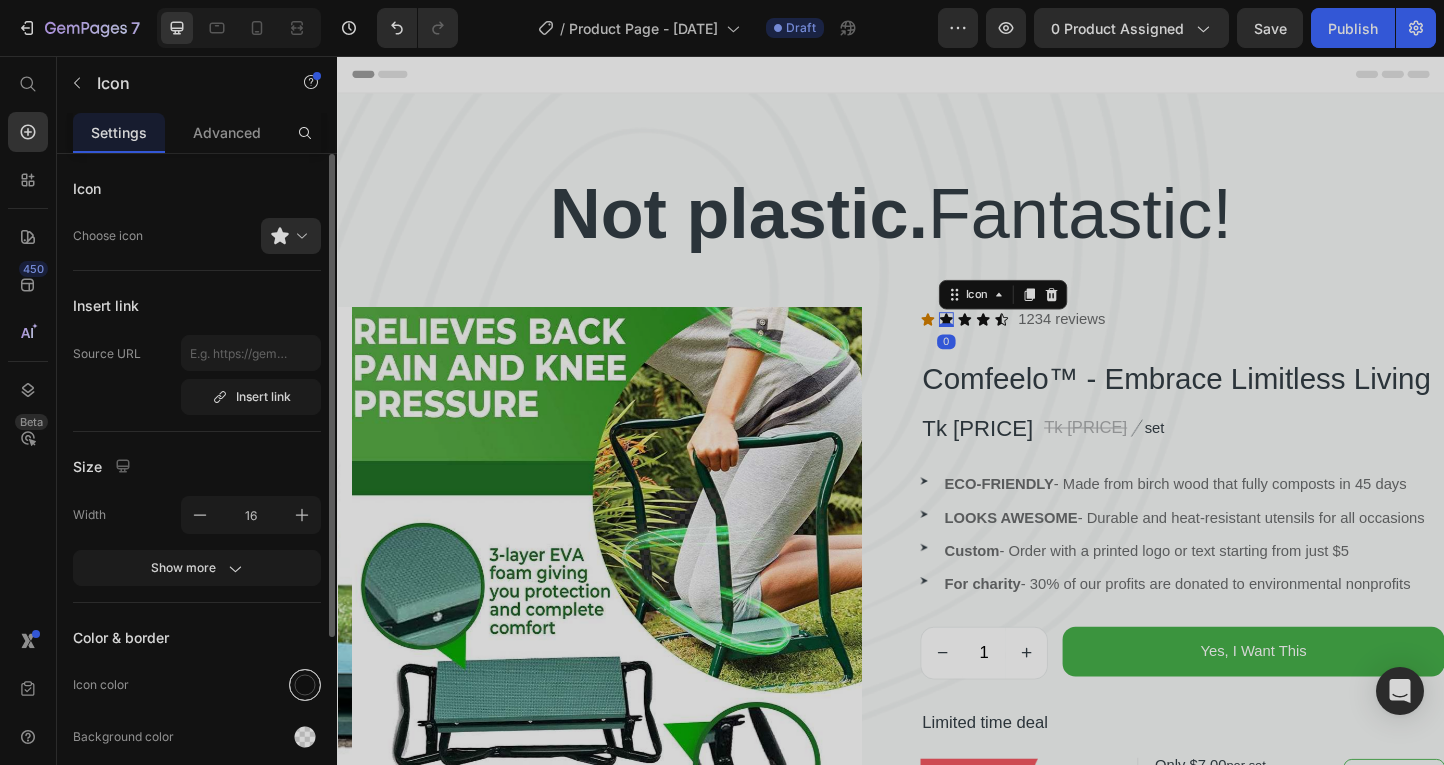click at bounding box center (305, 685) 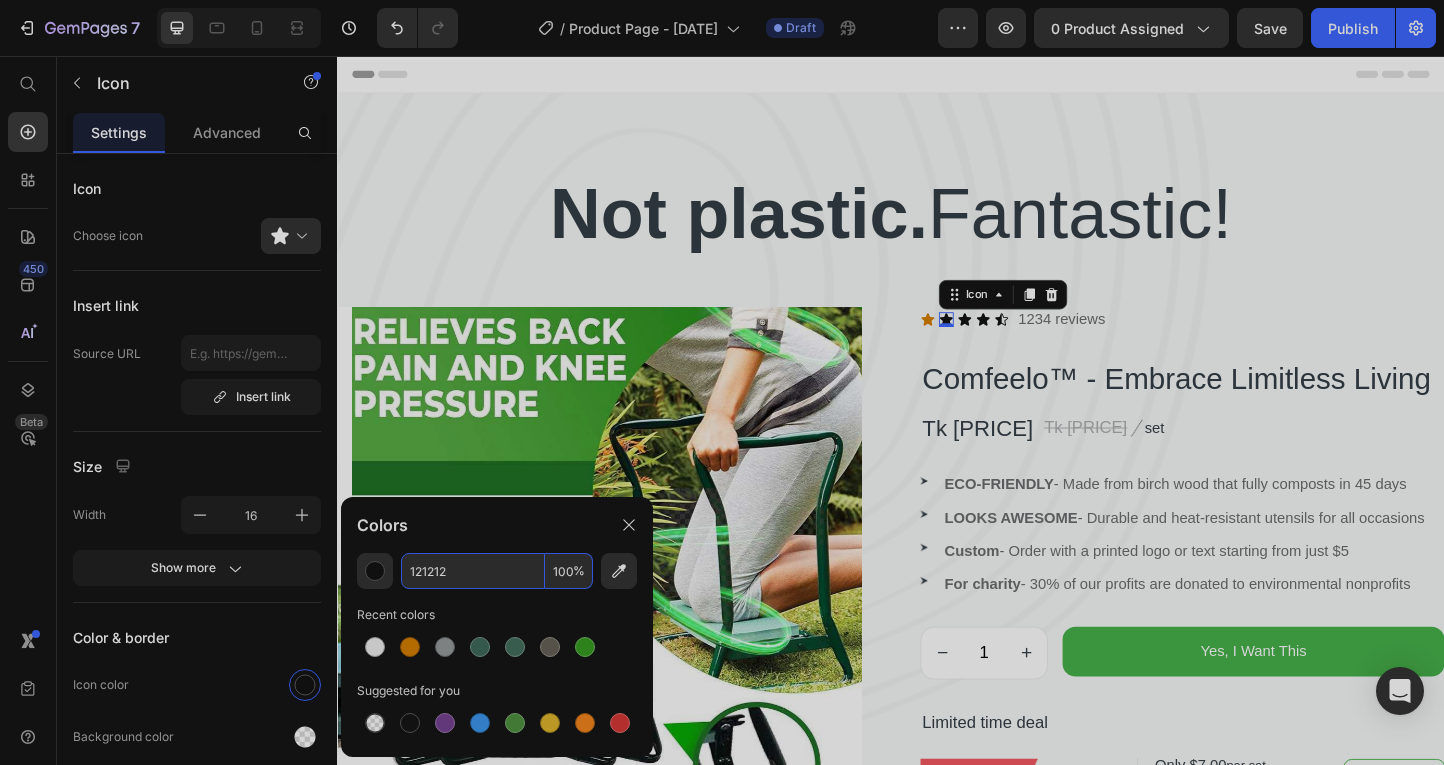 click on "121212" at bounding box center [473, 571] 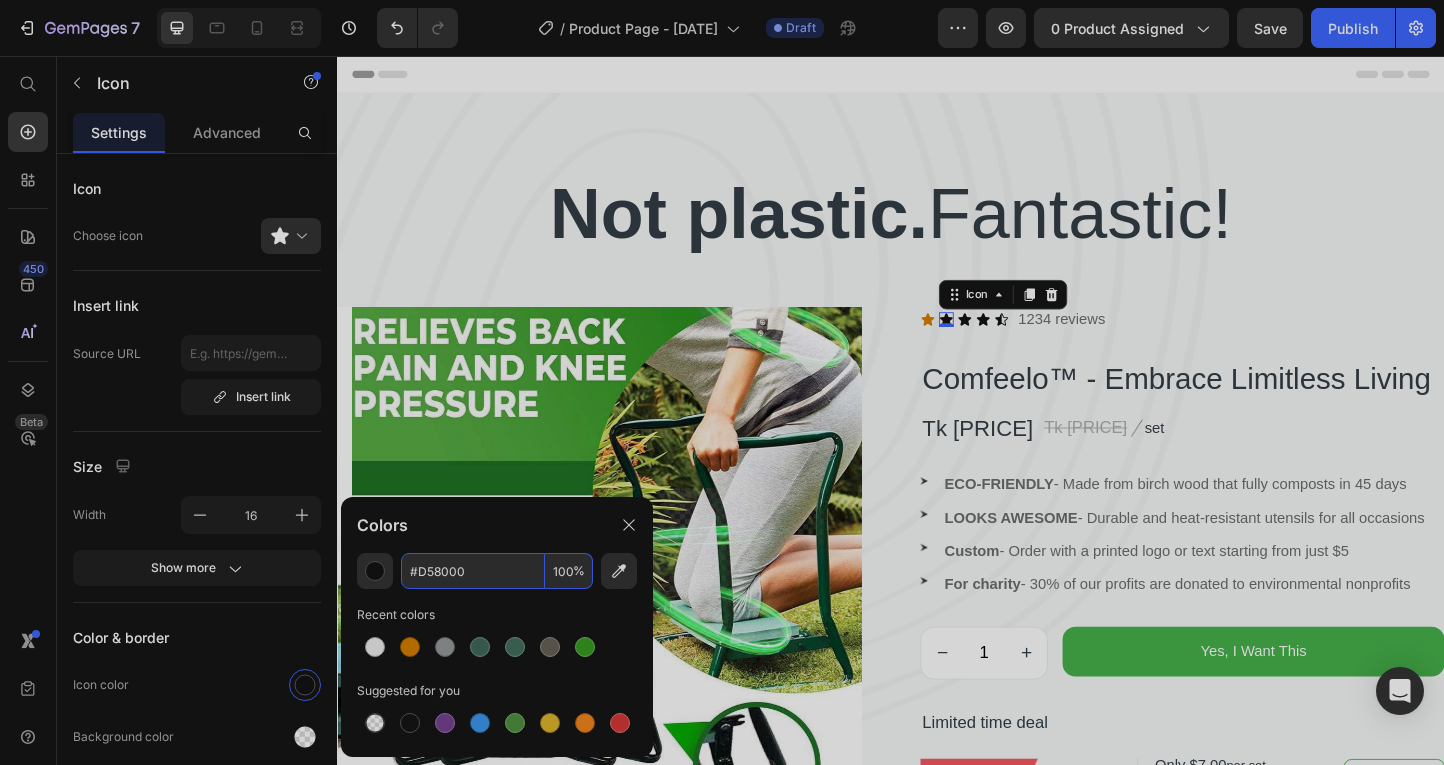 type on "D58000" 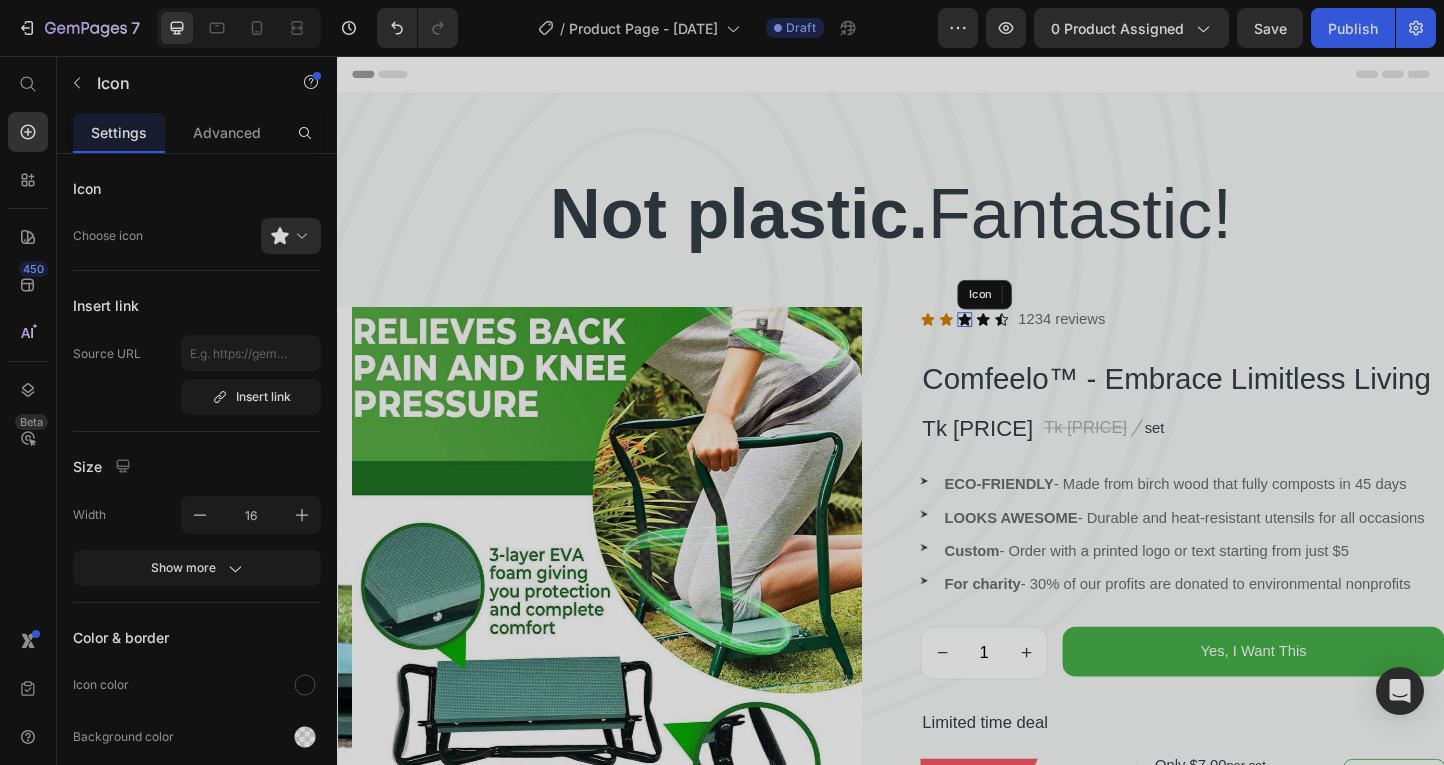 click on "Icon" at bounding box center [1017, 342] 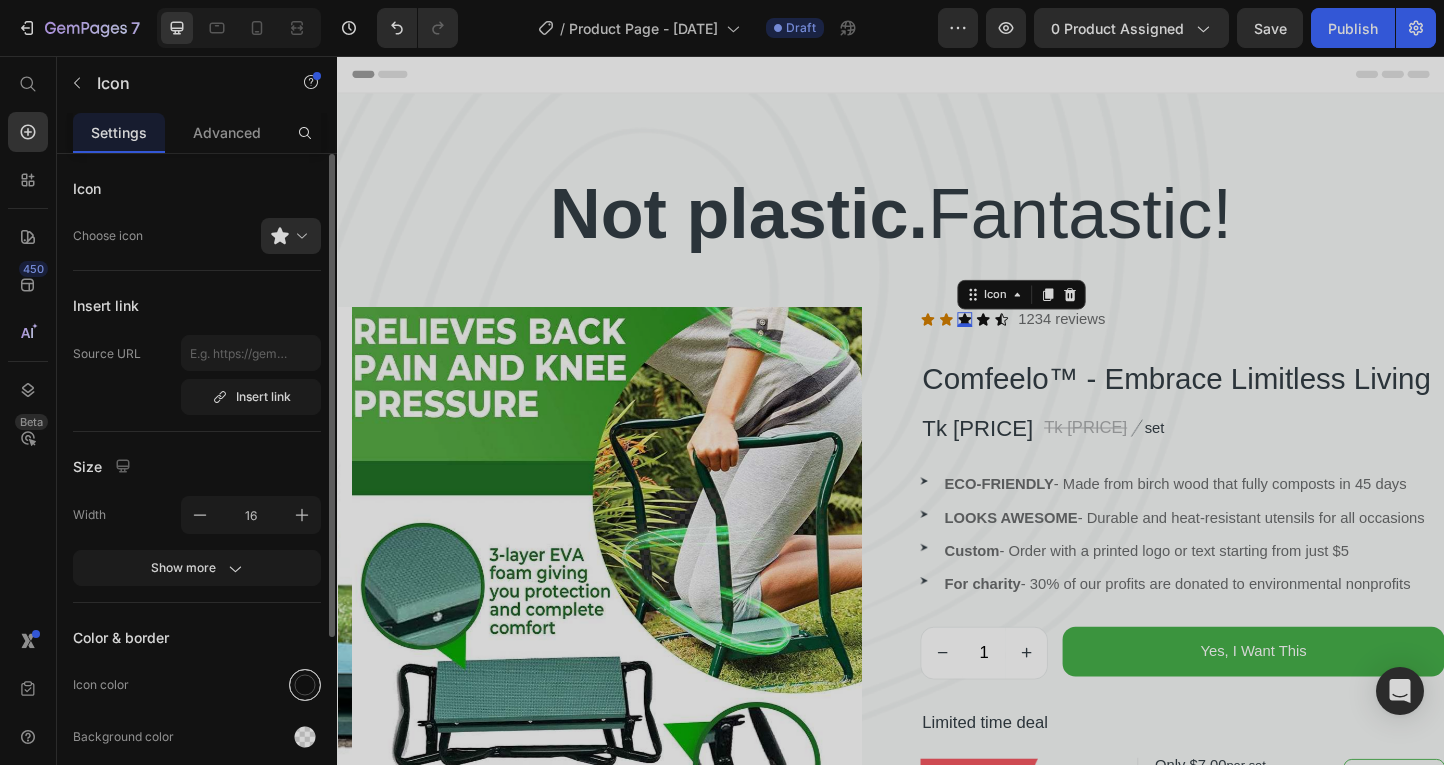 click at bounding box center [305, 685] 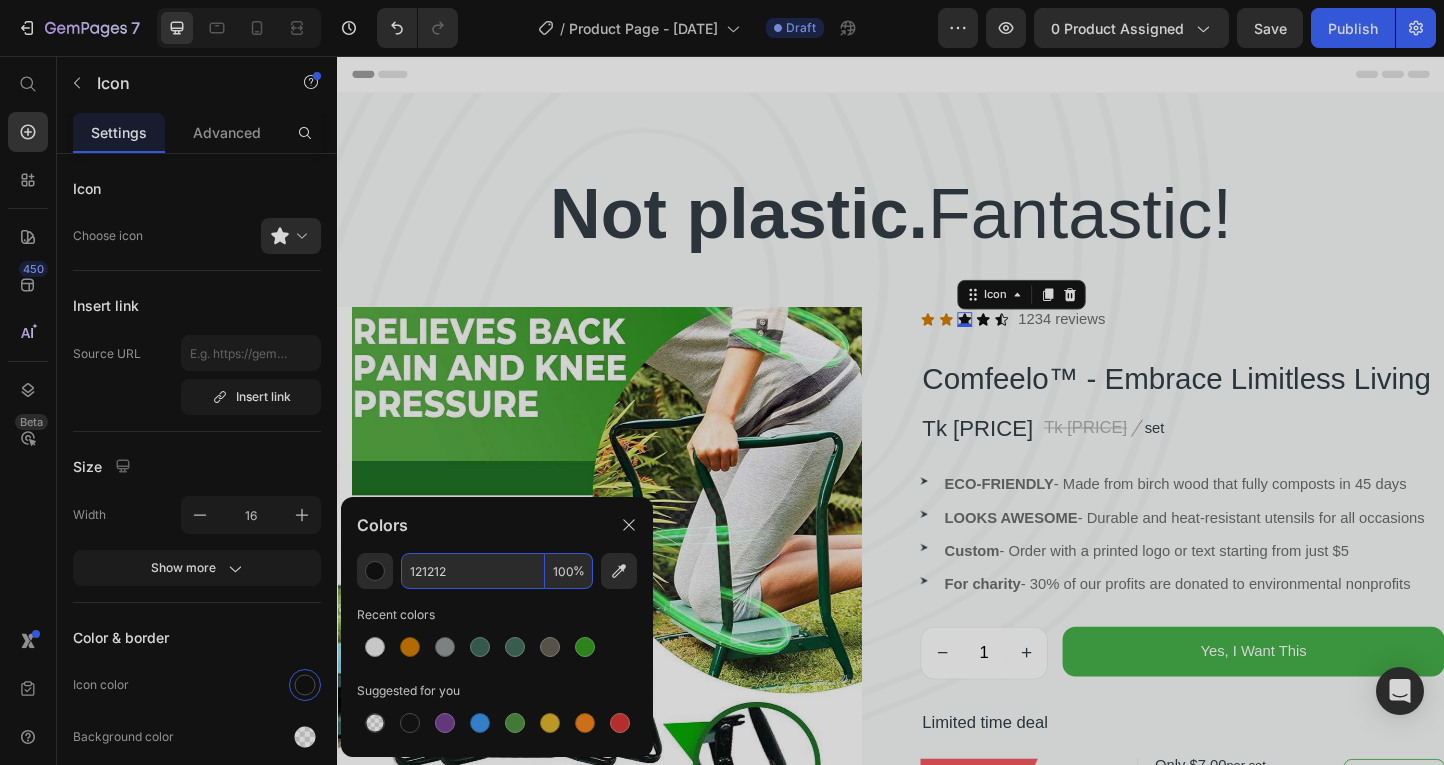 click on "121212" at bounding box center [473, 571] 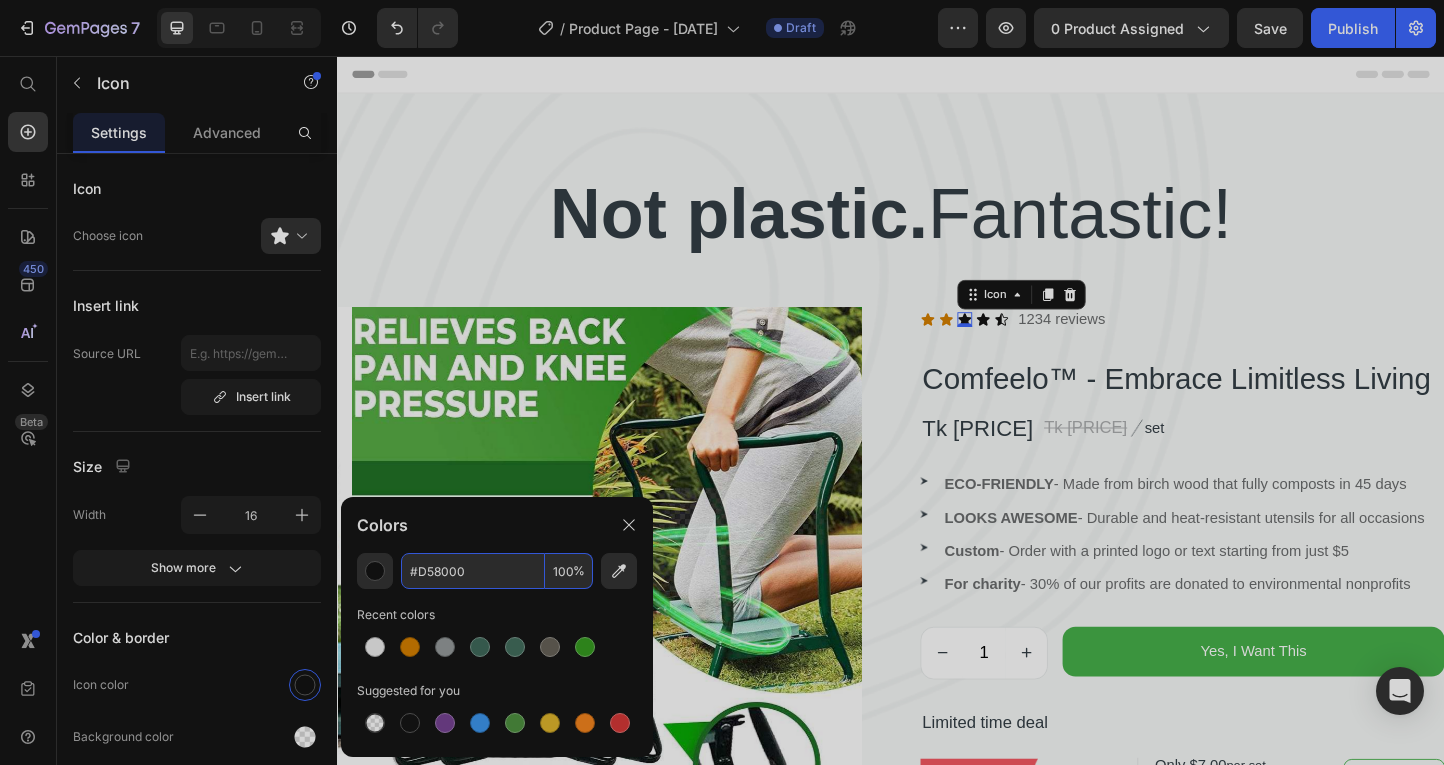 type on "D58000" 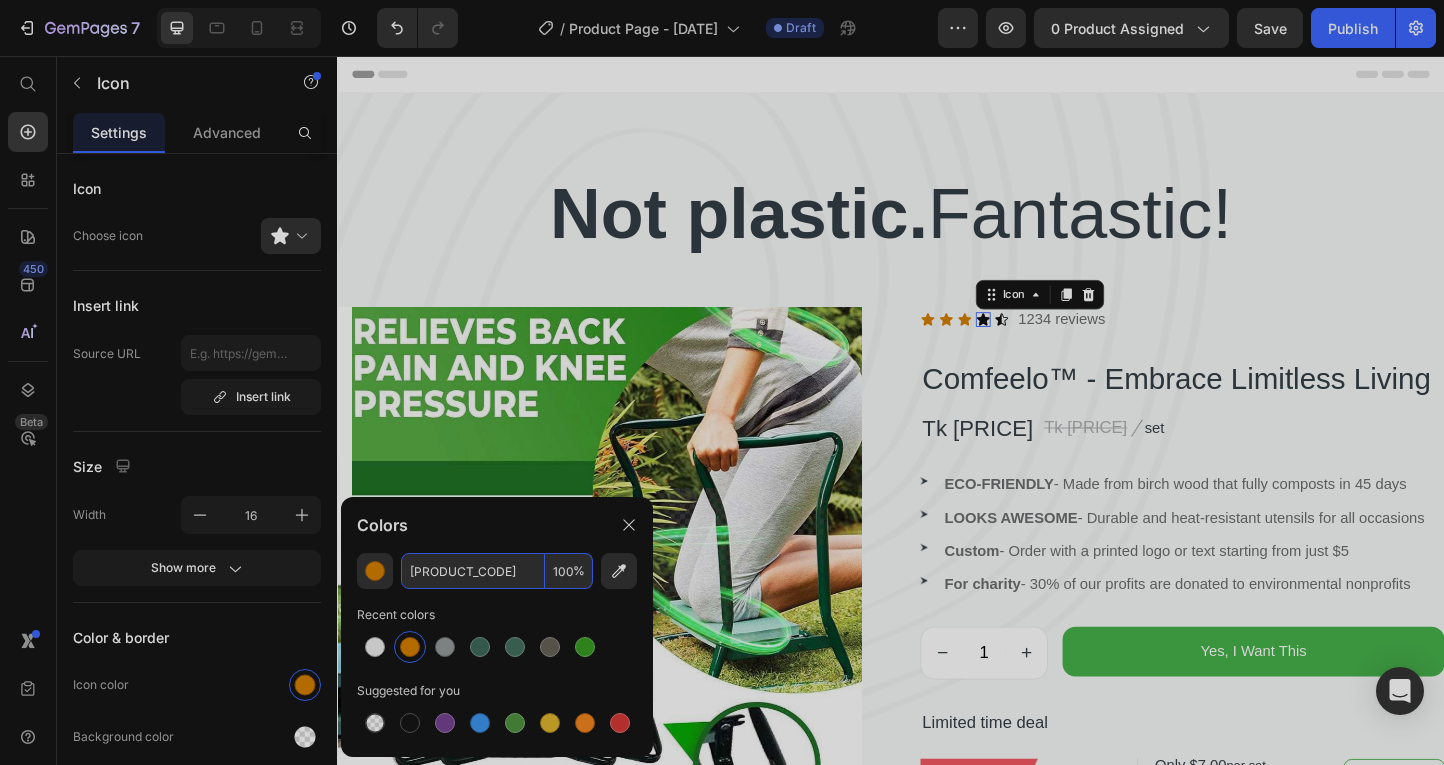 click on "Icon   0" at bounding box center [1037, 342] 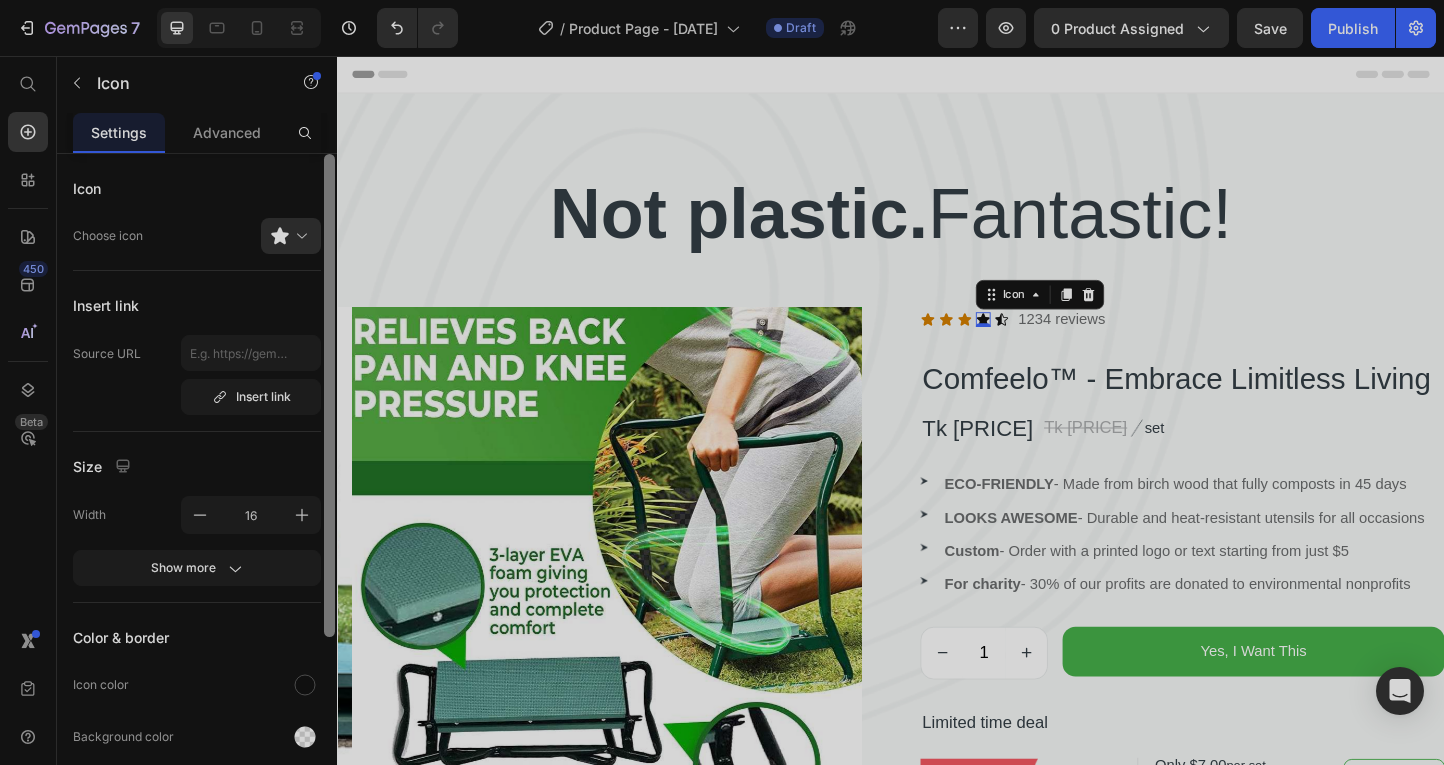 drag, startPoint x: 305, startPoint y: 675, endPoint x: 333, endPoint y: 673, distance: 28.071337 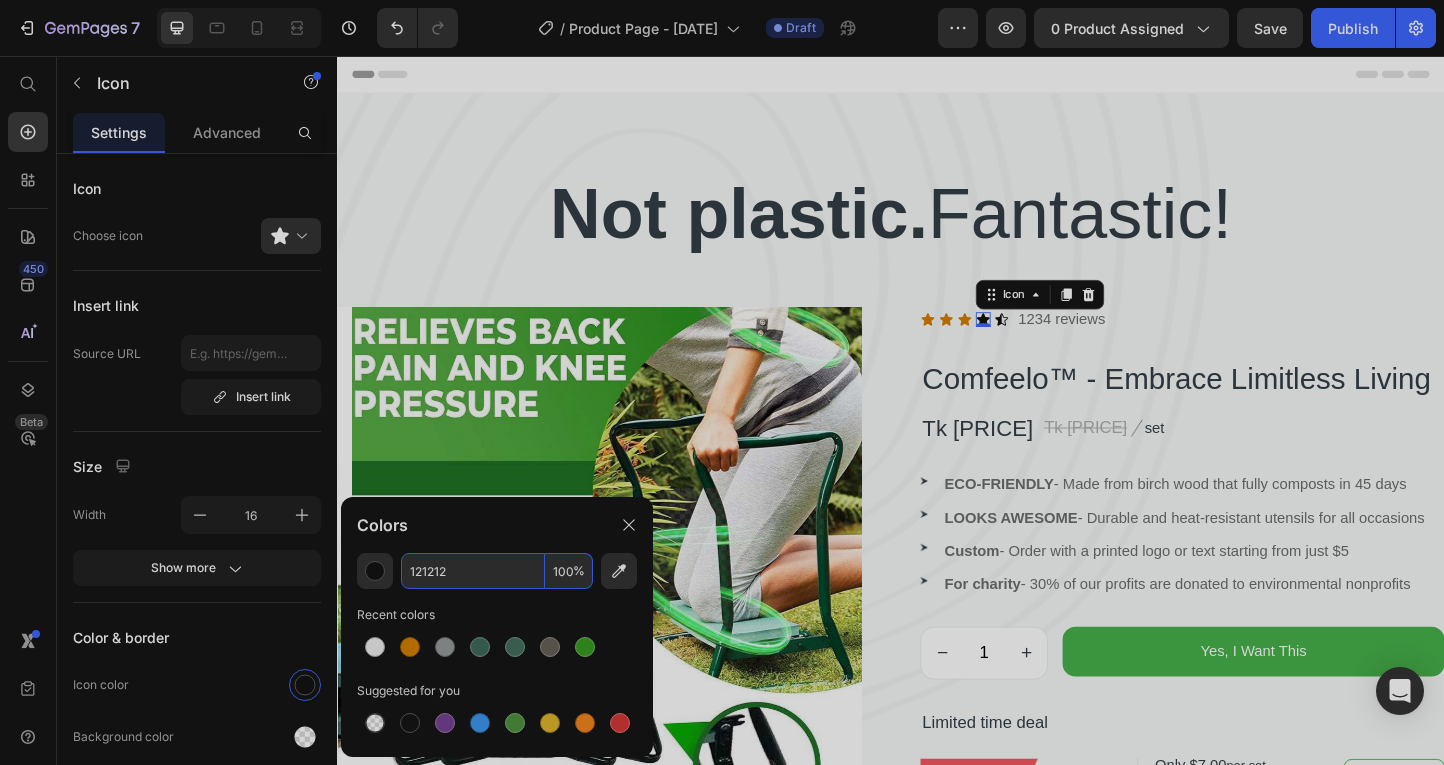 click on "121212" at bounding box center (473, 571) 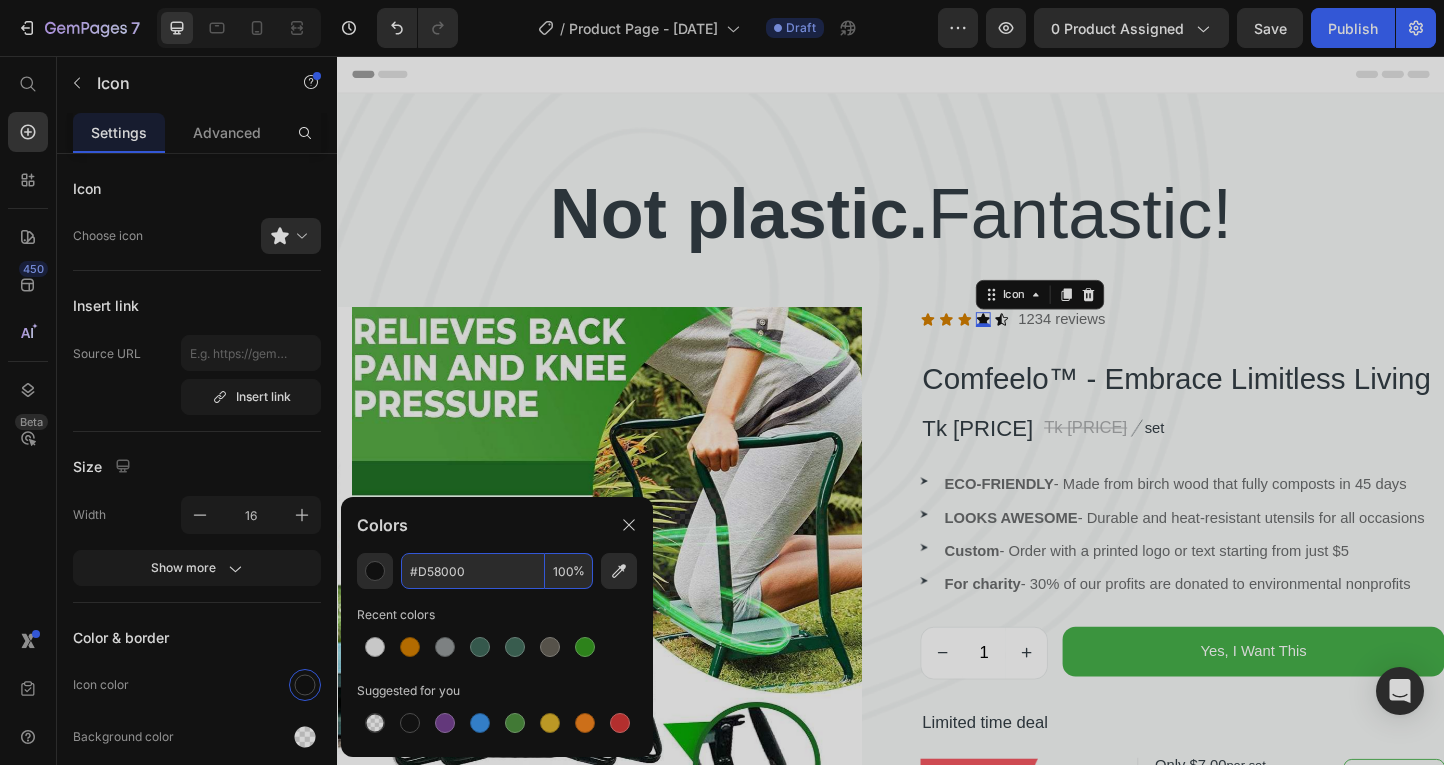 type on "D58000" 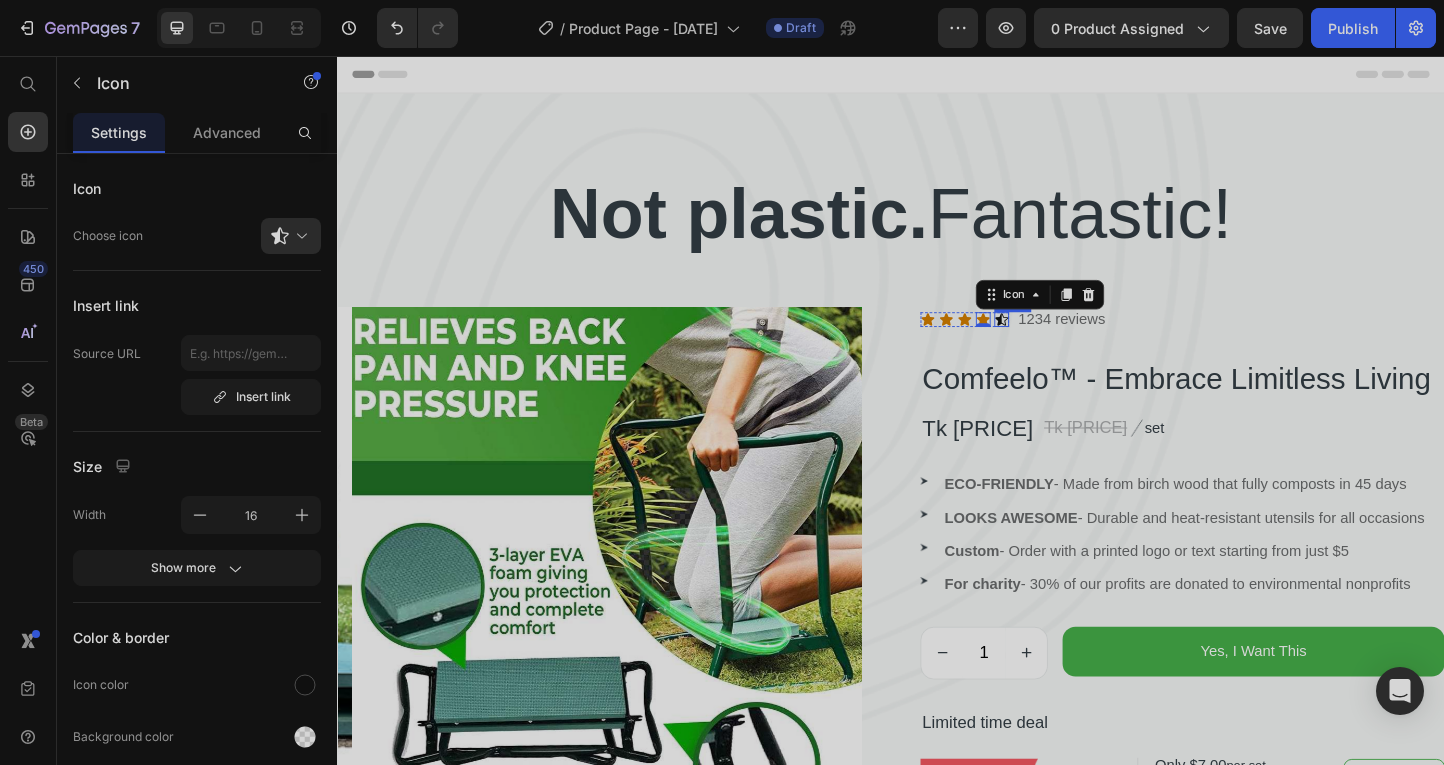 click 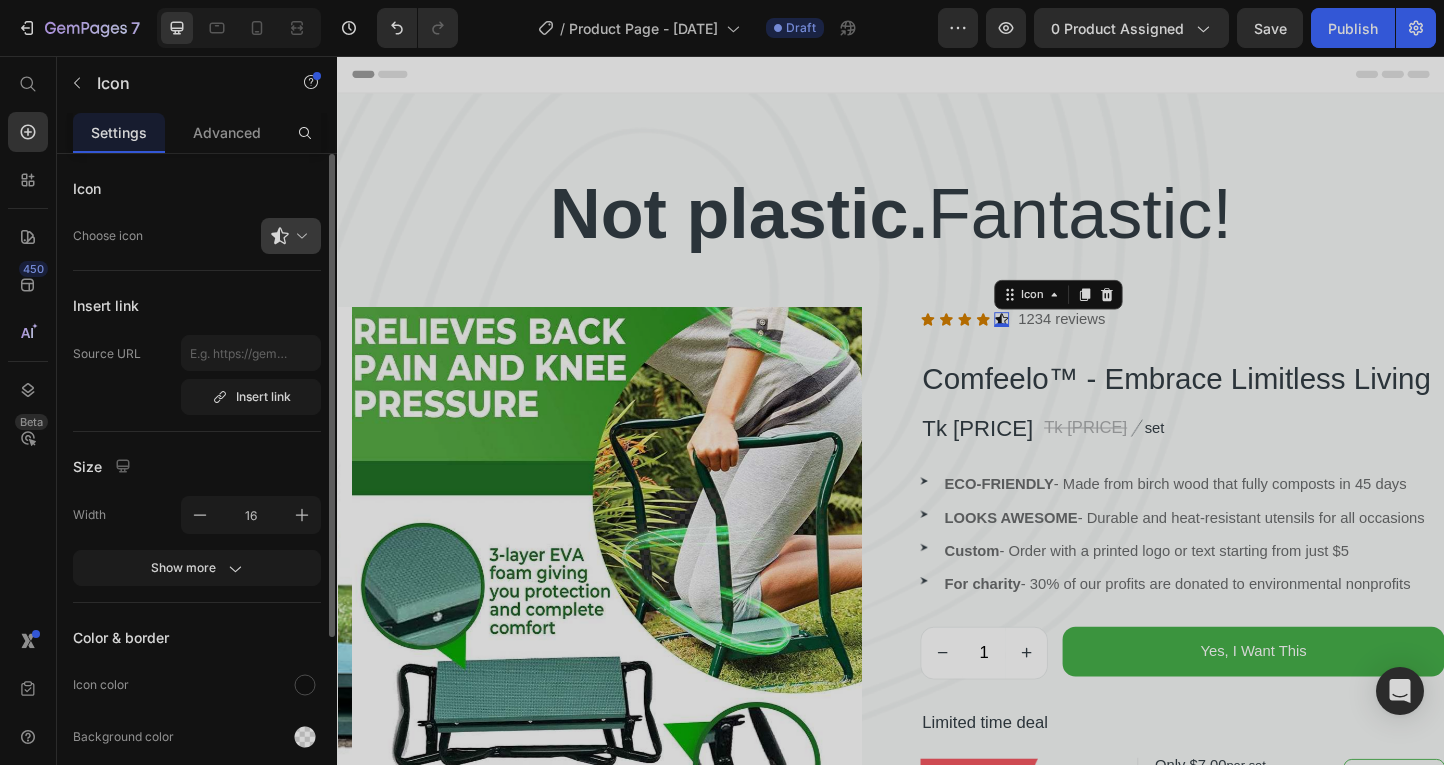 click at bounding box center [299, 236] 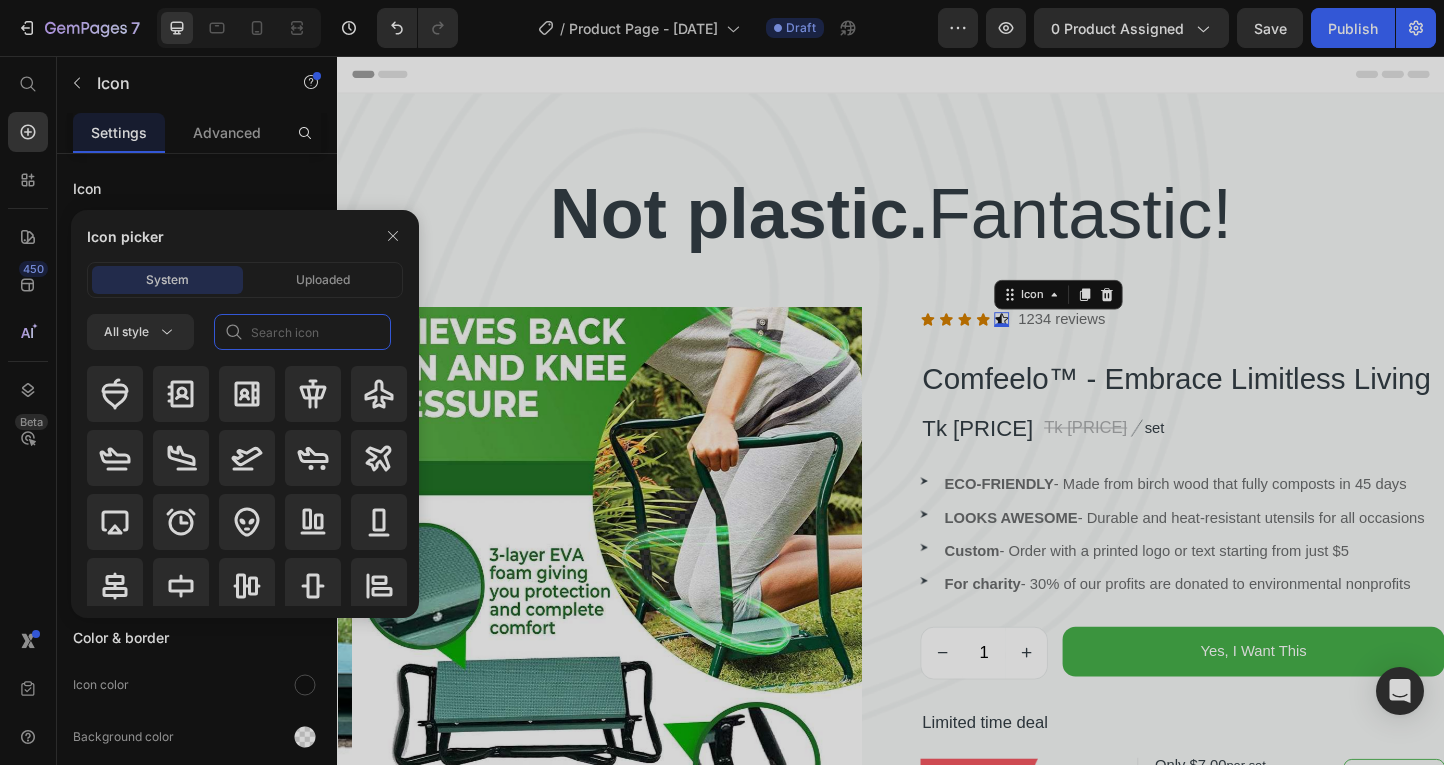 click 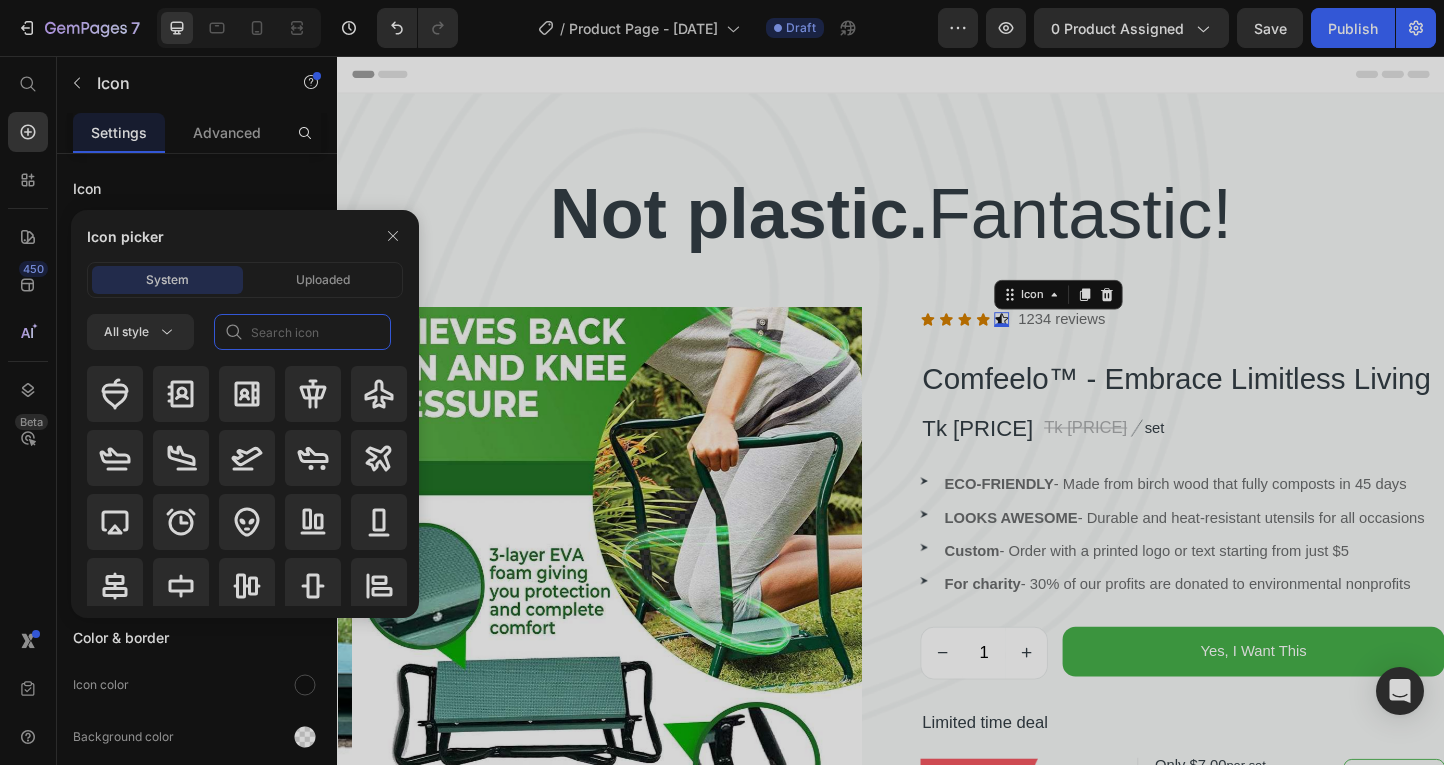 click 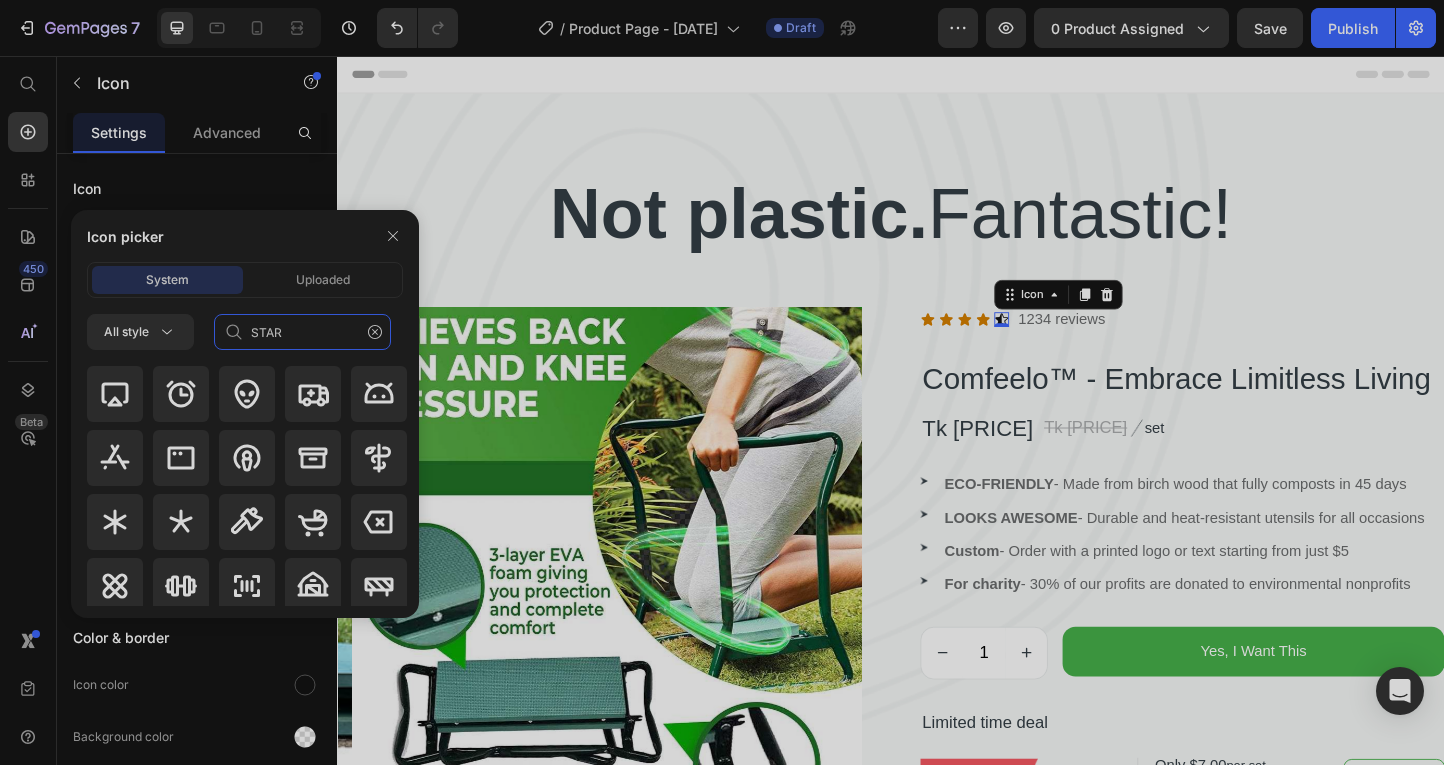 type on "STAR" 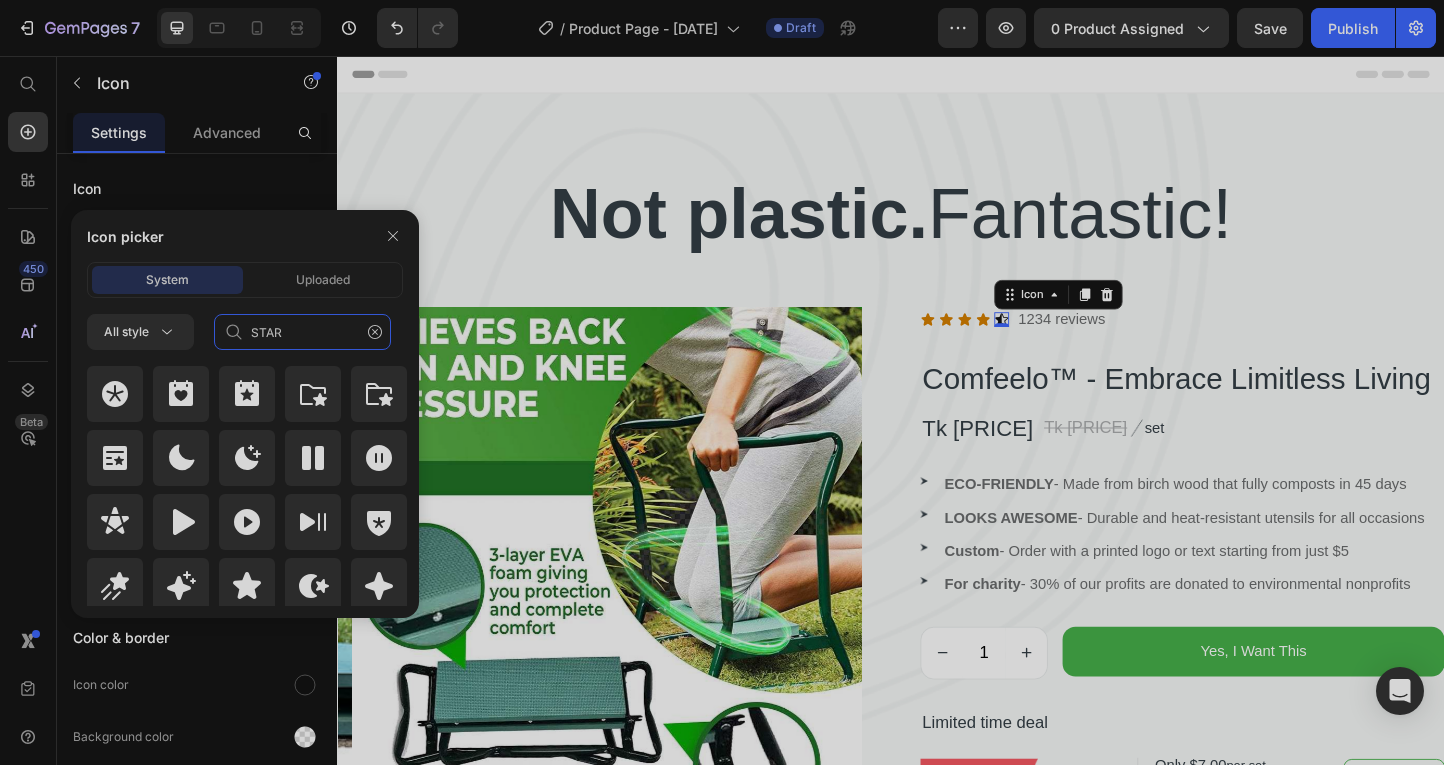 scroll, scrollTop: 872, scrollLeft: 0, axis: vertical 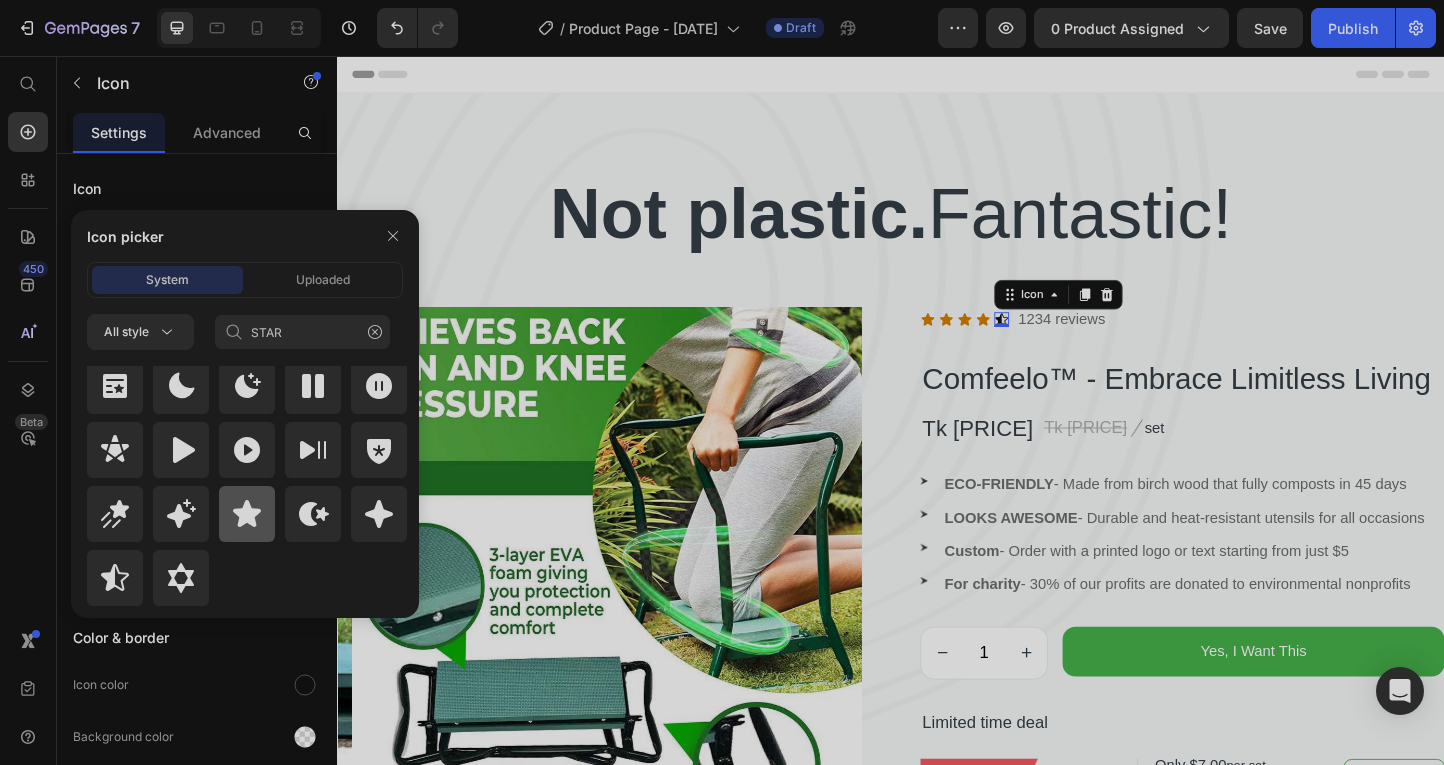 click 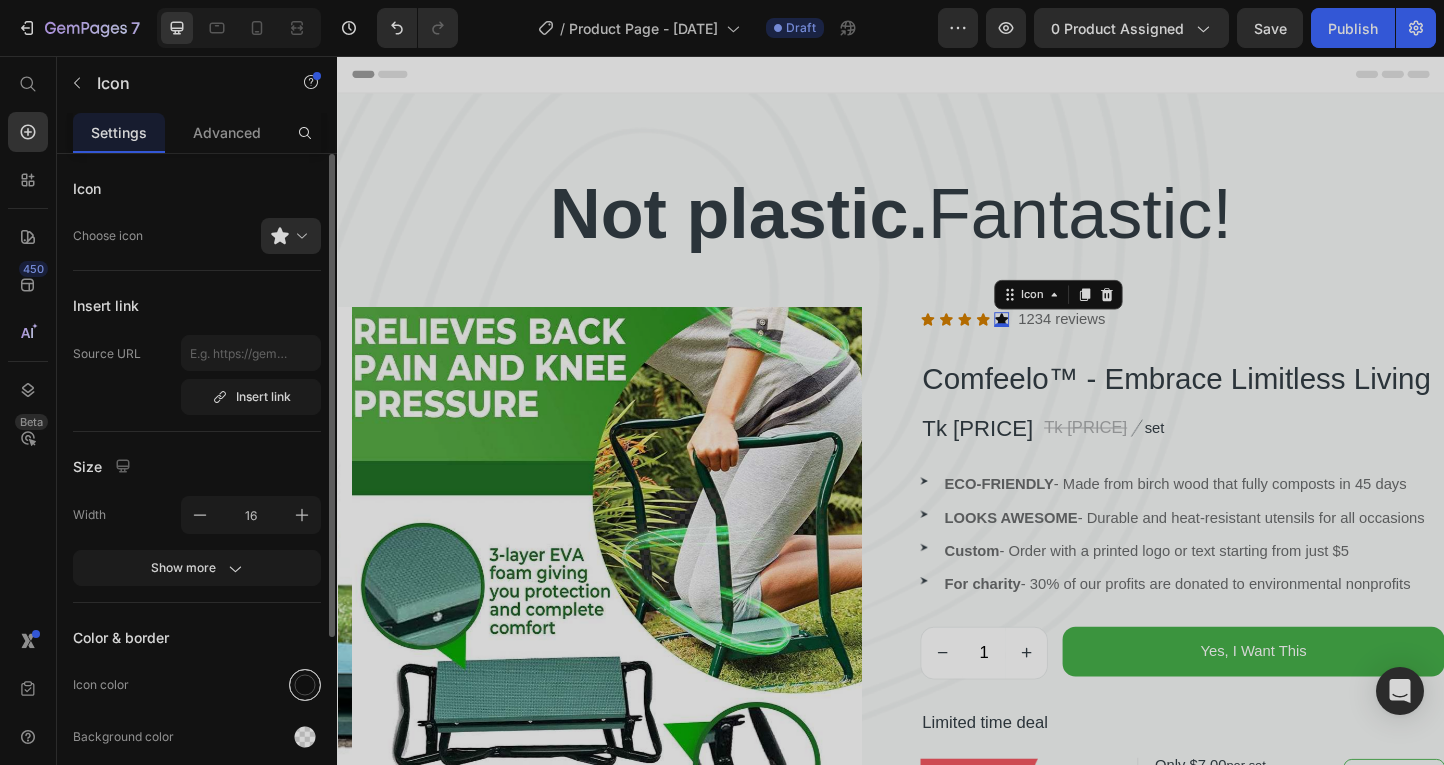 click at bounding box center [305, 685] 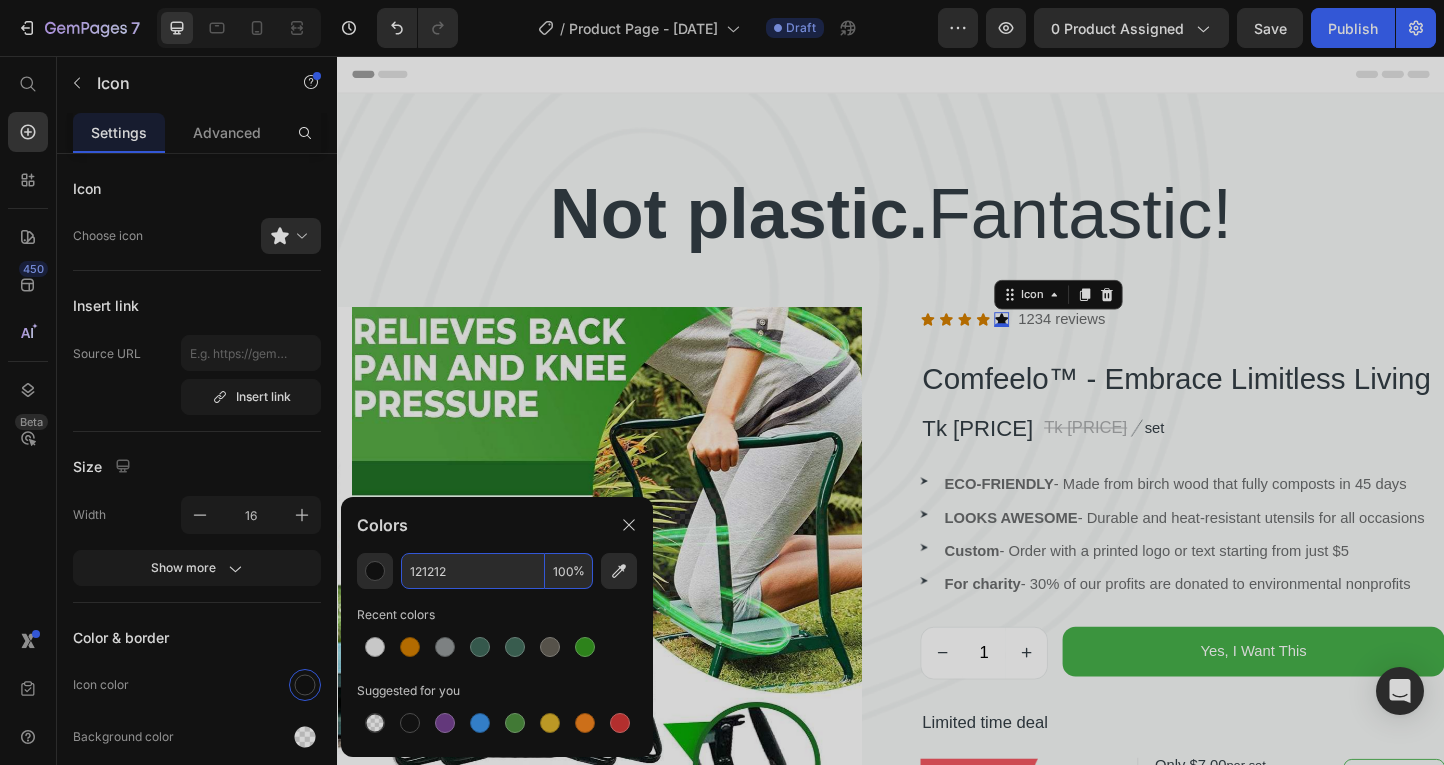 click on "121212" at bounding box center [473, 571] 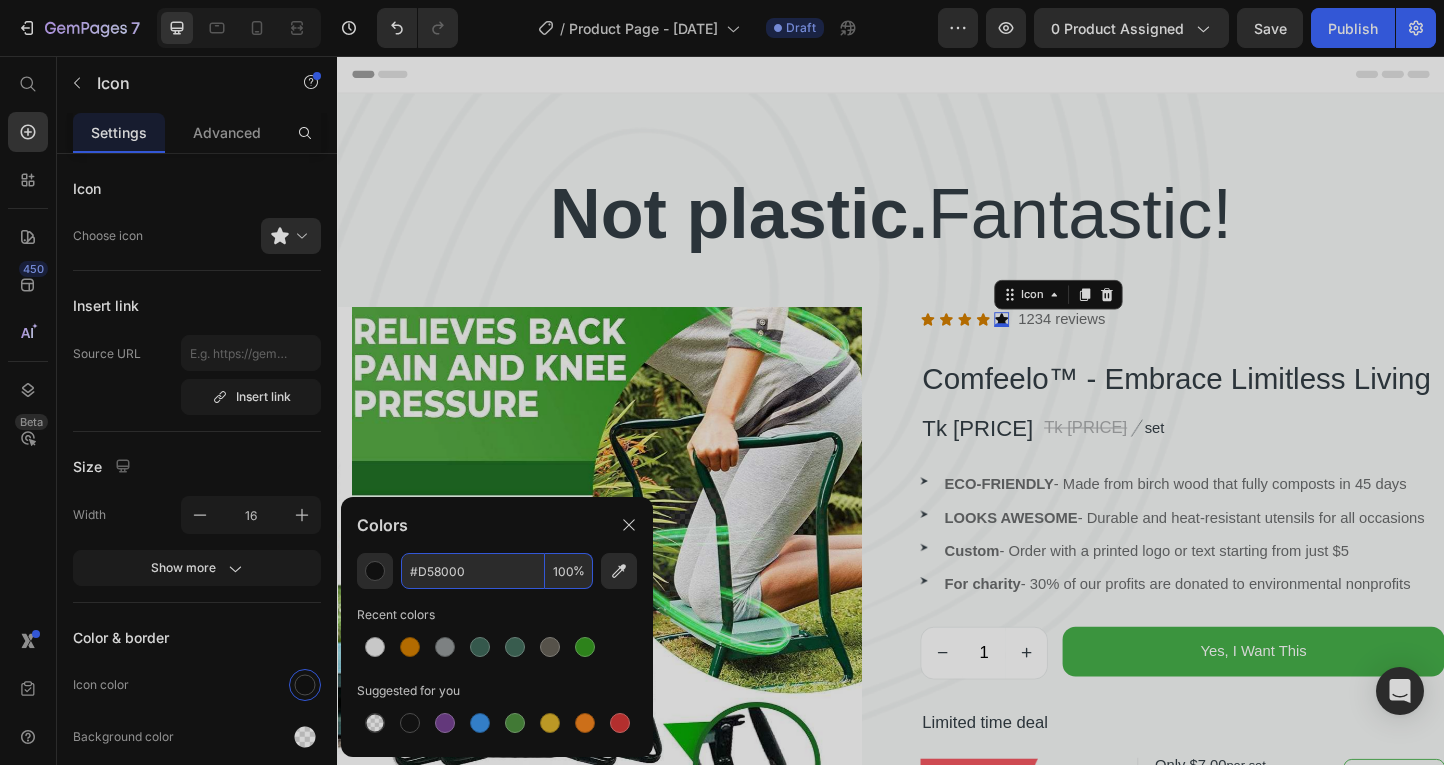 type on "D58000" 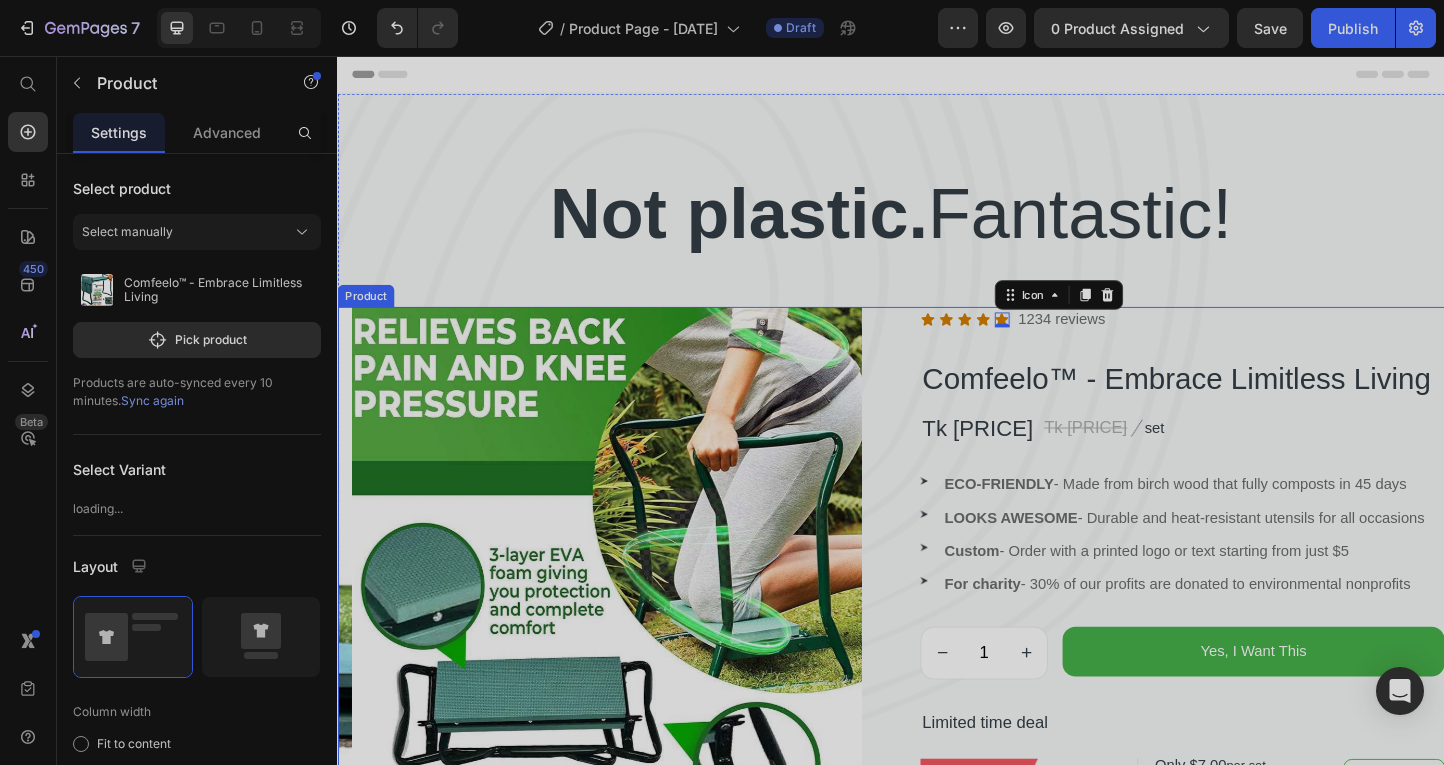 click on "Icon Icon Icon Icon
Icon   0 Icon List 1234 reviews Text block Row Comfeelo™ - Embrace Limitless Living (P) Title Tk 59.97 (P) Price Tk 109.97 (P) Price Image set Text block Row Image ECO-FRIENDLY  - Made from birch wood that fully composts in 45 days Text block Image LOOKS AWESOME  -   Durable and heat-resistant utensils for all occasions Text block Image Custom  - Order with a printed logo or text starting from just $5 Text block Image For charity  - 30% of our profits are donated to environmental nonprofits Text block Icon List 1 (P) Quantity Yes, I Want This (P) Cart Button Row Limited time deal Text block Best value Text block Row X6 SET Text block Row Only $7.00  per set Save $90.00 Text block Row
Buy Now Button Row Best seller Text block Row X3 SET Text block Row Only $9.00  per set Save $39.00 Text block Row
Buy Now Button Row" at bounding box center [1253, 681] 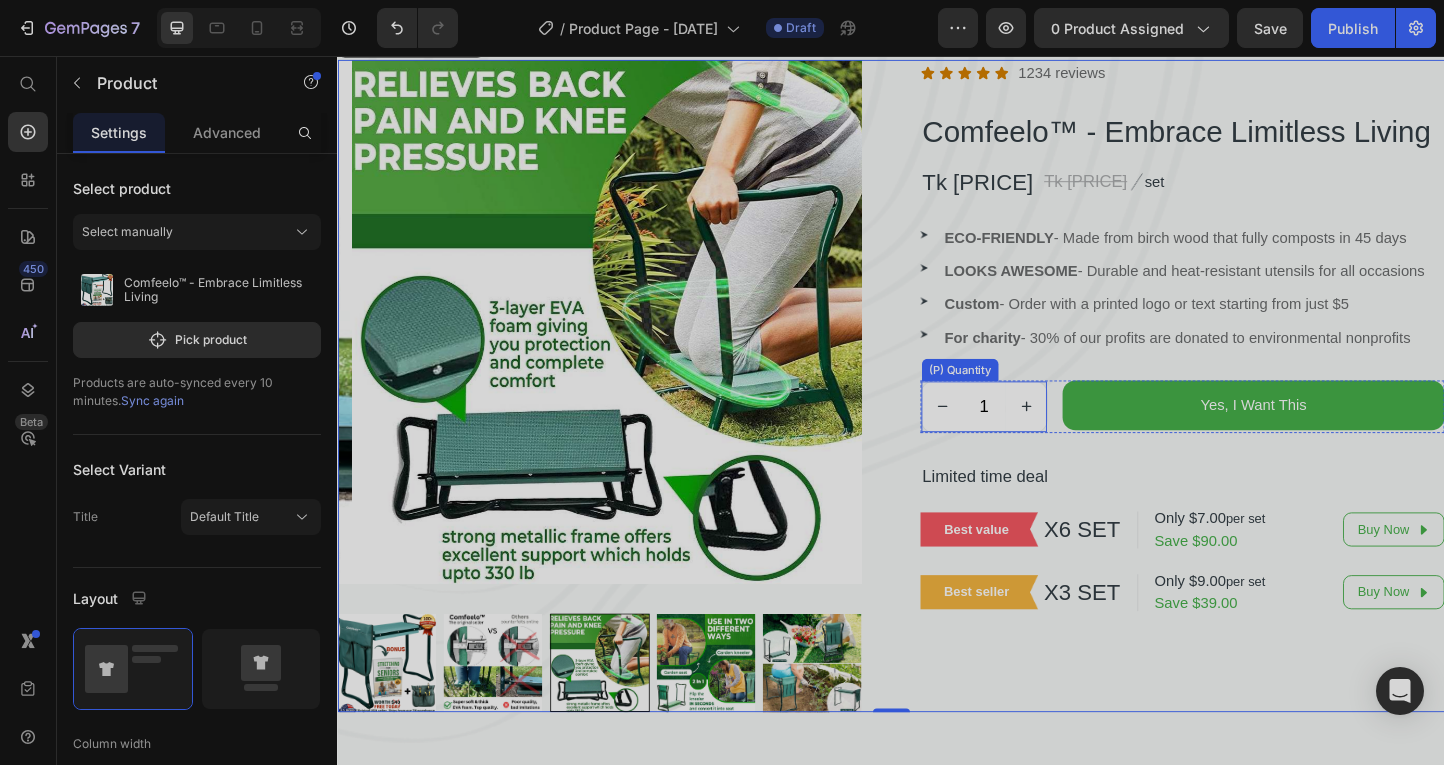 scroll, scrollTop: 533, scrollLeft: 0, axis: vertical 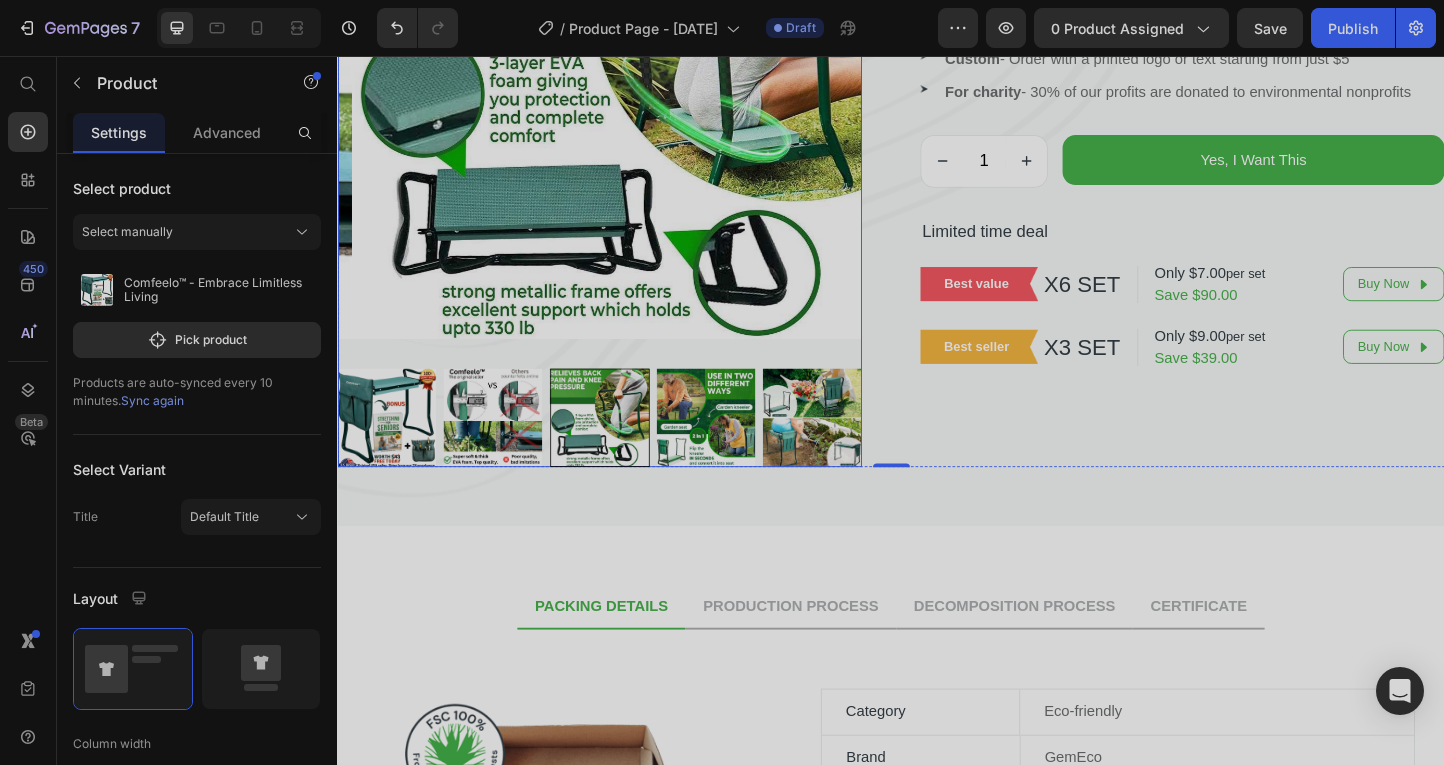 click at bounding box center (390, 448) 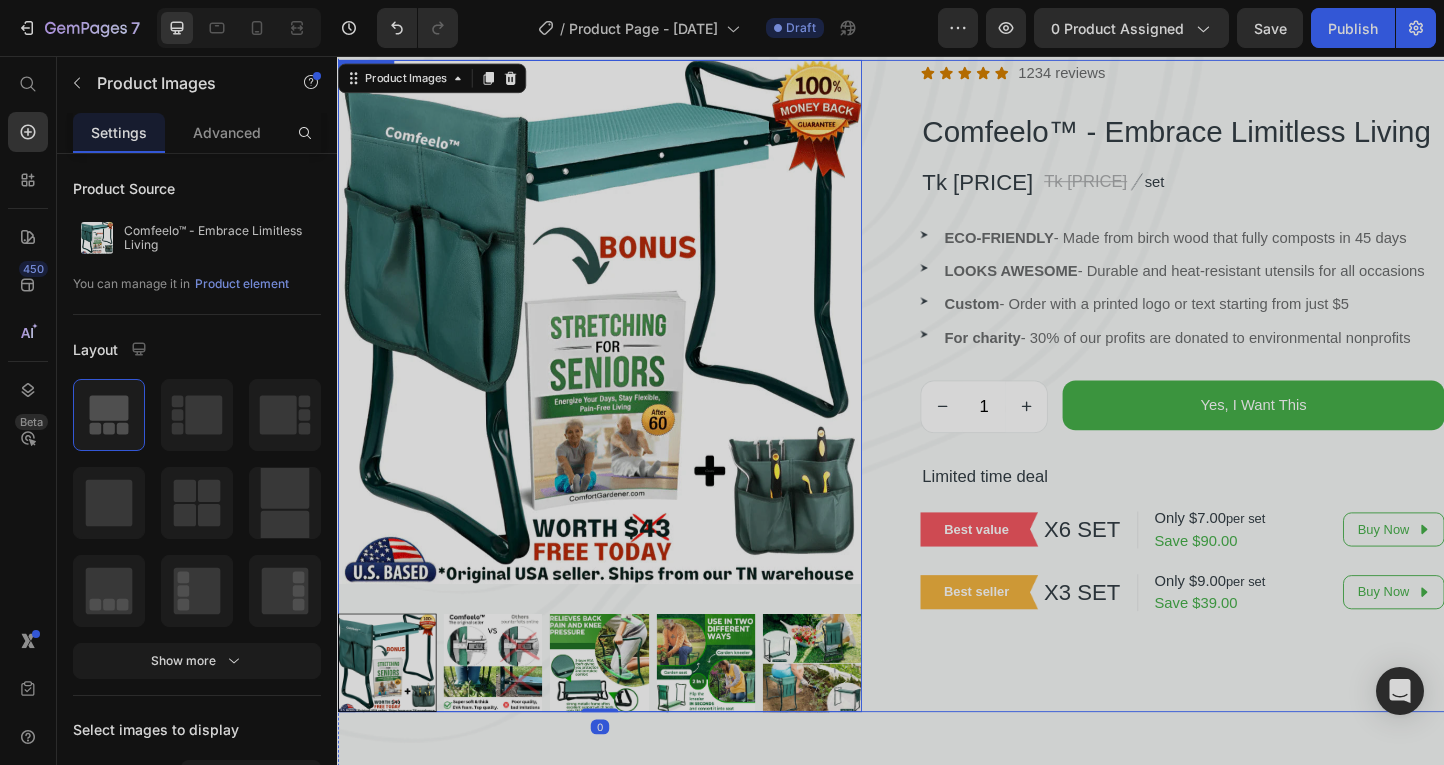 scroll, scrollTop: 0, scrollLeft: 0, axis: both 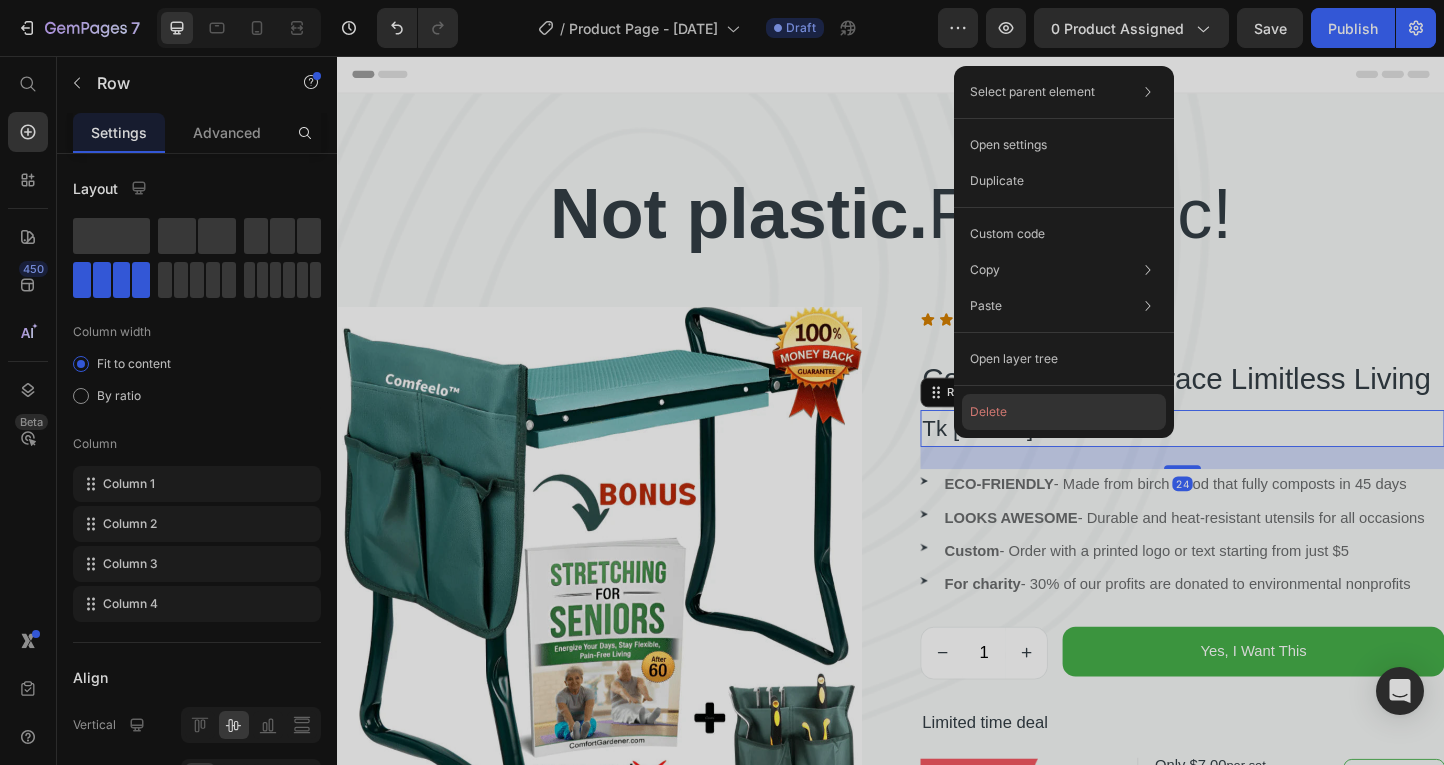 click on "Delete" 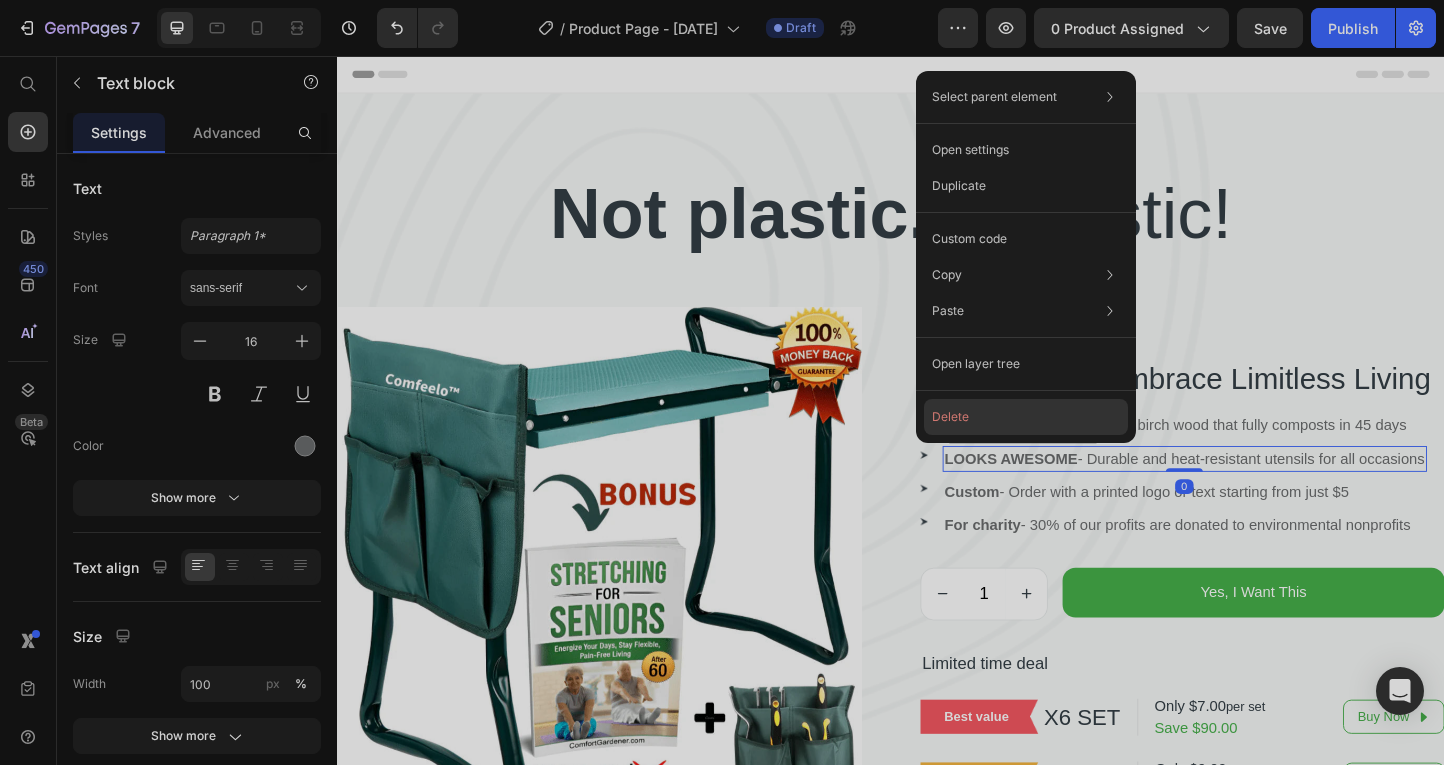 click on "Delete" 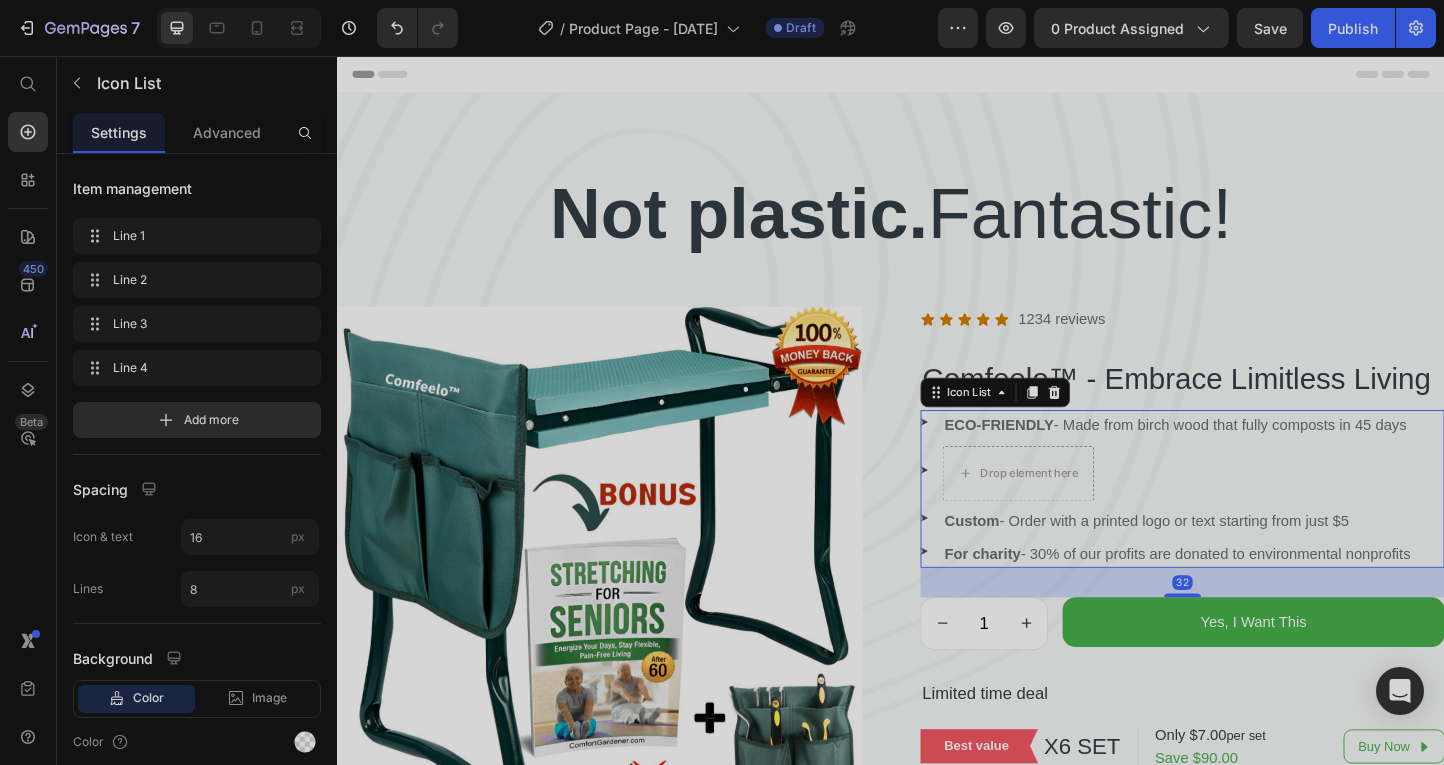 click on "Image ECO-FRIENDLY  - Made from birch wood that fully composts in 45 days Text block" at bounding box center (1235, 457) 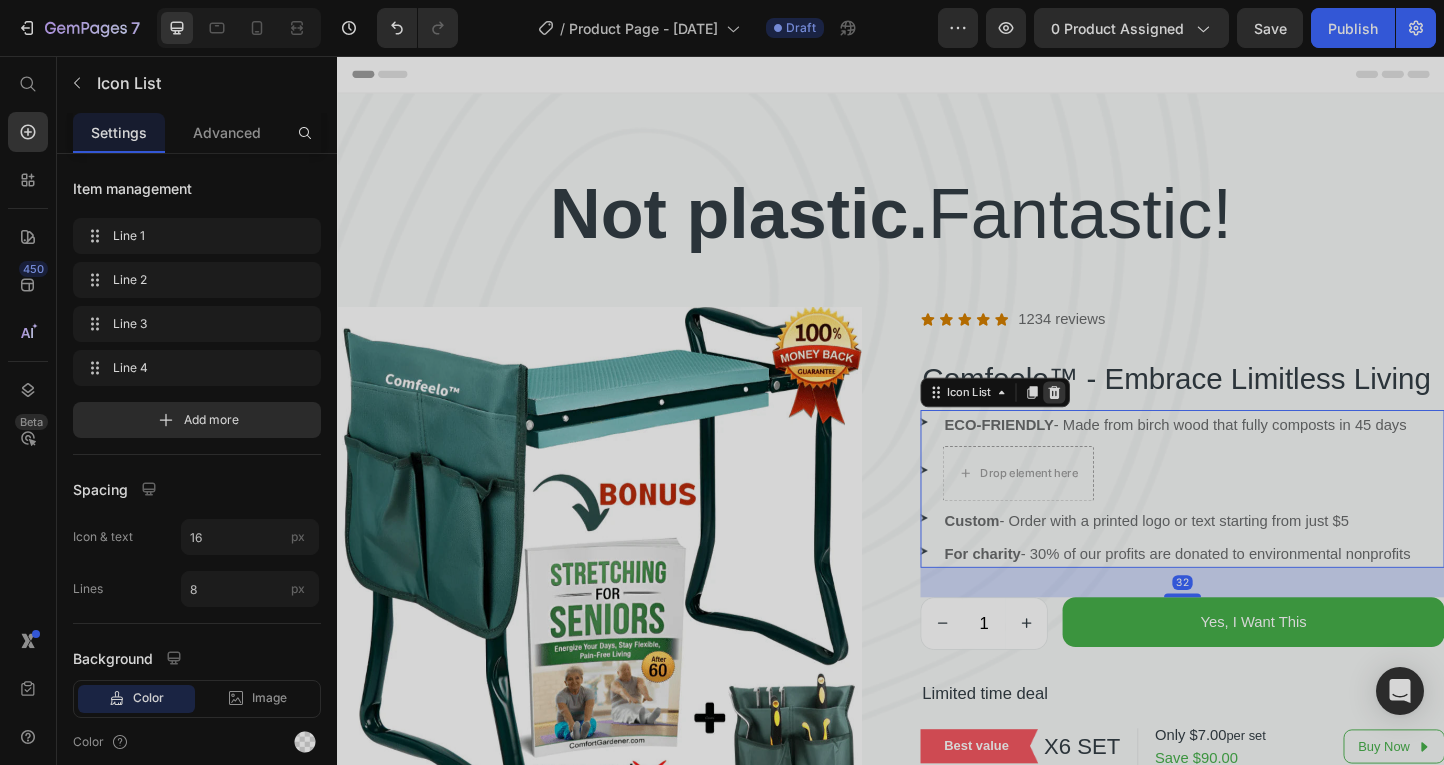 click at bounding box center (1114, 421) 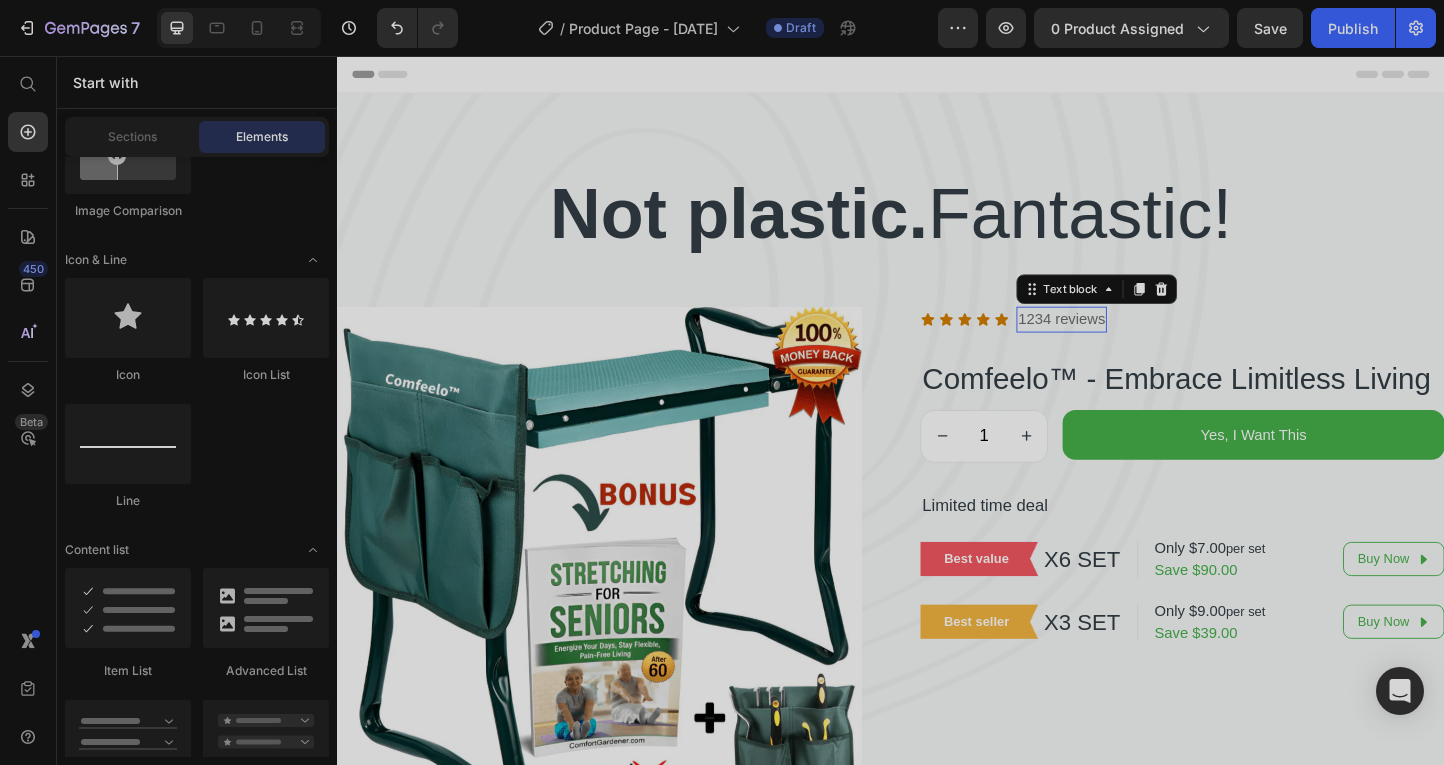 click on "1234 reviews" at bounding box center (1122, 342) 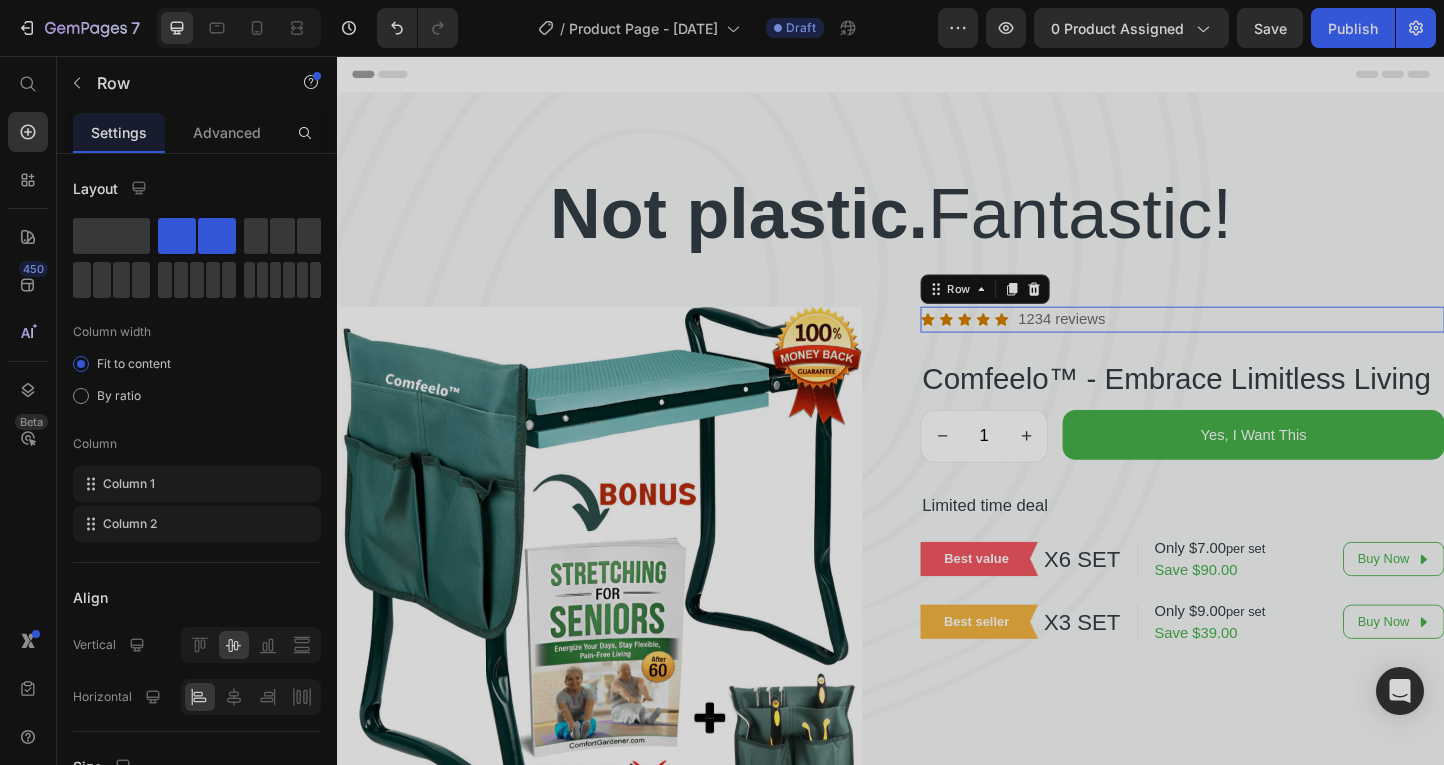 click on "Icon Icon Icon Icon
Icon Icon List 1234 reviews Text block Row   0" at bounding box center (1253, 342) 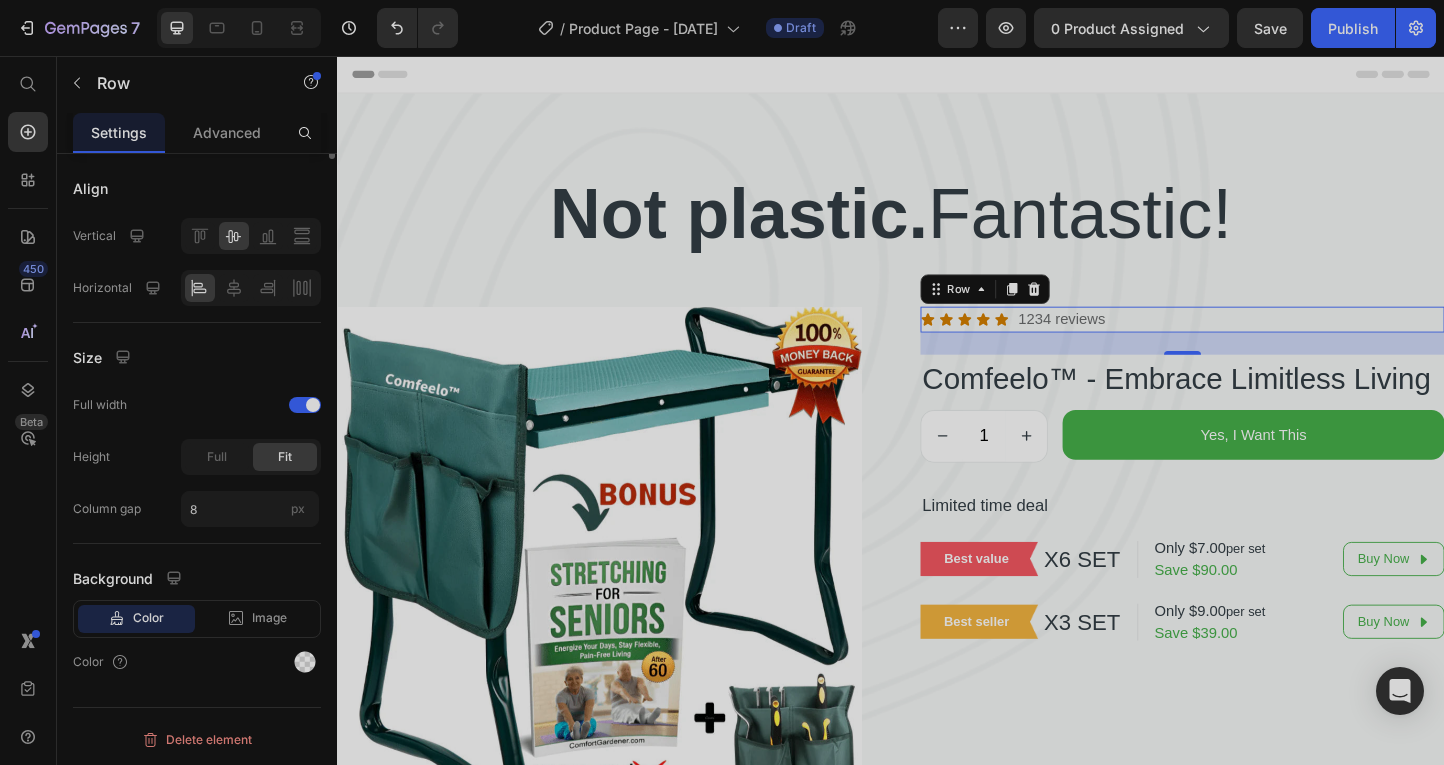scroll, scrollTop: 0, scrollLeft: 0, axis: both 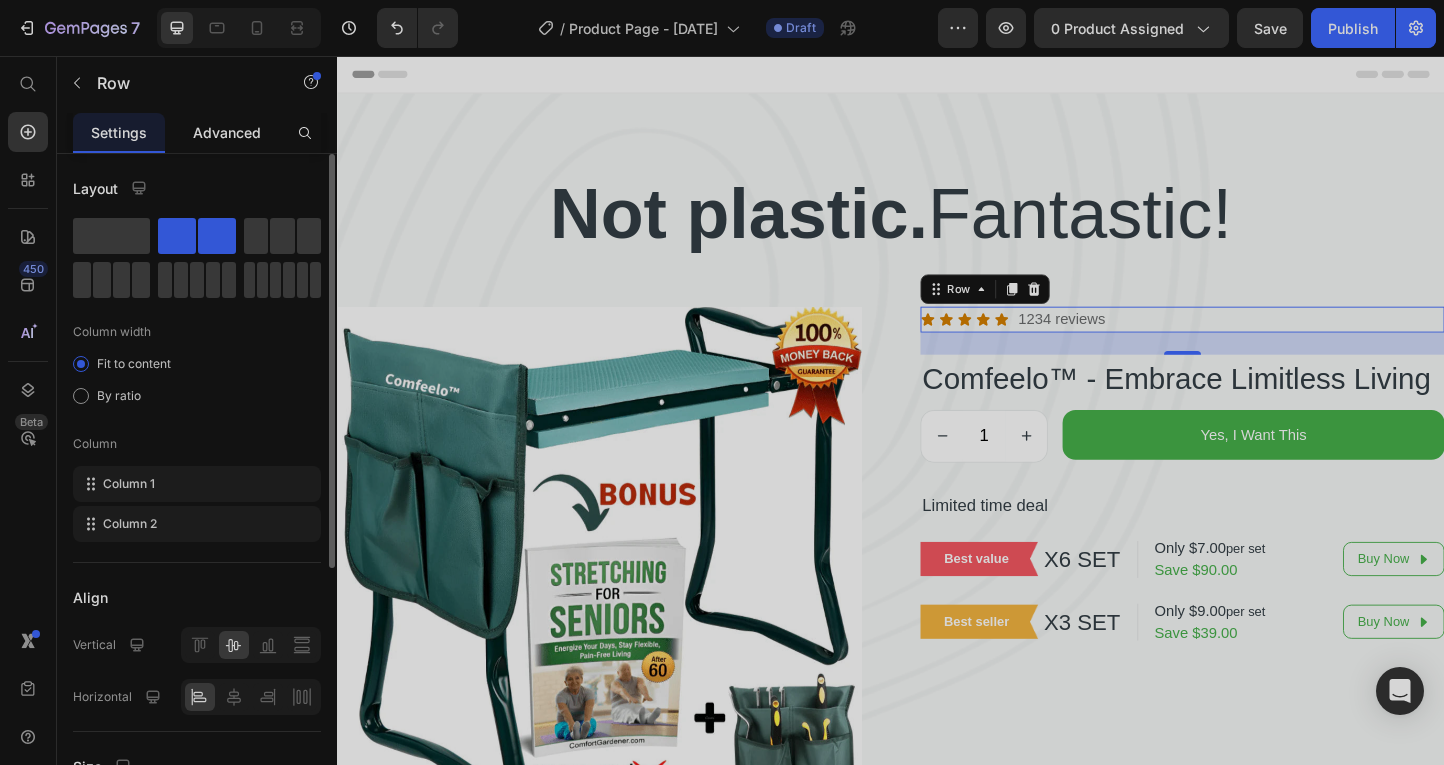 click on "Advanced" at bounding box center (227, 132) 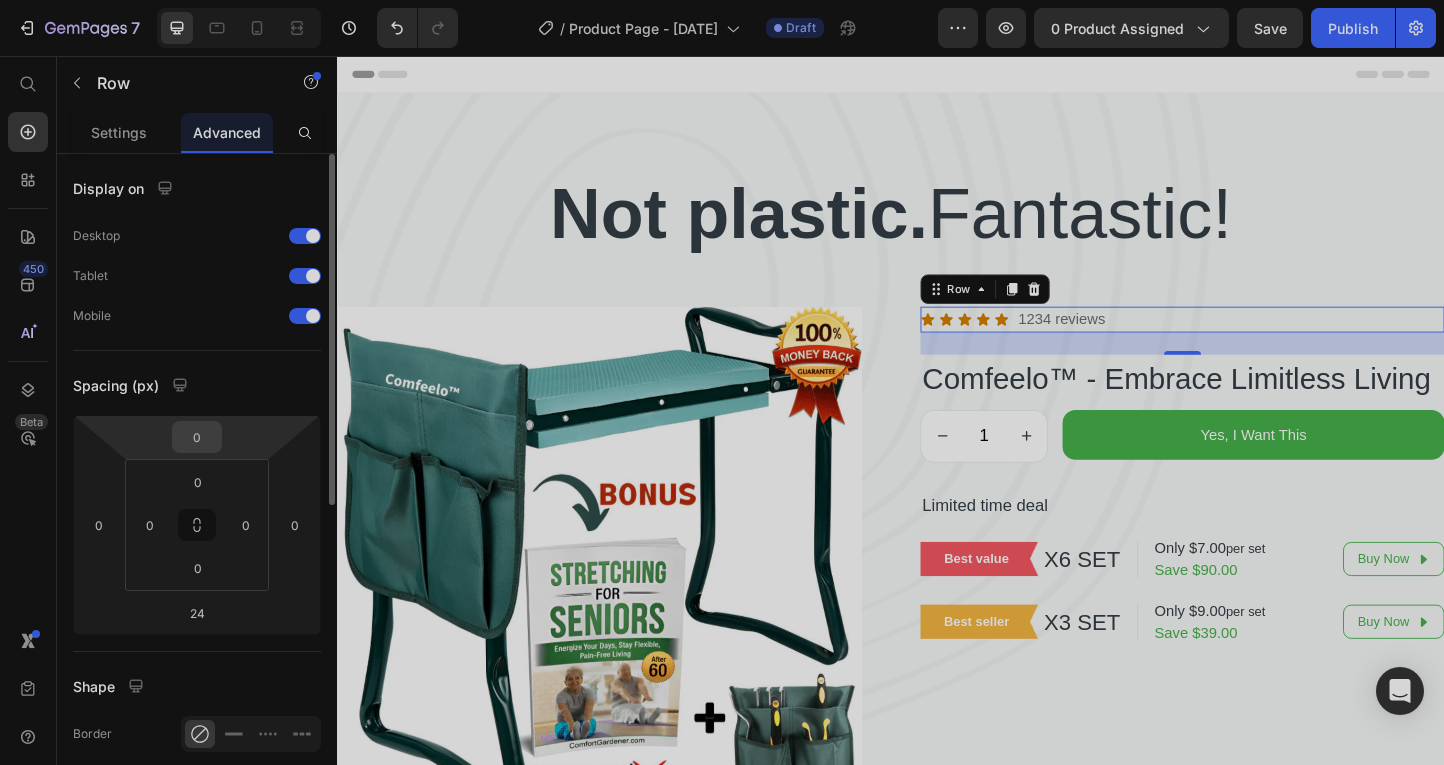 click on "0" at bounding box center (197, 437) 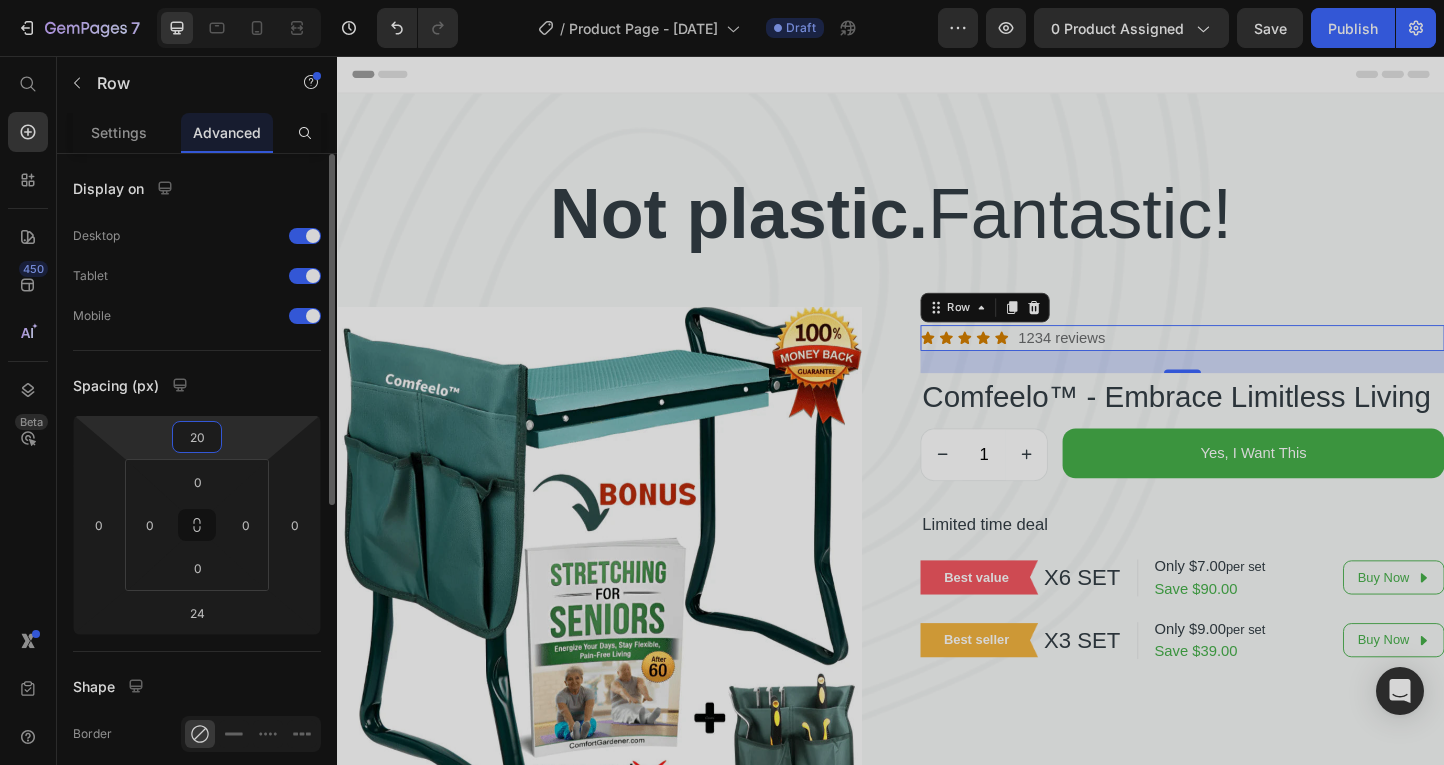 type on "2" 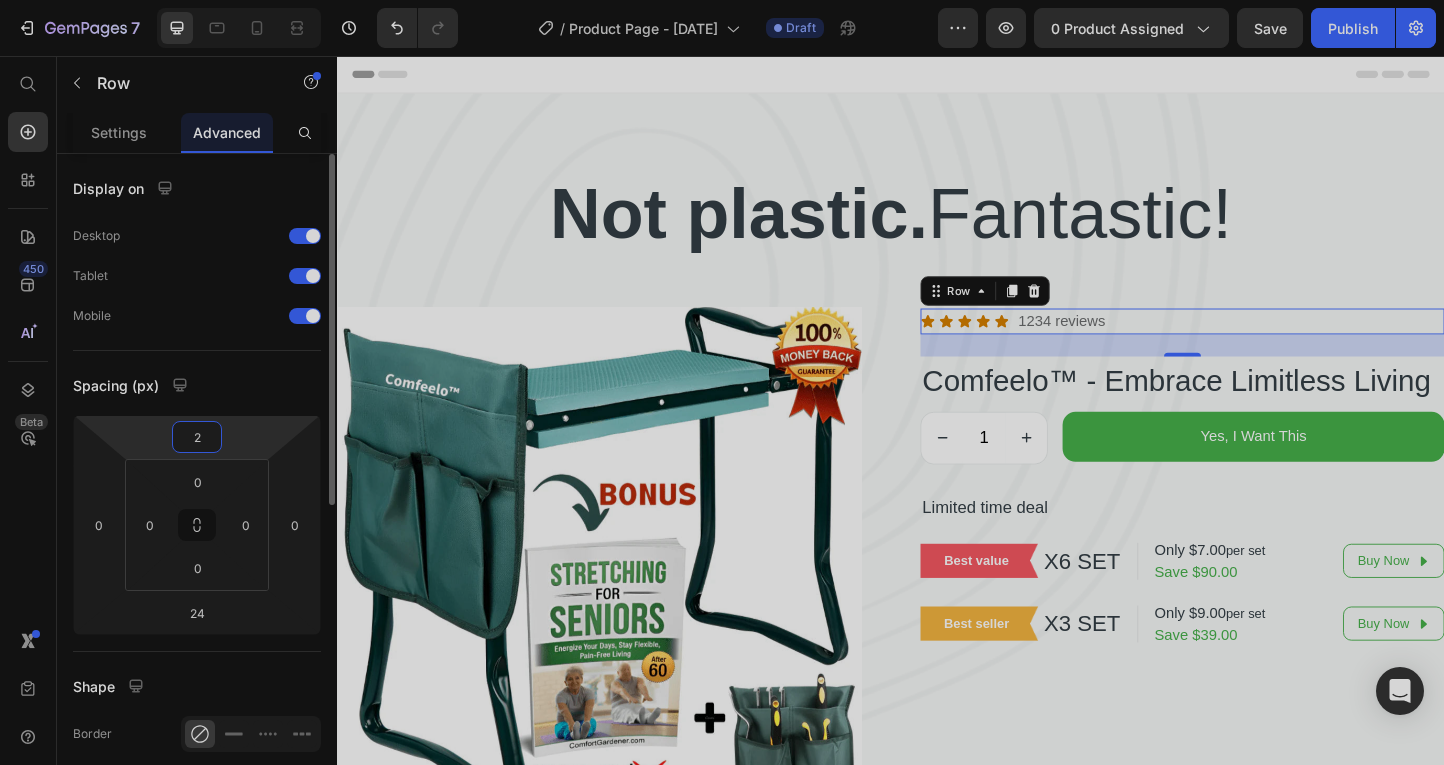 type 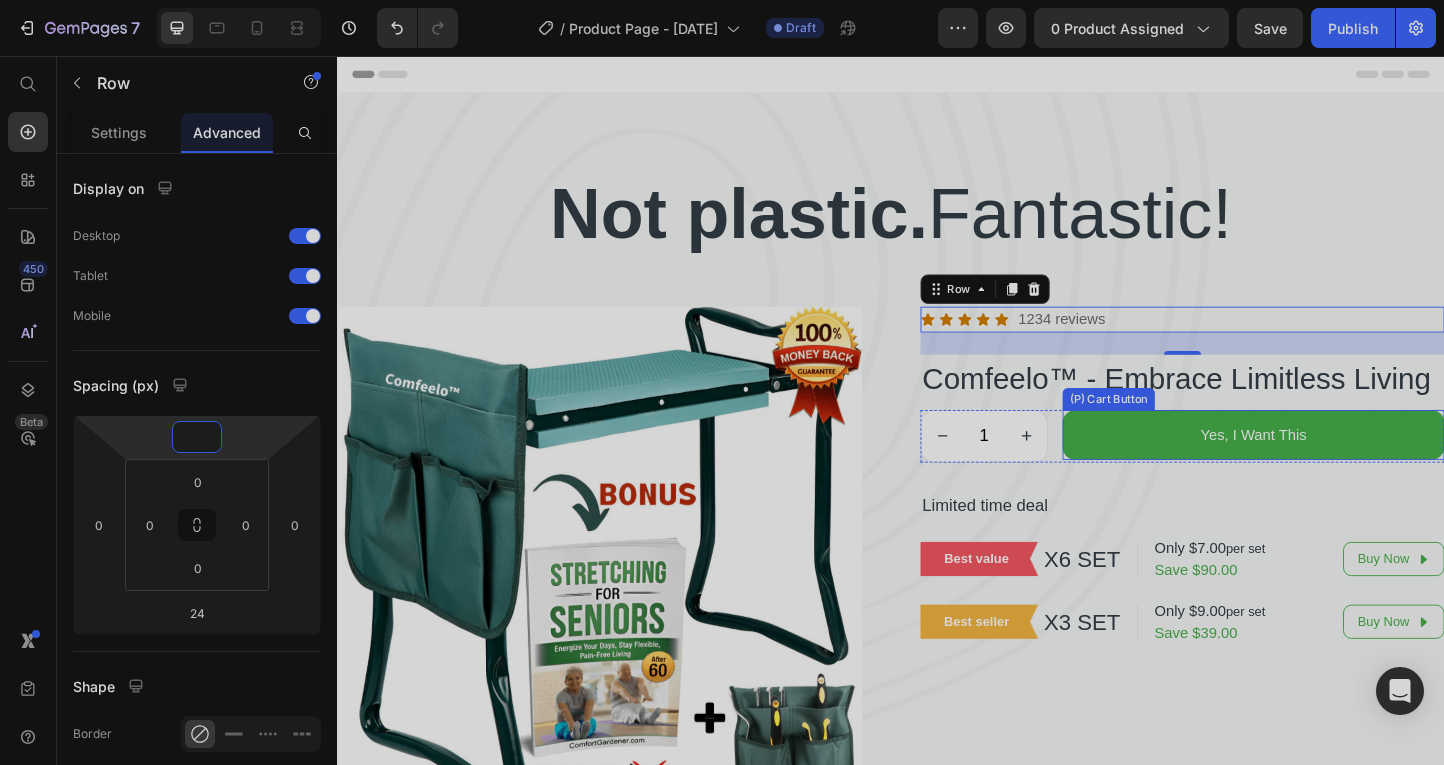 drag, startPoint x: 1189, startPoint y: 415, endPoint x: 1198, endPoint y: 410, distance: 10.29563 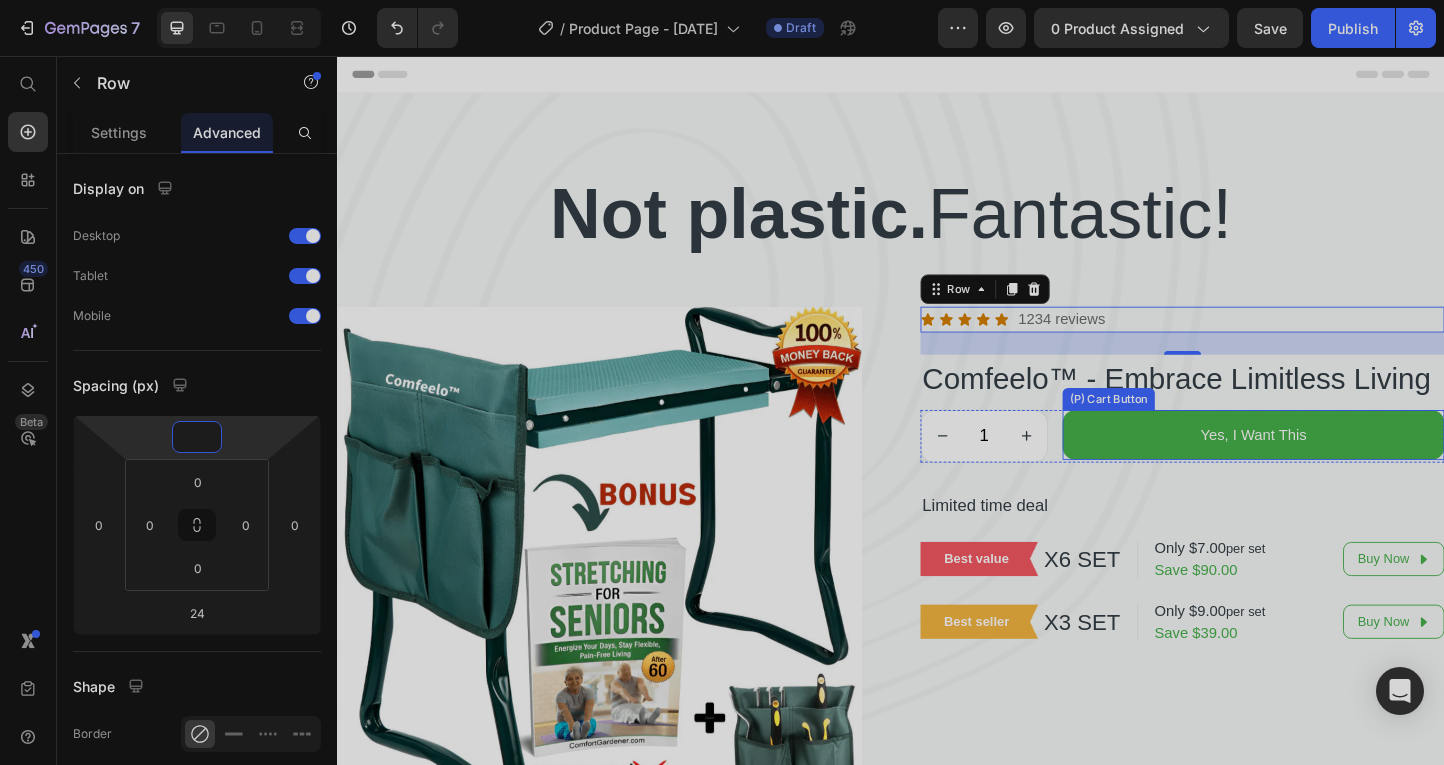 click on "(P) Cart Button" at bounding box center [1173, 428] 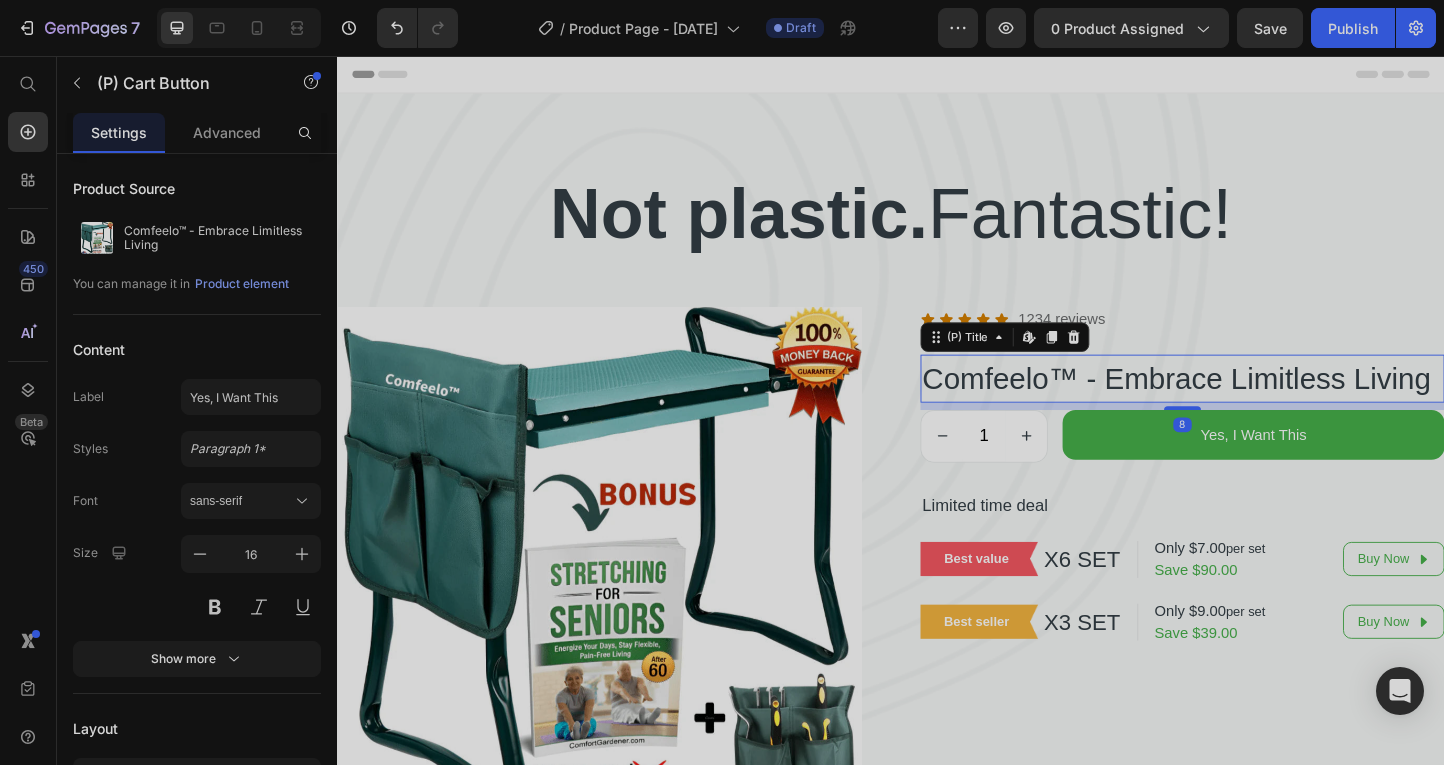 click on "Comfeelo™ - Embrace Limitless Living" at bounding box center [1253, 406] 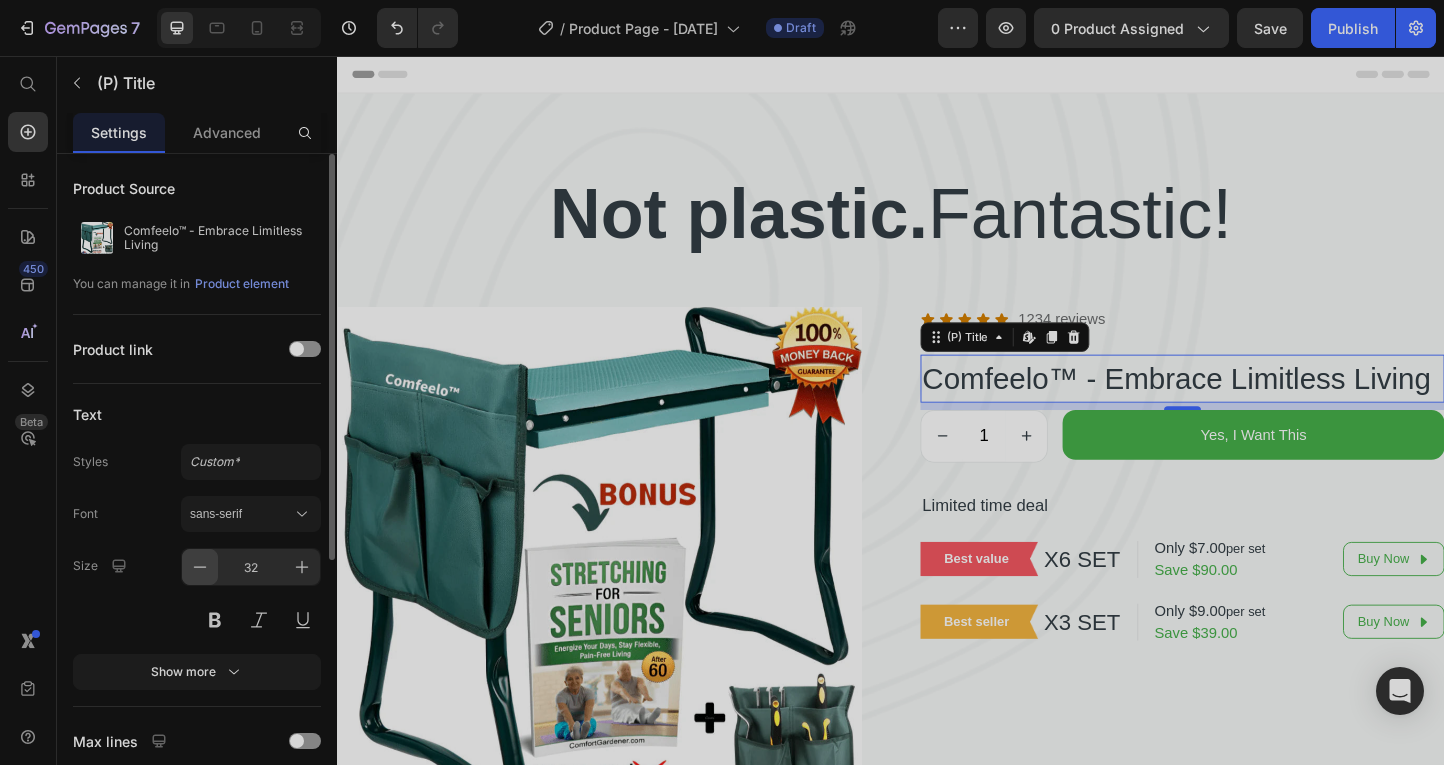 click 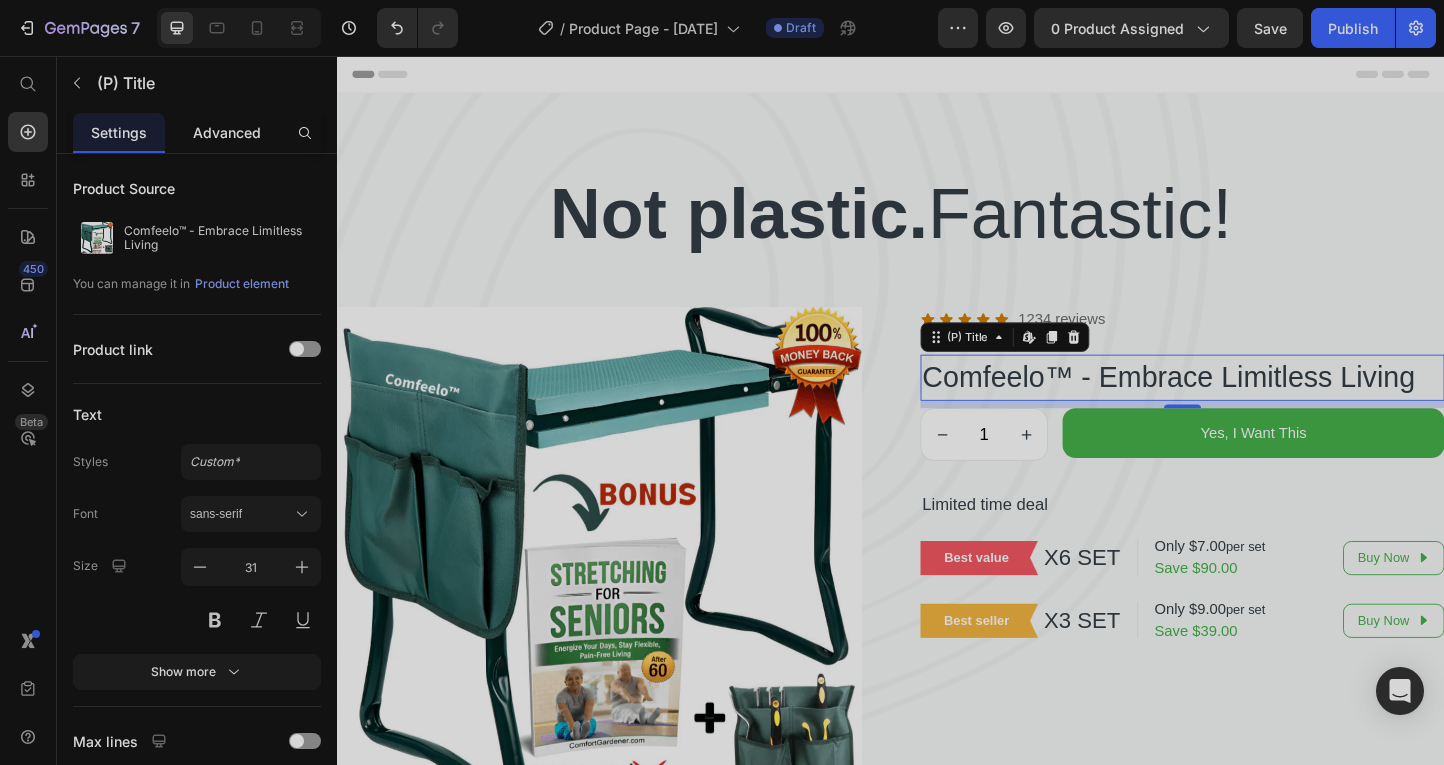 click on "Advanced" at bounding box center (227, 132) 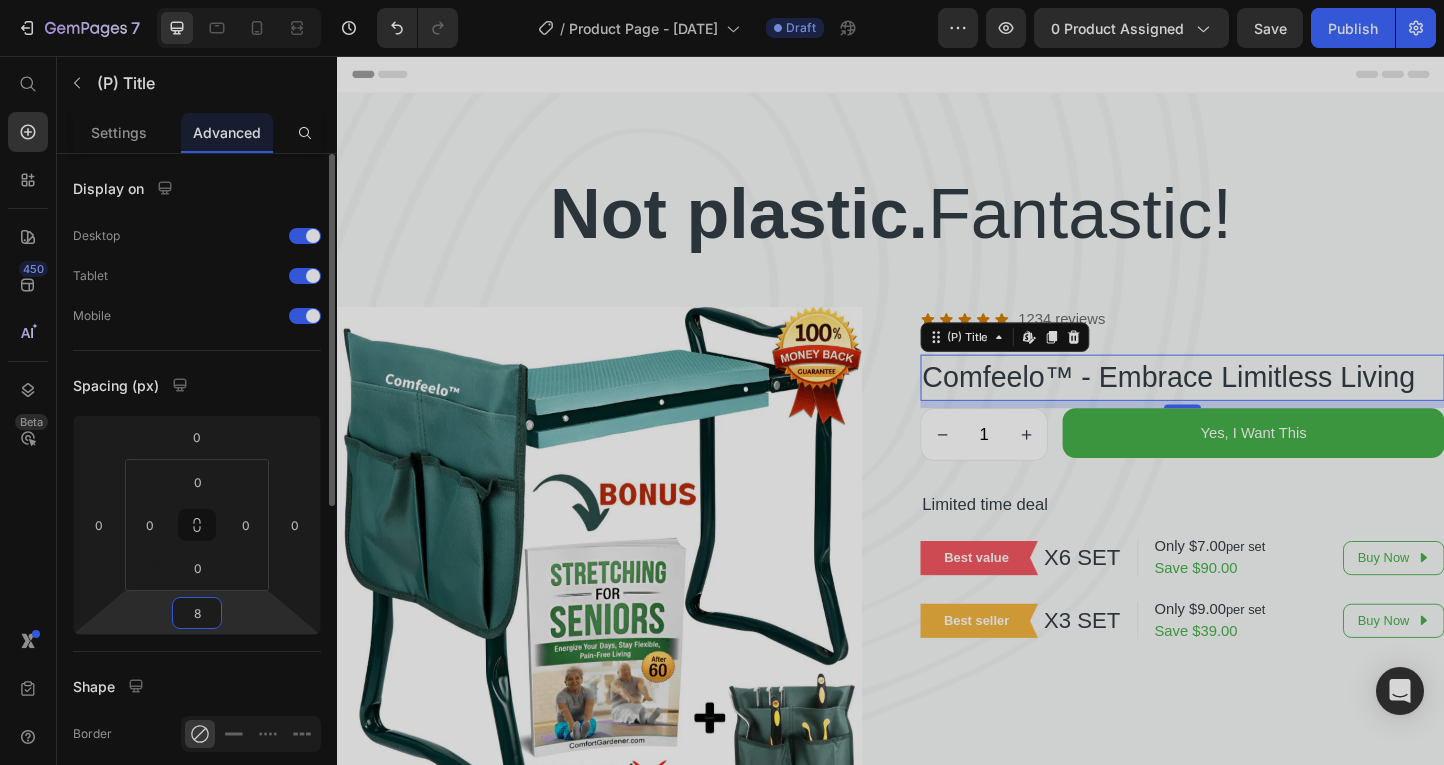 click on "8" at bounding box center [197, 613] 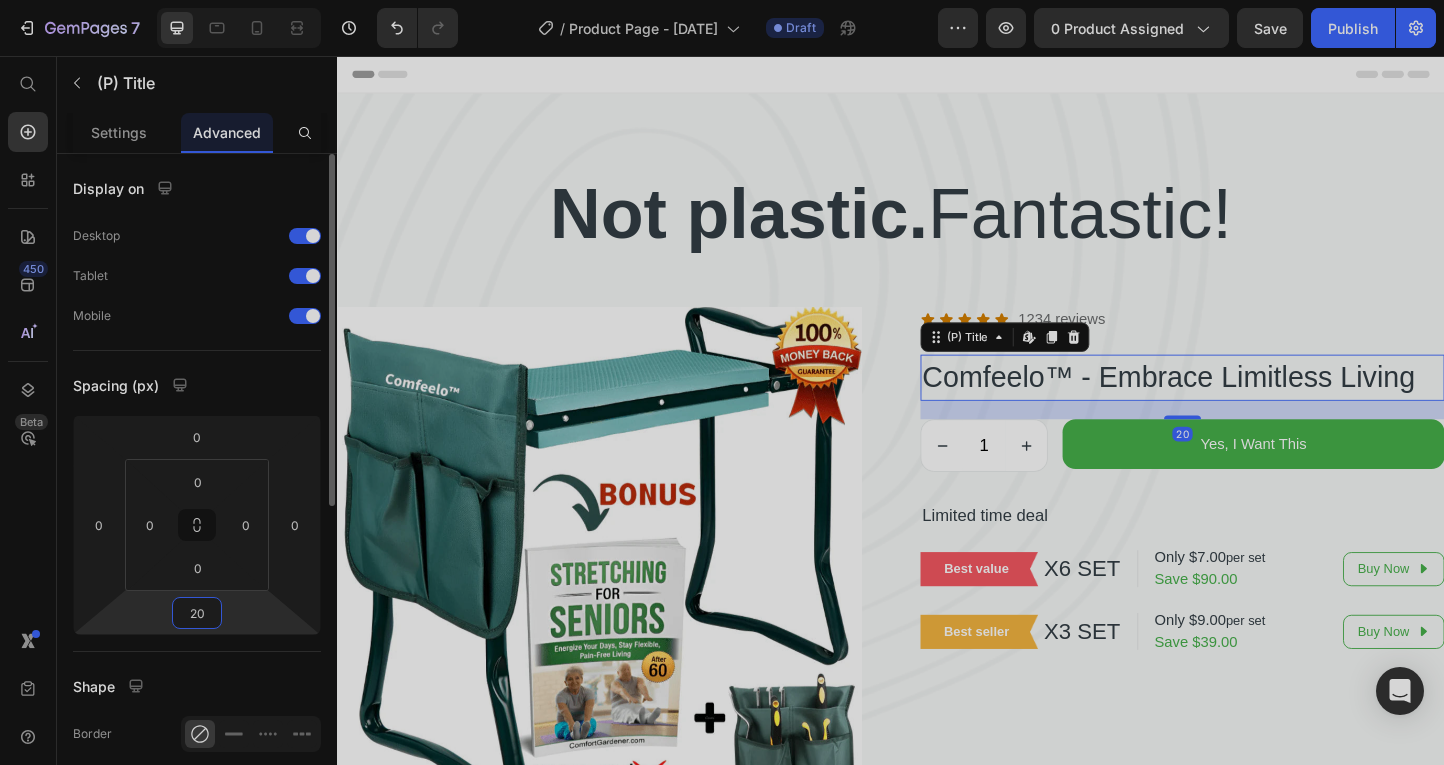 type on "2" 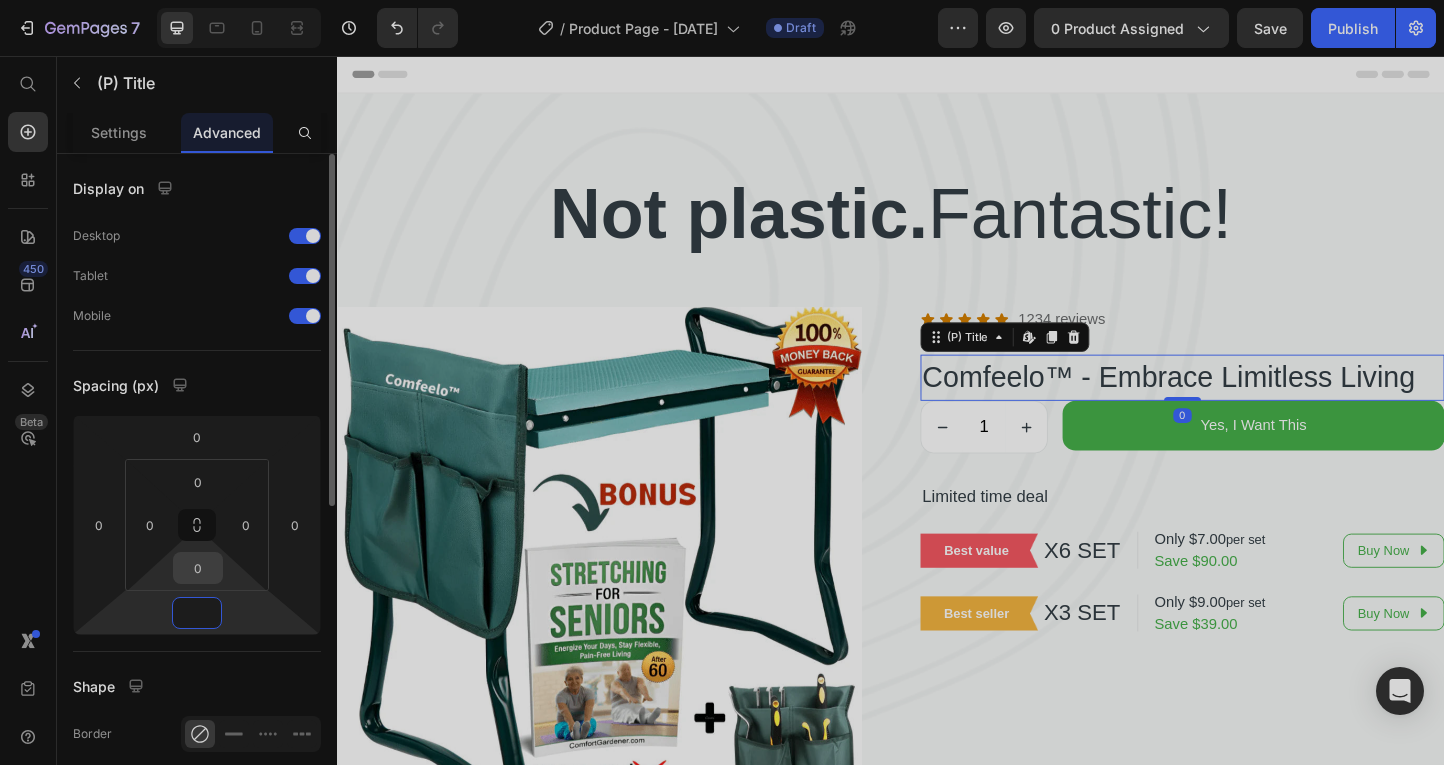 type on "0" 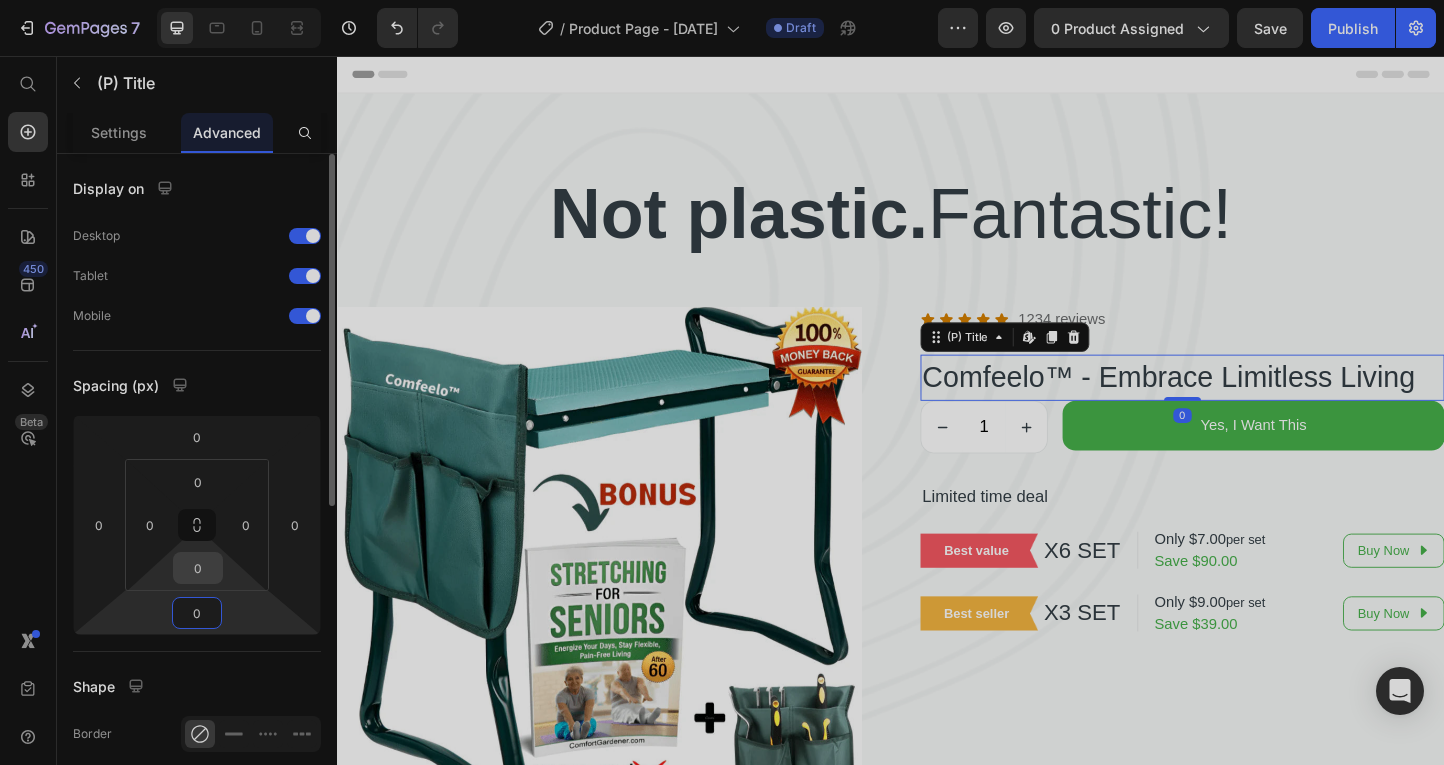 click on "0" at bounding box center (198, 568) 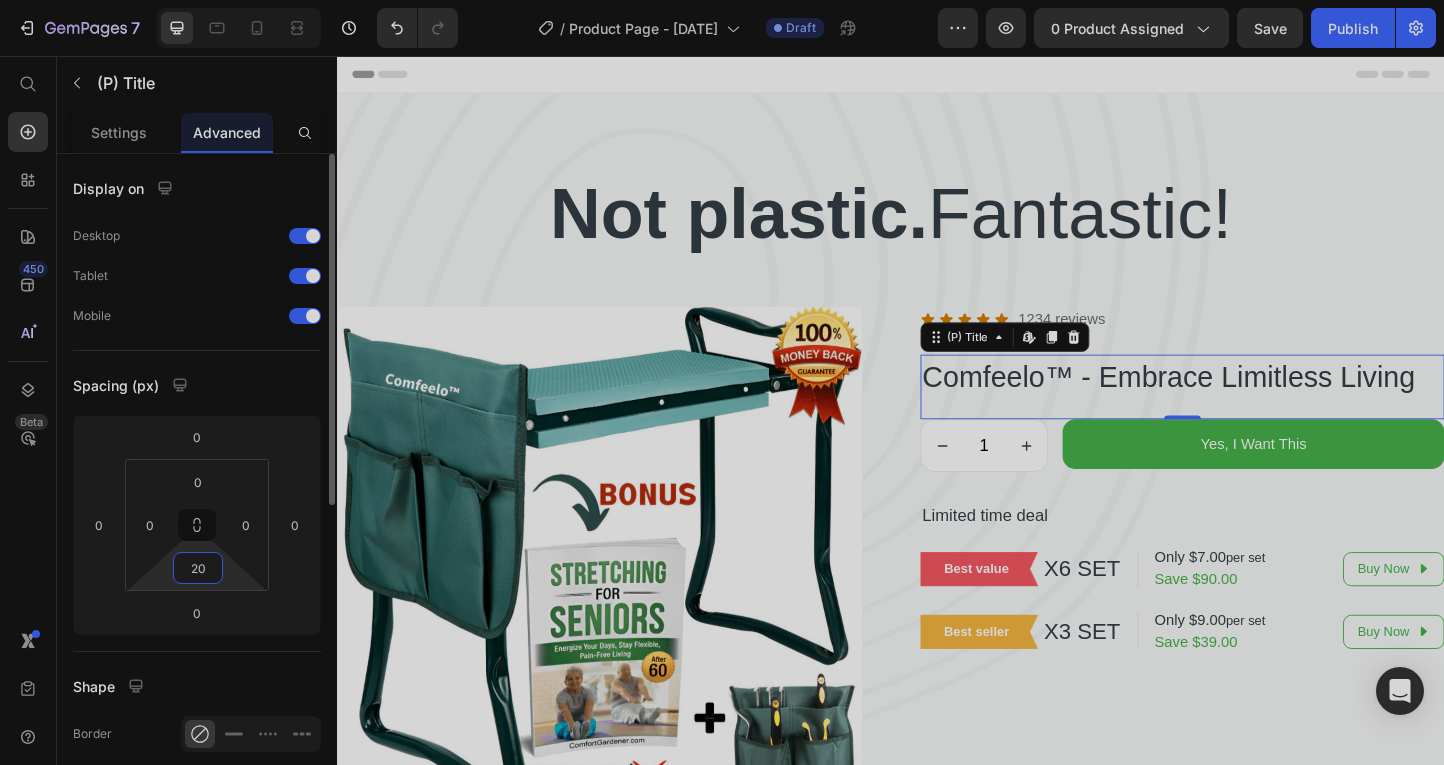 type on "2" 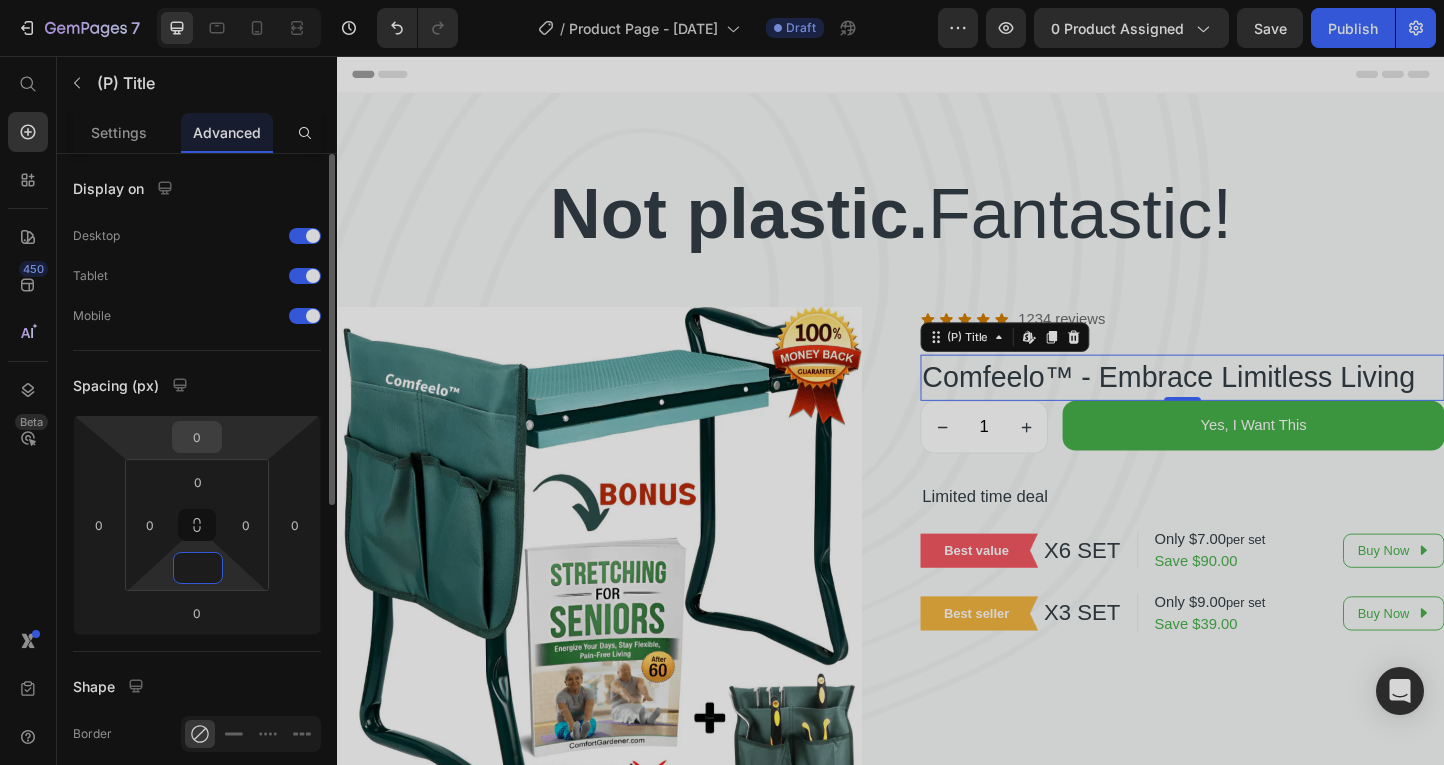 type on "0" 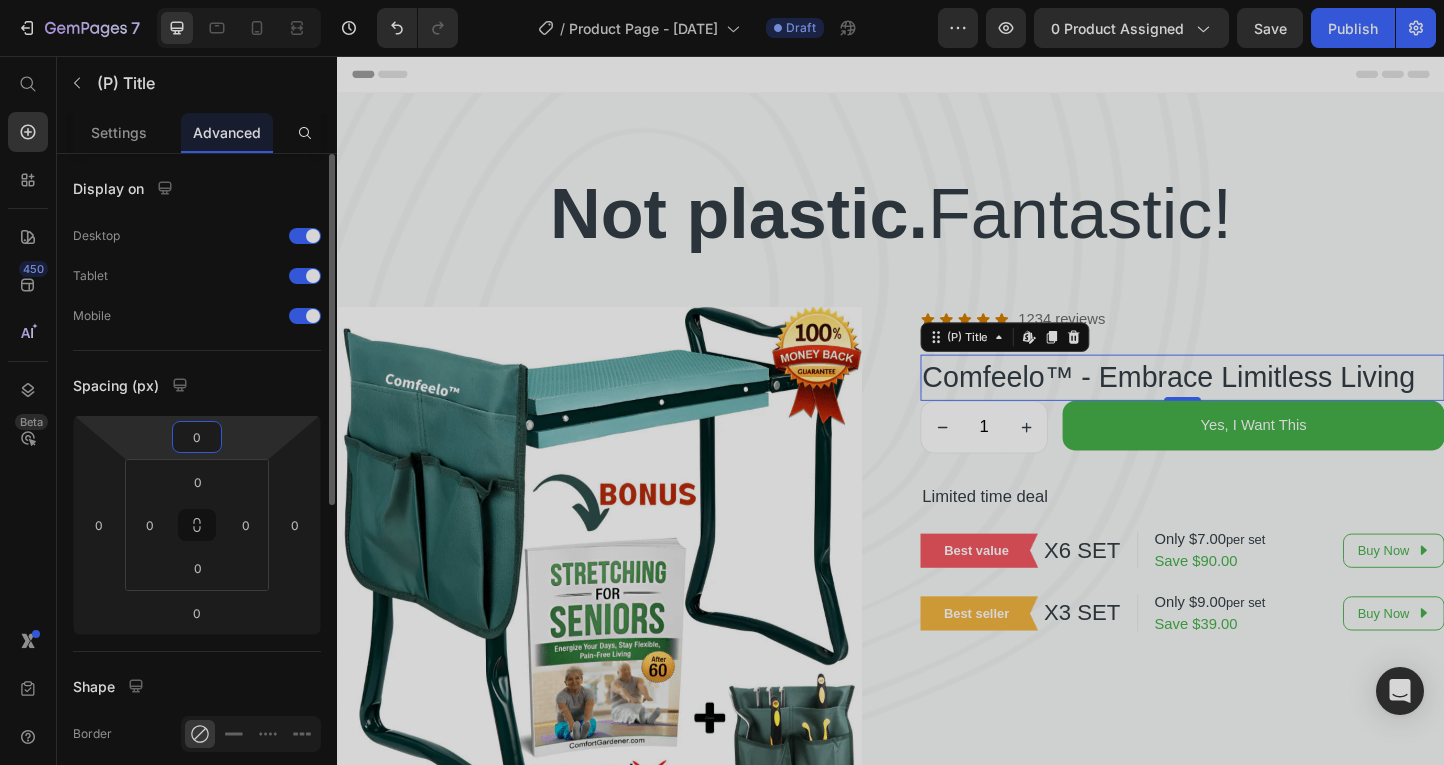 click on "0" at bounding box center (197, 437) 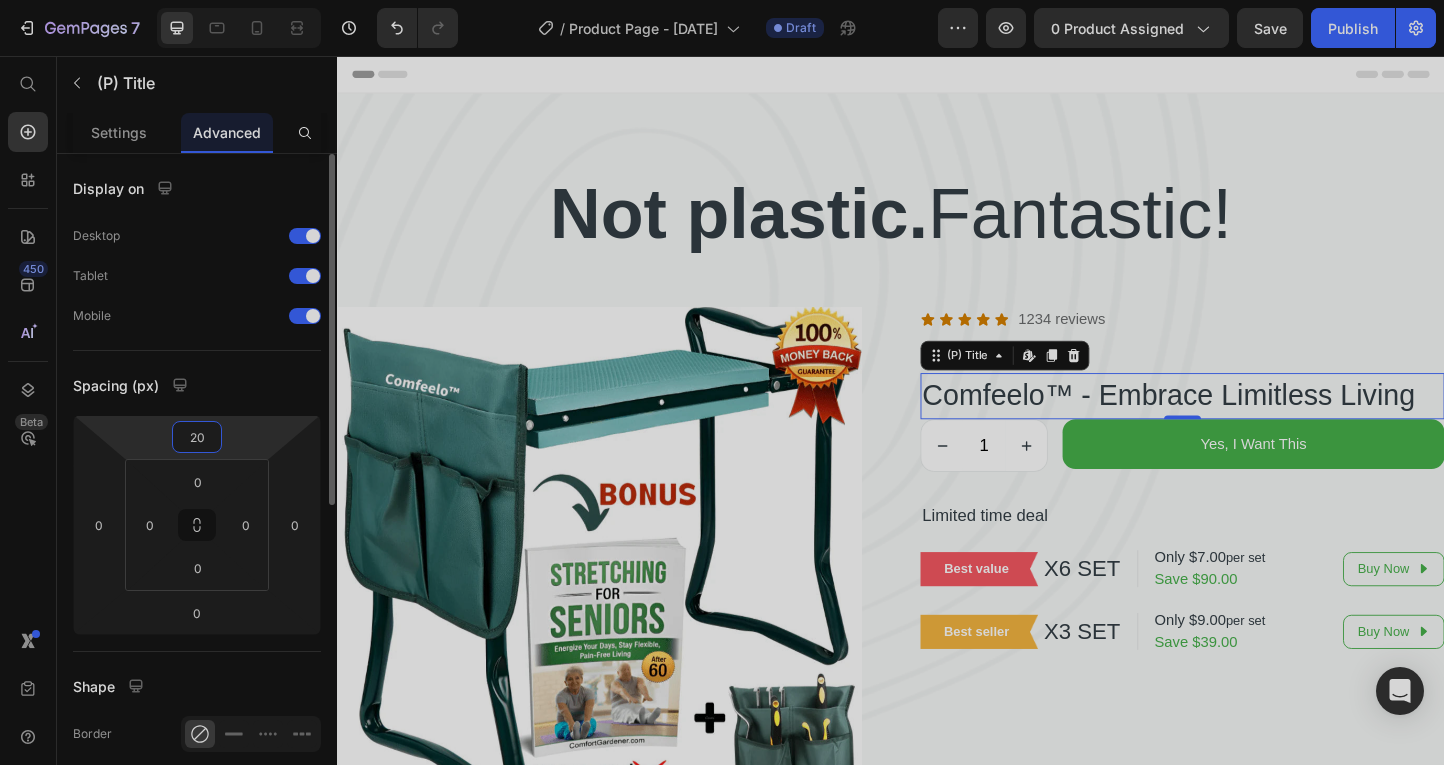 type on "2" 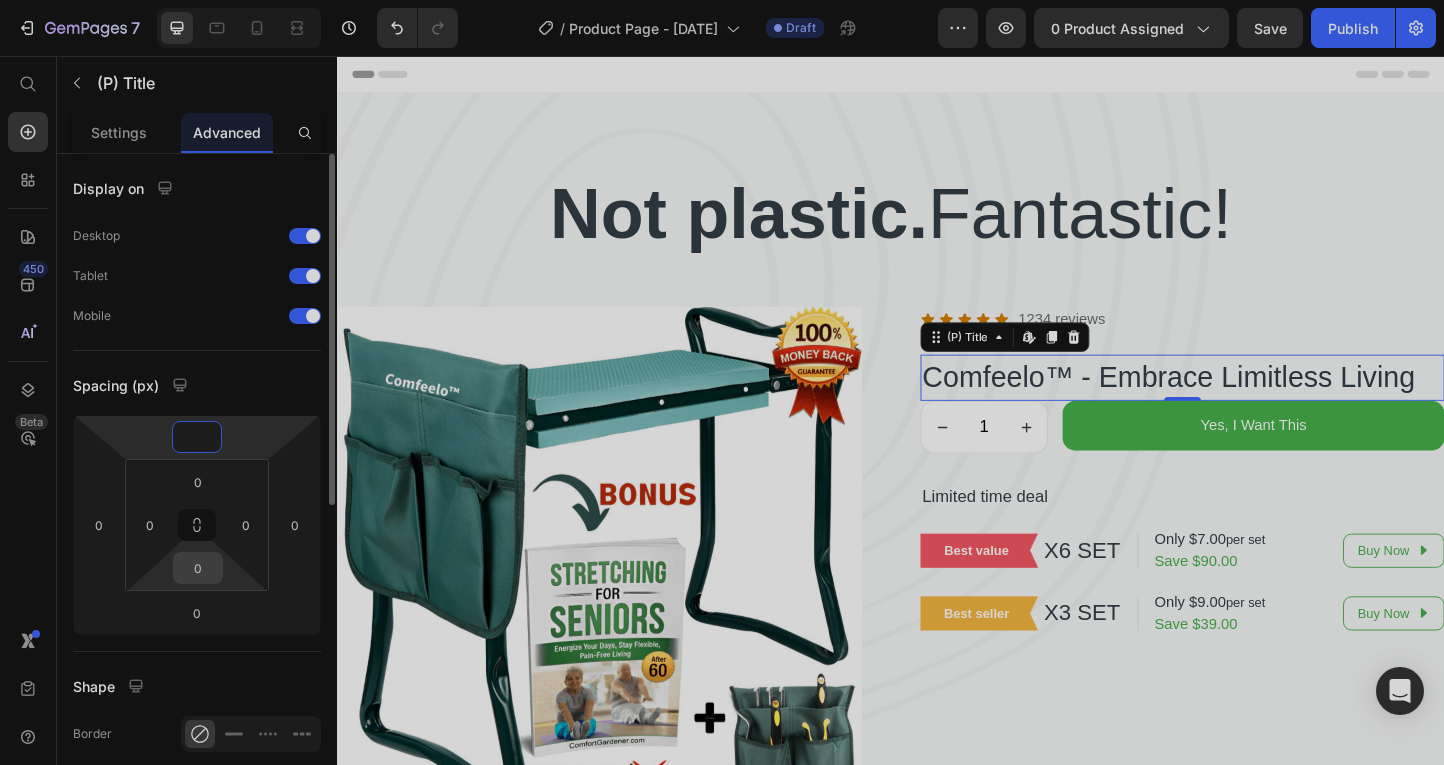 type on "0" 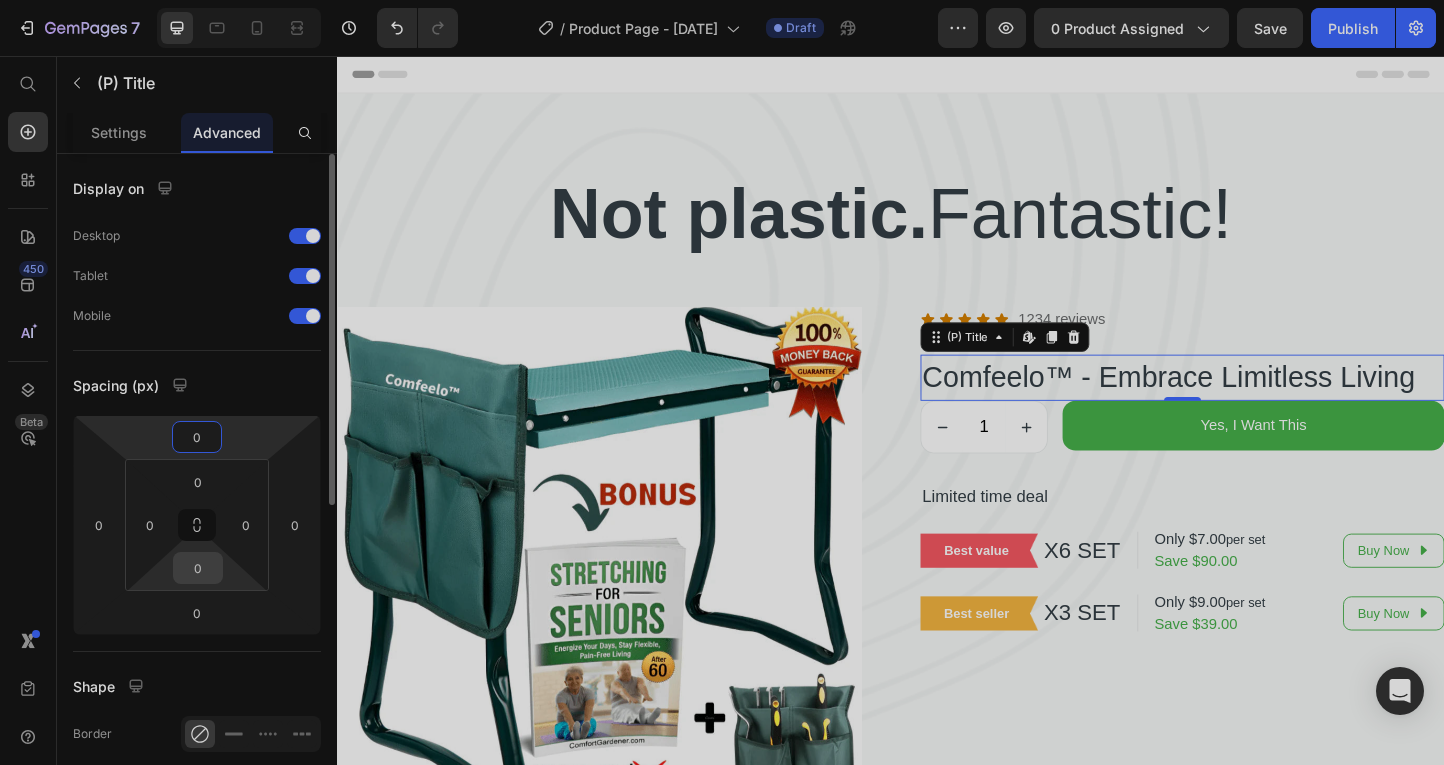 click on "0" at bounding box center (198, 568) 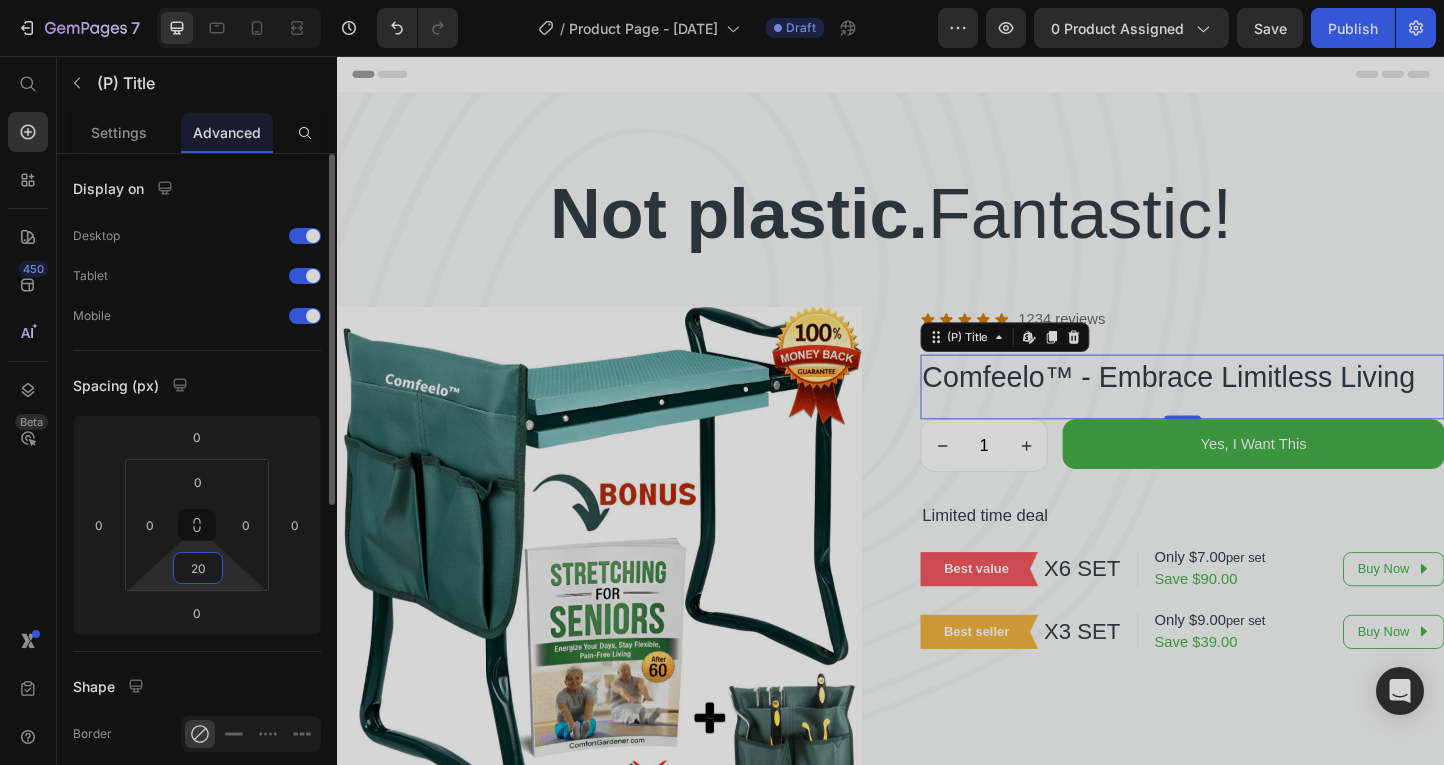 type on "2" 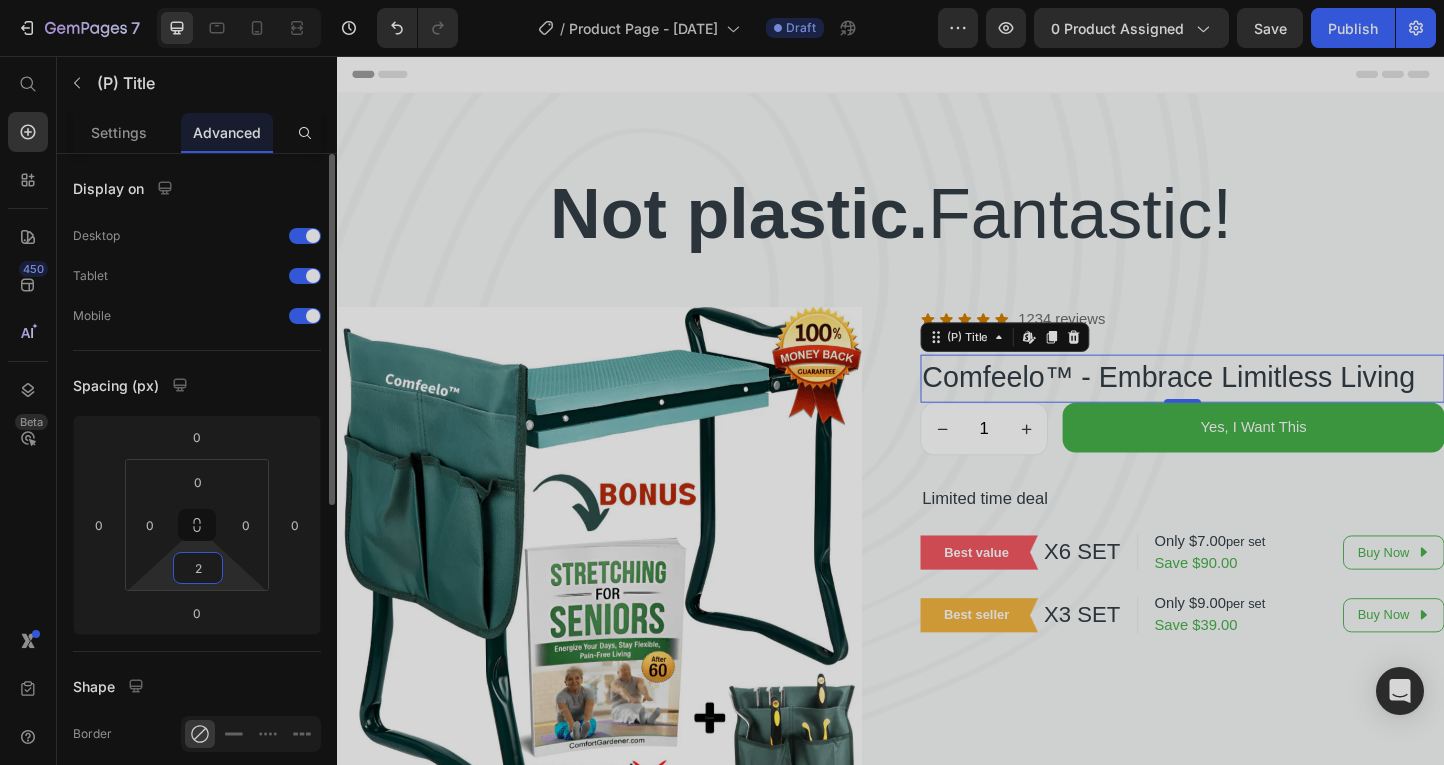 type 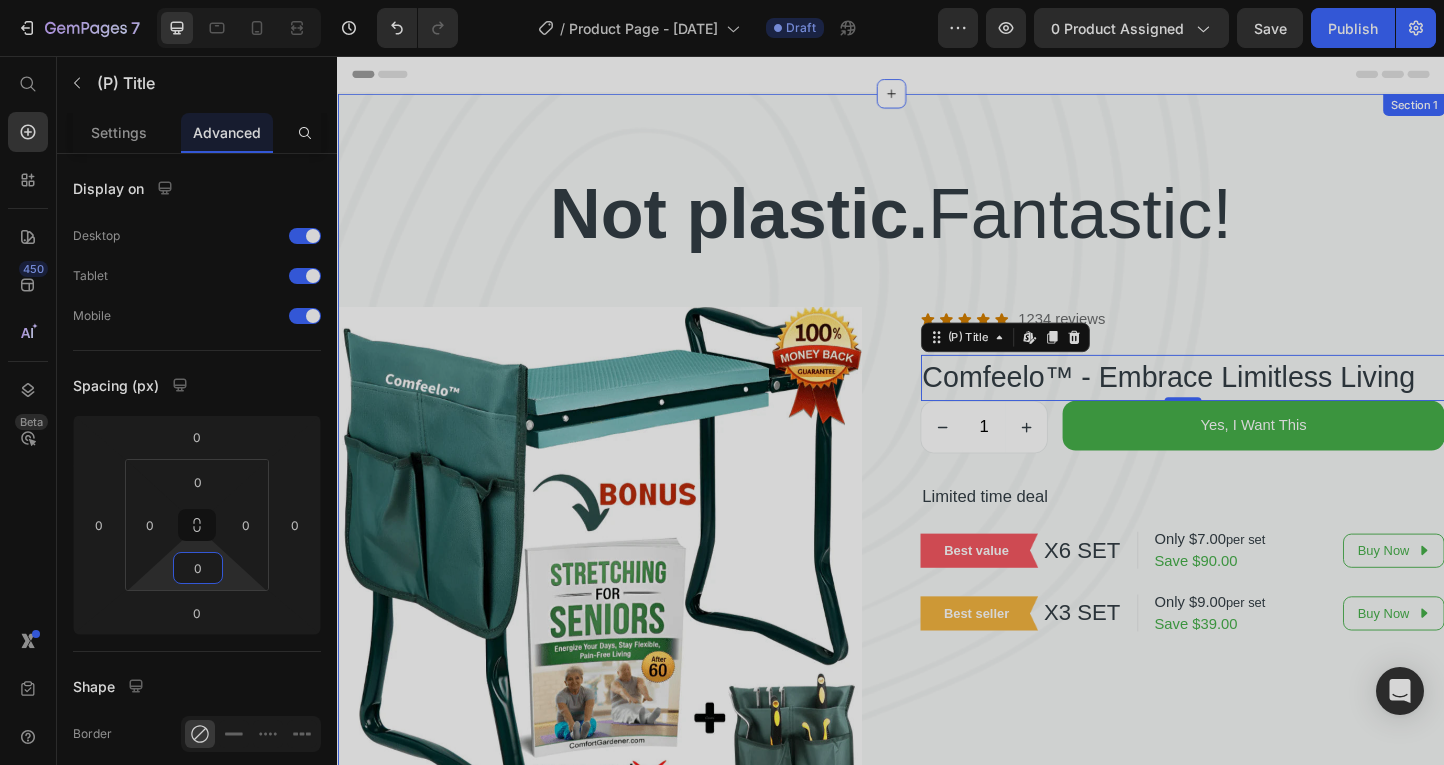 click on "Not plastic.  Fantastic! Heading Product Images Icon Icon Icon Icon
Icon Icon List 1234 reviews Text block Row Comfeelo™ - Embrace Limitless Living (P) Title   Edit content in Shopify 0 1 (P) Quantity Yes, I Want This (P) Cart Button Row Limited time deal Text block Best value Text block Row X6 SET Text block Row Only $7.00  per set Save $90.00 Text block Row
Buy Now Button Row Best seller Text block Row X3 SET Text block Row Only $9.00  per set Save $39.00 Text block Row
Buy Now Button Row Product" at bounding box center (937, 606) 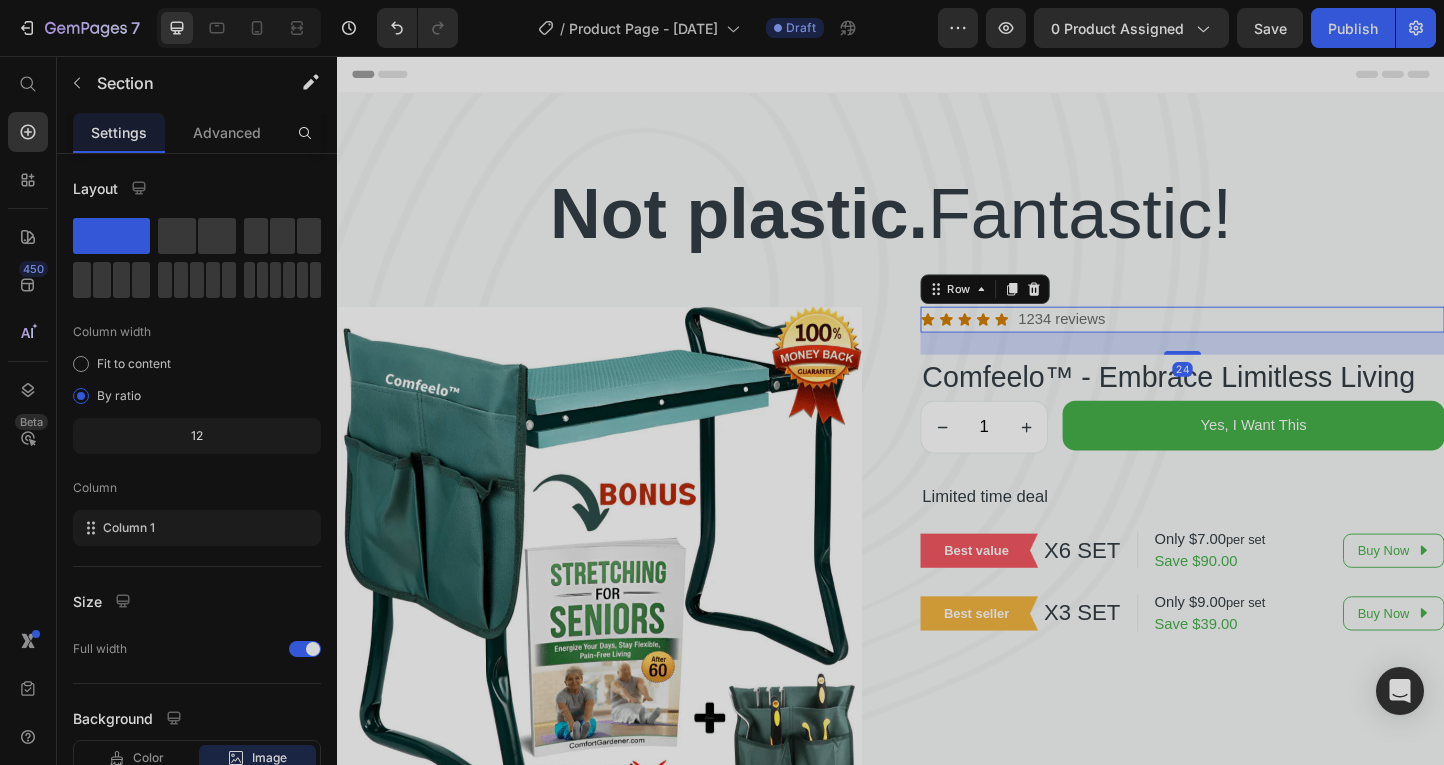 click on "Icon Icon Icon Icon
Icon Icon List 1234 reviews Text block Row   24" at bounding box center (1253, 342) 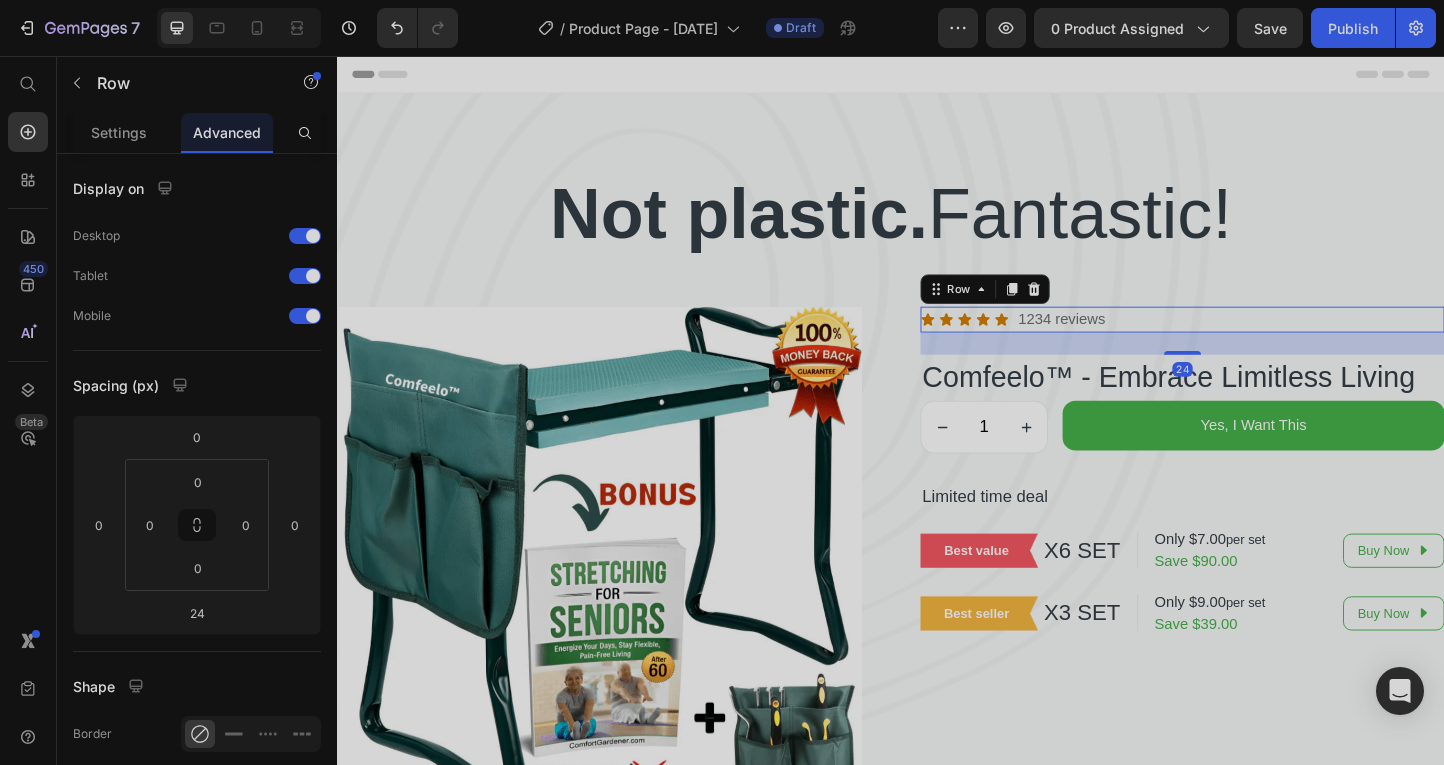 click on "Icon Icon Icon Icon
Icon Icon List 1234 reviews Text block Row   24" at bounding box center (1253, 342) 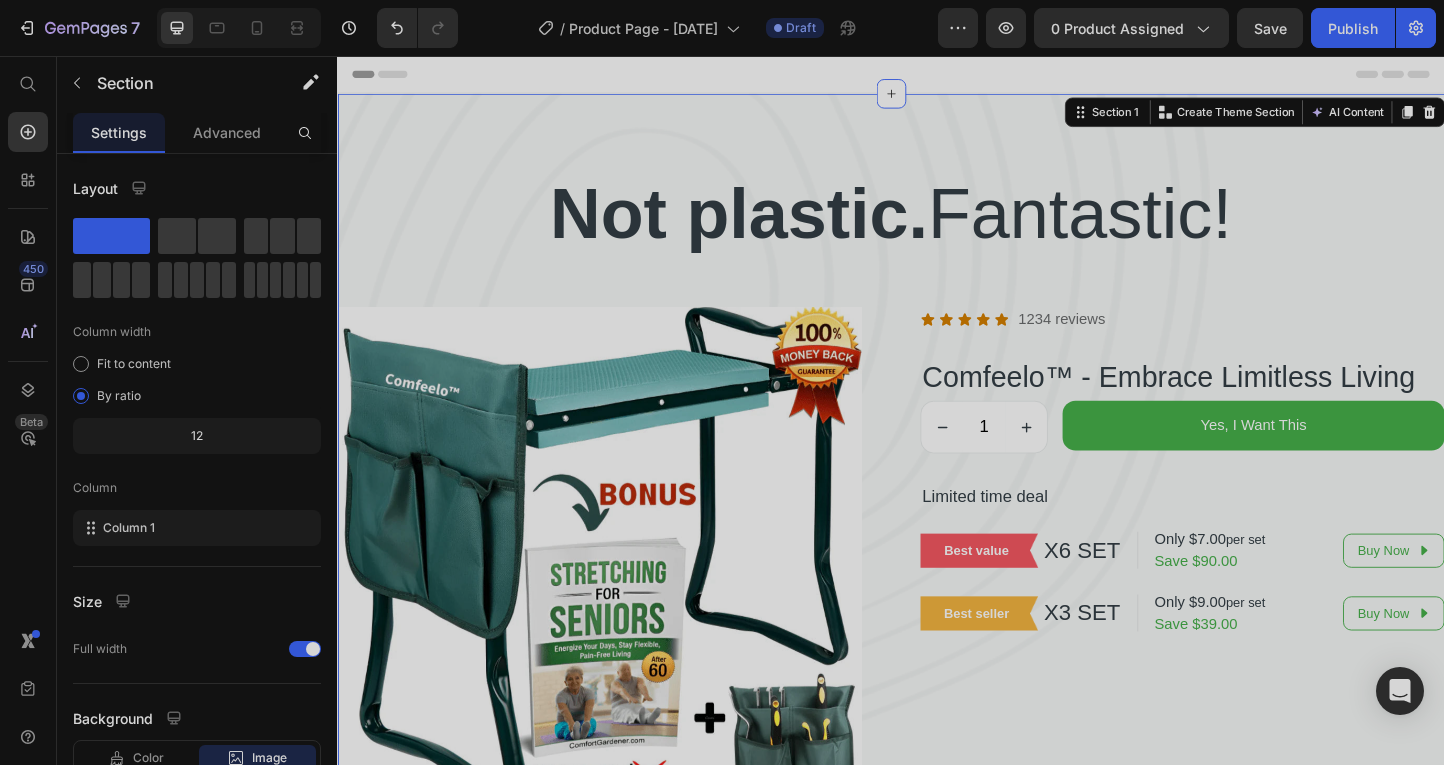 click on "Not plastic.  Fantastic! Heading Product Images Icon Icon Icon Icon
Icon Icon List 1234 reviews Text block Row Comfeelo™ - Embrace Limitless Living (P) Title 1 (P) Quantity Yes, I Want This (P) Cart Button Row Limited time deal Text block Best value Text block Row X6 SET Text block Row Only $7.00  per set Save $90.00 Text block Row
Buy Now Button Row Best seller Text block Row X3 SET Text block Row Only $9.00  per set Save $39.00 Text block Row
Buy Now Button Row Product" at bounding box center [937, 606] 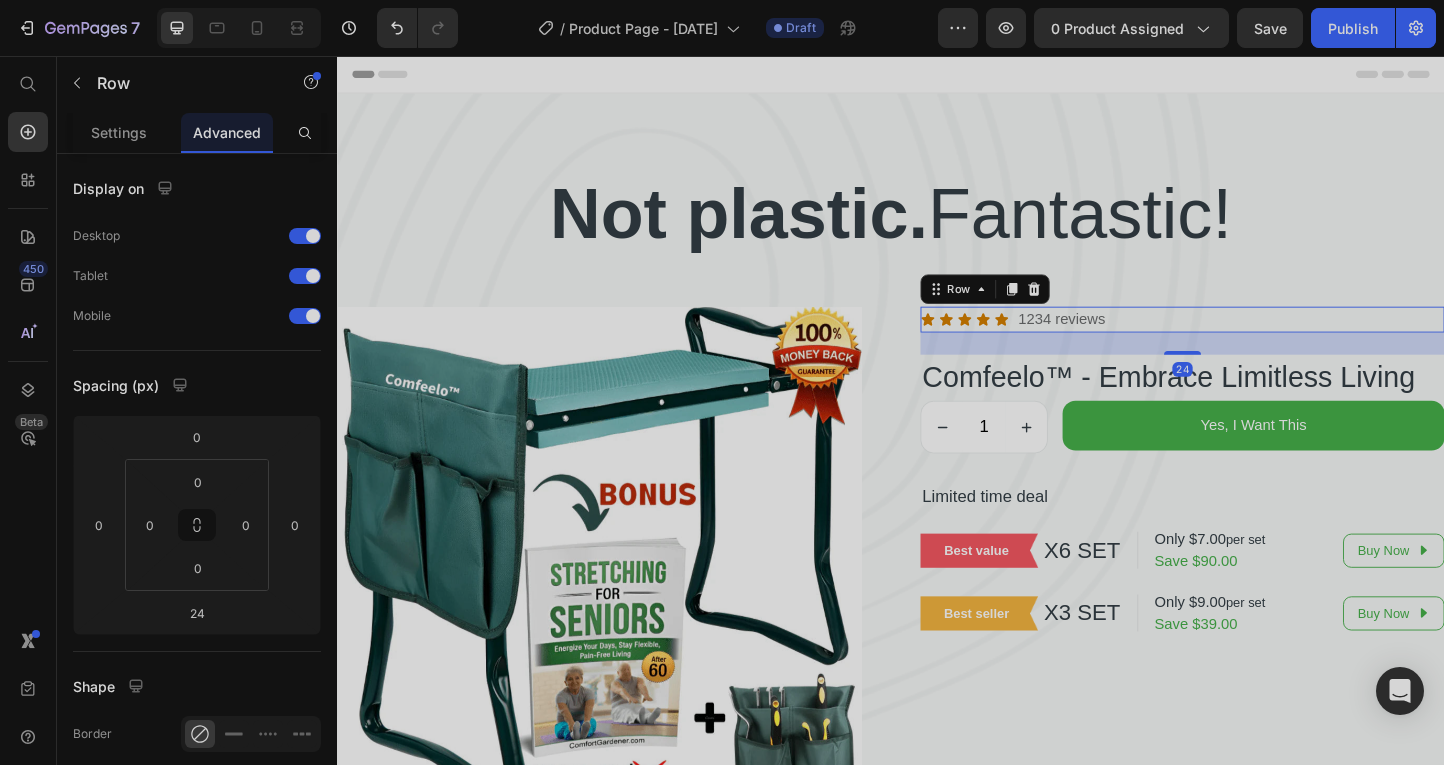 drag, startPoint x: 1187, startPoint y: 337, endPoint x: 1209, endPoint y: 338, distance: 22.022715 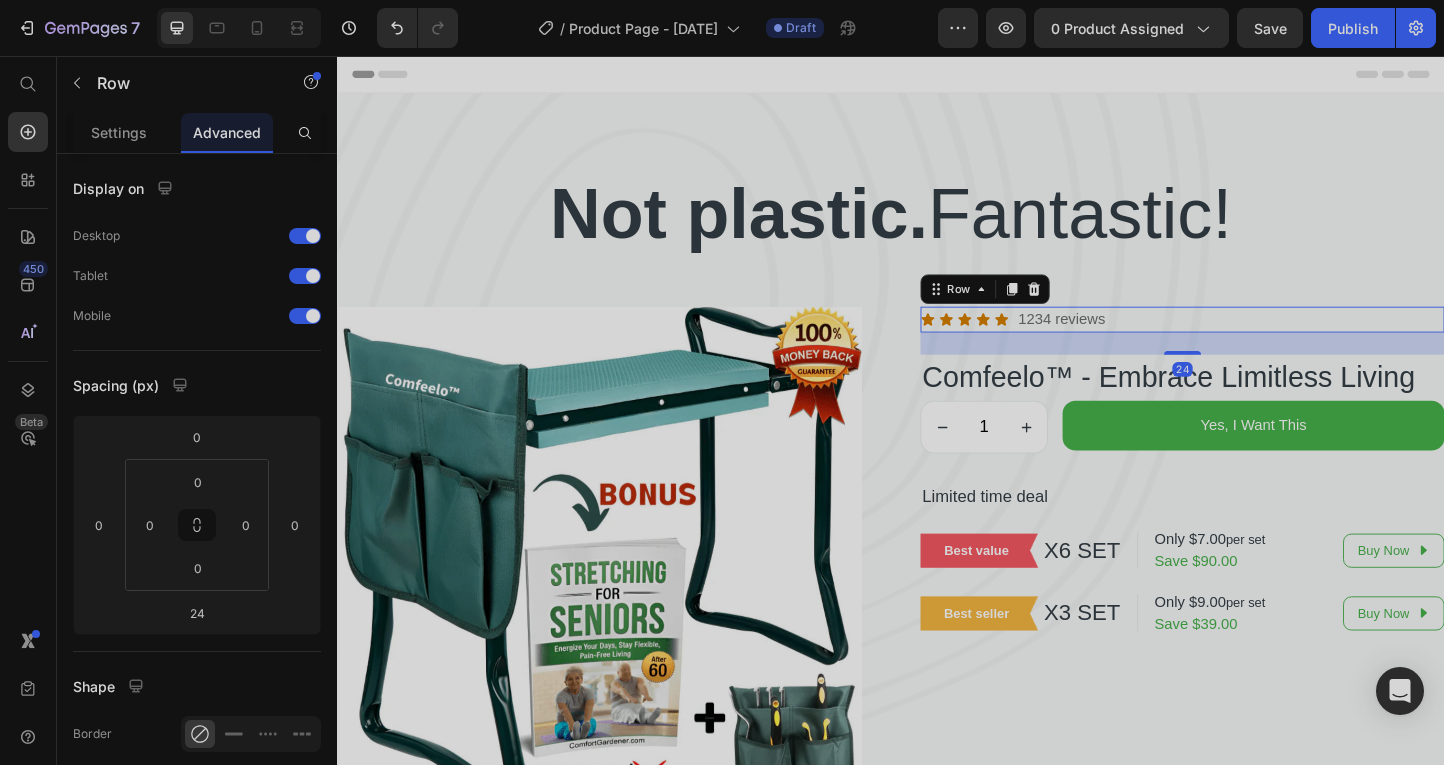 click on "Icon Icon Icon Icon
Icon Icon List 1234 reviews Text block Row   24" at bounding box center [1253, 342] 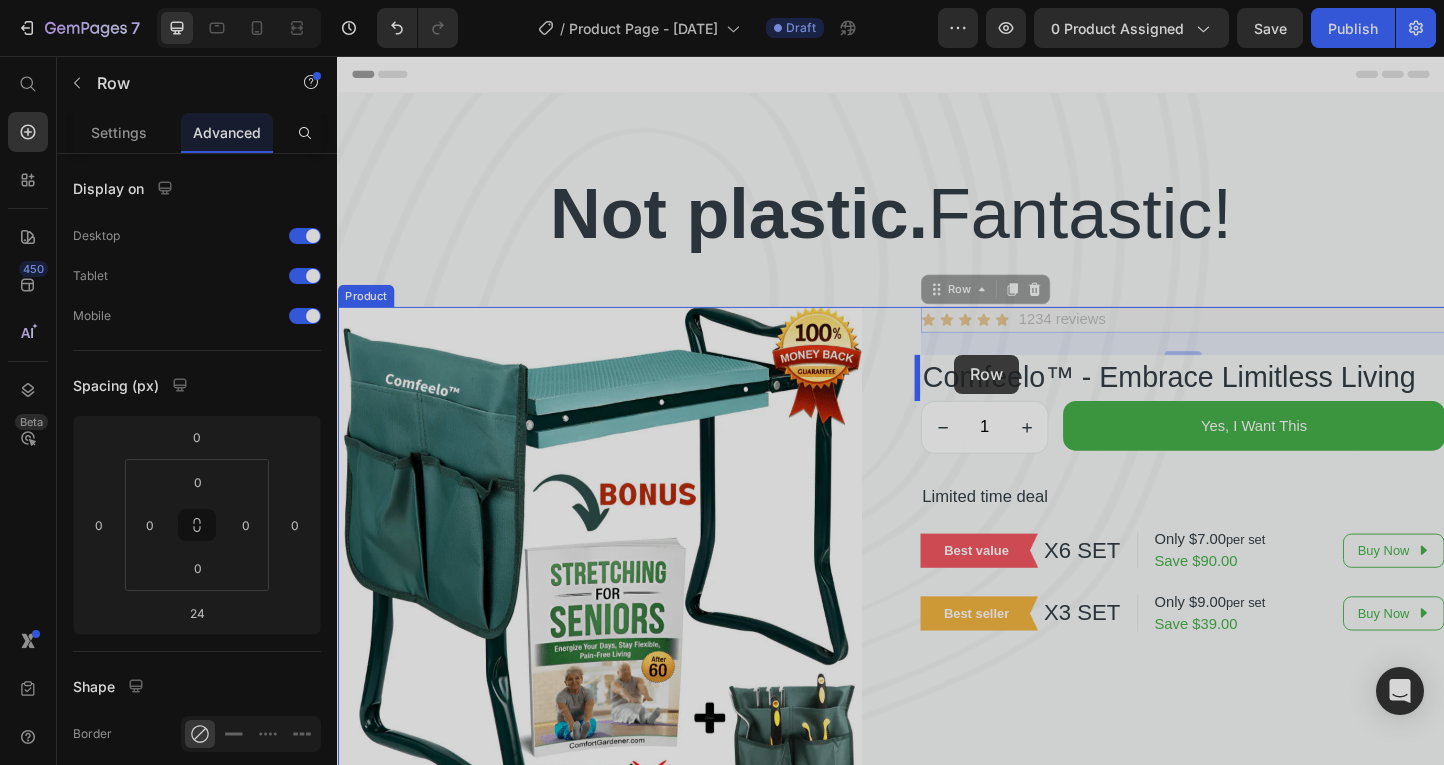 drag, startPoint x: 1009, startPoint y: 311, endPoint x: 1006, endPoint y: 380, distance: 69.065186 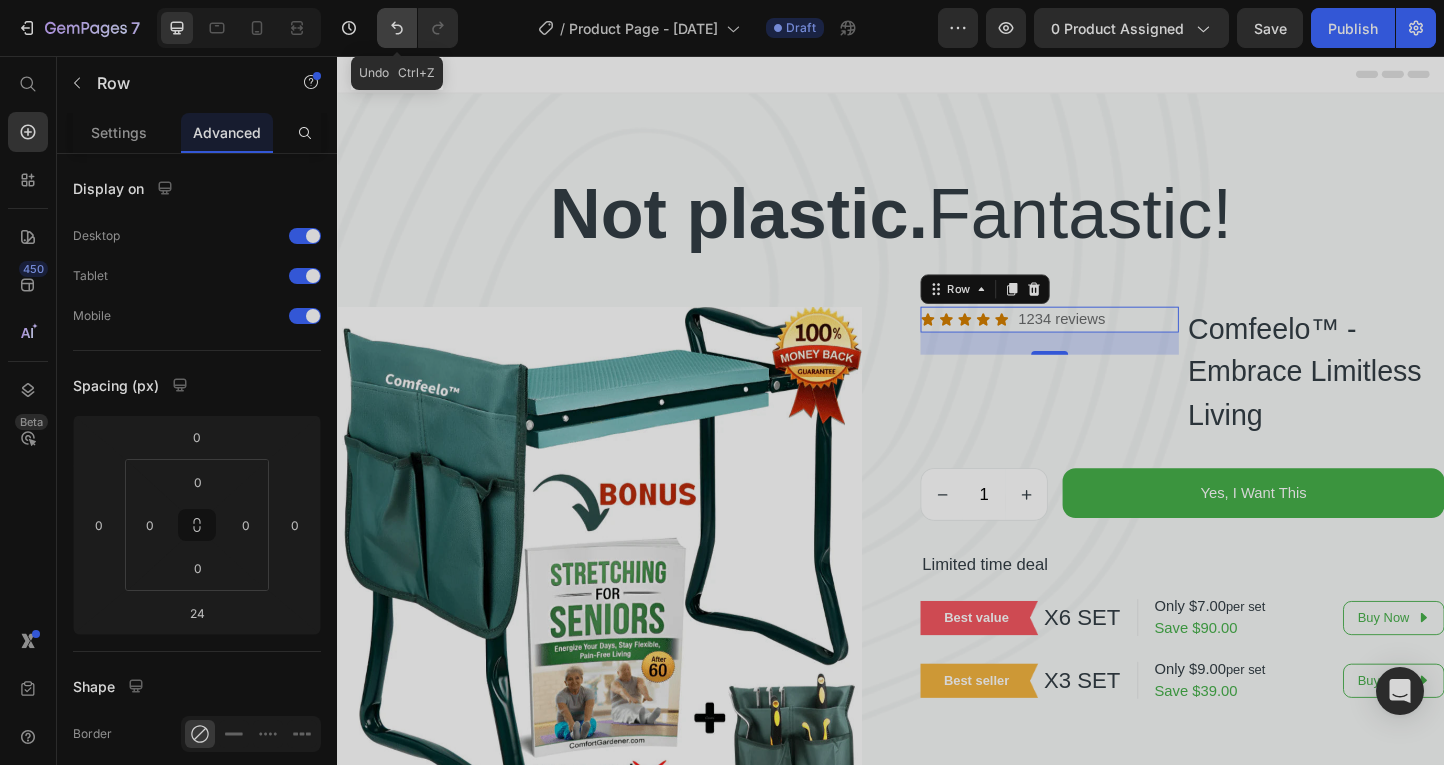 click 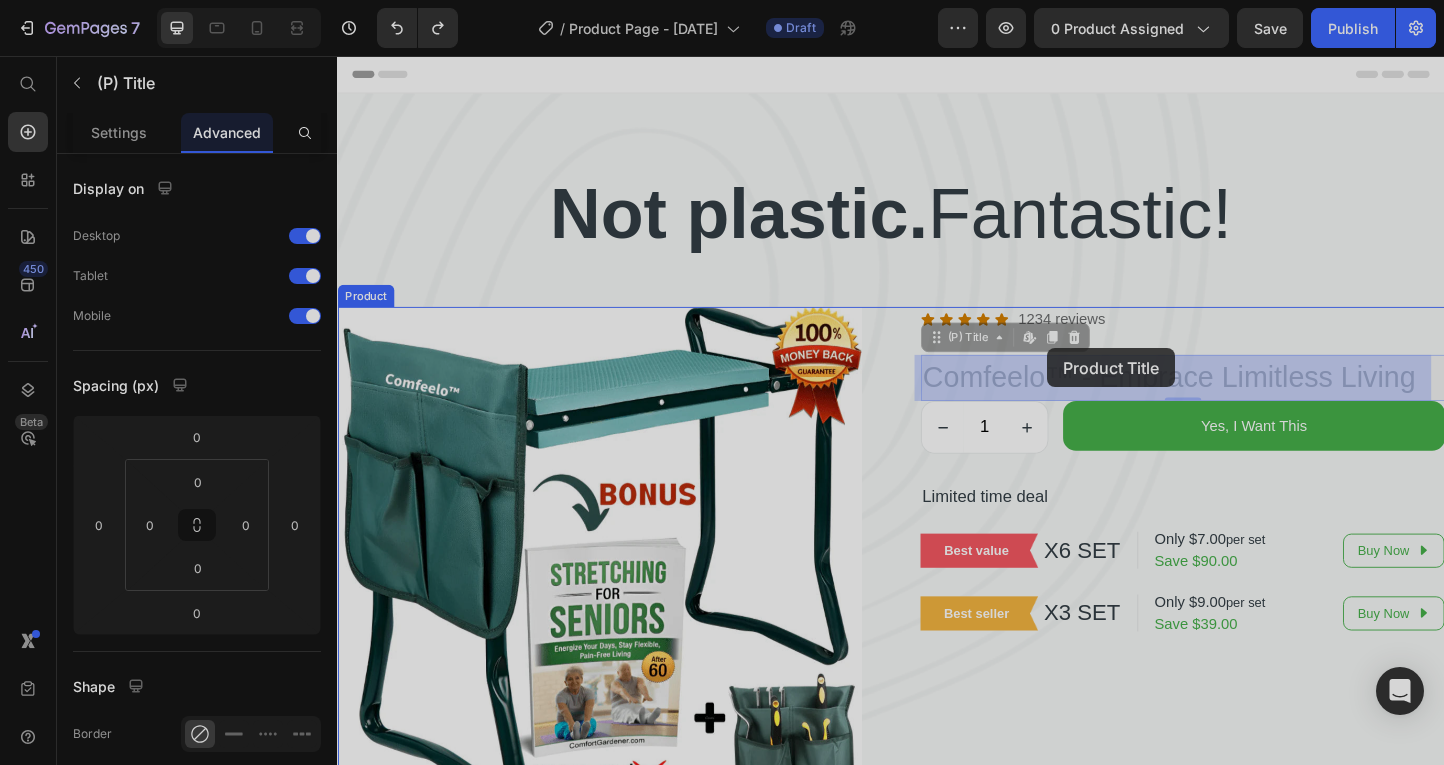 drag, startPoint x: 1097, startPoint y: 407, endPoint x: 1107, endPoint y: 373, distance: 35.44009 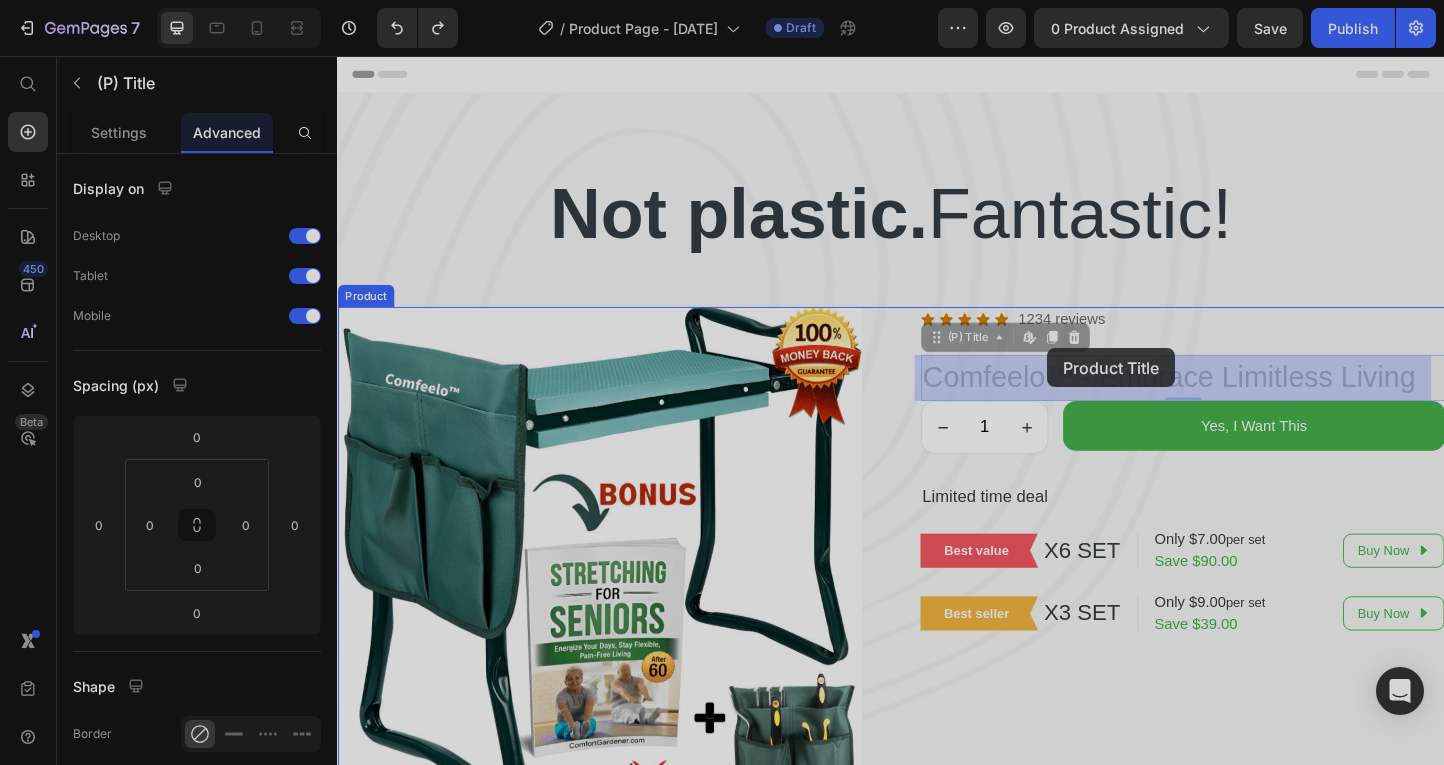 click on "Header Not plastic.  Fantastic! Heading Product Images Icon Icon Icon Icon
Icon Icon List 1234 reviews Text block Row Comfeelo™ - Embrace Limitless Living (P) Title   Edit content in Shopify 0 Comfeelo™ - Embrace Limitless Living (P) Title   Edit content in Shopify 0 1 (P) Quantity Yes, I Want This (P) Cart Button Row Limited time deal Text block Best value Text block Row X6 SET Text block Row Only $7.00  per set Save $90.00 Text block Row
Buy Now Button Row Best seller Text block Row X3 SET Text block Row Only $9.00  per set Save $39.00 Text block Row
Buy Now Button Row Product Section 1 PACKING DETAILS PRODUCTION PROCESS DECOMPOSITION PROCESS CERTIFICATE Image Category Text block Eco-friendly Text block Row Brand Text block GemEco Text block Row SKU Text block CWC150 Text block Row Product Material Text block Brich Wood Text block Row Product Color Text block Light brown Text block Row Certification Text block Paper Box Text block Row Packaging Text block" at bounding box center [937, 3615] 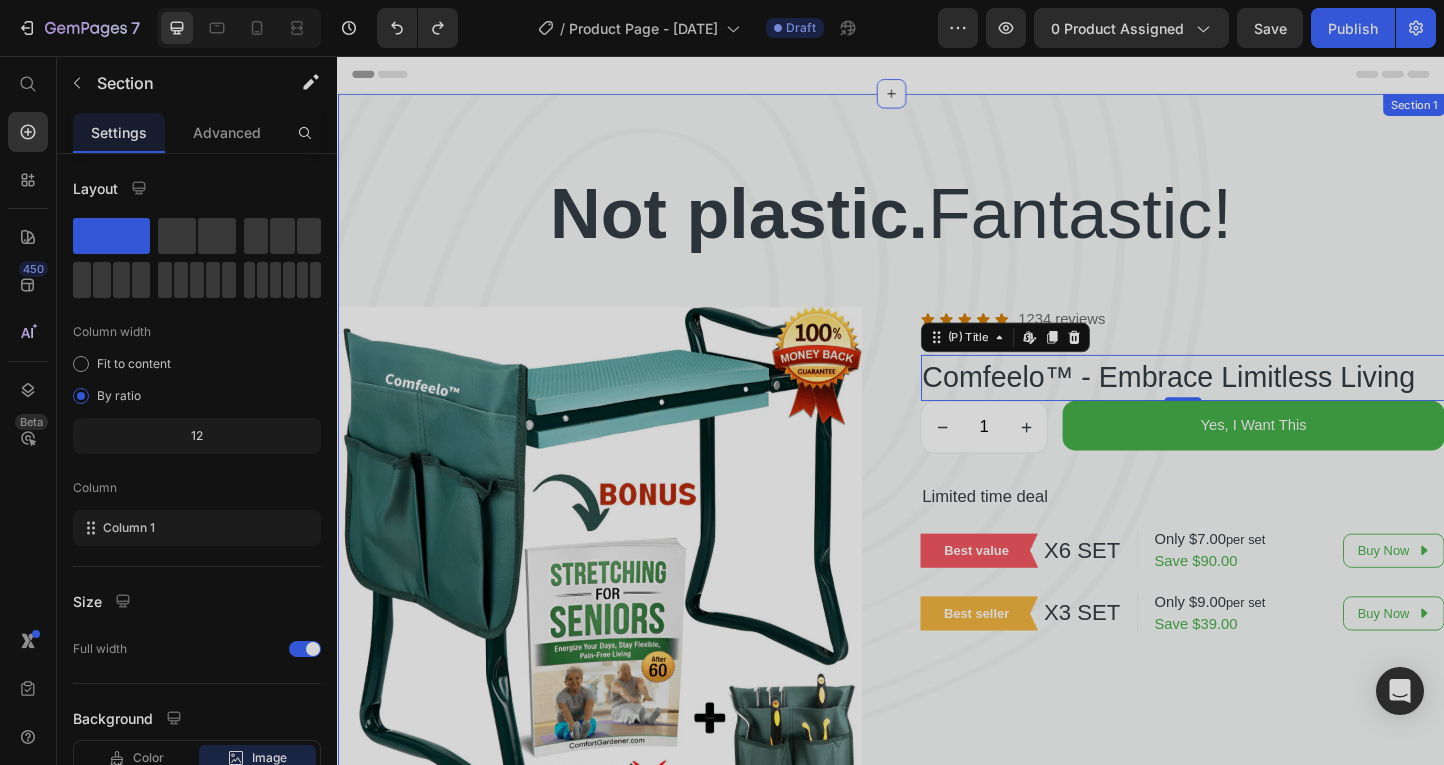 click on "Not plastic.  Fantastic! Heading Product Images Icon Icon Icon Icon
Icon Icon List 1234 reviews Text block Row Comfeelo™ - Embrace Limitless Living (P) Title   Edit content in Shopify 0 1 (P) Quantity Yes, I Want This (P) Cart Button Row Limited time deal Text block Best value Text block Row X6 SET Text block Row Only $7.00  per set Save $90.00 Text block Row
Buy Now Button Row Best seller Text block Row X3 SET Text block Row Only $9.00  per set Save $39.00 Text block Row
Buy Now Button Row Product" at bounding box center [937, 606] 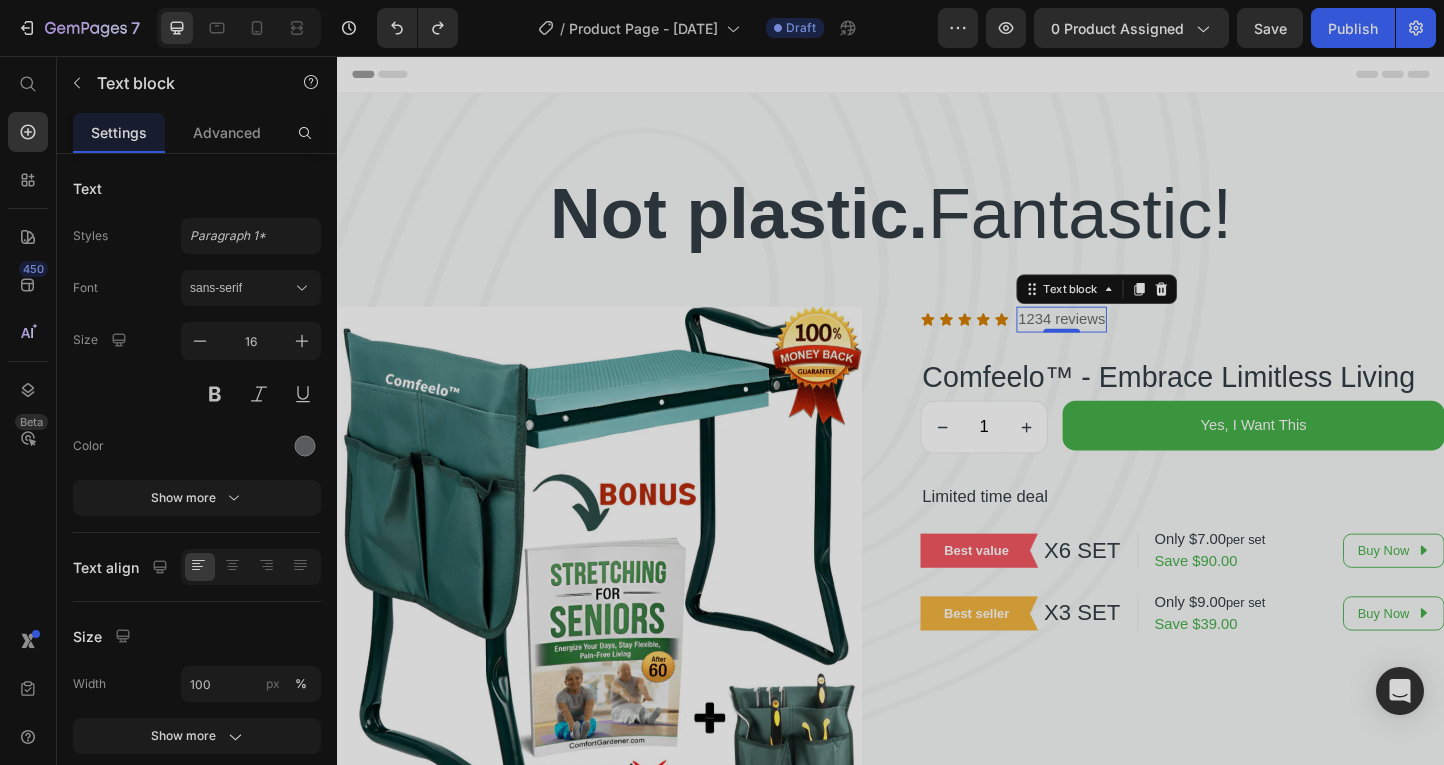 click on "1234 reviews" at bounding box center [1122, 342] 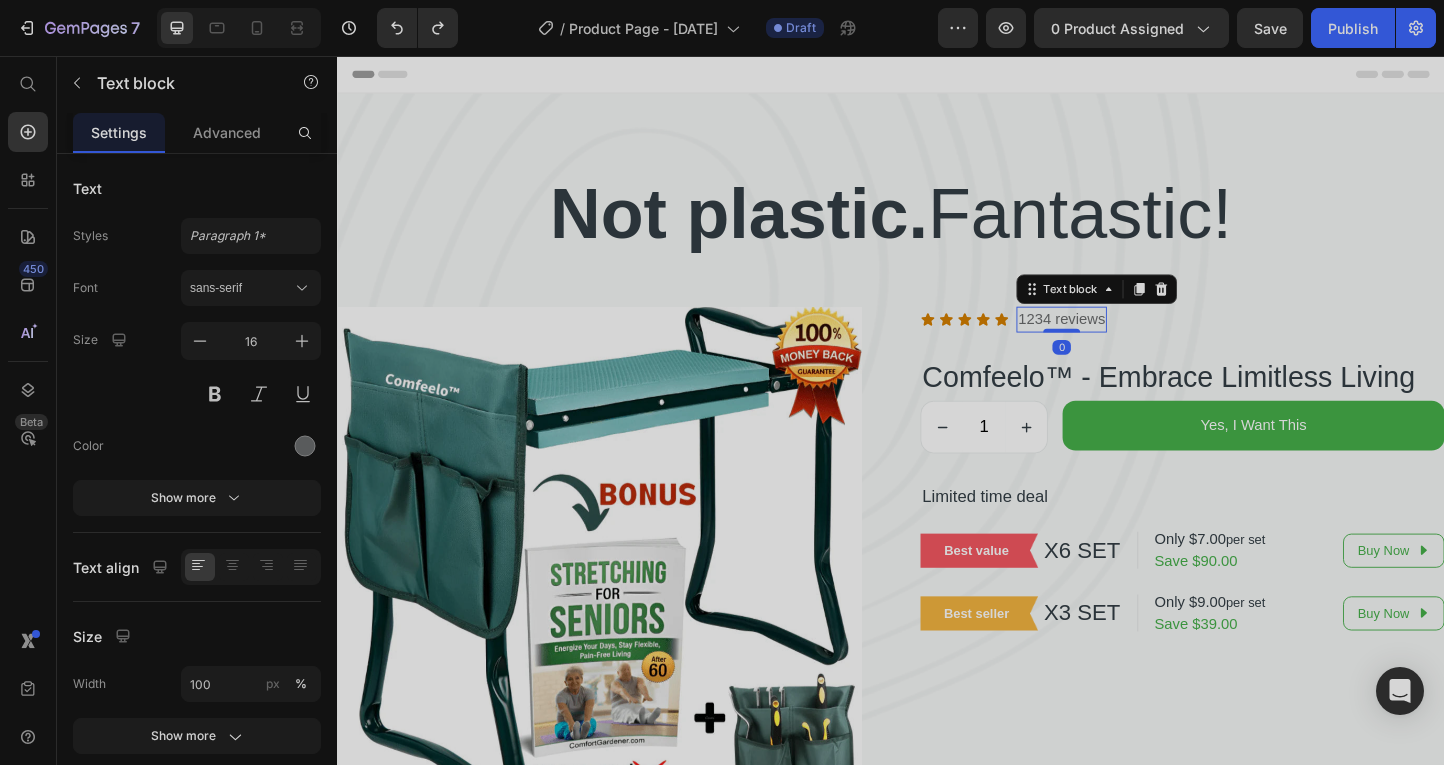 click on "1234 reviews" at bounding box center [1122, 342] 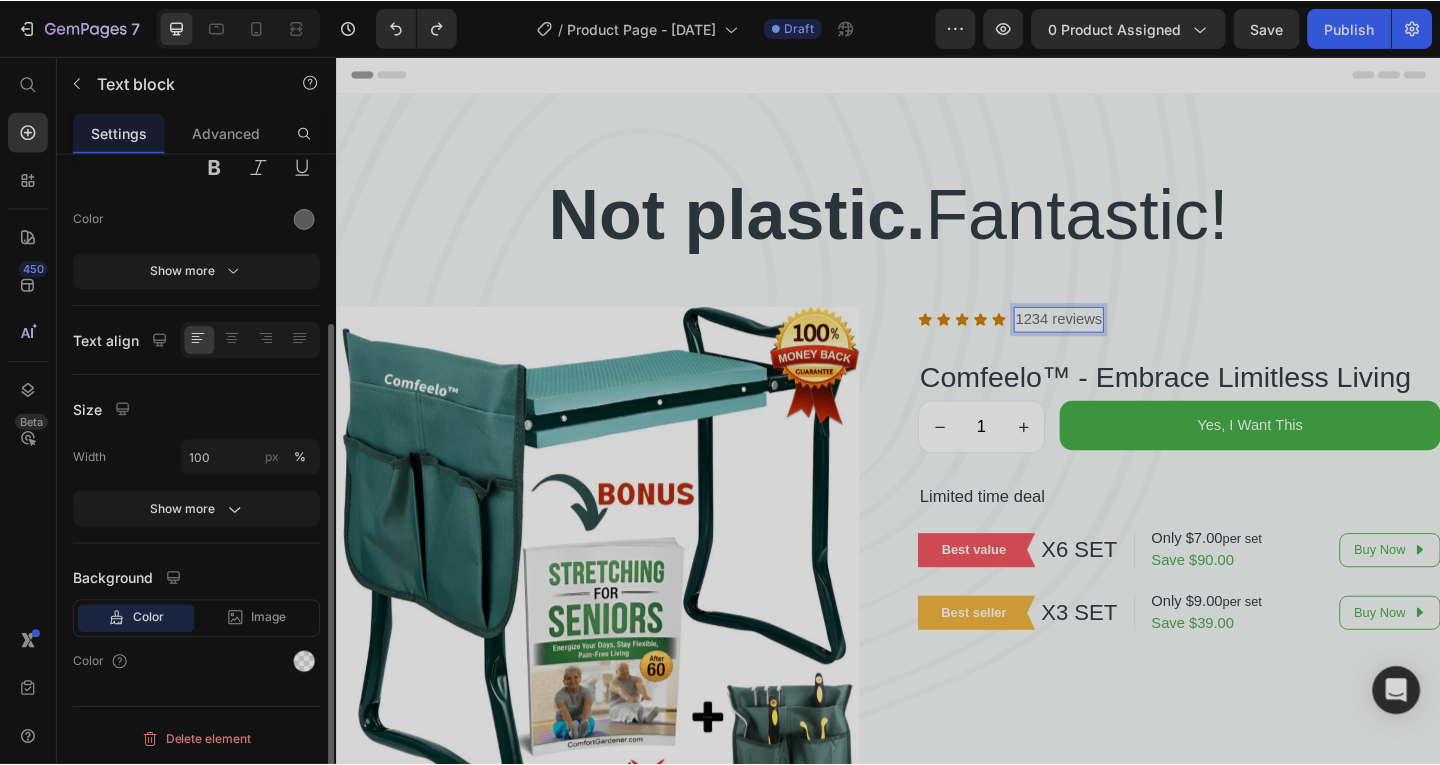 scroll, scrollTop: 0, scrollLeft: 0, axis: both 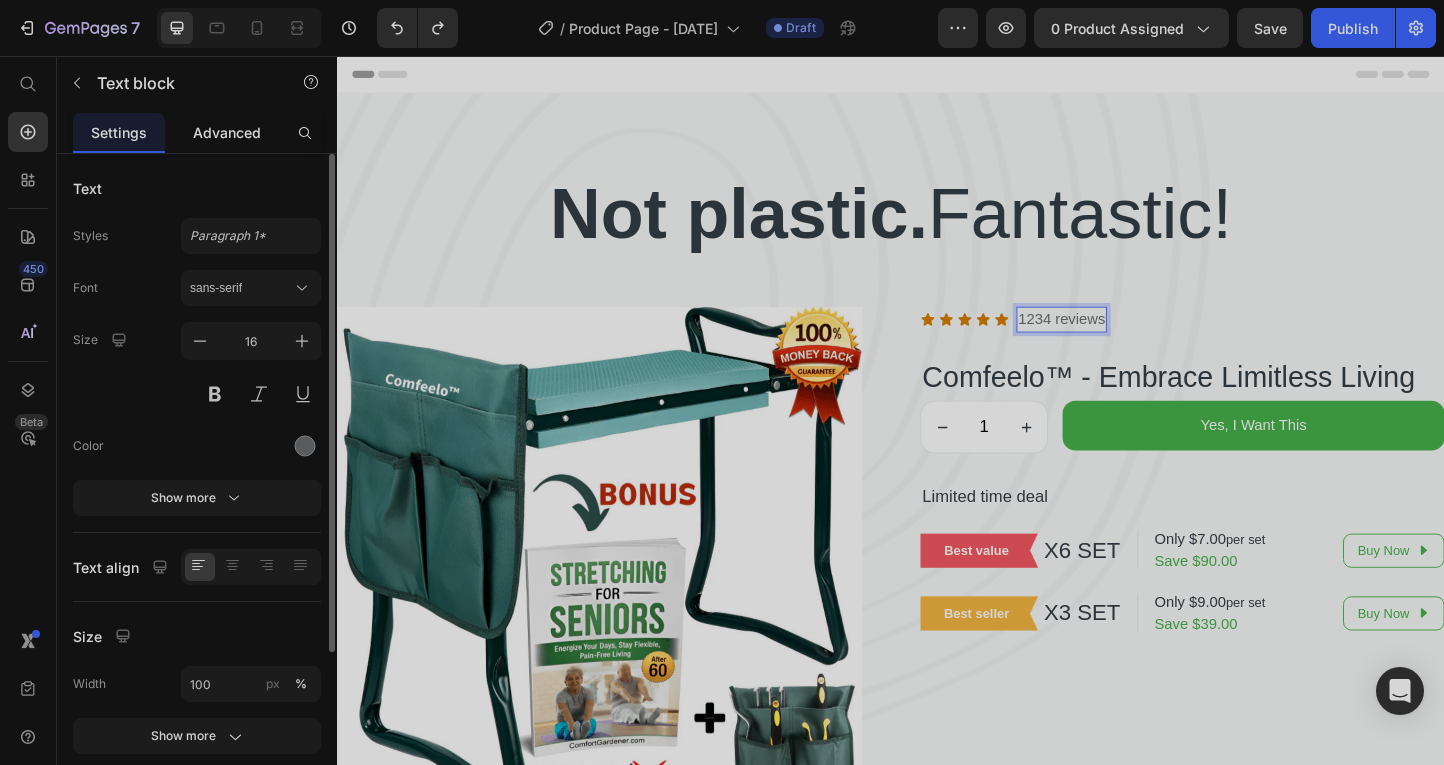 click on "Advanced" 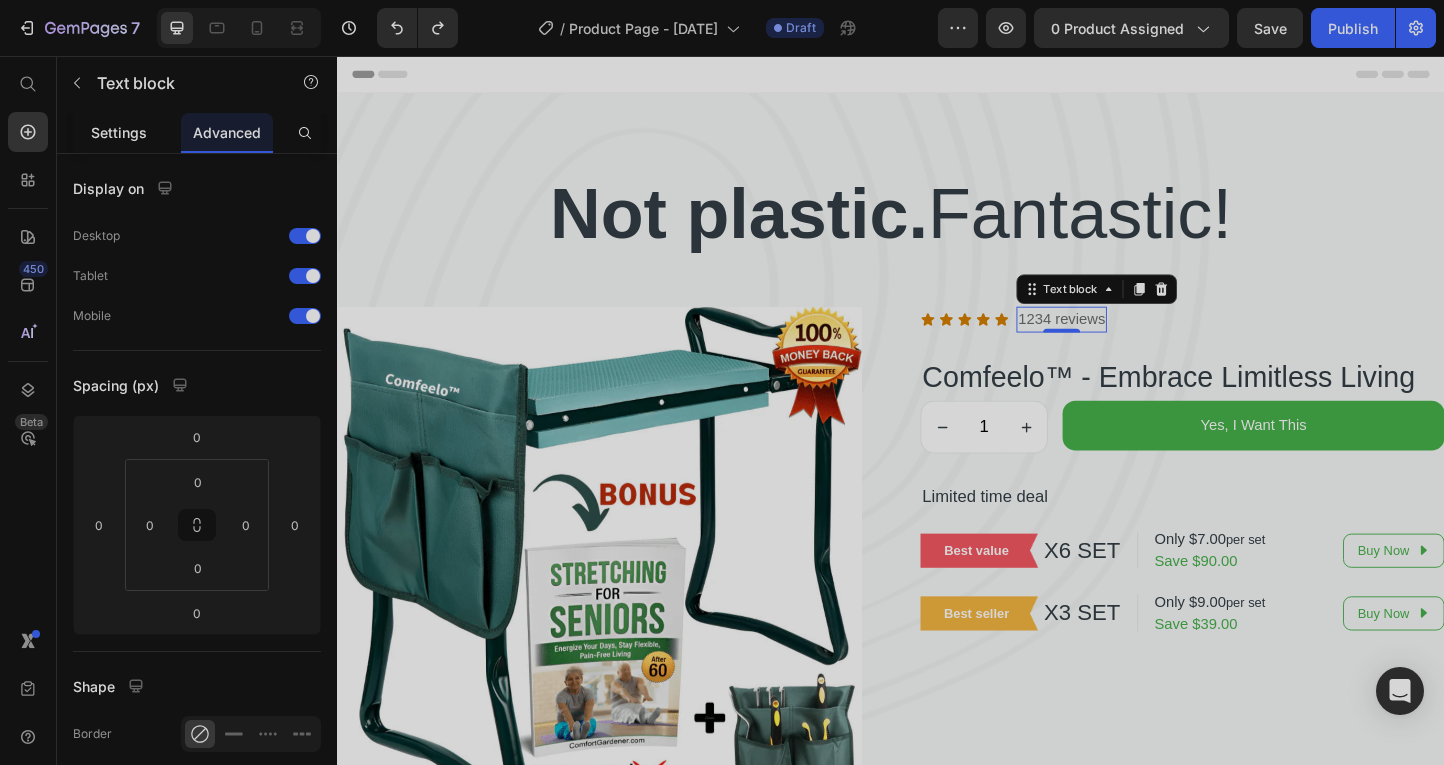 drag, startPoint x: 131, startPoint y: 123, endPoint x: 154, endPoint y: 137, distance: 26.925823 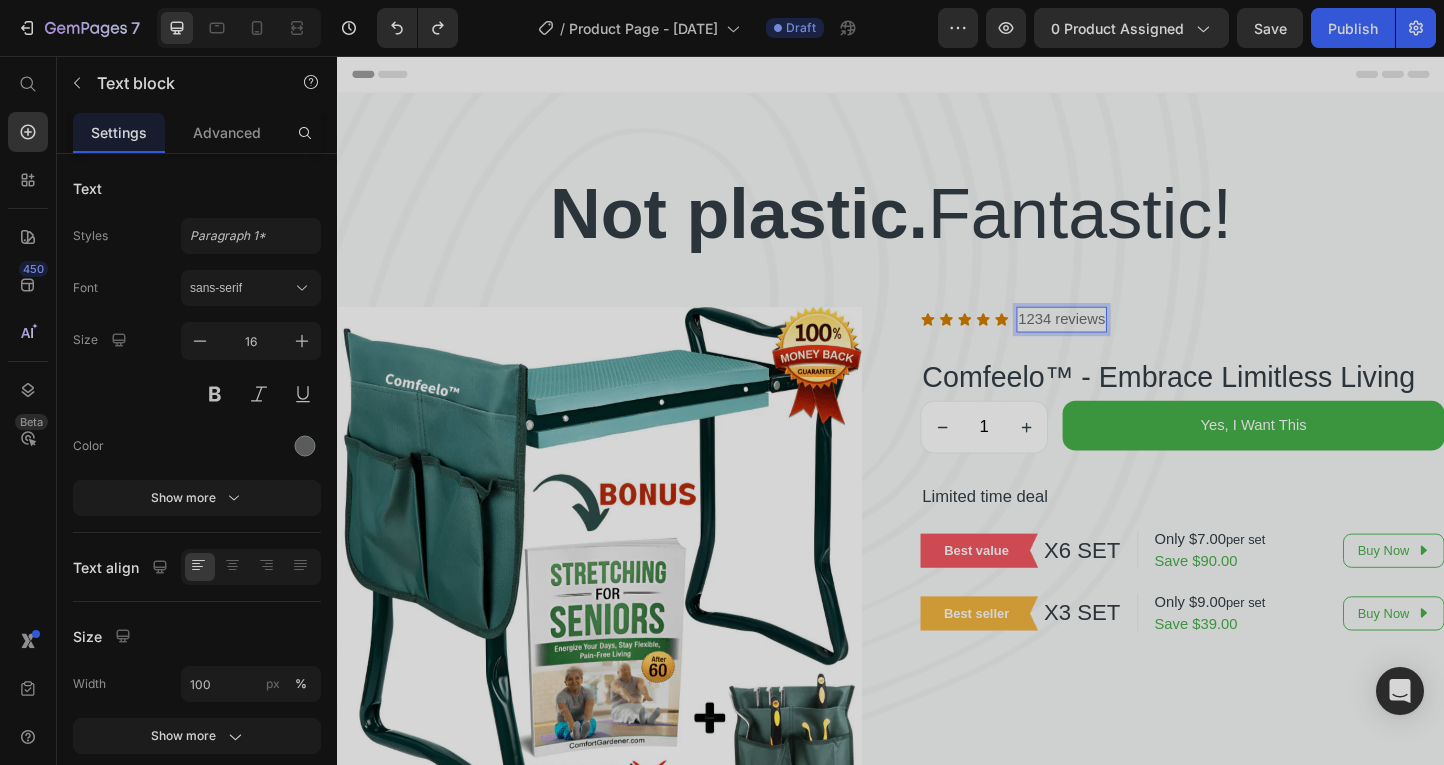 click on "1234 reviews" at bounding box center [1122, 342] 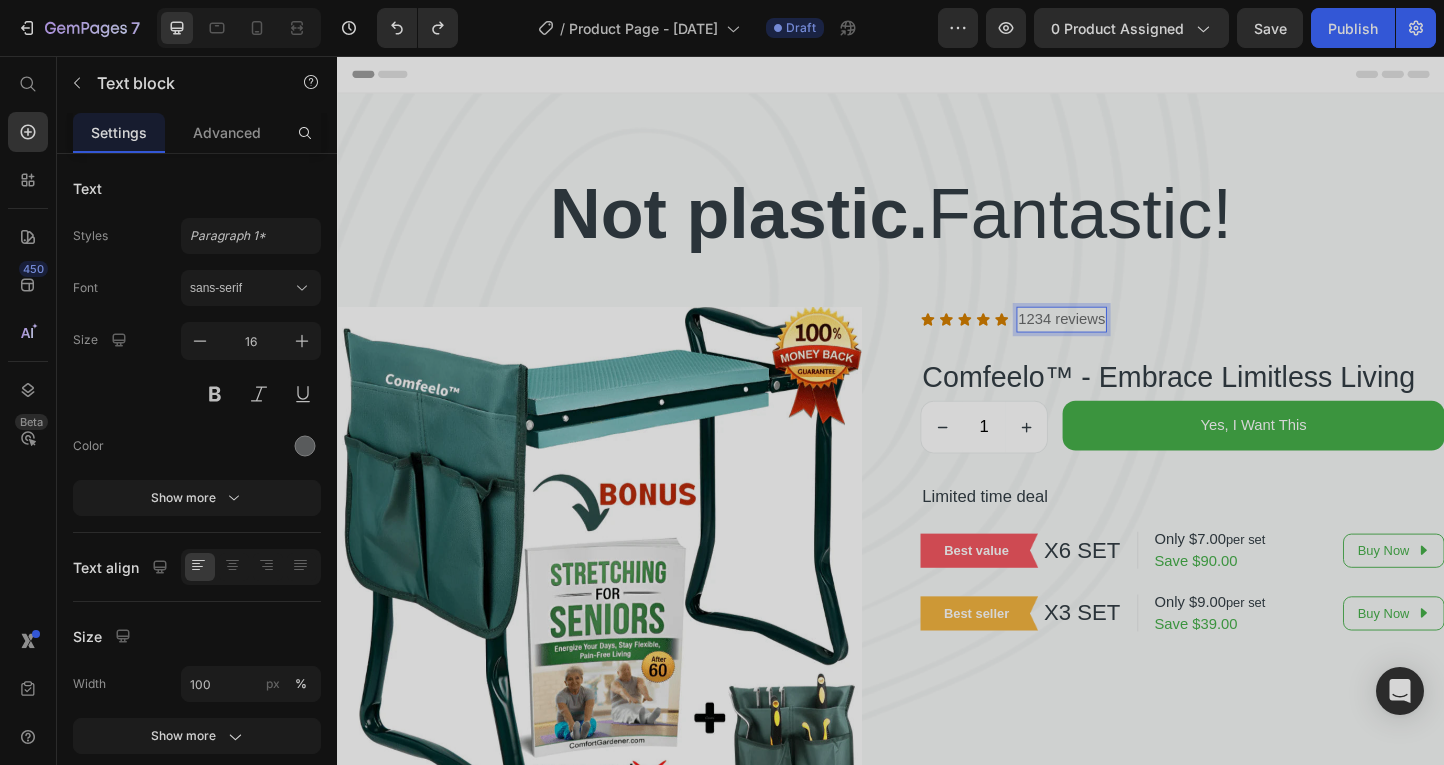 click on "1234 reviews" at bounding box center [1122, 342] 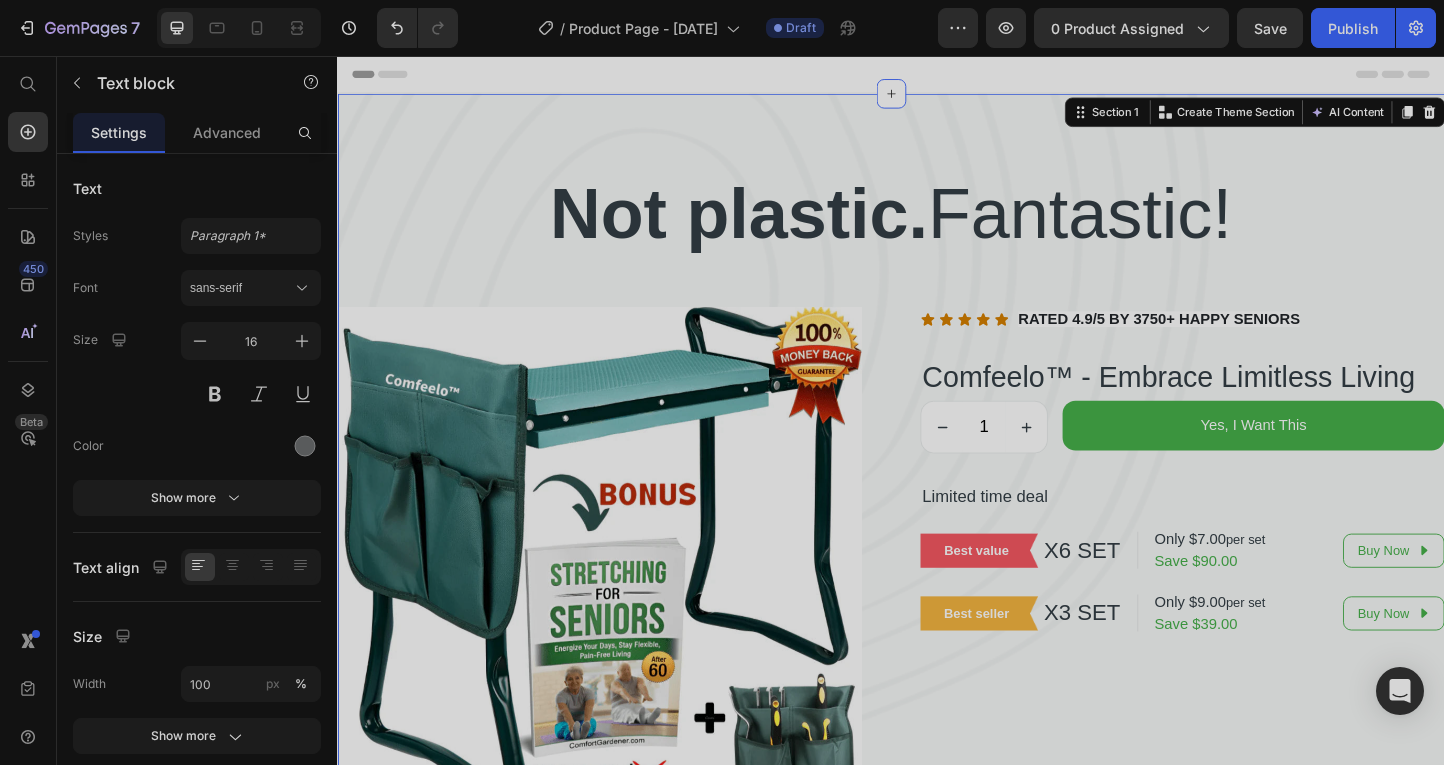 click on "Not plastic.  Fantastic! Heading Product Images Icon Icon Icon Icon
Icon Icon List RATED 4.9/5 BY 3750+ HAPPY SENIORS Text block Row Comfeelo™ - Embrace Limitless Living (P) Title 1 (P) Quantity Yes, I Want This (P) Cart Button Row Limited time deal Text block Best value Text block Row X6 SET Text block Row Only $7.00  per set Save $90.00 Text block Row
Buy Now Button Row Best seller Text block Row X3 SET Text block Row Only $9.00  per set Save $39.00 Text block Row
Buy Now Button Row Product" at bounding box center (937, 606) 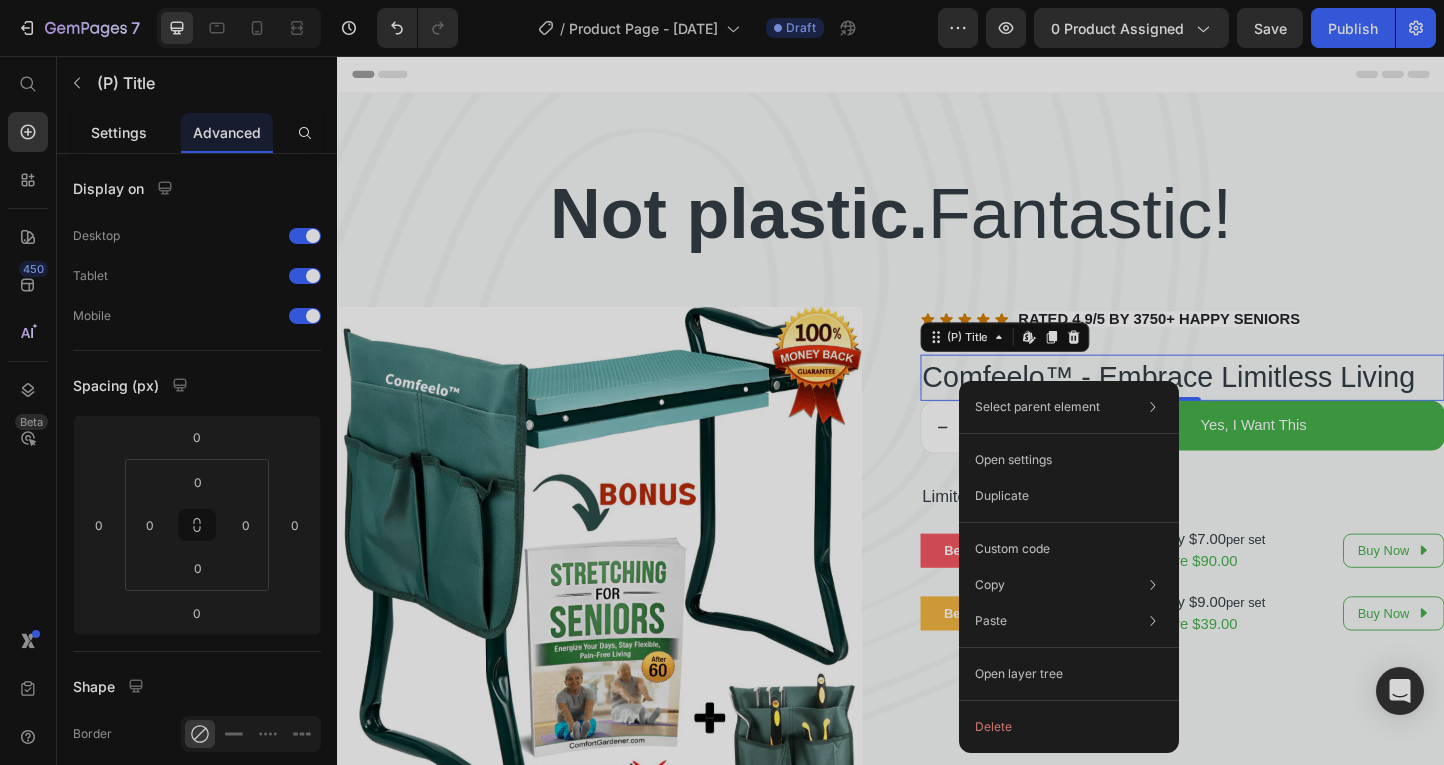 click on "Settings" at bounding box center [119, 132] 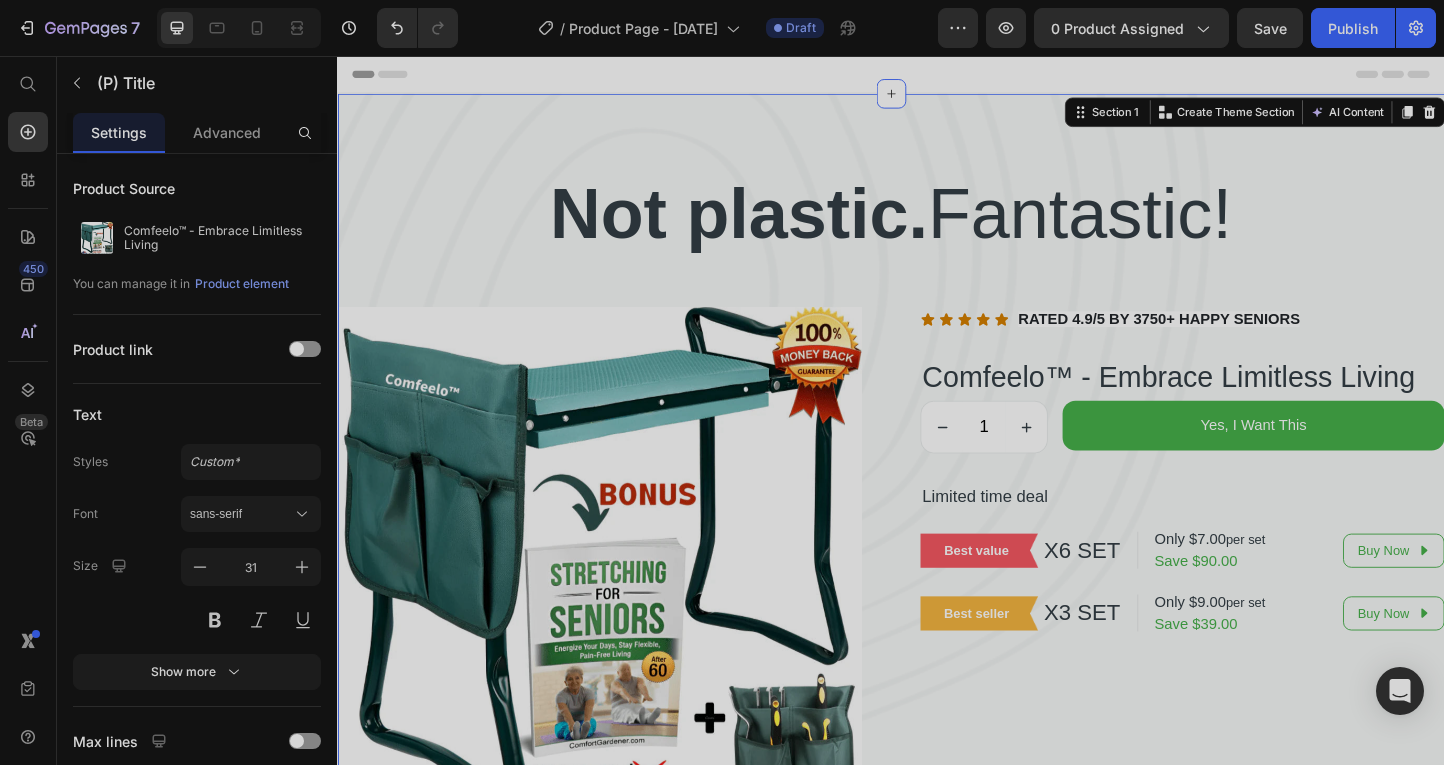 click on "Not plastic.  Fantastic! Heading Product Images Icon Icon Icon Icon
Icon Icon List RATED 4.9/5 BY 3750+ HAPPY SENIORS Text block Row Comfeelo™ - Embrace Limitless Living (P) Title 1 (P) Quantity Yes, I Want This (P) Cart Button Row Limited time deal Text block Best value Text block Row X6 SET Text block Row Only $7.00  per set Save $90.00 Text block Row
Buy Now Button Row Best seller Text block Row X3 SET Text block Row Only $9.00  per set Save $39.00 Text block Row
Buy Now Button Row Product" at bounding box center [937, 606] 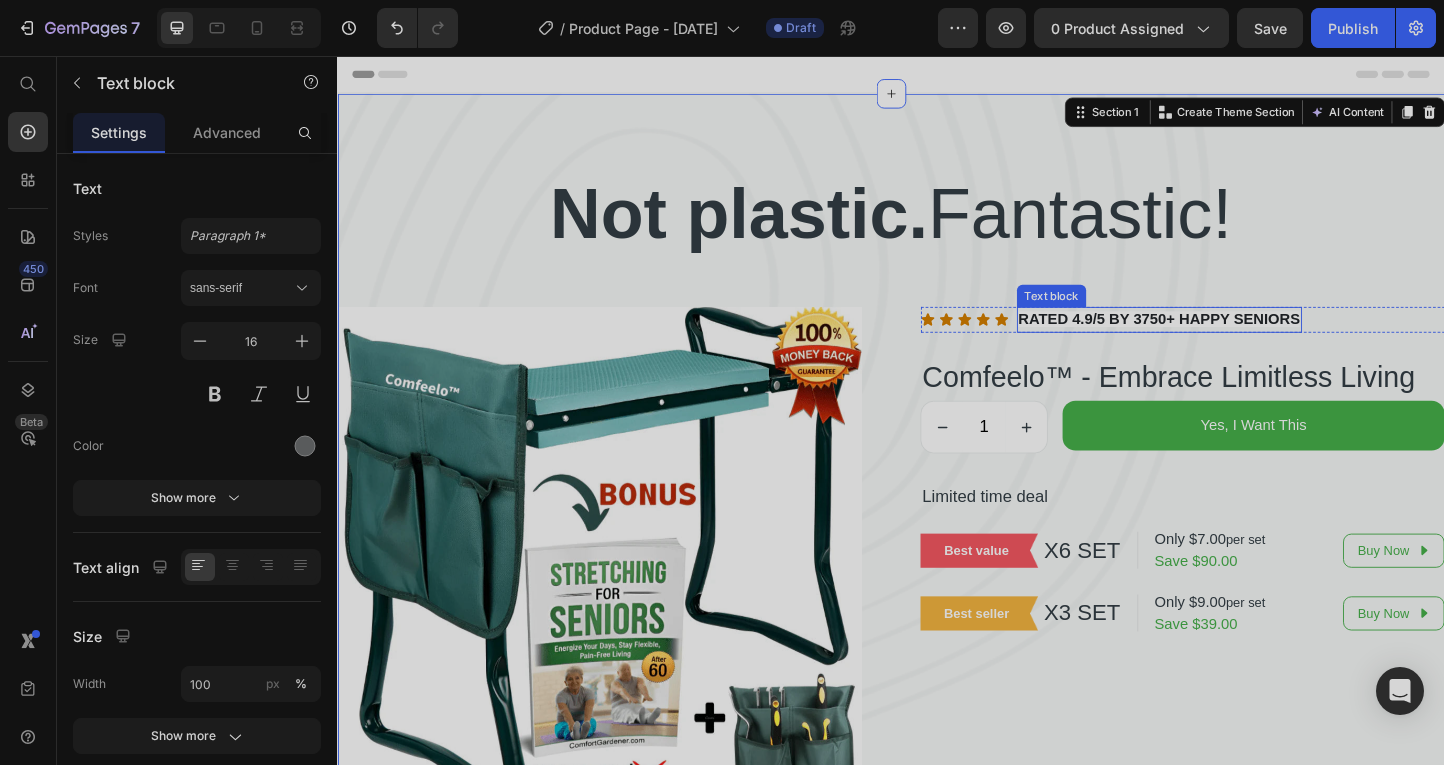 drag, startPoint x: 1237, startPoint y: 336, endPoint x: 1255, endPoint y: 337, distance: 18.027756 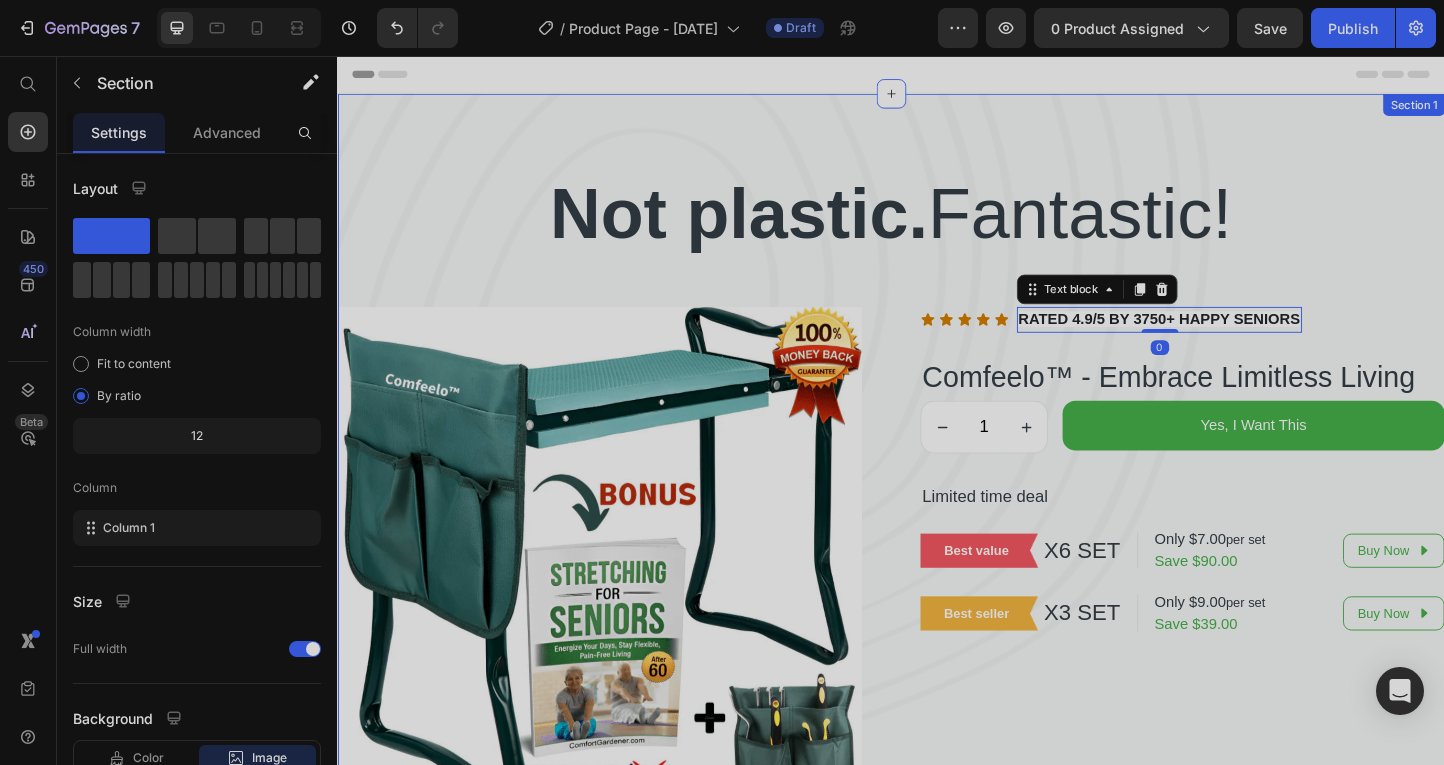 click on "Not plastic.  Fantastic! Heading Product Images Icon Icon Icon Icon
Icon Icon List RATED 4.9/5 BY 3750+ HAPPY SENIORS Text block   0 Row Comfeelo™ - Embrace Limitless Living (P) Title 1 (P) Quantity Yes, I Want This (P) Cart Button Row Limited time deal Text block Best value Text block Row X6 SET Text block Row Only $7.00  per set Save $90.00 Text block Row
Buy Now Button Row Best seller Text block Row X3 SET Text block Row Only $9.00  per set Save $39.00 Text block Row
Buy Now Button Row Product" at bounding box center [937, 606] 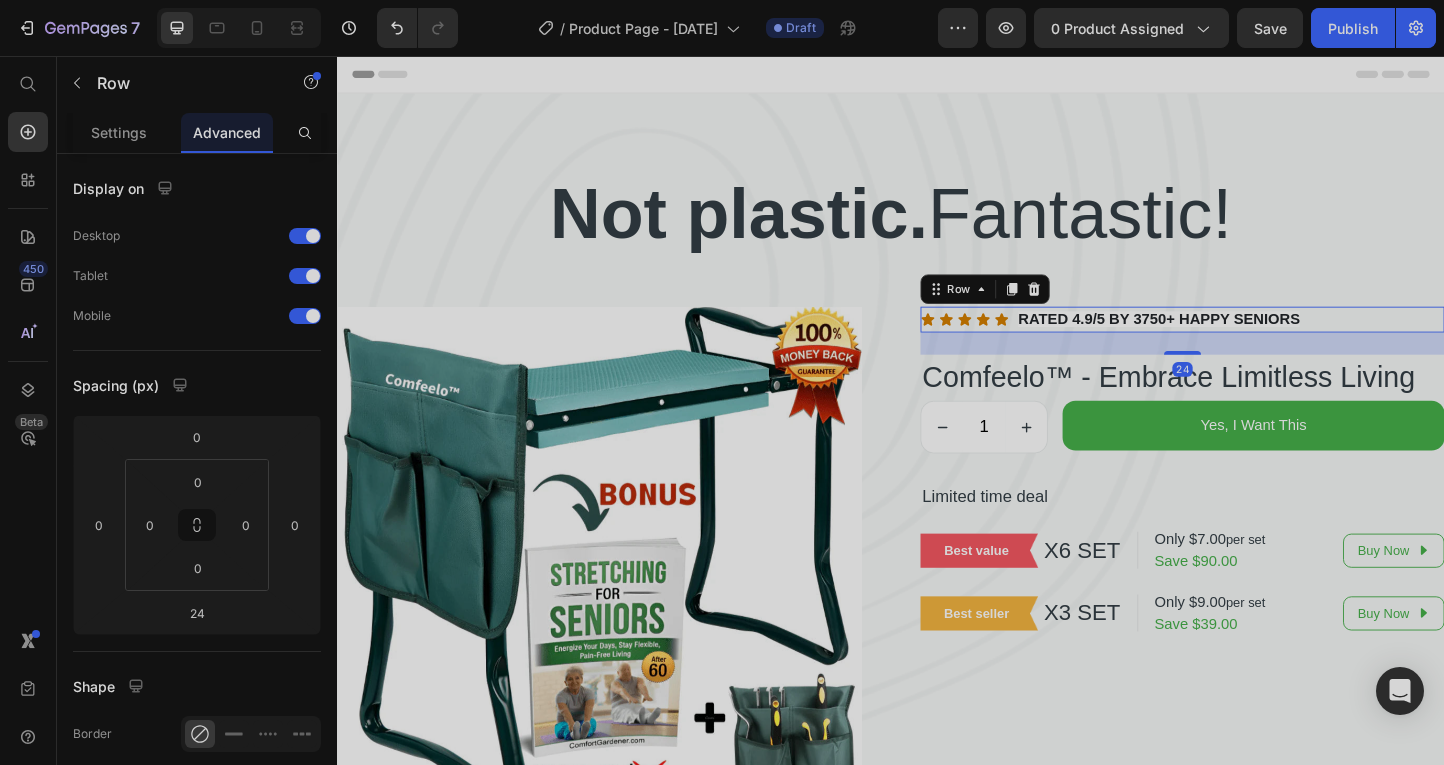 click on "Icon Icon Icon Icon
Icon Icon List RATED 4.9/5 BY 3750+ HAPPY SENIORS Text block Row   24" at bounding box center [1253, 342] 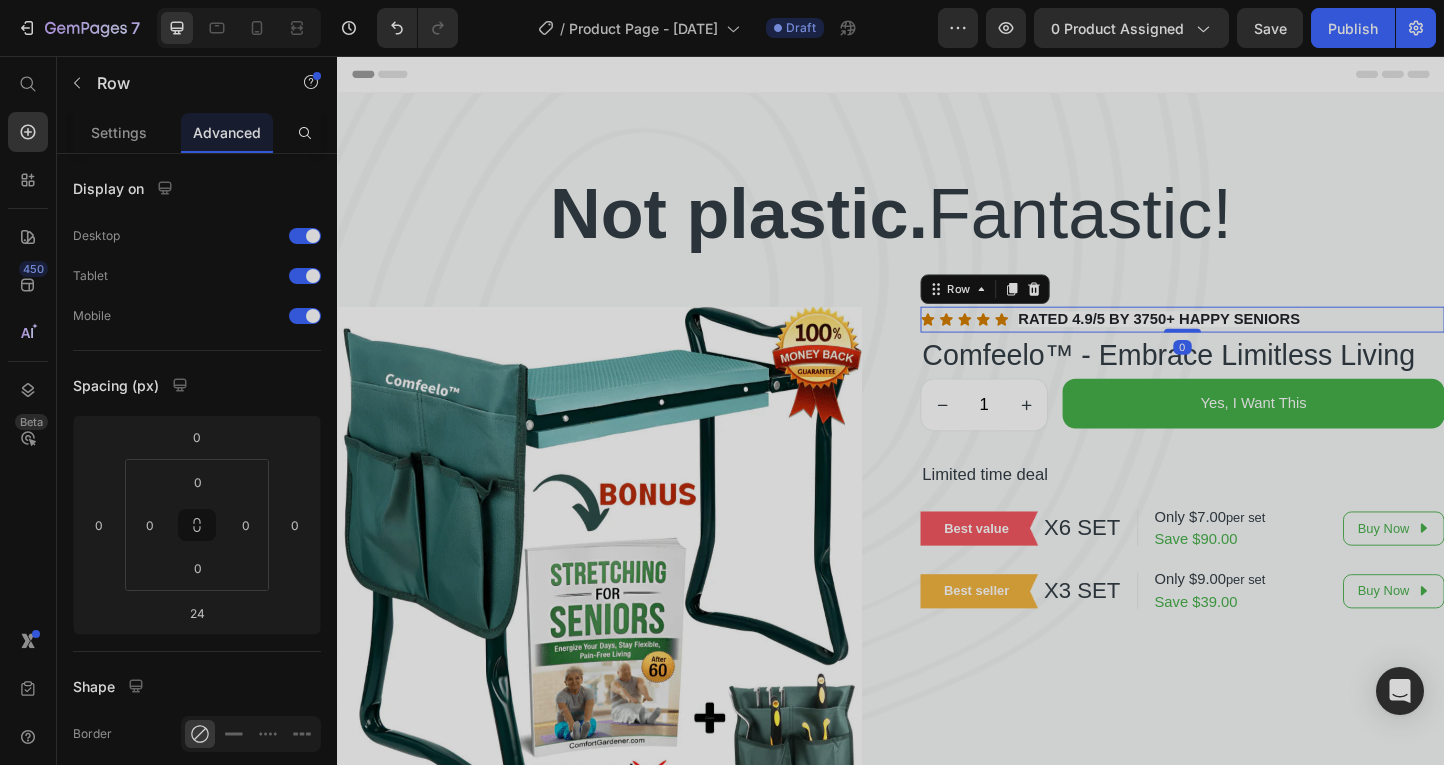 drag, startPoint x: 1245, startPoint y: 379, endPoint x: 1267, endPoint y: 335, distance: 49.193497 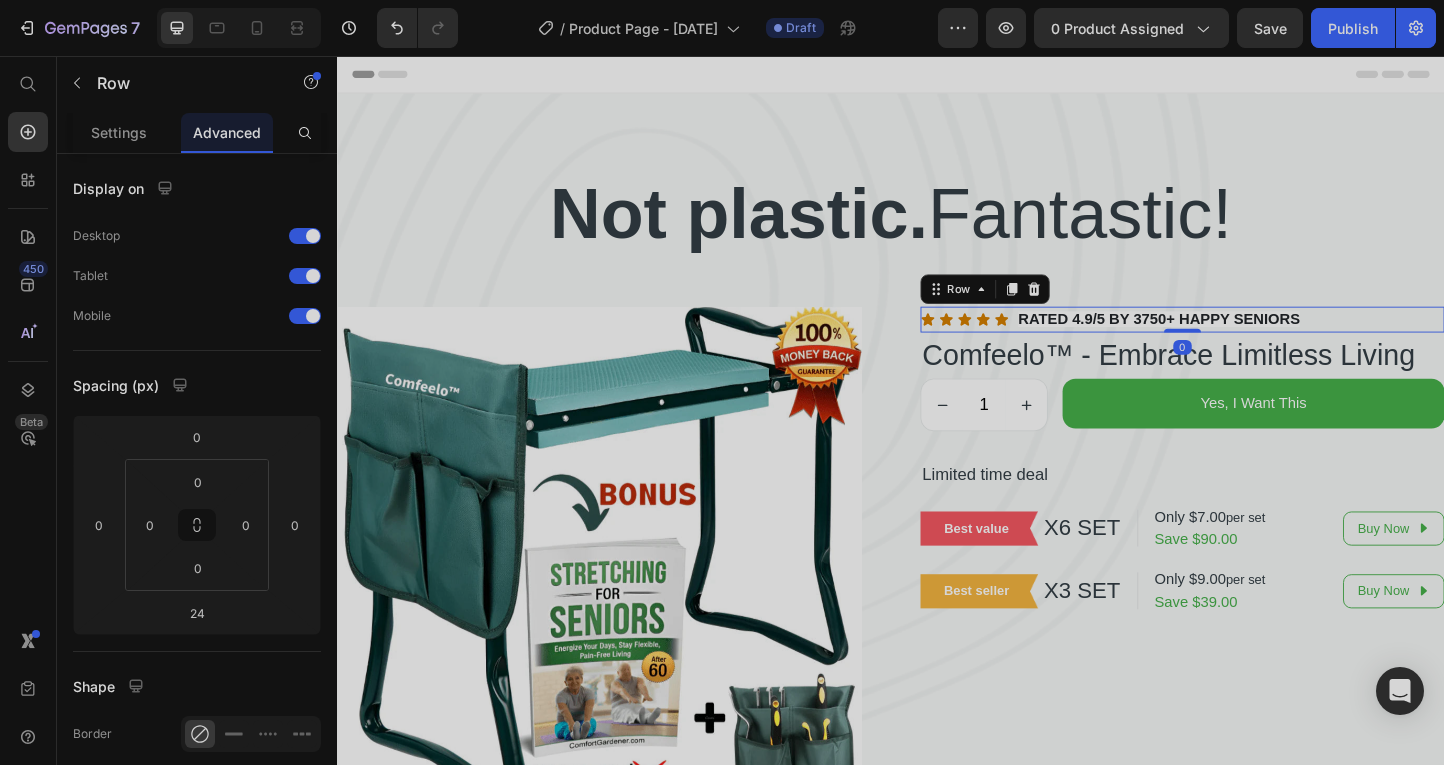 click on "Icon Icon Icon Icon
Icon Icon List RATED 4.9/5 BY 3750+ HAPPY SENIORS Text block Row   0" at bounding box center [1253, 342] 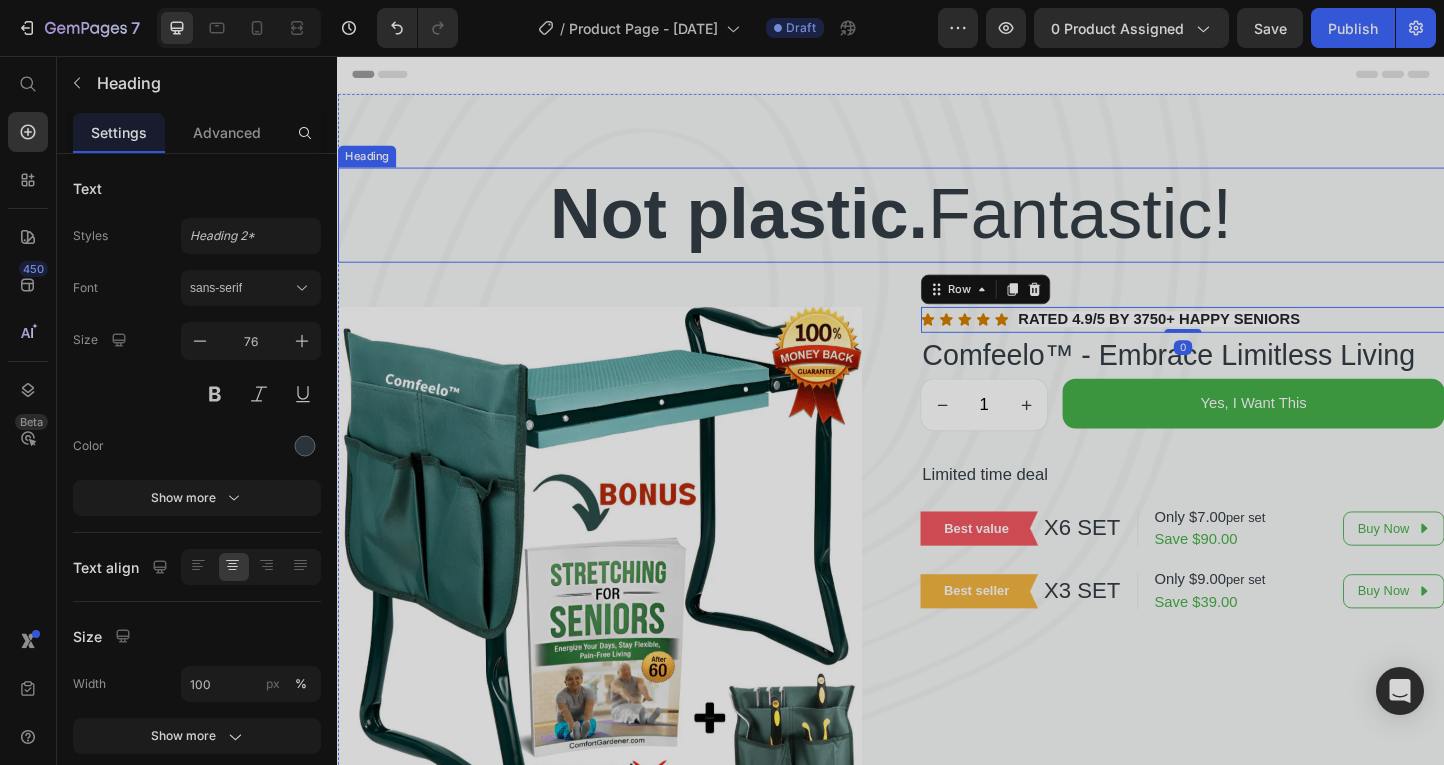 click on "Not plastic.  Fantastic! Heading" at bounding box center [937, 228] 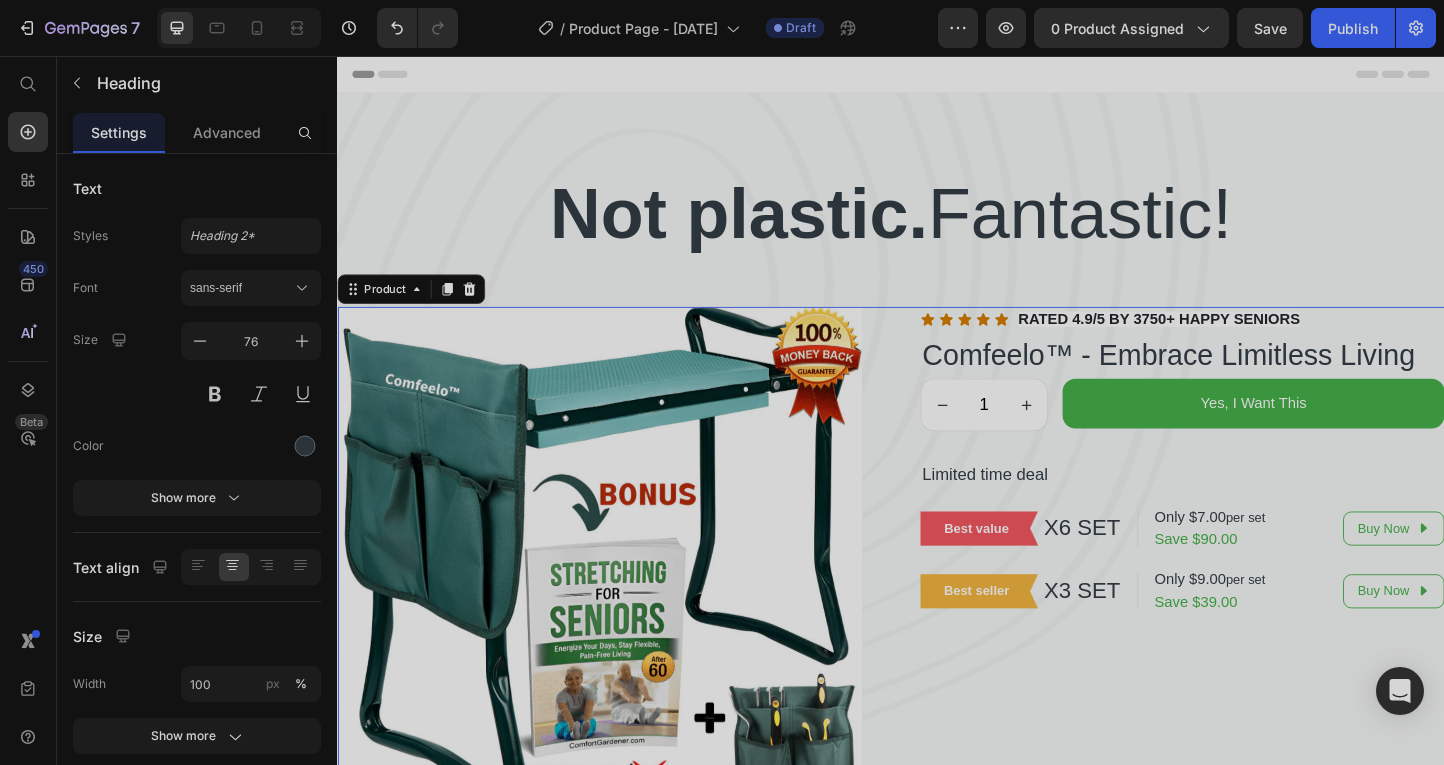 click on "Product Images Icon Icon Icon Icon
Icon Icon List RATED 4.9/5 BY 3750+ HAPPY SENIORS Text block Row Comfeelo™ - Embrace Limitless Living (P) Title 1 (P) Quantity Yes, I Want This (P) Cart Button Row Limited time deal Text block Best value Text block Row X6 SET Text block Row Only $7.00  per set Save $90.00 Text block Row
Buy Now Button Row Best seller Text block Row X3 SET Text block Row Only $9.00  per set Save $39.00 Text block Row
Buy Now Button Row Product   0" at bounding box center [937, 681] 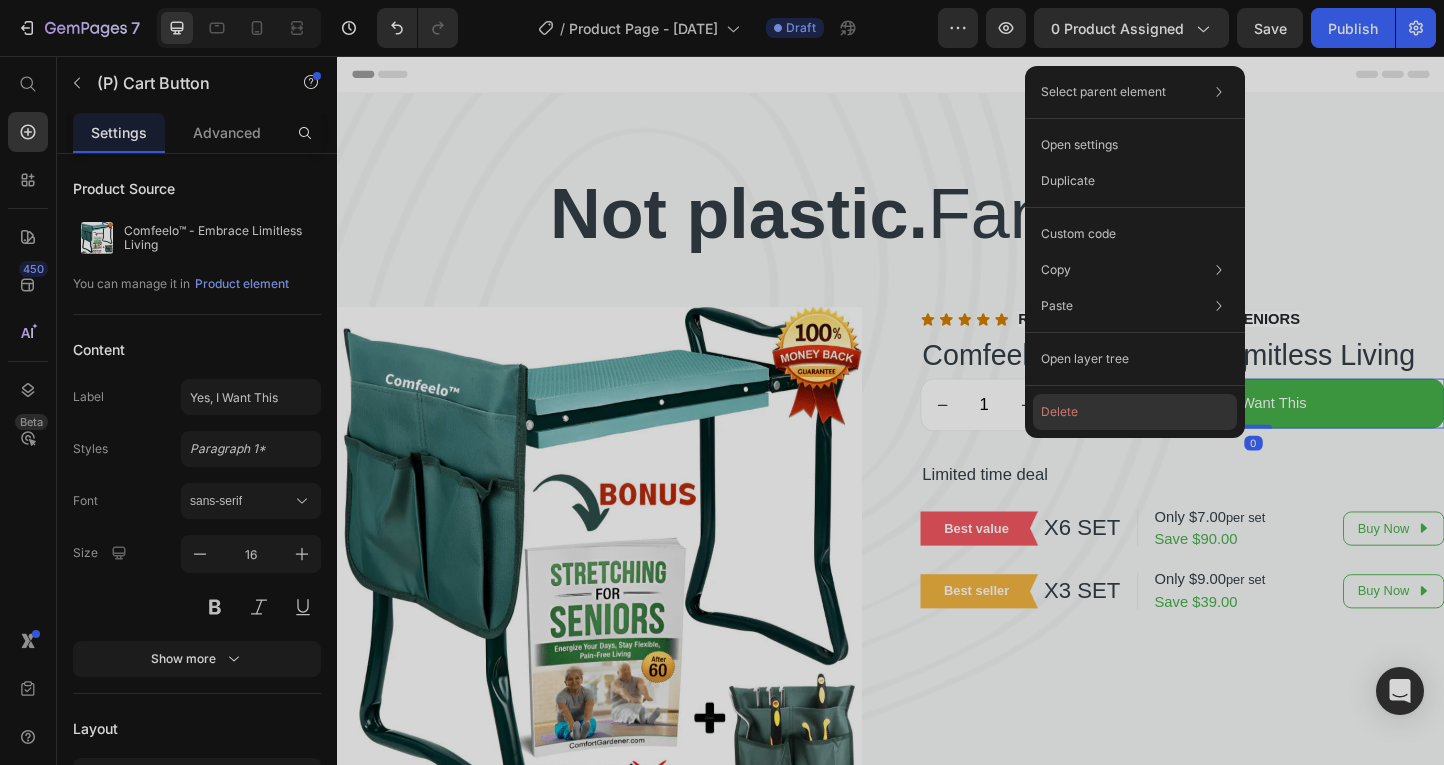 drag, startPoint x: 797, startPoint y: 383, endPoint x: 1072, endPoint y: 410, distance: 276.32227 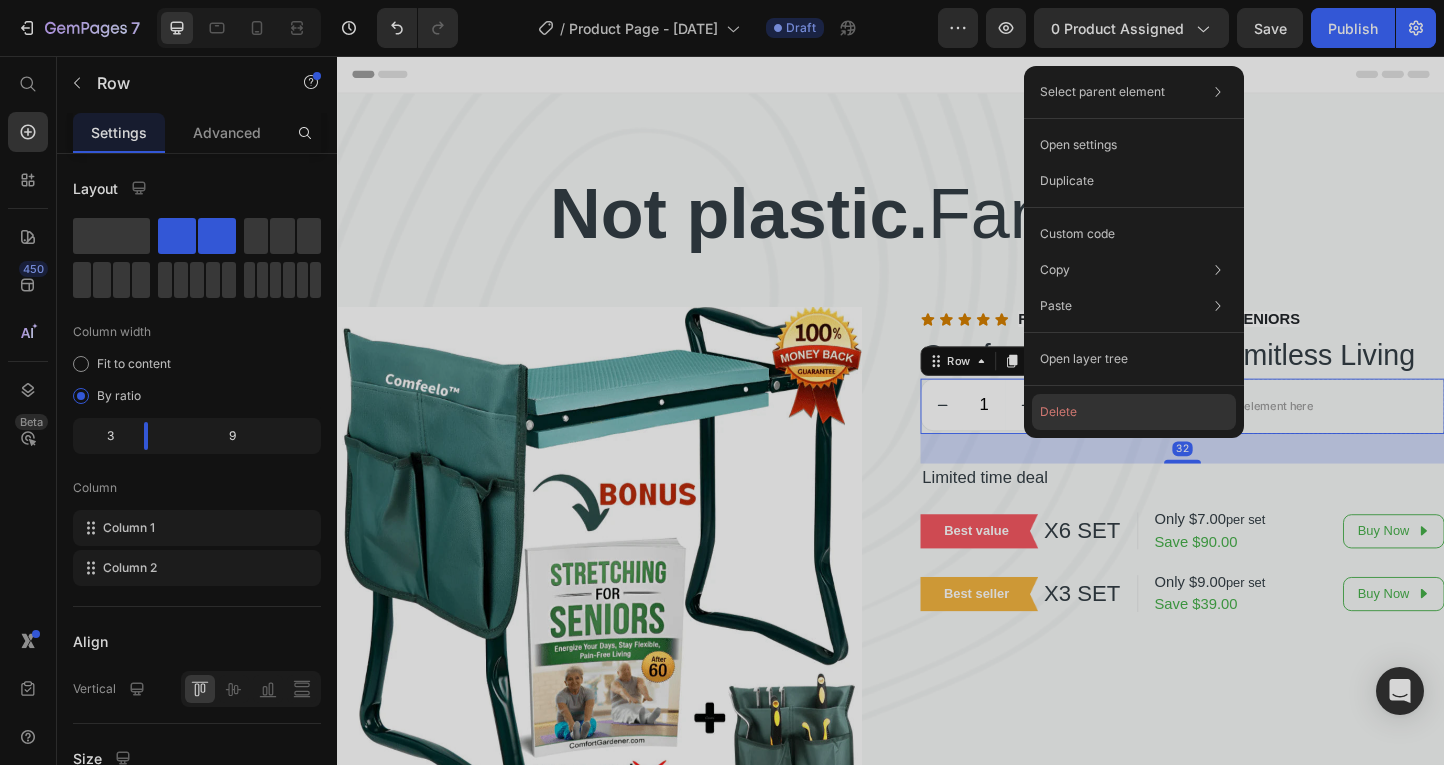 click on "Delete" 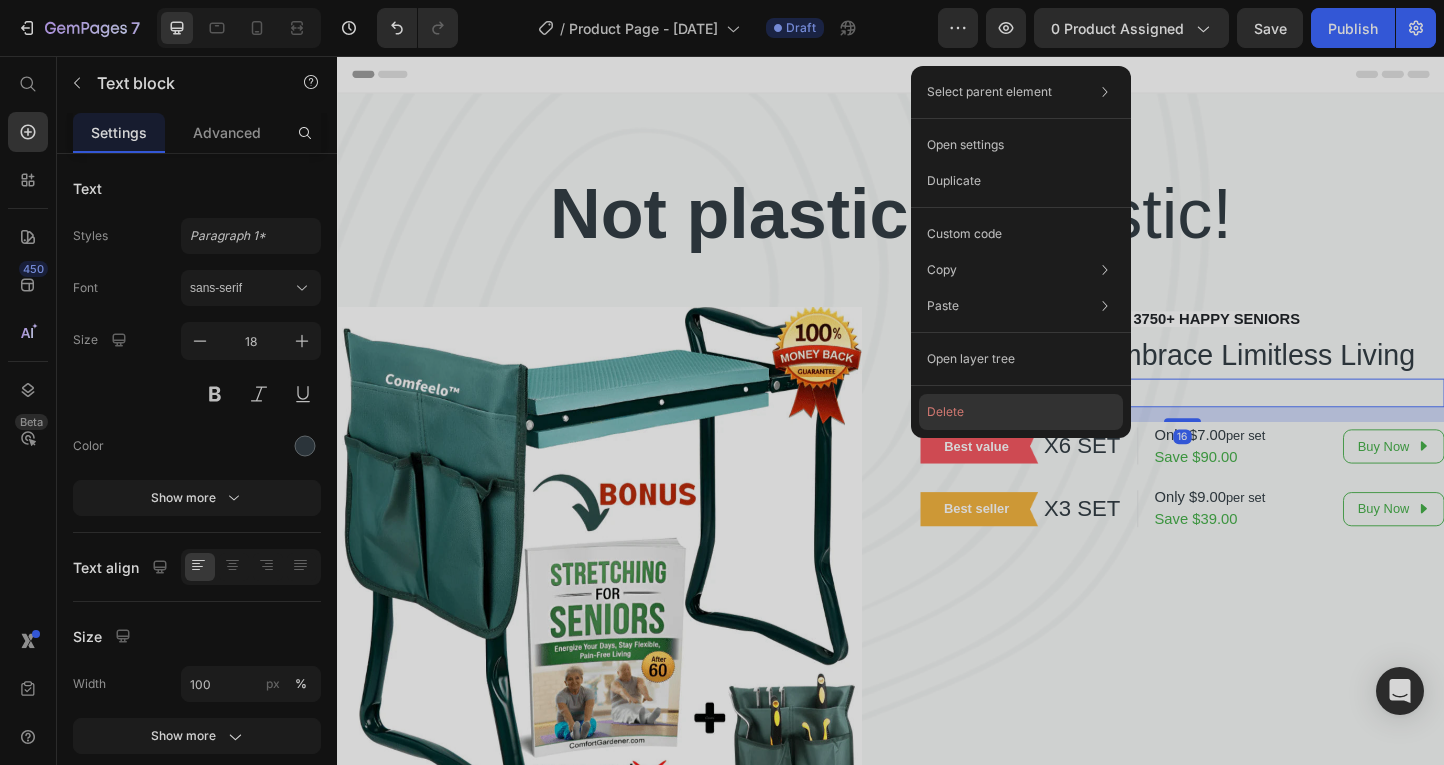click on "Delete" 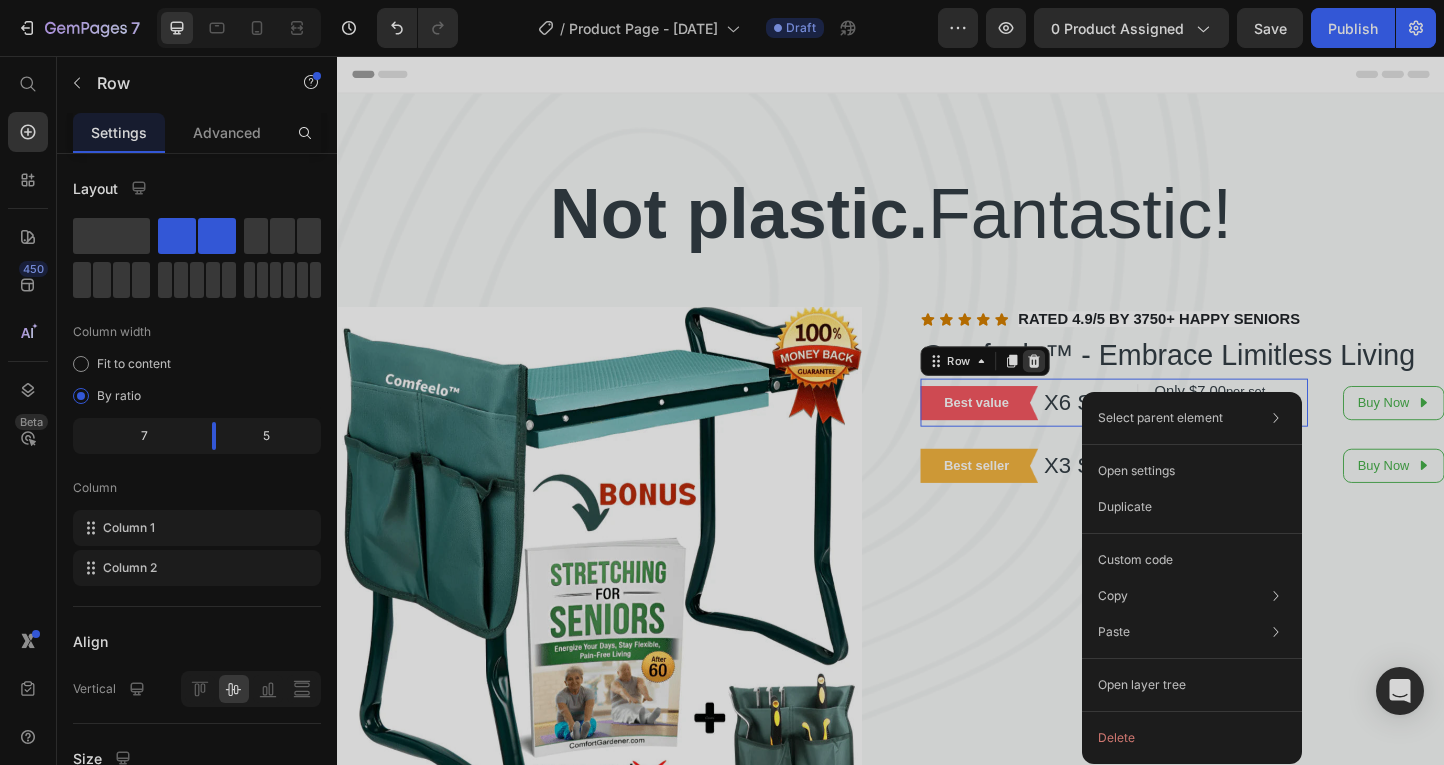 click 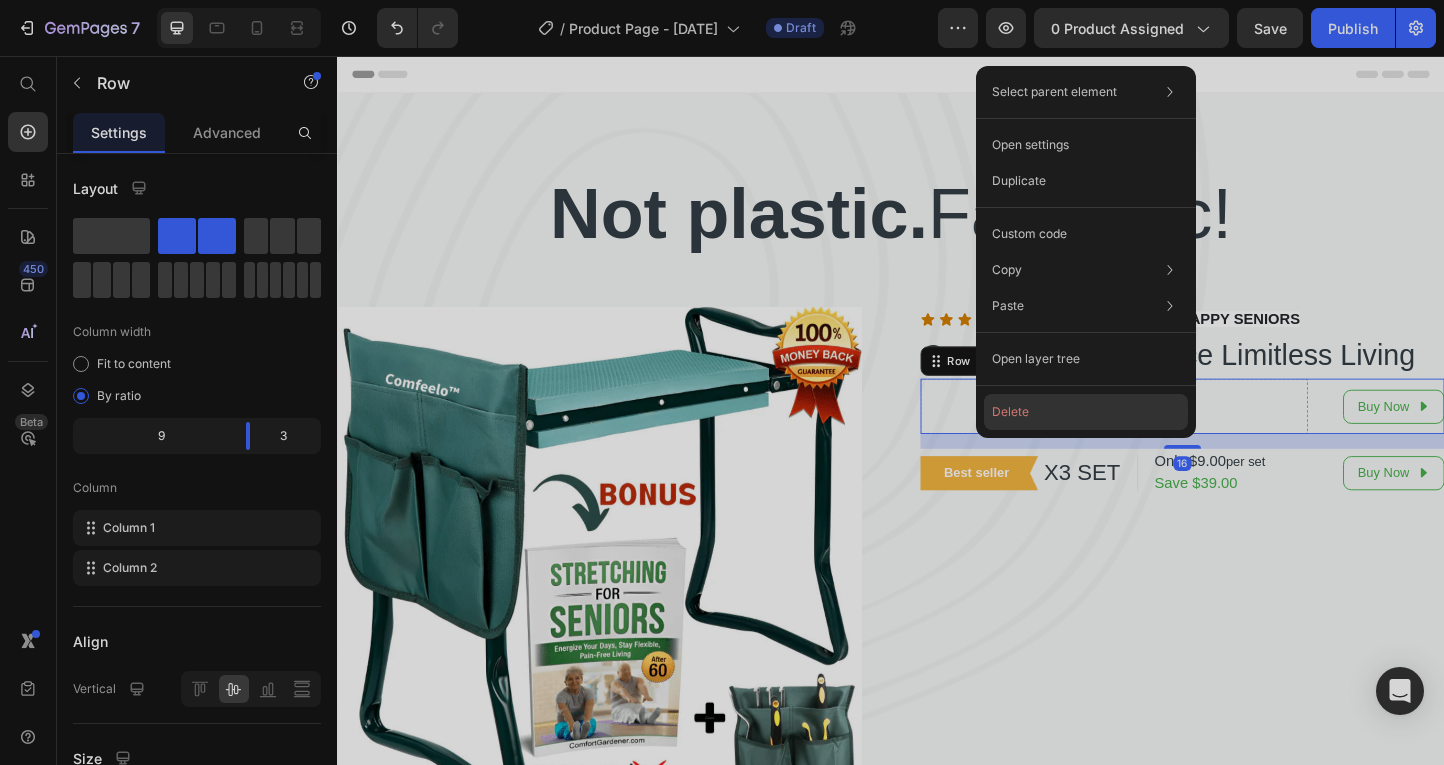 click on "Delete" 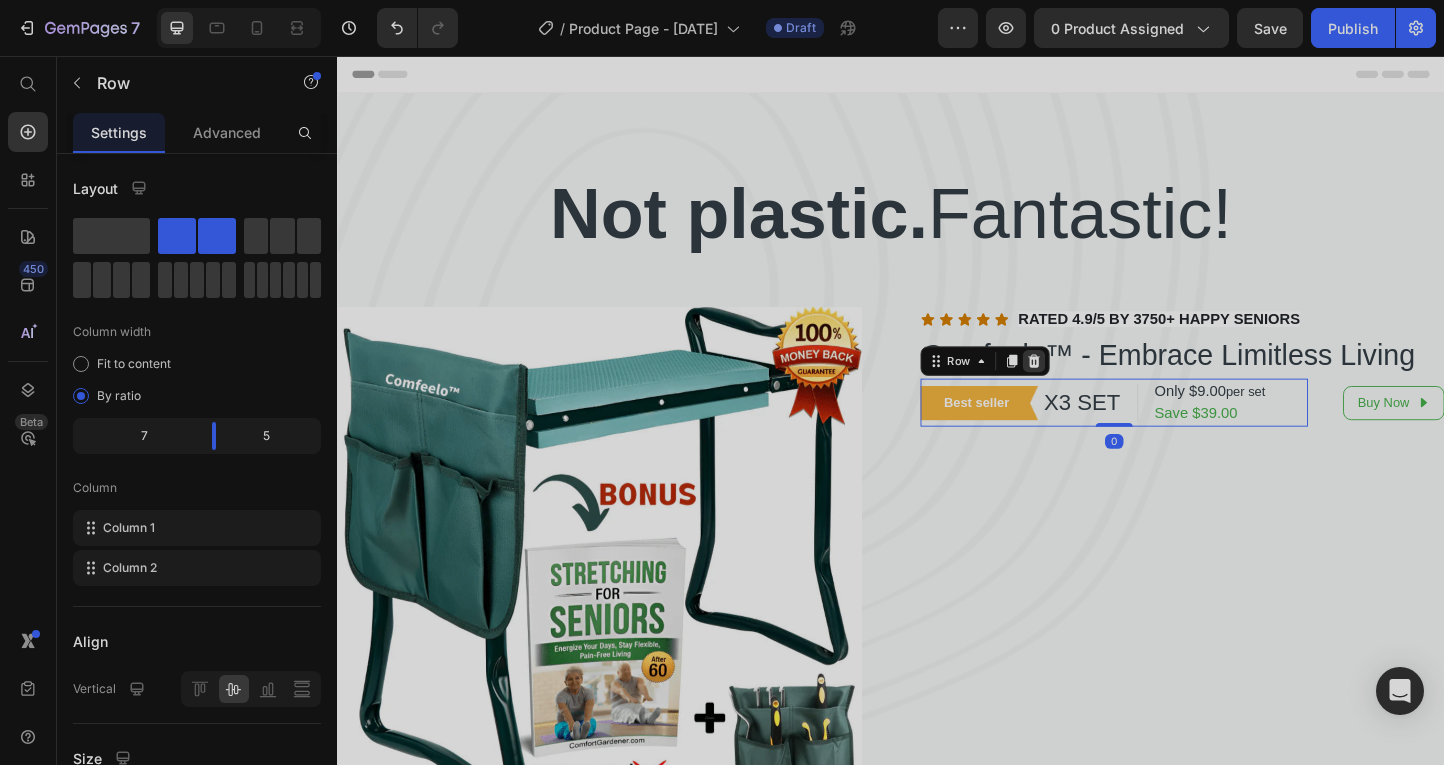 click 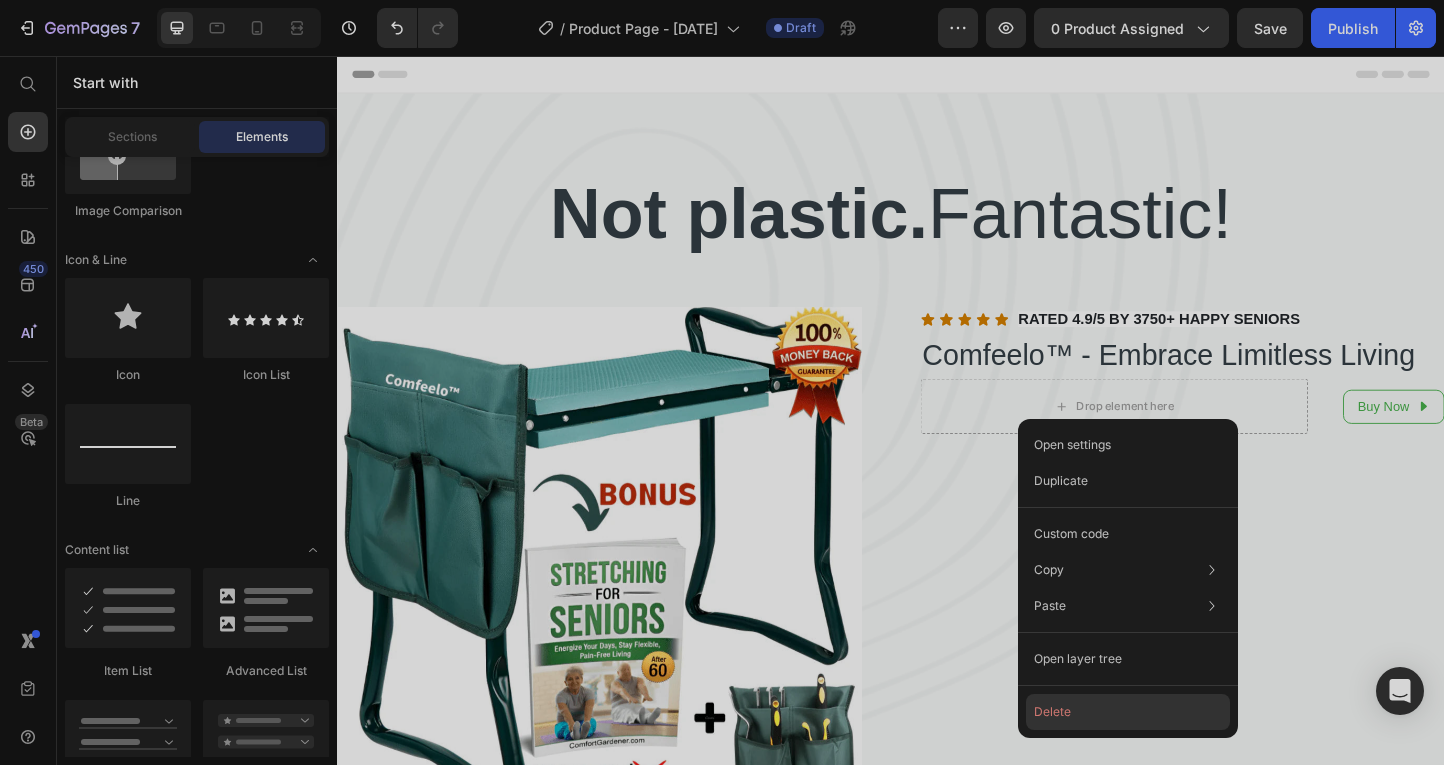 click on "Delete" 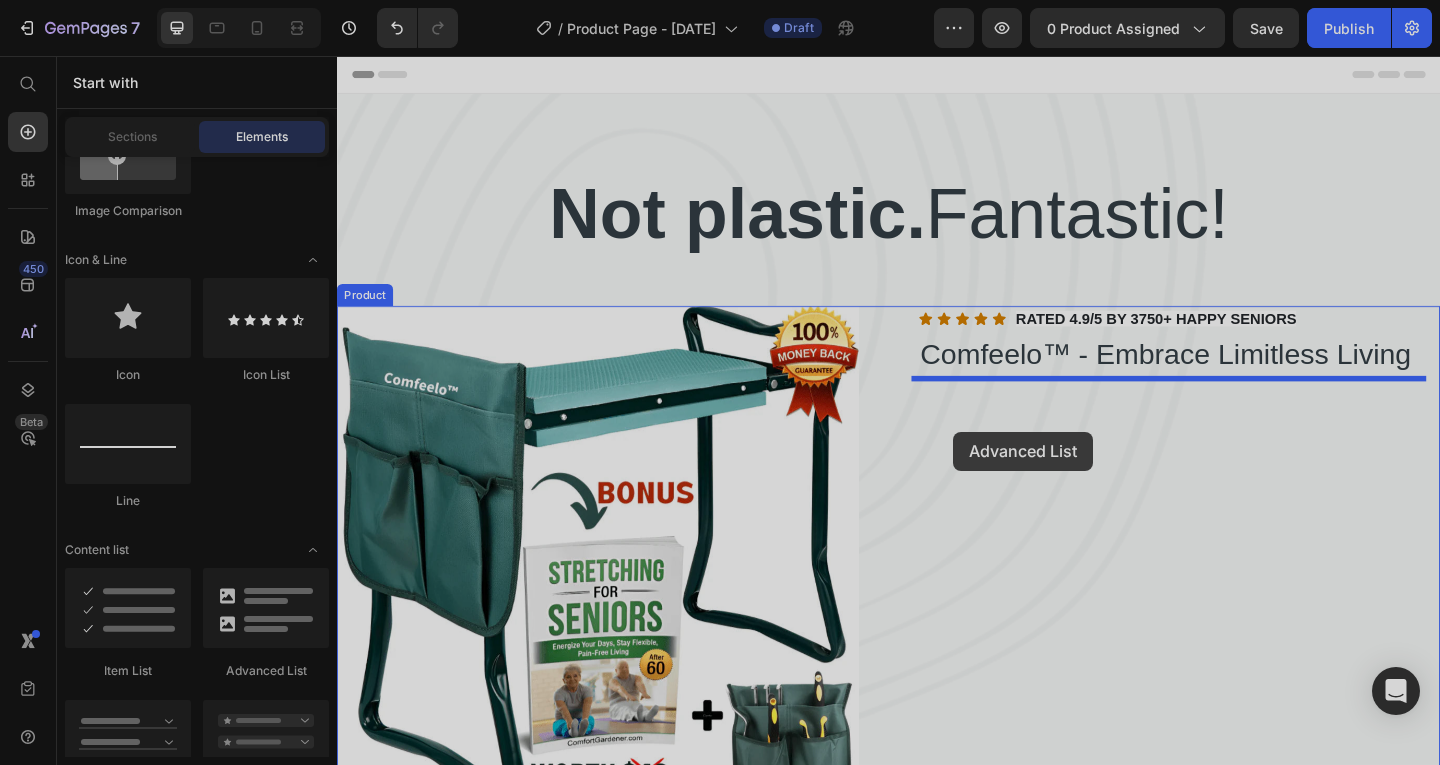 drag, startPoint x: 578, startPoint y: 690, endPoint x: 1007, endPoint y: 465, distance: 484.42337 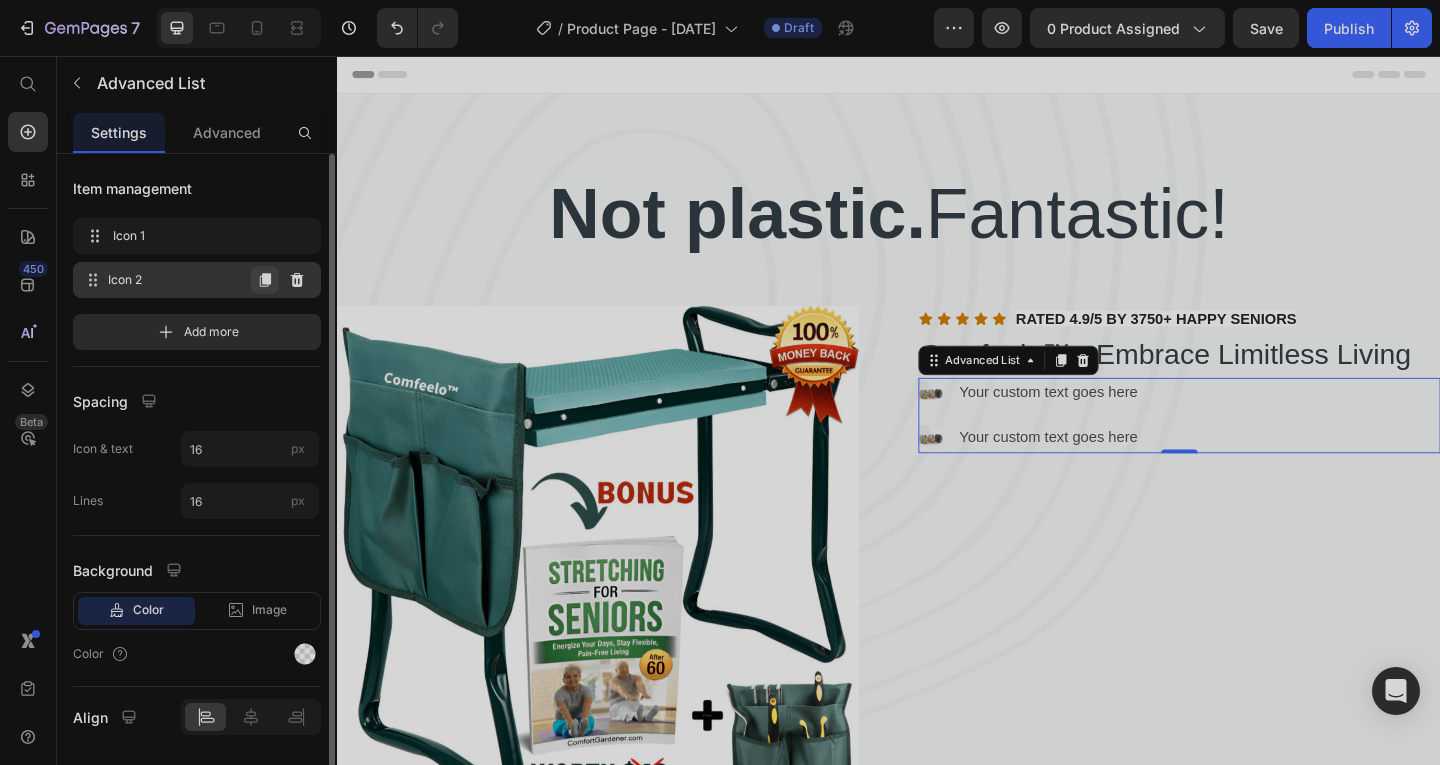 click 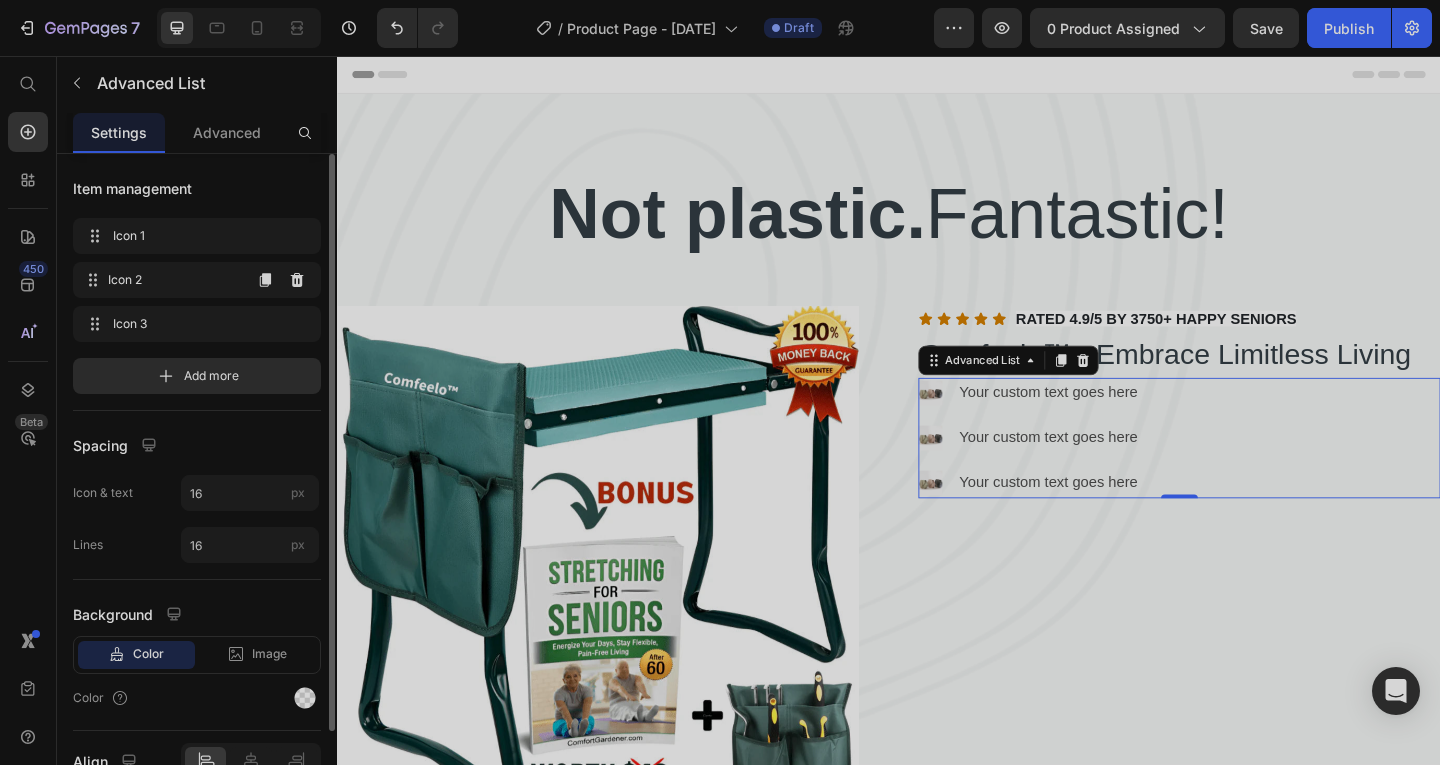 click 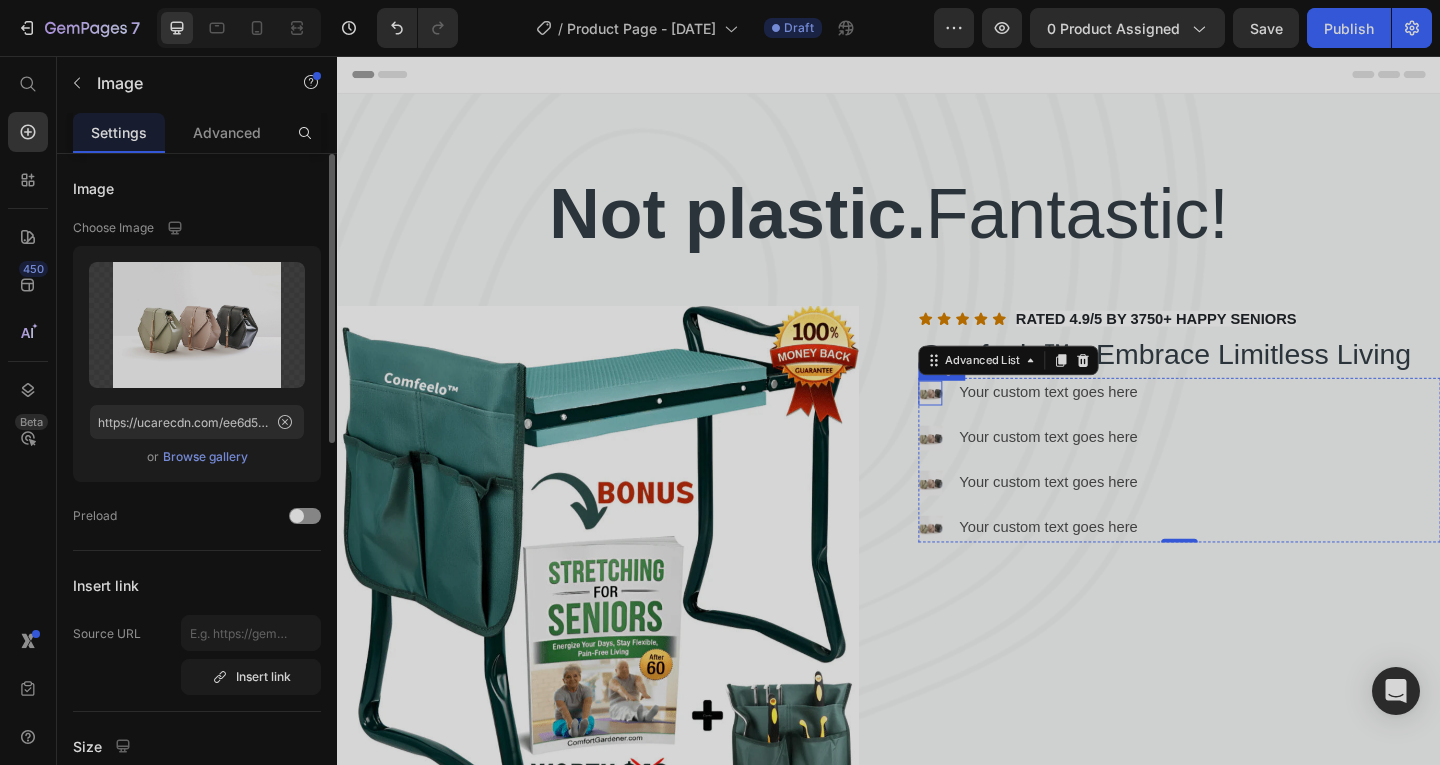 click at bounding box center (982, 422) 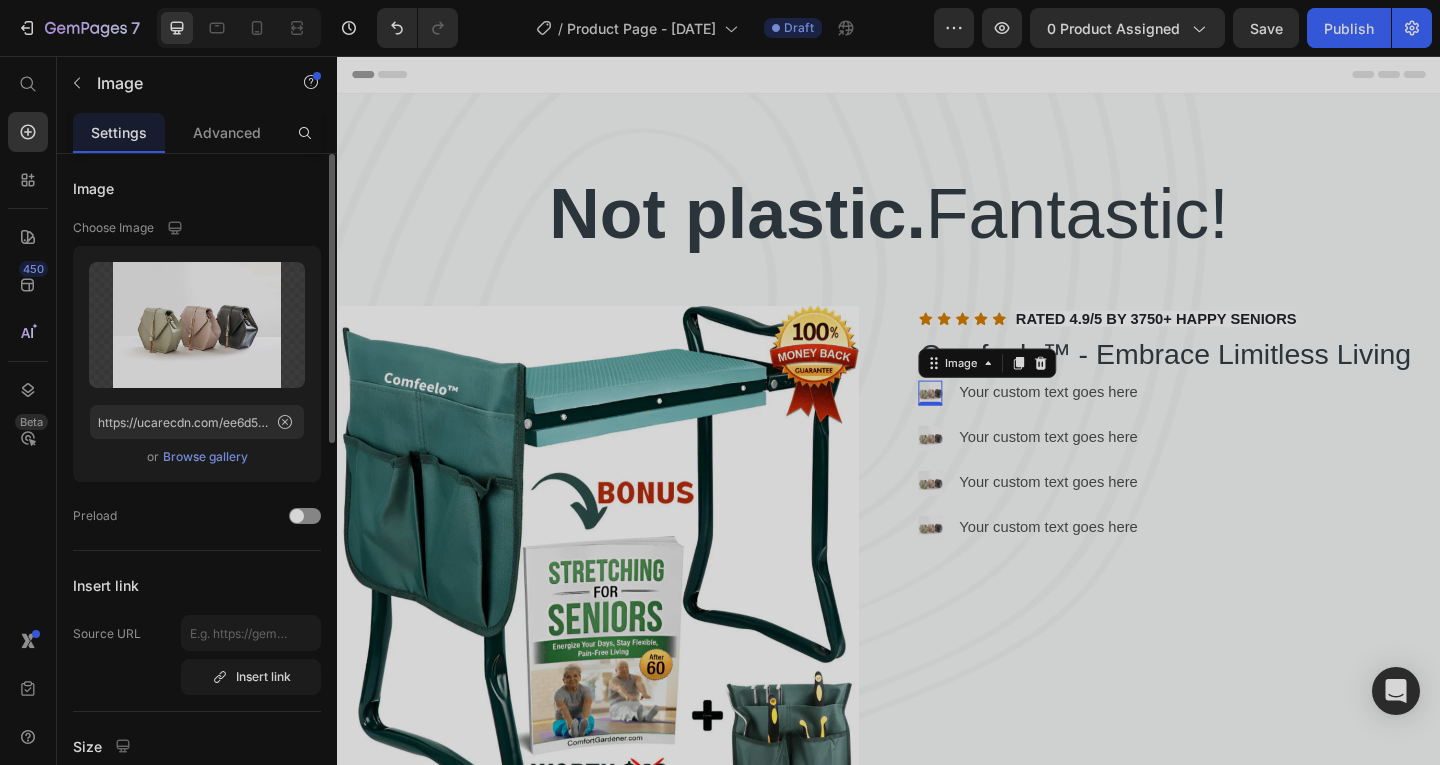 click on "Browse gallery" at bounding box center [205, 457] 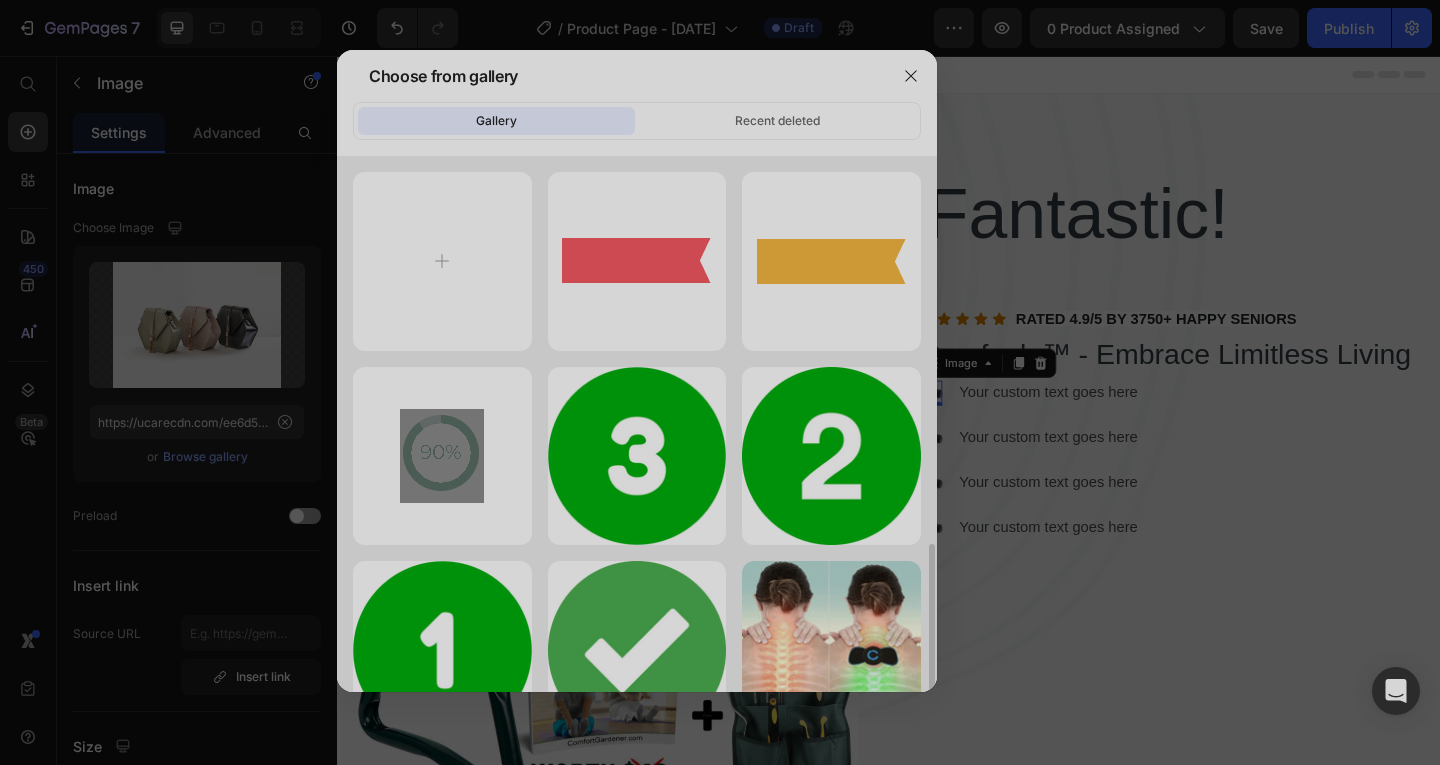 scroll, scrollTop: 267, scrollLeft: 0, axis: vertical 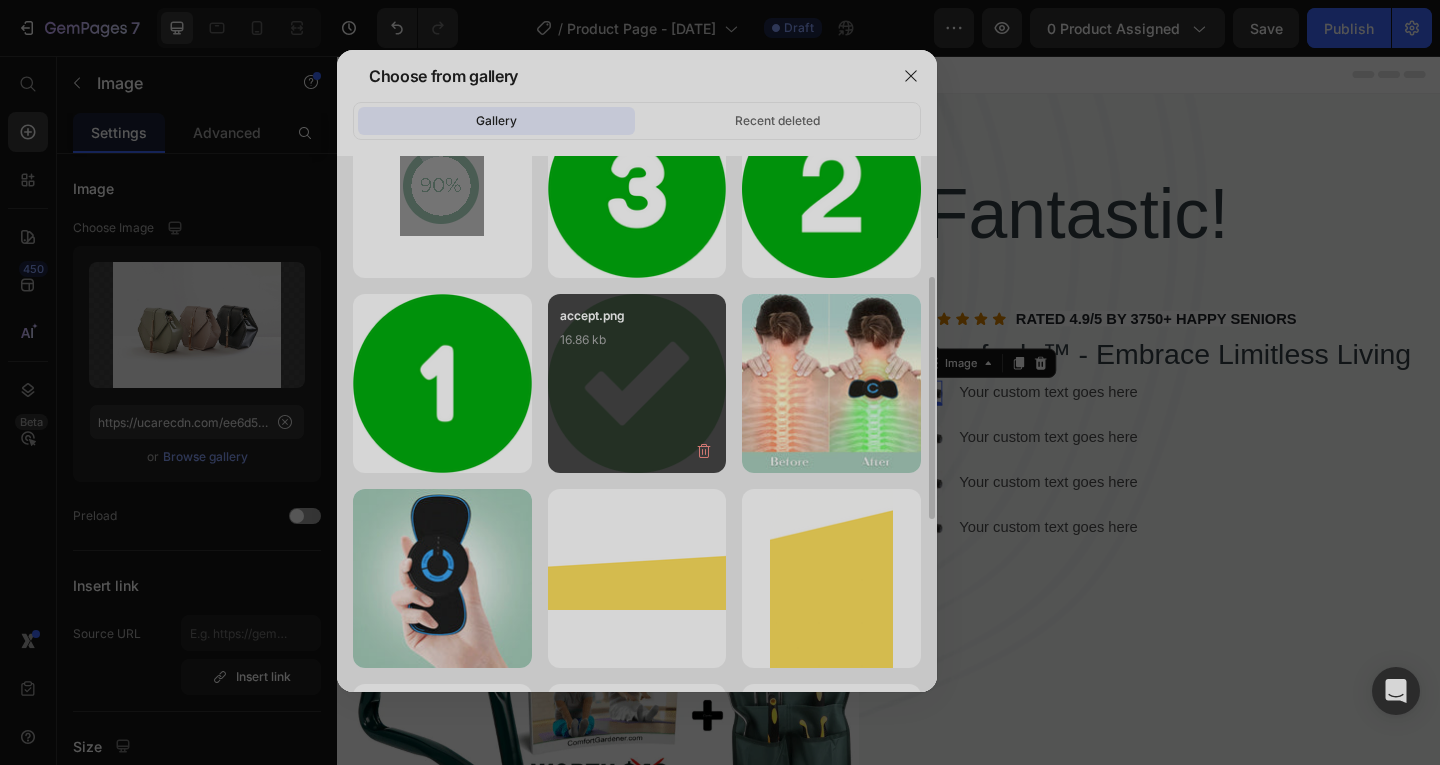 click on "accept.png 16.86 kb" at bounding box center (637, 383) 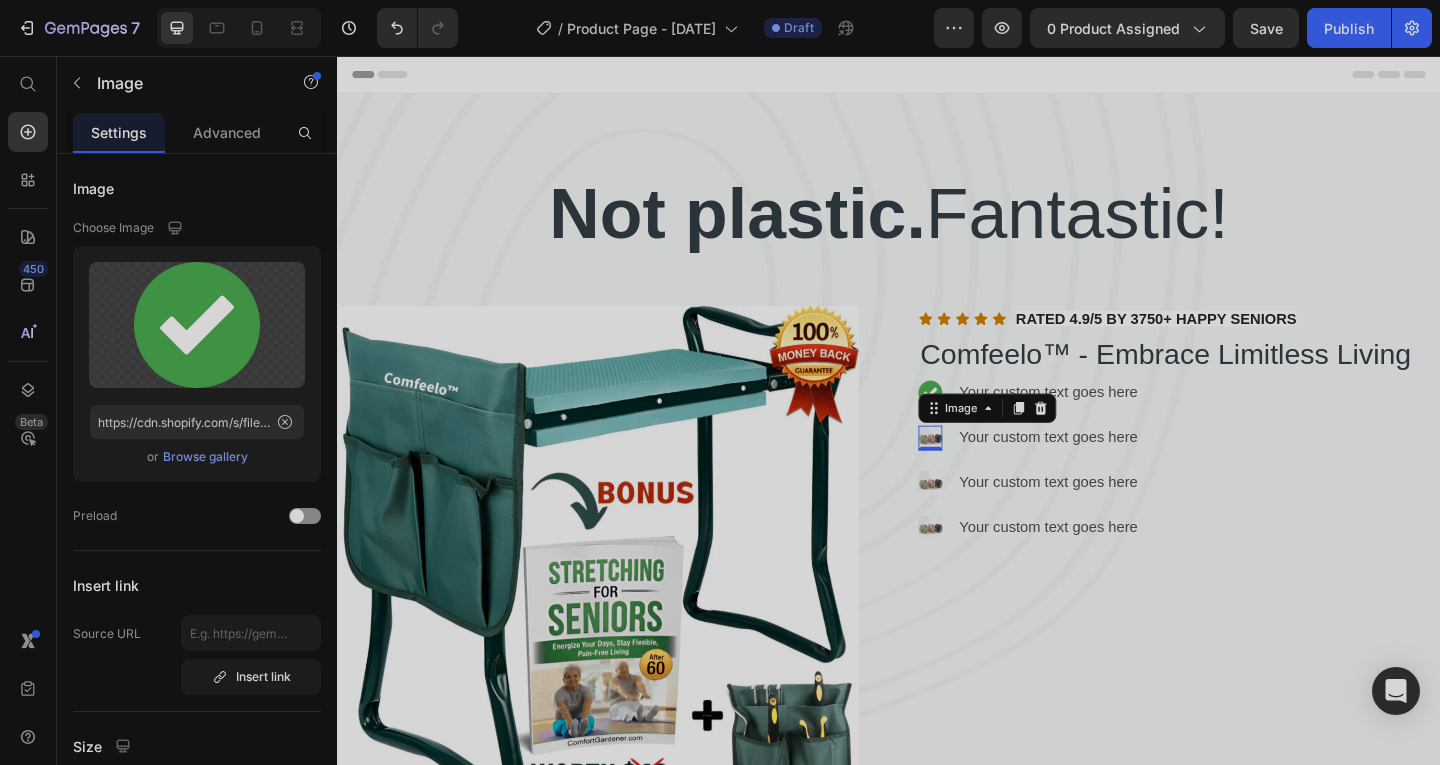 click at bounding box center [982, 471] 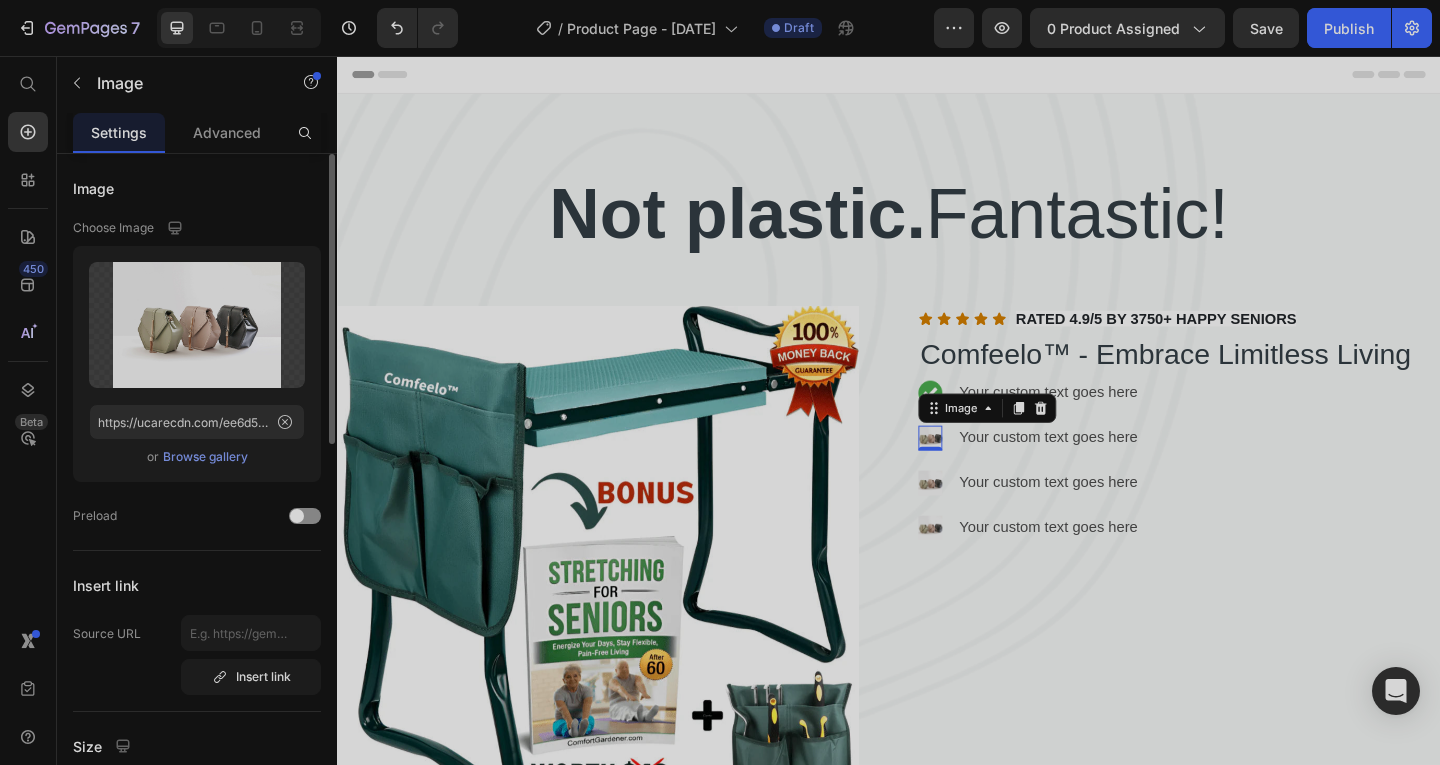 click on "Browse gallery" at bounding box center (205, 457) 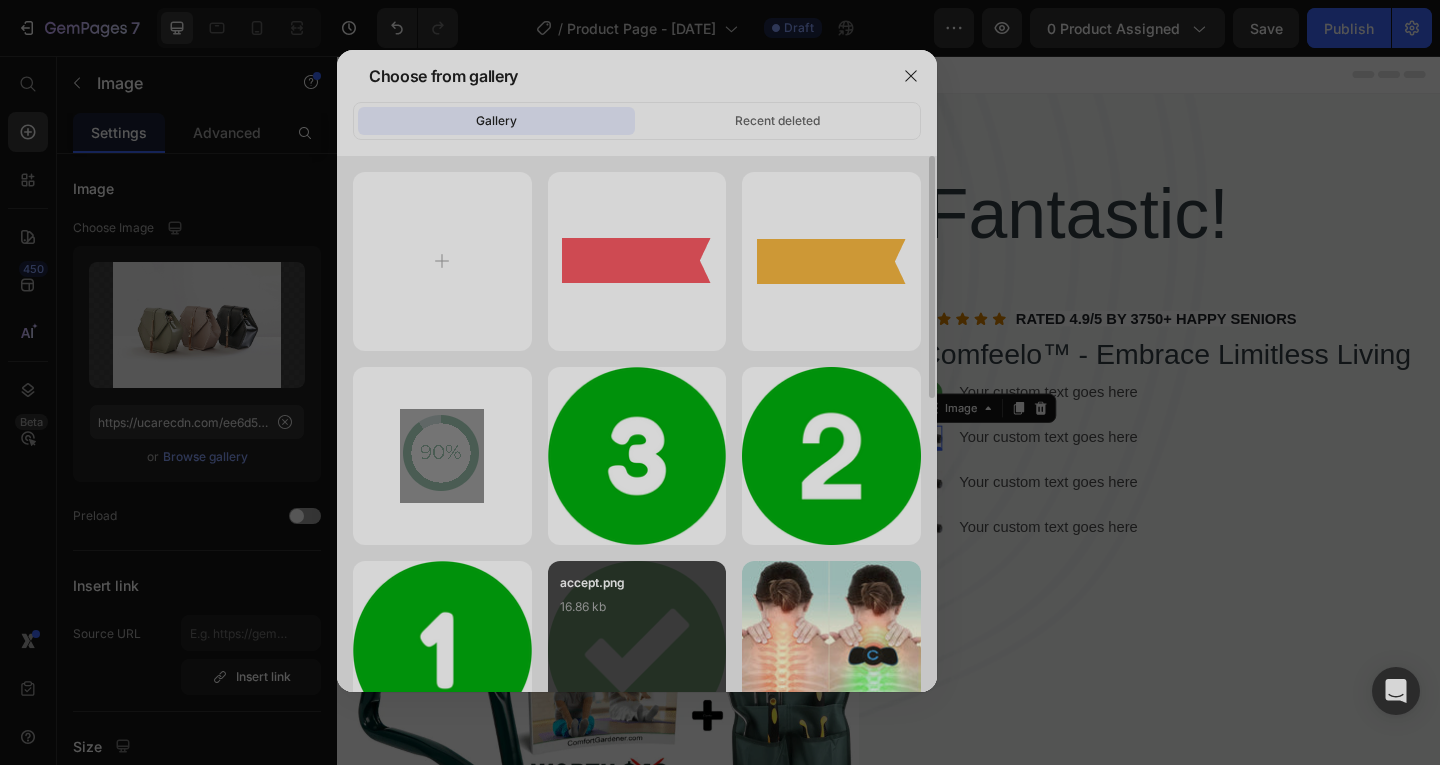drag, startPoint x: 655, startPoint y: 599, endPoint x: 803, endPoint y: 524, distance: 165.91866 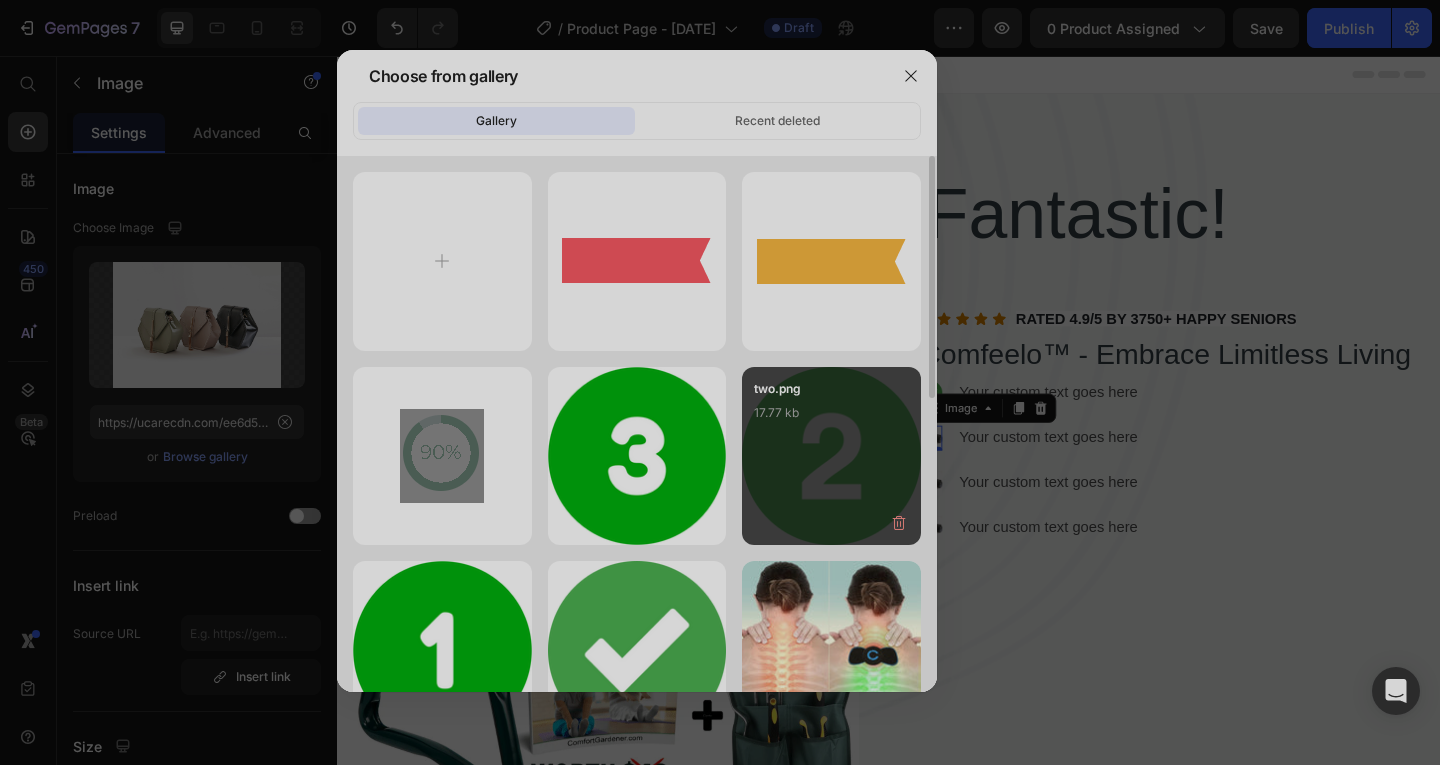 type on "https://cdn.shopify.com/s/files/1/0689/8574/9551/files/gempages_571770883585082183-87237850-ba6e-4012-a180-8d624cc103b9.png" 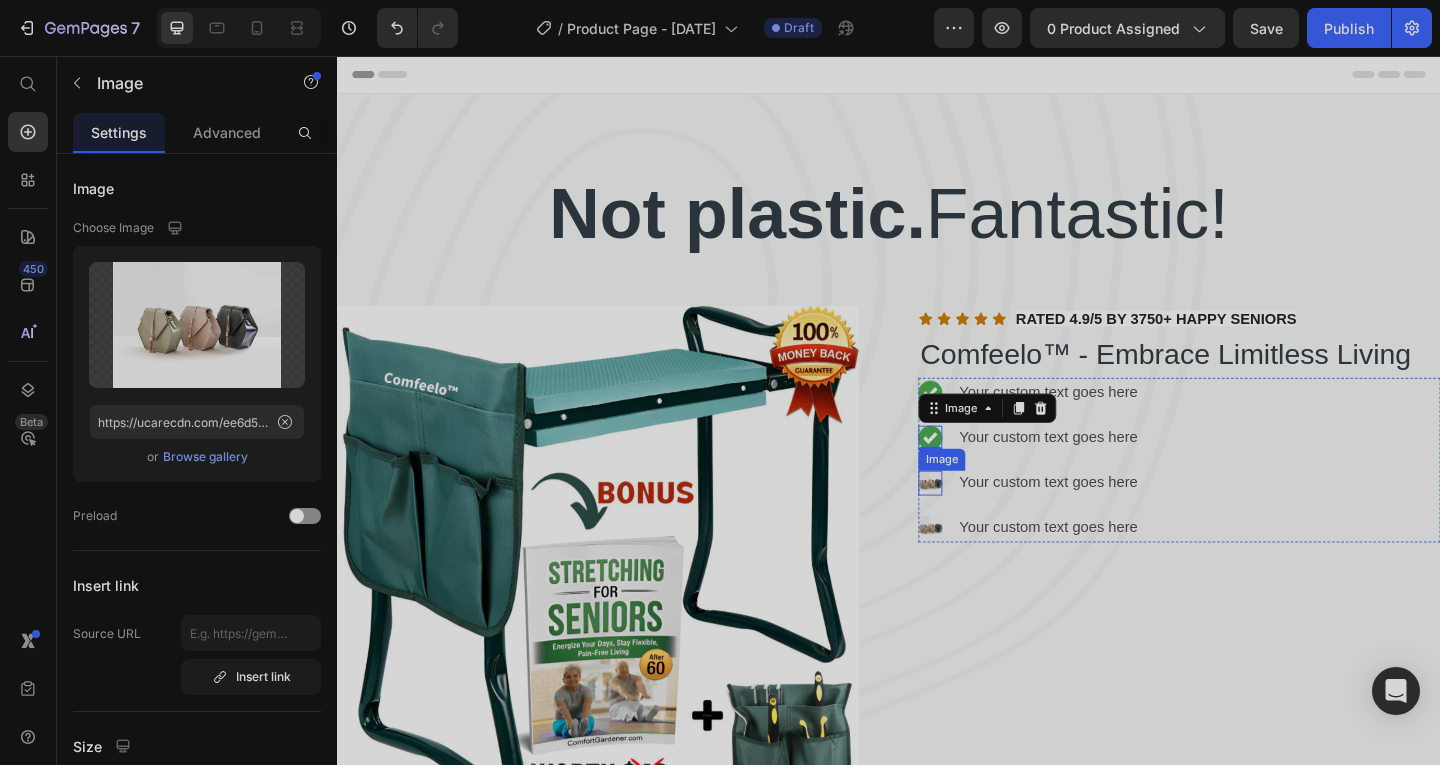 click at bounding box center [982, 520] 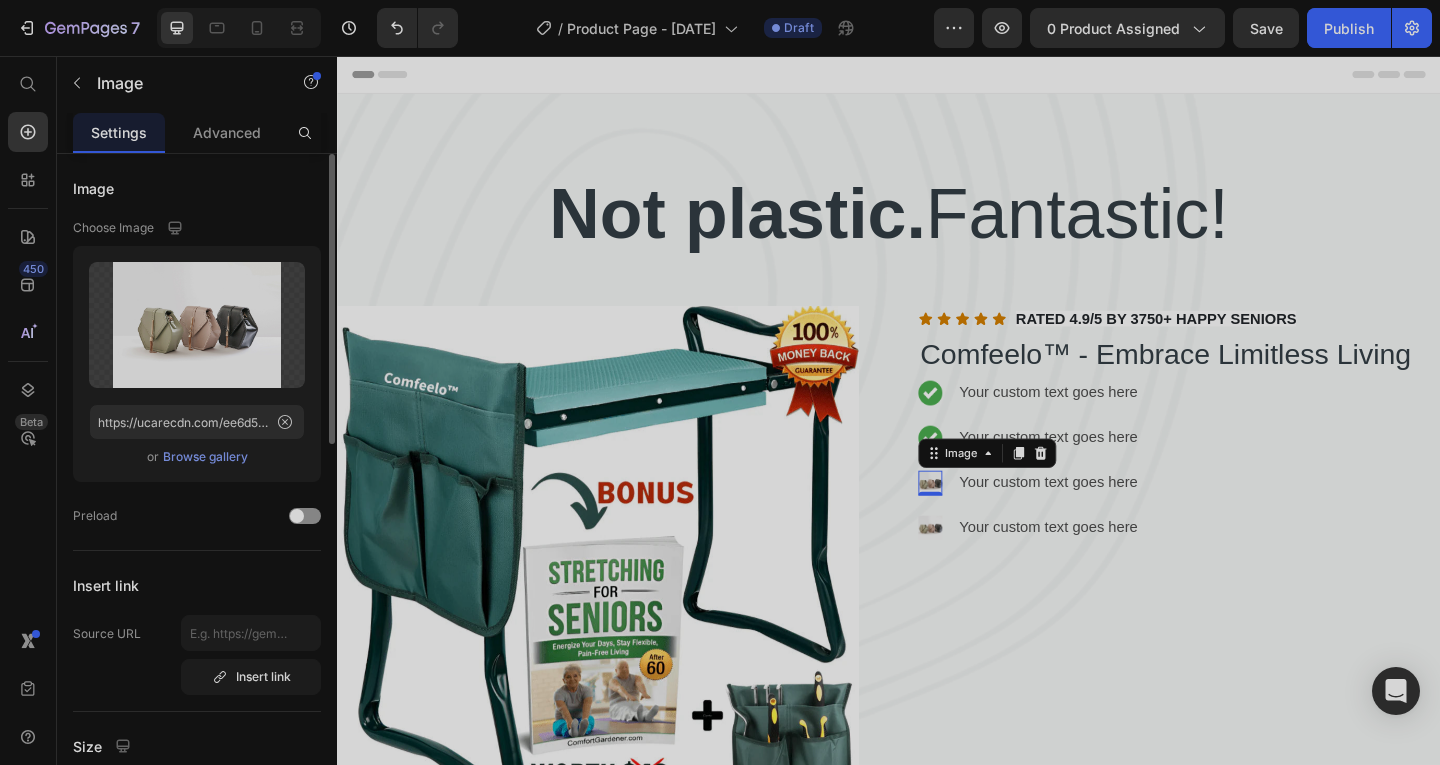 click on "Browse gallery" at bounding box center [205, 457] 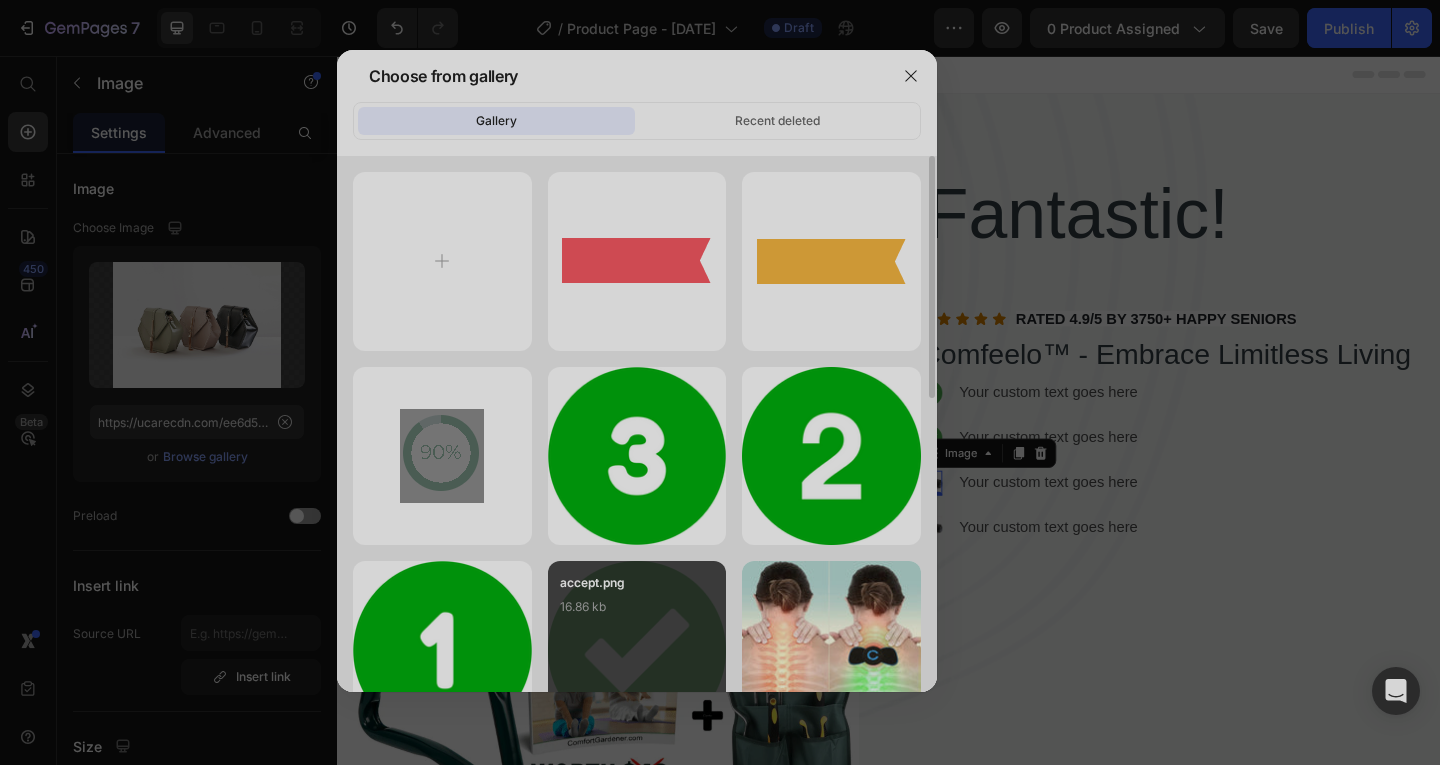 drag, startPoint x: 637, startPoint y: 613, endPoint x: 659, endPoint y: 590, distance: 31.827662 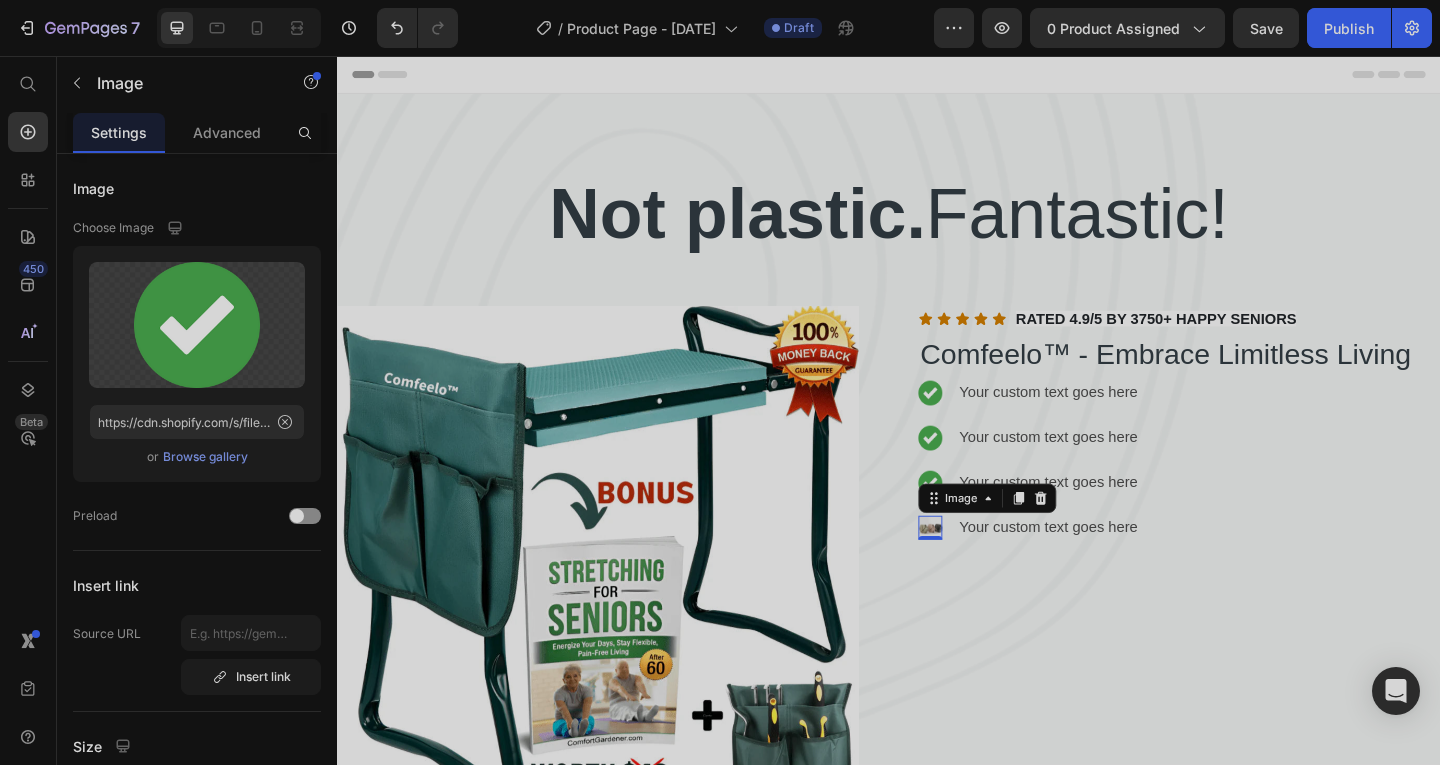 click at bounding box center (982, 569) 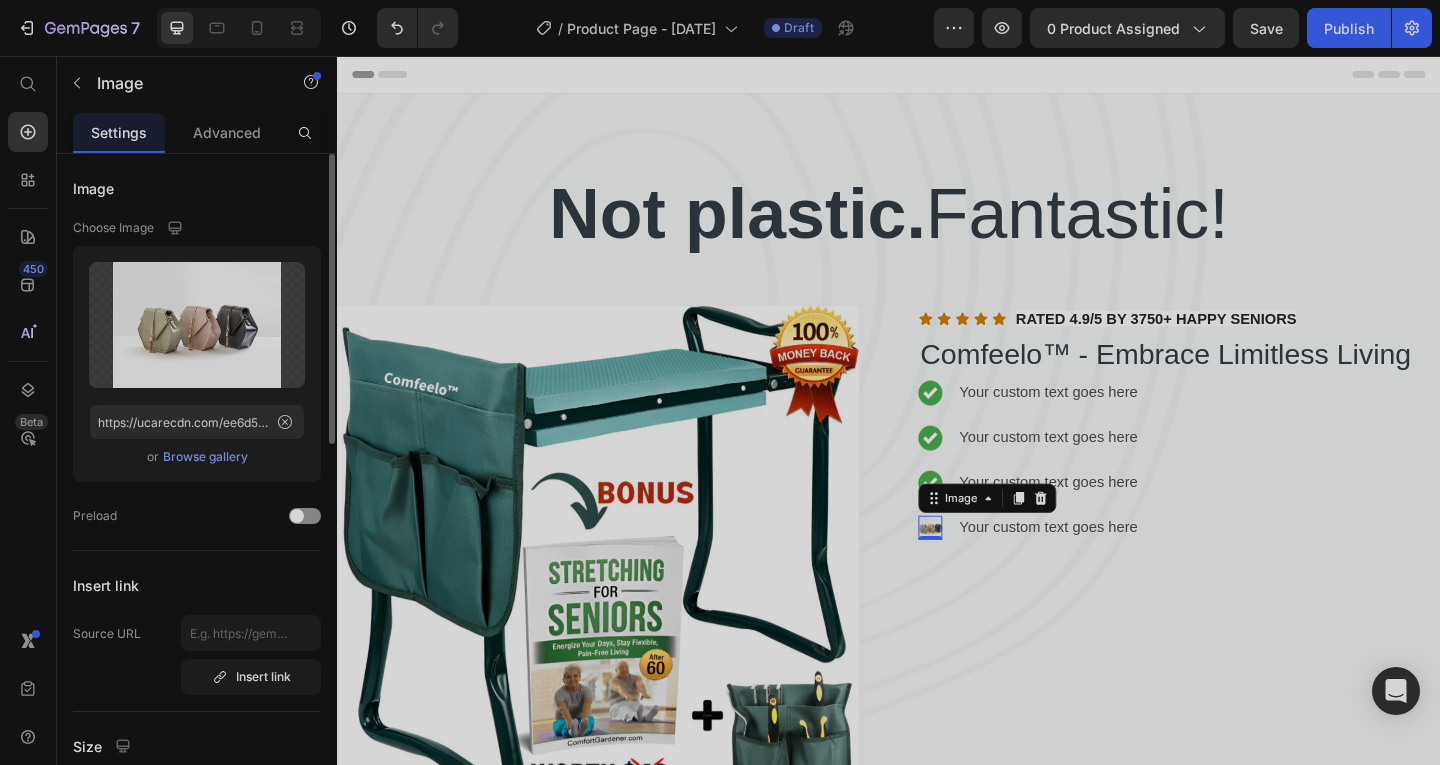 click on "Browse gallery" at bounding box center [205, 457] 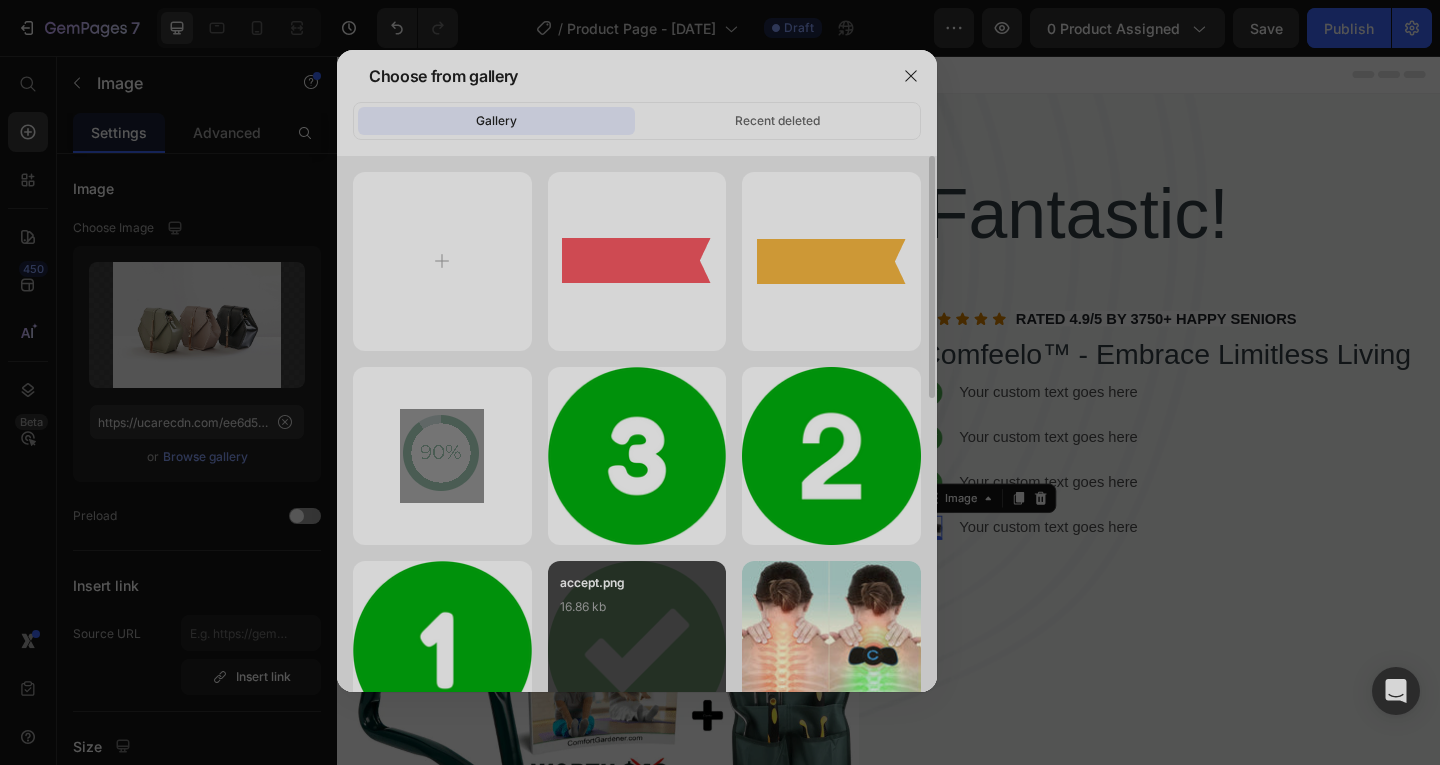 drag, startPoint x: 596, startPoint y: 629, endPoint x: 644, endPoint y: 600, distance: 56.0803 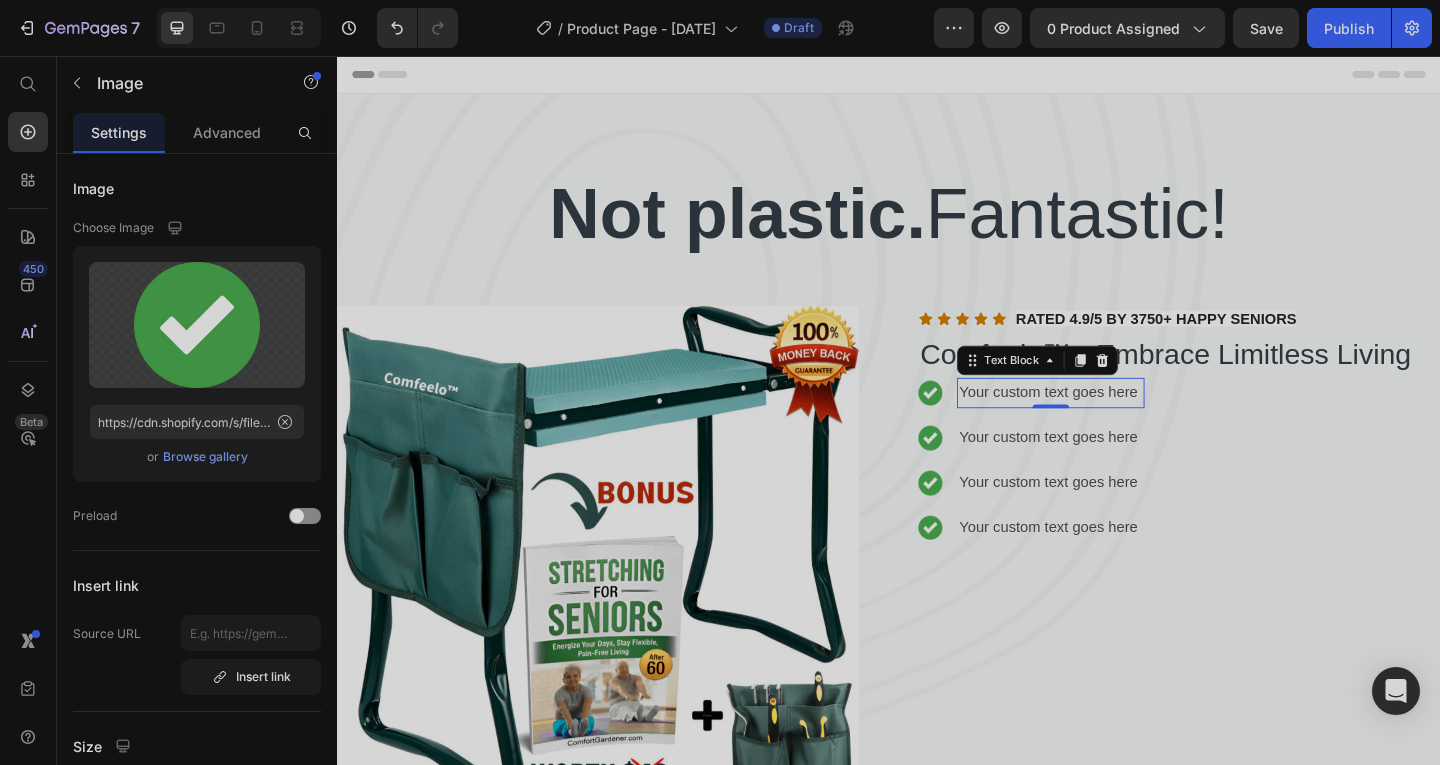 click on "Your custom text goes here" at bounding box center (1113, 422) 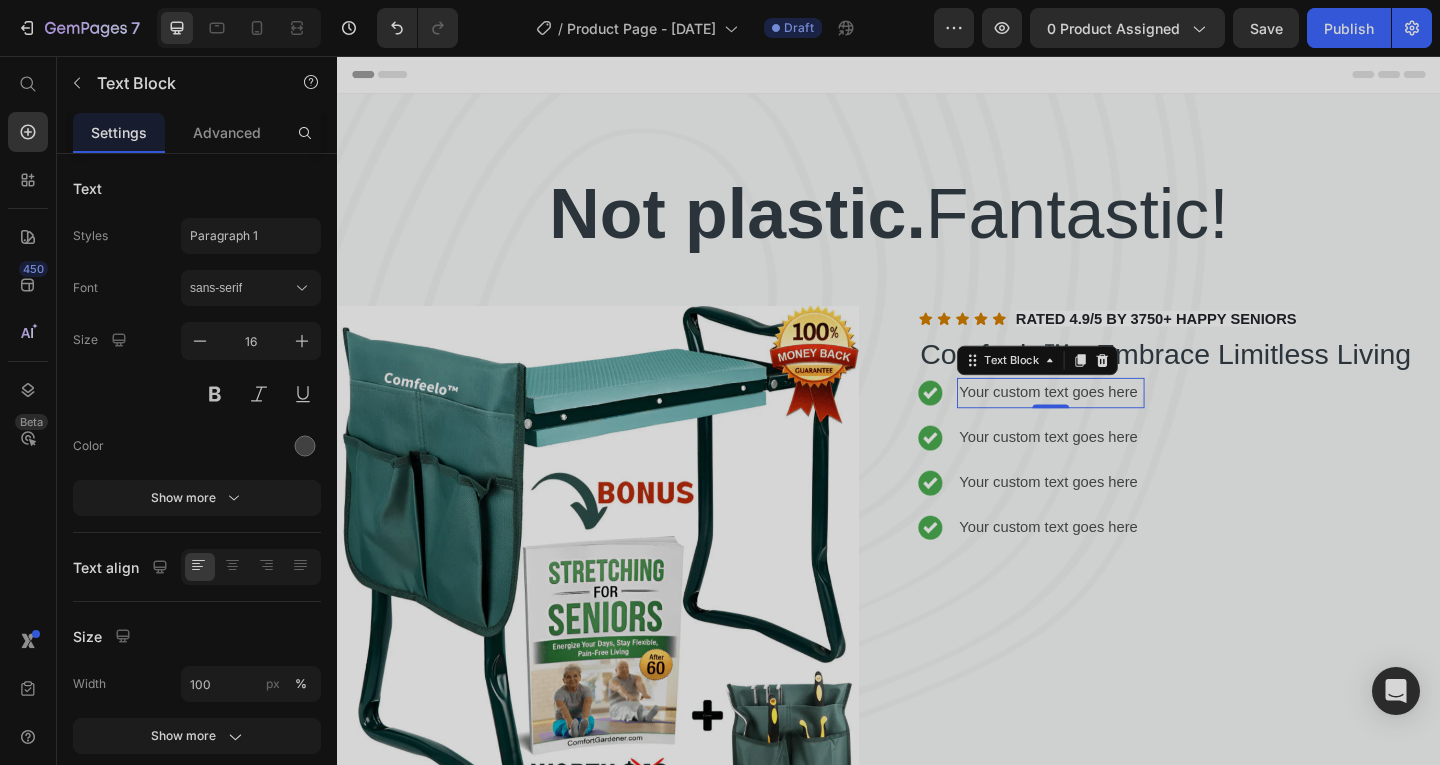 click on "Your custom text goes here" at bounding box center (1113, 422) 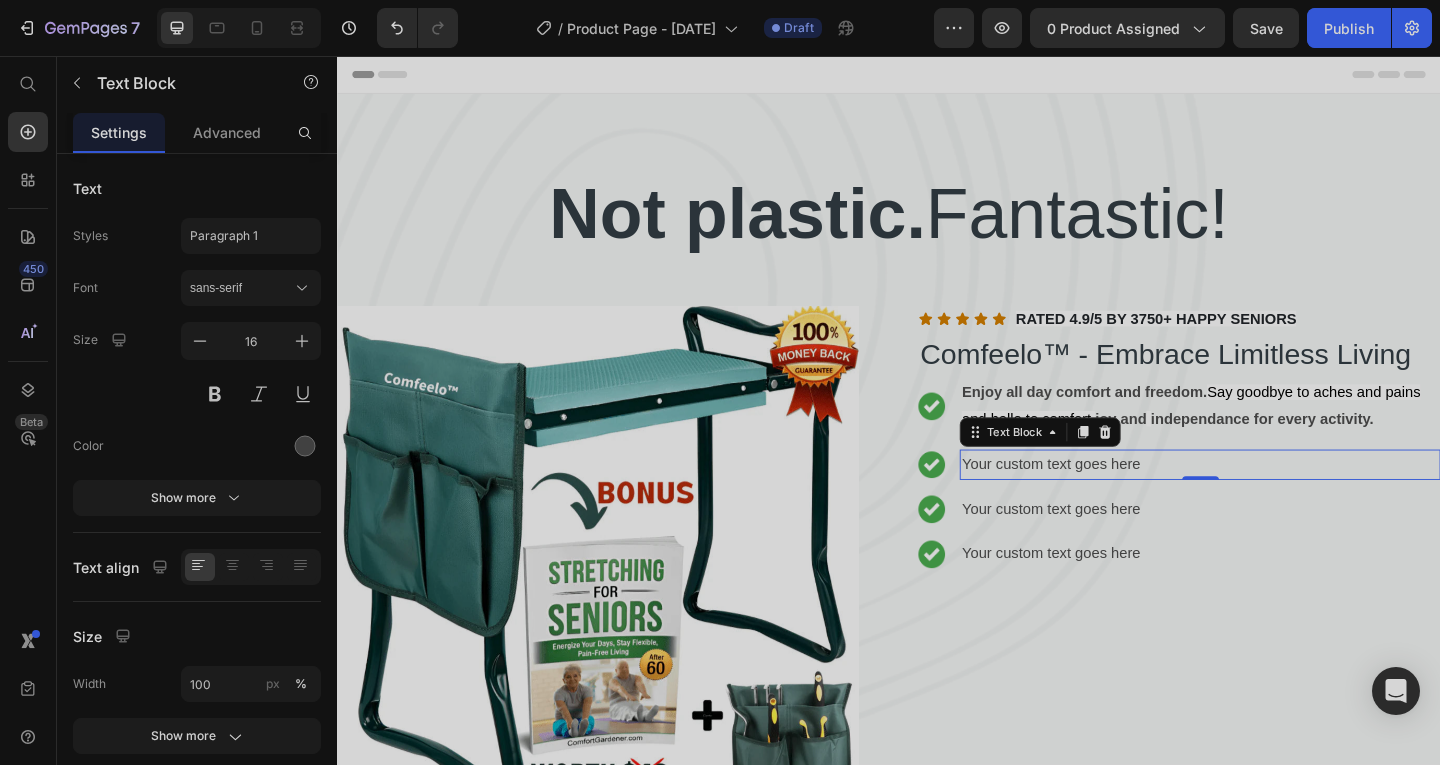 drag, startPoint x: 1070, startPoint y: 503, endPoint x: 1108, endPoint y: 509, distance: 38.470768 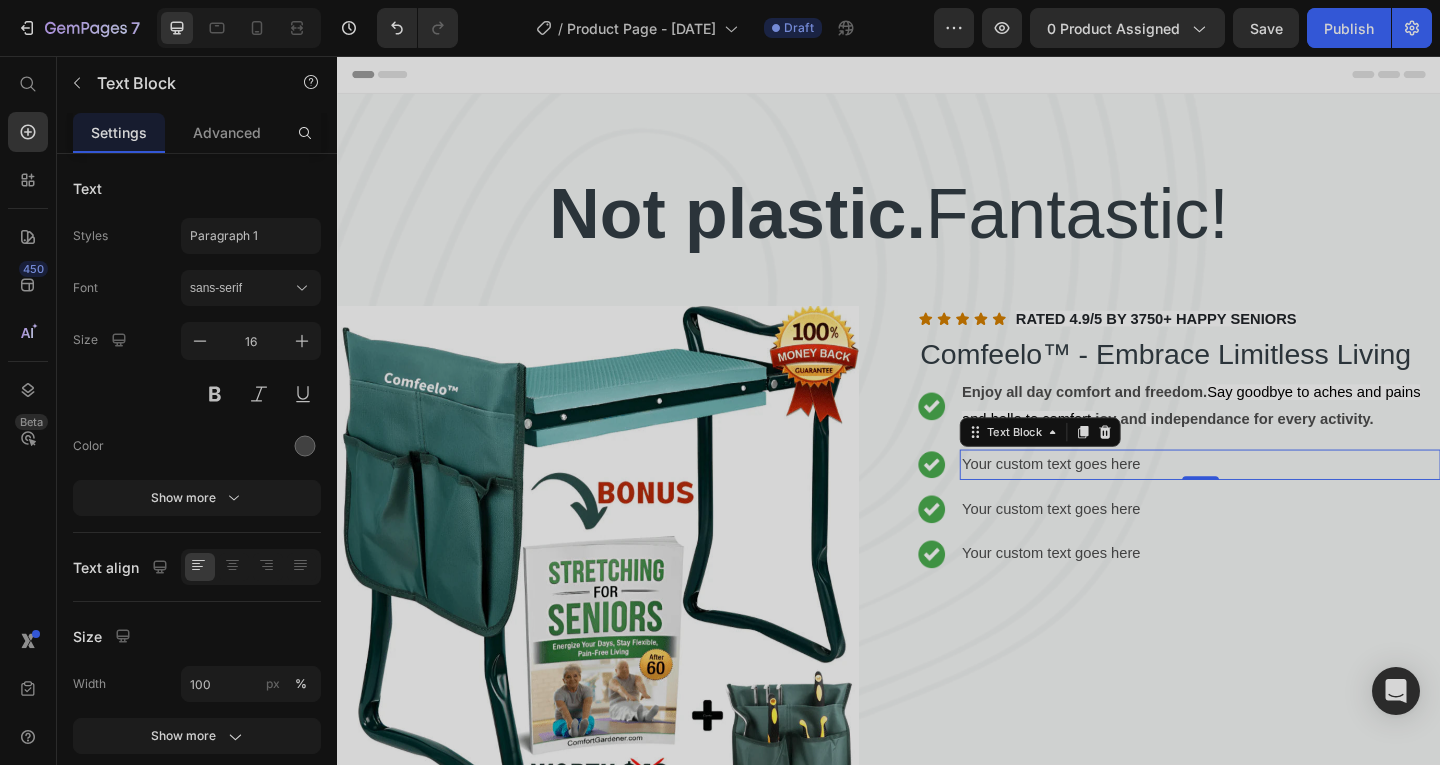 click on "Your custom text goes here" at bounding box center [1275, 500] 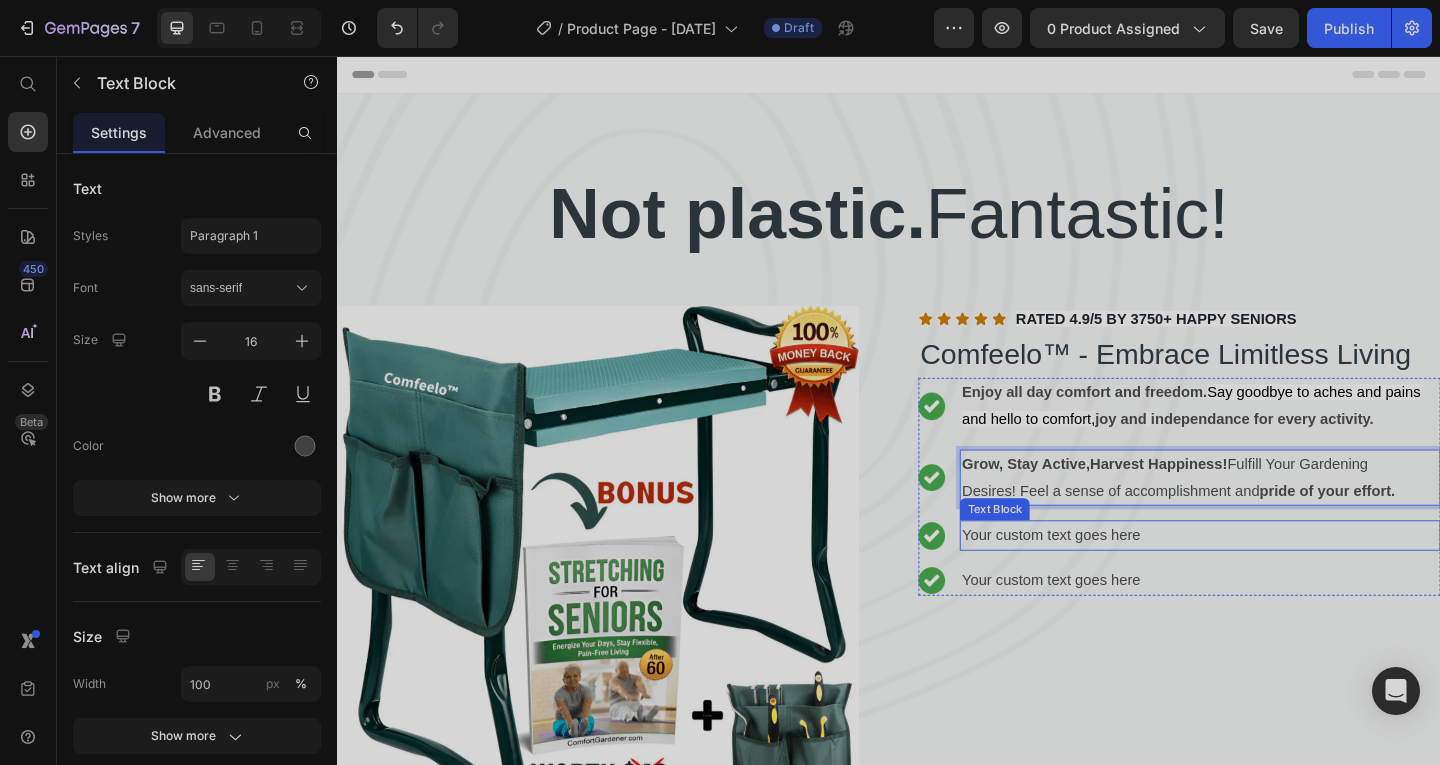 click on "Your custom text goes here" at bounding box center (1275, 577) 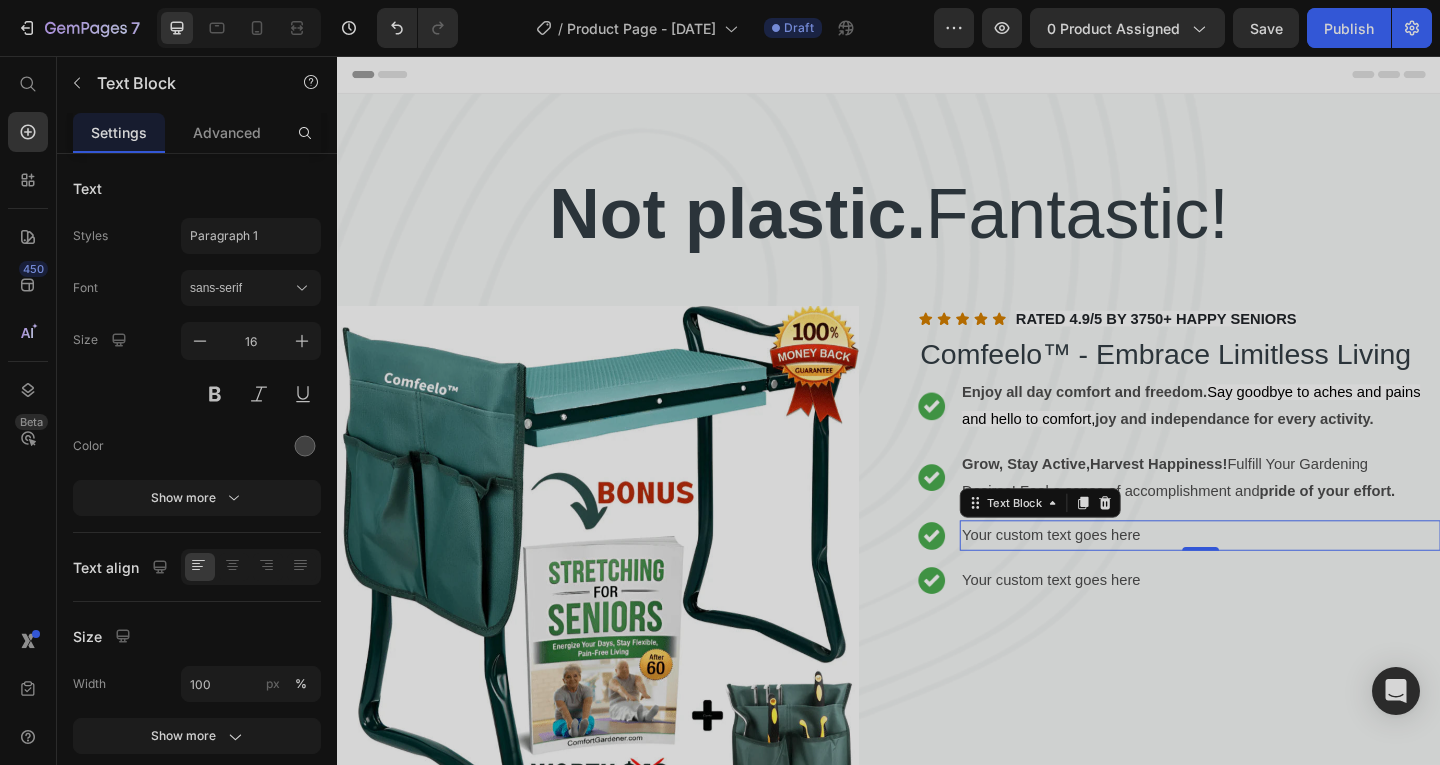 click on "Your custom text goes here" at bounding box center (1275, 577) 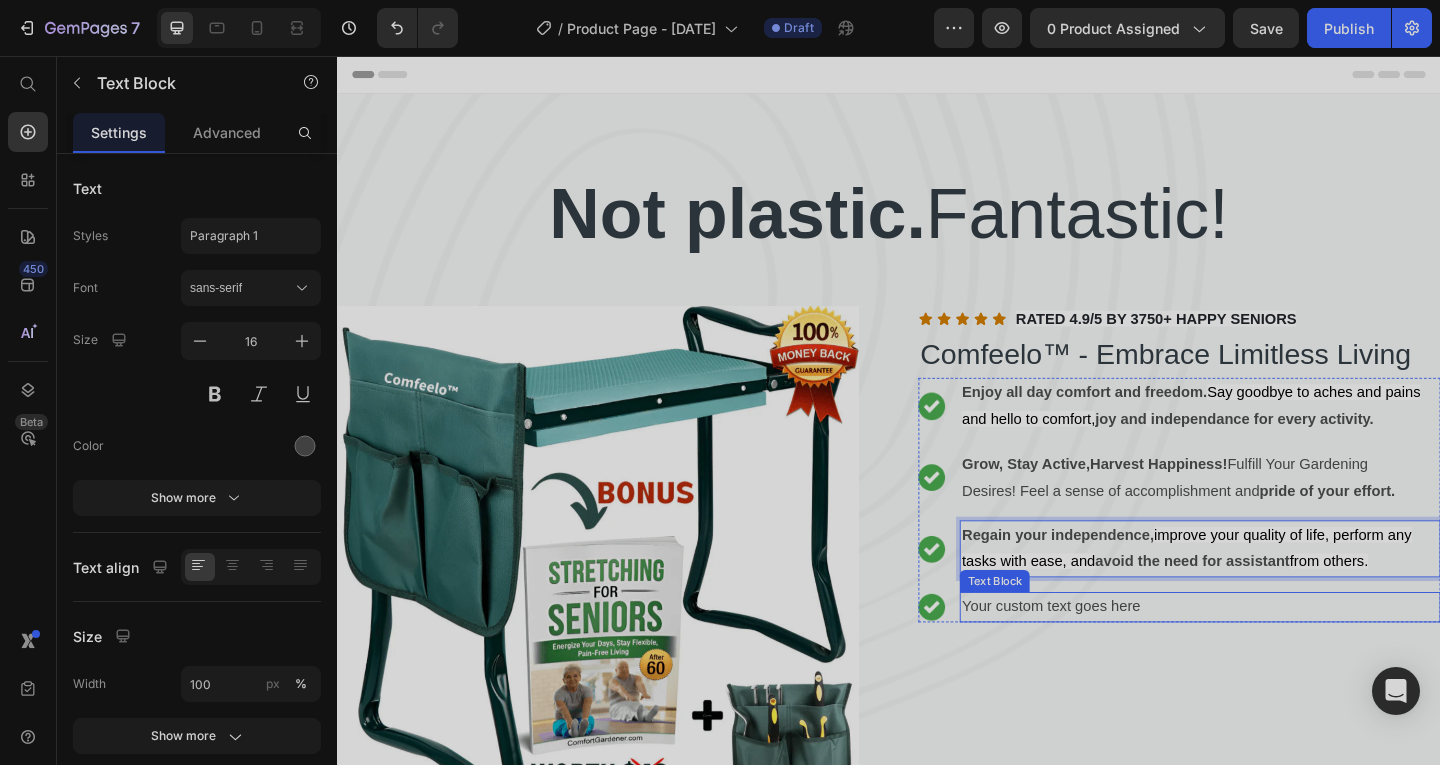 click on "Your custom text goes here" at bounding box center [1275, 655] 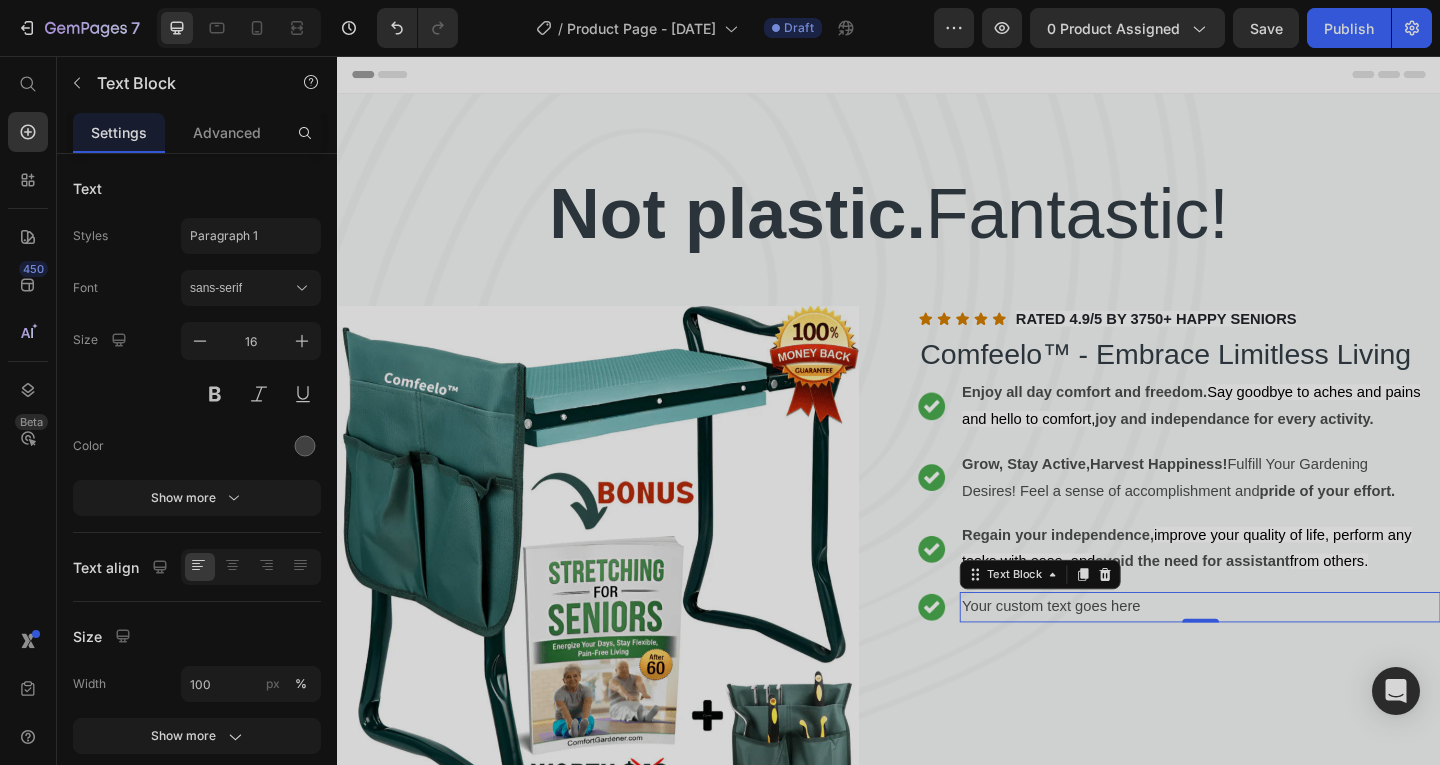 click on "Your custom text goes here" at bounding box center (1275, 655) 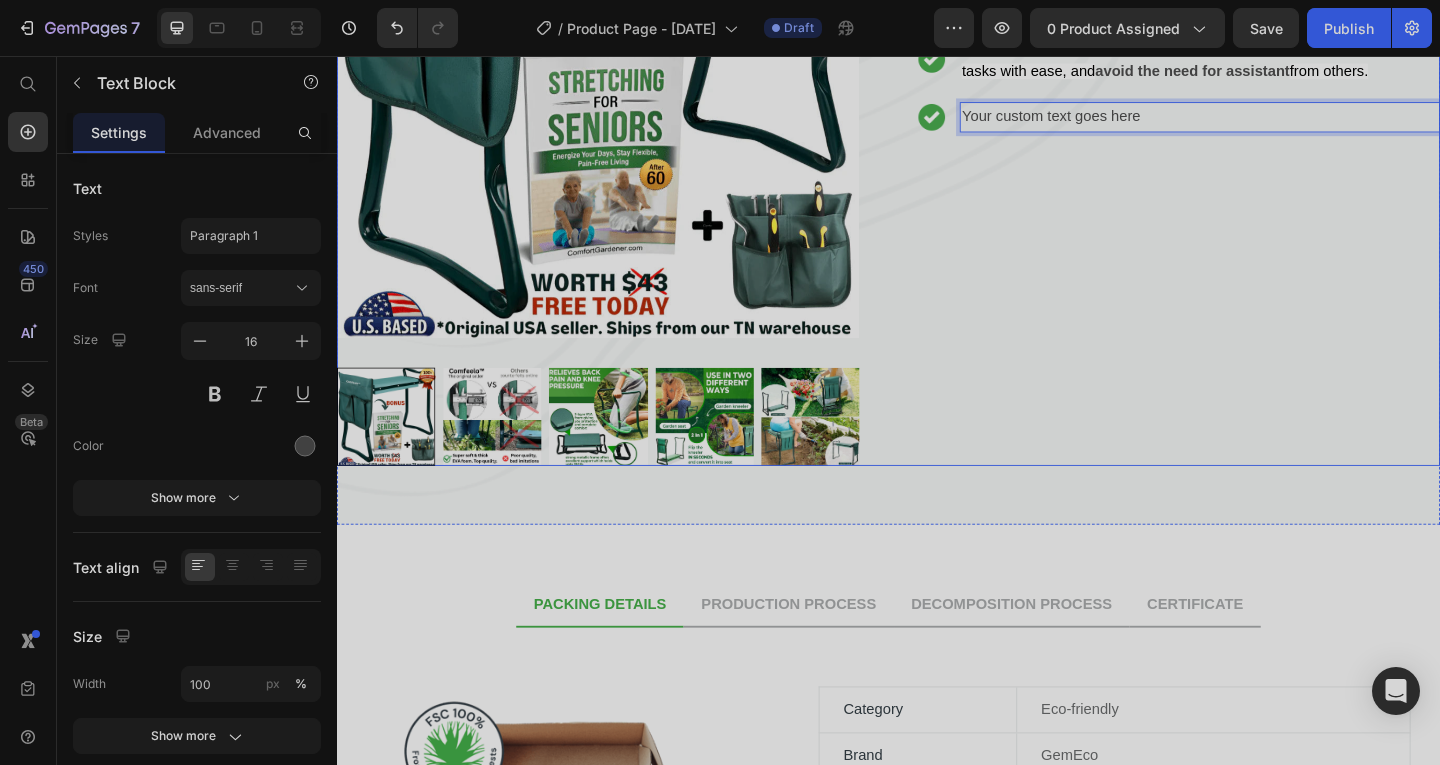 scroll, scrollTop: 267, scrollLeft: 0, axis: vertical 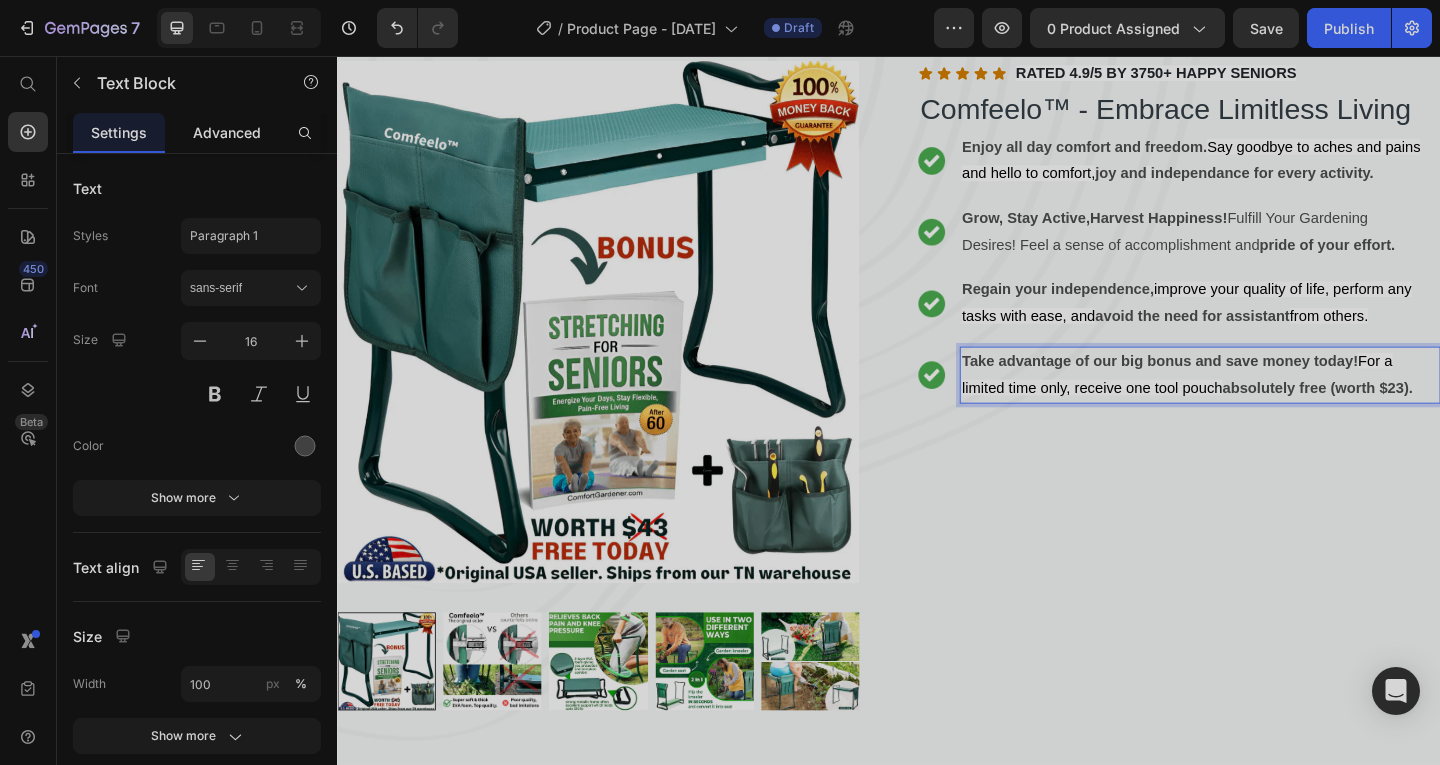 click on "Advanced" at bounding box center (227, 132) 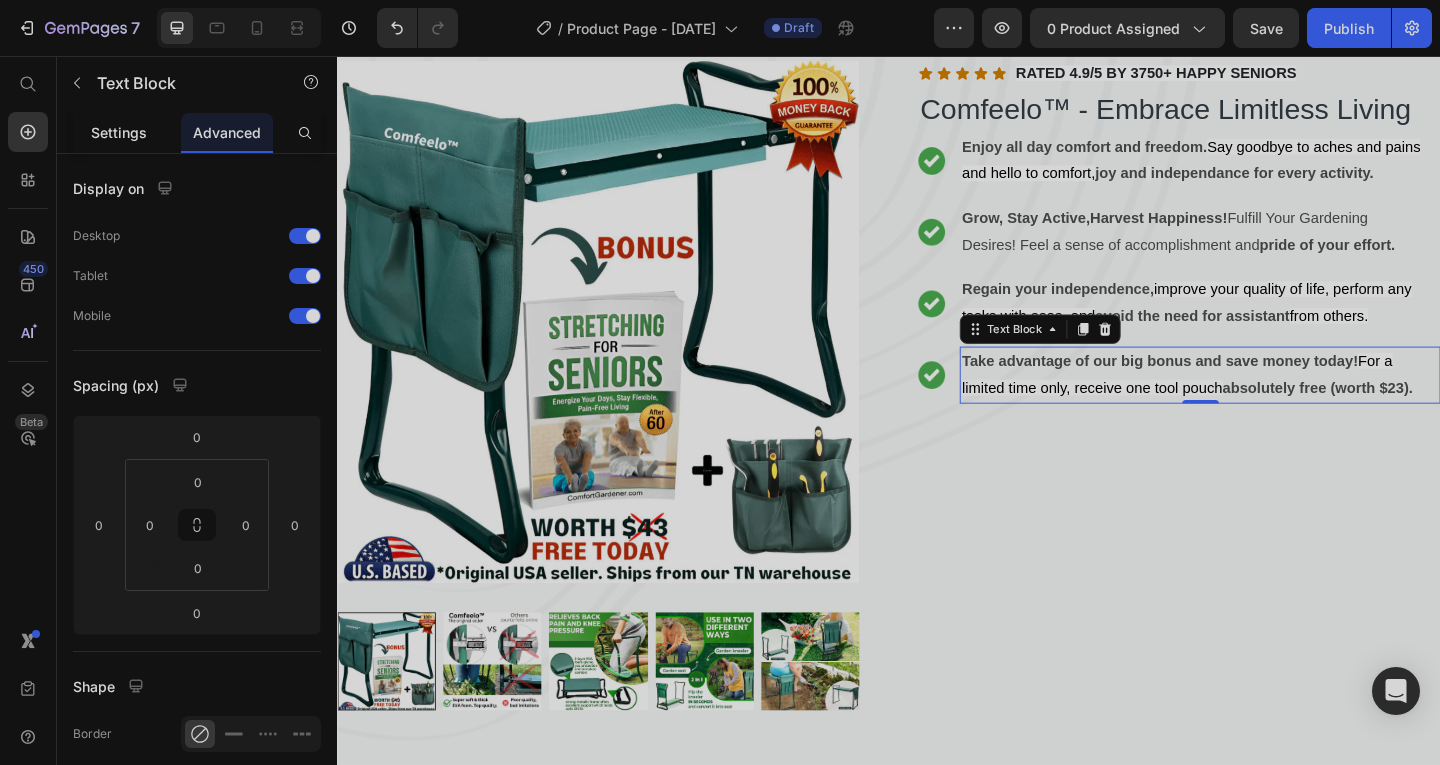 click on "Settings" 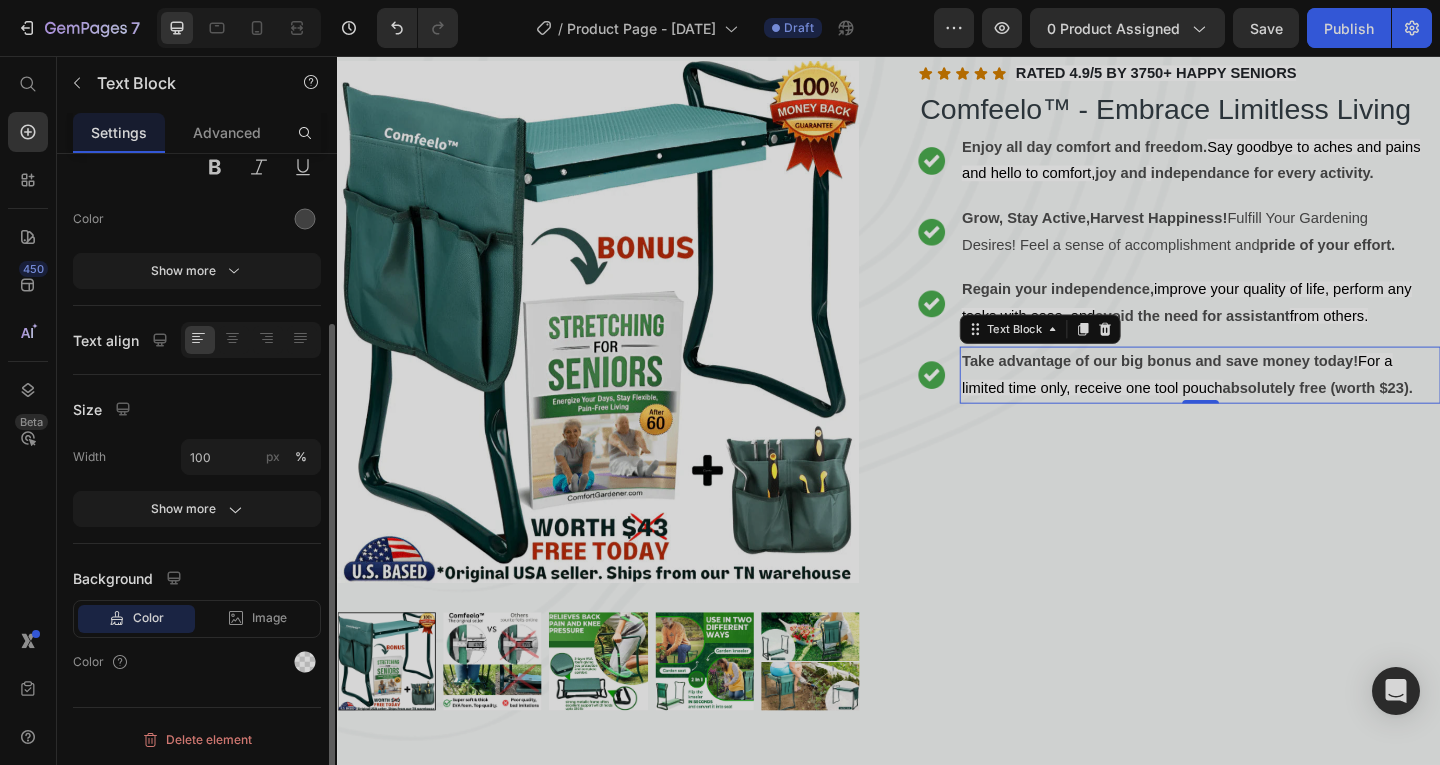 scroll, scrollTop: 0, scrollLeft: 0, axis: both 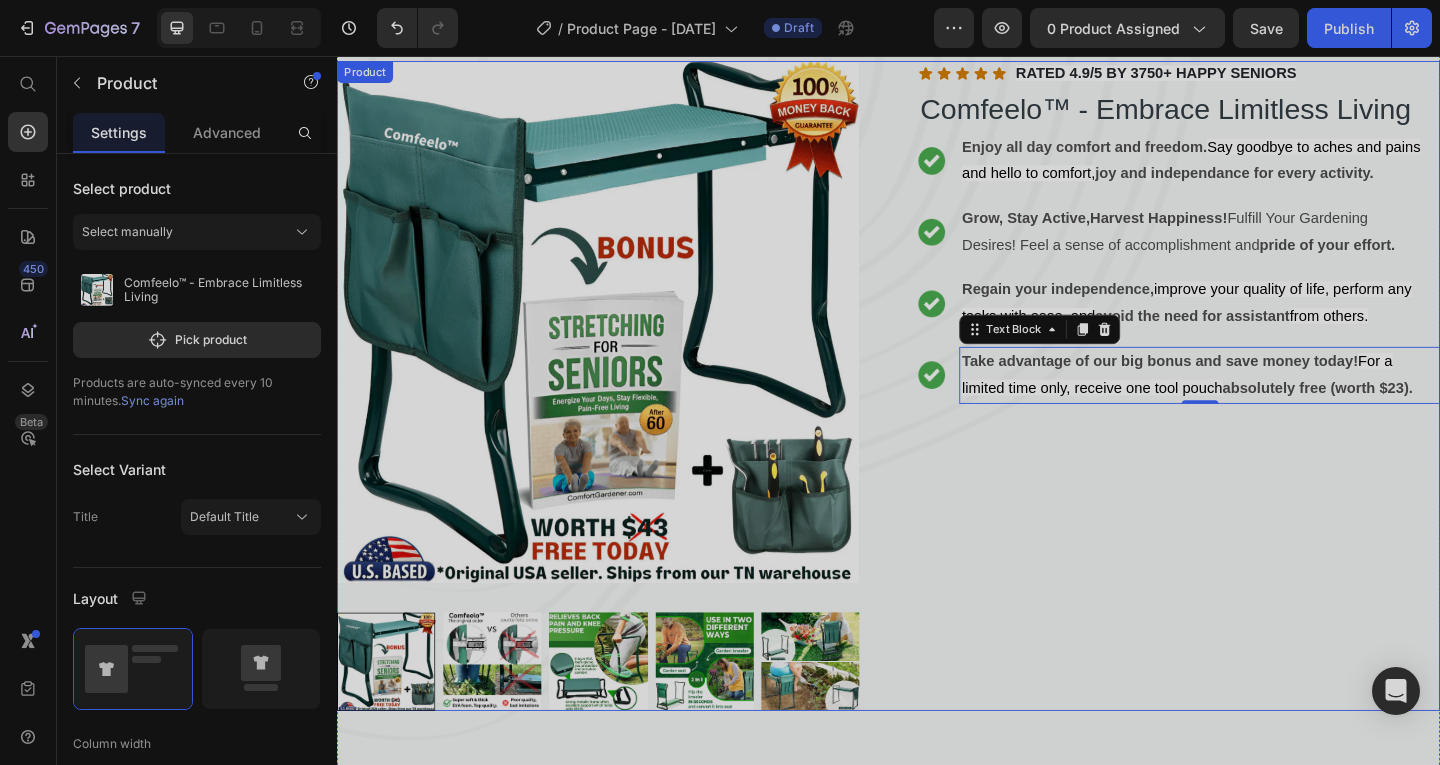click on "Icon Icon Icon Icon
Icon Icon List RATED 4.9/5 BY 3750+ HAPPY SENIORS Text block Row Comfeelo™ - Embrace Limitless Living (P) Title Image Enjoy all day comfort and freedom.  Say goodbye to aches and pains and hello to comfort,  joy and   independance for every activity. Text Block Image Grow, Stay Active,Harvest Happiness!  Fulfill Your Gardening Desires!   Feel a sense of accomplishment and  pride of your effort. Text Block Image Regain your independence,  improve your quality of life, perform any tasks with ease, and  avoid the need for assistant  from others. Text Block Image Take advantage of our big bonus and save money today!  For a limited time only, receive one tool pouch  absolutely free (worth $23). Text Block   0 Advanced List" at bounding box center (1253, 414) 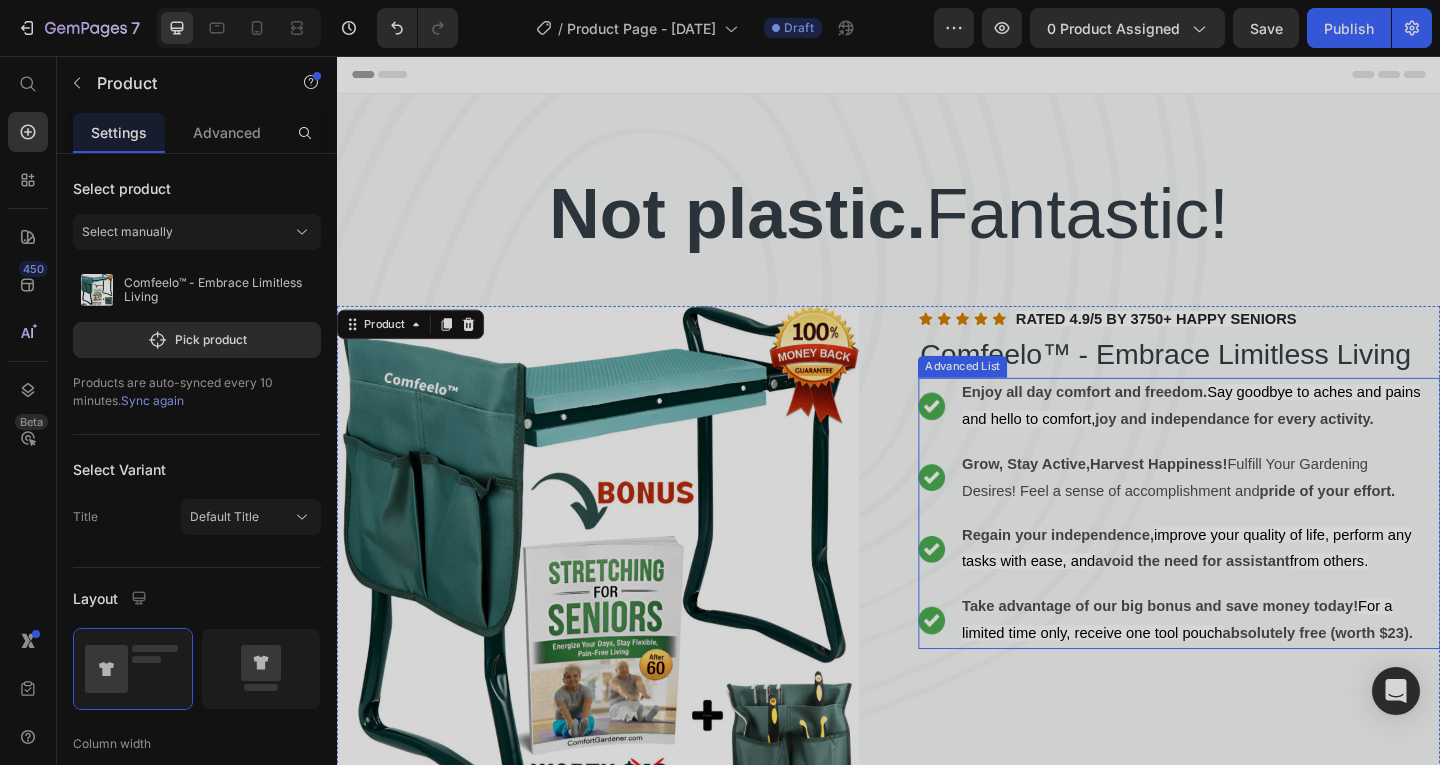 scroll, scrollTop: 267, scrollLeft: 0, axis: vertical 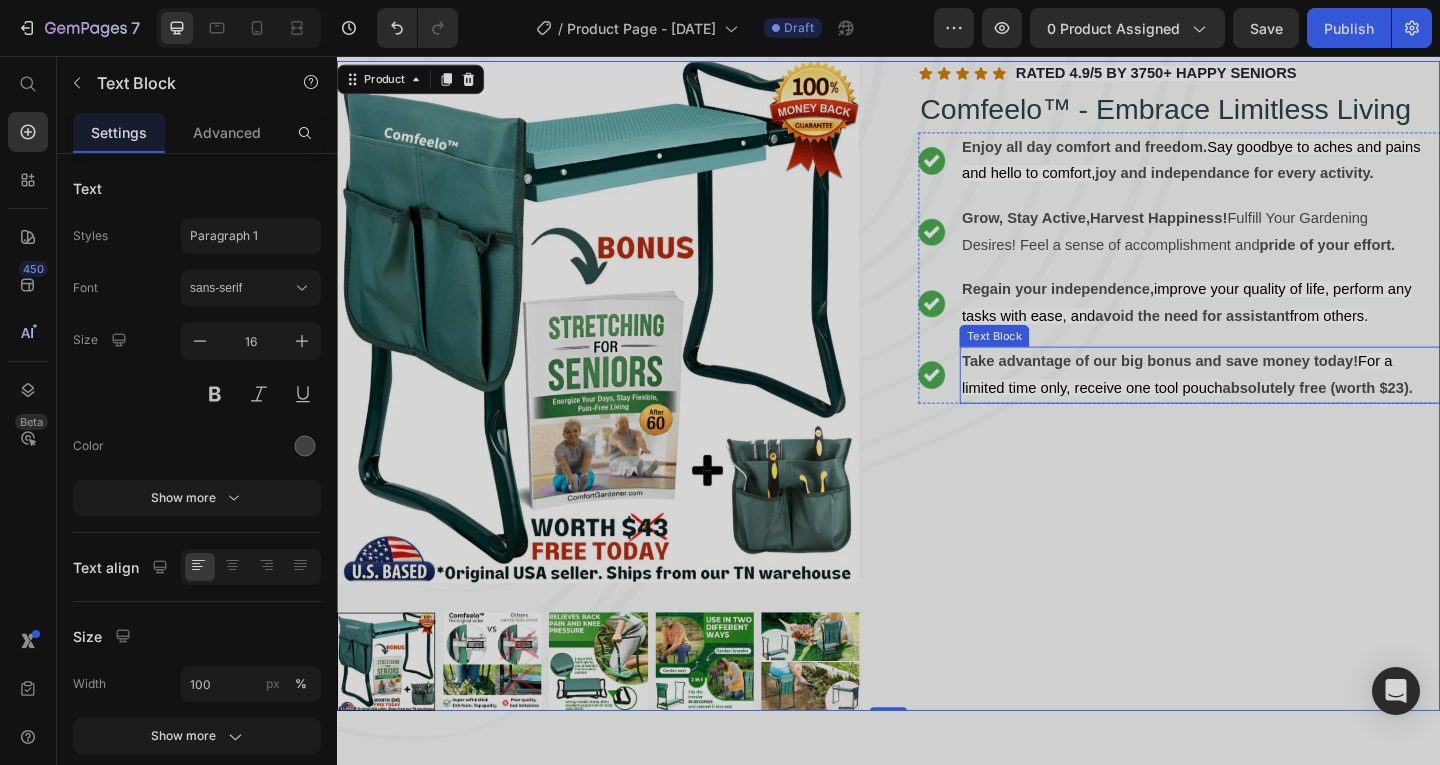 click on "Take advantage of our big bonus and save money today!" at bounding box center [1231, 387] 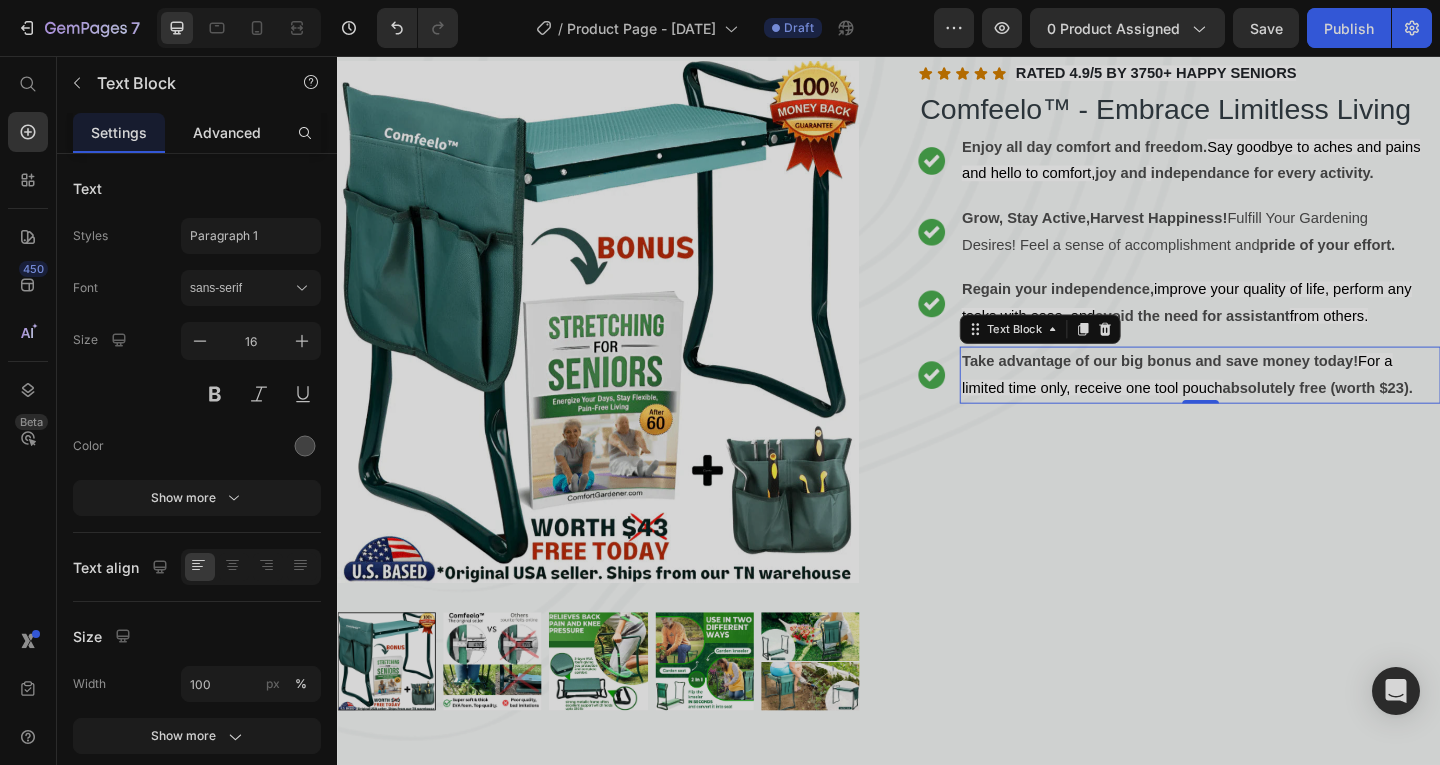 click on "Advanced" at bounding box center [227, 132] 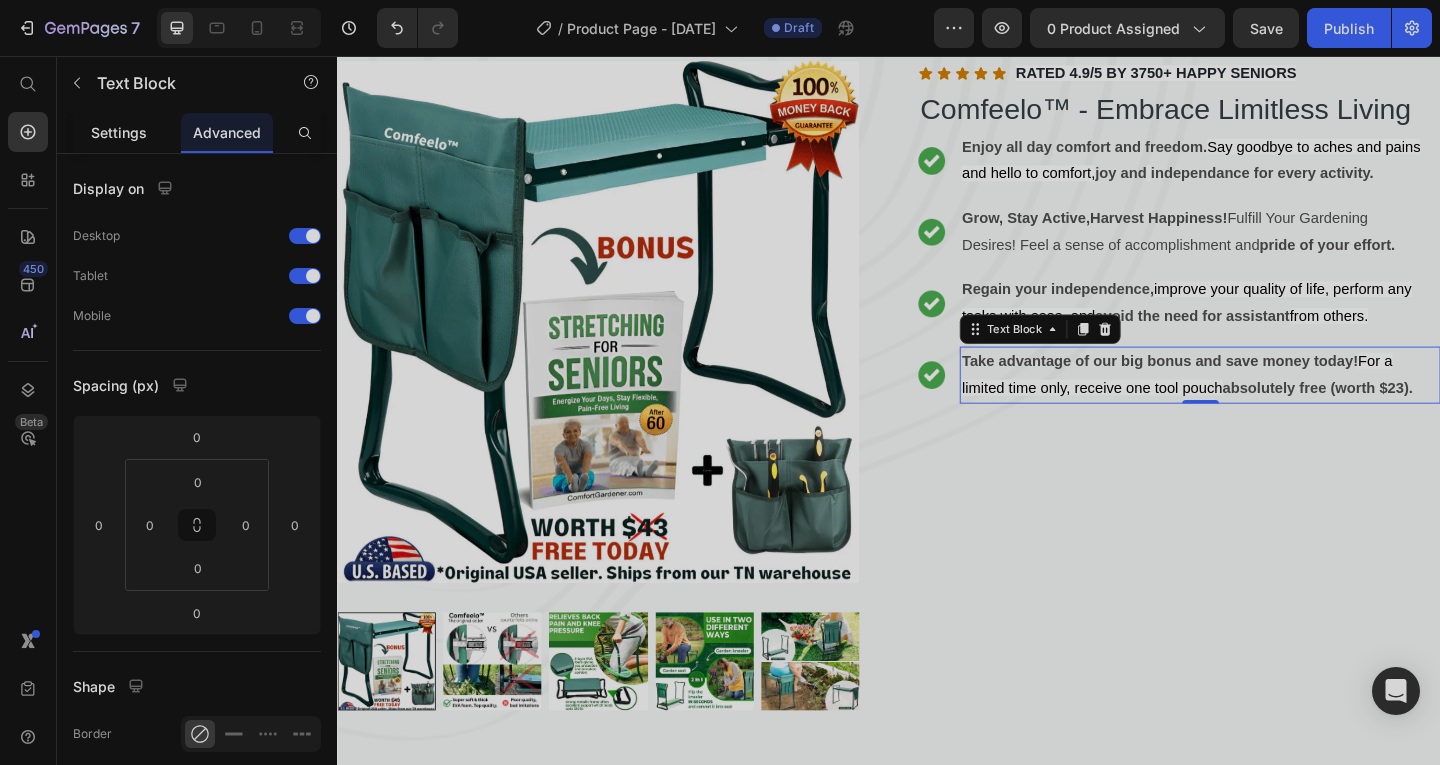 click on "Settings" at bounding box center (119, 132) 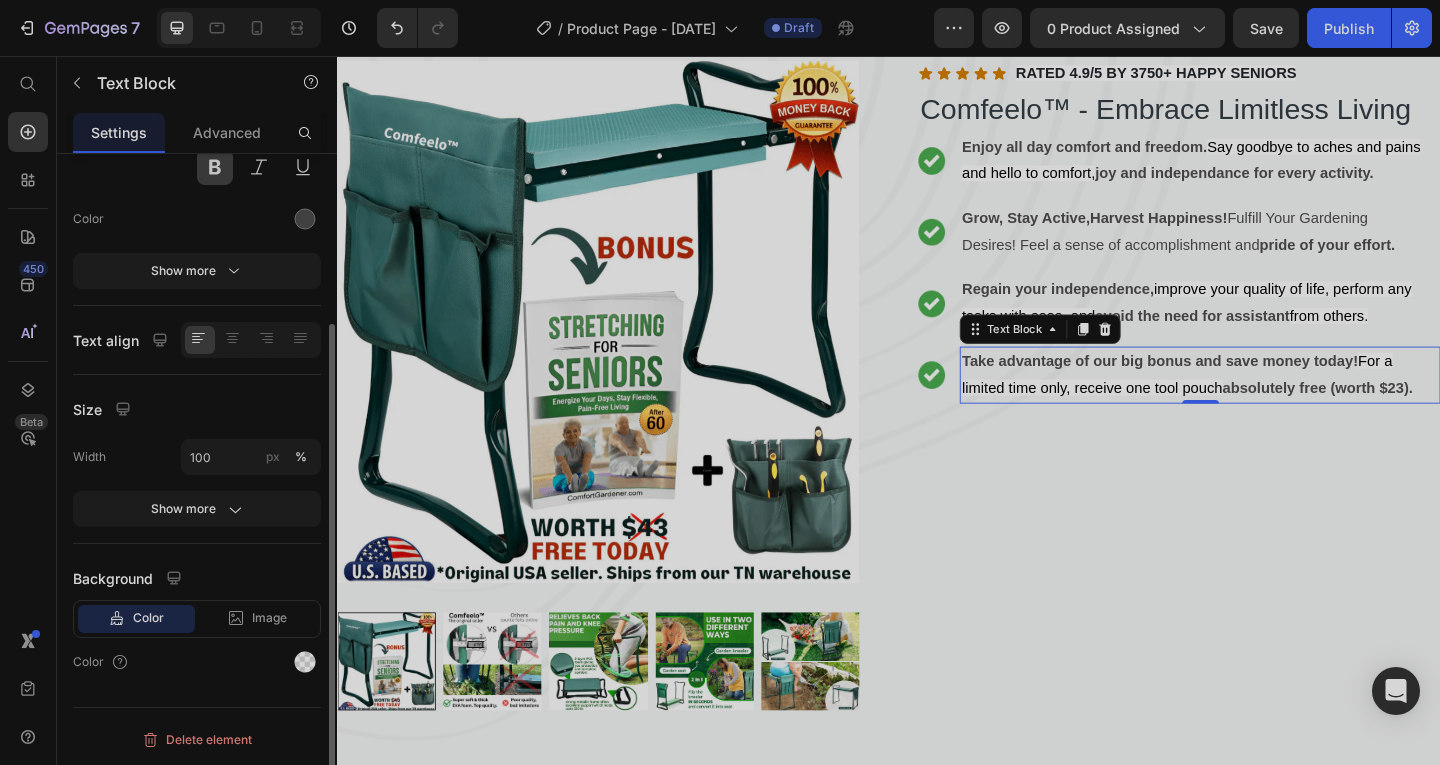 scroll, scrollTop: 0, scrollLeft: 0, axis: both 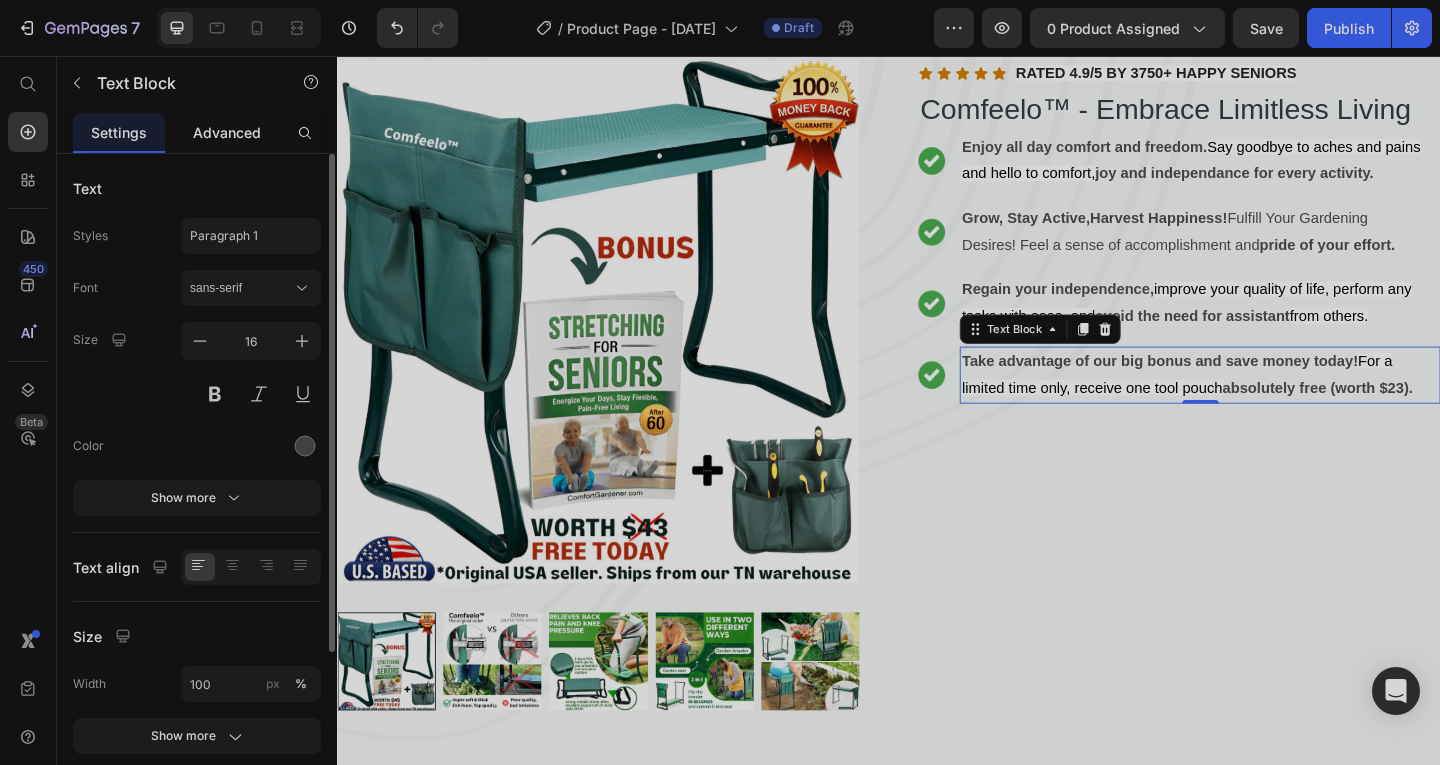 click on "Advanced" at bounding box center (227, 132) 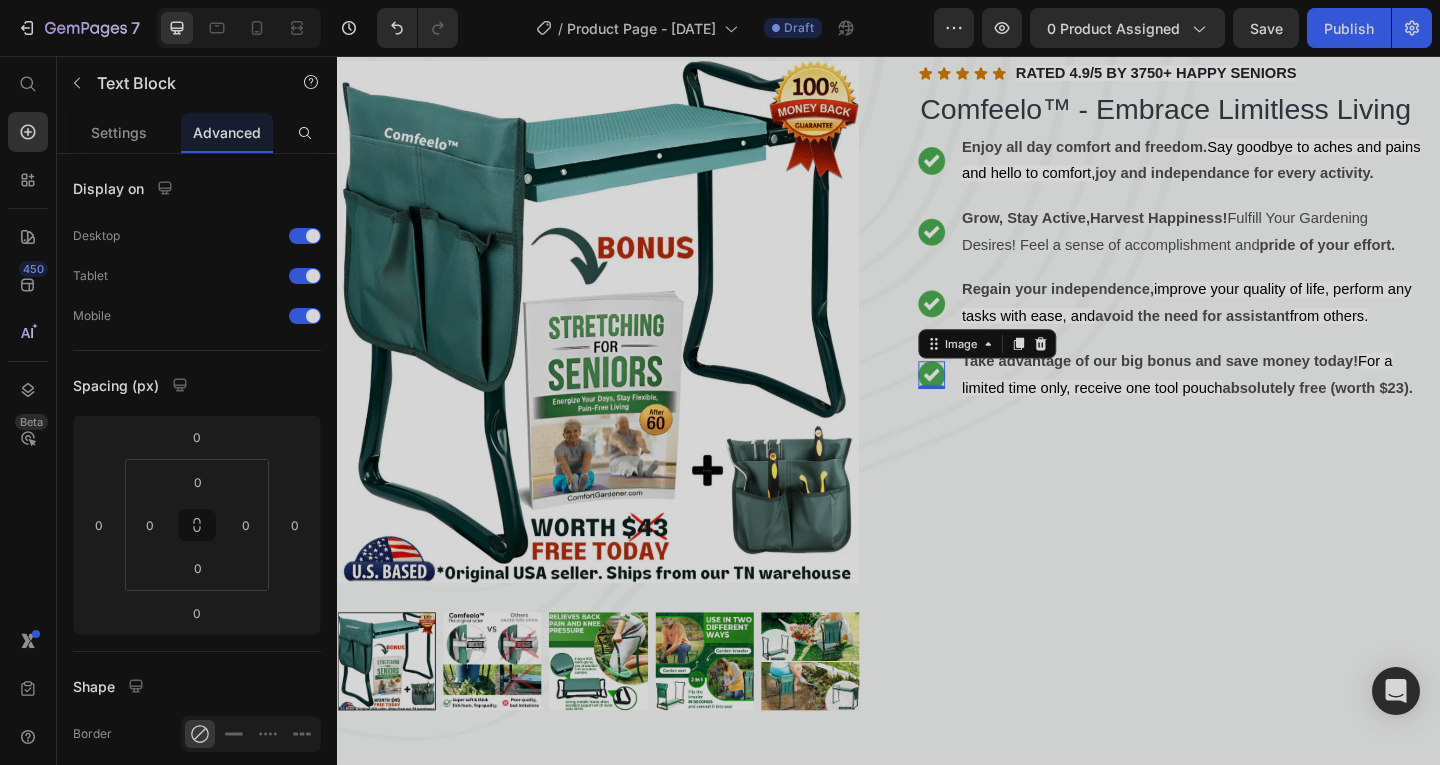 click at bounding box center [983, 402] 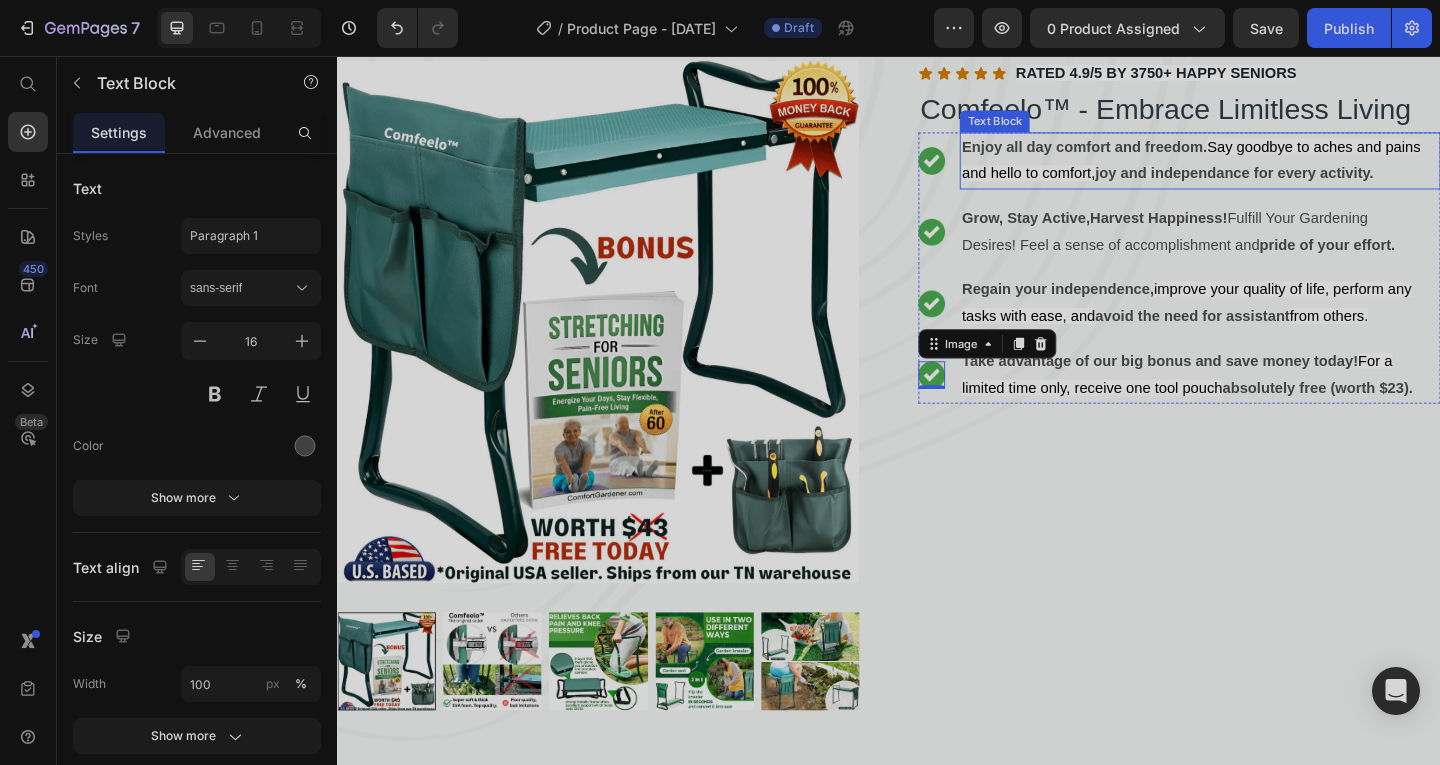 click on "Enjoy all day comfort and freedom.  Say goodbye to aches and pains and hello to comfort,  joy and   independance for every activity." at bounding box center [1275, 170] 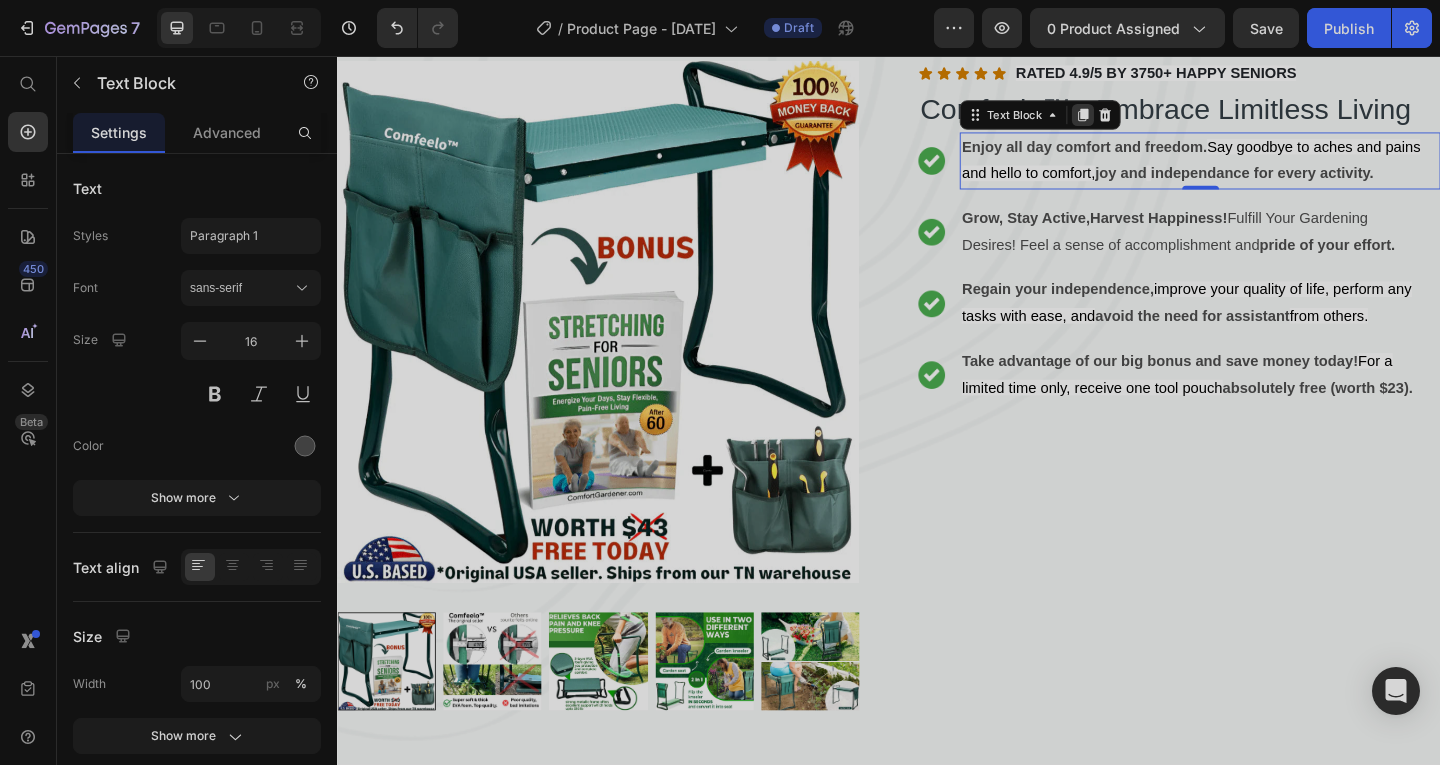 click 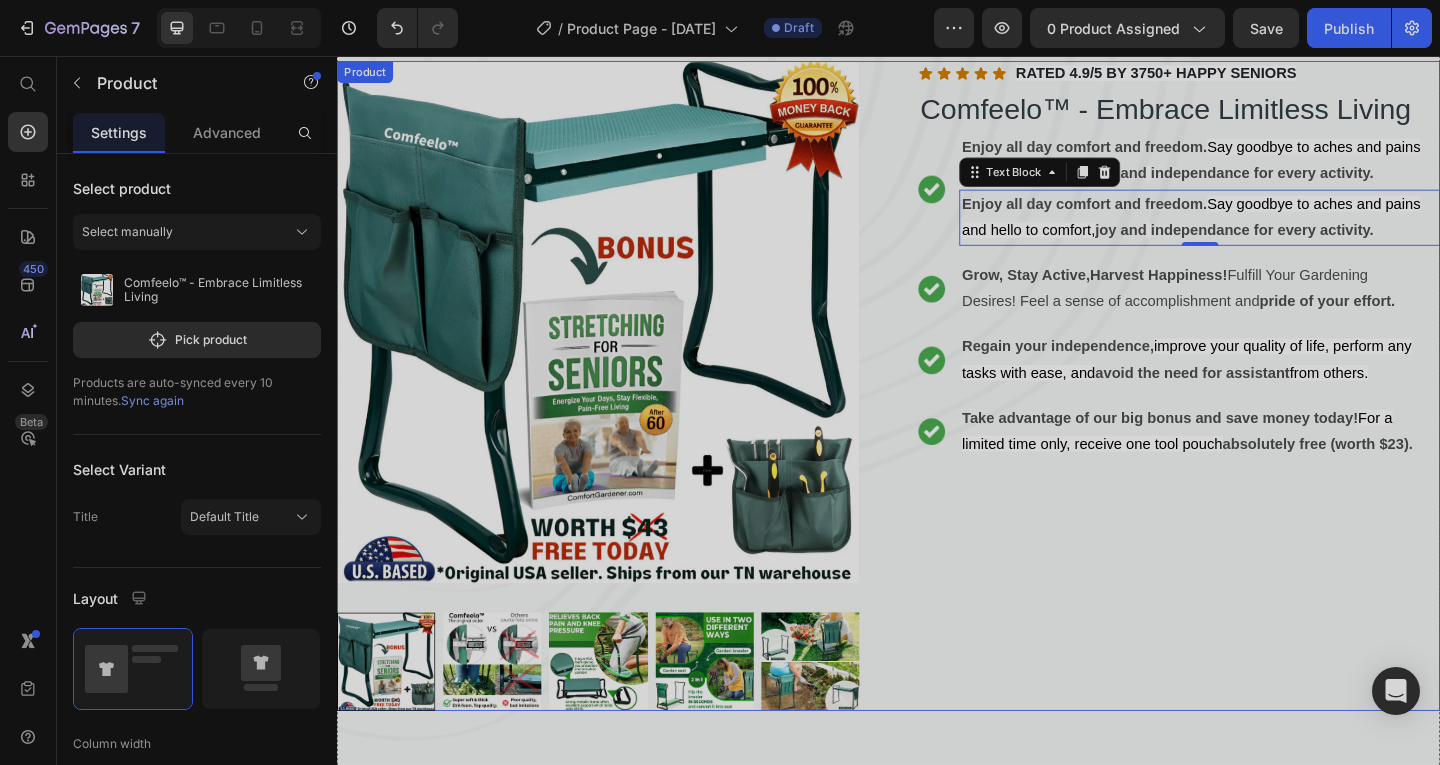 click on "Product Images Icon Icon Icon Icon
Icon Icon List RATED 4.9/5 BY 3750+ HAPPY SENIORS Text block Row Comfeelo™ - Embrace Limitless Living (P) Title Image Enjoy all day comfort and freedom.  Say goodbye to aches and pains and hello to comfort,  joy and   independance for every activity. Text Block Enjoy all day comfort and freedom.  Say goodbye to aches and pains and hello to comfort,  joy and   independance for every activity. Text Block   0 Image Grow, Stay Active,Harvest Happiness!  Fulfill Your Gardening Desires!   Feel a sense of accomplishment and  pride of your effort. Text Block Image Regain your independence,  improve your quality of life, perform any tasks with ease, and  avoid the need for assistant  from others. Text Block Image Take advantage of our big bonus and save money today!  For a limited time only, receive one tool pouch  absolutely free (worth $23). Text Block Advanced List Product" at bounding box center (937, 414) 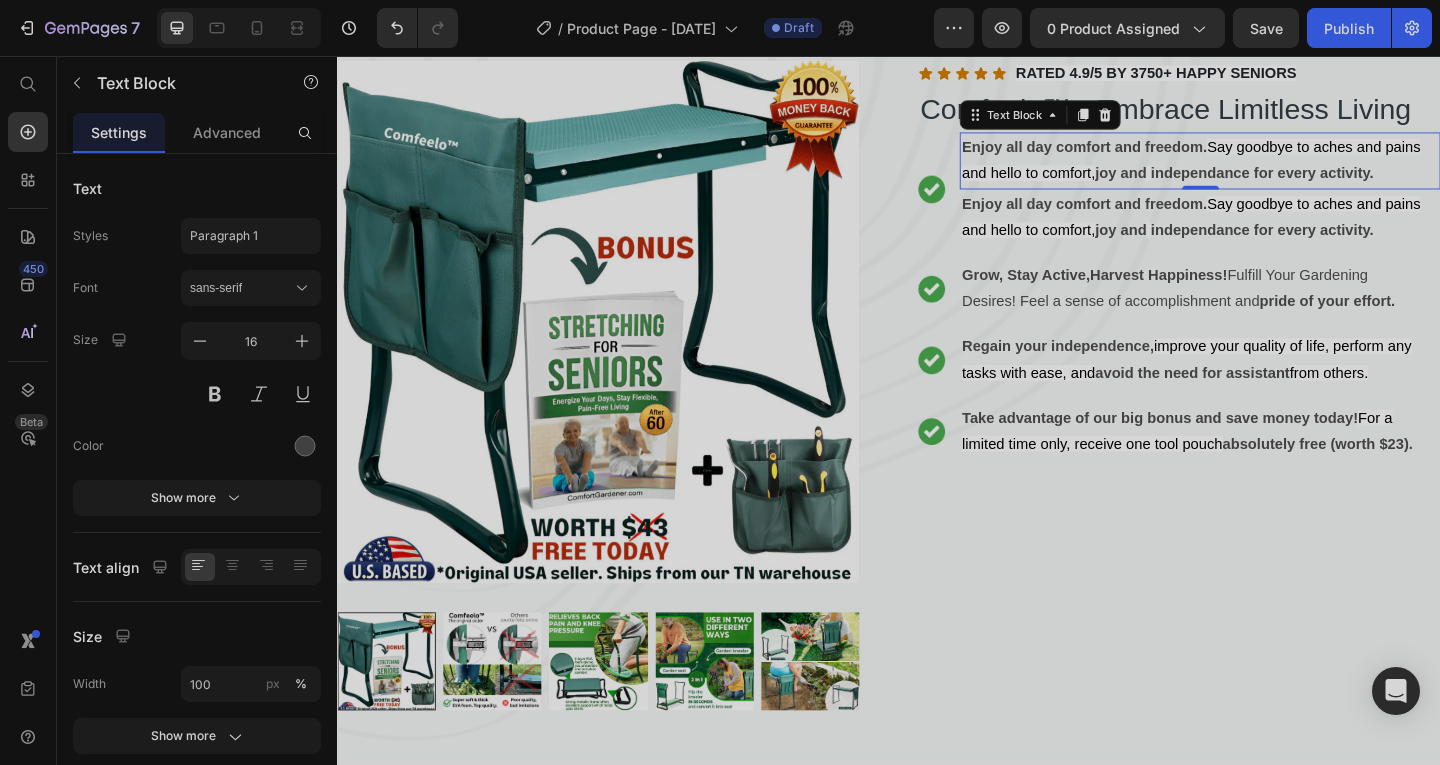 click on "Enjoy all day comfort and freedom." at bounding box center [1149, 154] 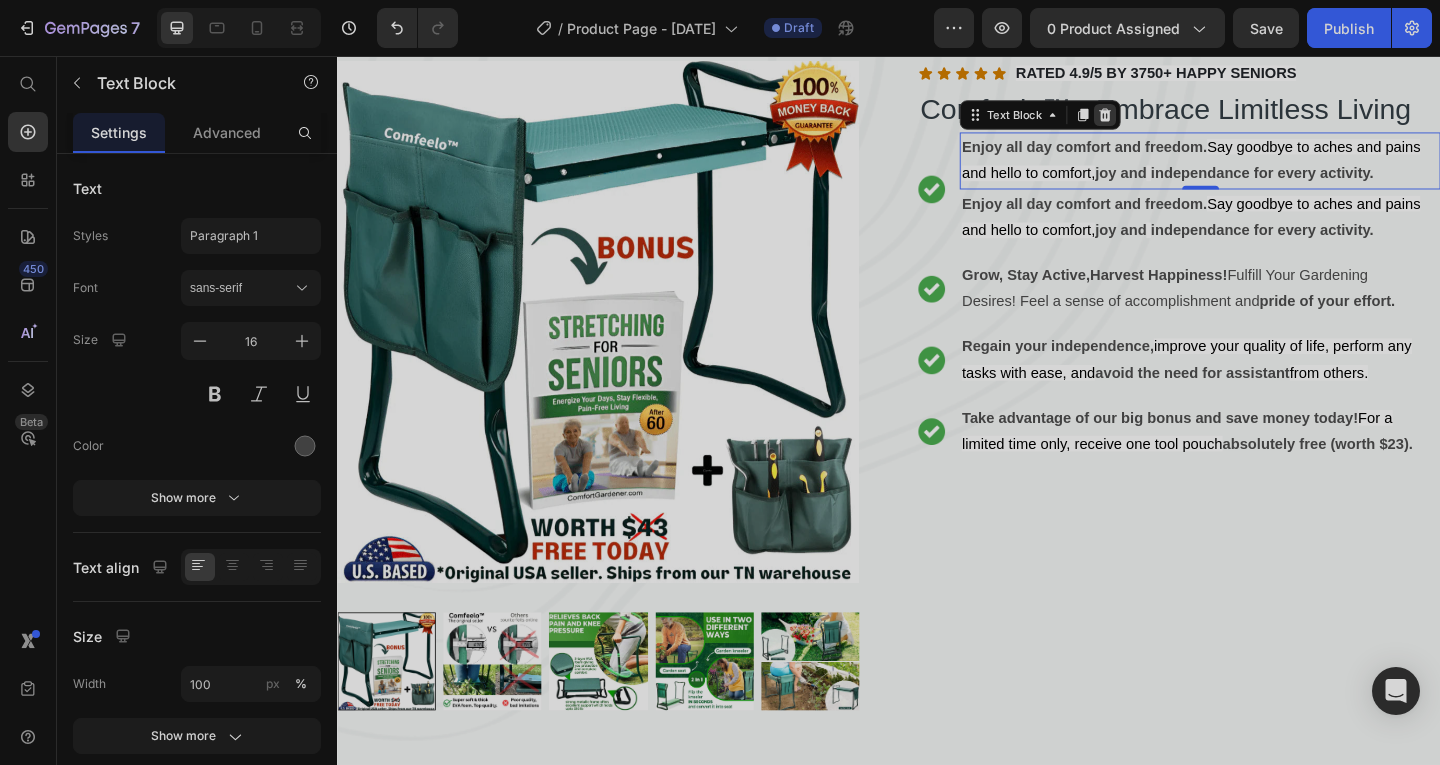 click at bounding box center [1172, 120] 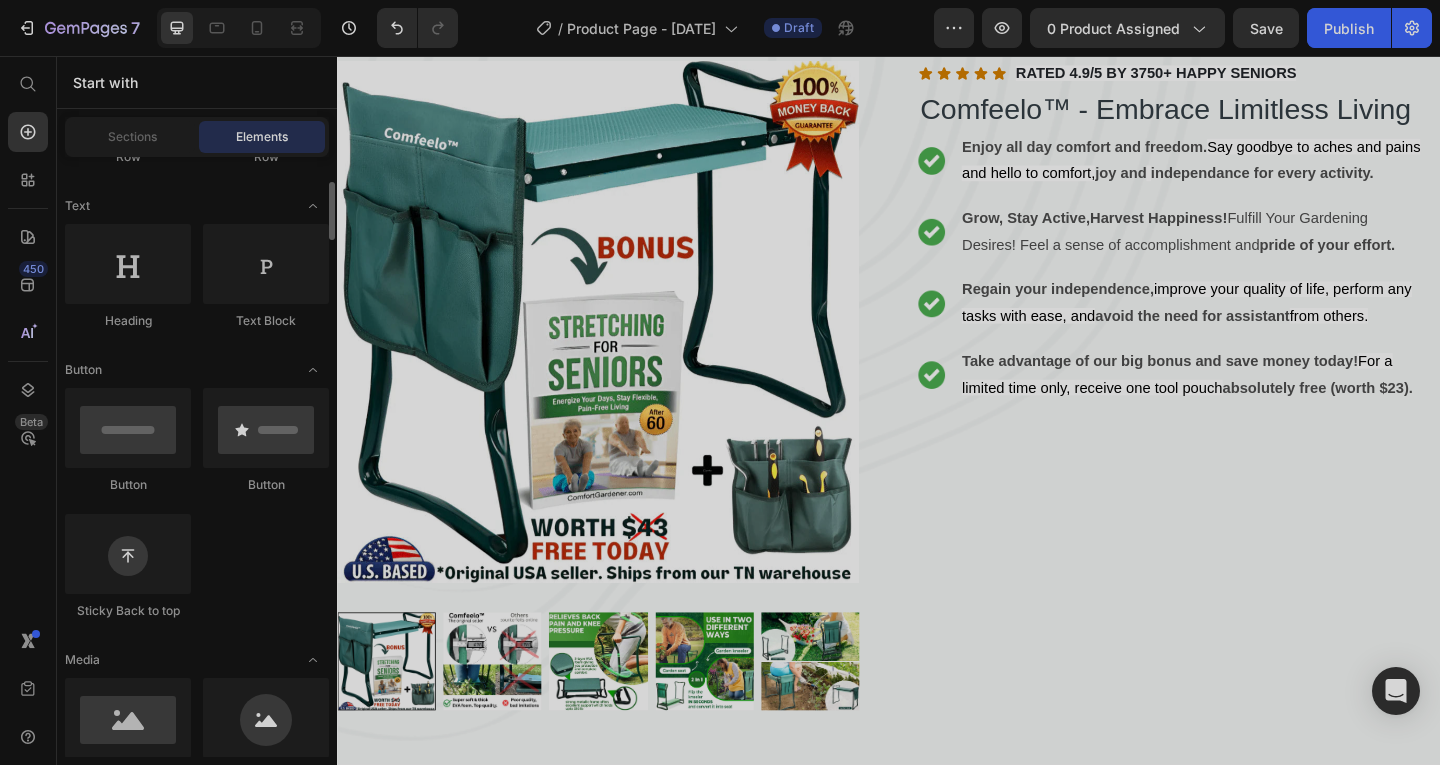 scroll, scrollTop: 0, scrollLeft: 0, axis: both 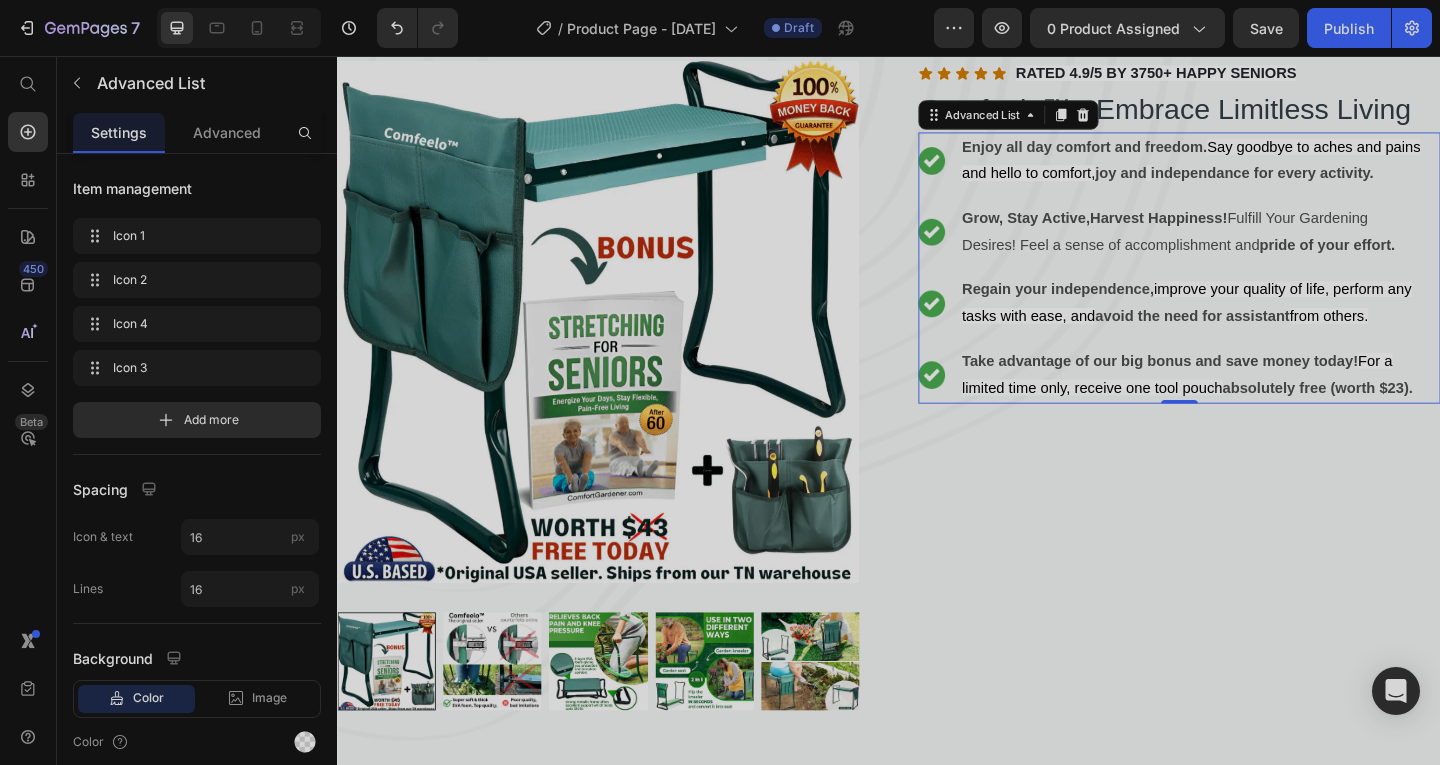 click on "Image Enjoy all day comfort and freedom.  Say goodbye to aches and pains and hello to comfort,  joy and   independance for every activity. Text Block Image Grow, Stay Active,Harvest Happiness!  Fulfill Your Gardening Desires!   Feel a sense of accomplishment and  pride of your effort. Text Block Image Regain your independence,  improve your quality of life, perform any tasks with ease, and  avoid the need for assistant  from others. Text Block Image Take advantage of our big bonus and save money today!  For a limited time only, receive one tool pouch  absolutely free (worth $23). Text Block" at bounding box center (1253, 286) 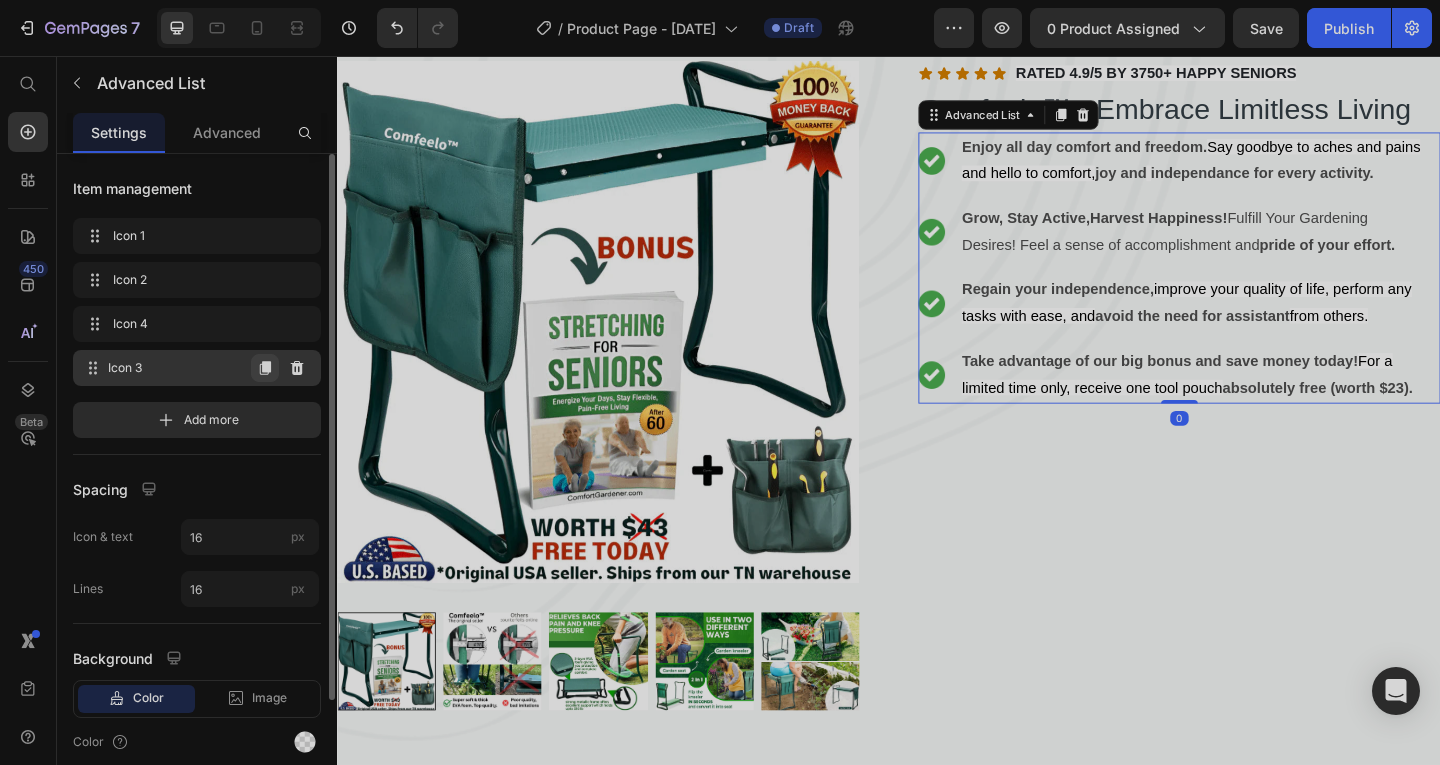 click 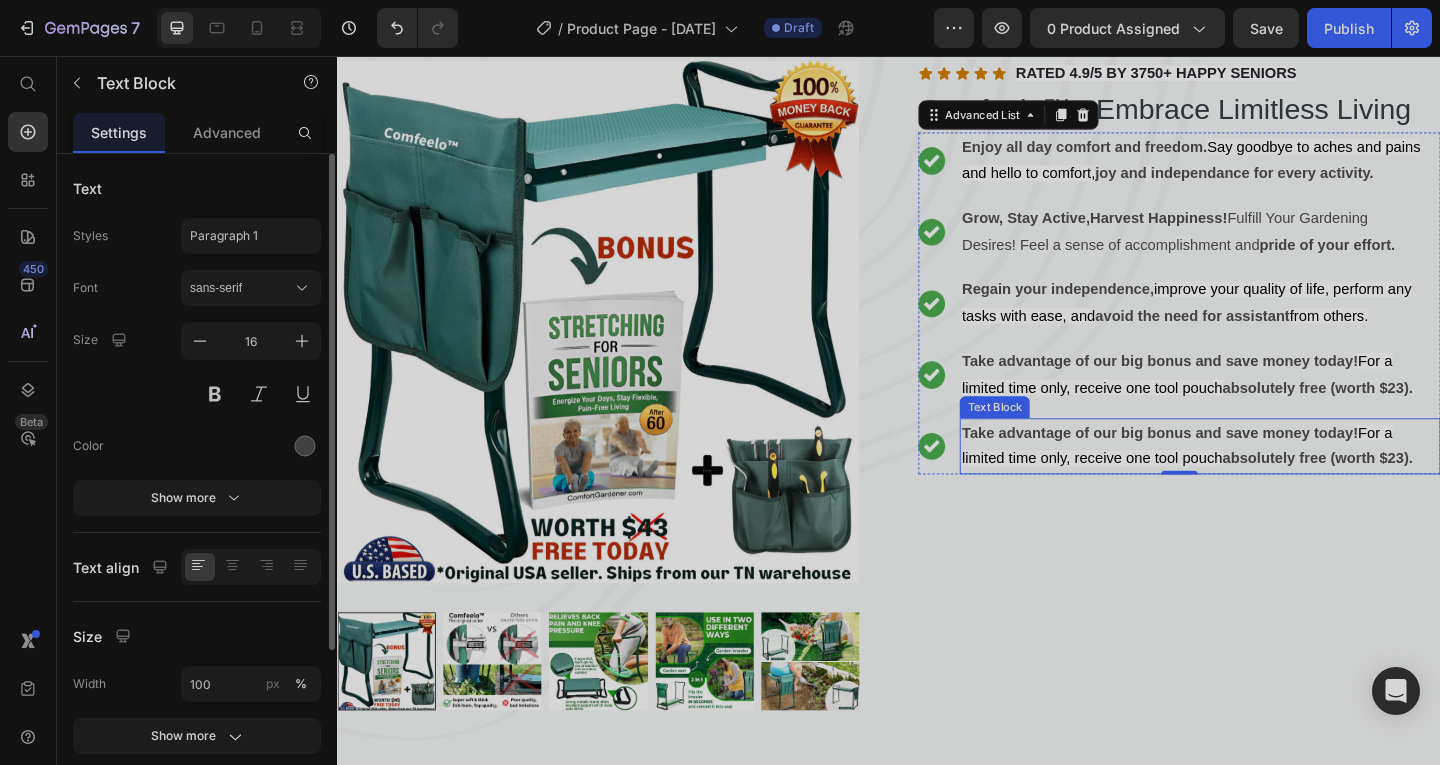 click on "absolutely free (worth $23)." at bounding box center [1403, 493] 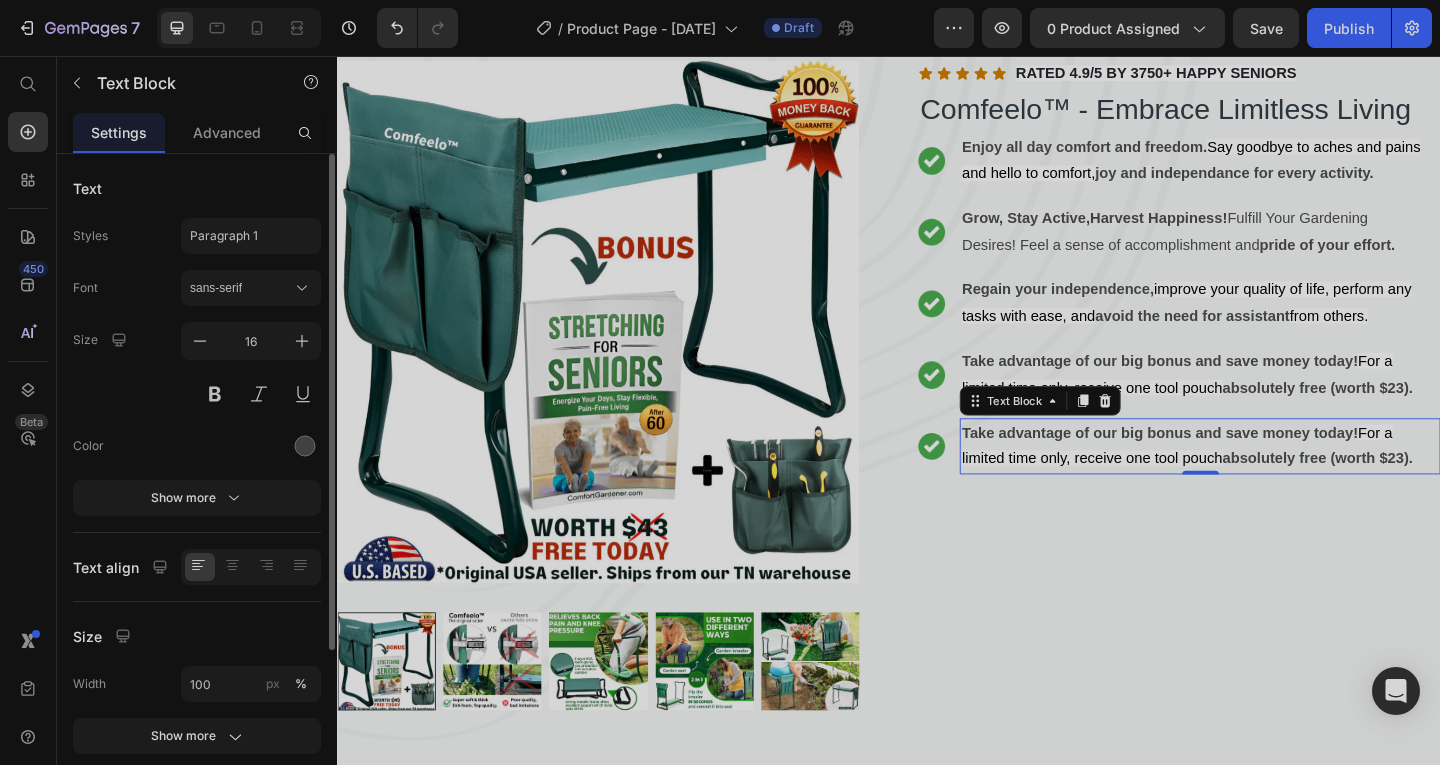 click on "Take advantage of our big bonus and save money today!  For a limited time only, receive one tool pouch  absolutely free (worth $23)." at bounding box center [1275, 481] 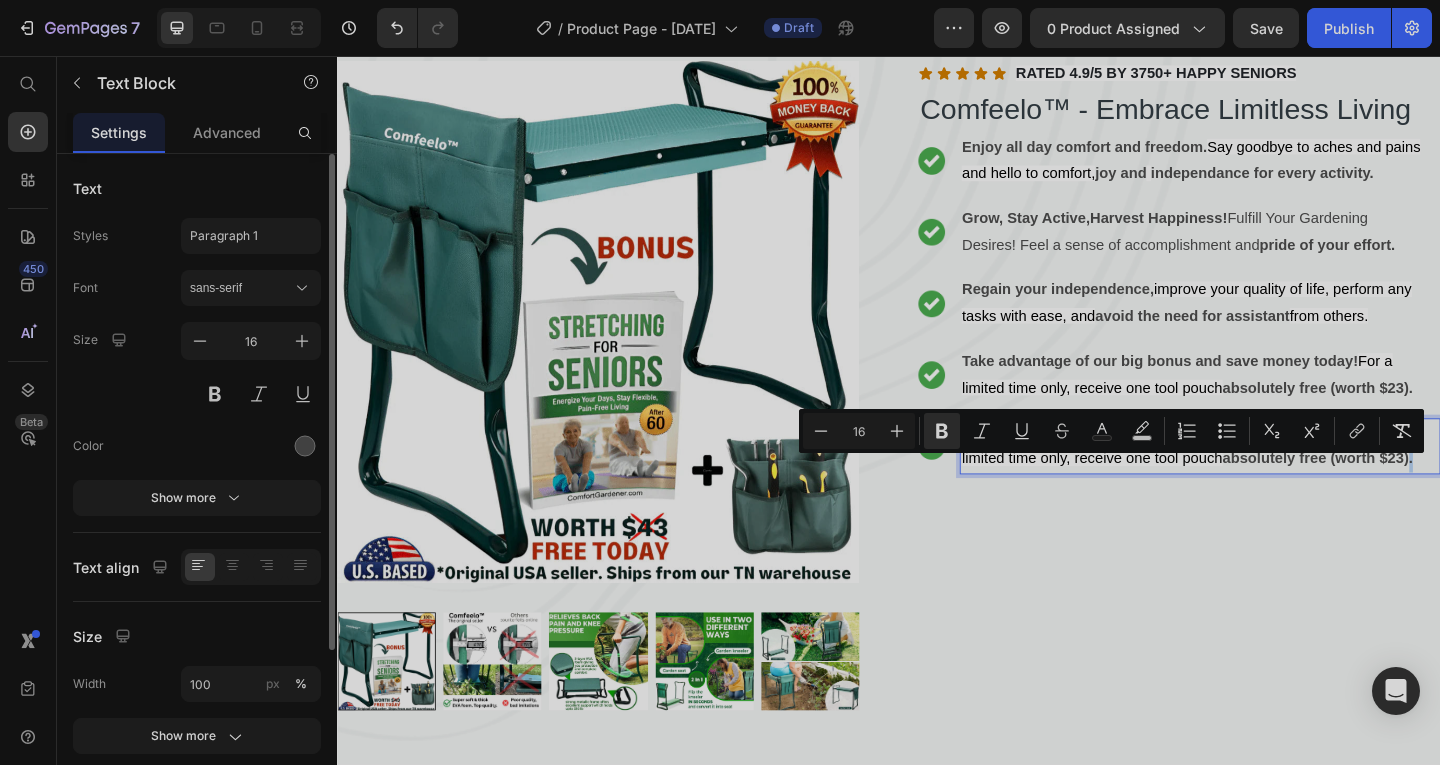 click on "Take advantage of our big bonus and save money today!  For a limited time only, receive one tool pouch  absolutely free (worth $23)." at bounding box center [1275, 481] 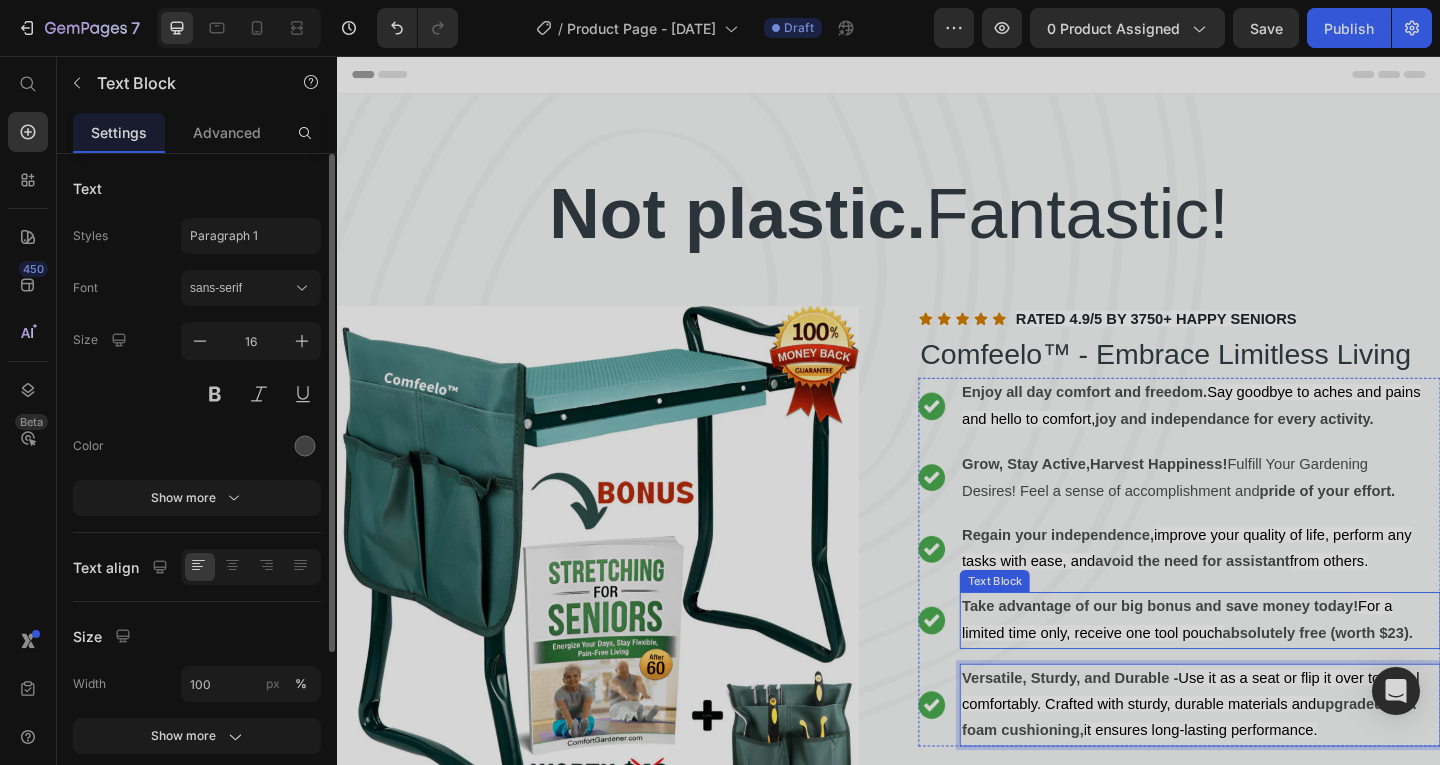scroll, scrollTop: 267, scrollLeft: 0, axis: vertical 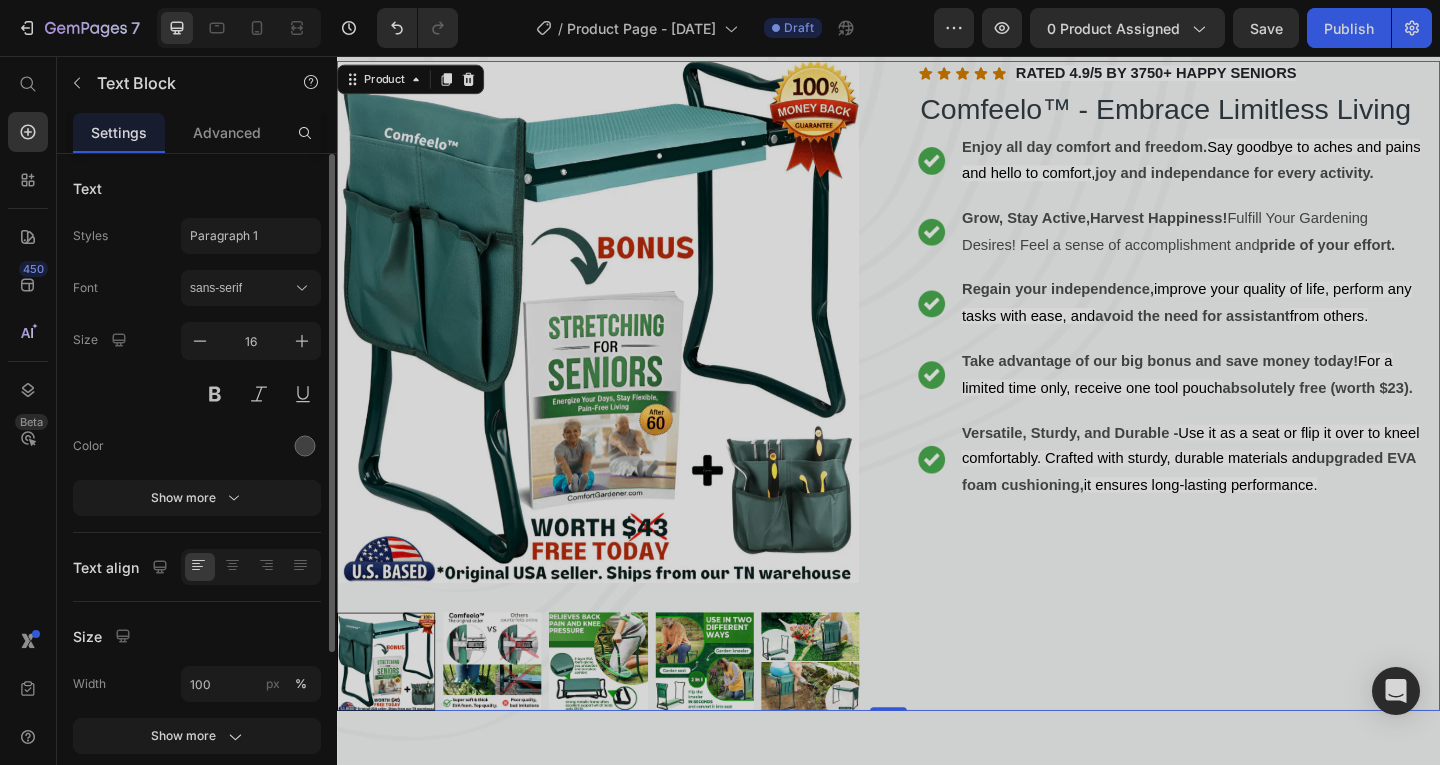 click on "Icon Icon Icon Icon
Icon Icon List RATED 4.9/5 BY 3750+ HAPPY SENIORS Text block Row Comfeelo™ - Embrace Limitless Living (P) Title Image Enjoy all day comfort and freedom.  Say goodbye to aches and pains and hello to comfort,  joy and   independance for every activity. Text Block Image Grow, Stay Active,Harvest Happiness!  Fulfill Your Gardening Desires!   Feel a sense of accomplishment and  pride of your effort. Text Block Image Regain your independence,  improve your quality of life, perform any tasks with ease, and  avoid the need for assistant  from others. Text Block Image Take advantage of our big bonus and save money today!  For a limited time only, receive one tool pouch  absolutely free (worth $23). Text Block Image Versatile, Sturdy, and Durable -  Use it as a seat or flip it over to kneel comfortably. Crafted with sturdy, durable materials and  upgraded EVA foam cushioning,  it ensures long-lasting performance. Text Block Advanced List" at bounding box center [1253, 414] 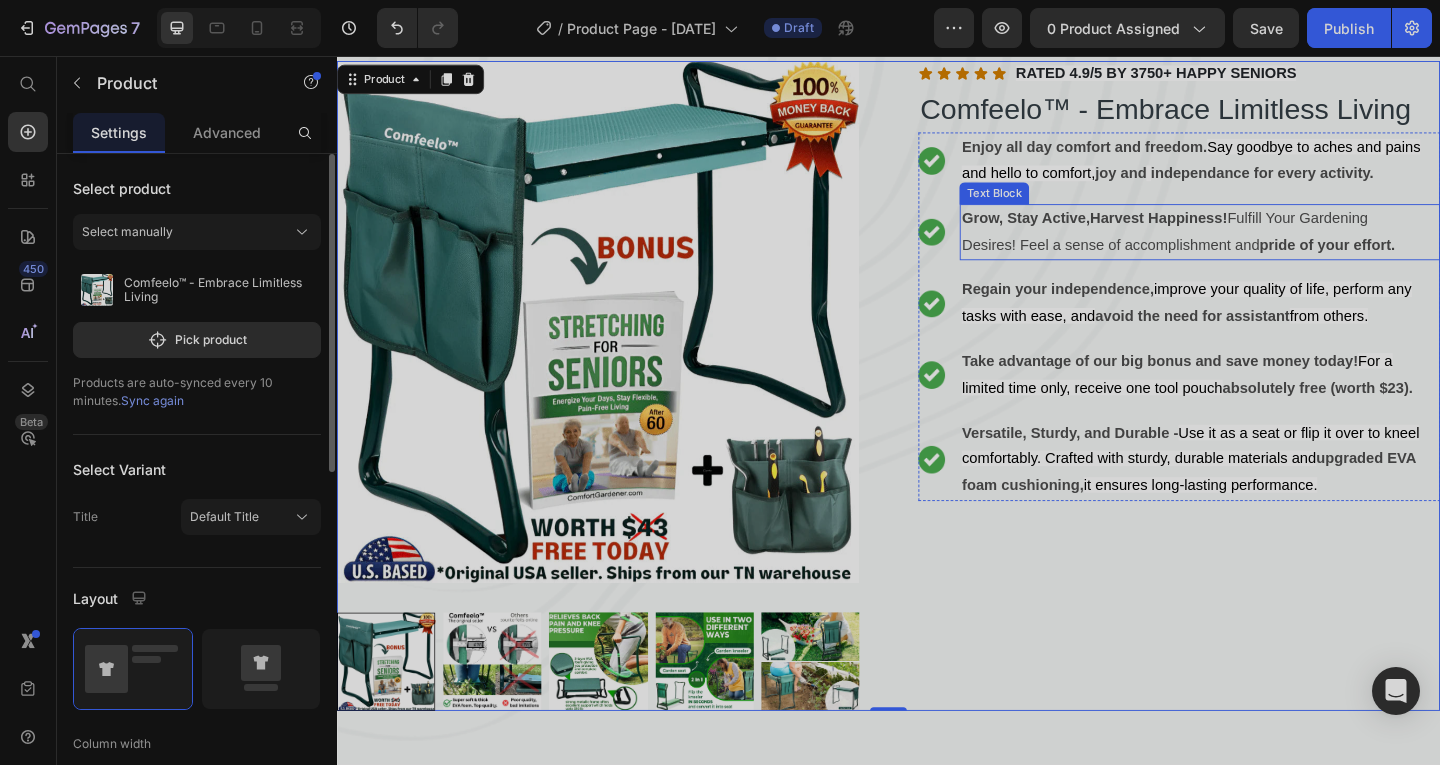 scroll, scrollTop: 0, scrollLeft: 0, axis: both 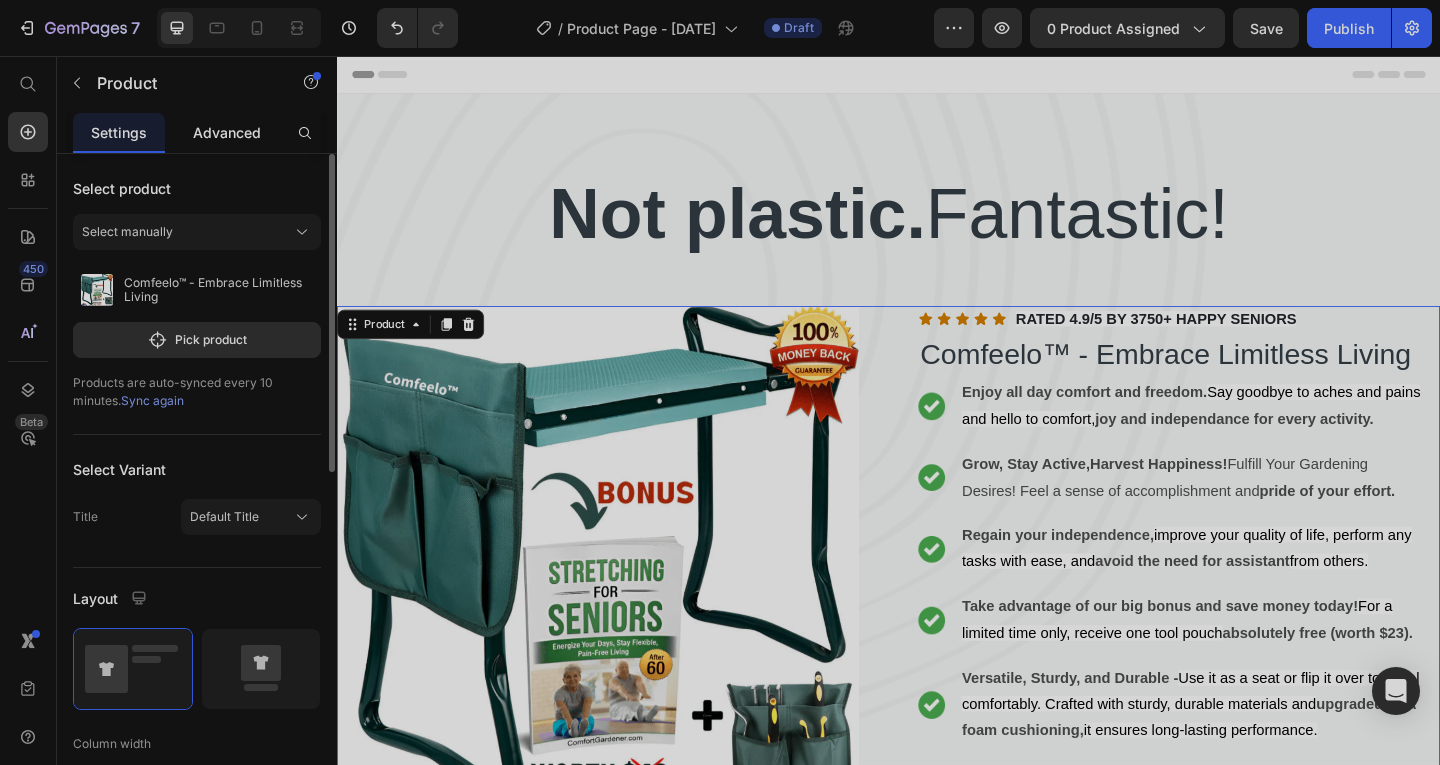 click on "Advanced" at bounding box center [227, 132] 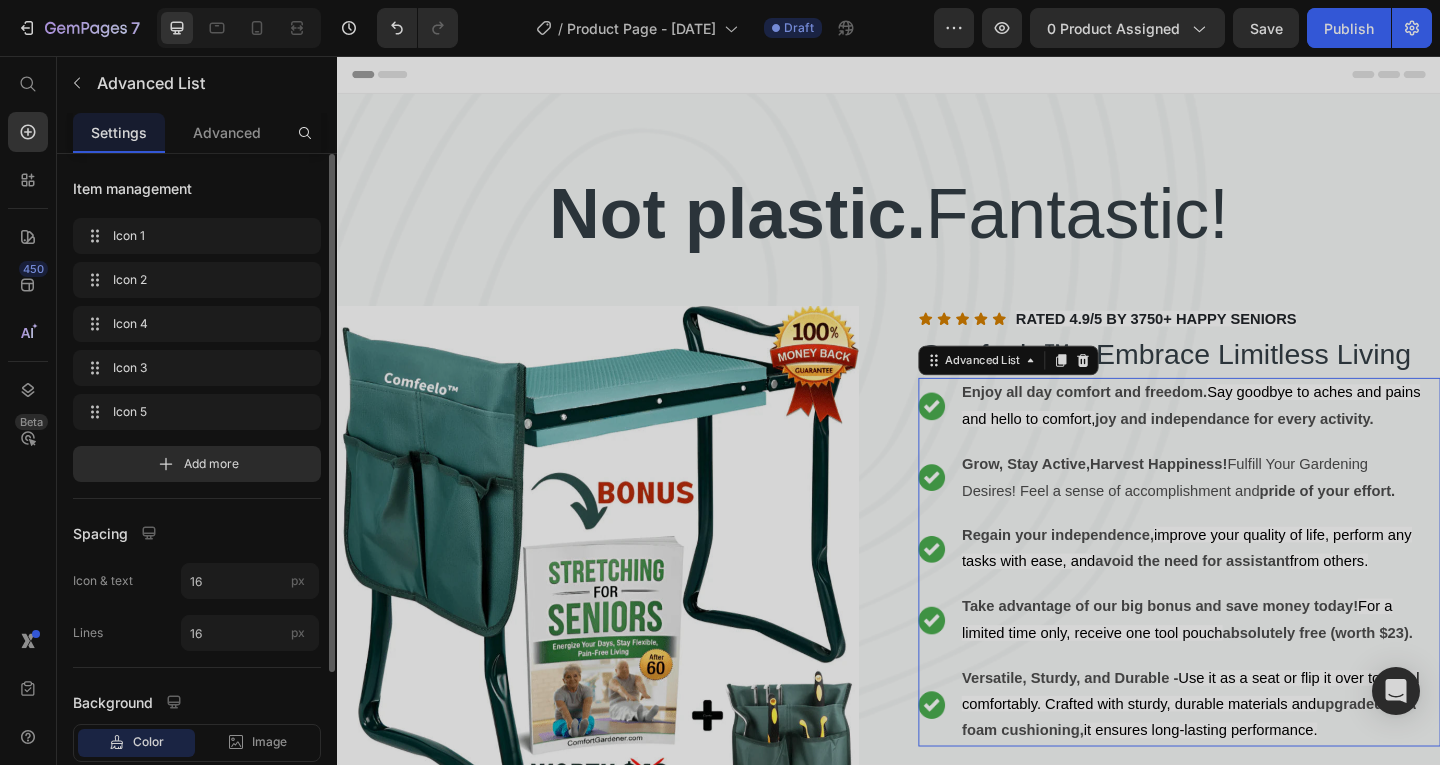 click on "Image Grow, Stay Active,Harvest Happiness!  Fulfill Your Gardening Desires!   Feel a sense of accomplishment and  pride of your effort. Text Block" at bounding box center (1253, 515) 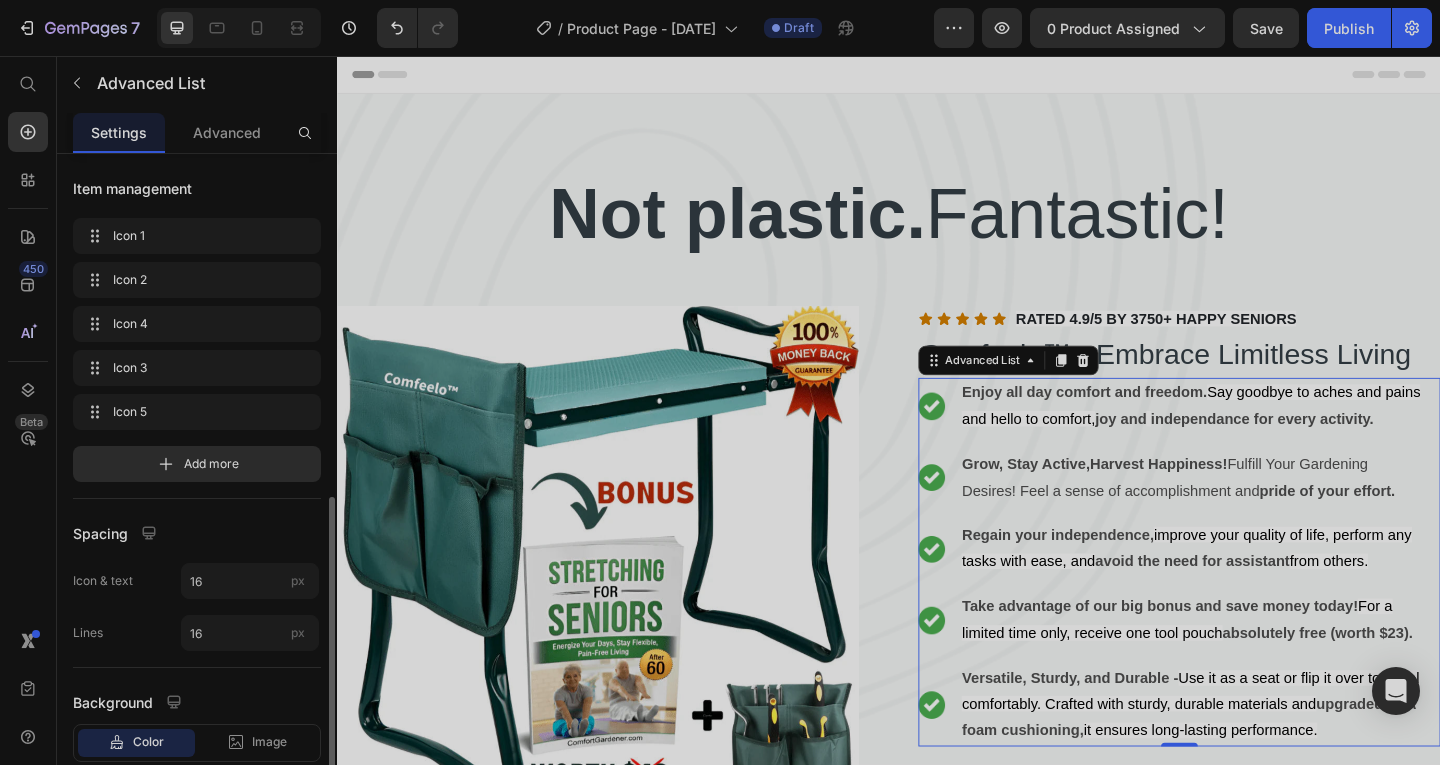 scroll, scrollTop: 193, scrollLeft: 0, axis: vertical 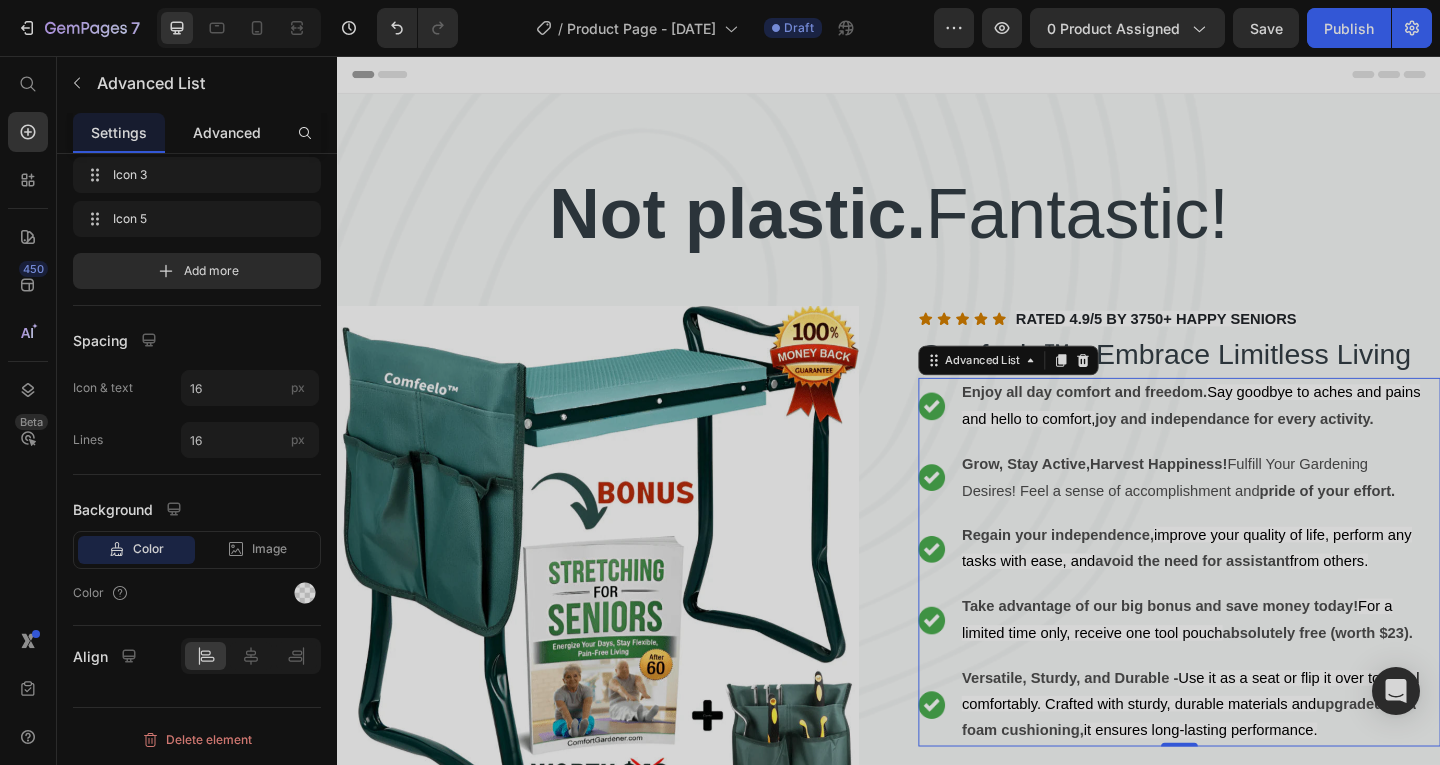 click on "Advanced" 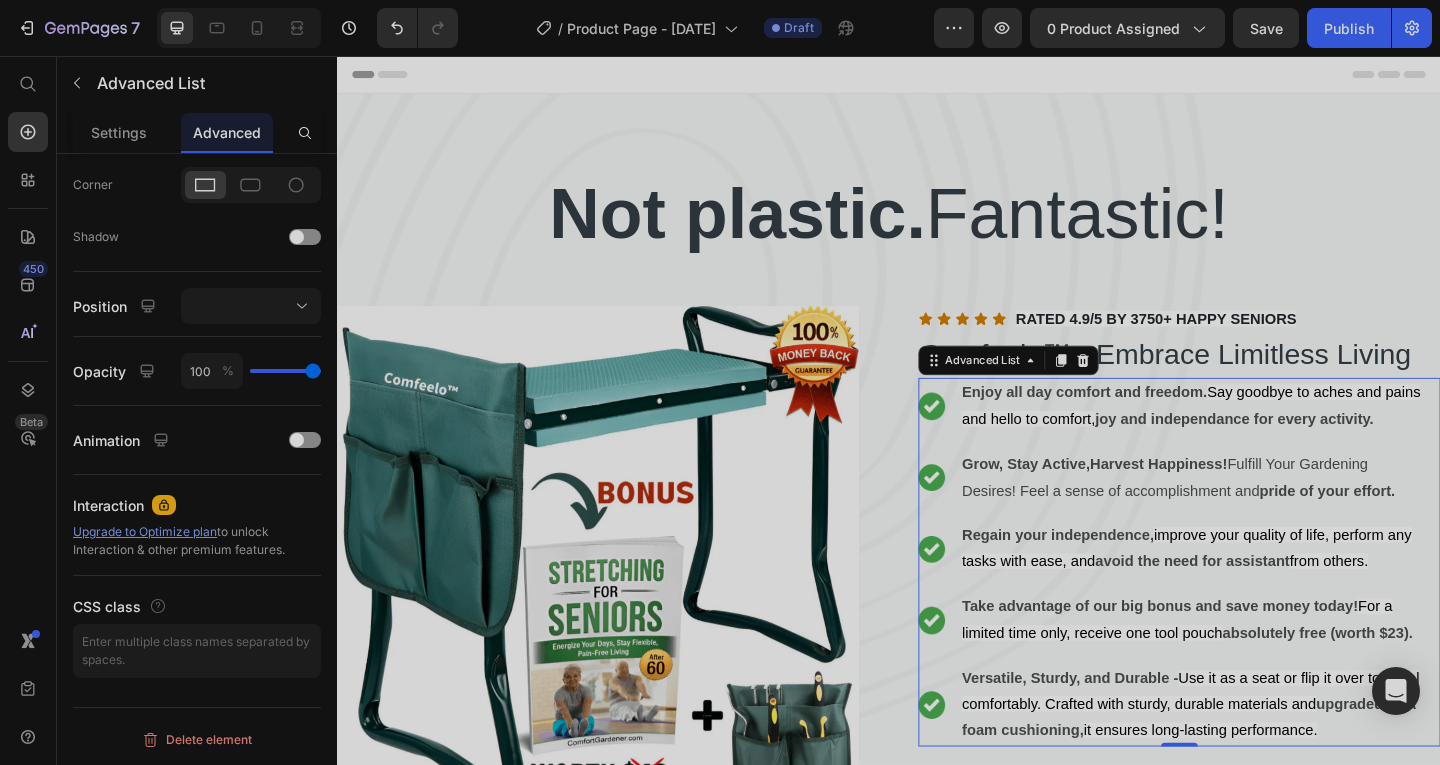 scroll, scrollTop: 0, scrollLeft: 0, axis: both 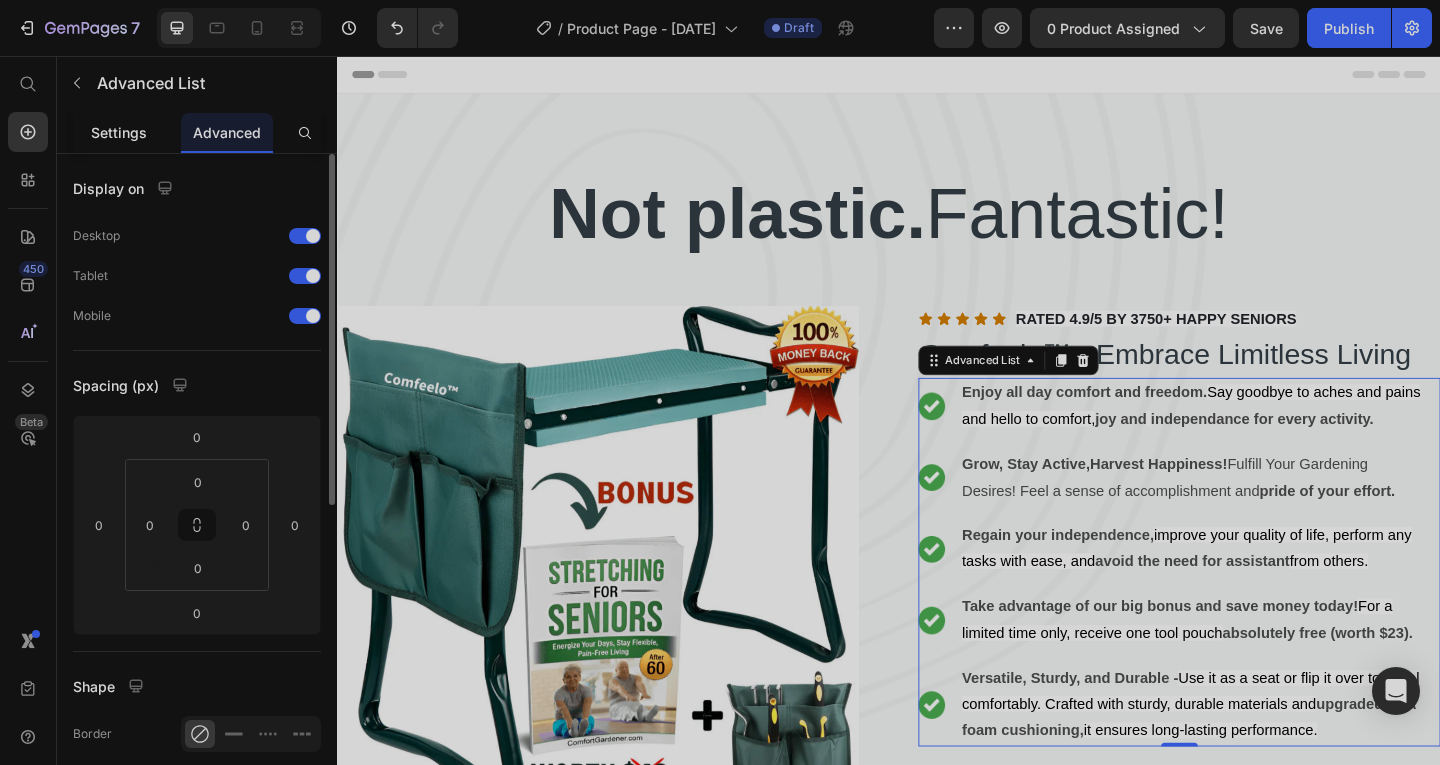 click on "Settings" at bounding box center [119, 132] 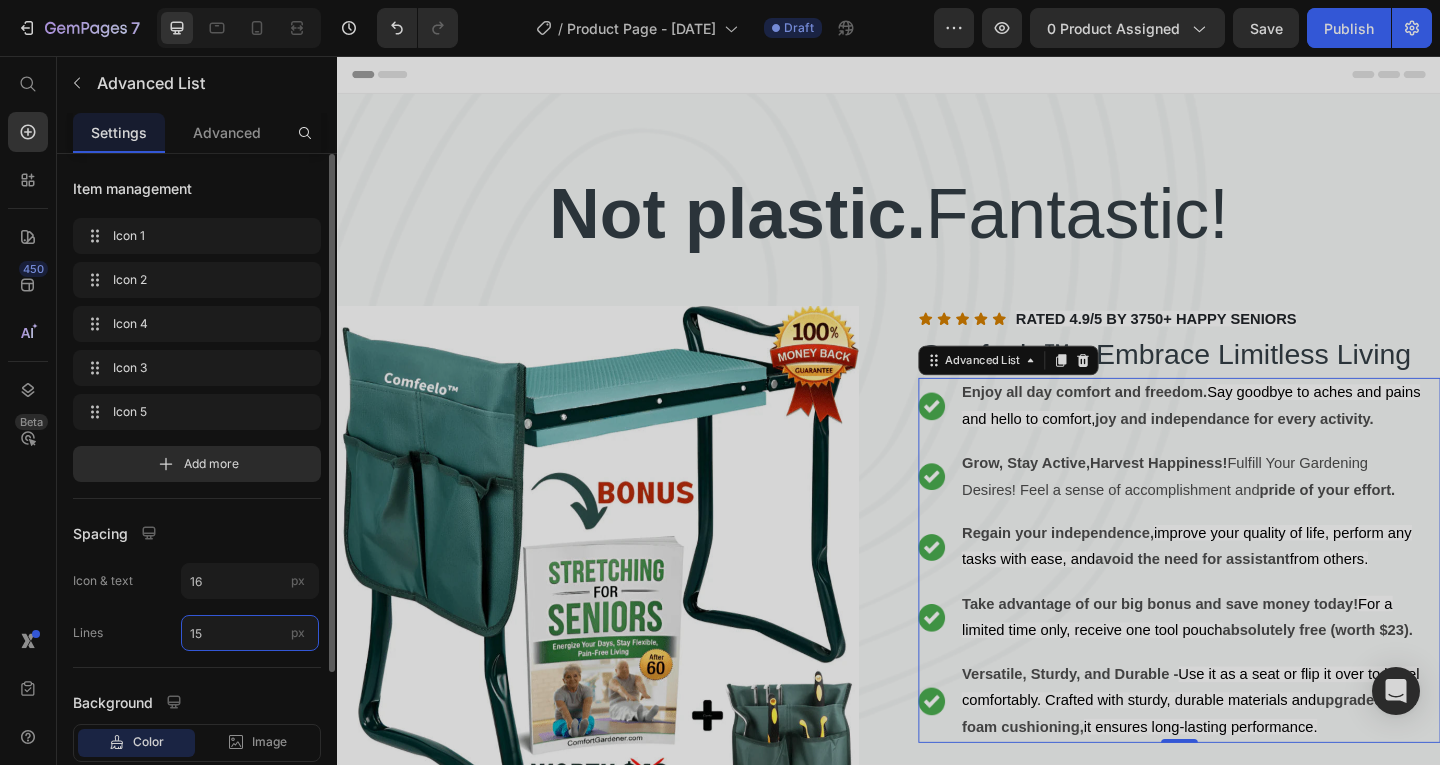 type on "1" 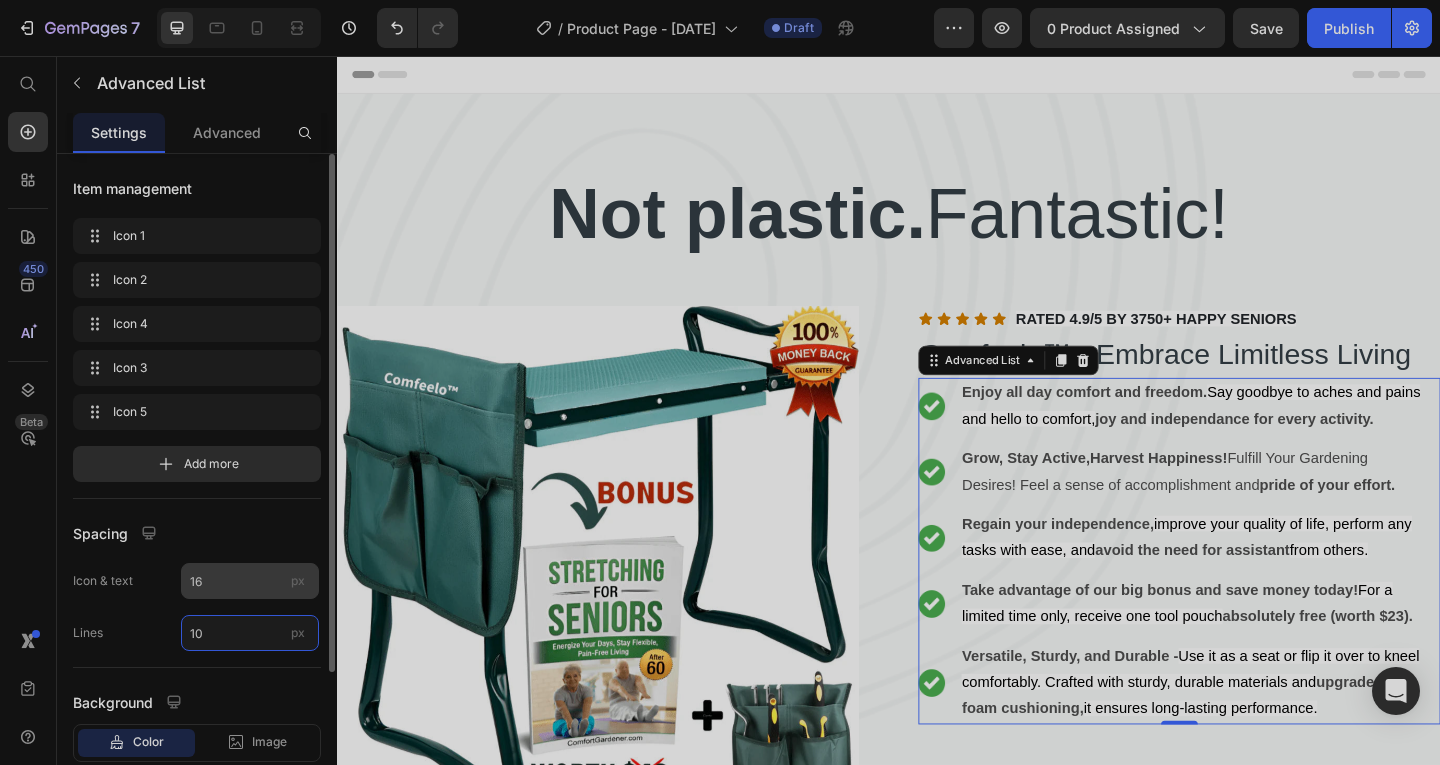 type on "10" 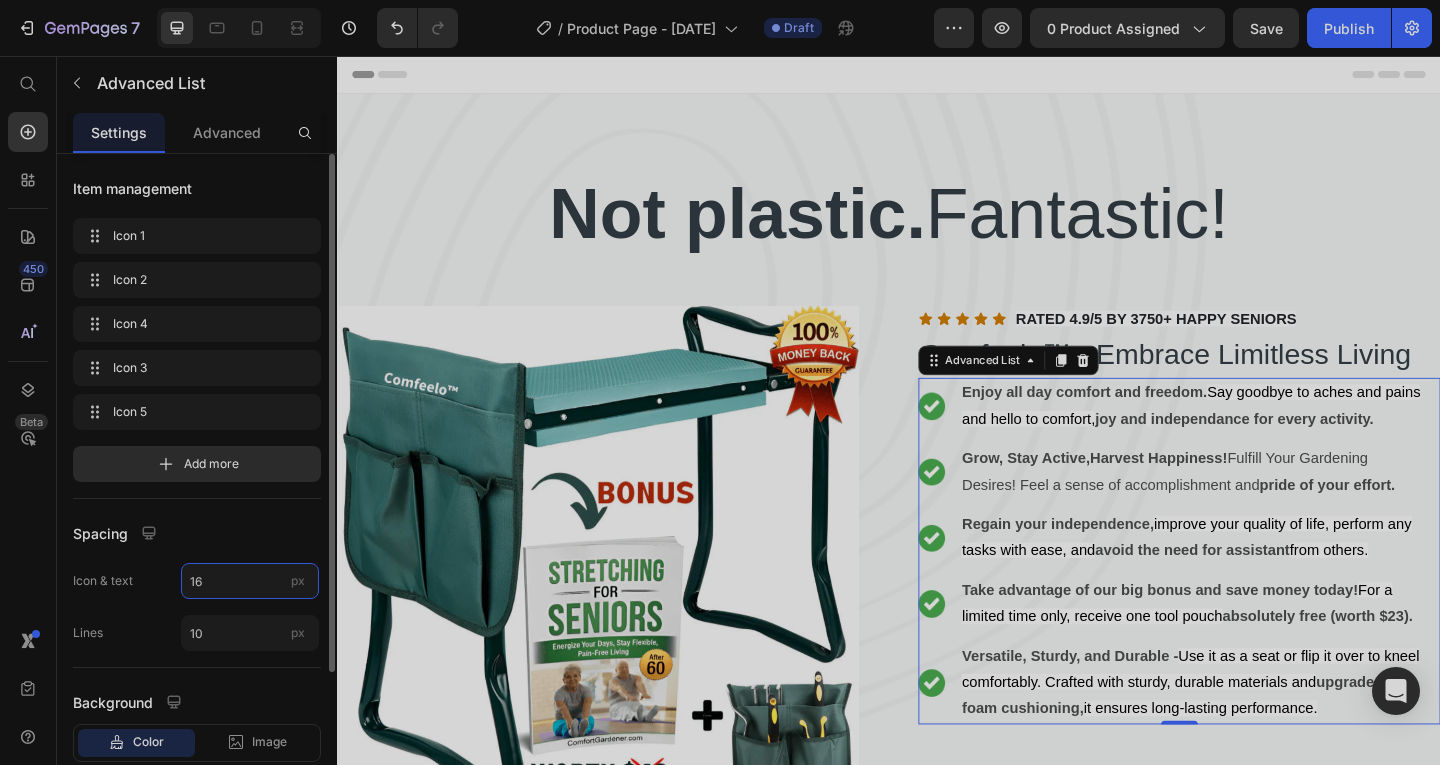 click on "16" at bounding box center [250, 581] 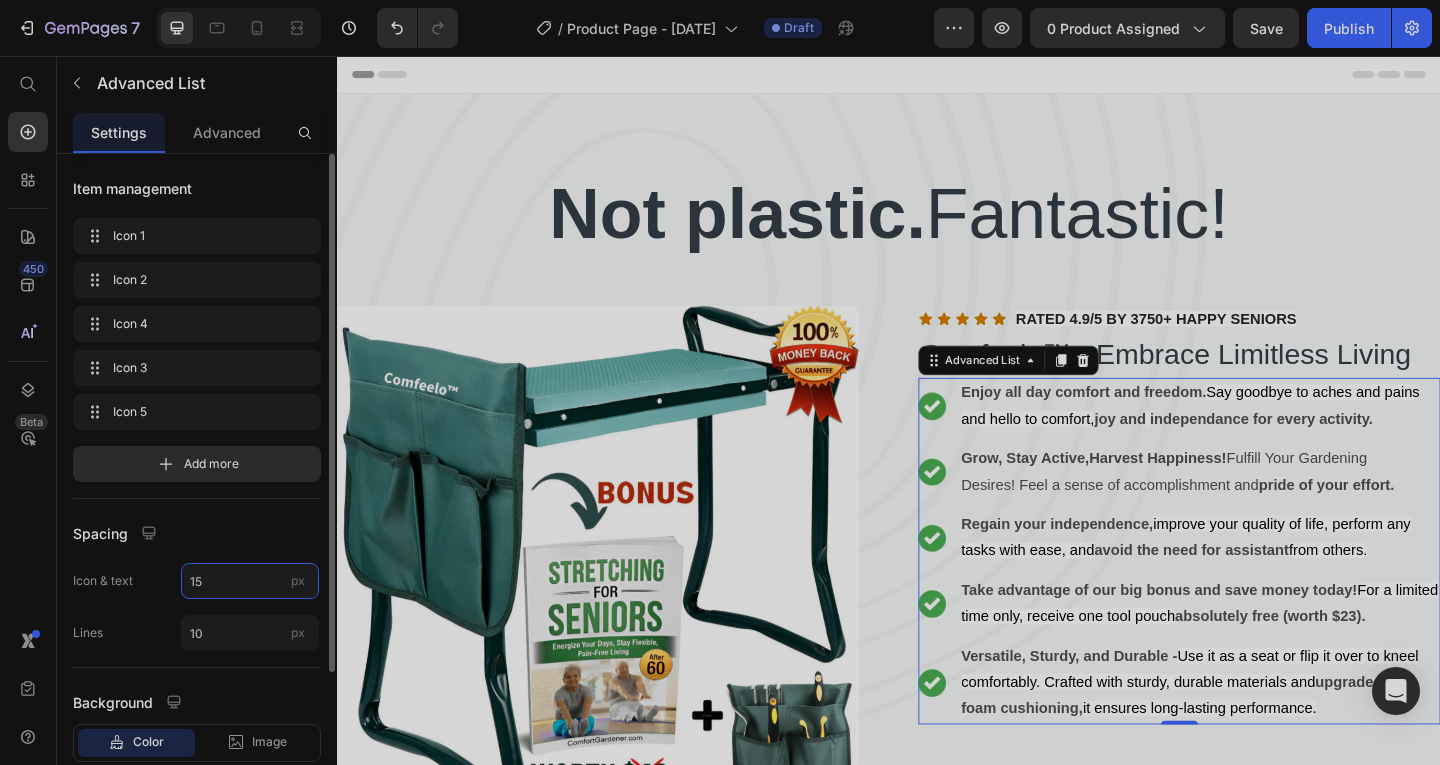 click on "15" at bounding box center (250, 581) 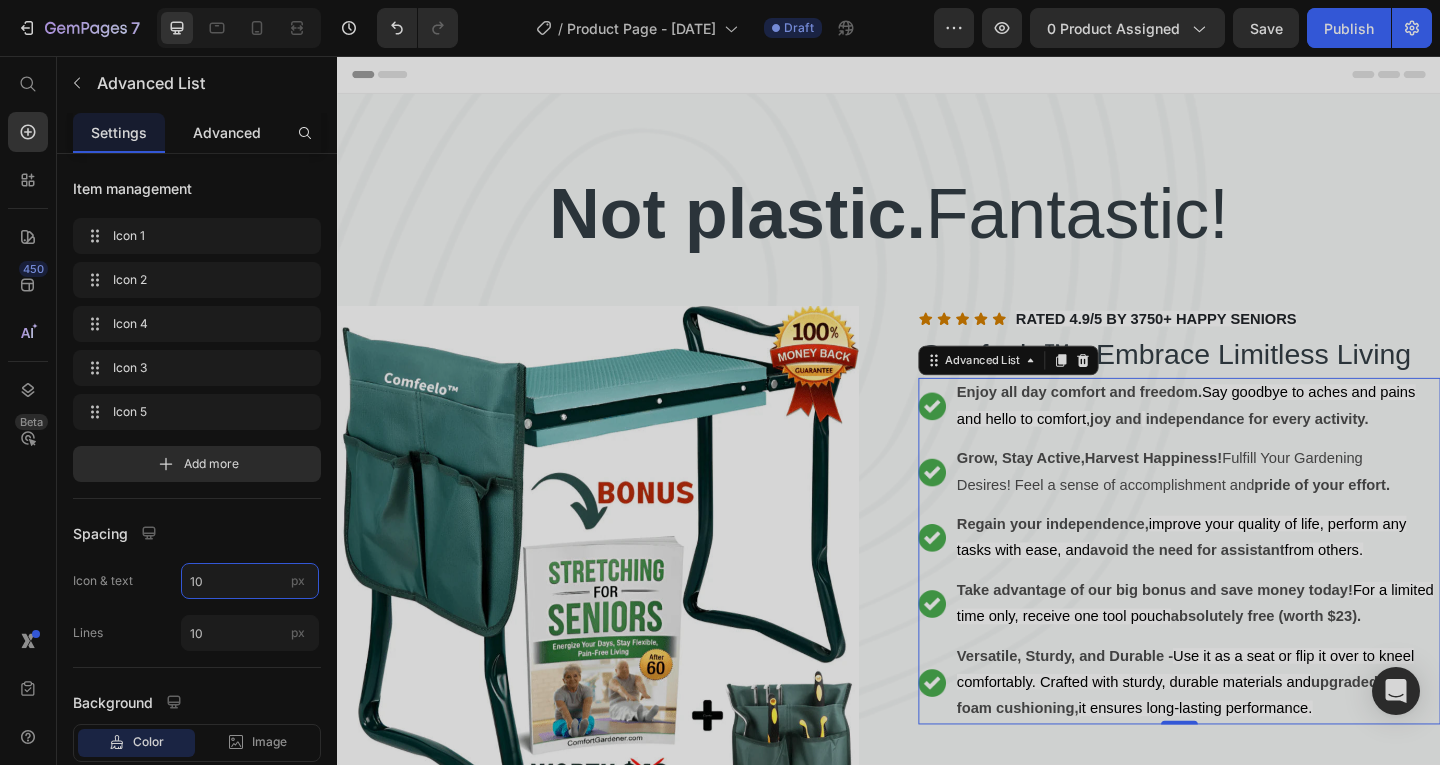 type on "10" 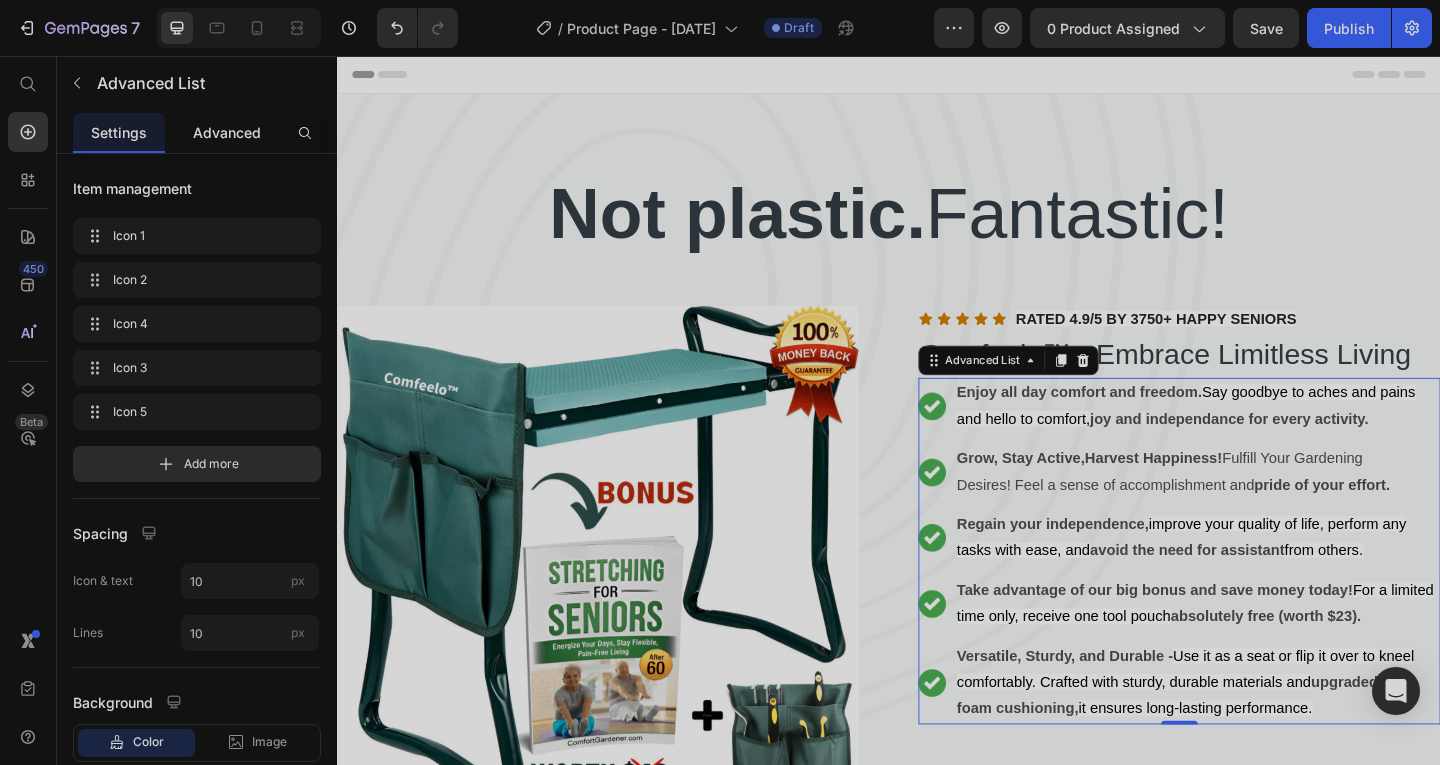 click on "Advanced" at bounding box center (227, 132) 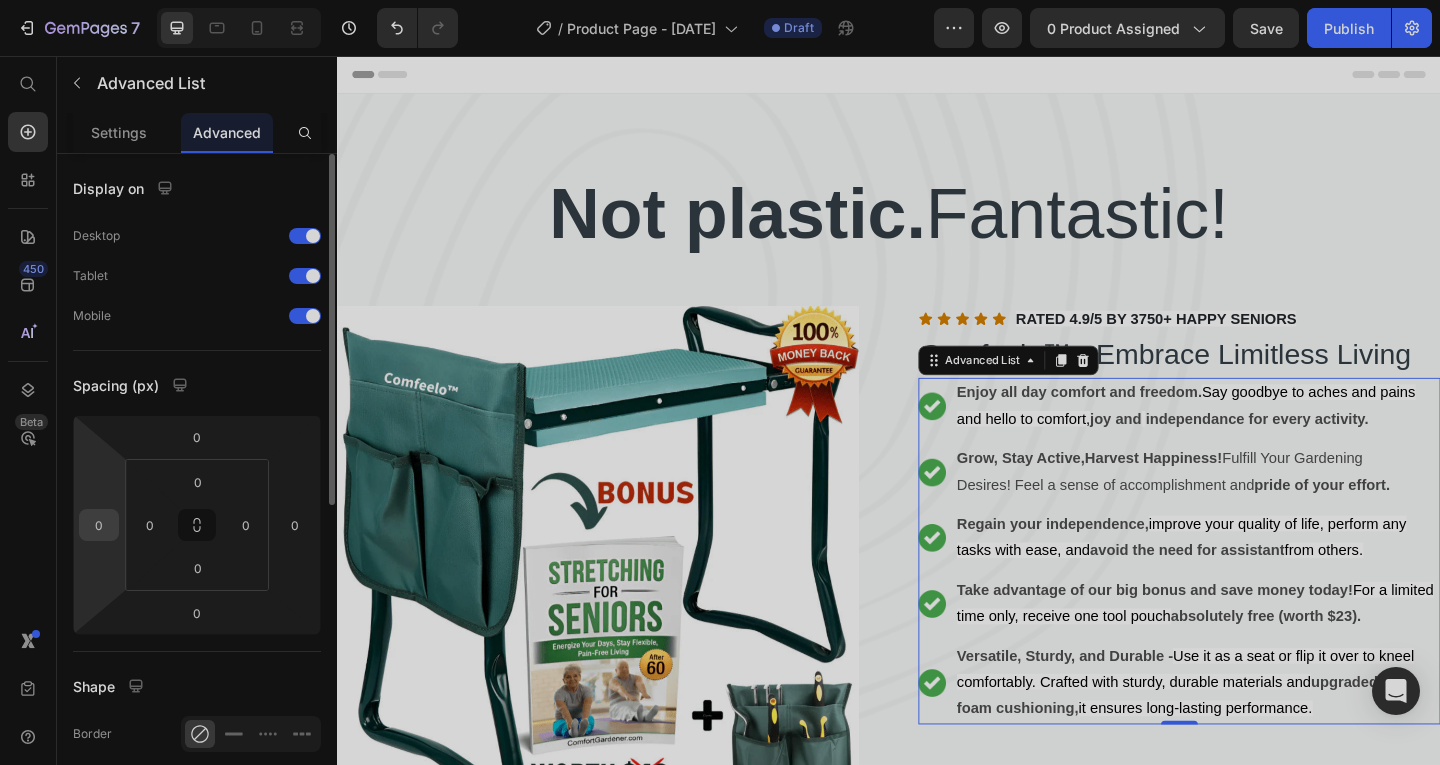 click on "0" at bounding box center (99, 525) 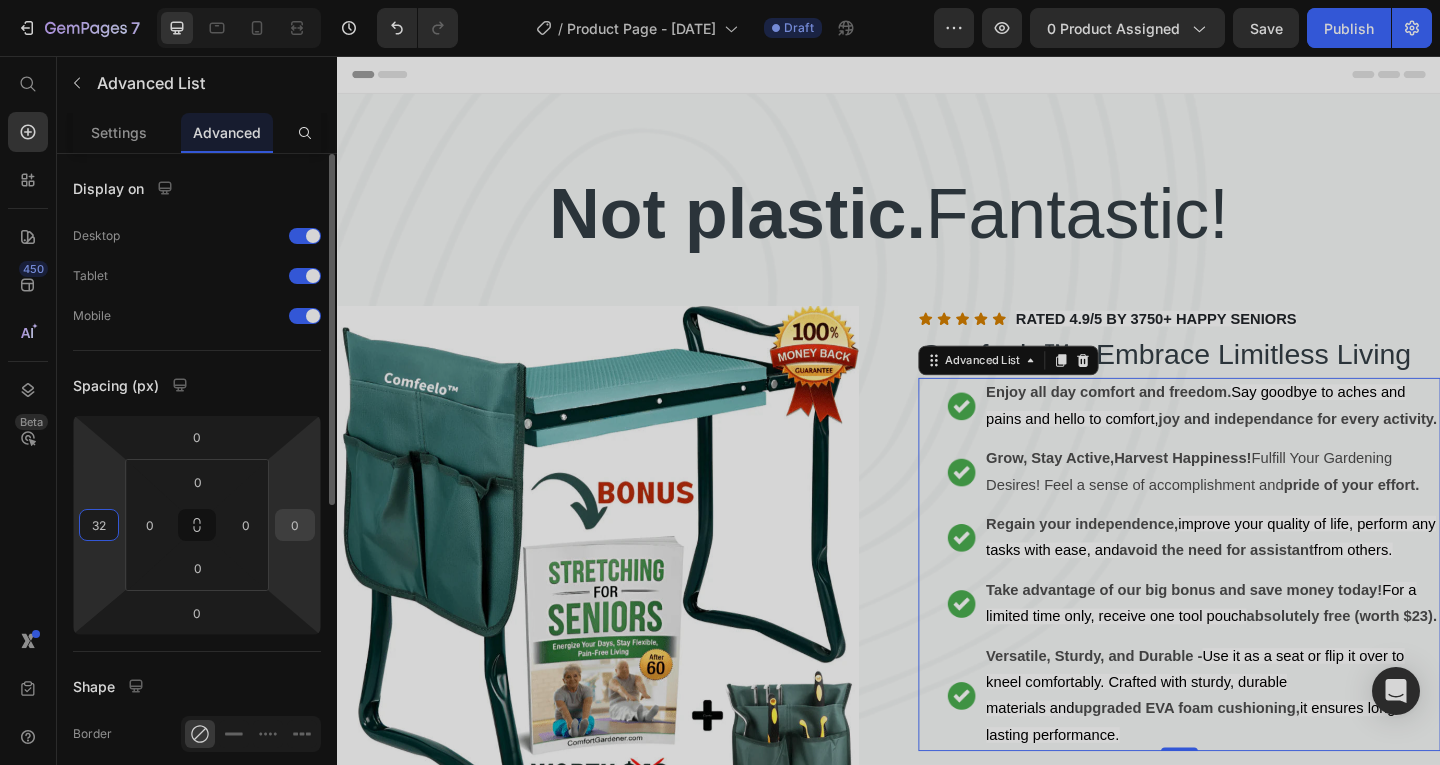 type on "32" 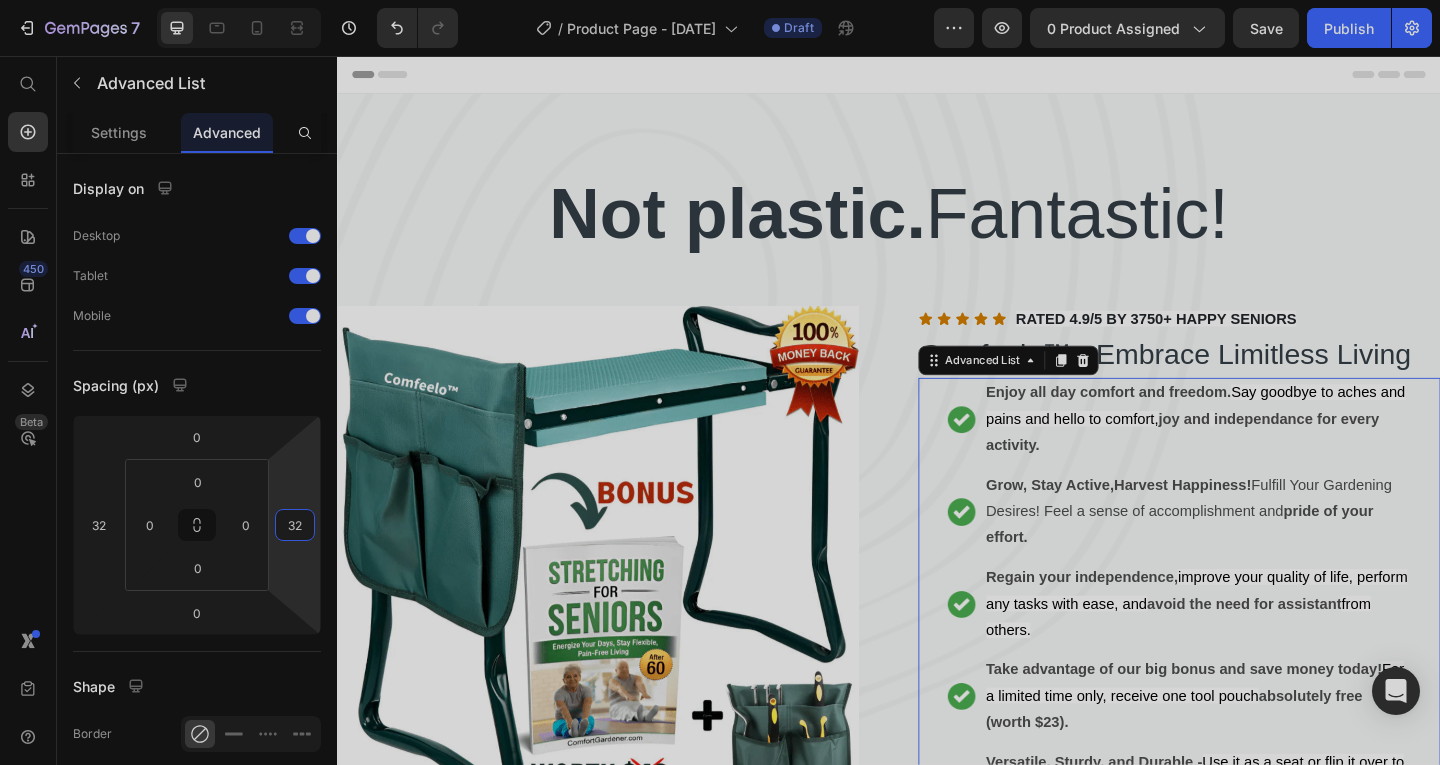 scroll, scrollTop: 267, scrollLeft: 0, axis: vertical 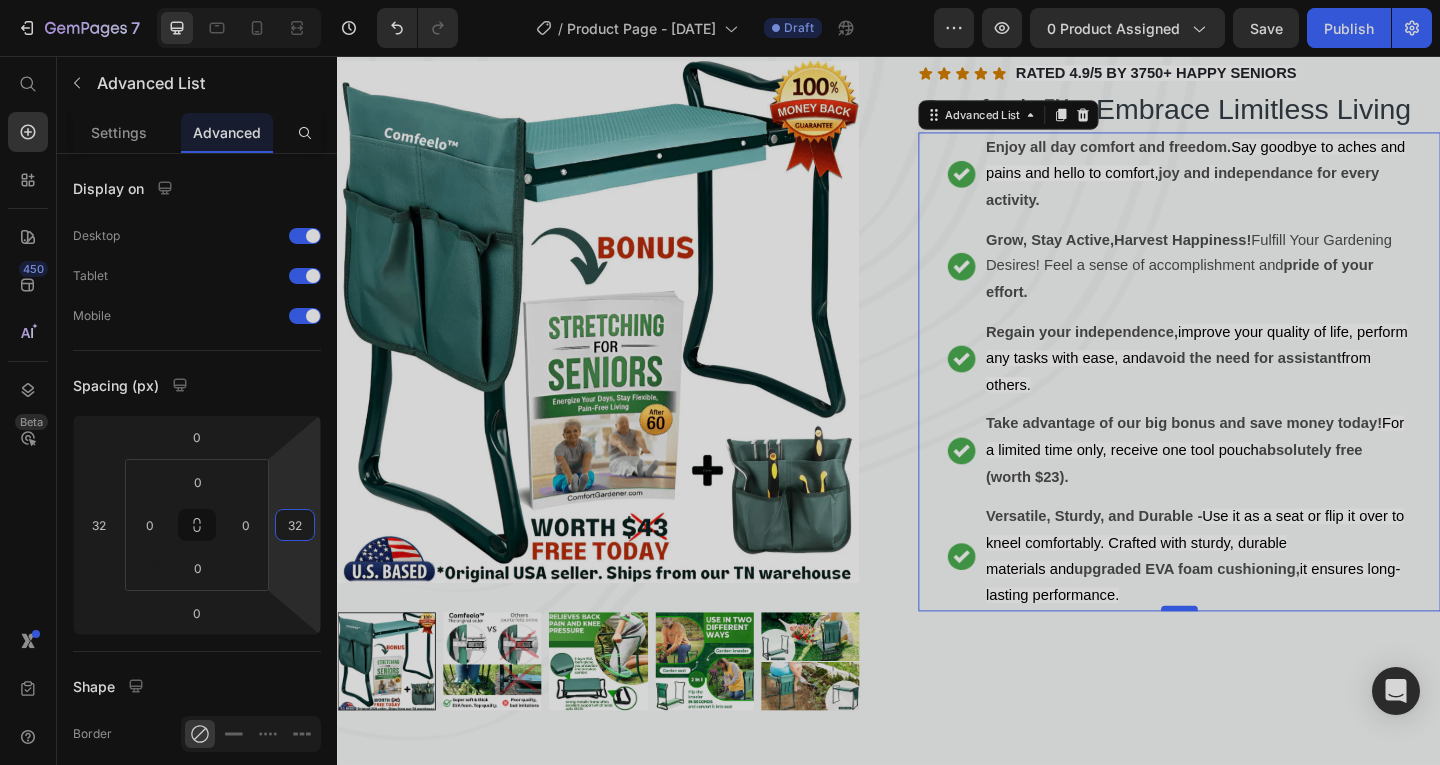 type on "32" 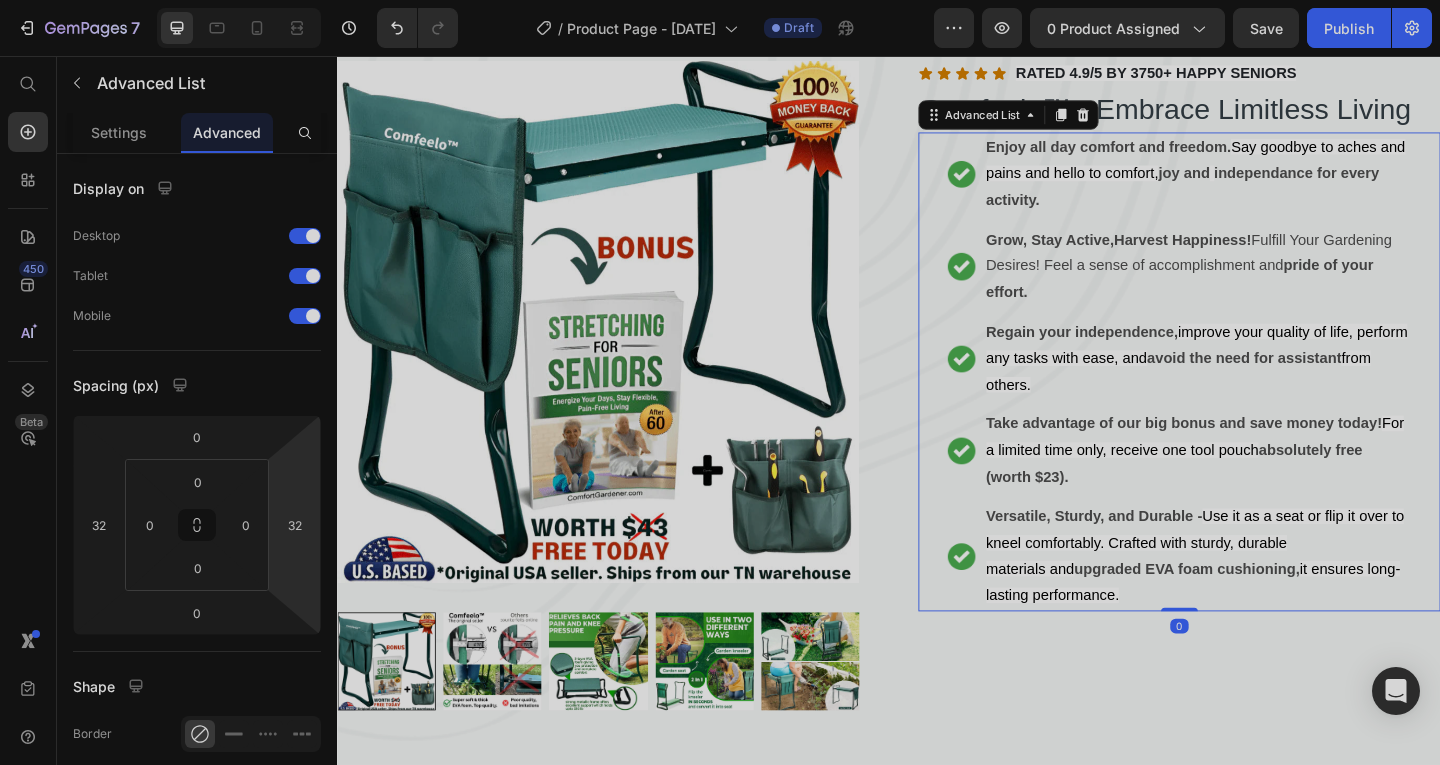 drag, startPoint x: 1253, startPoint y: 671, endPoint x: 1250, endPoint y: 643, distance: 28.160255 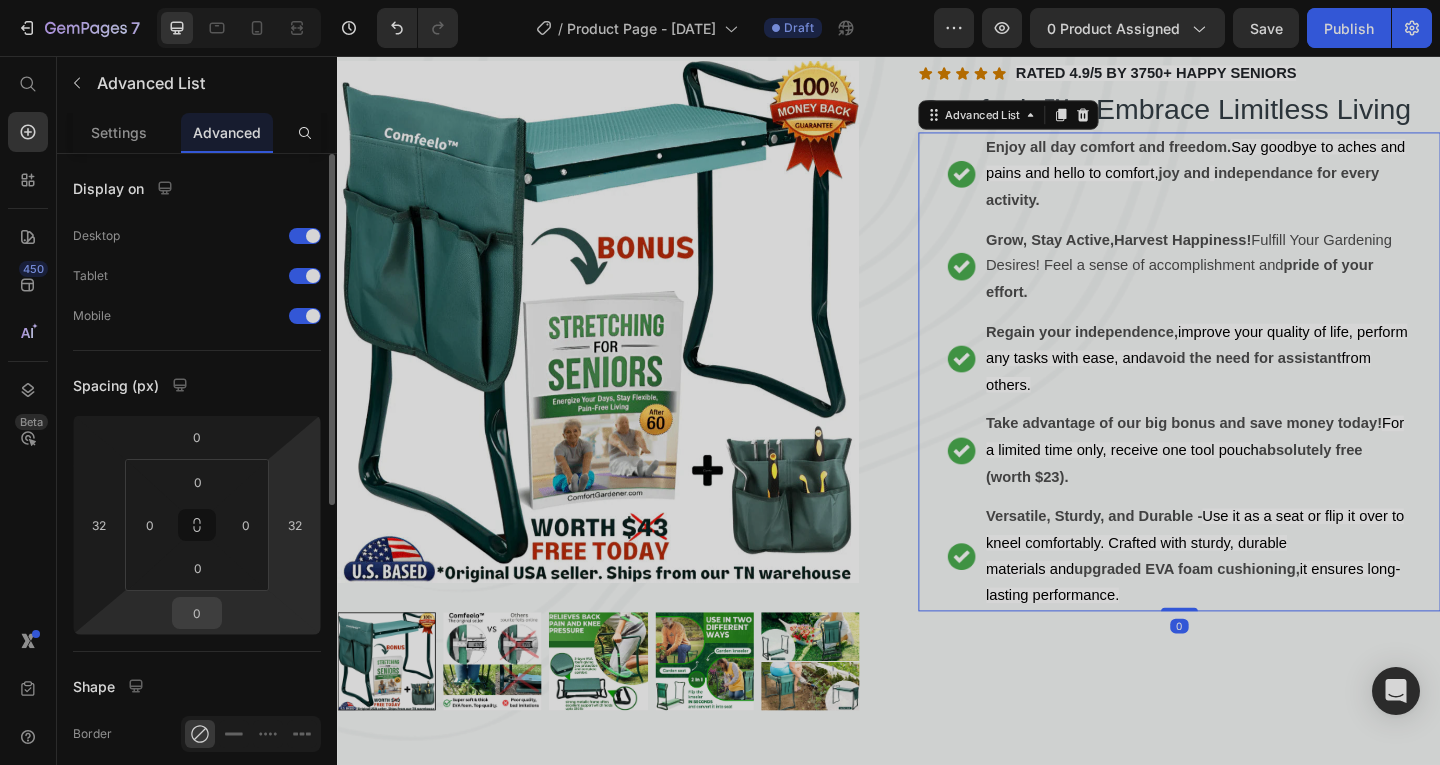 click on "0" at bounding box center [197, 613] 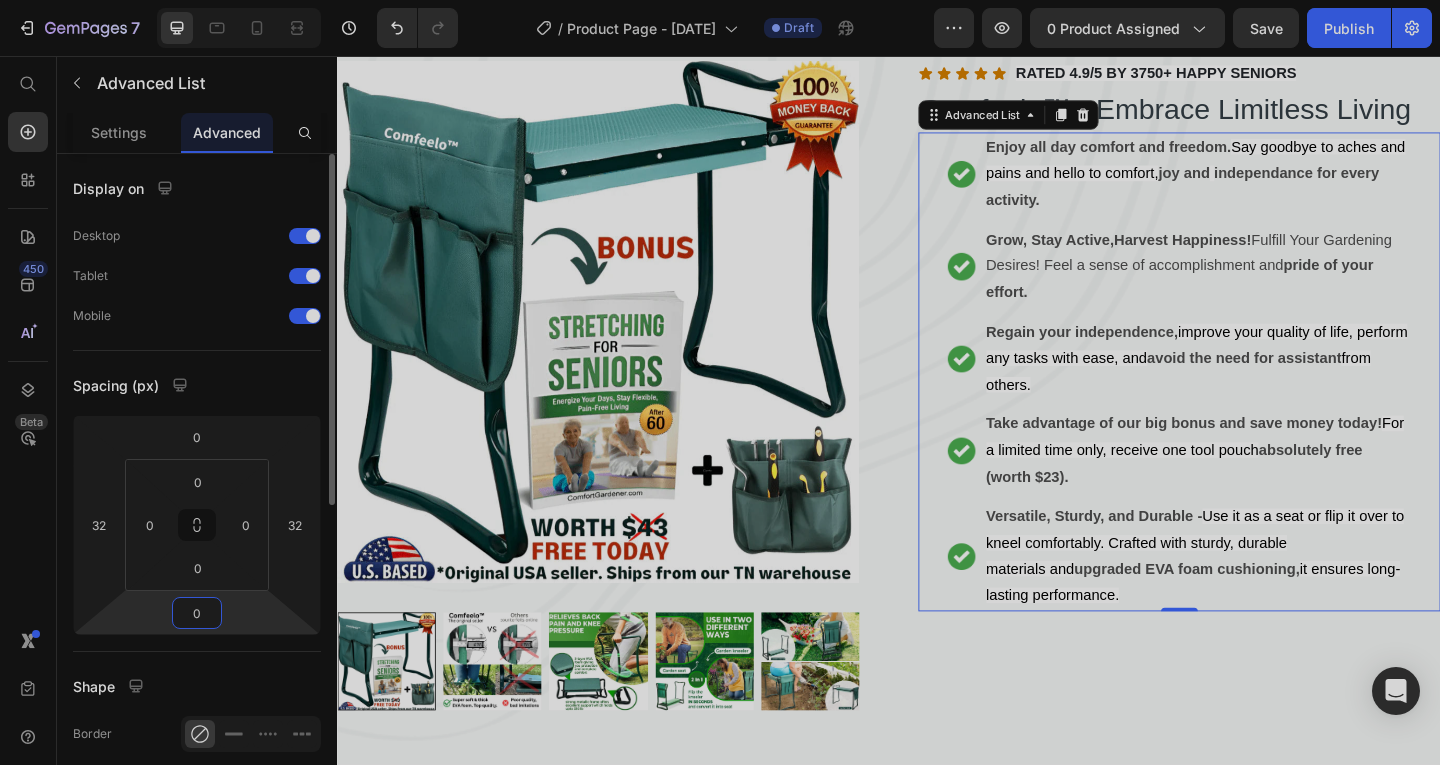 click on "0" at bounding box center (197, 613) 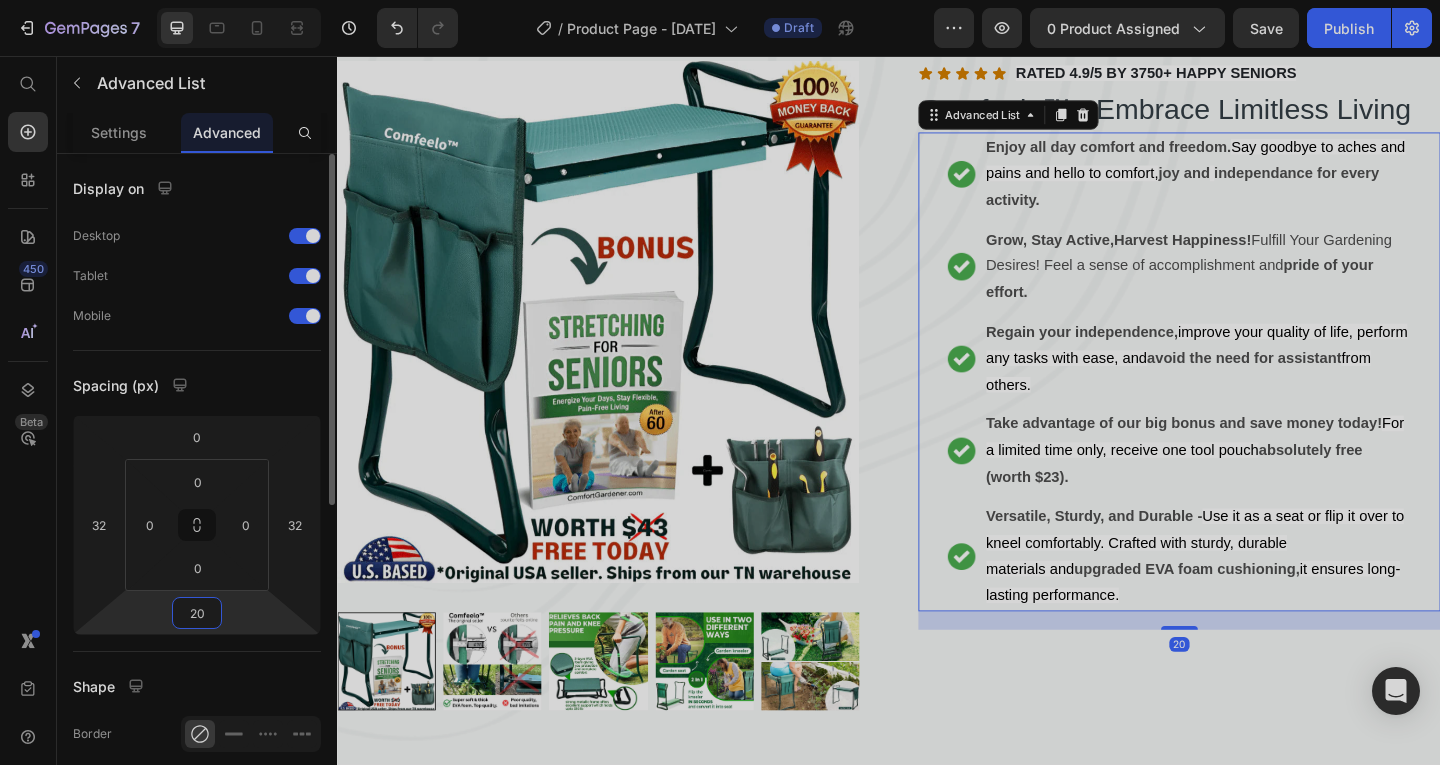 type on "2" 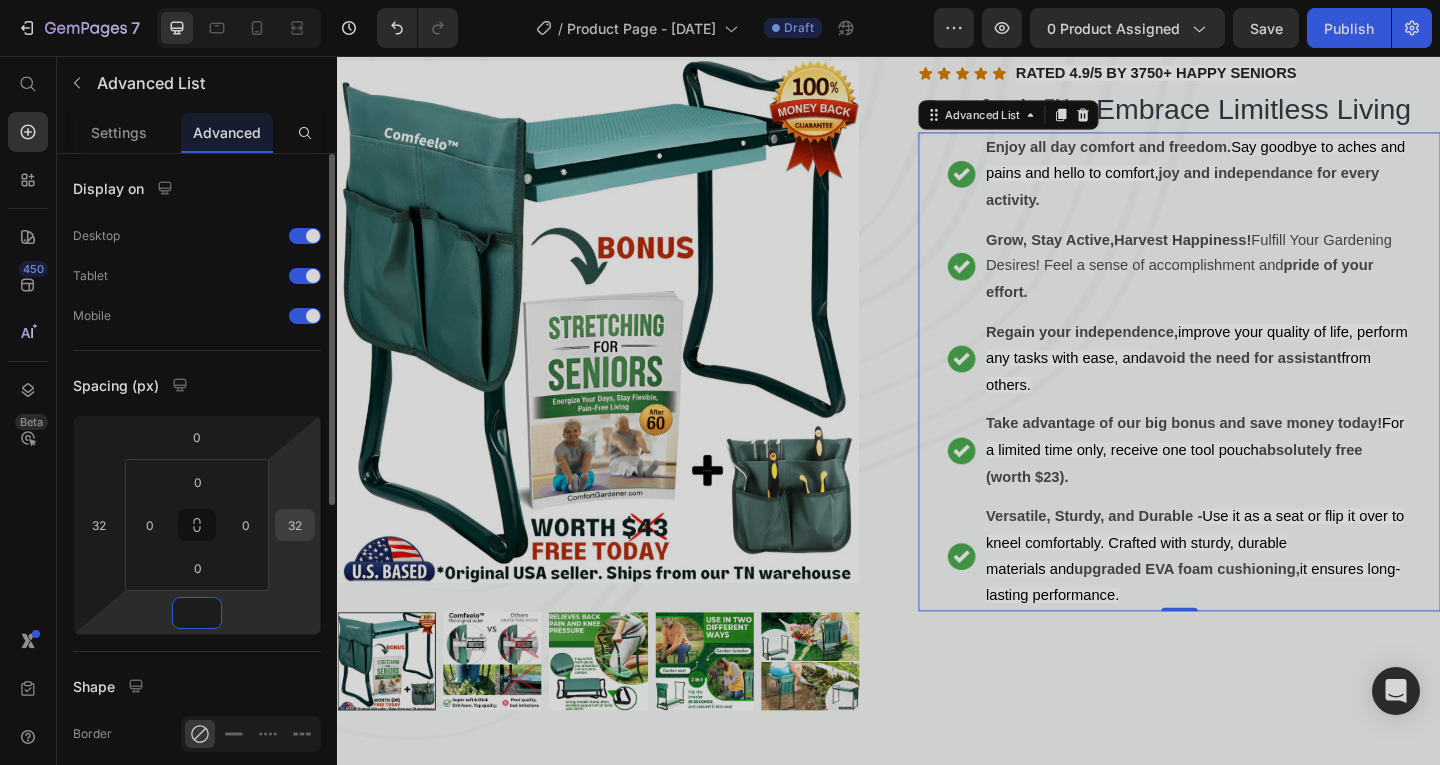 type on "0" 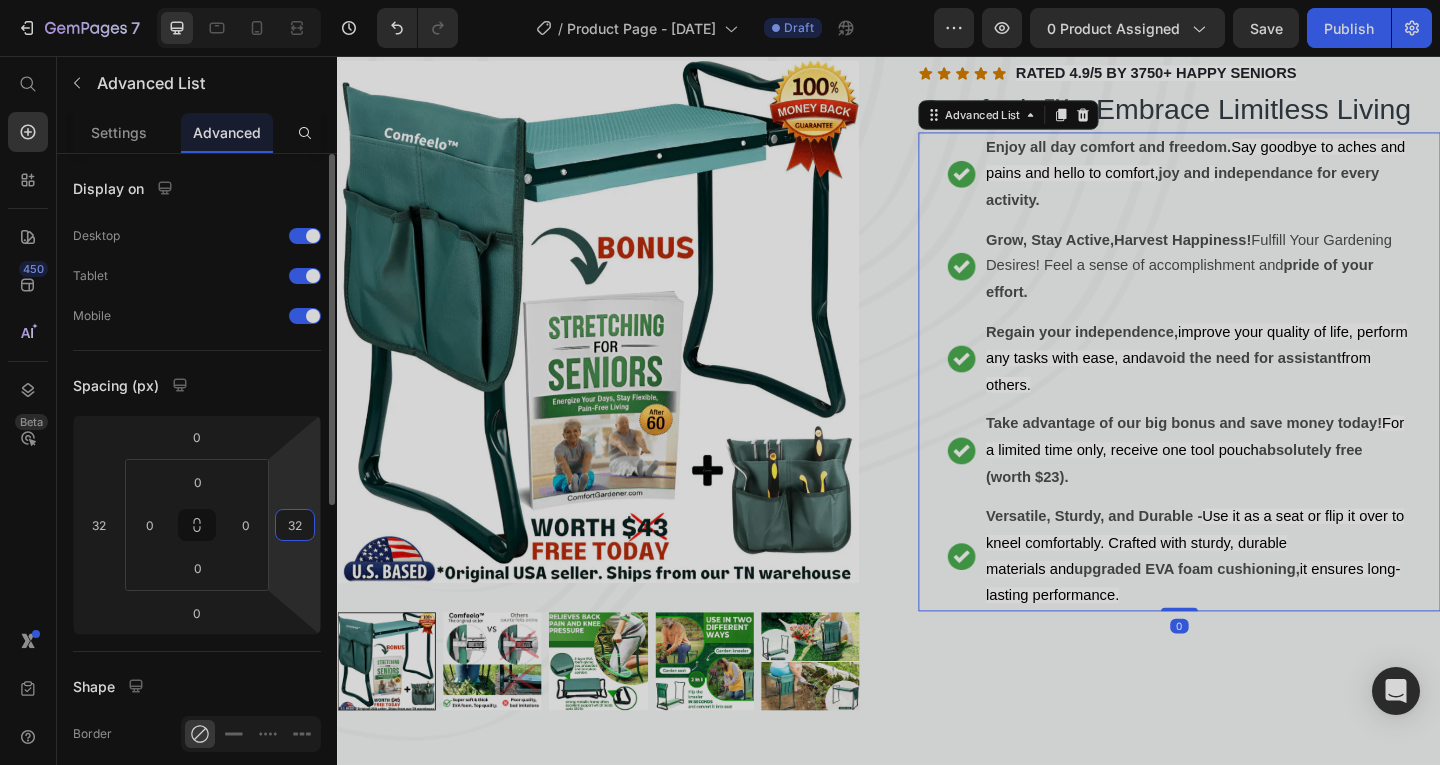click on "32" at bounding box center [295, 525] 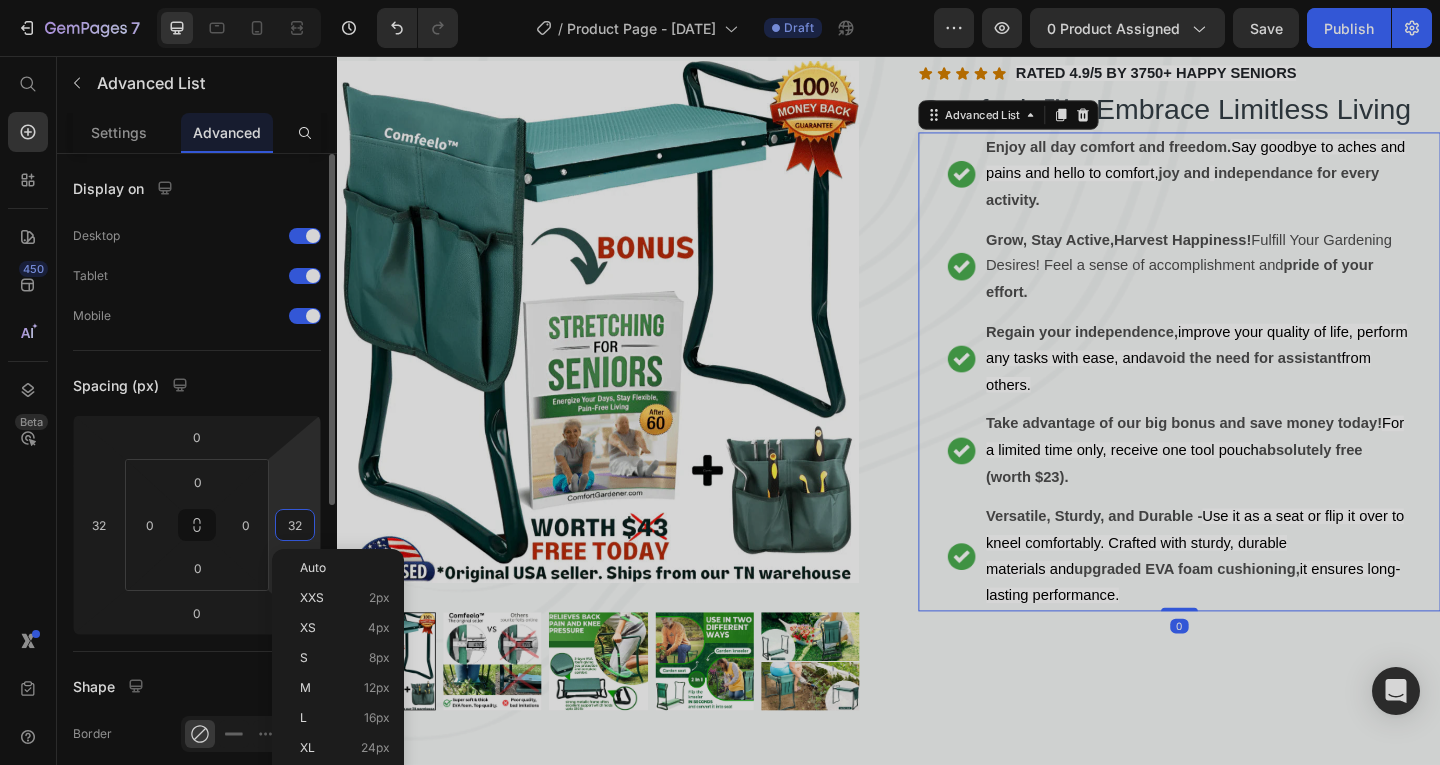 type 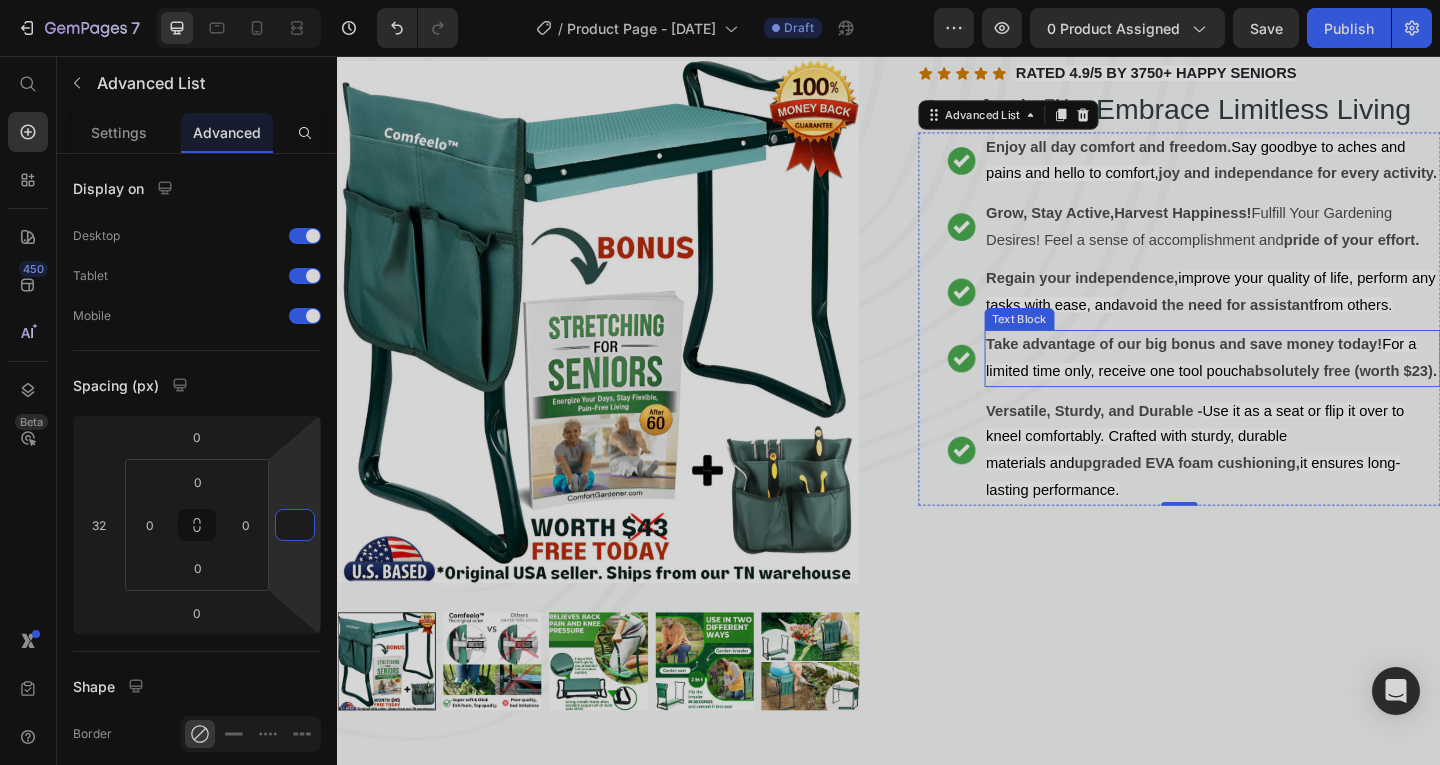 scroll, scrollTop: 0, scrollLeft: 0, axis: both 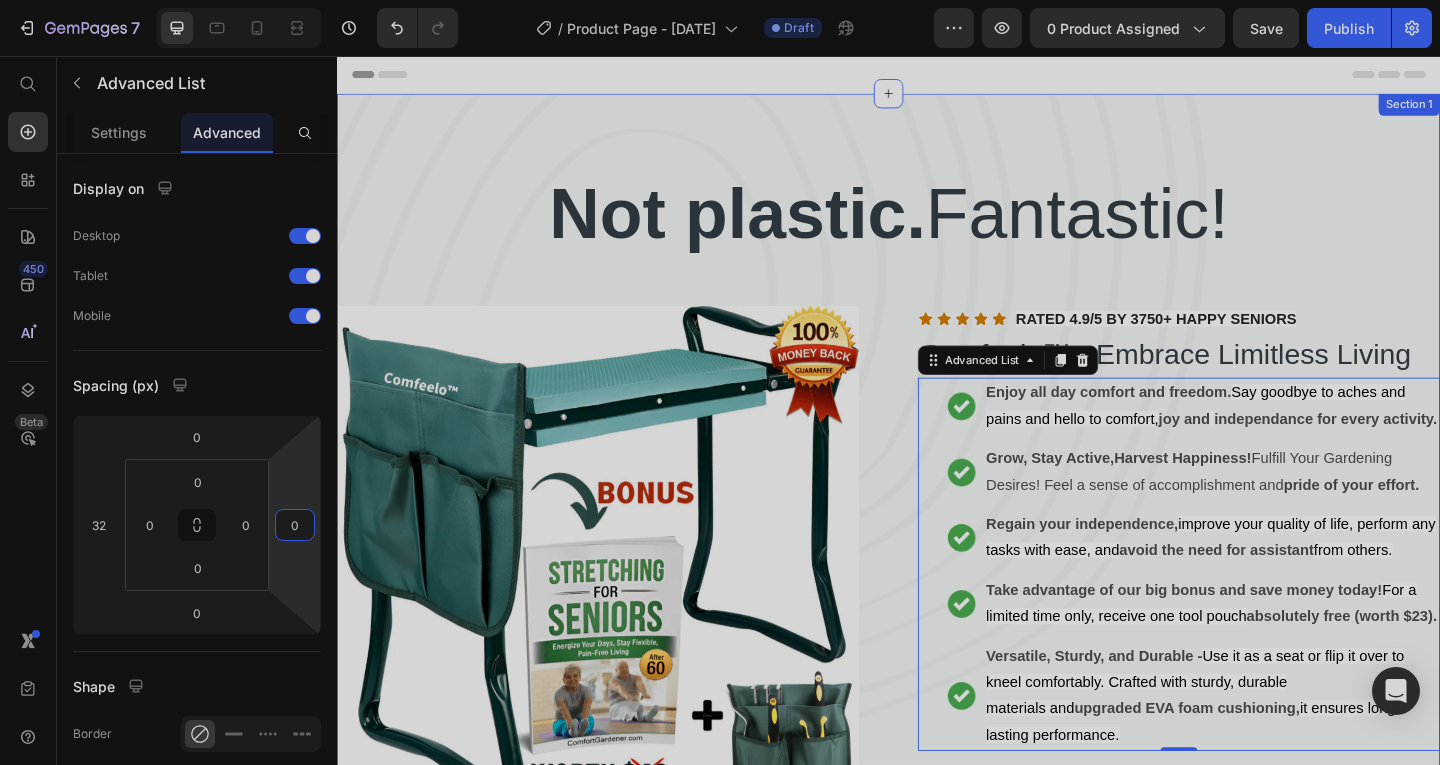 click on "Not plastic.  Fantastic! Heading Product Images Icon Icon Icon Icon
Icon Icon List RATED 4.9/5 BY 3750+ HAPPY SENIORS Text block Row Comfeelo™ - Embrace Limitless Living (P) Title Image Enjoy all day comfort and freedom.  Say goodbye to aches and pains and hello to comfort,  joy and   independance for every activity. Text Block Image Grow, Stay Active,Harvest Happiness!  Fulfill Your Gardening Desires!   Feel a sense of accomplishment and  pride of your effort. Text Block Image Regain your independence,  improve your quality of life, perform any tasks with ease, and  avoid the need for assistant  from others. Text Block Image Take advantage of our big bonus and save money today!  For a limited time only, receive one tool pouch  absolutely free (worth $23). Text Block Image Versatile, Sturdy, and Durable -  Use it as a seat or flip it over to kneel comfortably. Crafted with sturdy, durable materials and  upgraded EVA foam cushioning,  it ensures long-lasting performance. Text Block   0" at bounding box center (937, 606) 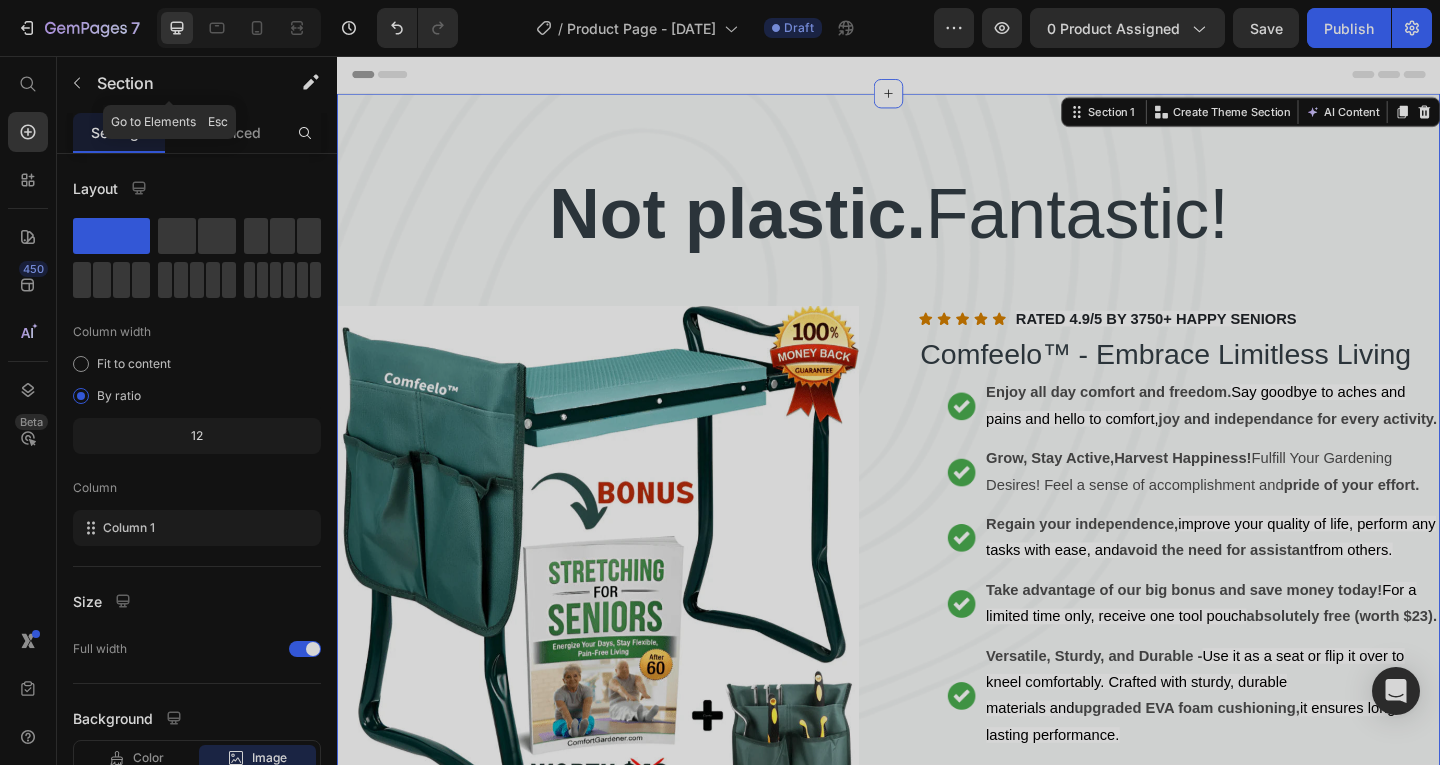 click 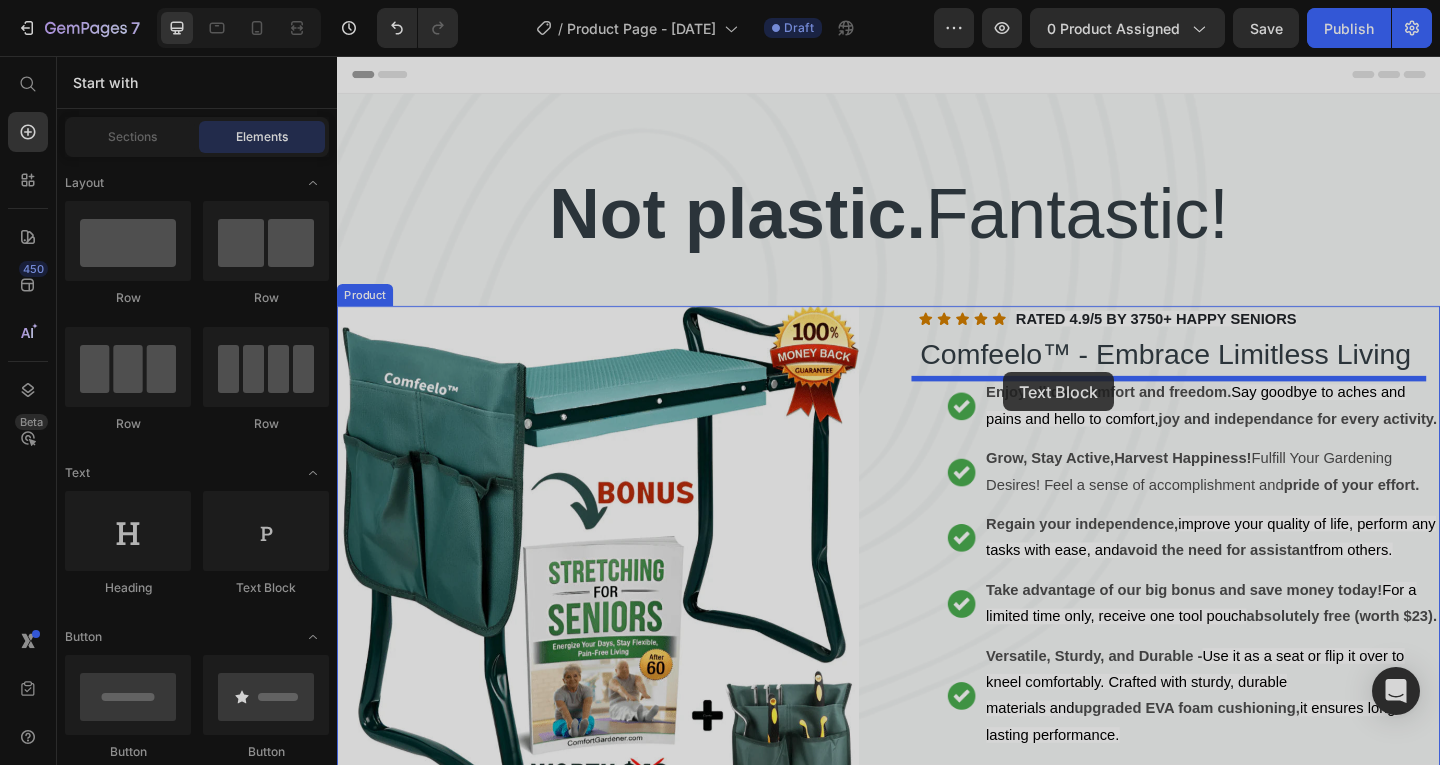 drag, startPoint x: 600, startPoint y: 604, endPoint x: 1062, endPoint y: 400, distance: 505.03464 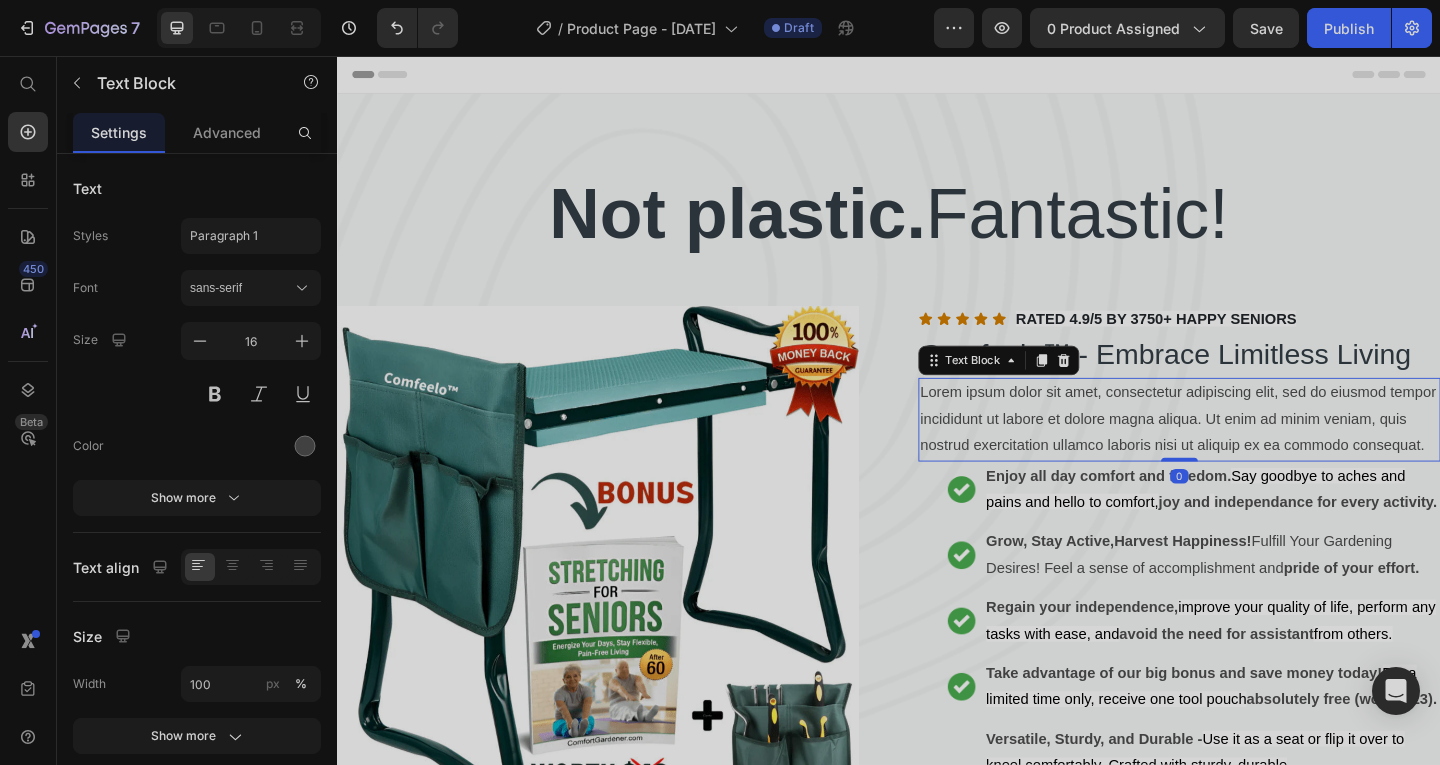 click on "Lorem ipsum dolor sit amet, consectetur adipiscing elit, sed do eiusmod tempor incididunt ut labore et dolore magna aliqua. Ut enim ad minim veniam, quis nostrud exercitation ullamco laboris nisi ut aliquip ex ea commodo consequat." at bounding box center [1253, 451] 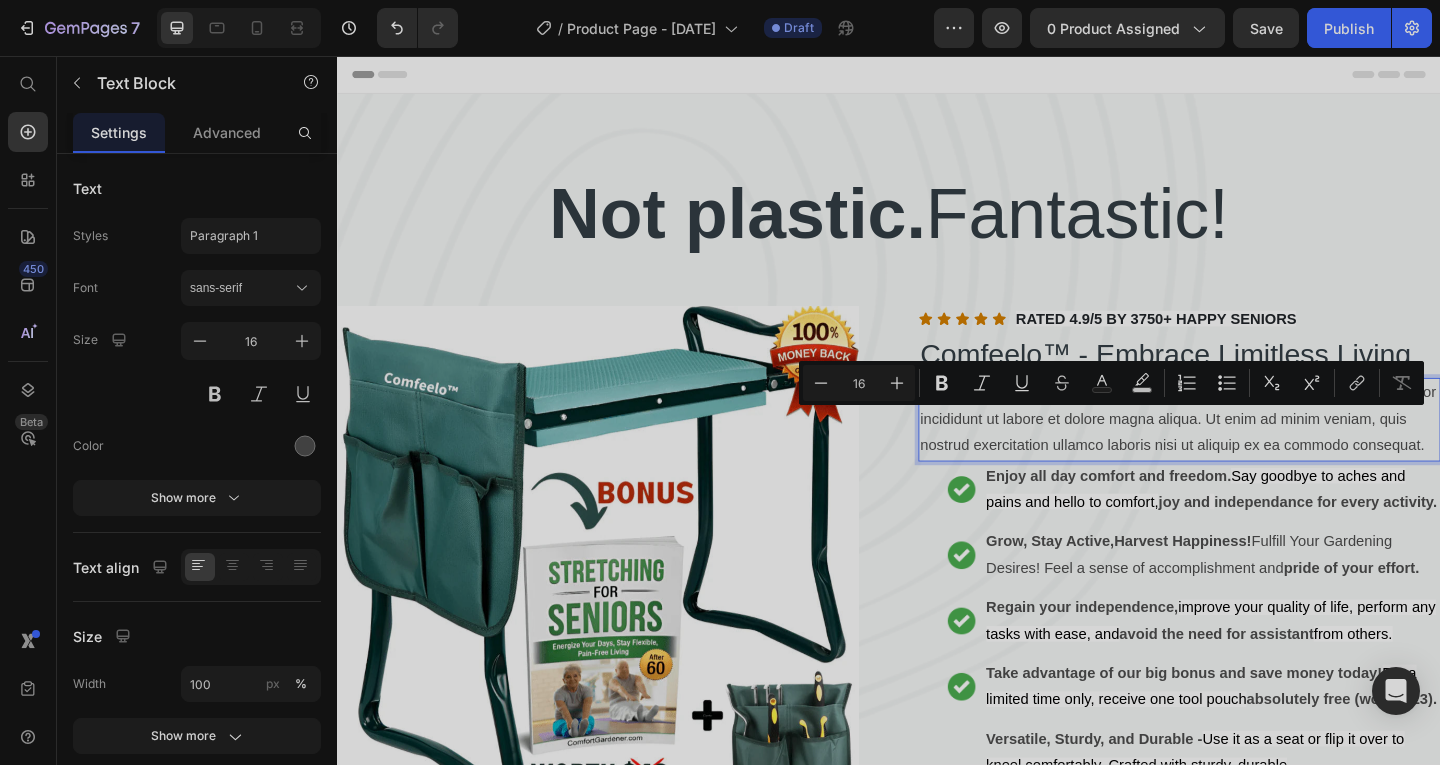click on "Lorem ipsum dolor sit amet, consectetur adipiscing elit, sed do eiusmod tempor incididunt ut labore et dolore magna aliqua. Ut enim ad minim veniam, quis nostrud exercitation ullamco laboris nisi ut aliquip ex ea commodo consequat." at bounding box center [1253, 451] 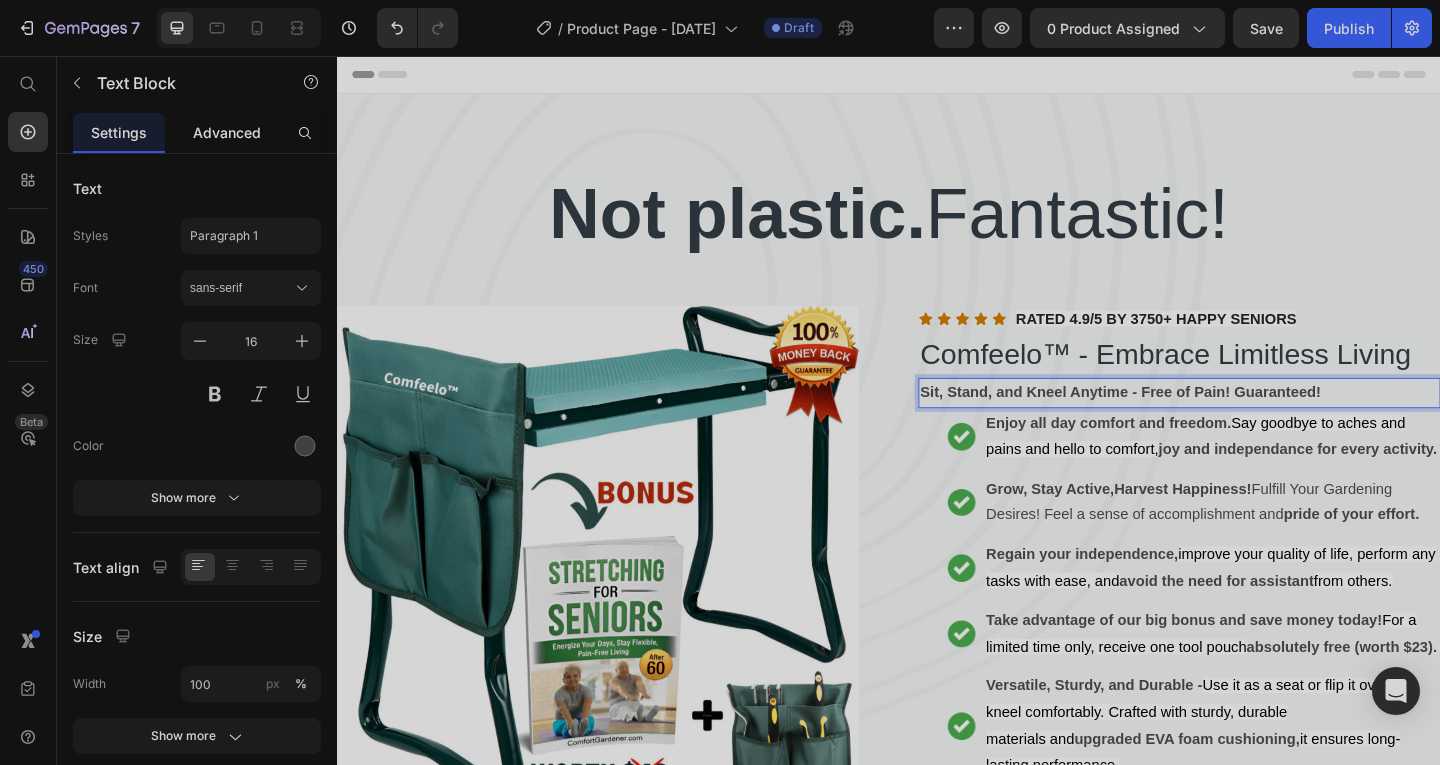 click on "Advanced" at bounding box center [227, 132] 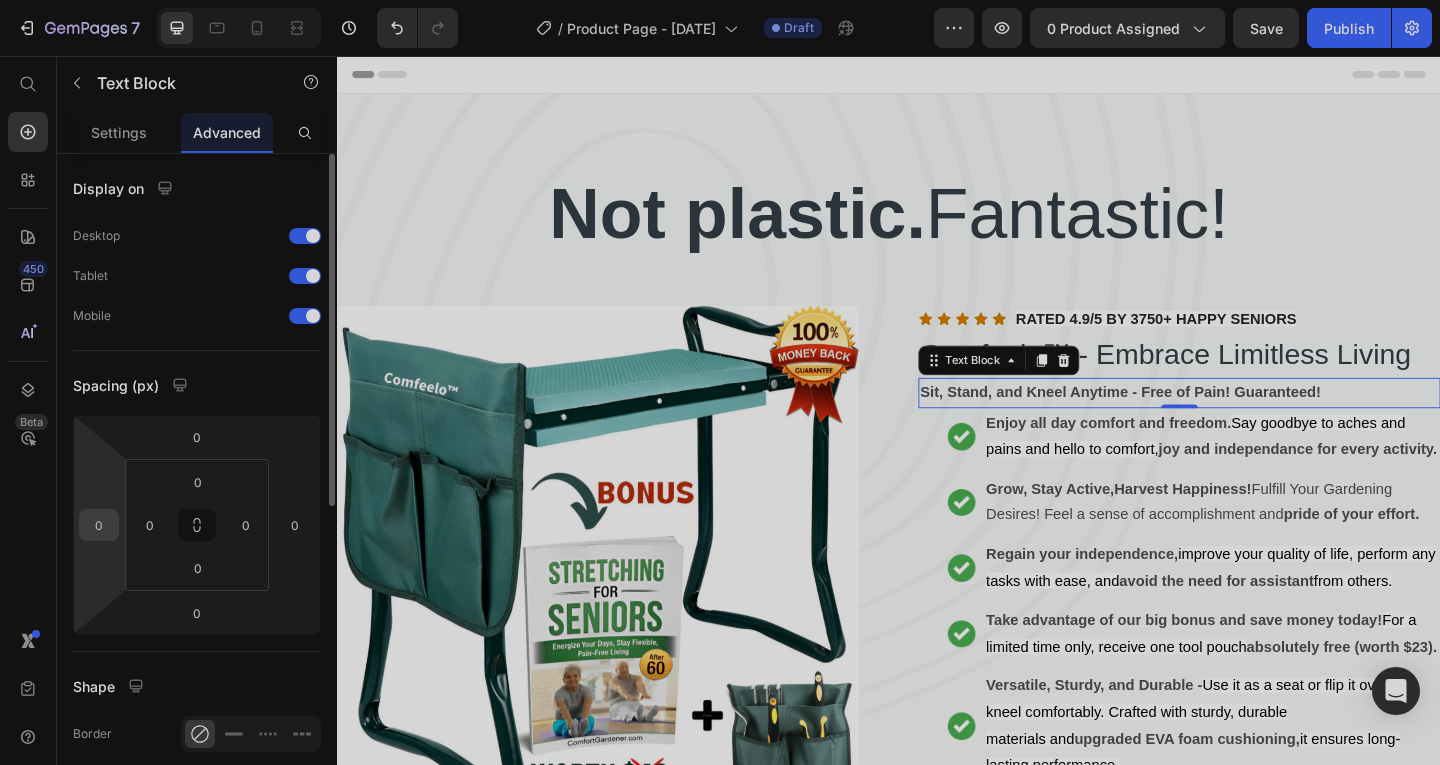 click on "0" at bounding box center [99, 525] 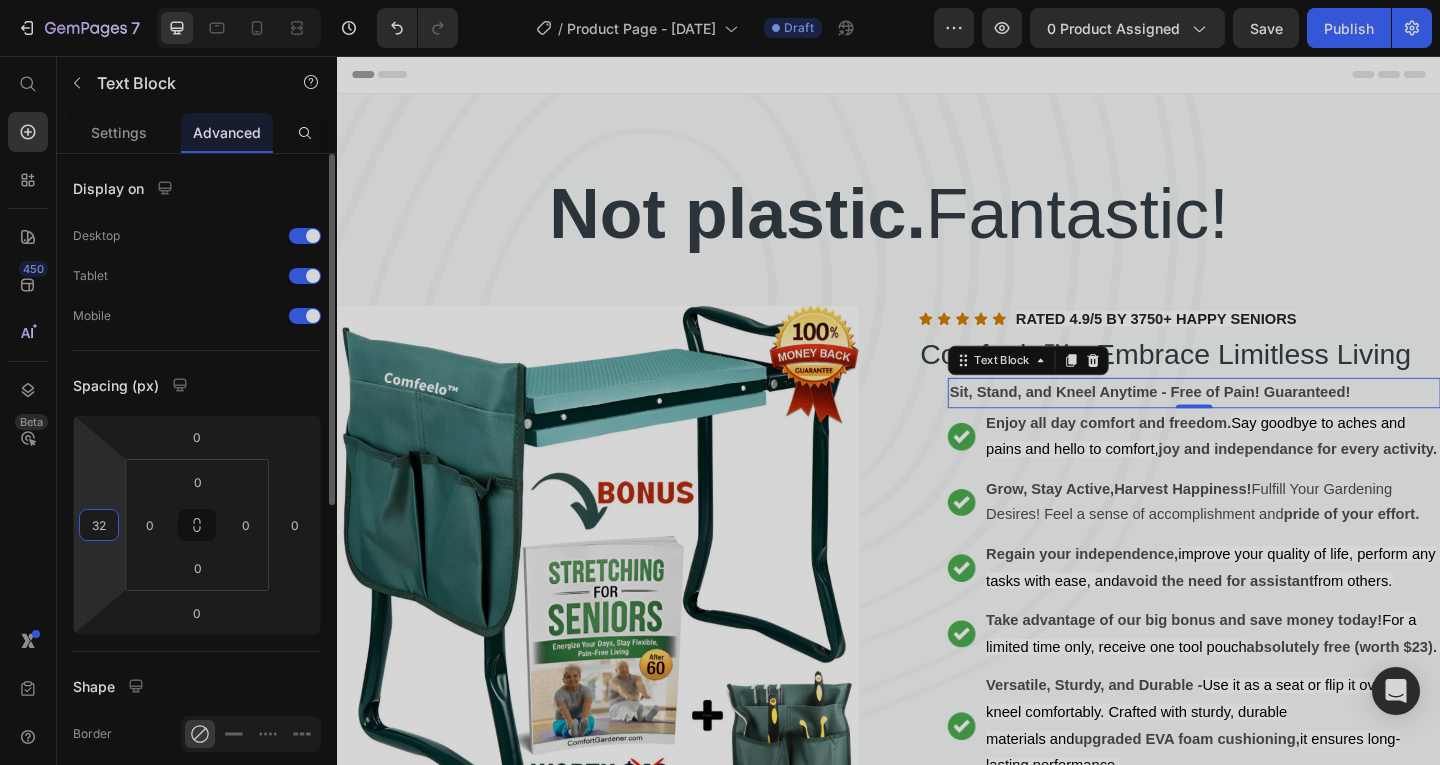 type on "3" 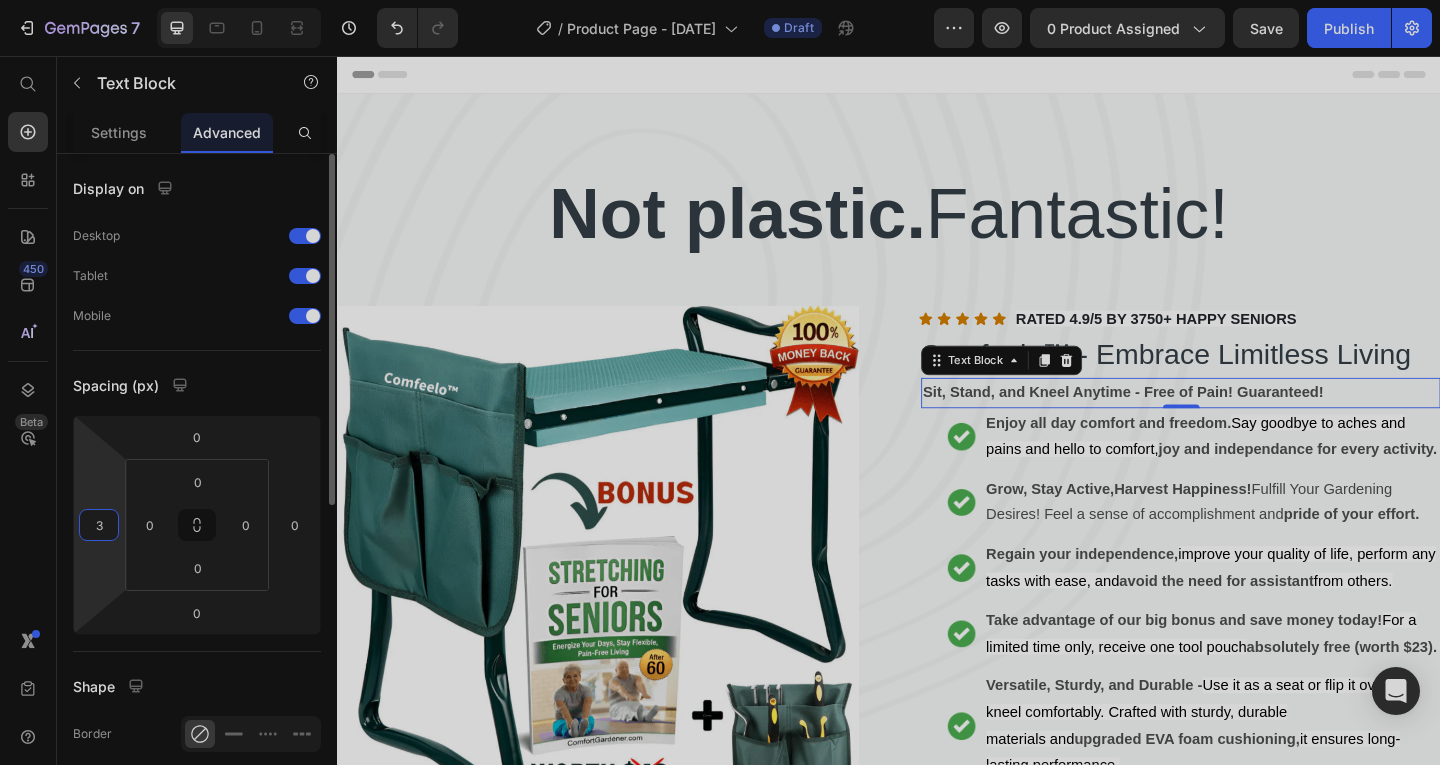 type 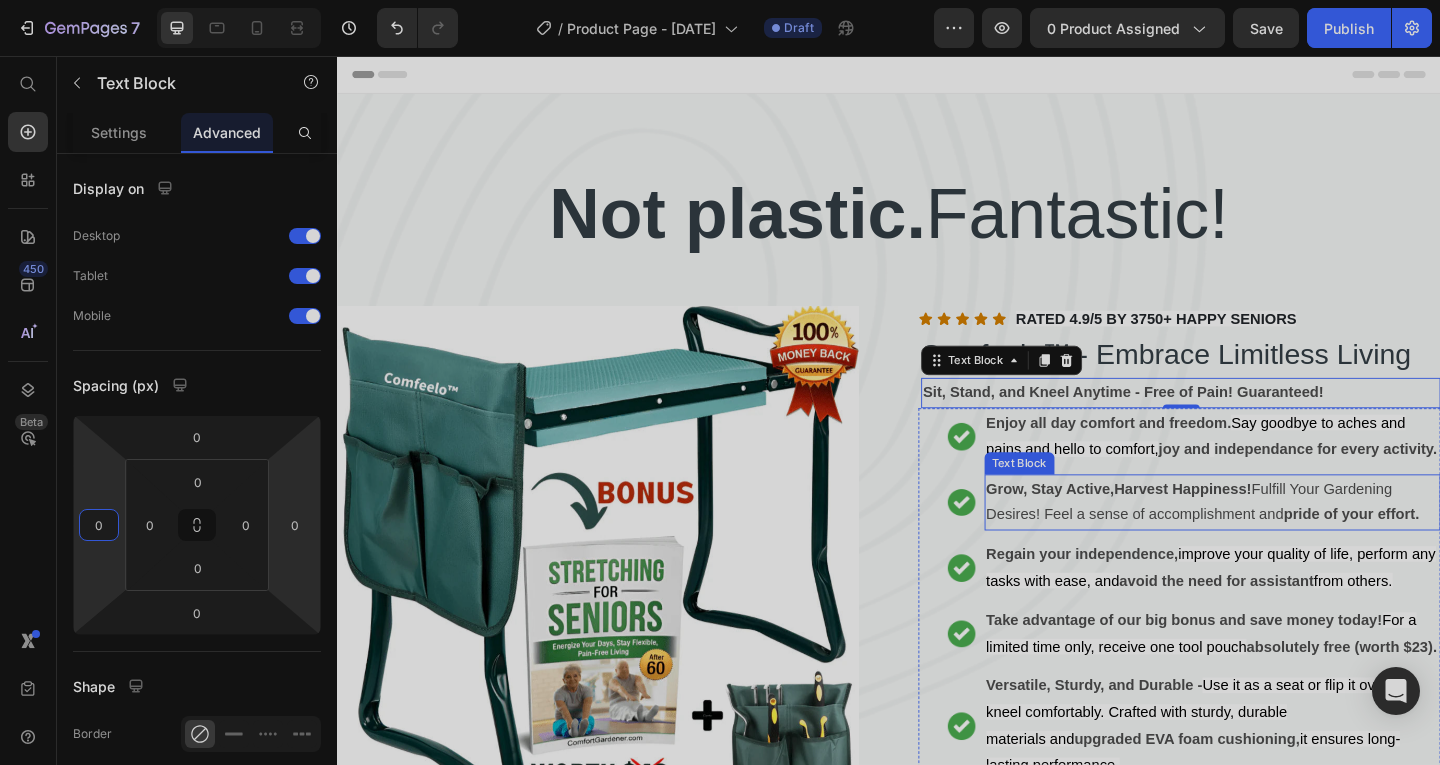 click on "Grow, Stay Active,Harvest Happiness!" at bounding box center [1187, 526] 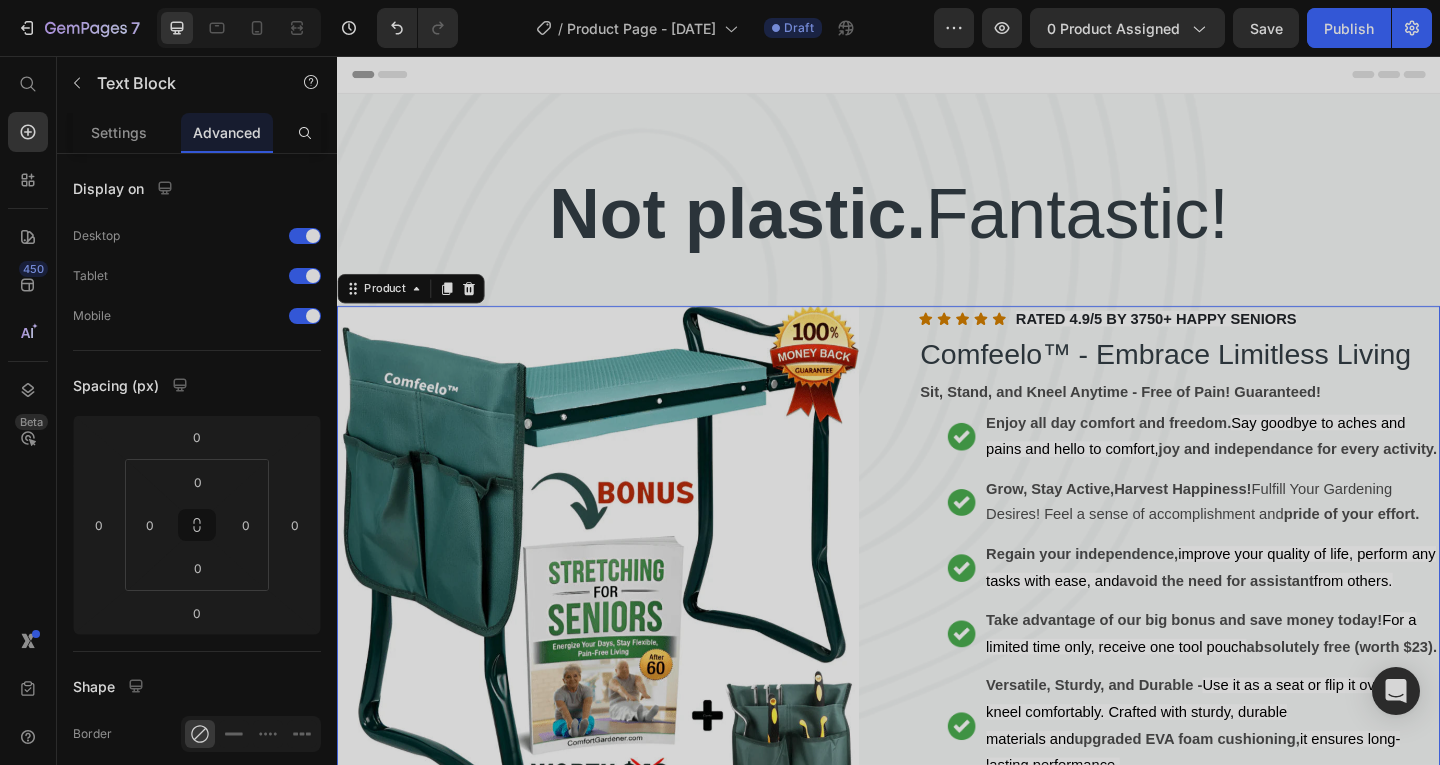 click on "Product Images Icon Icon Icon Icon
Icon Icon List RATED 4.9/5 BY 3750+ HAPPY SENIORS Text block Row Comfeelo™ - Embrace Limitless Living (P) Title Sit, Stand, and Kneel Anytime - Free of Pain! Guaranteed! Text Block Image Enjoy all day comfort and freedom.  Say goodbye to aches and pains and hello to comfort,  joy and   independance for every activity. Text Block Image Grow, Stay Active,Harvest Happiness!  Fulfill Your Gardening Desires!   Feel a sense of accomplishment and  pride of your effort. Text Block Image Regain your independence,  improve your quality of life, perform any tasks with ease, and  avoid the need for assistant  from others. Text Block Image Take advantage of our big bonus and save money today!  For a limited time only, receive one tool pouch  absolutely free (worth $23). Text Block Image Versatile, Sturdy, and Durable -  Use it as a seat or flip it over to kneel comfortably. Crafted with sturdy, durable materials and  upgraded EVA foam cushioning, Text Block   0" at bounding box center [937, 681] 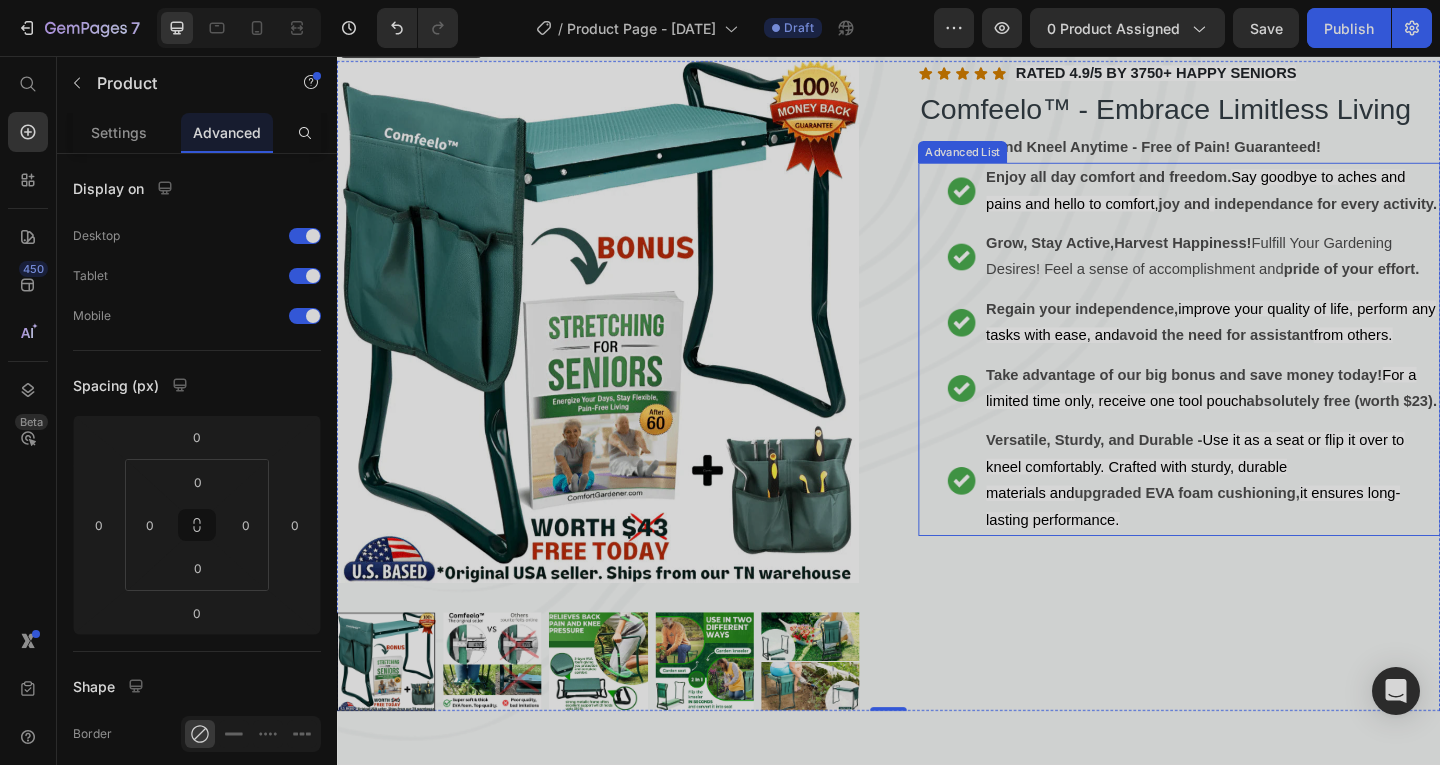 scroll, scrollTop: 0, scrollLeft: 0, axis: both 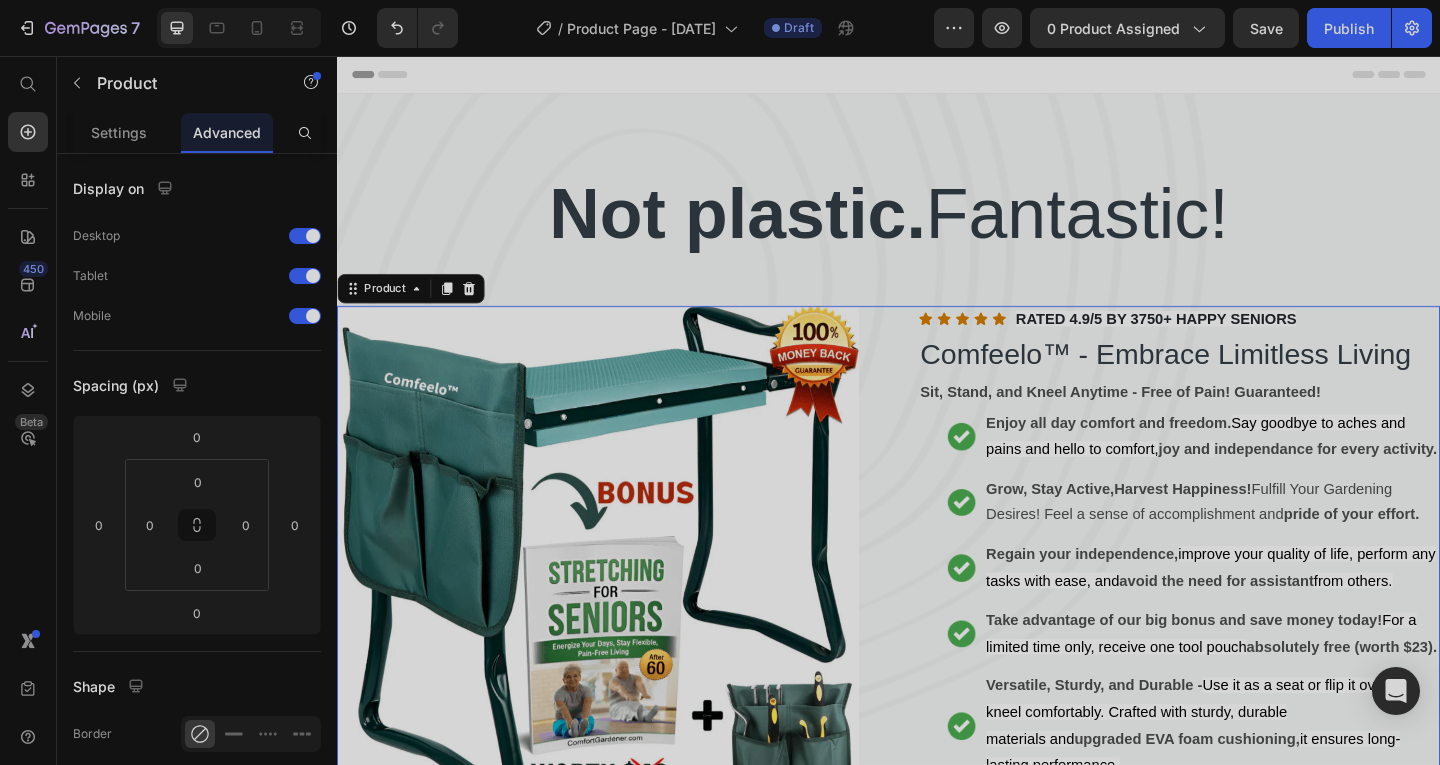 click on "Product Images Icon Icon Icon Icon
Icon Icon List RATED 4.9/5 BY 3750+ HAPPY SENIORS Text block Row Comfeelo™ - Embrace Limitless Living (P) Title Sit, Stand, and Kneel Anytime - Free of Pain! Guaranteed! Text Block Image Enjoy all day comfort and freedom.  Say goodbye to aches and pains and hello to comfort,  joy and   independance for every activity. Text Block Image Grow, Stay Active,Harvest Happiness!  Fulfill Your Gardening Desires!   Feel a sense of accomplishment and  pride of your effort. Text Block Image Regain your independence,  improve your quality of life, perform any tasks with ease, and  avoid the need for assistant  from others. Text Block Image Take advantage of our big bonus and save money today!  For a limited time only, receive one tool pouch  absolutely free (worth $23). Text Block Image Versatile, Sturdy, and Durable -  Use it as a seat or flip it over to kneel comfortably. Crafted with sturdy, durable materials and  upgraded EVA foam cushioning, Text Block   0" at bounding box center (937, 681) 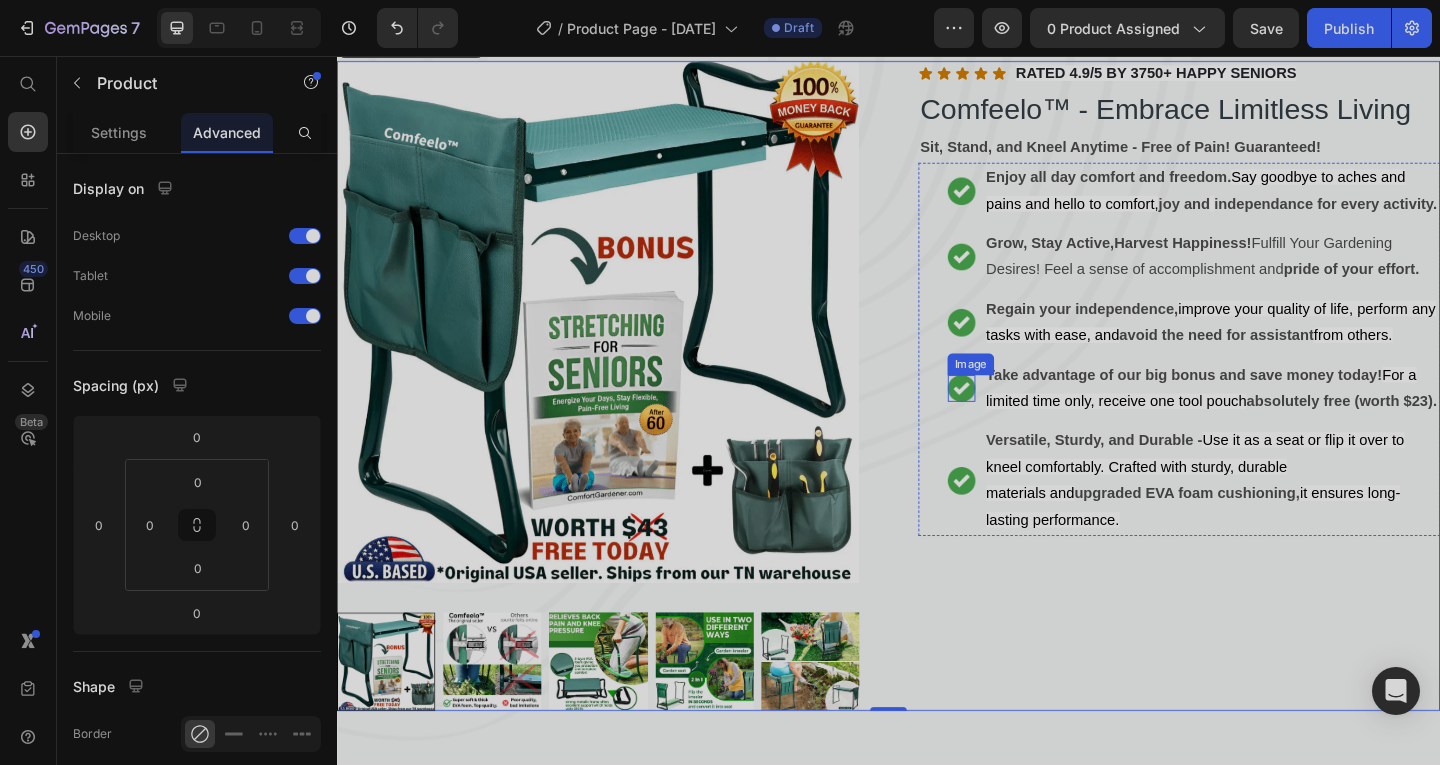 scroll, scrollTop: 533, scrollLeft: 0, axis: vertical 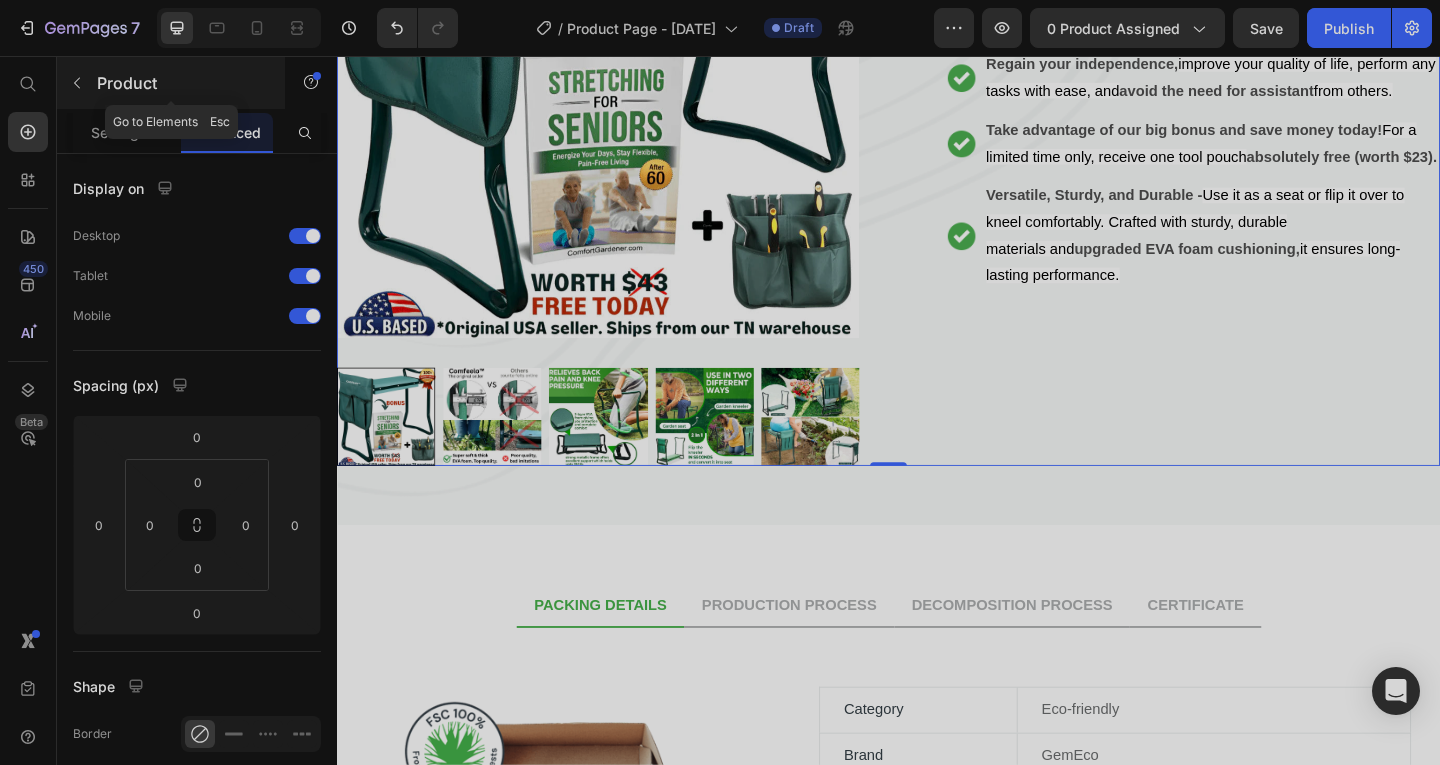 click 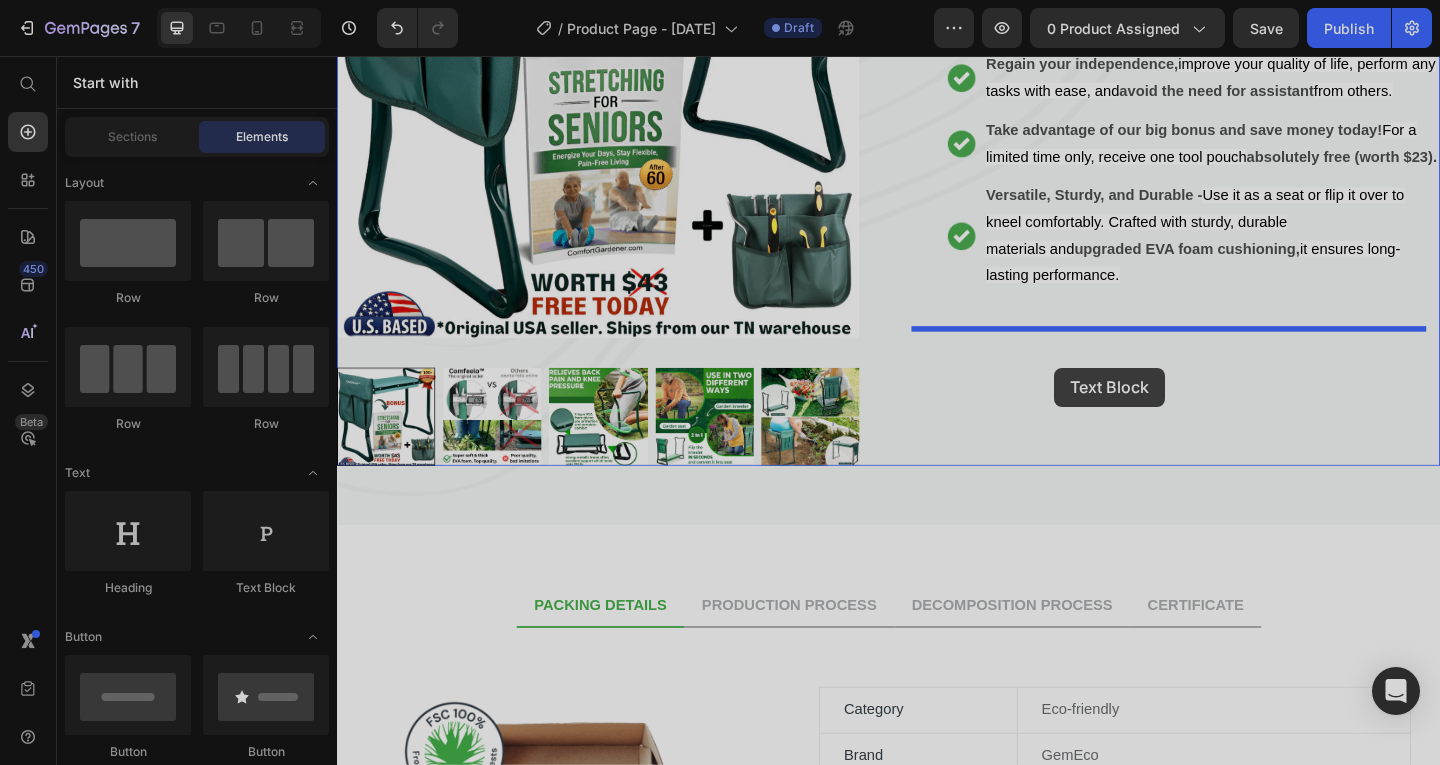 drag, startPoint x: 662, startPoint y: 617, endPoint x: 1117, endPoint y: 395, distance: 506.26968 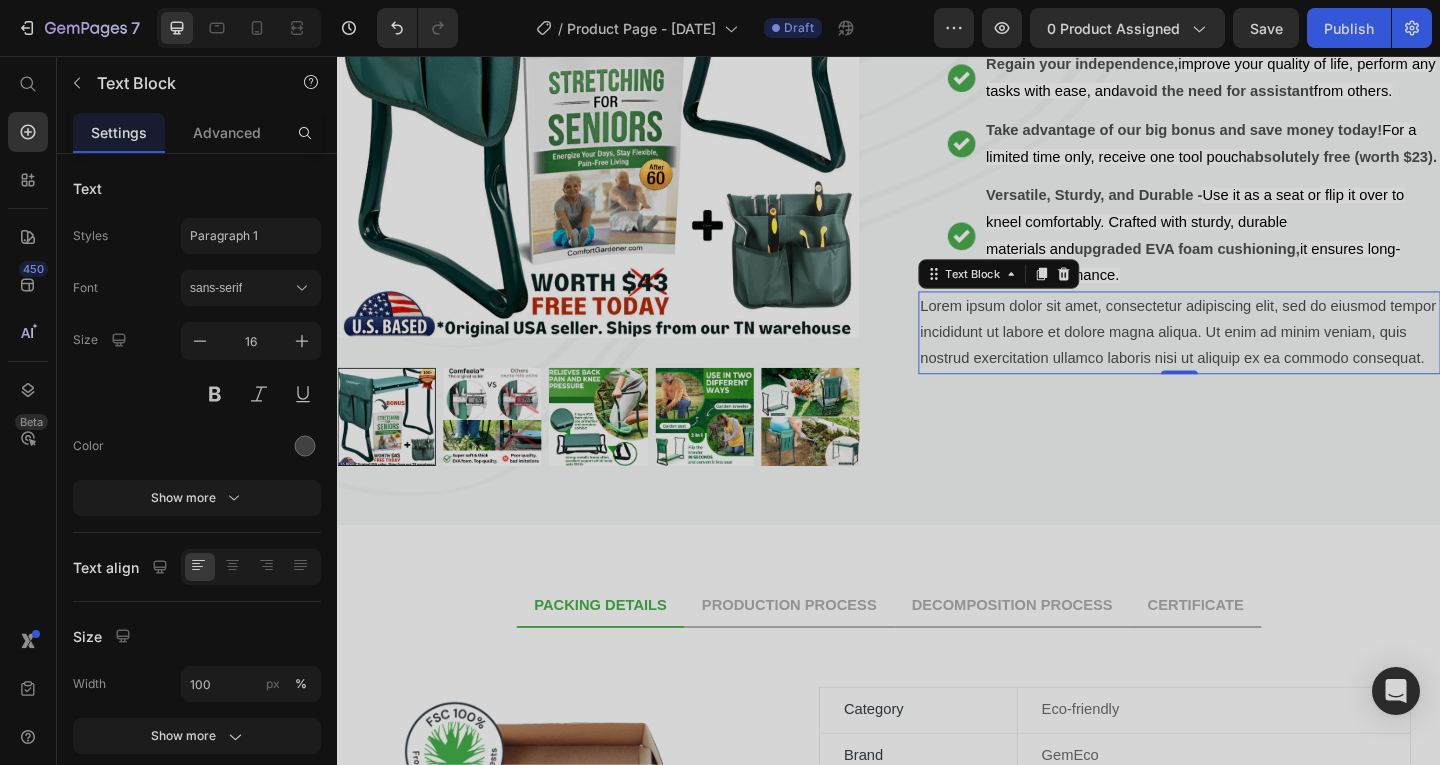 drag, startPoint x: 1452, startPoint y: 430, endPoint x: 1443, endPoint y: 419, distance: 14.21267 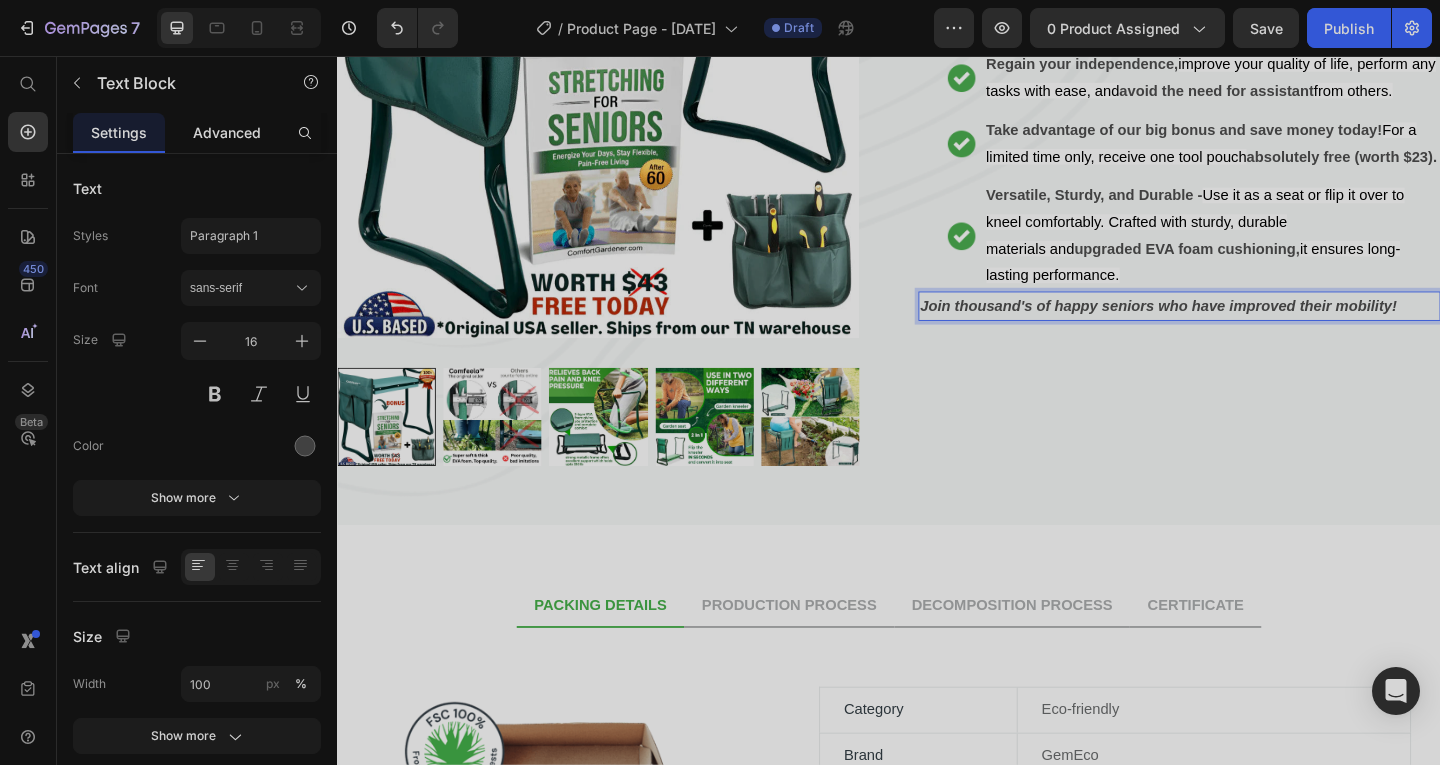 click on "Advanced" at bounding box center (227, 132) 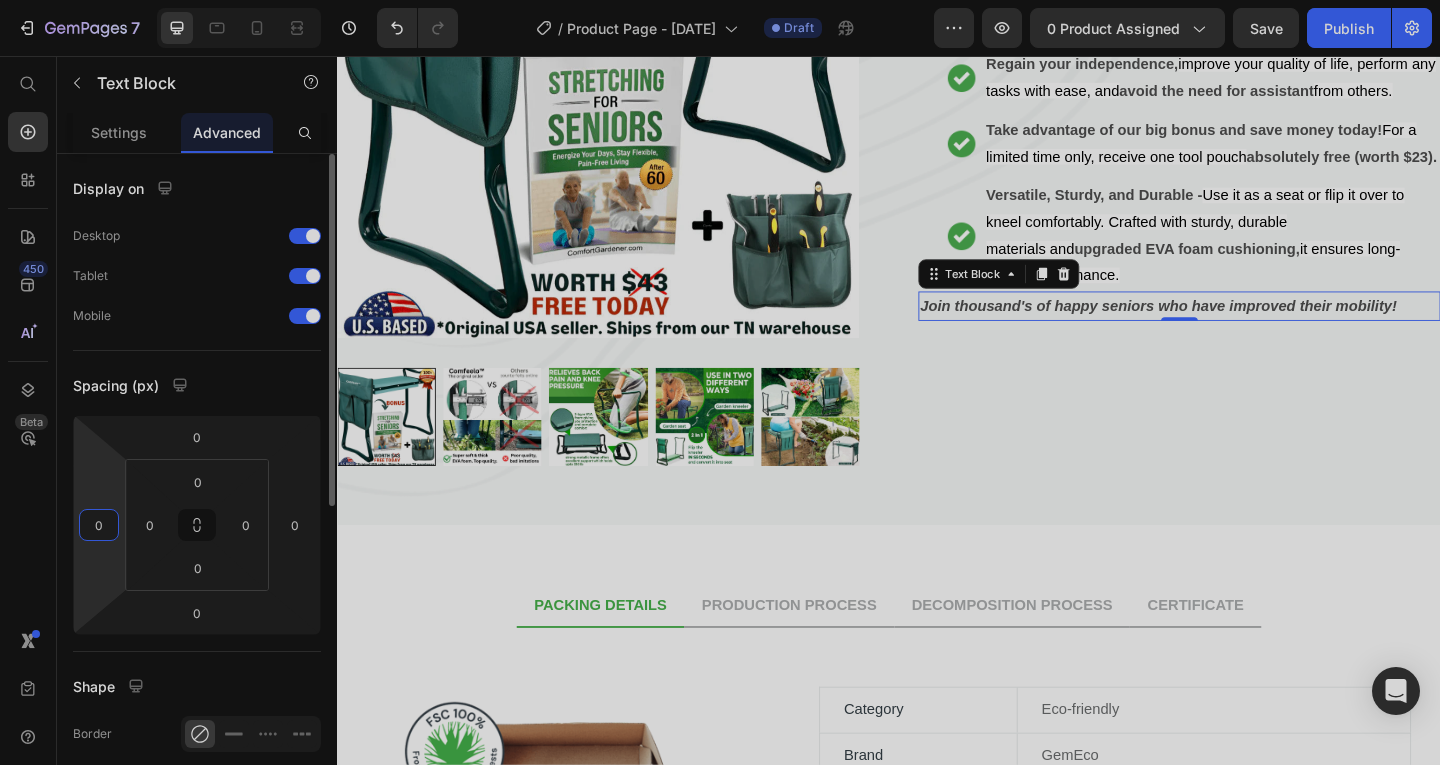 click on "0" at bounding box center (99, 525) 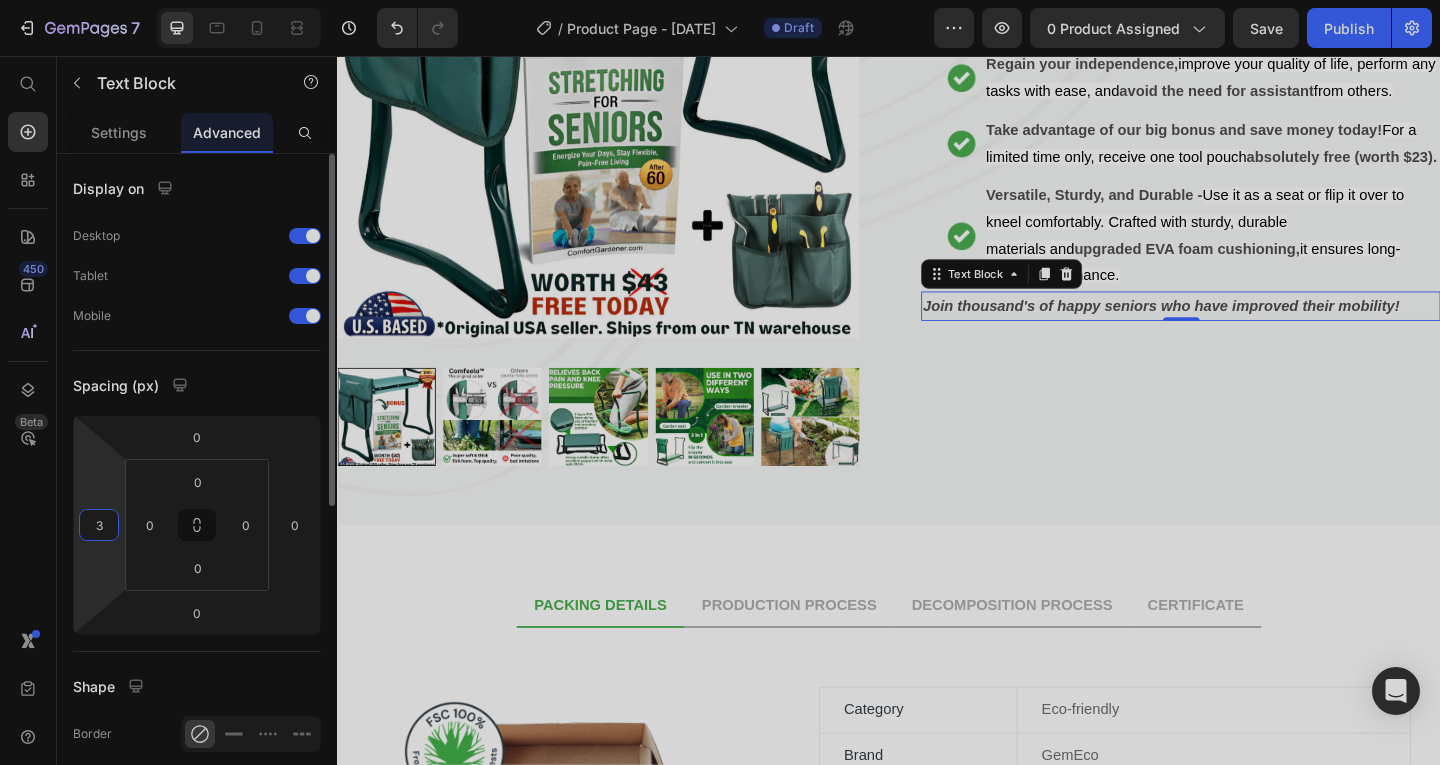 type on "32" 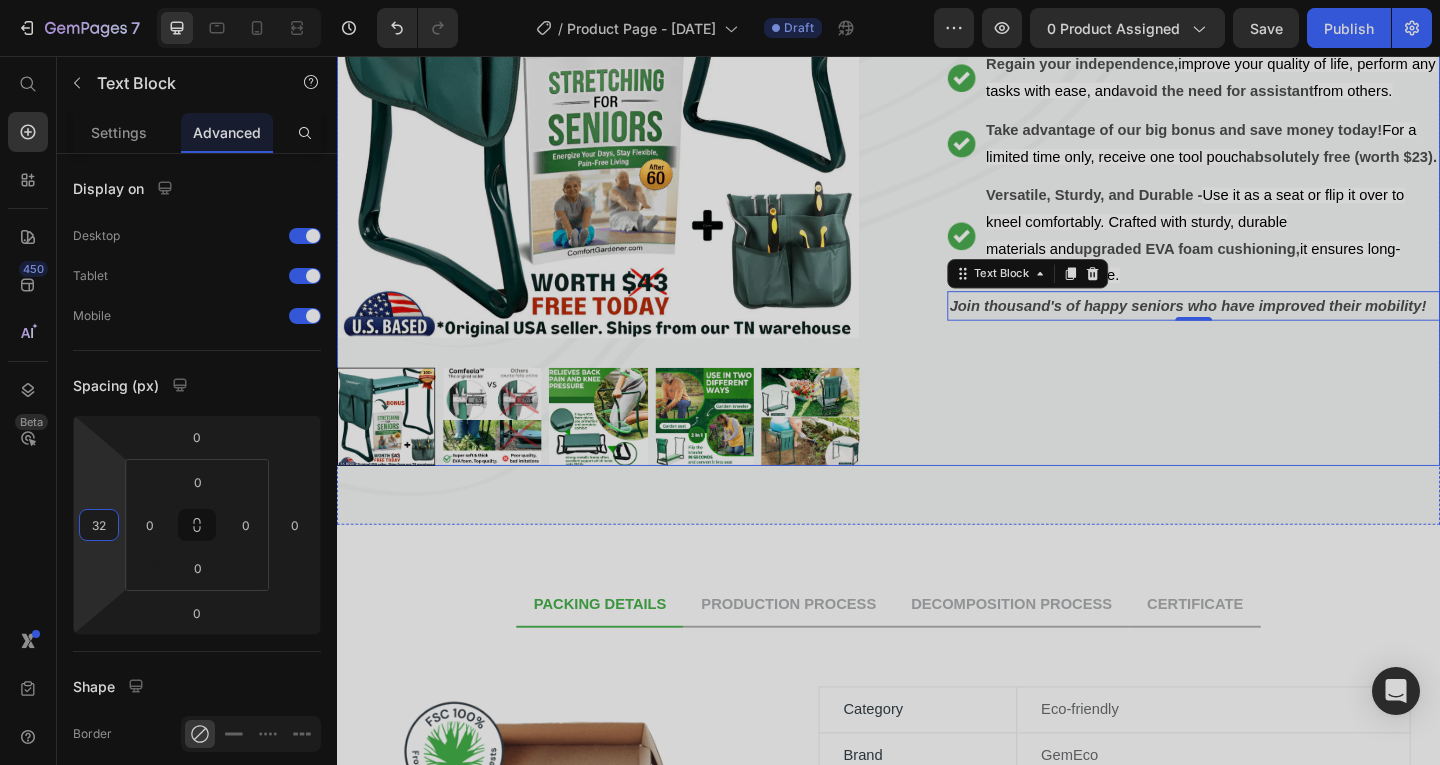 click on "Icon Icon Icon Icon
Icon Icon List RATED 4.9/5 BY 3750+ HAPPY SENIORS Text block Row Comfeelo™ - Embrace Limitless Living (P) Title Sit, Stand, and Kneel Anytime - Free of Pain! Guaranteed! Text Block Image Enjoy all day comfort and freedom.  Say goodbye to aches and pains and hello to comfort,  joy and   independance for every activity. Text Block Image Grow, Stay Active,Harvest Happiness!  Fulfill Your Gardening Desires!   Feel a sense of accomplishment and  pride of your effort. Text Block Image Regain your independence,  improve your quality of life, perform any tasks with ease, and  avoid the need for assistant  from others. Text Block Image Take advantage of our big bonus and save money today!  For a limited time only, receive one tool pouch  absolutely free (worth $23). Text Block Image Versatile, Sturdy, and Durable -  Use it as a seat or flip it over to kneel comfortably. Crafted with sturdy, durable materials and  upgraded EVA foam cushioning, Text Block Advanced List   0" at bounding box center (1253, 148) 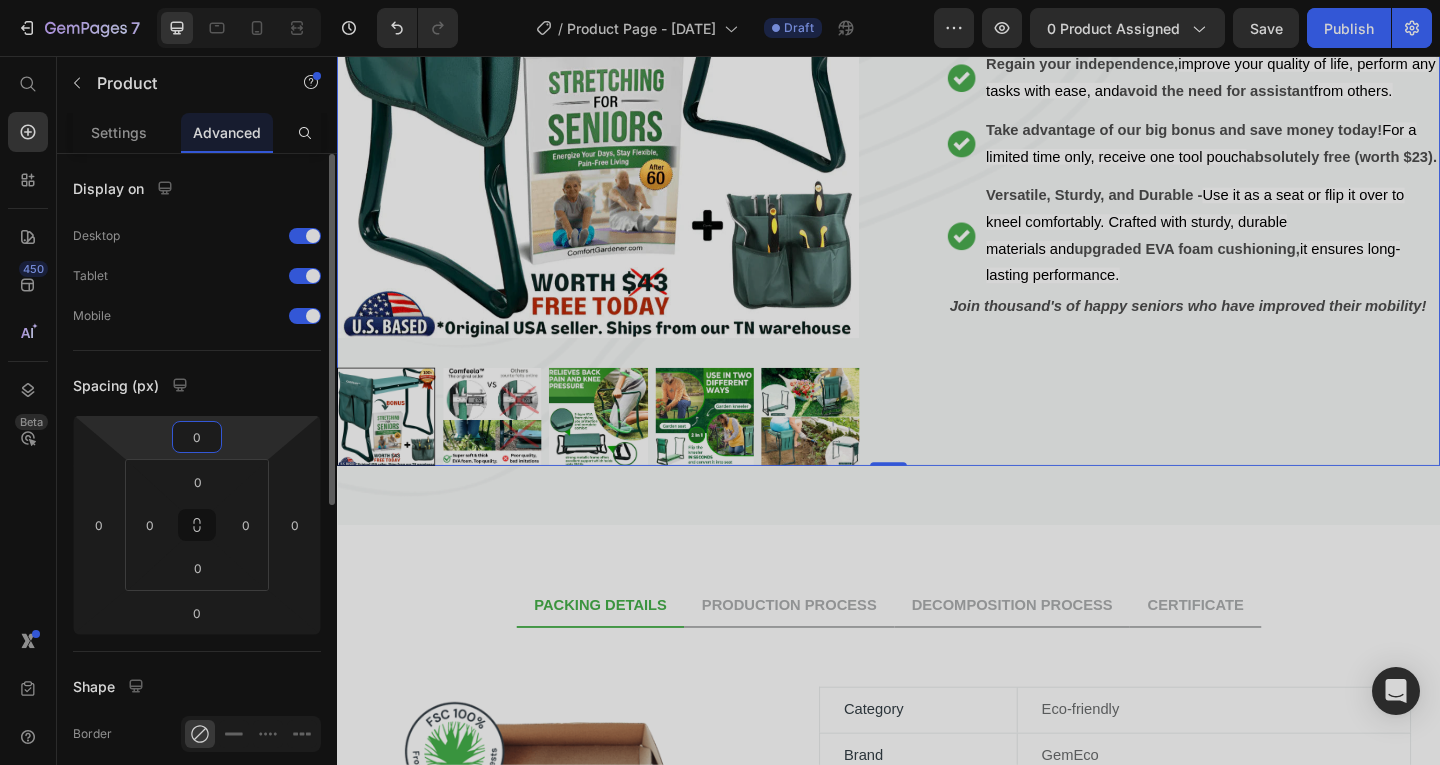 click on "0" at bounding box center (197, 437) 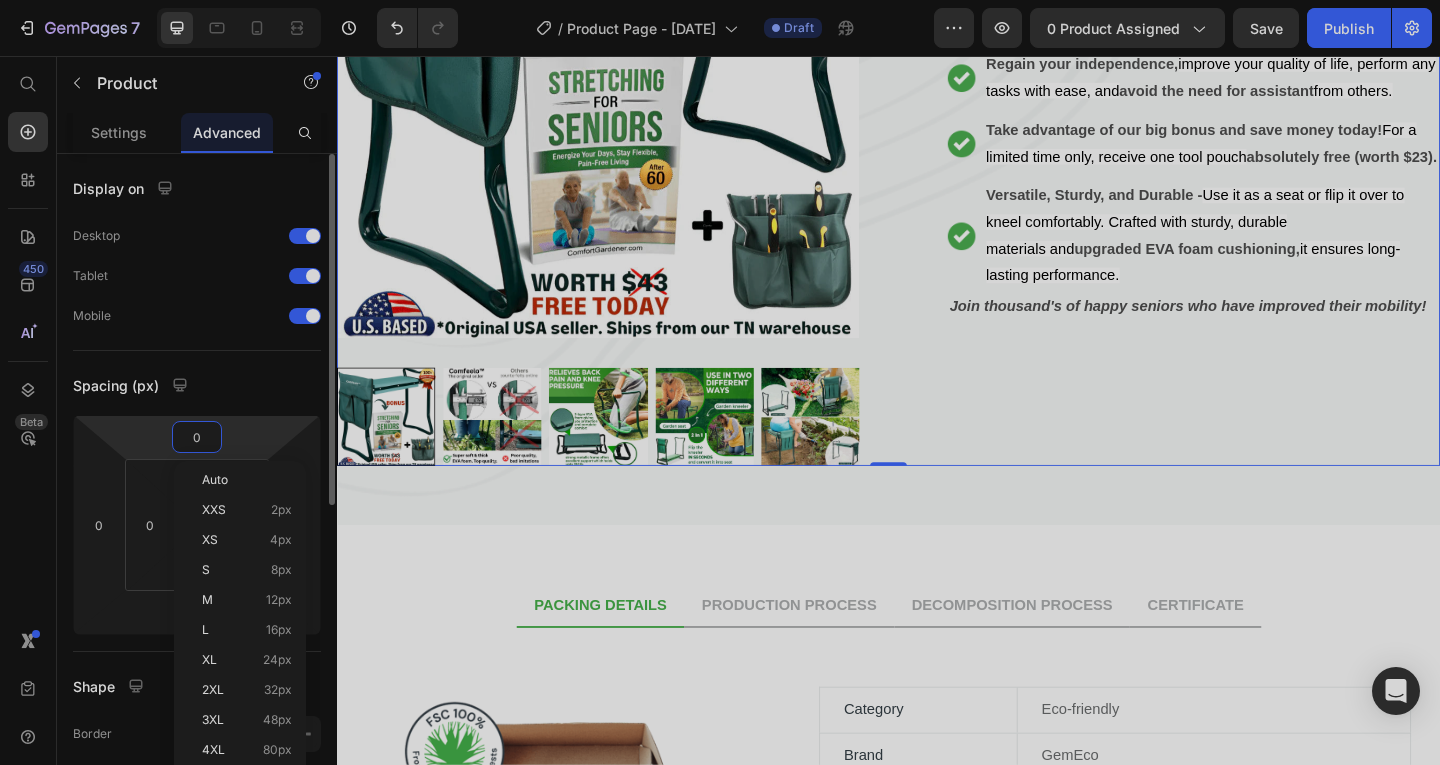 type on "1" 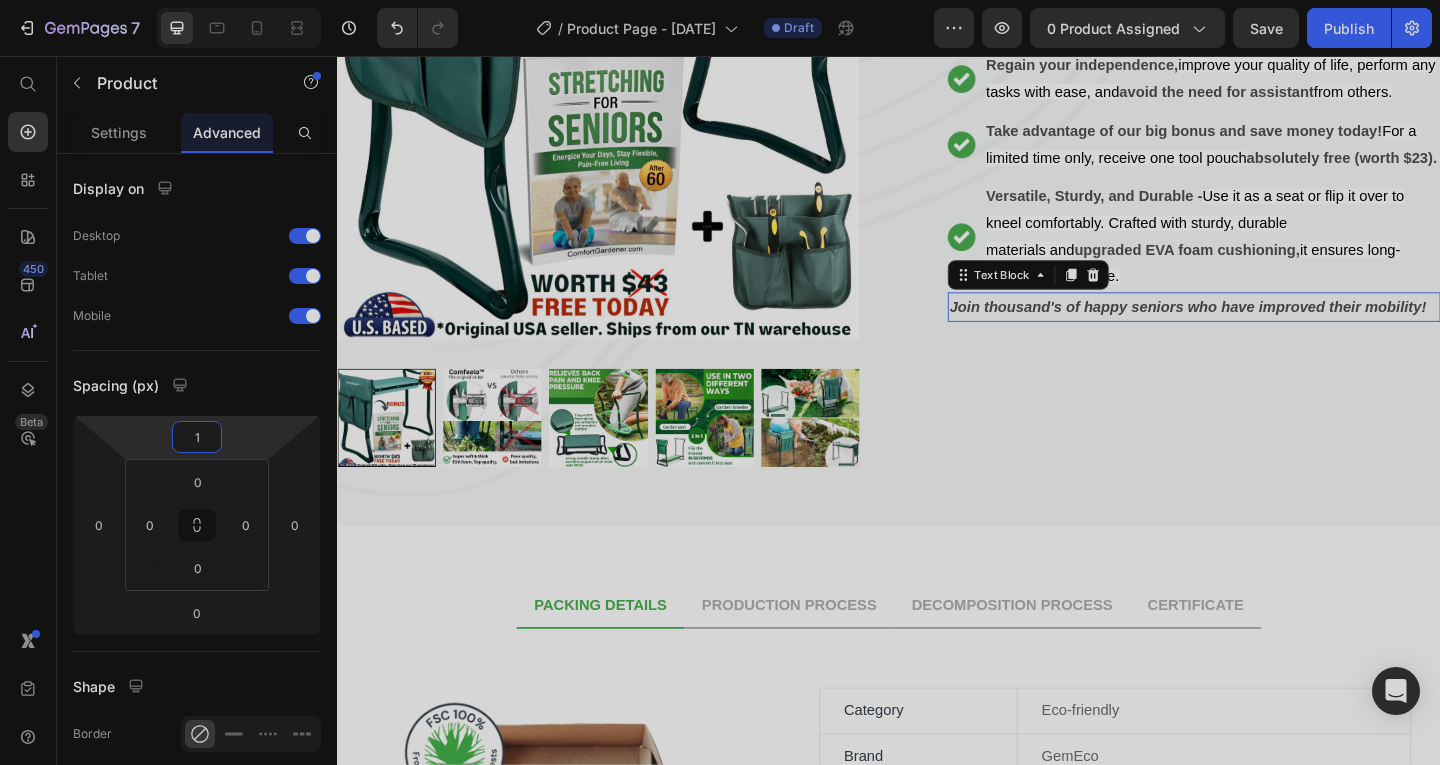 drag, startPoint x: 1300, startPoint y: 374, endPoint x: 1286, endPoint y: 373, distance: 14.035668 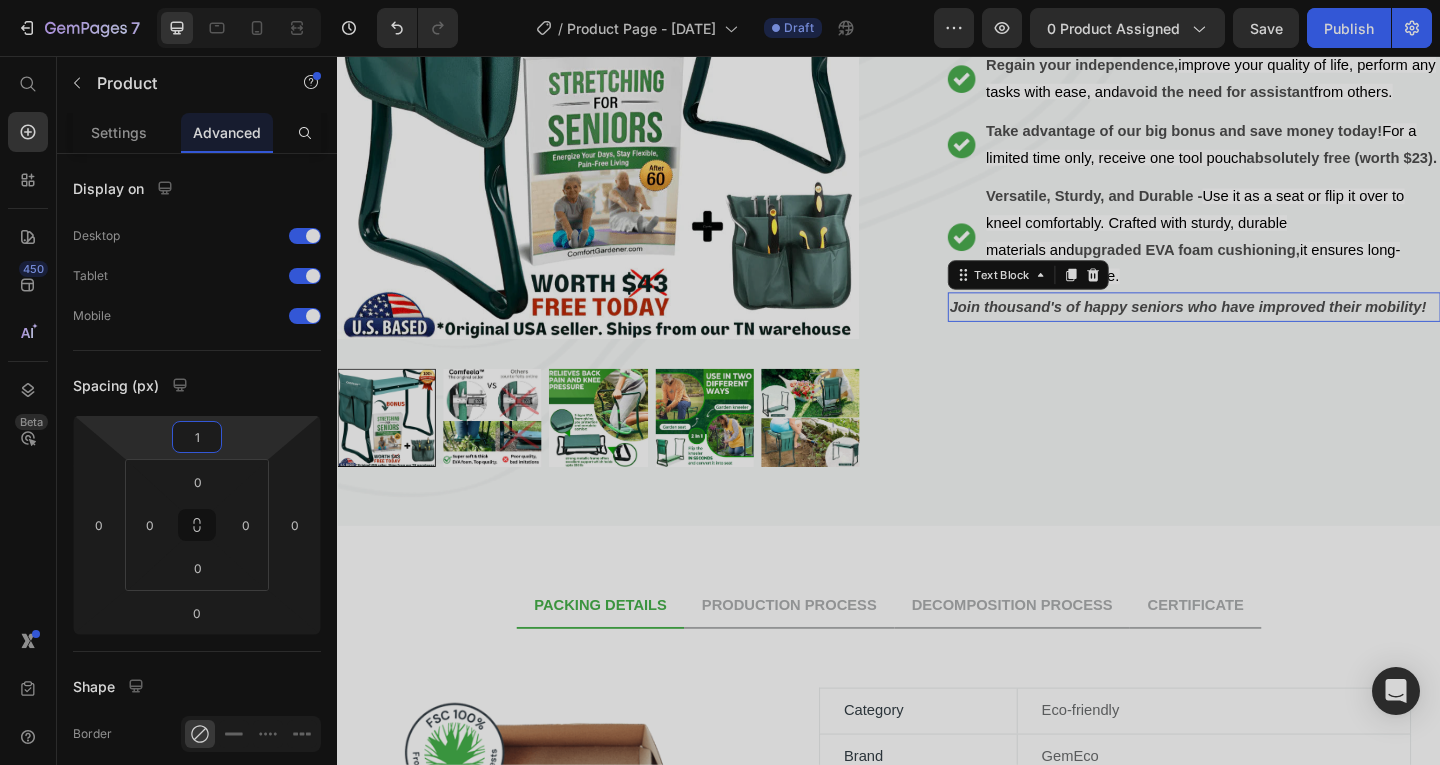 click on "Join thousand's of happy seniors who have improved their mobility!" at bounding box center (1262, 328) 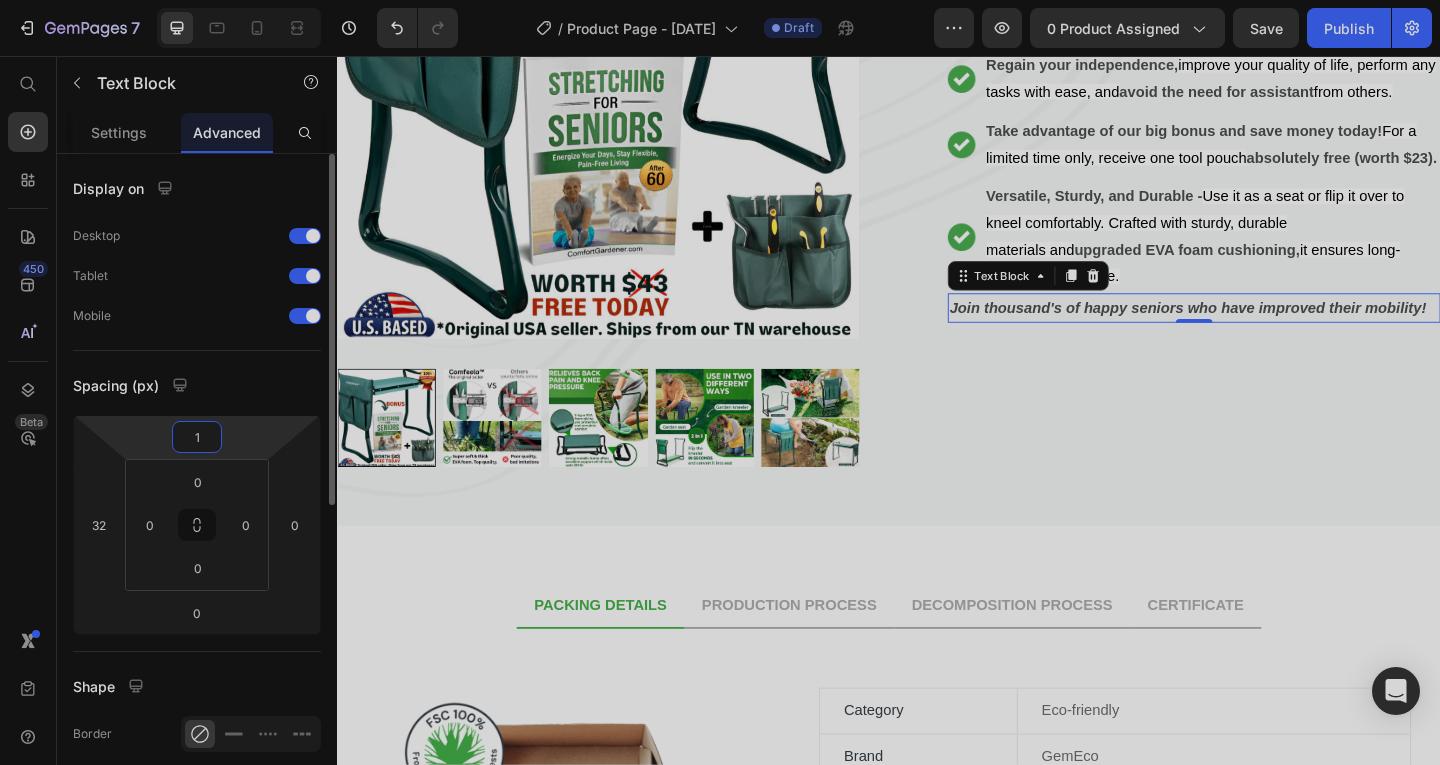 type on "10" 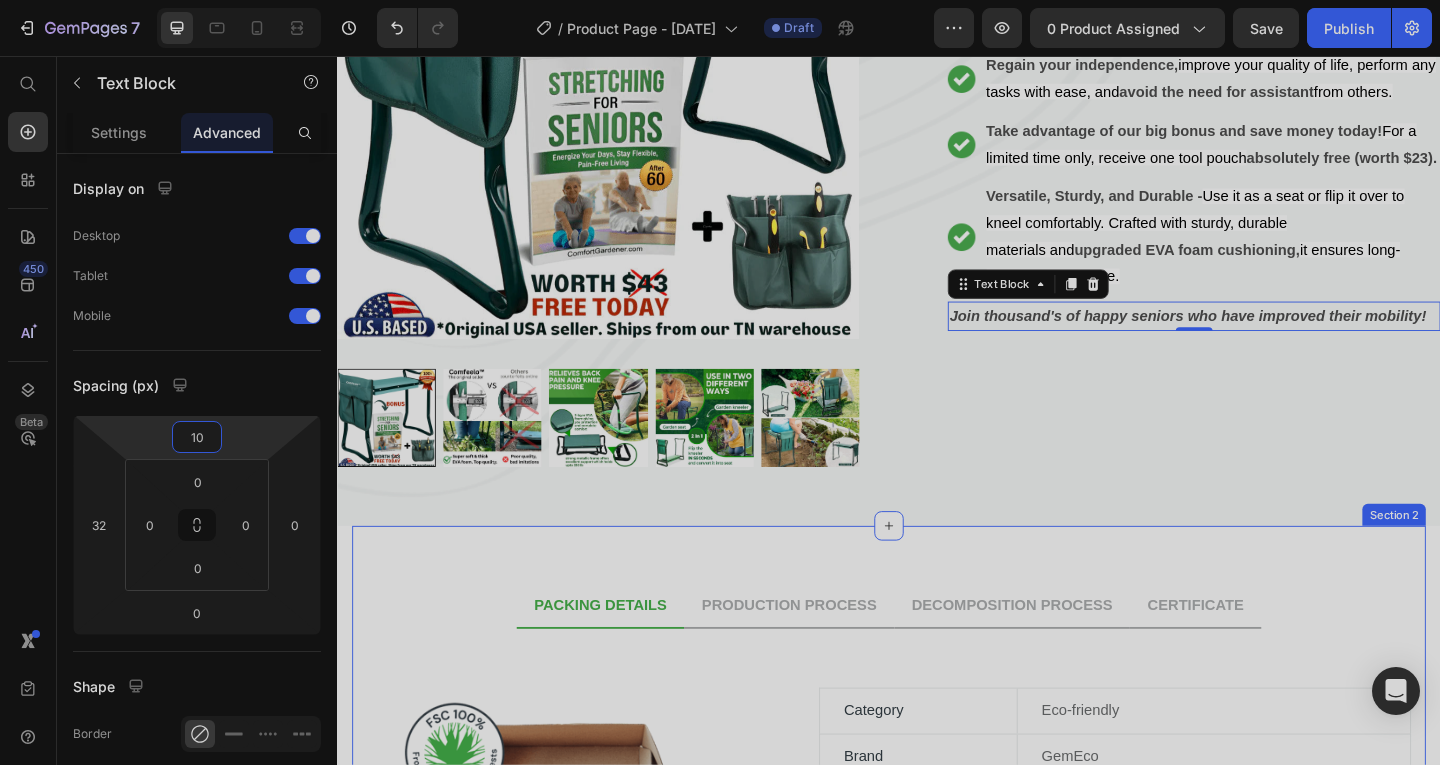 click on "PACKING DETAILS PRODUCTION PROCESS DECOMPOSITION PROCESS CERTIFICATE Image Category Text block Eco-friendly Text block Row Brand Text block GemEco Text block Row SKU Text block CWC150 Text block Row Product Material Text block Brich Wood Text block Row Product Color Text block Light brown Text block Row Certification Text block Paper Box Text block Row Packaging Text block FSC,BRC Text block Row Count Text block 150 count & 5 extra plates Text block Row Usage Text block Serving parties, enjoying picnics, hosting barbecues and so much more! Text block Row Row Image Image Image Image Row Image Image Image Image Row Video Row FSC Certificate Heading                Title Line Row Lorem Ipsum is simply dummy text of the printing and typesetting industry. Lorem Ipsum has been the industry's standard dummy text ever since the 1500s. When an unknown printer took a galley of type. Text block Image Image Row Row SGS Certificate Heading                Title Line Row When an unknown printer took a galley of type. Image" at bounding box center [937, 926] 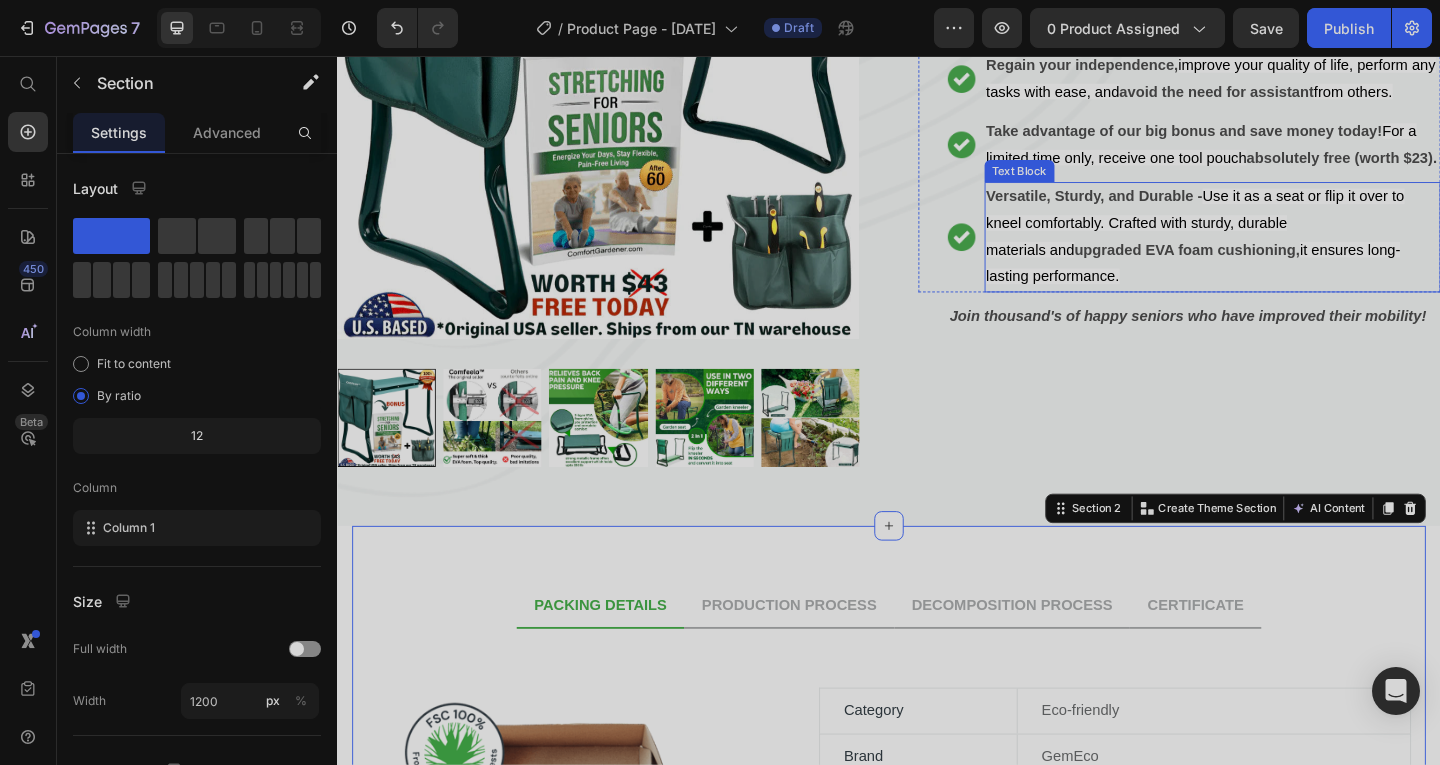 scroll, scrollTop: 0, scrollLeft: 0, axis: both 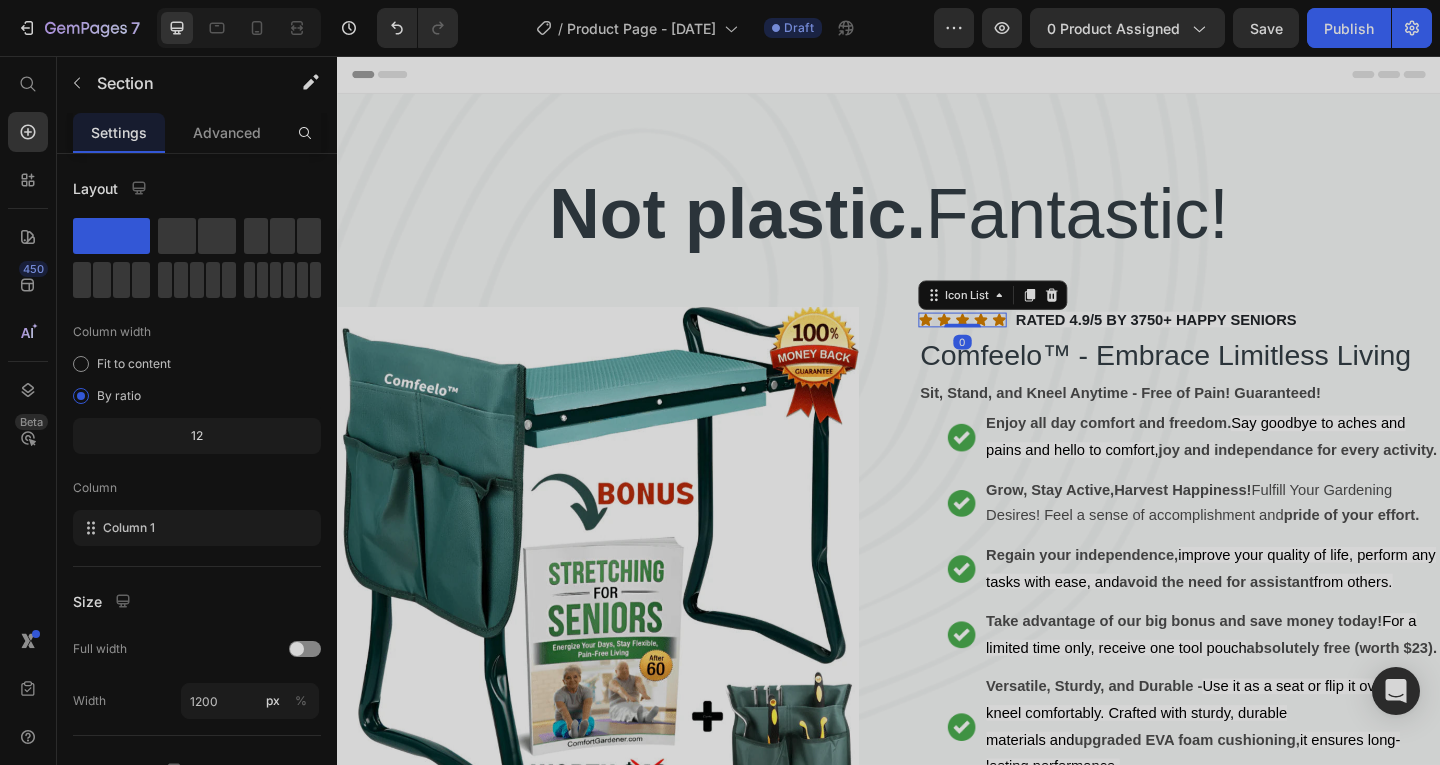 click on "Icon Icon Icon Icon
Icon" at bounding box center (1017, 343) 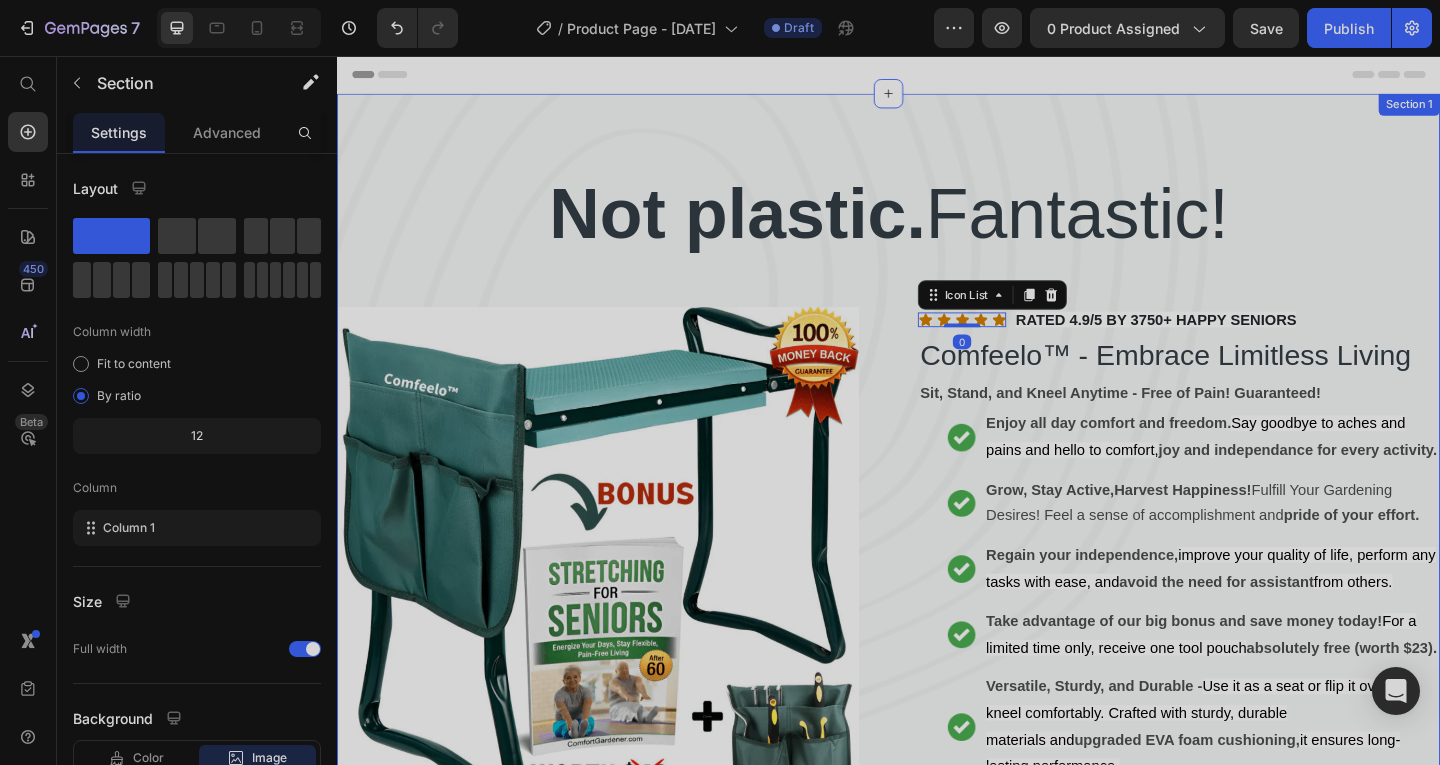 click on "Not plastic.  Fantastic! Heading Product Images Icon Icon Icon Icon
Icon Icon List   0 RATED 4.9/5 BY 3750+ HAPPY SENIORS Text block Row Comfeelo™ - Embrace Limitless Living (P) Title Sit, Stand, and Kneel Anytime - Free of Pain! Guaranteed! Text Block Image Enjoy all day comfort and freedom.  Say goodbye to aches and pains and hello to comfort,  joy and   independance for every activity. Text Block Image Grow, Stay Active,Harvest Happiness!  Fulfill Your Gardening Desires!   Feel a sense of accomplishment and  pride of your effort. Text Block Image Regain your independence,  improve your quality of life, perform any tasks with ease, and  avoid the need for assistant  from others. Text Block Image Take advantage of our big bonus and save money today!  For a limited time only, receive one tool pouch  absolutely free (worth $23). Text Block Image Versatile, Sturdy, and Durable -  Use it as a seat or flip it over to kneel comfortably. Crafted with sturdy, durable materials and  Text Block" at bounding box center [937, 606] 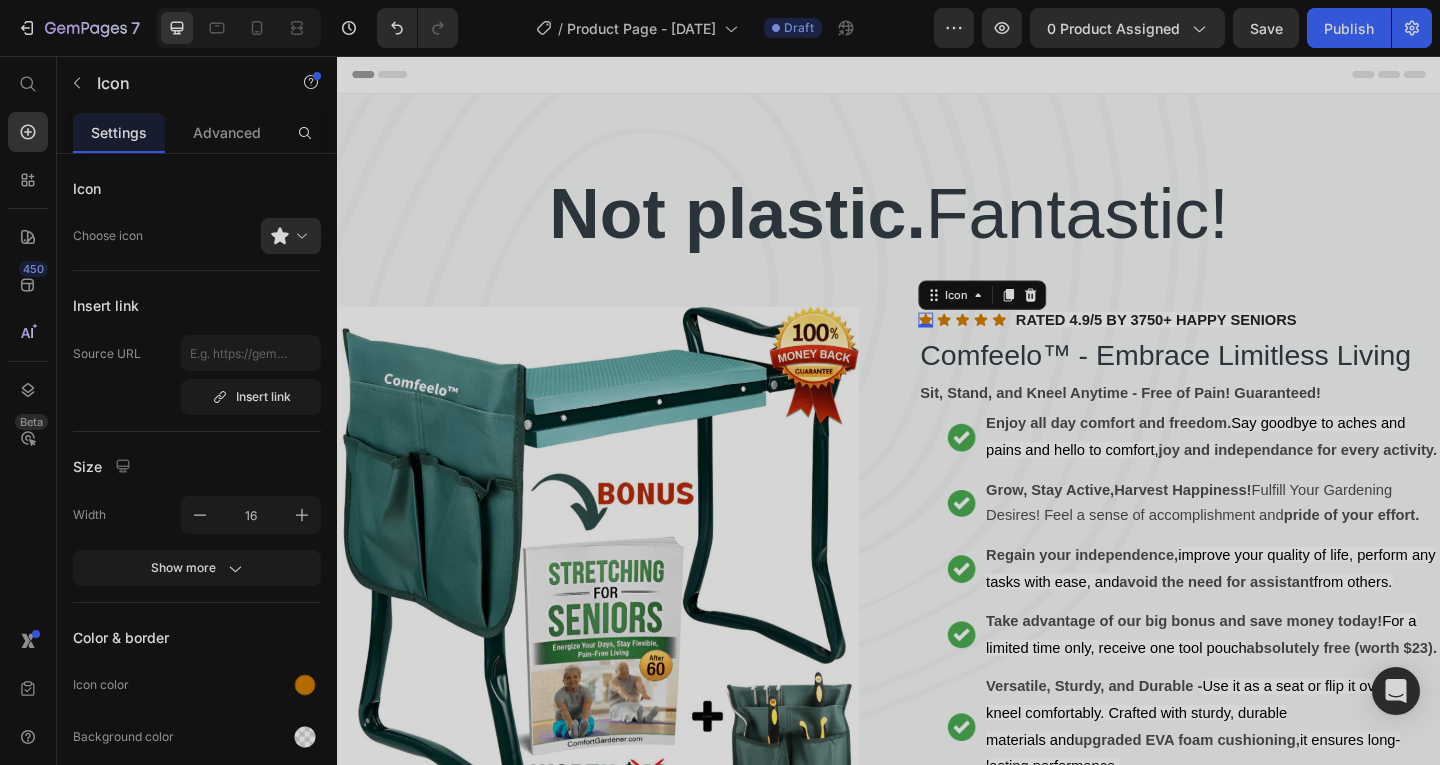 click 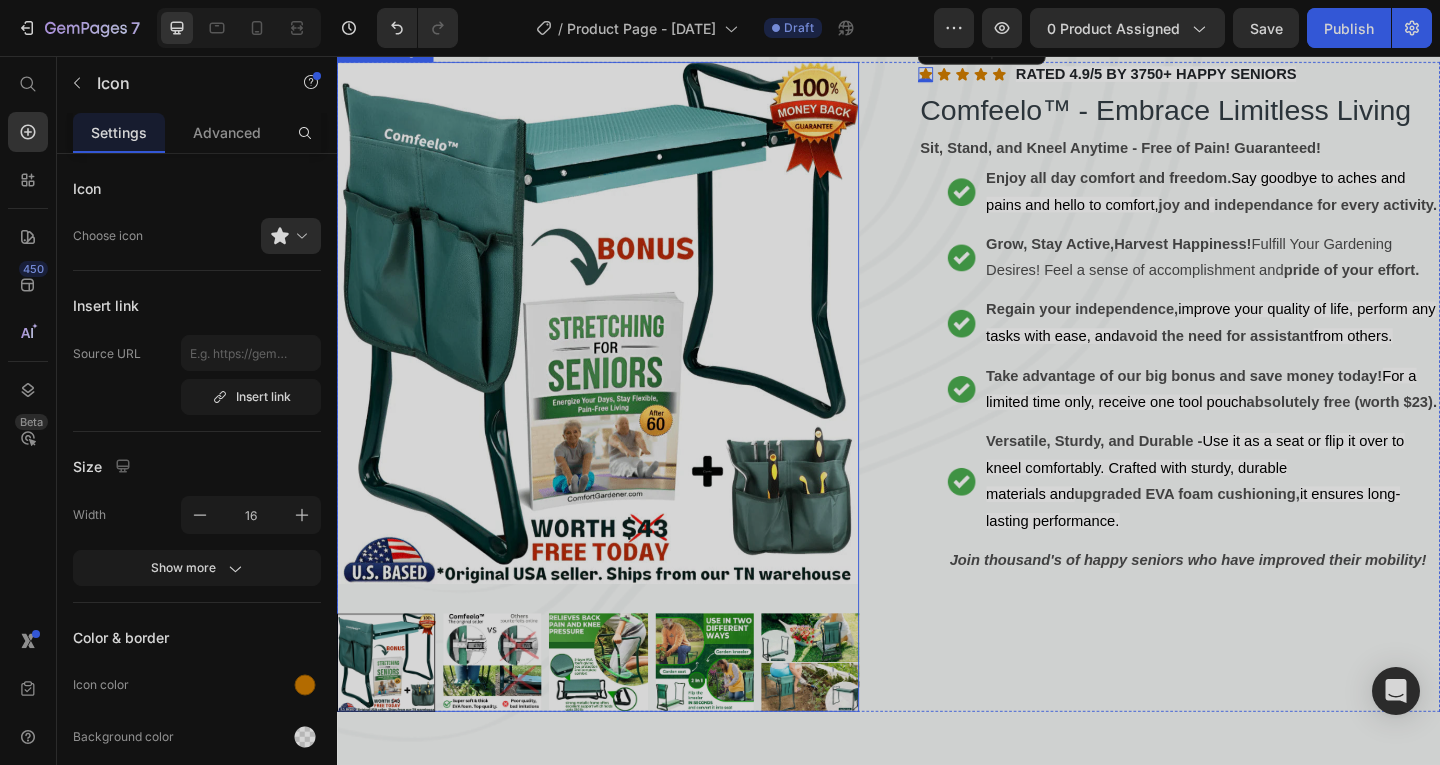 scroll, scrollTop: 533, scrollLeft: 0, axis: vertical 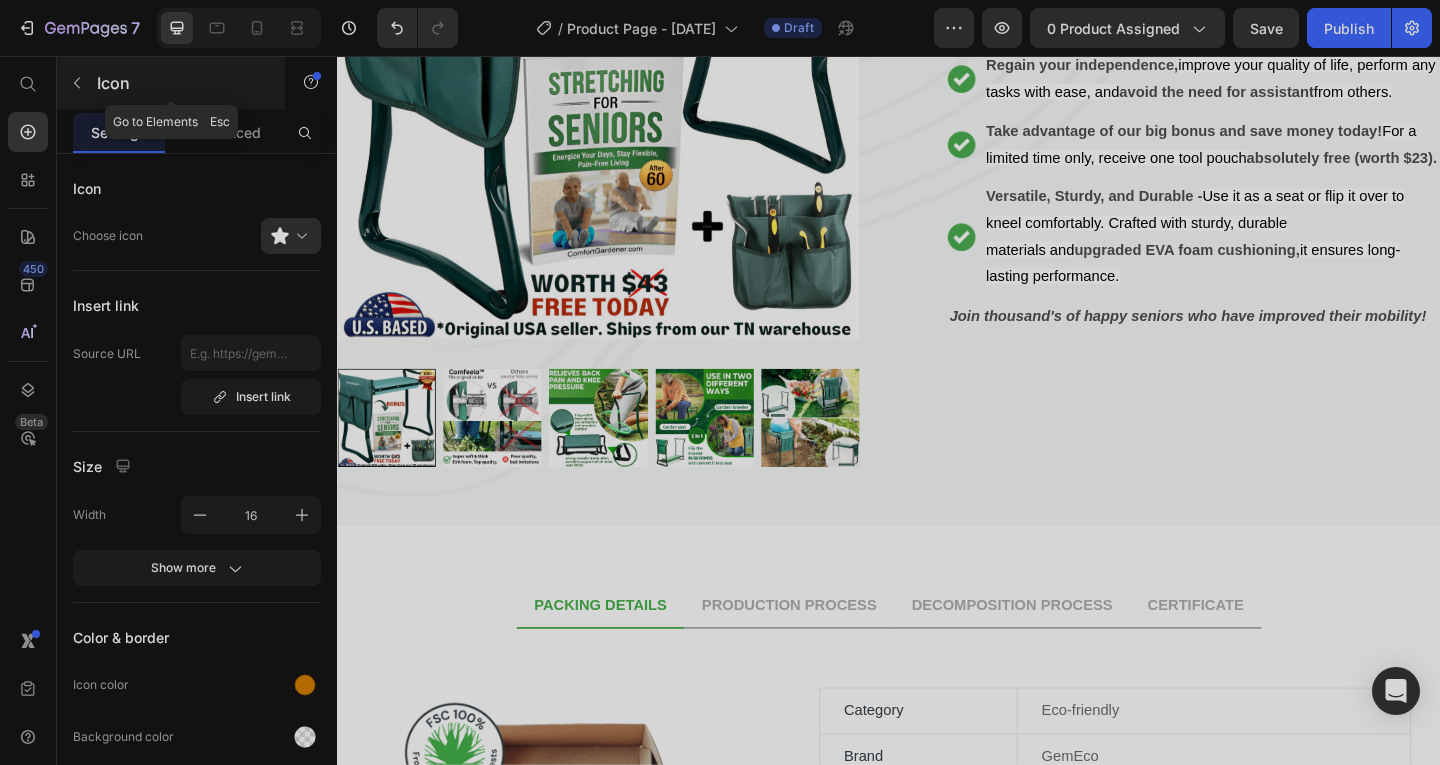 click at bounding box center (77, 83) 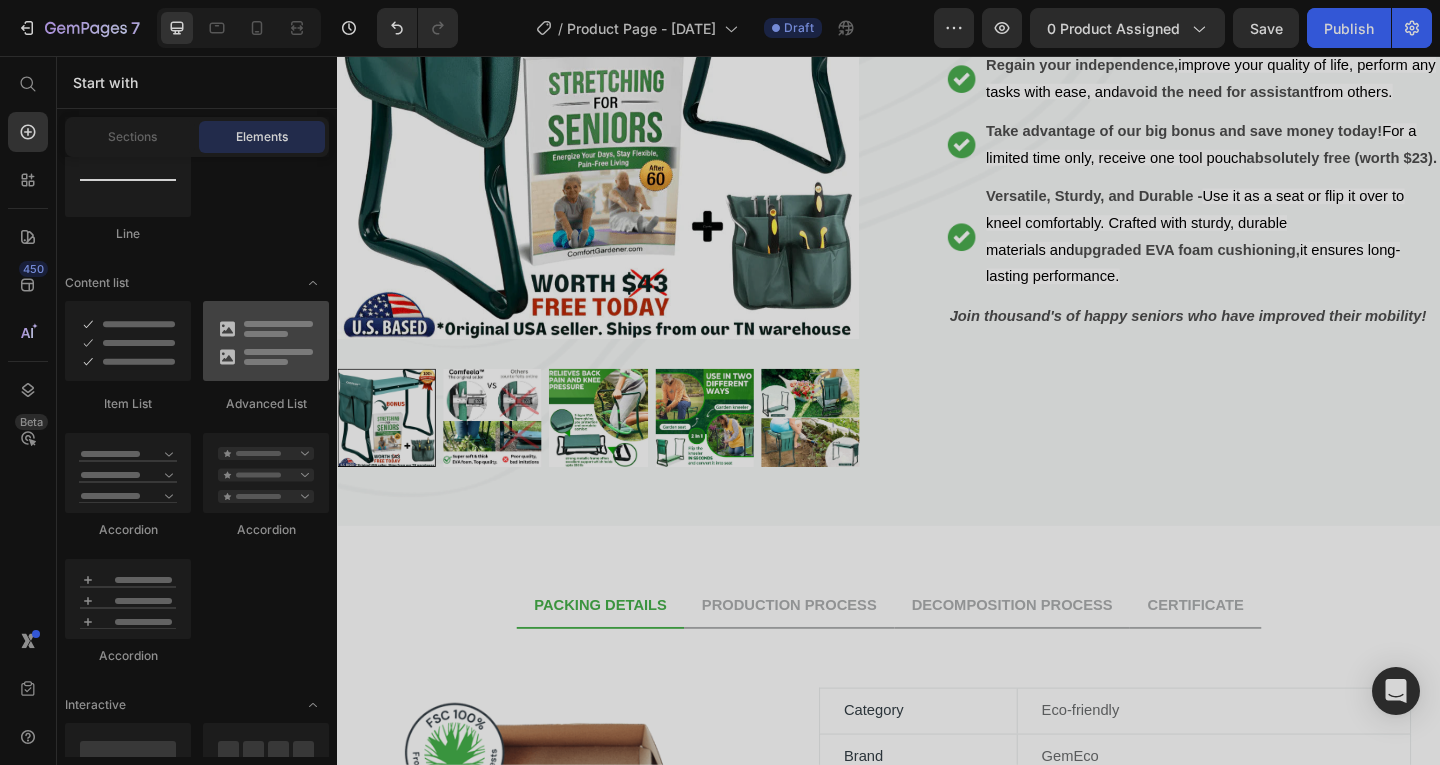 scroll, scrollTop: 1068, scrollLeft: 0, axis: vertical 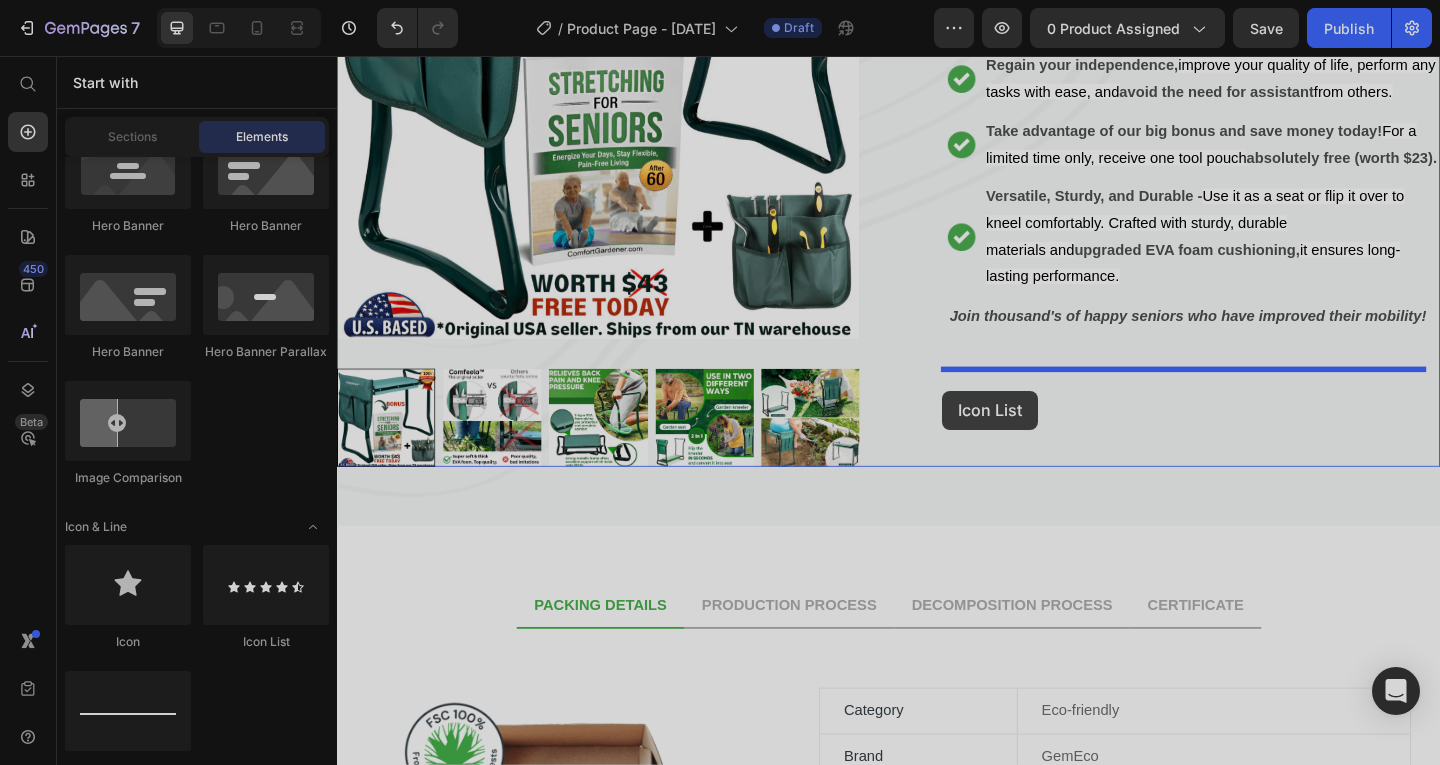drag, startPoint x: 572, startPoint y: 652, endPoint x: 995, endPoint y: 420, distance: 482.44482 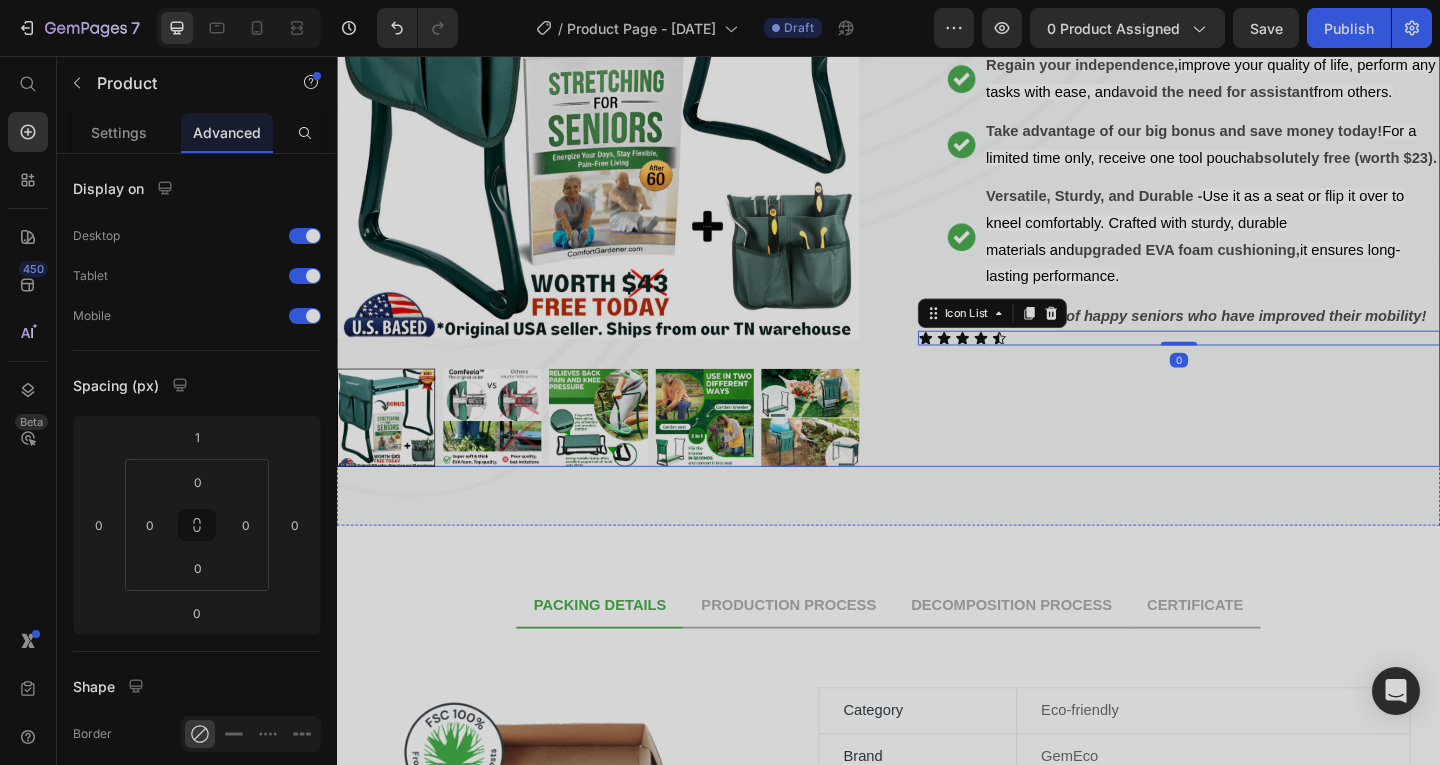 click on "Icon Icon Icon Icon
Icon Icon List RATED 4.9/5 BY 3750+ HAPPY SENIORS Text block Row Comfeelo™ - Embrace Limitless Living (P) Title Sit, Stand, and Kneel Anytime - Free of Pain! Guaranteed! Text Block Image Enjoy all day comfort and freedom.  Say goodbye to aches and pains and hello to comfort,  joy and   independance for every activity. Text Block Image Grow, Stay Active,Harvest Happiness!  Fulfill Your Gardening Desires!   Feel a sense of accomplishment and  pride of your effort. Text Block Image Regain your independence,  improve your quality of life, perform any tasks with ease, and  avoid the need for assistant  from others. Text Block Image Take advantage of our big bonus and save money today!  For a limited time only, receive one tool pouch  absolutely free (worth $23). Text Block Image Versatile, Sturdy, and Durable -  Use it as a seat or flip it over to kneel comfortably. Crafted with sturdy, durable materials and  upgraded EVA foam cushioning, Text Block Advanced List Icon" at bounding box center [1253, 149] 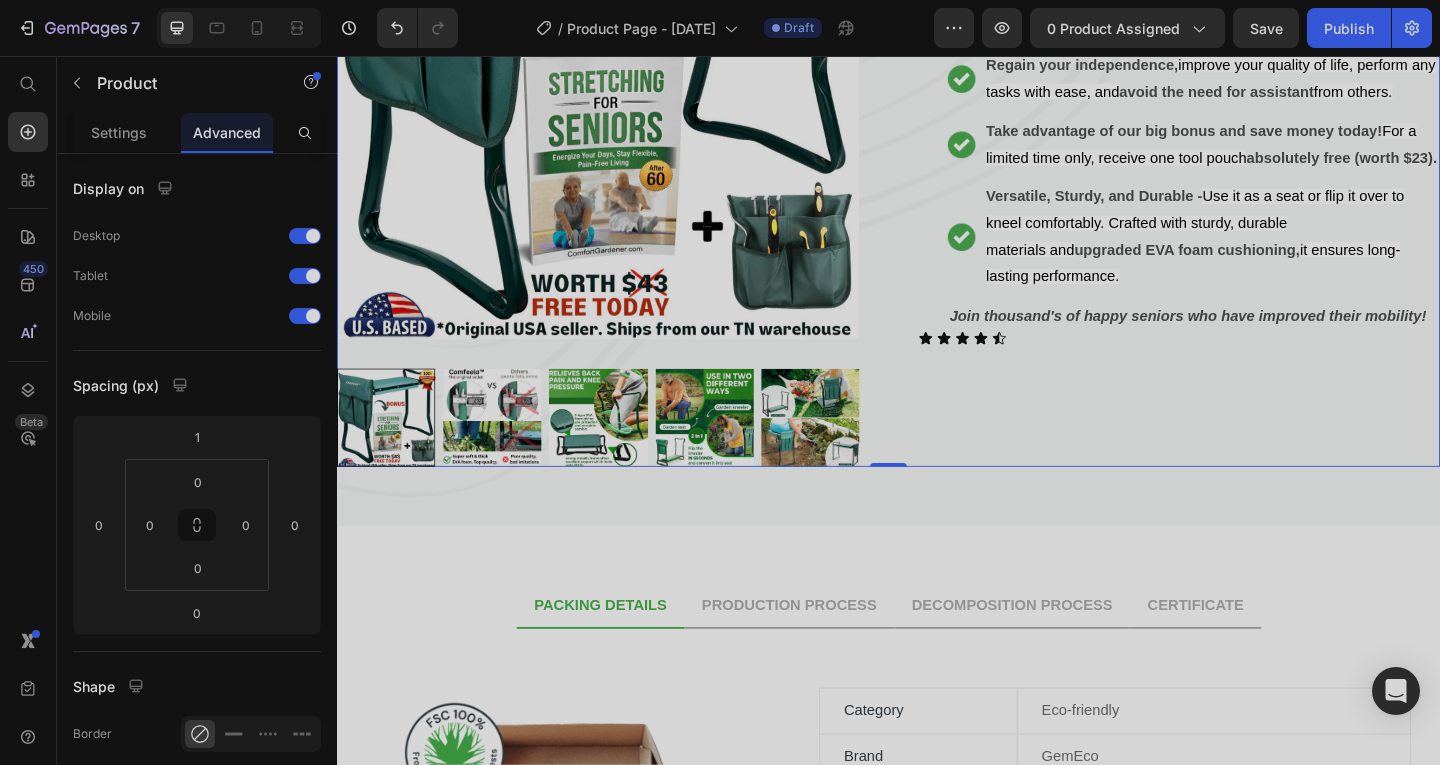 scroll, scrollTop: 0, scrollLeft: 0, axis: both 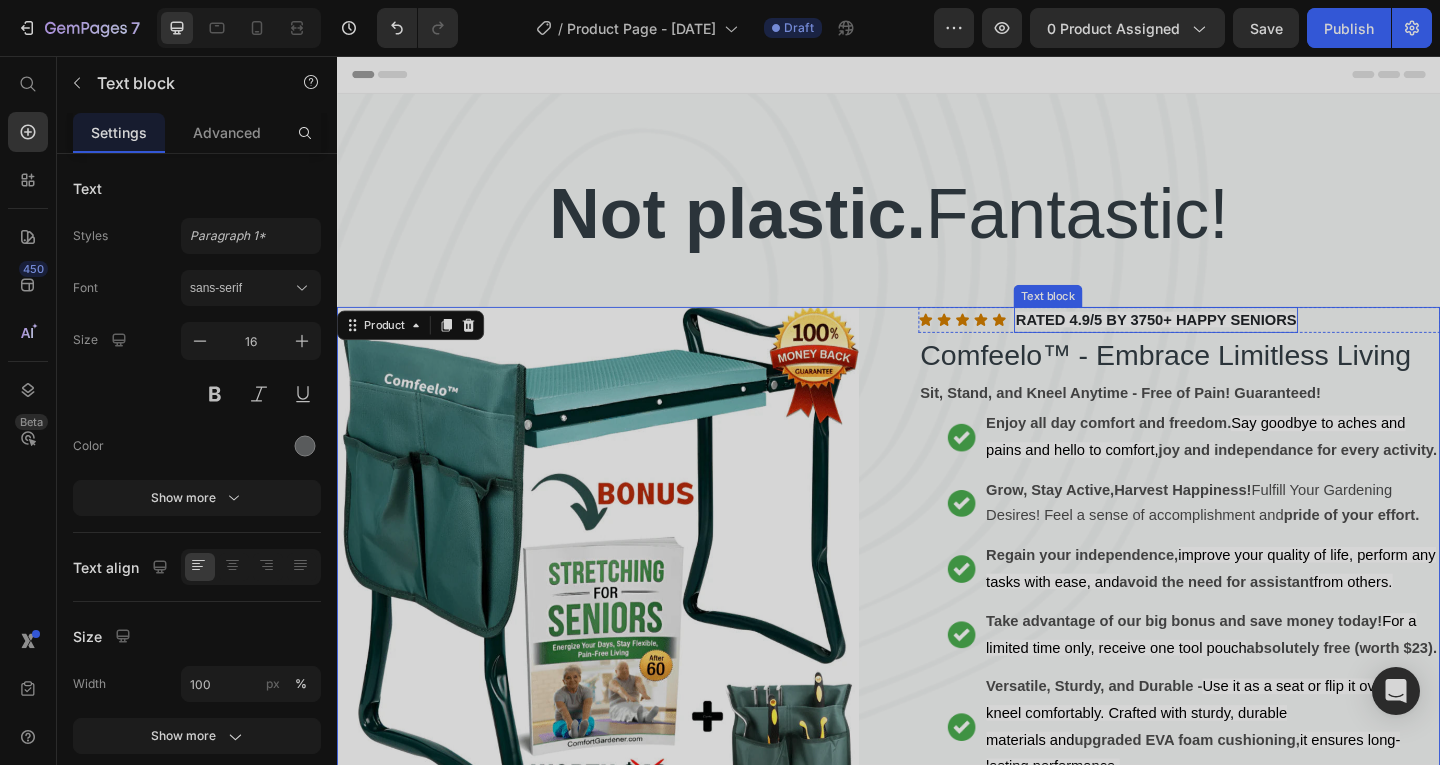 click on "RATED 4.9/5 BY 3750+ HAPPY SENIORS" at bounding box center (1227, 342) 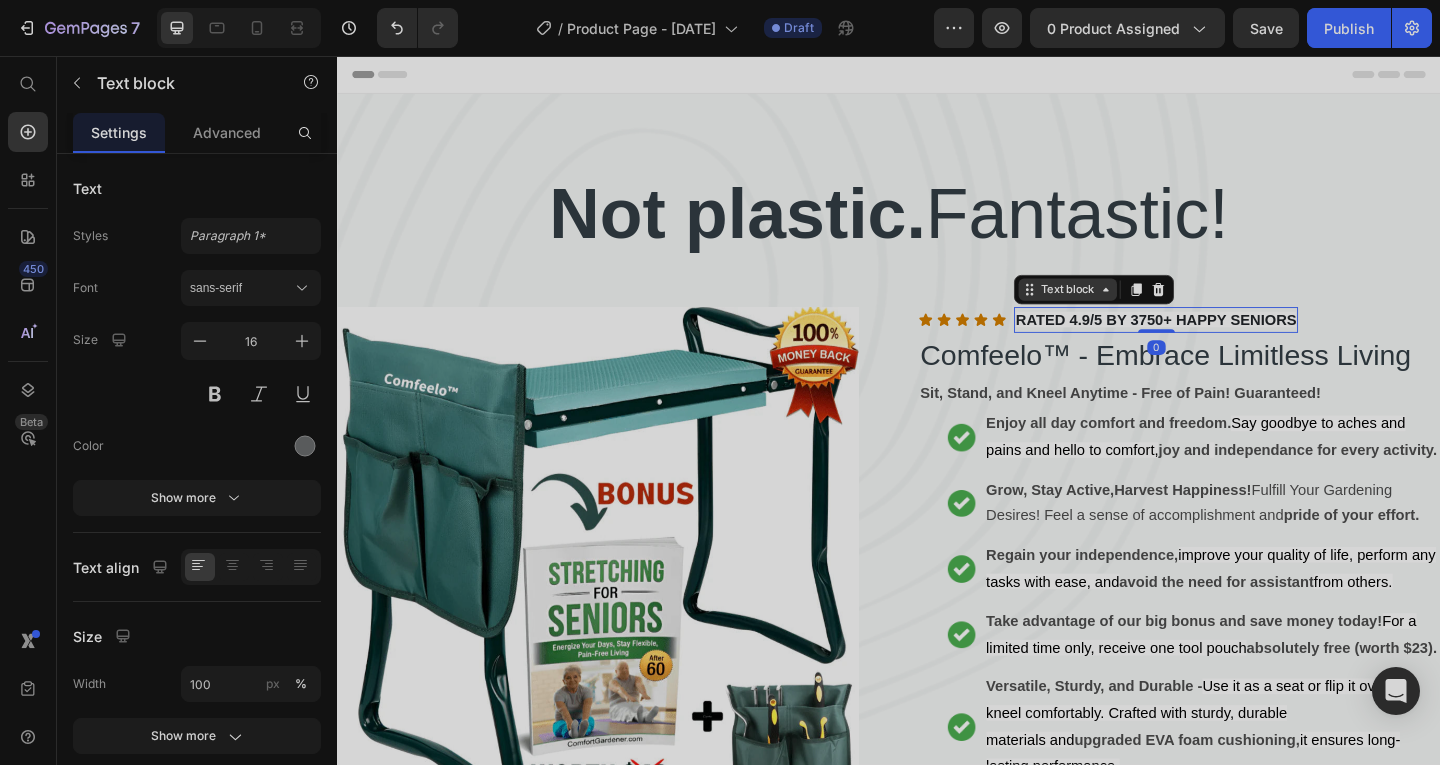 click 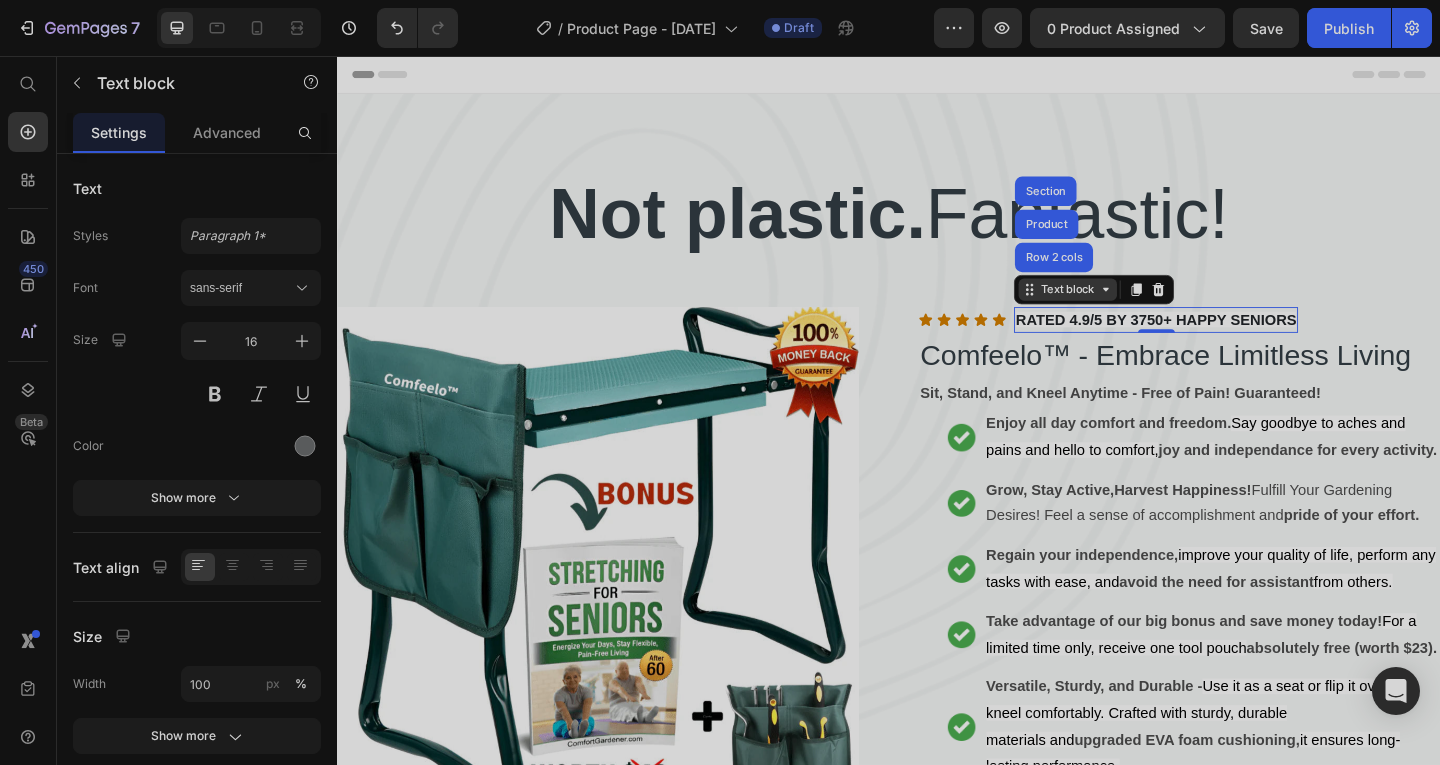 drag, startPoint x: 1085, startPoint y: 314, endPoint x: 1100, endPoint y: 317, distance: 15.297058 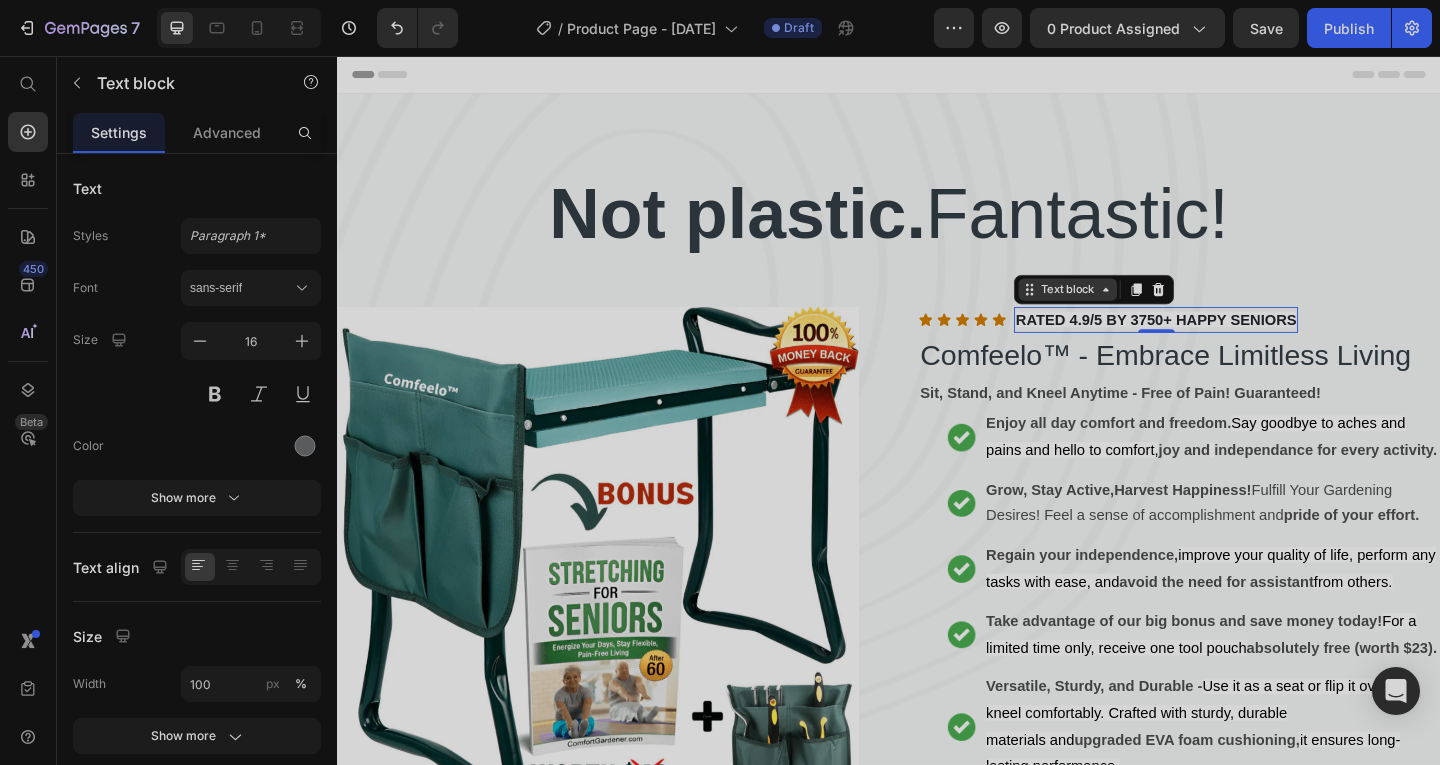 click on "Text block" at bounding box center (1131, 310) 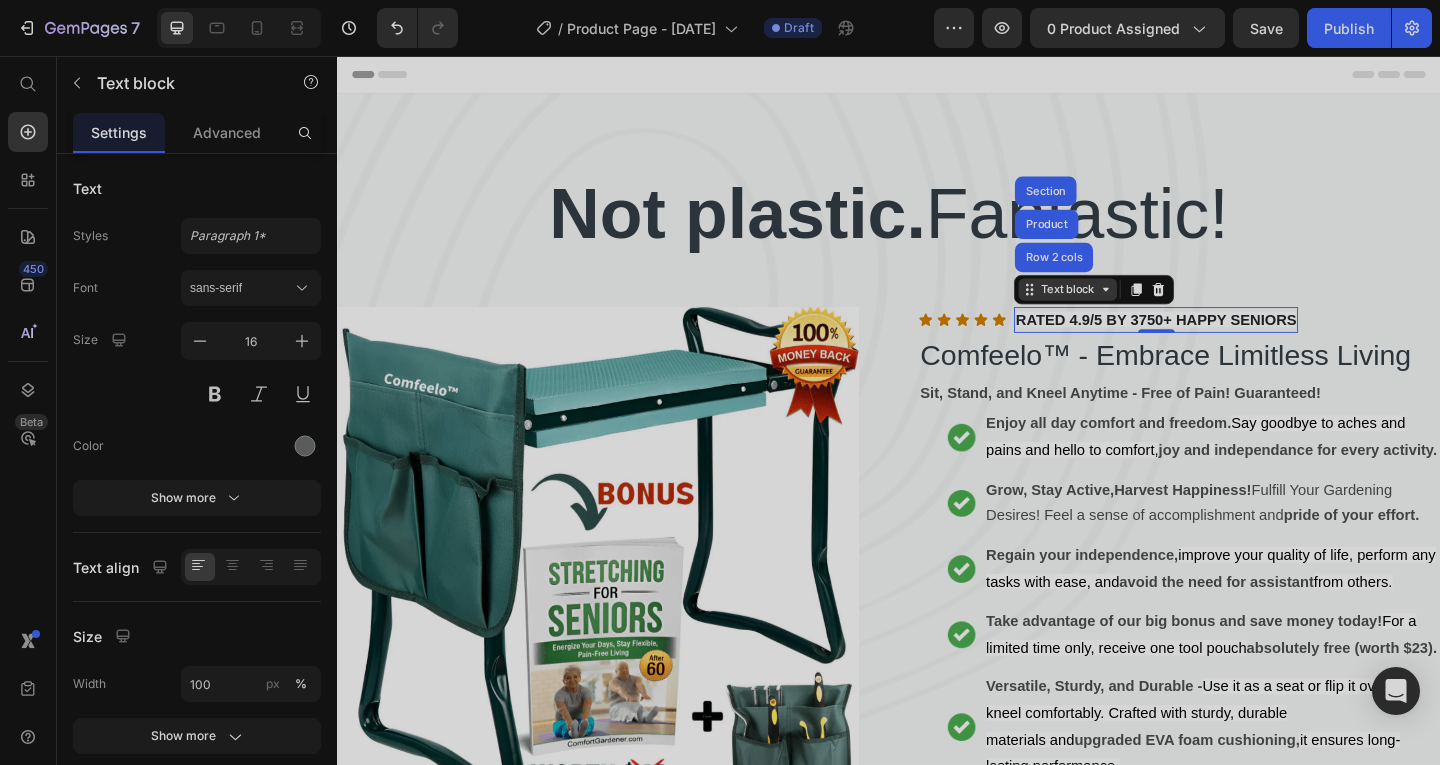 click on "Text block" at bounding box center [1131, 310] 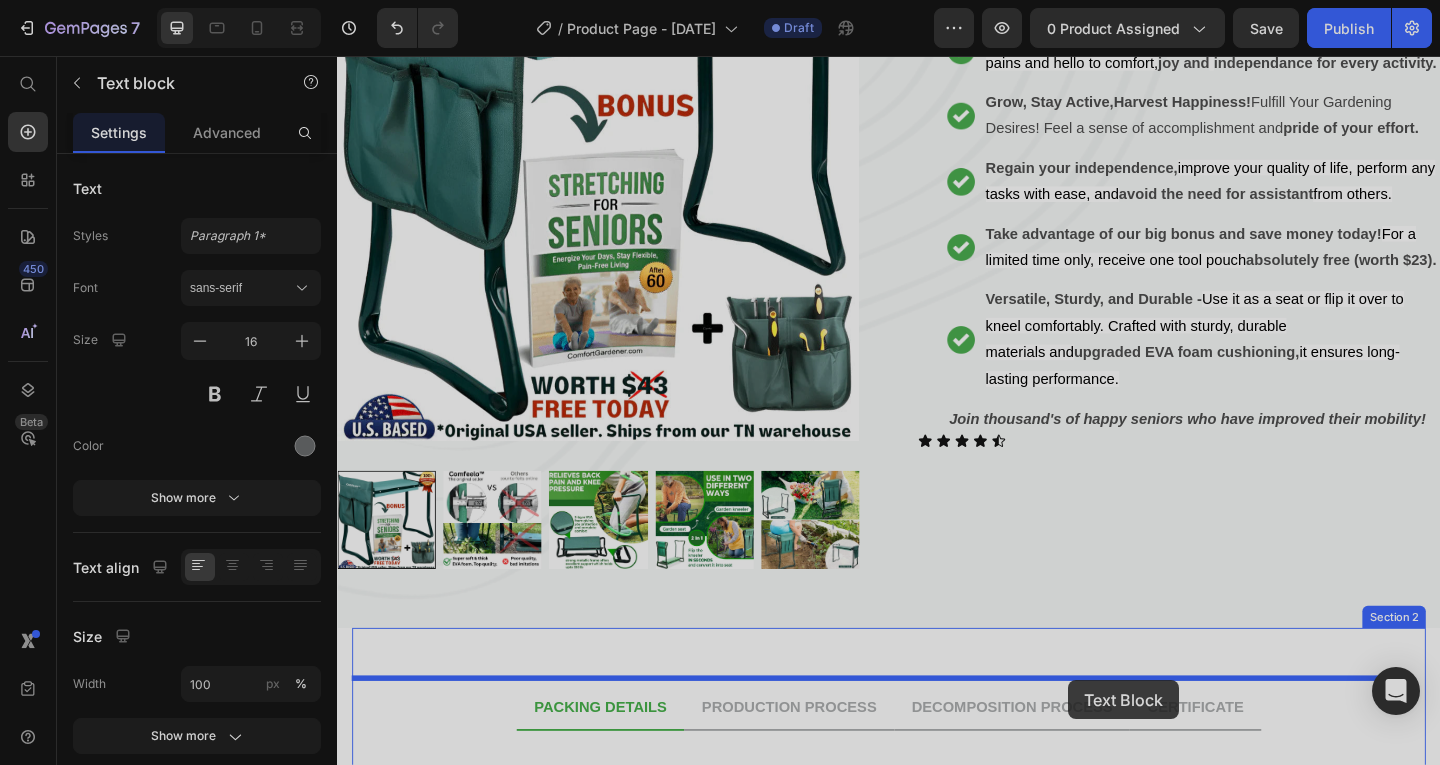 scroll, scrollTop: 462, scrollLeft: 0, axis: vertical 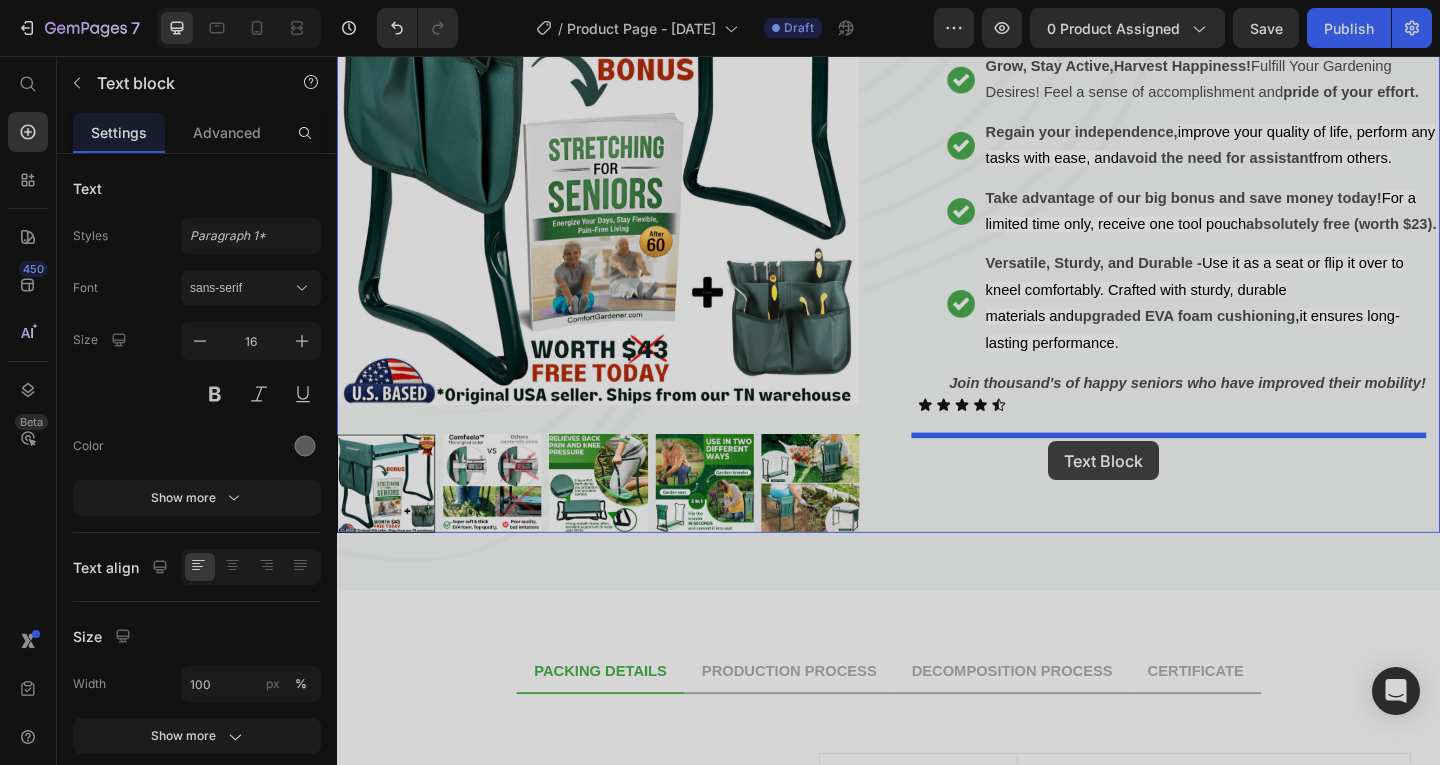 drag, startPoint x: 1111, startPoint y: 314, endPoint x: 1110, endPoint y: 475, distance: 161.00311 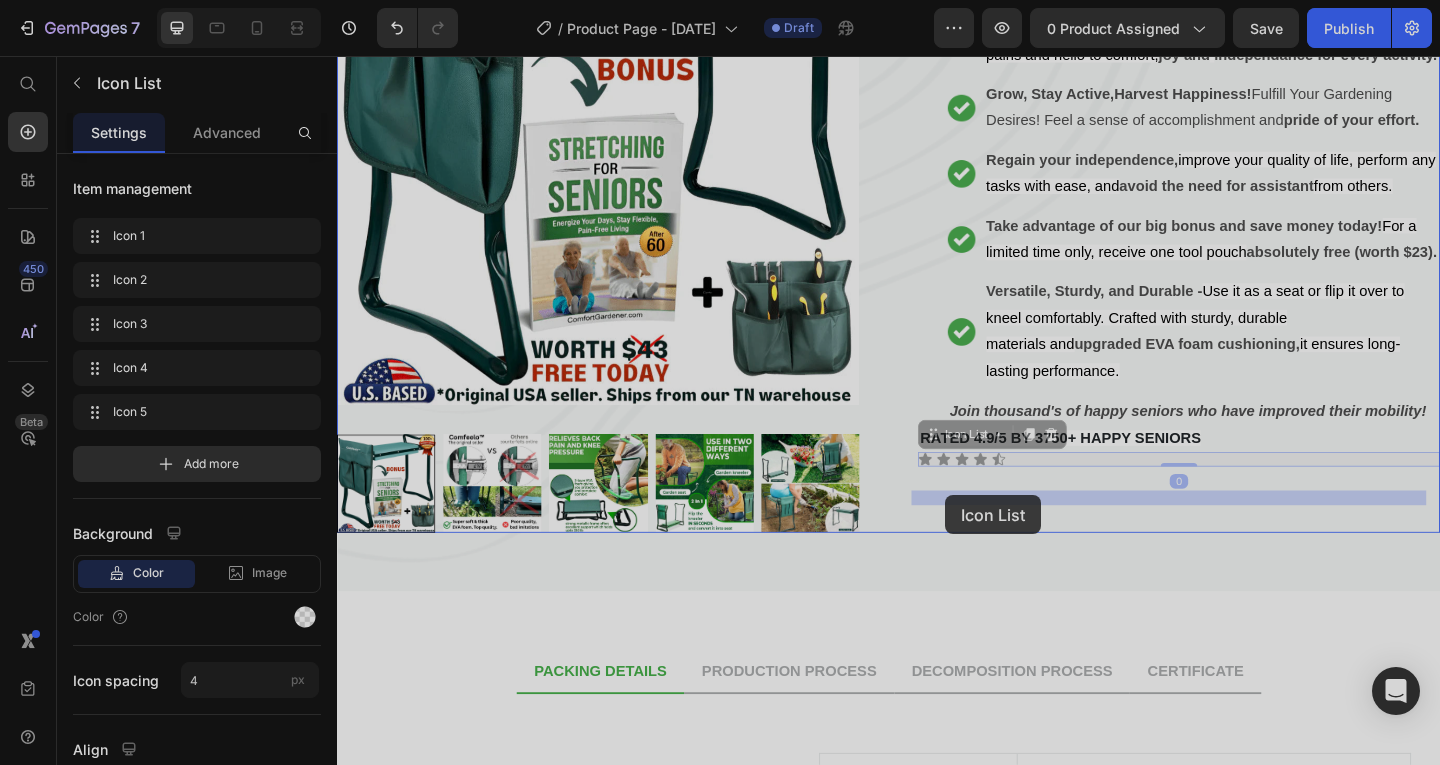 drag, startPoint x: 1071, startPoint y: 539, endPoint x: 1025, endPoint y: 537, distance: 46.043457 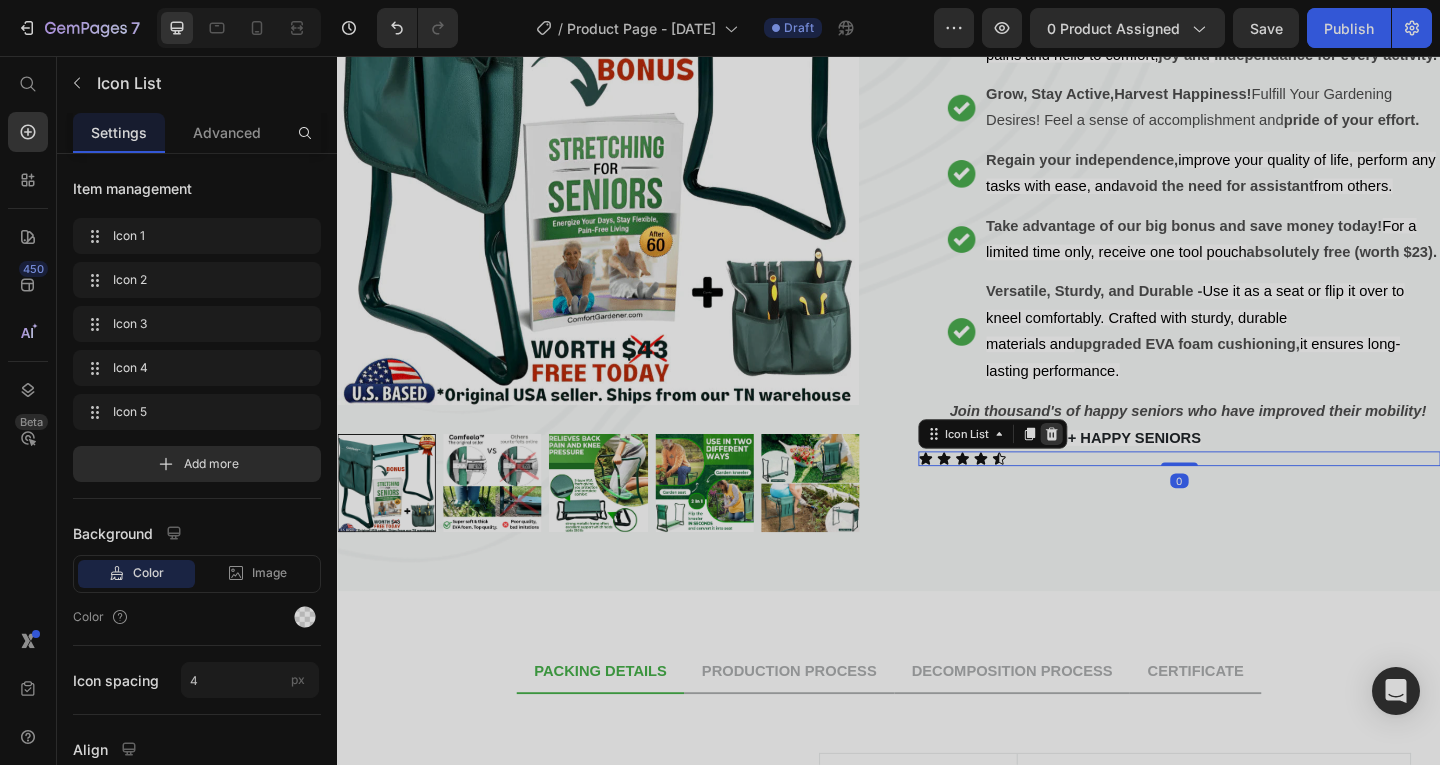 click 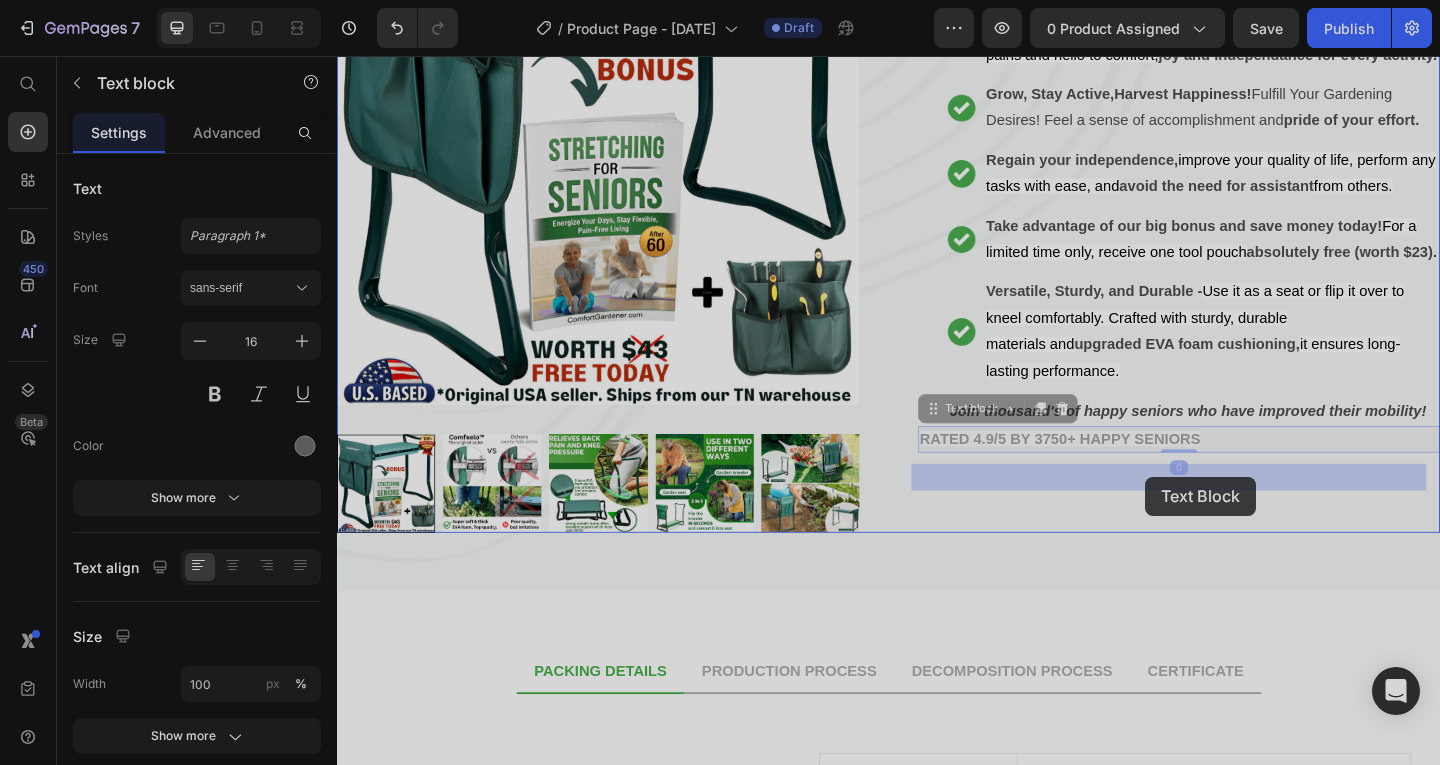 drag, startPoint x: 1084, startPoint y: 510, endPoint x: 1216, endPoint y: 514, distance: 132.0606 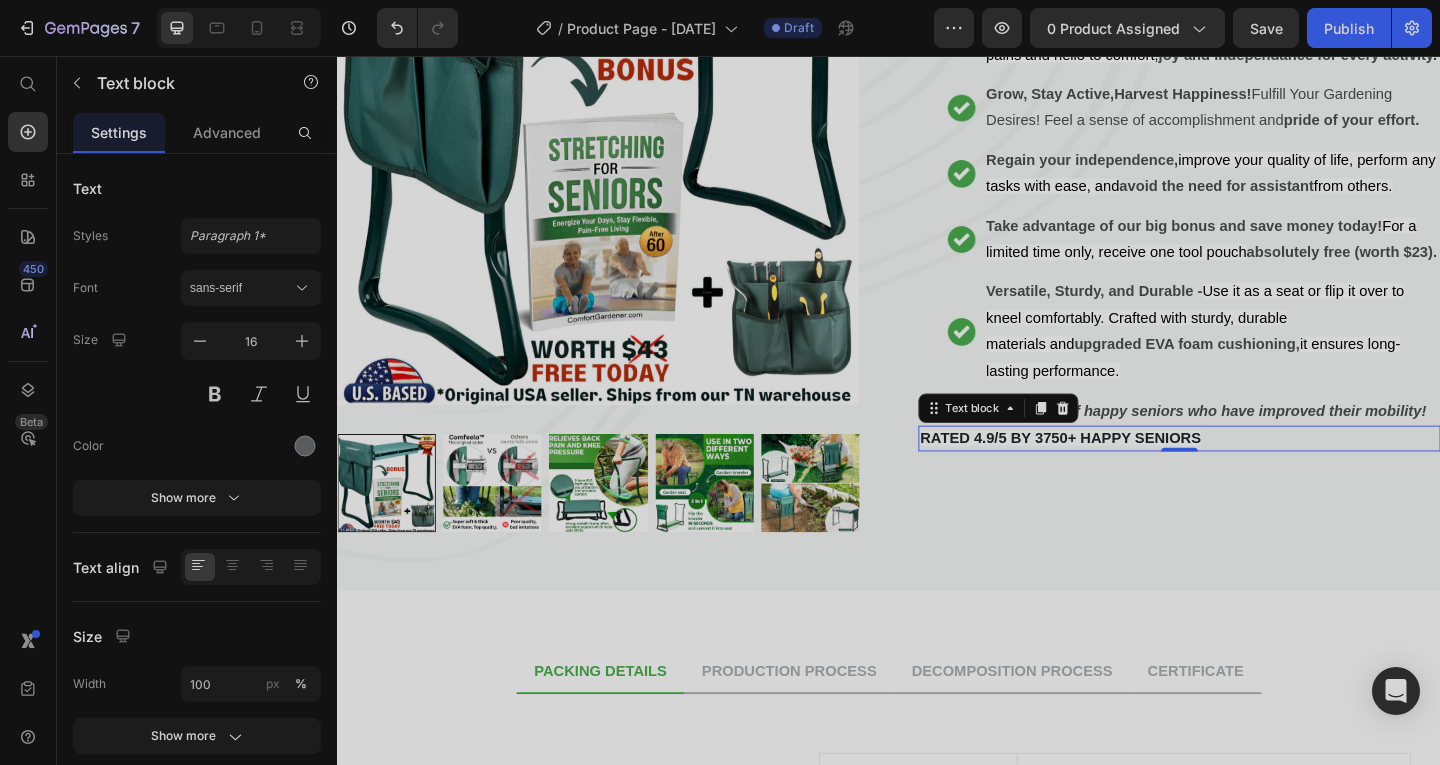 click at bounding box center [1126, 439] 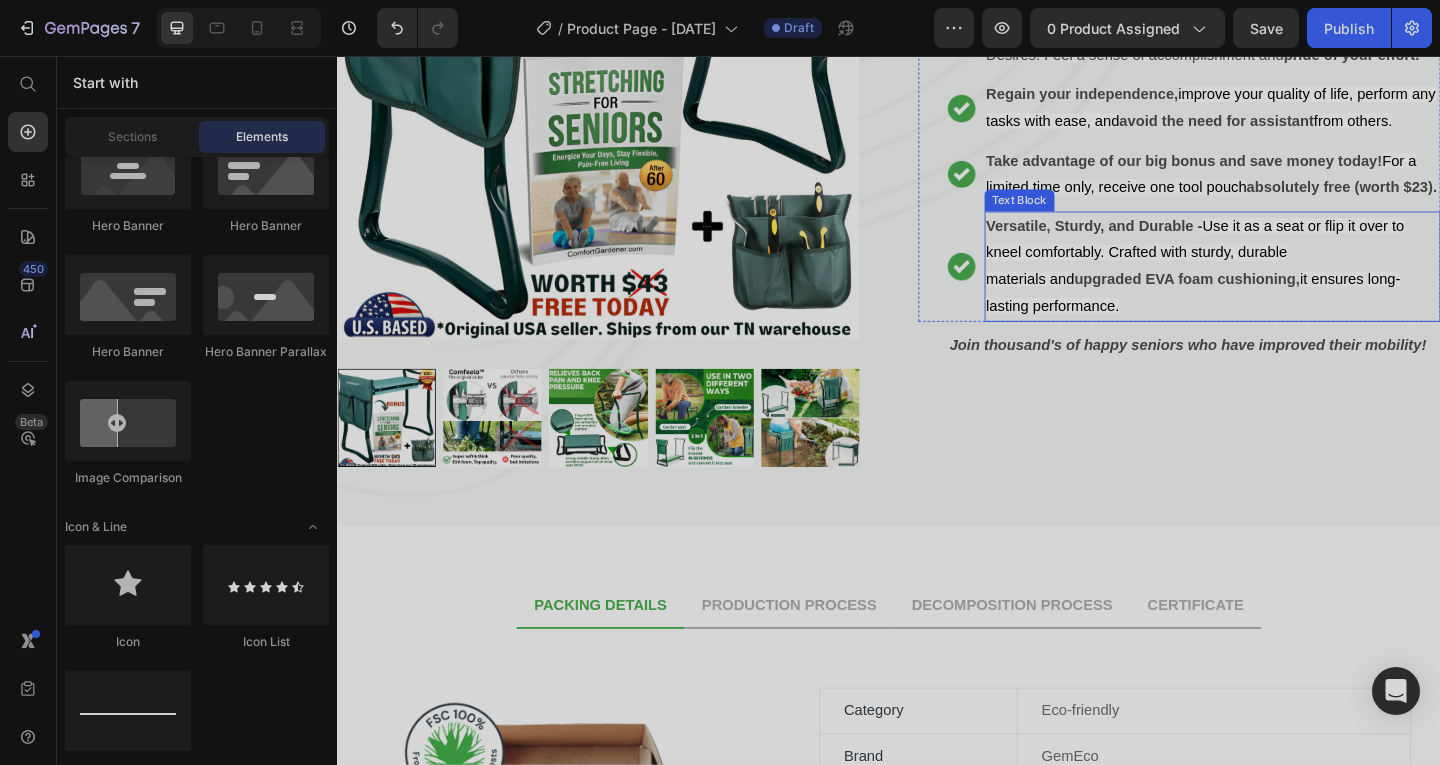 scroll, scrollTop: 0, scrollLeft: 0, axis: both 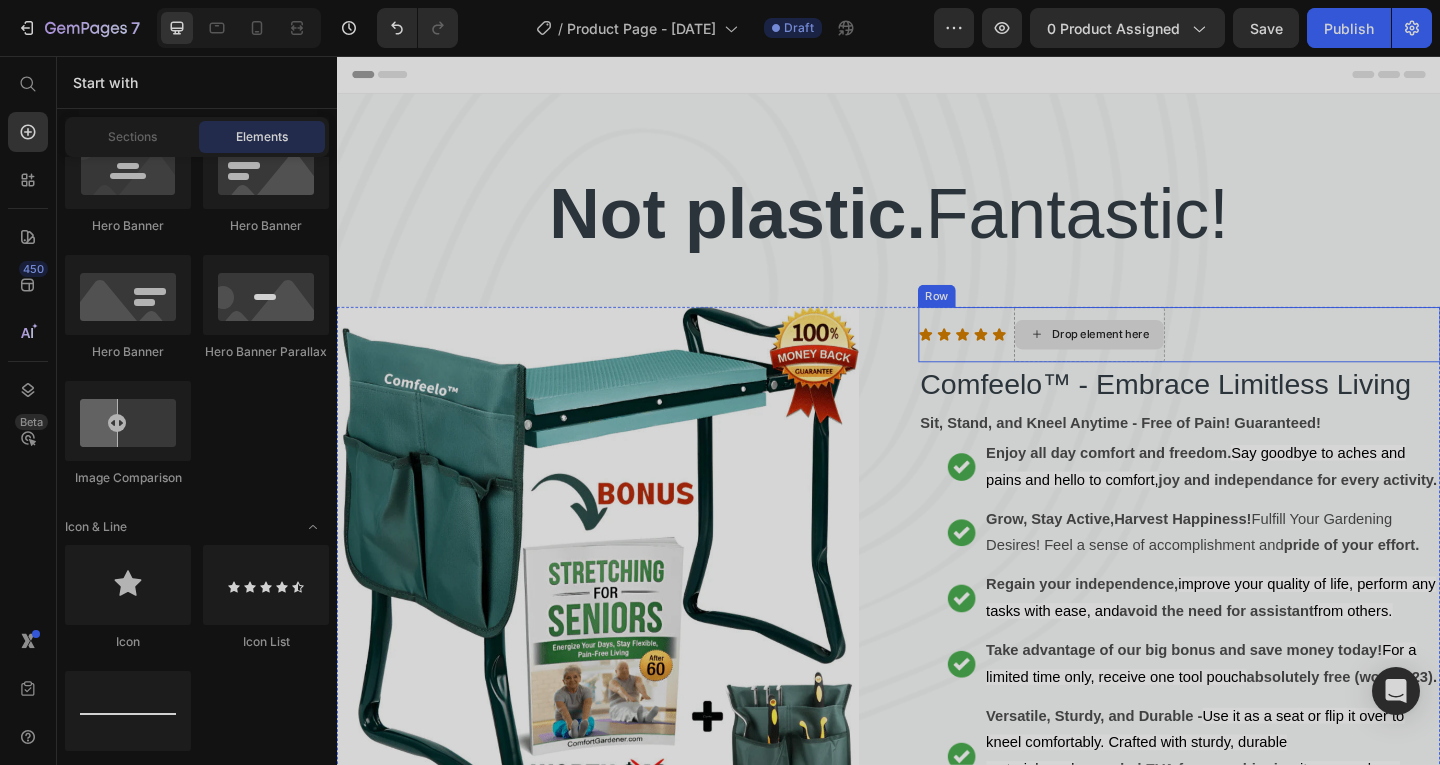 click on "Drop element here" at bounding box center (1167, 359) 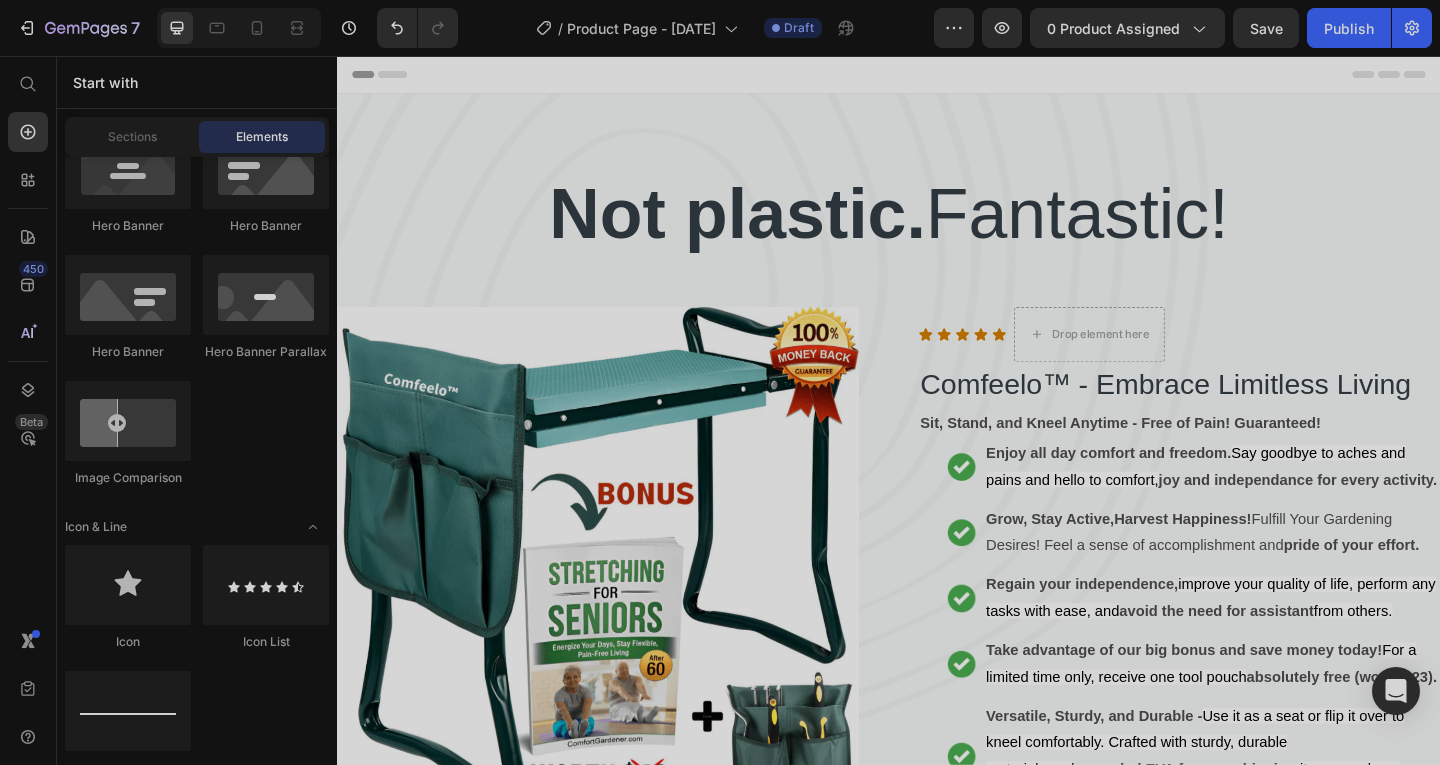 scroll, scrollTop: 267, scrollLeft: 0, axis: vertical 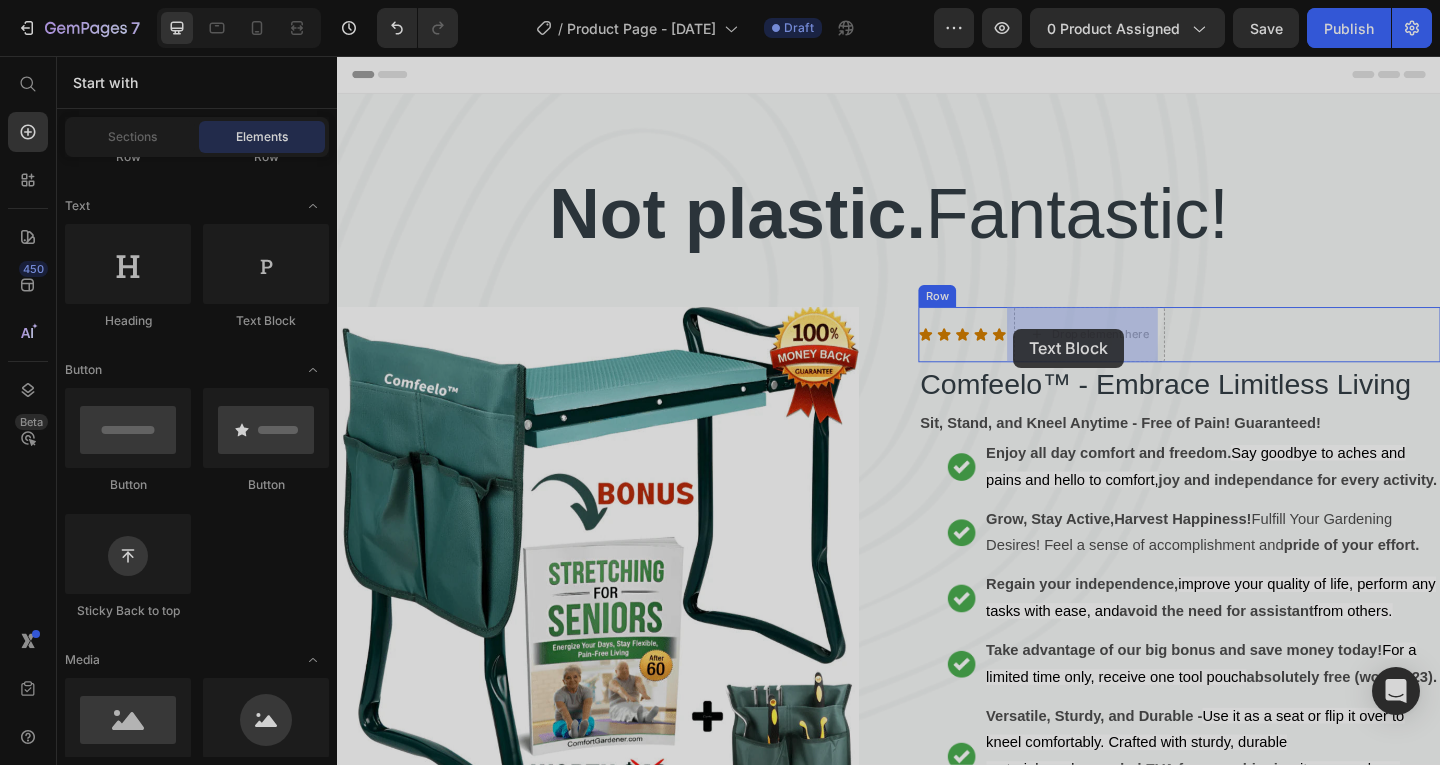 drag, startPoint x: 603, startPoint y: 342, endPoint x: 1072, endPoint y: 353, distance: 469.12897 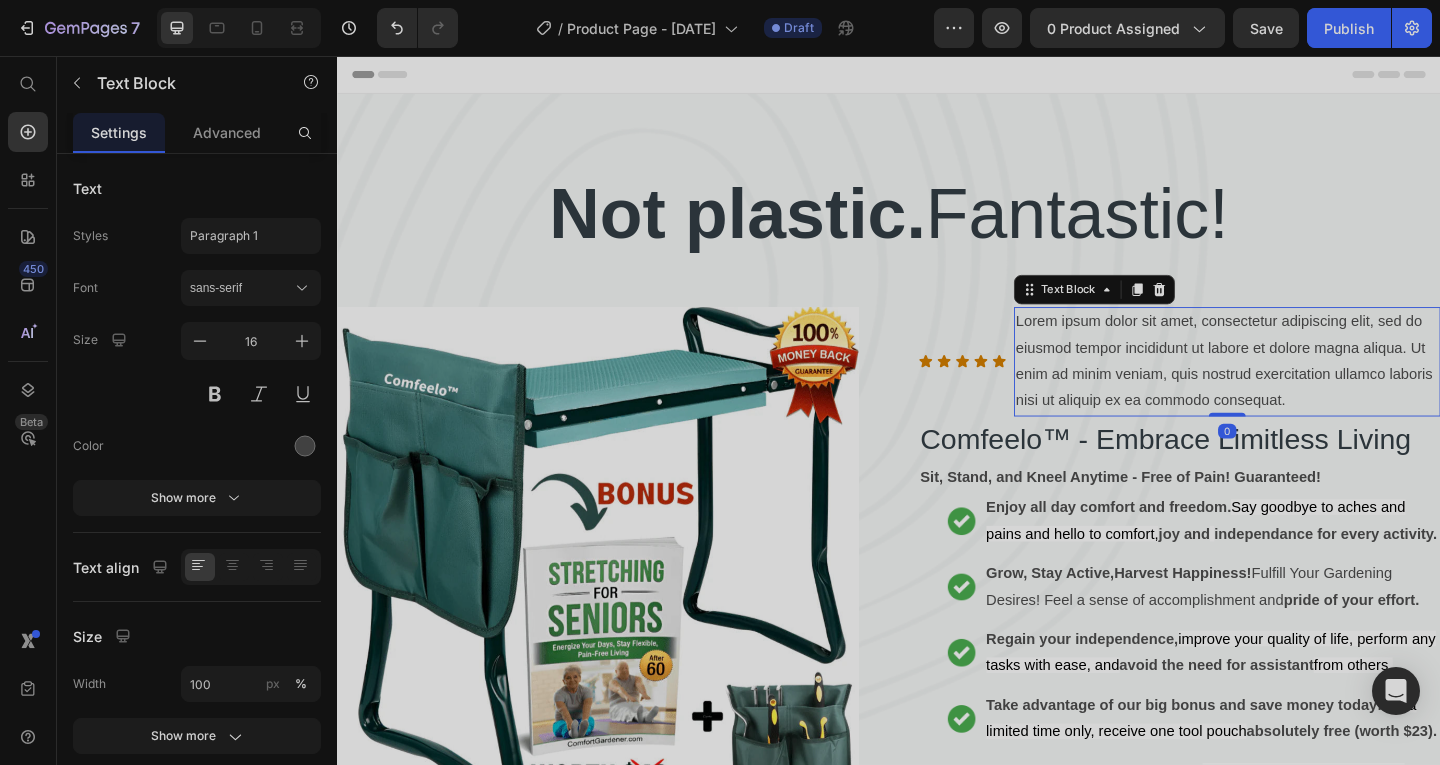 click on "Lorem ipsum dolor sit amet, consectetur adipiscing elit, sed do eiusmod tempor incididunt ut labore et dolore magna aliqua. Ut enim ad minim veniam, quis nostrud exercitation ullamco laboris nisi ut aliquip ex ea commodo consequat." at bounding box center (1305, 388) 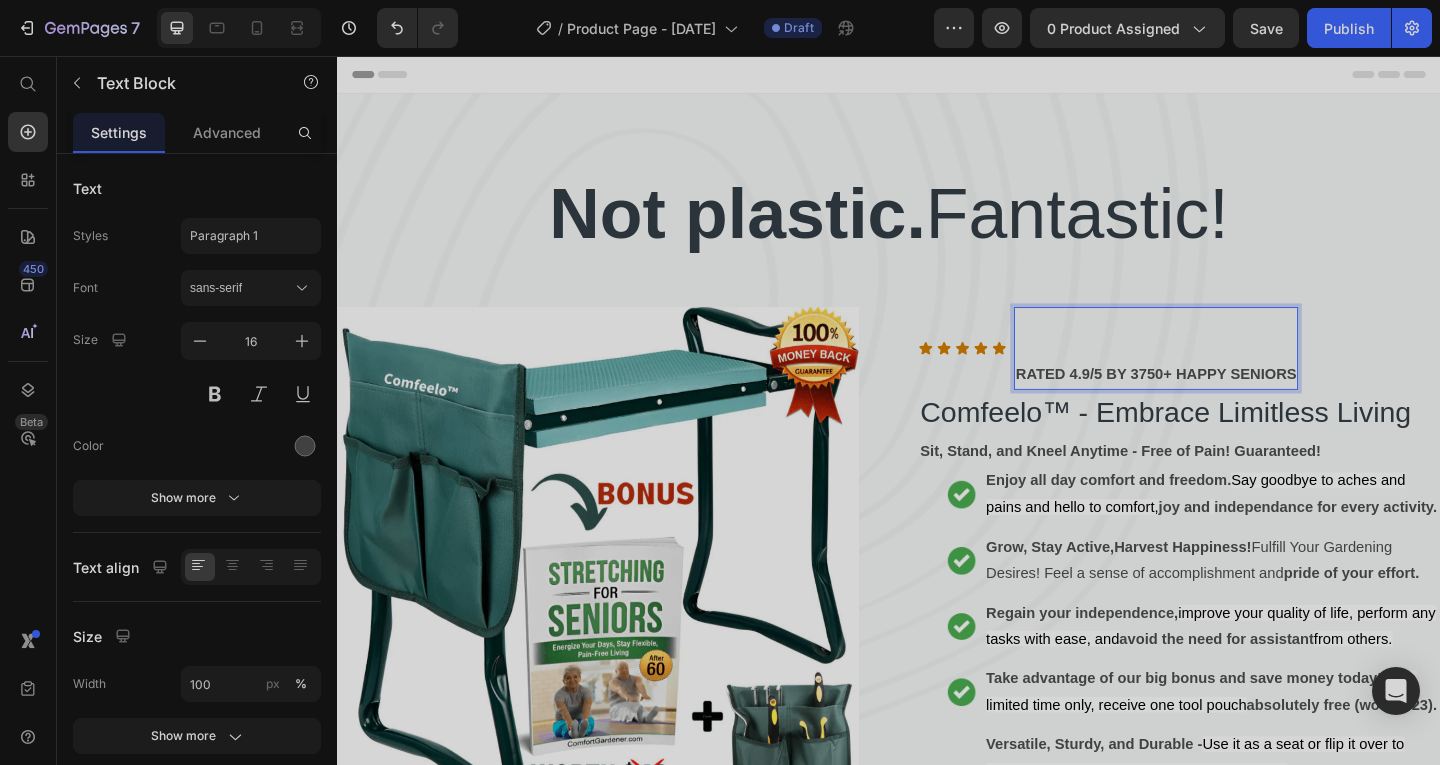 click at bounding box center [1227, 360] 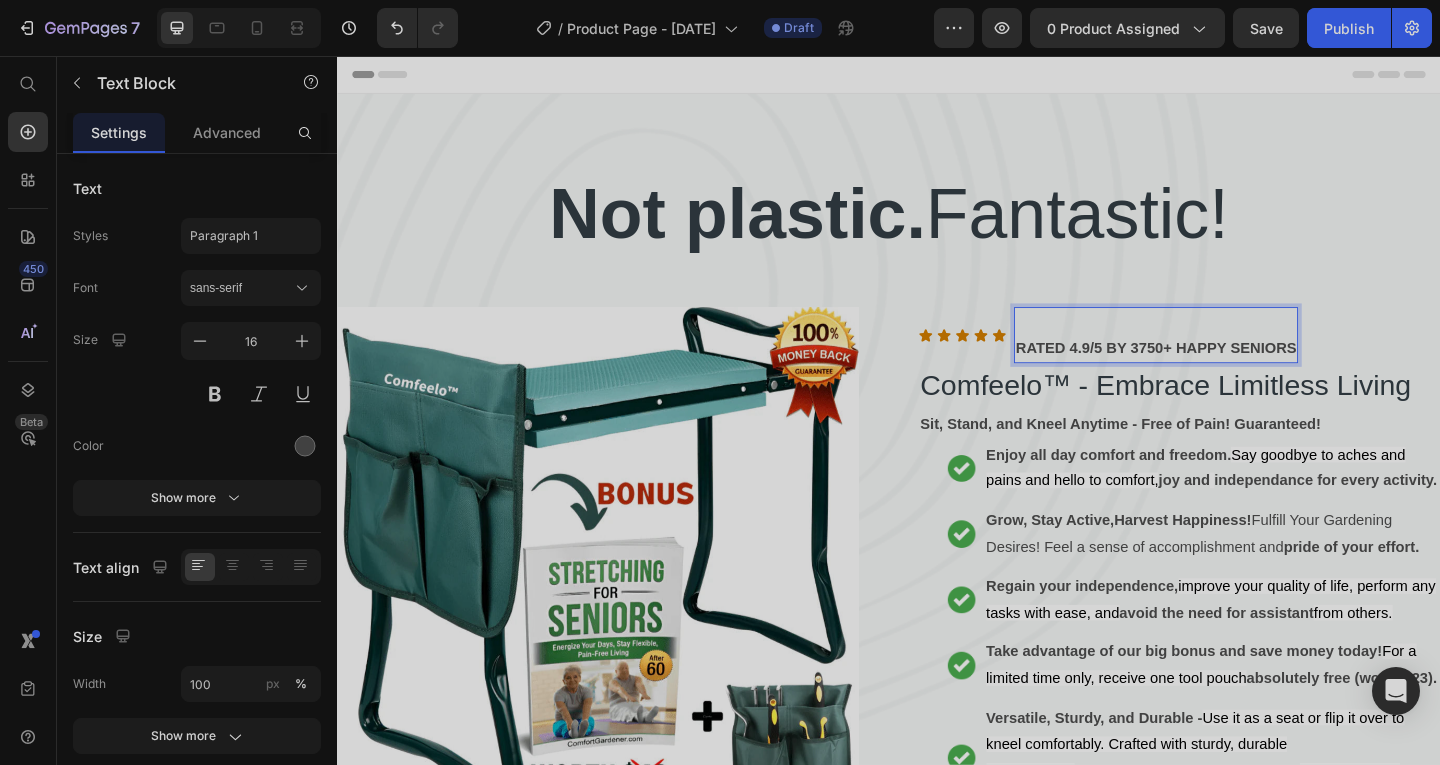 click on "RATED 4.9/5 BY 3750+ HAPPY SENIORS" at bounding box center [1227, 374] 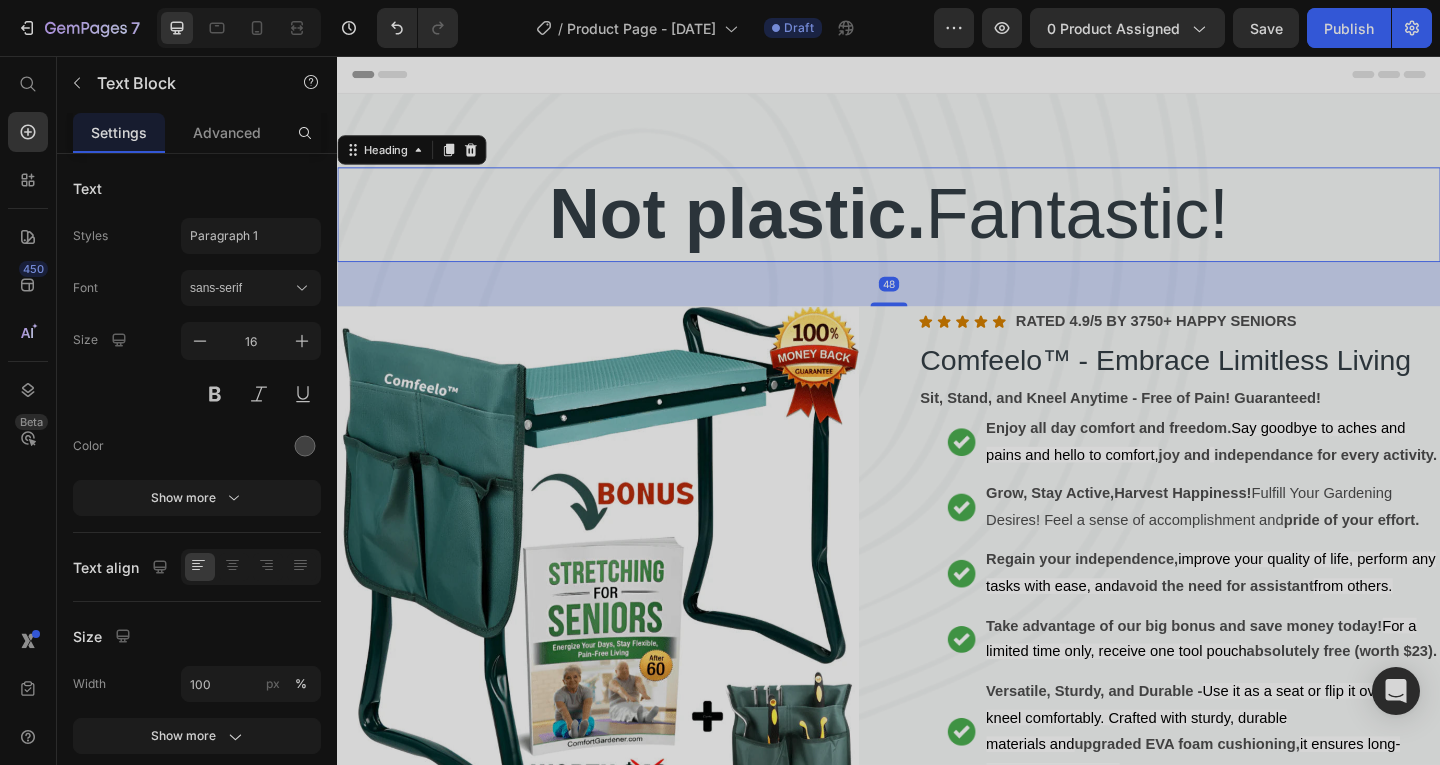 click on "Not plastic.  Fantastic!" at bounding box center [937, 228] 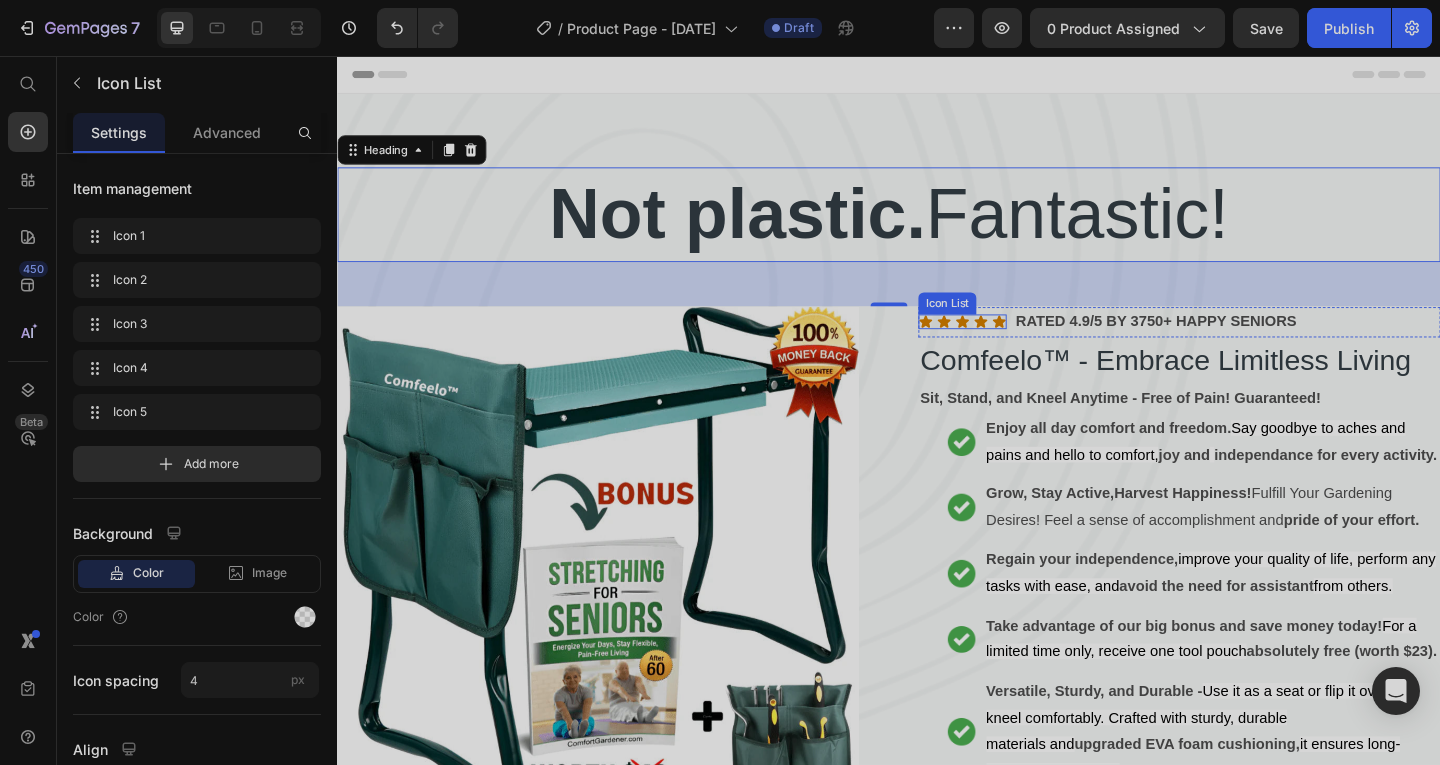 click on "Icon Icon Icon Icon
Icon" at bounding box center (1017, 345) 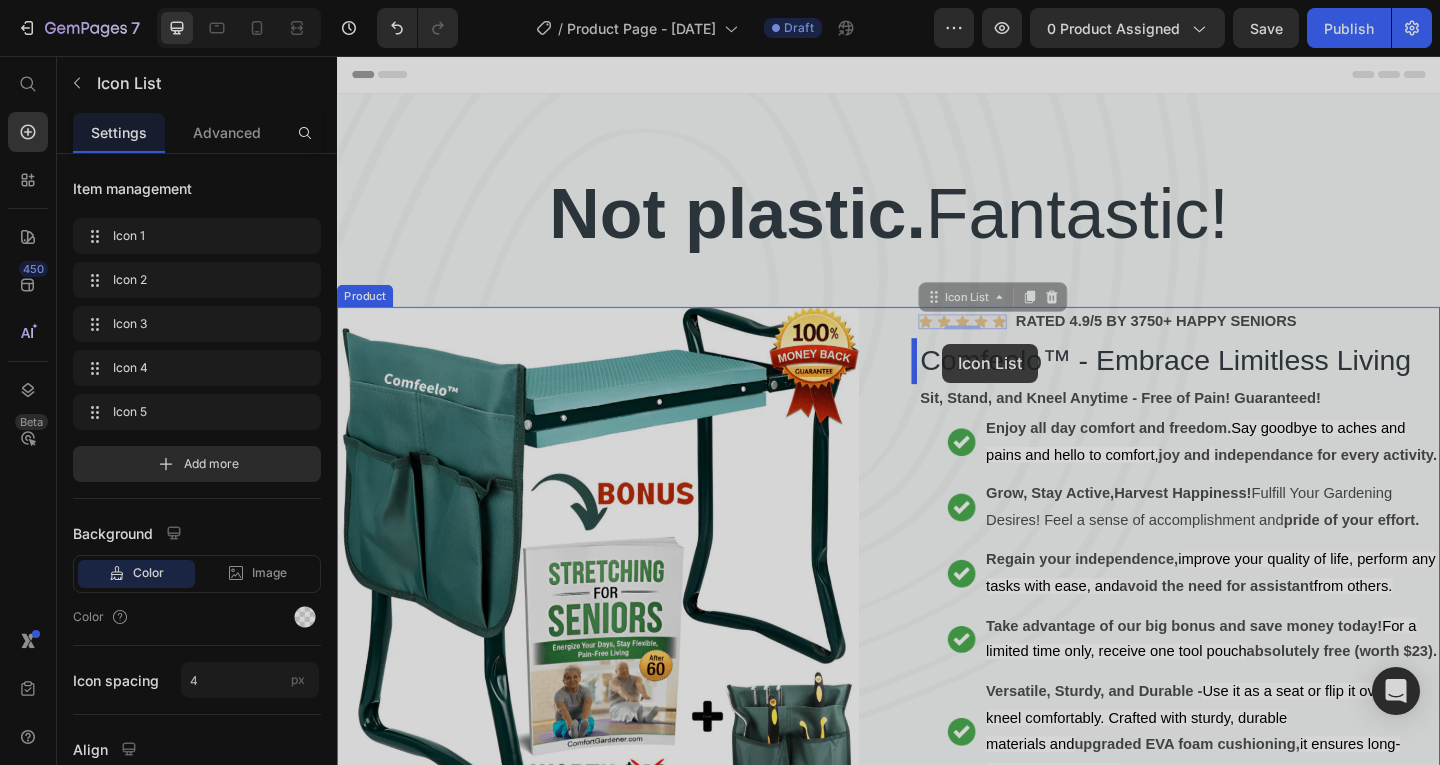 drag, startPoint x: 986, startPoint y: 327, endPoint x: 984, endPoint y: 341, distance: 14.142136 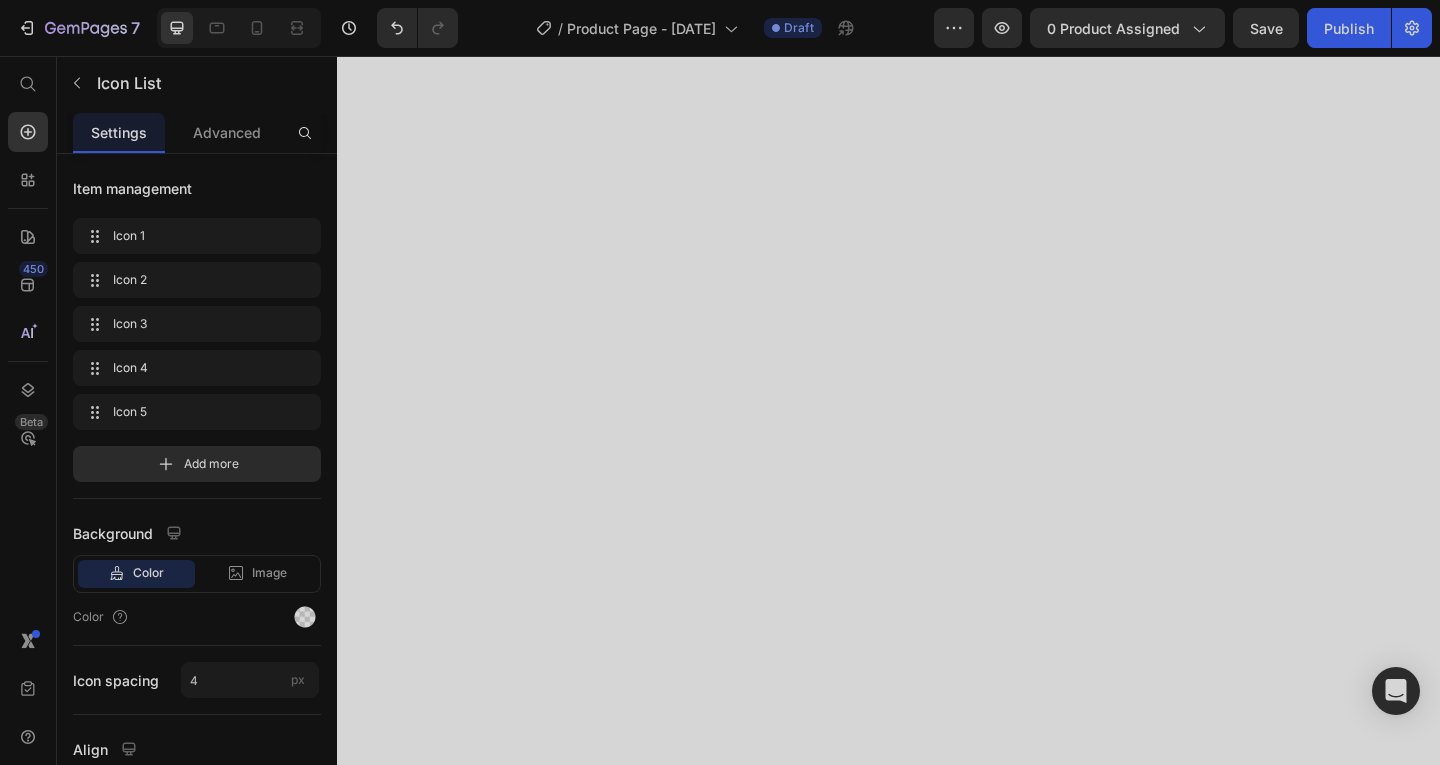 scroll, scrollTop: 0, scrollLeft: 0, axis: both 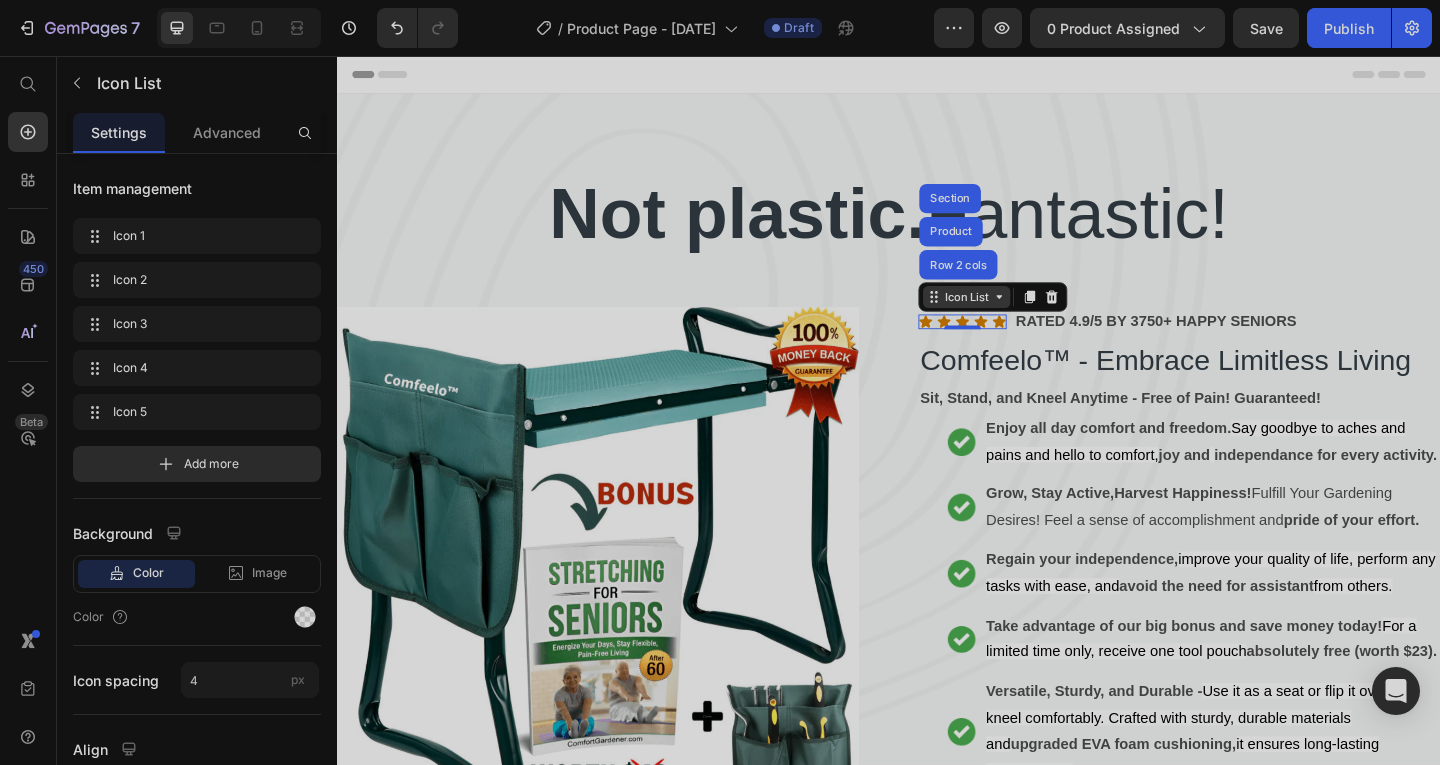 drag, startPoint x: 337, startPoint y: 56, endPoint x: 1019, endPoint y: 330, distance: 734.983 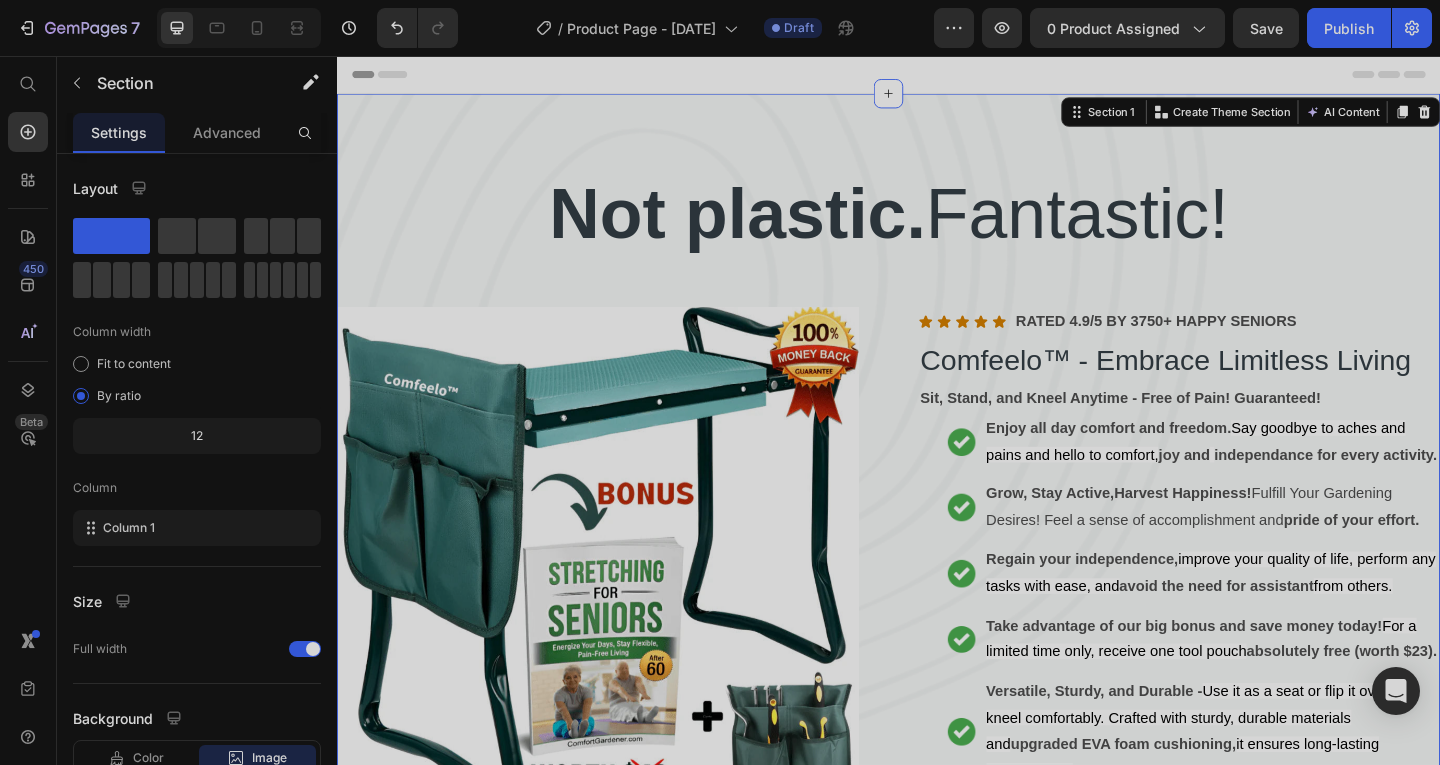 click on "Not plastic.  Fantastic! Heading Product Images Icon Icon Icon Icon
Icon Icon List RATED 4.9/5 BY 3750+ HAPPY SENIORS Text Block Row Comfeelo™ - Embrace Limitless Living (P) Title Sit, Stand, and Kneel Anytime - Free of Pain! Guaranteed! Text Block Image Enjoy all day comfort and freedom.  Say goodbye to aches and pains and hello to comfort,  joy and   independance for every activity. Text Block Image Grow, Stay Active,Harvest Happiness!  Fulfill Your Gardening Desires!   Feel a sense of accomplishment and  pride of your effort. Text Block Image Regain your independence,  improve your quality of life, perform any tasks with ease, and  avoid the need for assistant  from others. Text Block Image Take advantage of our big bonus and save money today!  For a limited time only, receive one tool pouch  absolutely free (worth $23). Text Block Image Versatile, Sturdy, and Durable -  Use it as a seat or flip it over to kneel comfortably. Crafted with sturdy, durable materials and  Text Block" at bounding box center [937, 606] 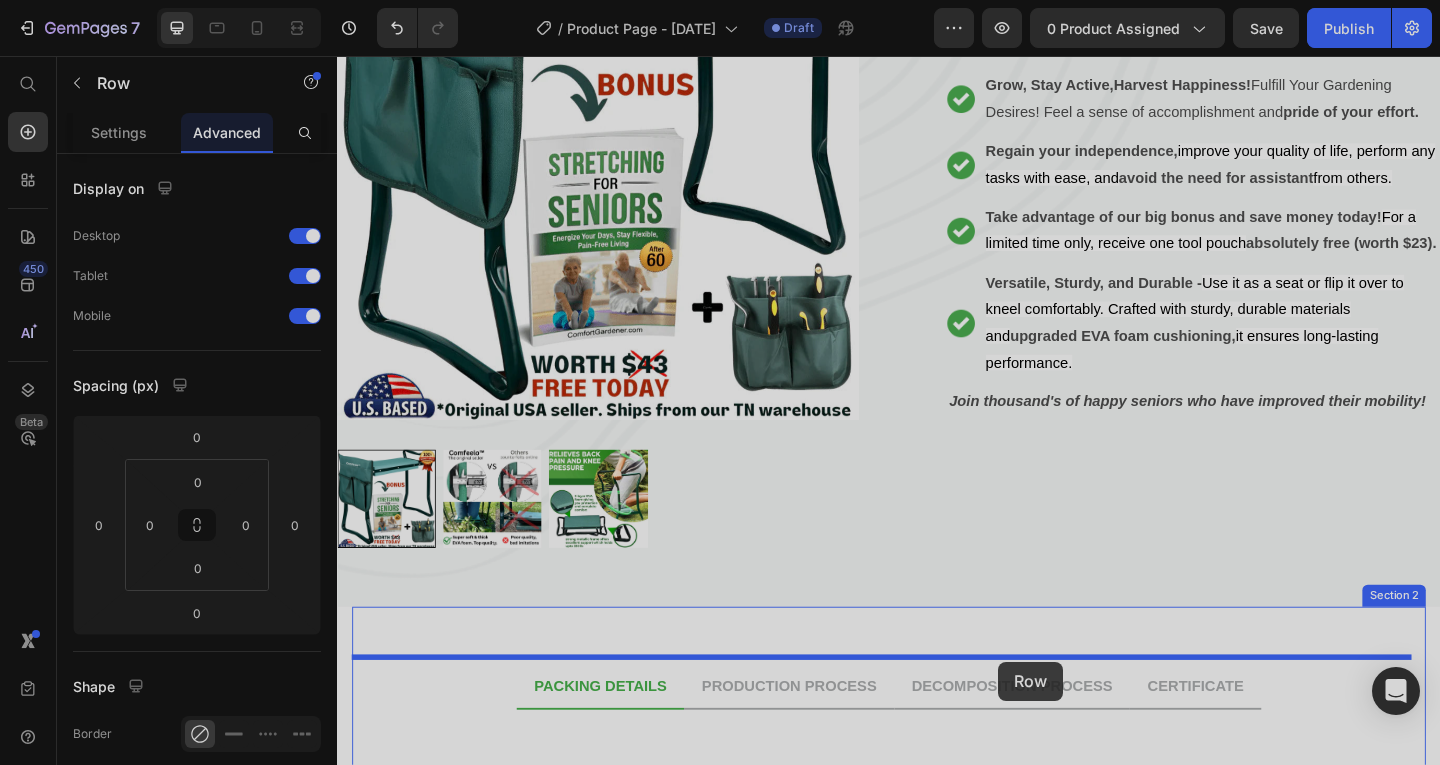 scroll, scrollTop: 598, scrollLeft: 0, axis: vertical 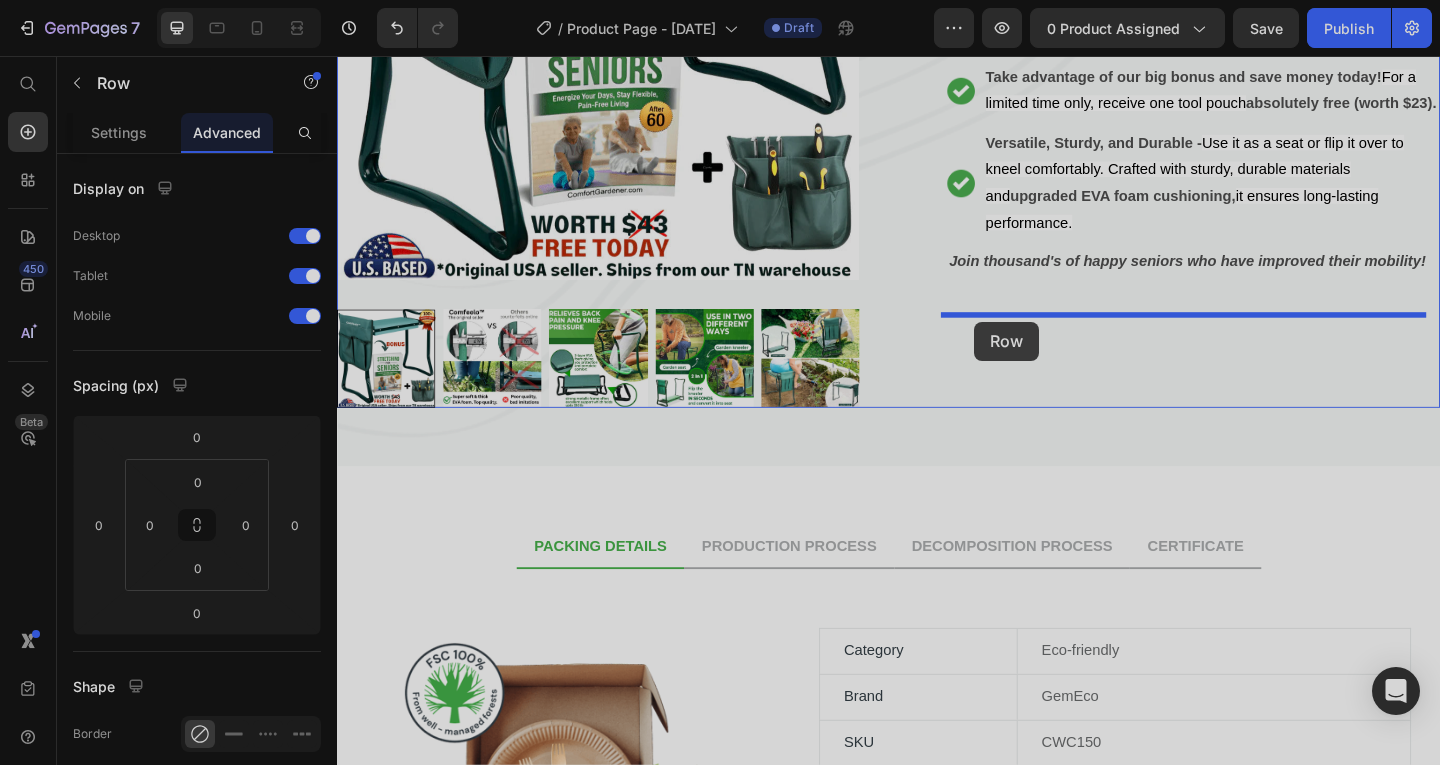 drag, startPoint x: 985, startPoint y: 319, endPoint x: 1028, endPoint y: 346, distance: 50.77401 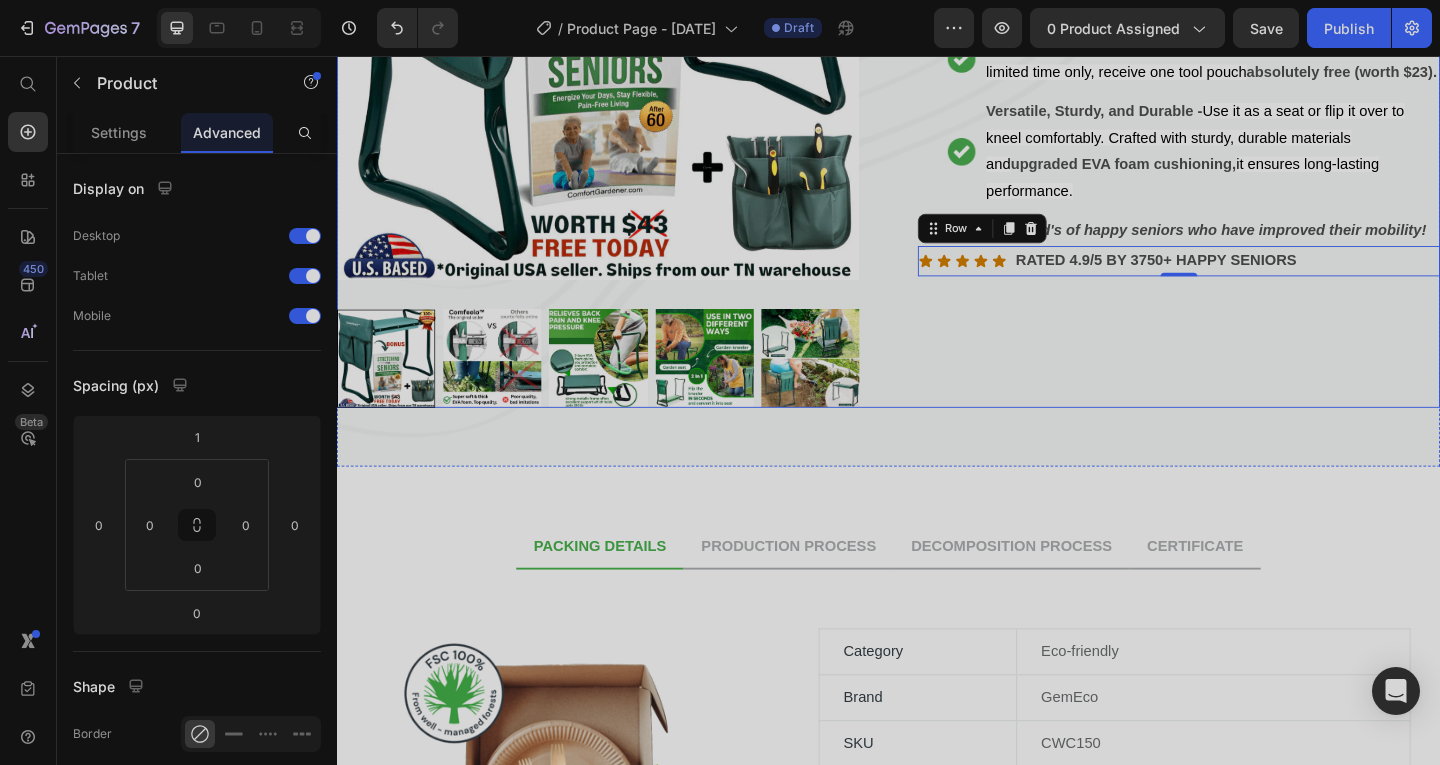 click on "Comfeelo™ - Embrace Limitless Living (P) Title Sit, Stand, and Kneel Anytime - Free of Pain! Guaranteed! Text Block Image Enjoy all day comfort and freedom.  Say goodbye to aches and pains and hello to comfort,  joy and   independance for every activity. Text Block Image Grow, Stay Active,Harvest Happiness!  Fulfill Your Gardening Desires!   Feel a sense of accomplishment and  pride of your effort. Text Block Image Regain your independence,  improve your quality of life, perform any tasks with ease, and  avoid the need for assistant  from others. Text Block Image Take advantage of our big bonus and save money today!  For a limited time only, receive one tool pouch  absolutely free (worth $23). Text Block Image Versatile, Sturdy, and Durable -  Use it as a seat or flip it over to kneel comfortably. Crafted with sturdy, durable materials and  upgraded EVA foam cushioning,  it ensures long-lasting performance. Text Block Advanced List Join thousand's of happy seniors who have improved their mobility!" at bounding box center [1253, 84] 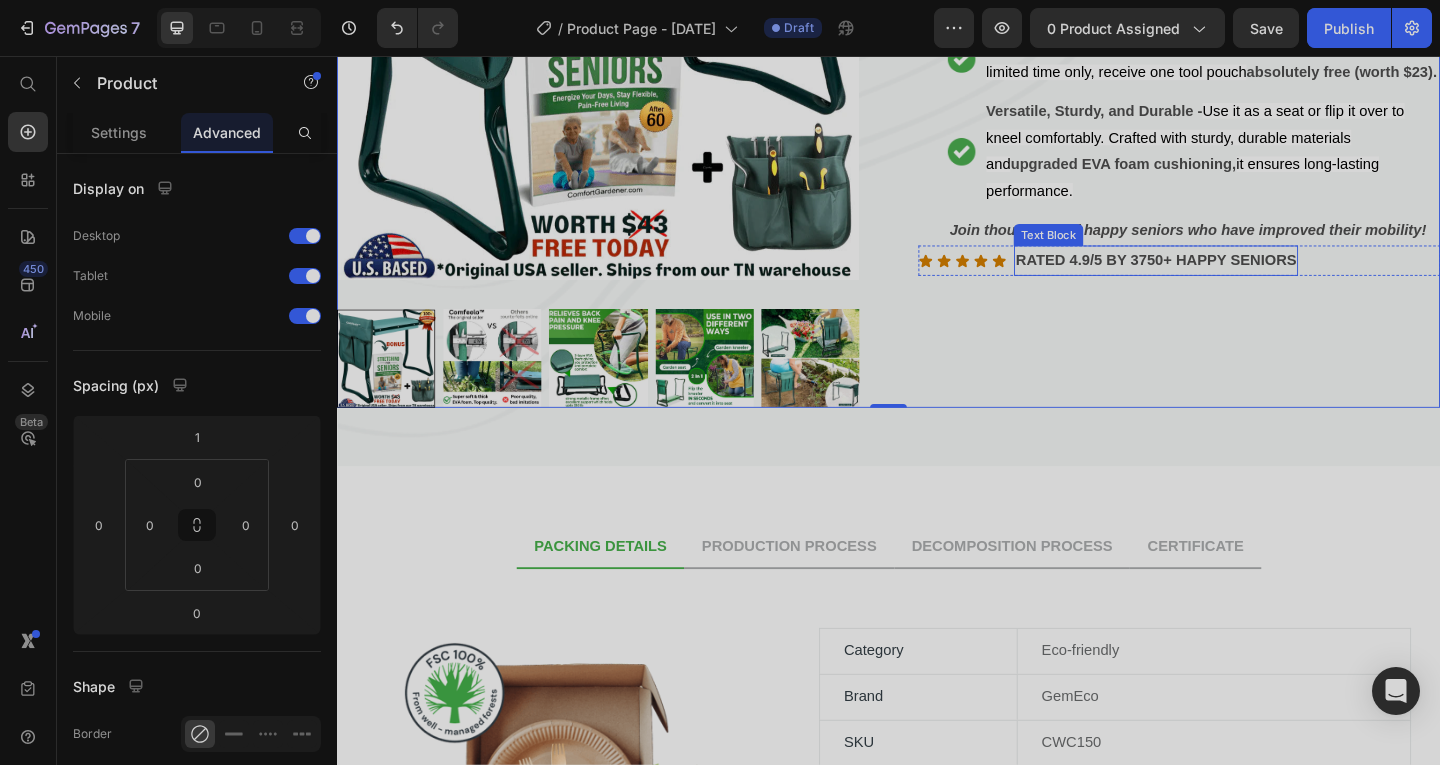 click on "RATED 4.9/5 BY 3750+ HAPPY SENIORS" at bounding box center [1227, 277] 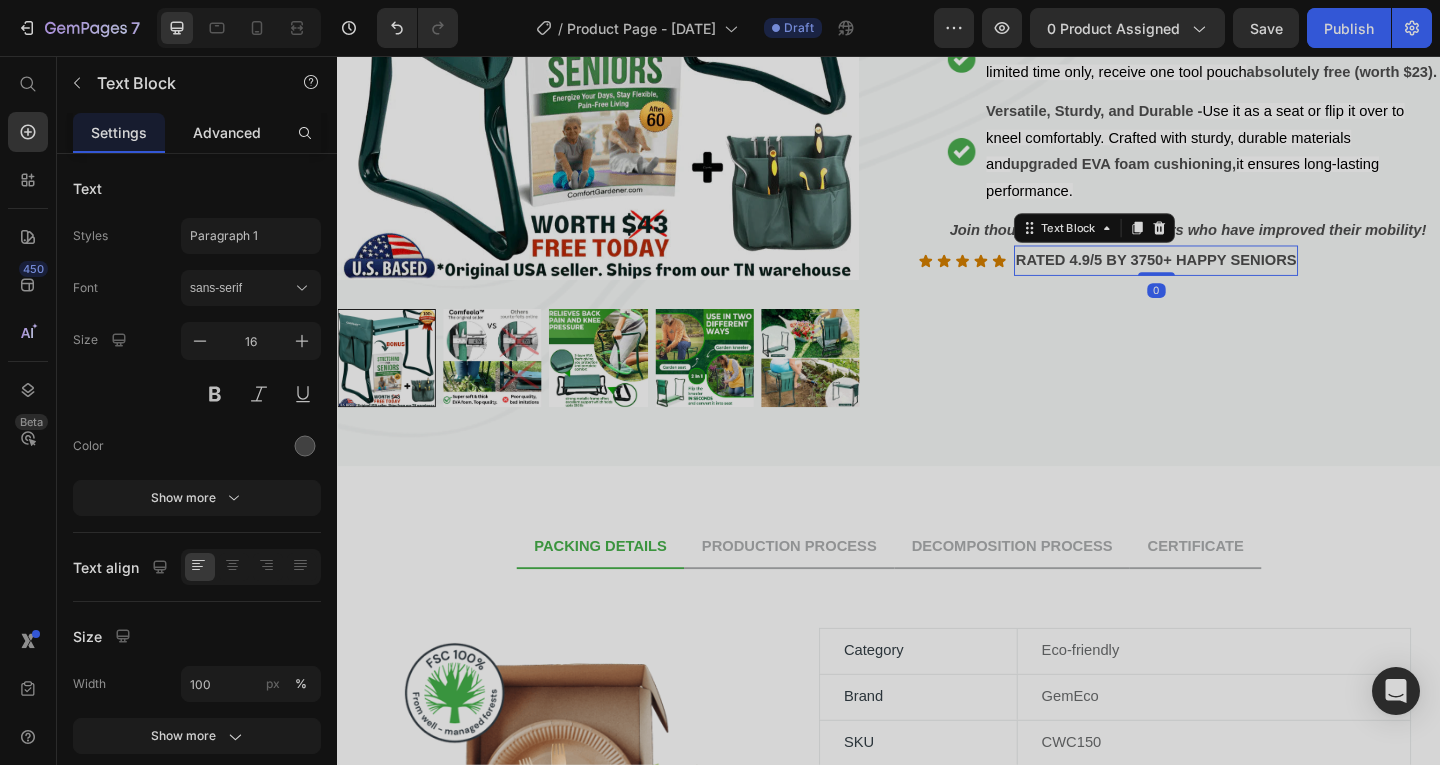click on "Advanced" 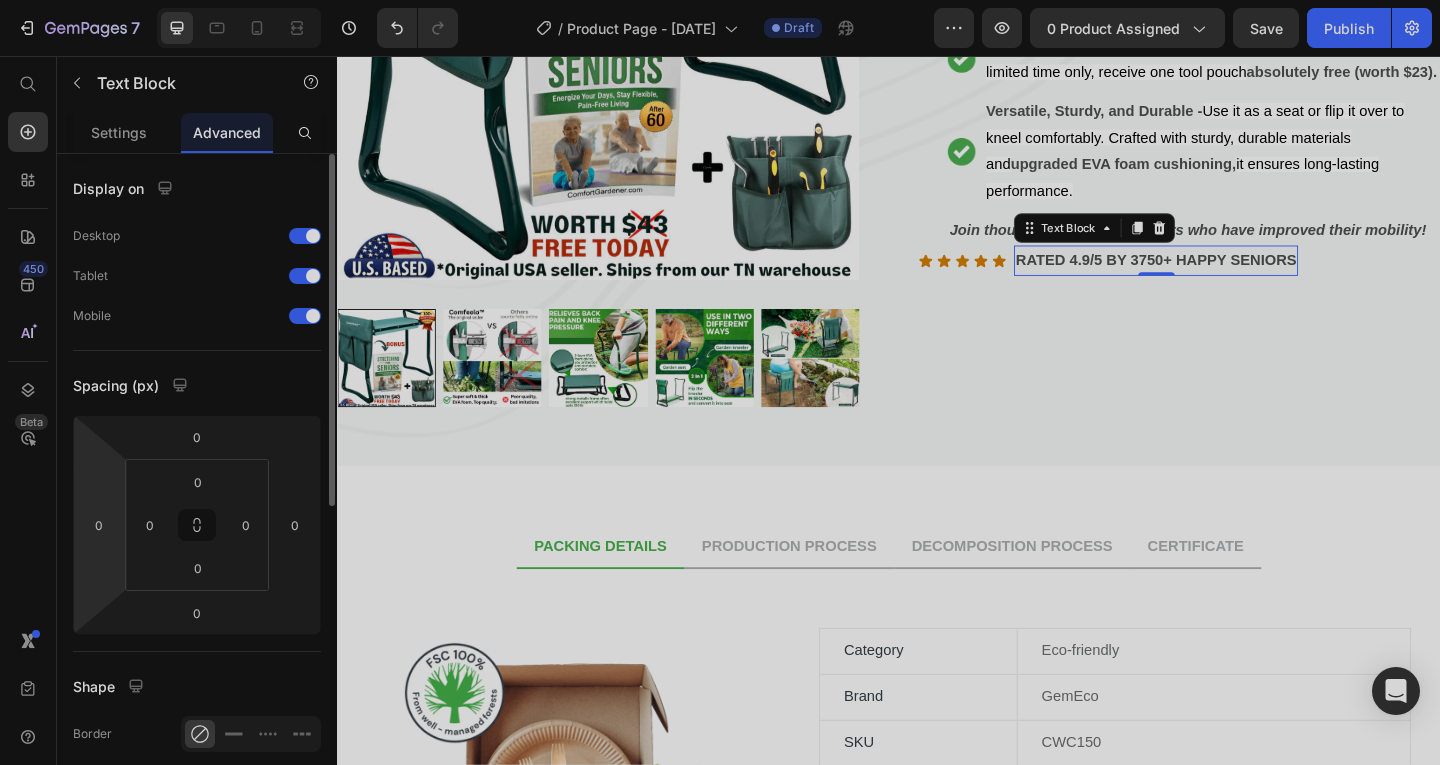 click on "7  Version history  /  Product Page - Jul 14, 17:15:49 Draft Preview 0 product assigned  Save   Publish  450 Beta Start with Sections Elements Hero Section Product Detail Brands Trusted Badges Guarantee Product Breakdown How to use Testimonials Compare Bundle FAQs Social Proof Brand Story Product List Collection Blog List Contact Sticky Add to Cart Custom Footer Browse Library 450 Layout
Row
Row
Row
Row Text
Heading
Text Block Button
Button
Button
Sticky Back to top Media" at bounding box center (720, 0) 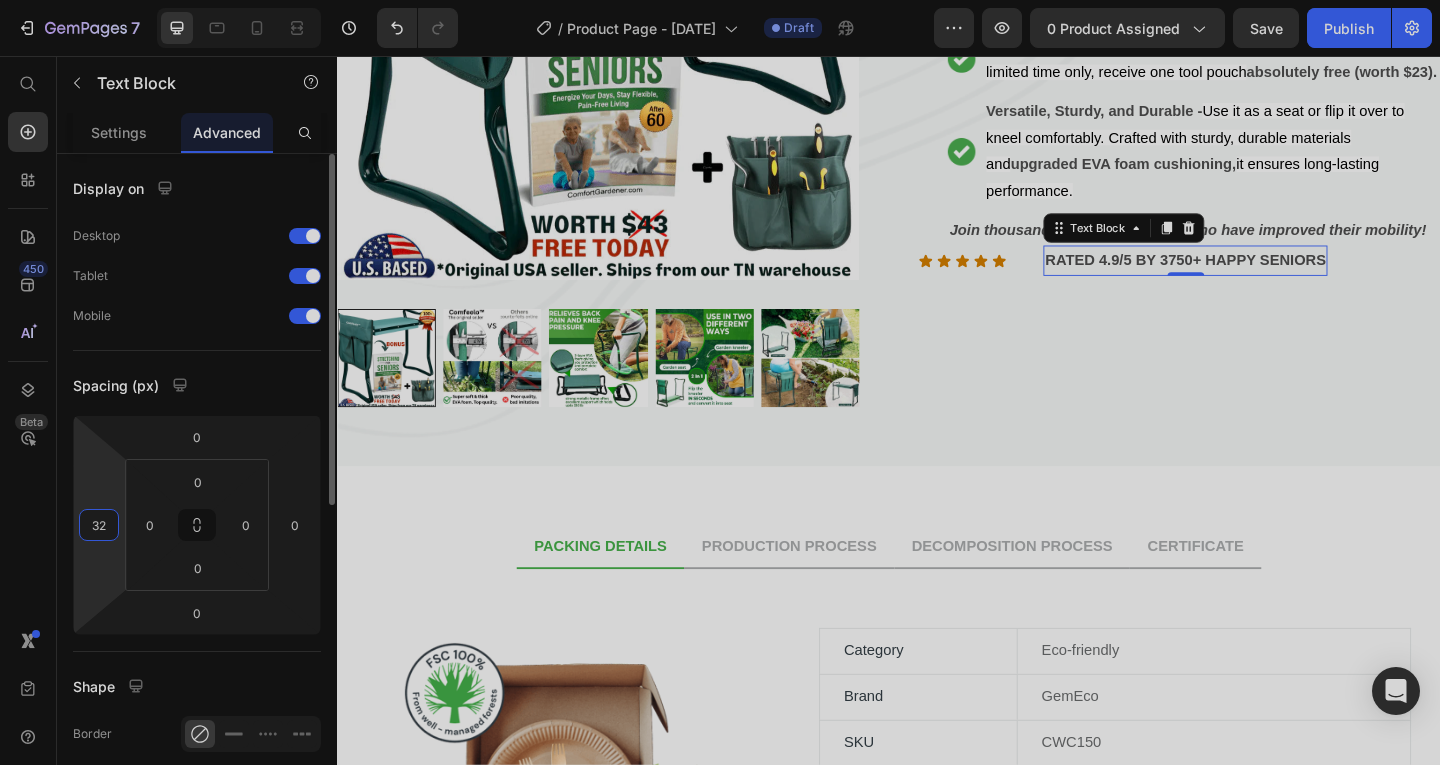 type on "3" 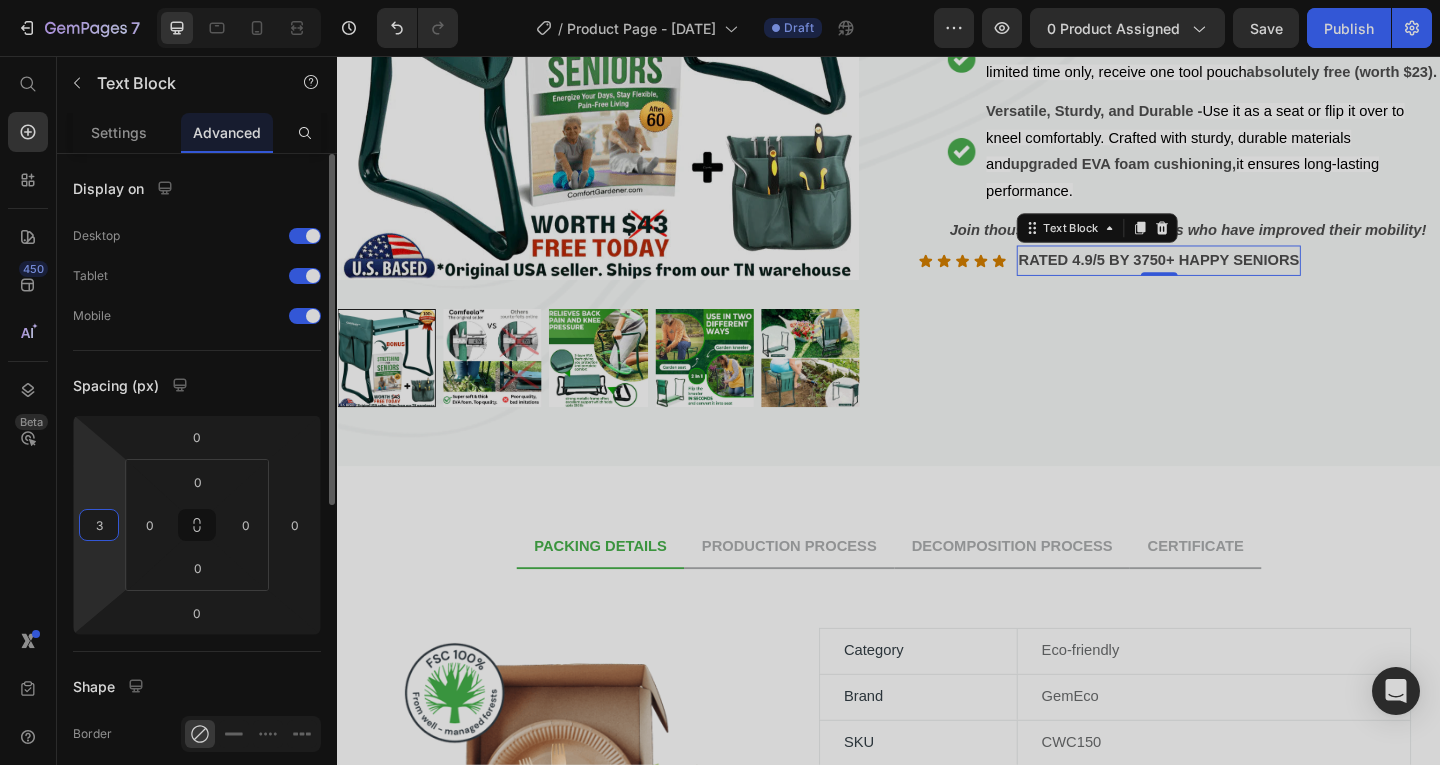 type 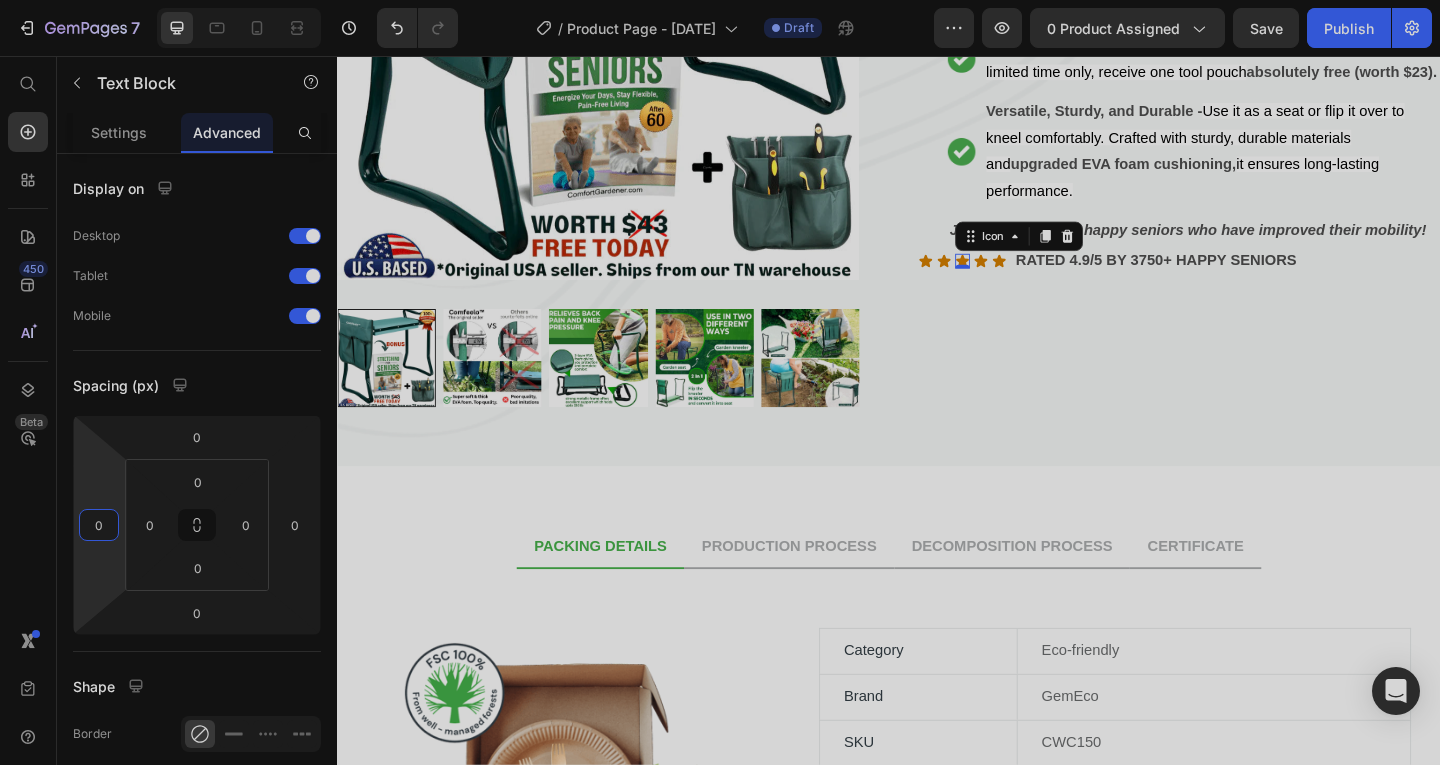 click on "Icon   0" at bounding box center [1017, 279] 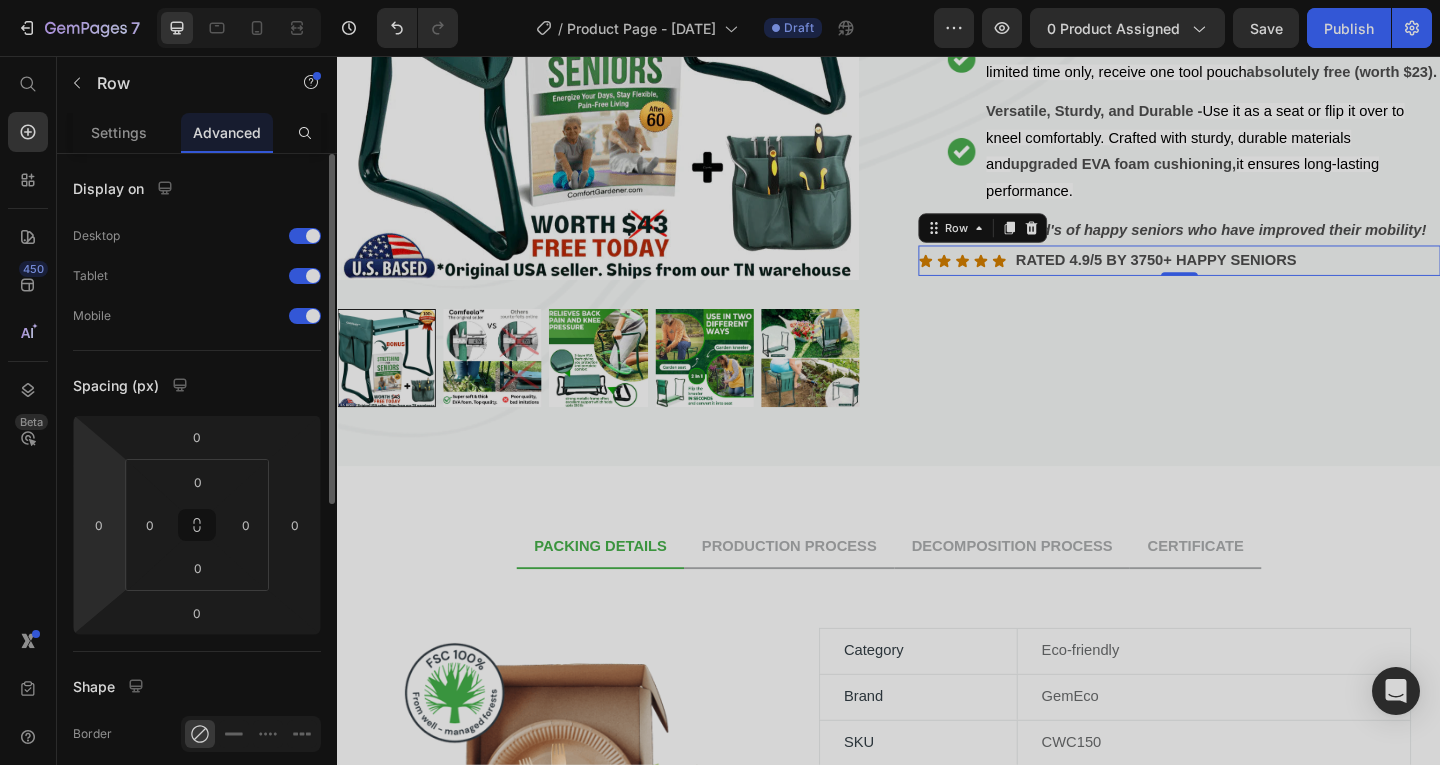 drag, startPoint x: 110, startPoint y: 530, endPoint x: 112, endPoint y: 545, distance: 15.132746 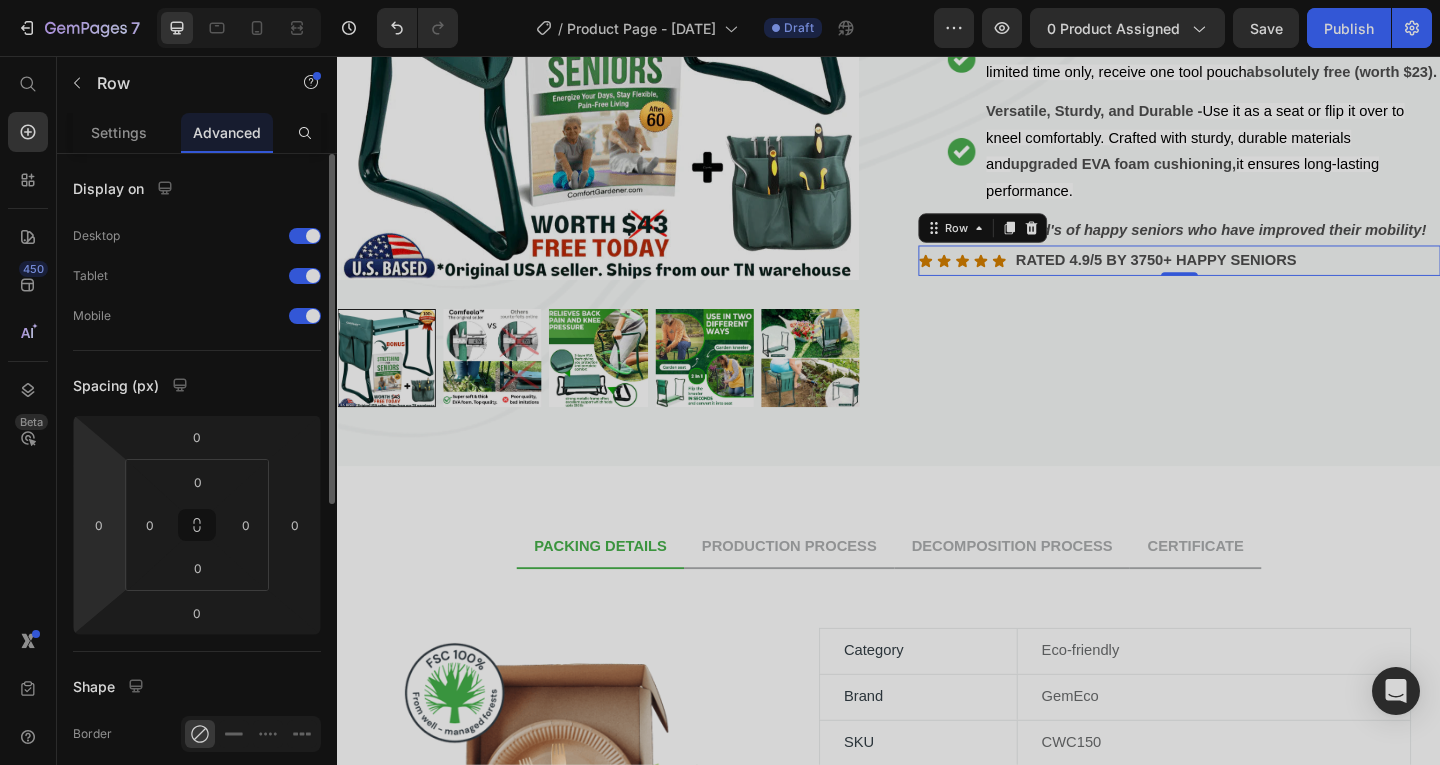 click on "0" at bounding box center (99, 525) 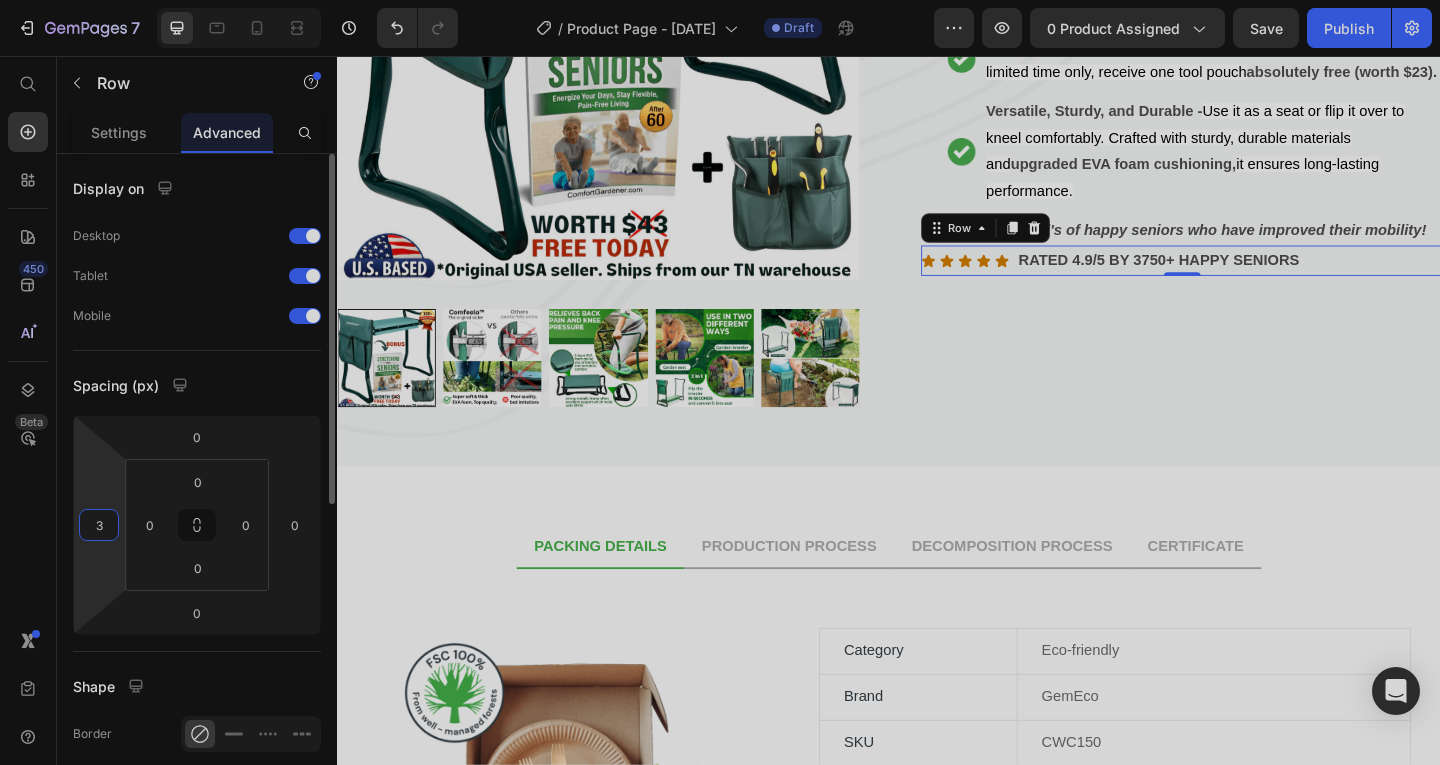 type on "32" 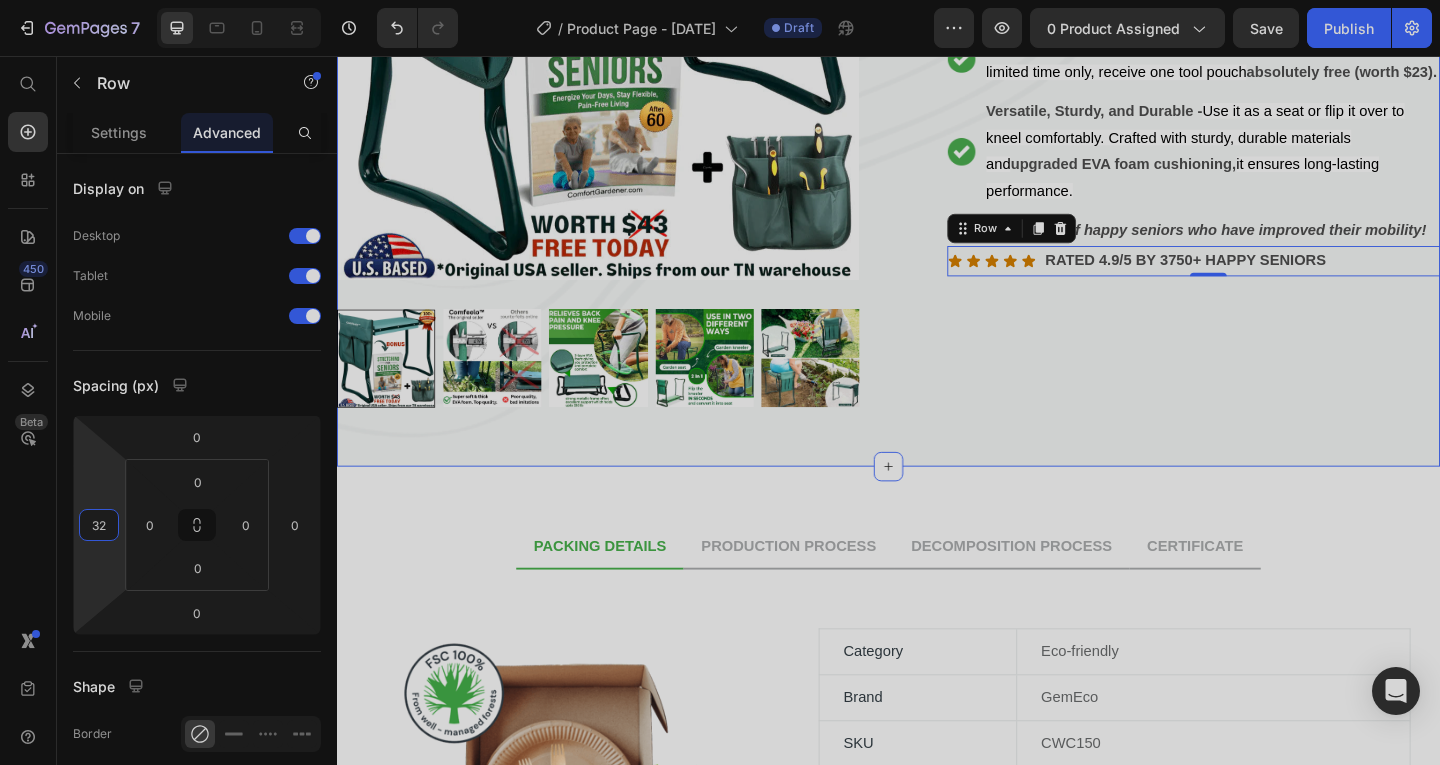click on "Not plastic.  Fantastic! Heading Product Images Comfeelo™ - Embrace Limitless Living (P) Title Sit, Stand, and Kneel Anytime - Free of Pain! Guaranteed! Text Block Image Enjoy all day comfort and freedom.  Say goodbye to aches and pains and hello to comfort,  joy and   independance for every activity. Text Block Image Grow, Stay Active,Harvest Happiness!  Fulfill Your Gardening Desires!   Feel a sense of accomplishment and  pride of your effort. Text Block Image Regain your independence,  improve your quality of life, perform any tasks with ease, and  avoid the need for assistant  from others. Text Block Image Take advantage of our big bonus and save money today!  For a limited time only, receive one tool pouch  absolutely free (worth $23). Text Block Image Versatile, Sturdy, and Durable -  Use it as a seat or flip it over to kneel comfortably. Crafted with sturdy, durable materials and  upgraded EVA foam cushioning,  it ensures long-lasting performance. Text Block Advanced List Text Block Icon Icon" at bounding box center [937, 0] 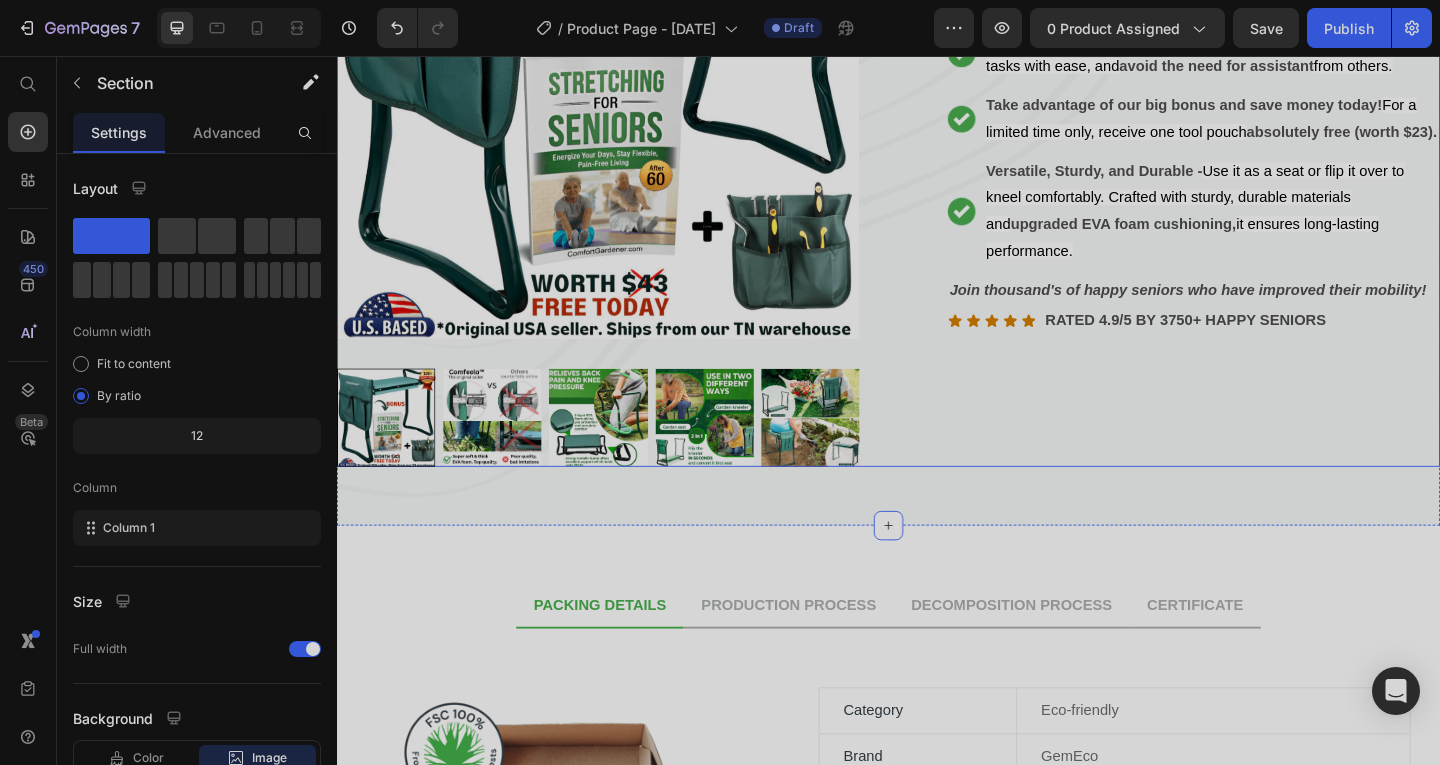 scroll, scrollTop: 267, scrollLeft: 0, axis: vertical 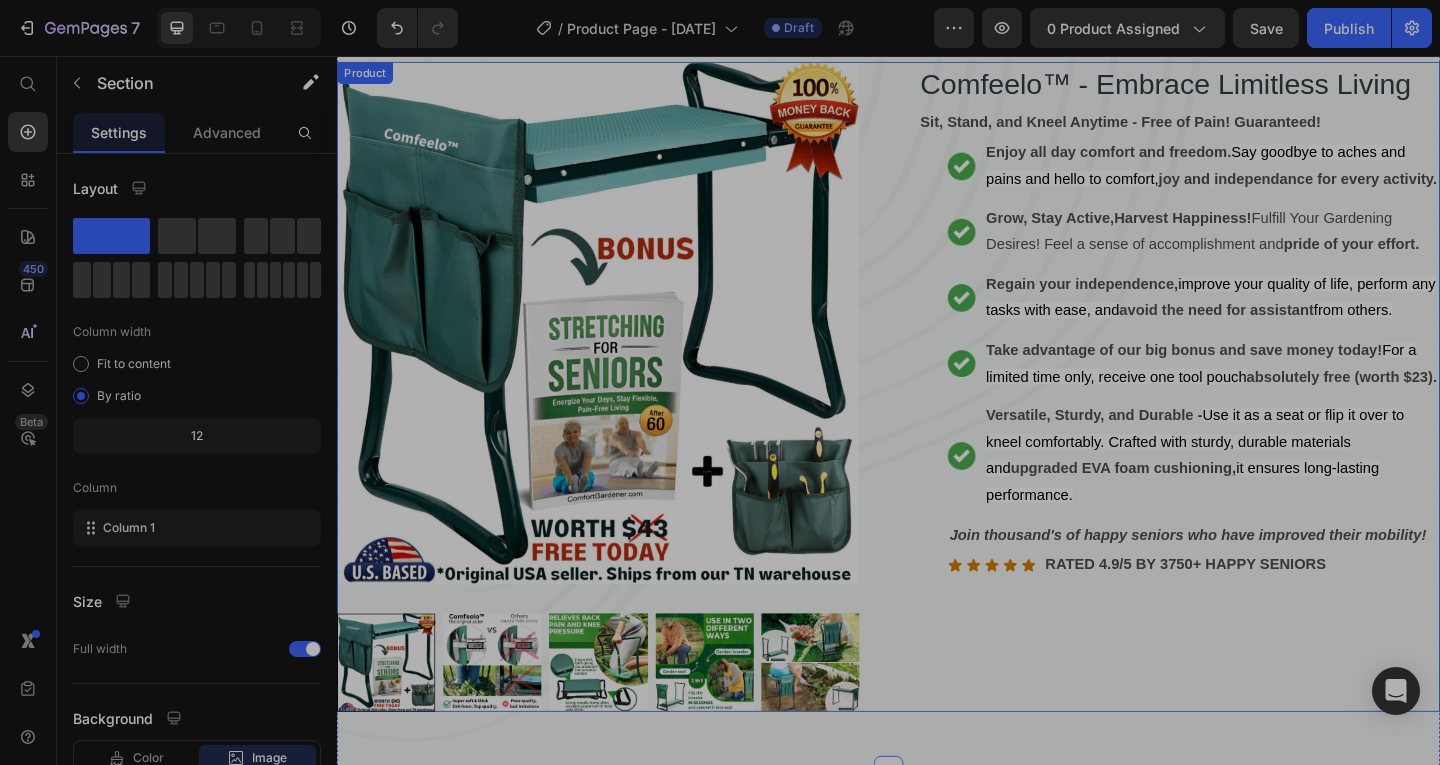 click on "Product Images Comfeelo™ - Embrace Limitless Living (P) Title Sit, Stand, and Kneel Anytime - Free of Pain! Guaranteed! Text Block Image Enjoy all day comfort and freedom.  Say goodbye to aches and pains and hello to comfort,  joy and   independance for every activity. Text Block Image Grow, Stay Active,Harvest Happiness!  Fulfill Your Gardening Desires!   Feel a sense of accomplishment and  pride of your effort. Text Block Image Regain your independence,  improve your quality of life, perform any tasks with ease, and  avoid the need for assistant  from others. Text Block Image Take advantage of our big bonus and save money today!  For a limited time only, receive one tool pouch  absolutely free (worth $23). Text Block Image Versatile, Sturdy, and Durable -  Use it as a seat or flip it over to kneel comfortably. Crafted with sturdy, durable materials and  upgraded EVA foam cushioning,  it ensures long-lasting performance. Text Block Advanced List Text Block Icon Icon Icon Icon
Icon Row" at bounding box center [937, 415] 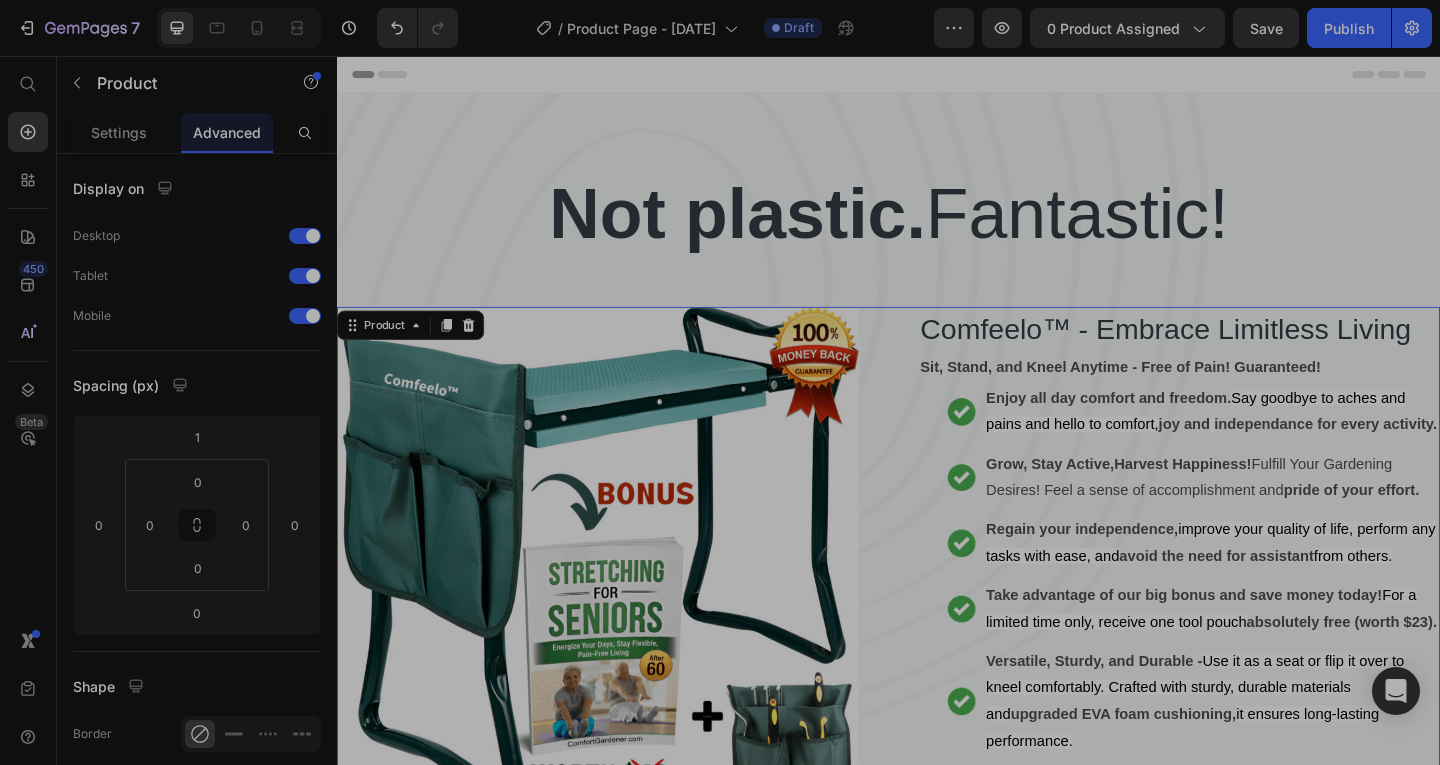 scroll, scrollTop: 533, scrollLeft: 0, axis: vertical 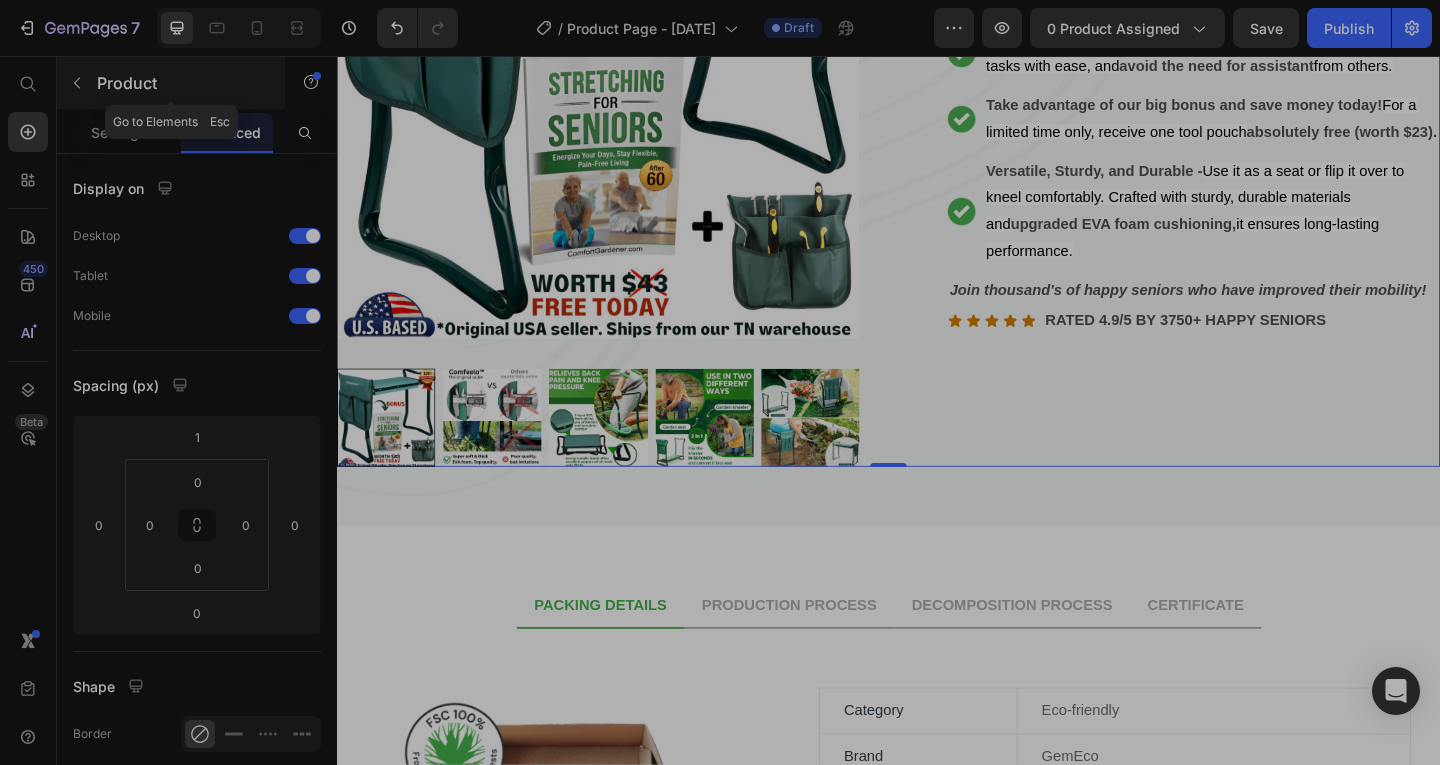 click at bounding box center [77, 83] 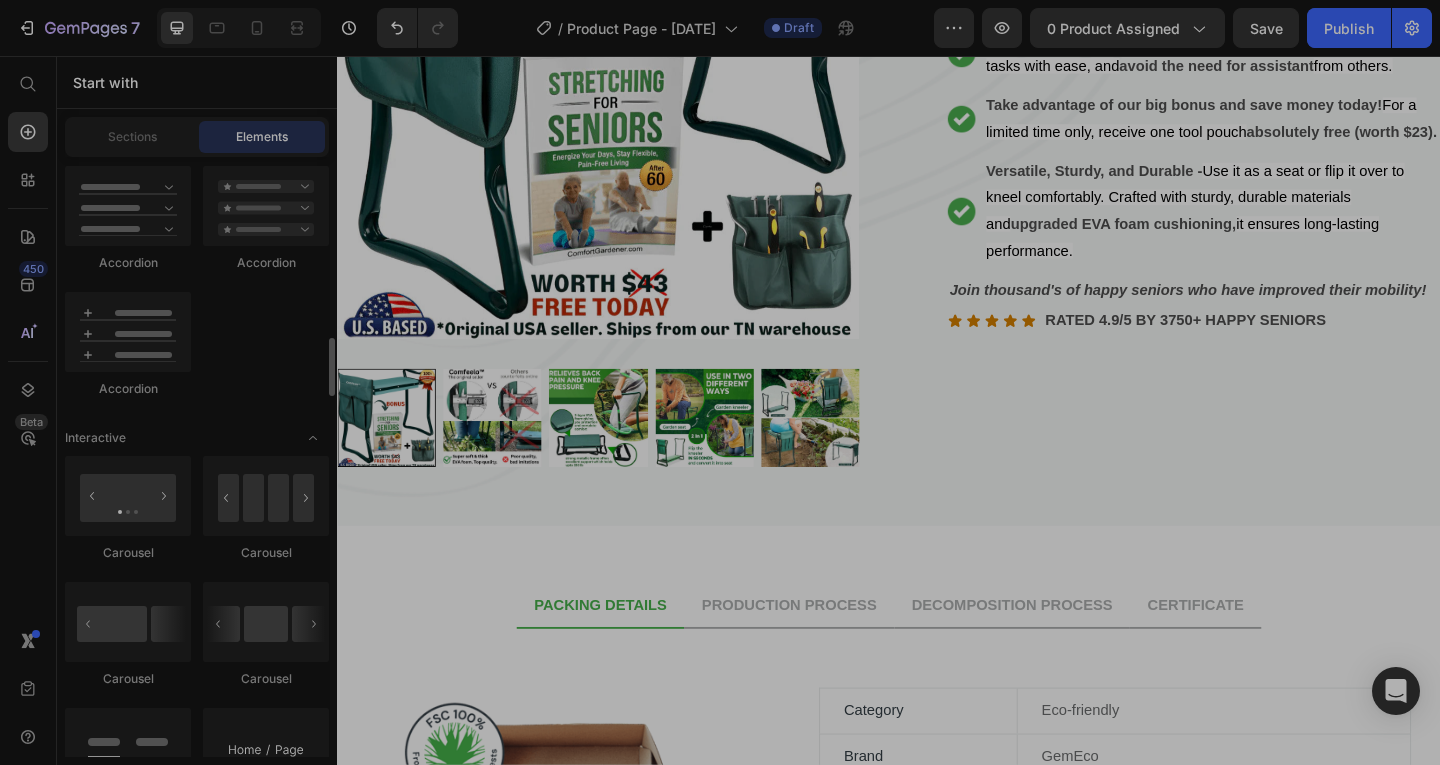 scroll, scrollTop: 2136, scrollLeft: 0, axis: vertical 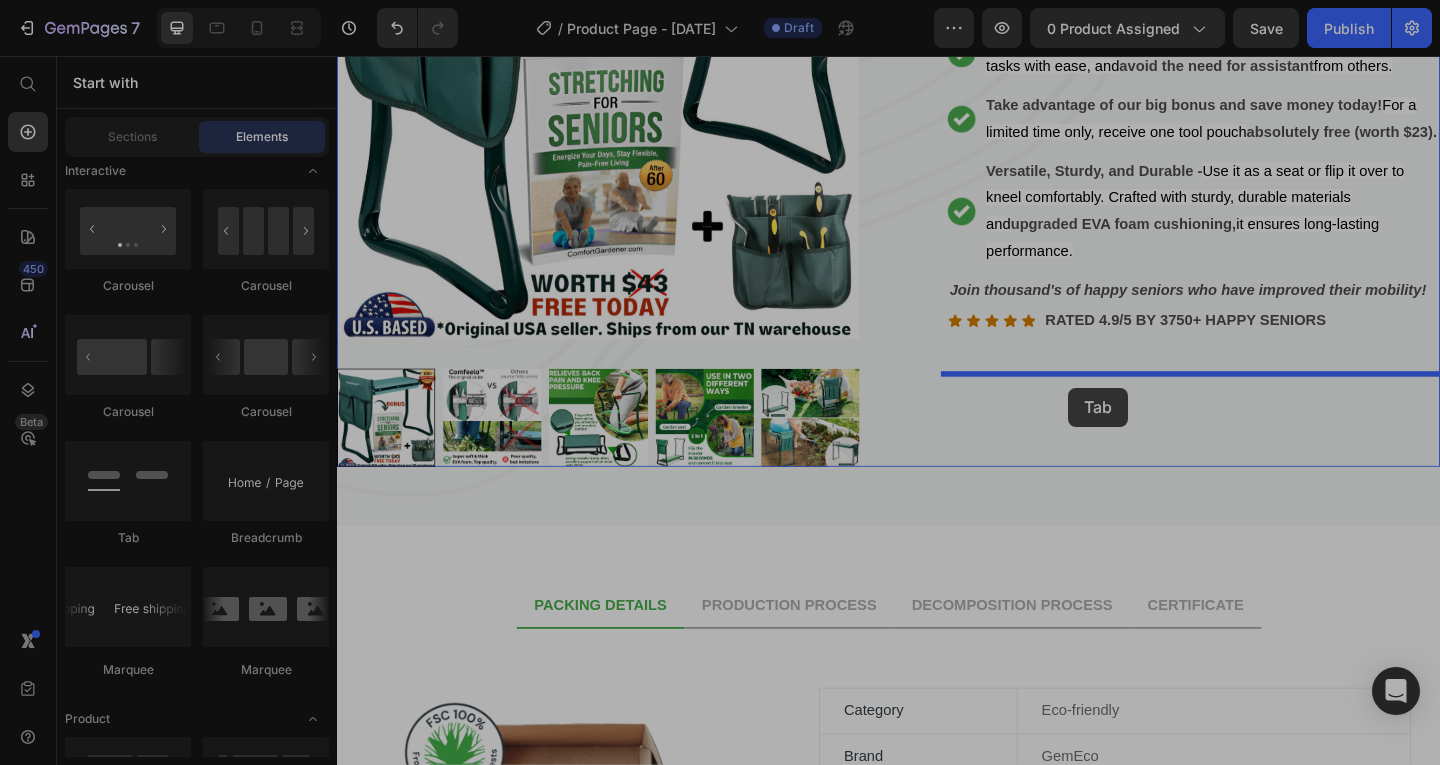 drag, startPoint x: 463, startPoint y: 540, endPoint x: 1132, endPoint y: 417, distance: 680.2132 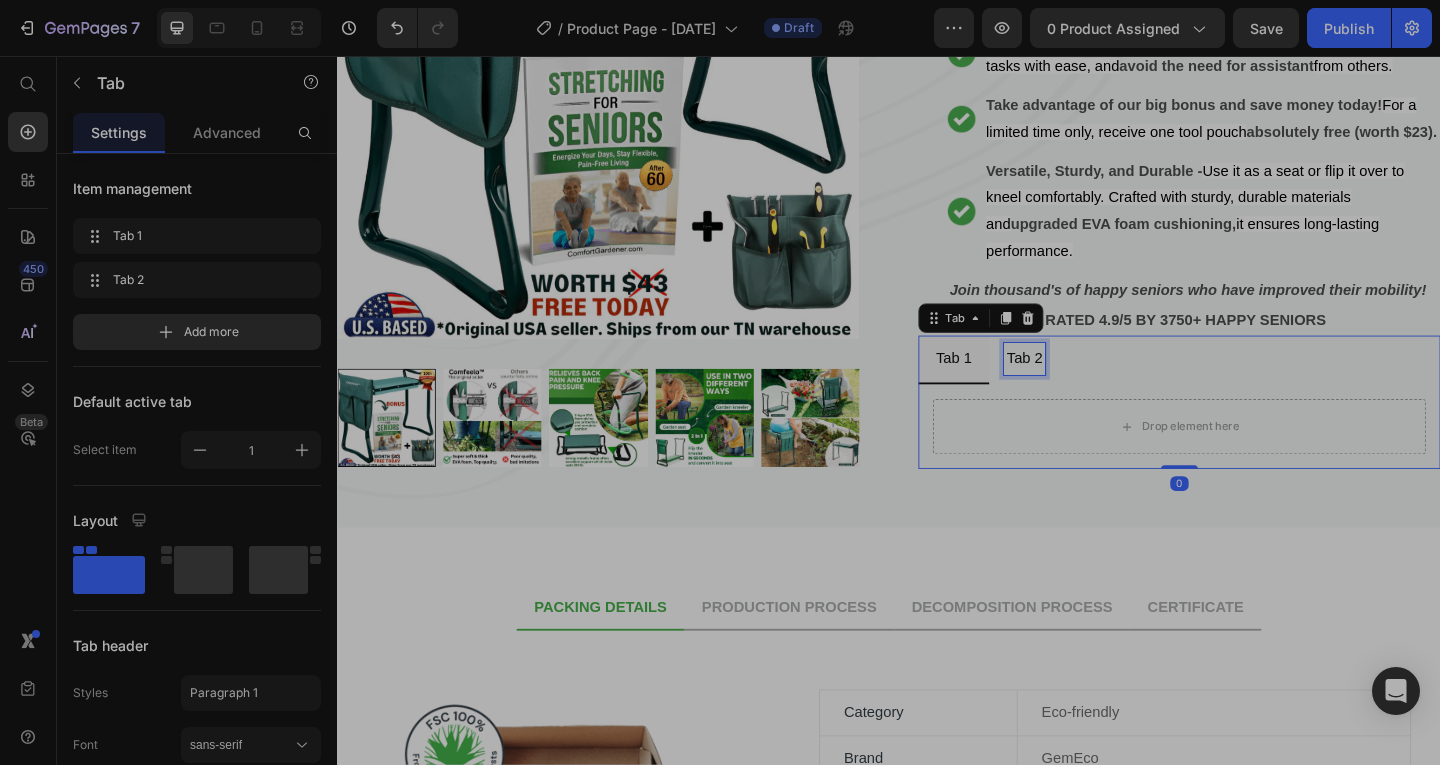 click on "Tab 2" at bounding box center (1084, 385) 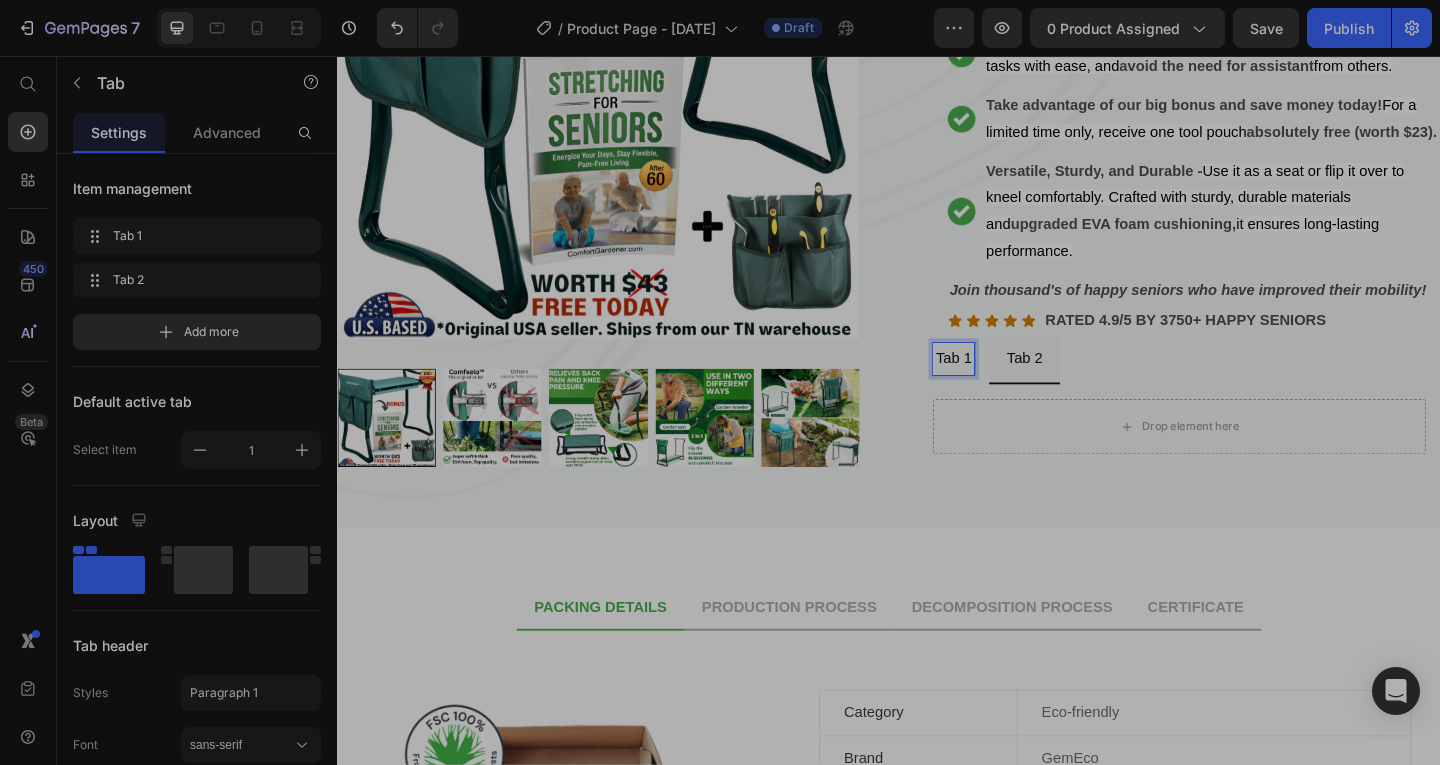 click on "Tab 1" at bounding box center (1007, 385) 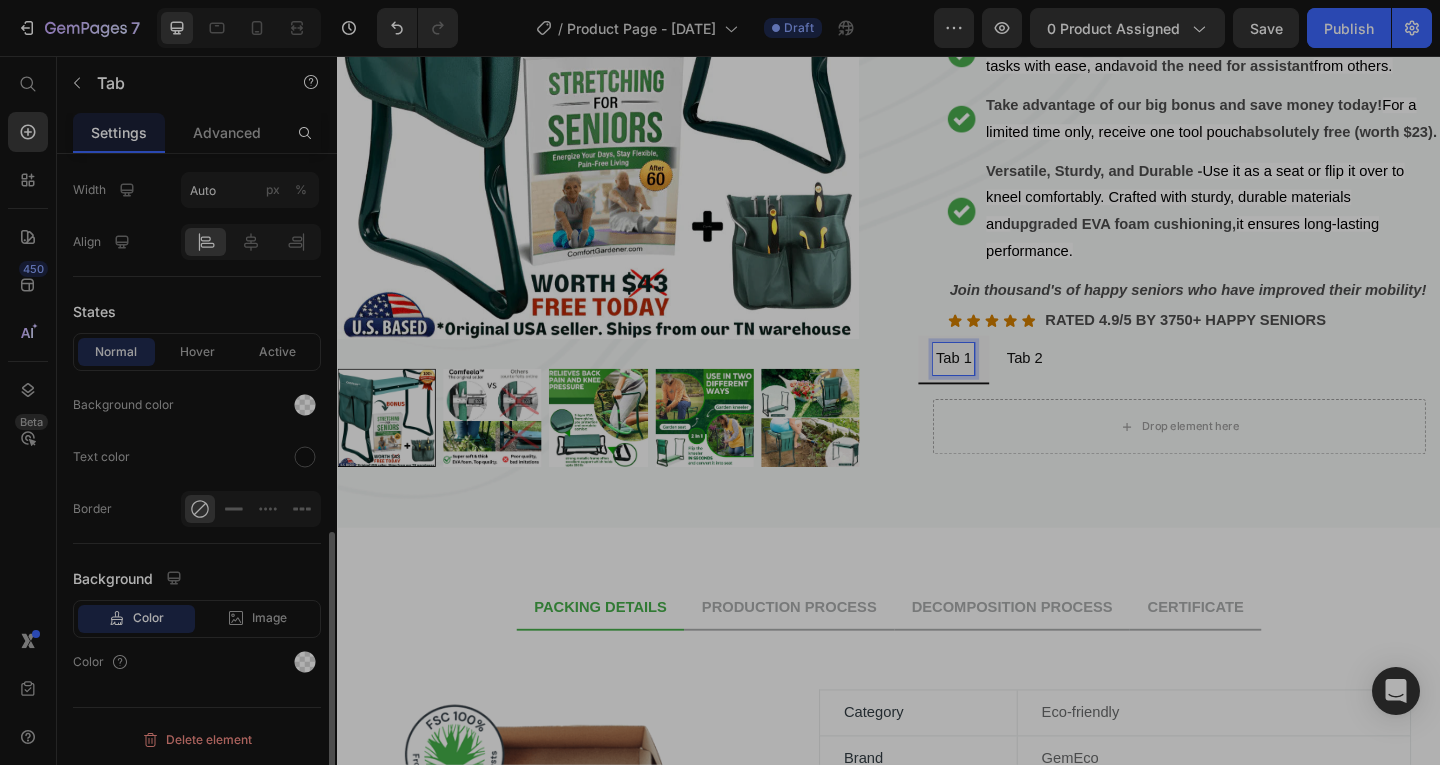 scroll, scrollTop: 0, scrollLeft: 0, axis: both 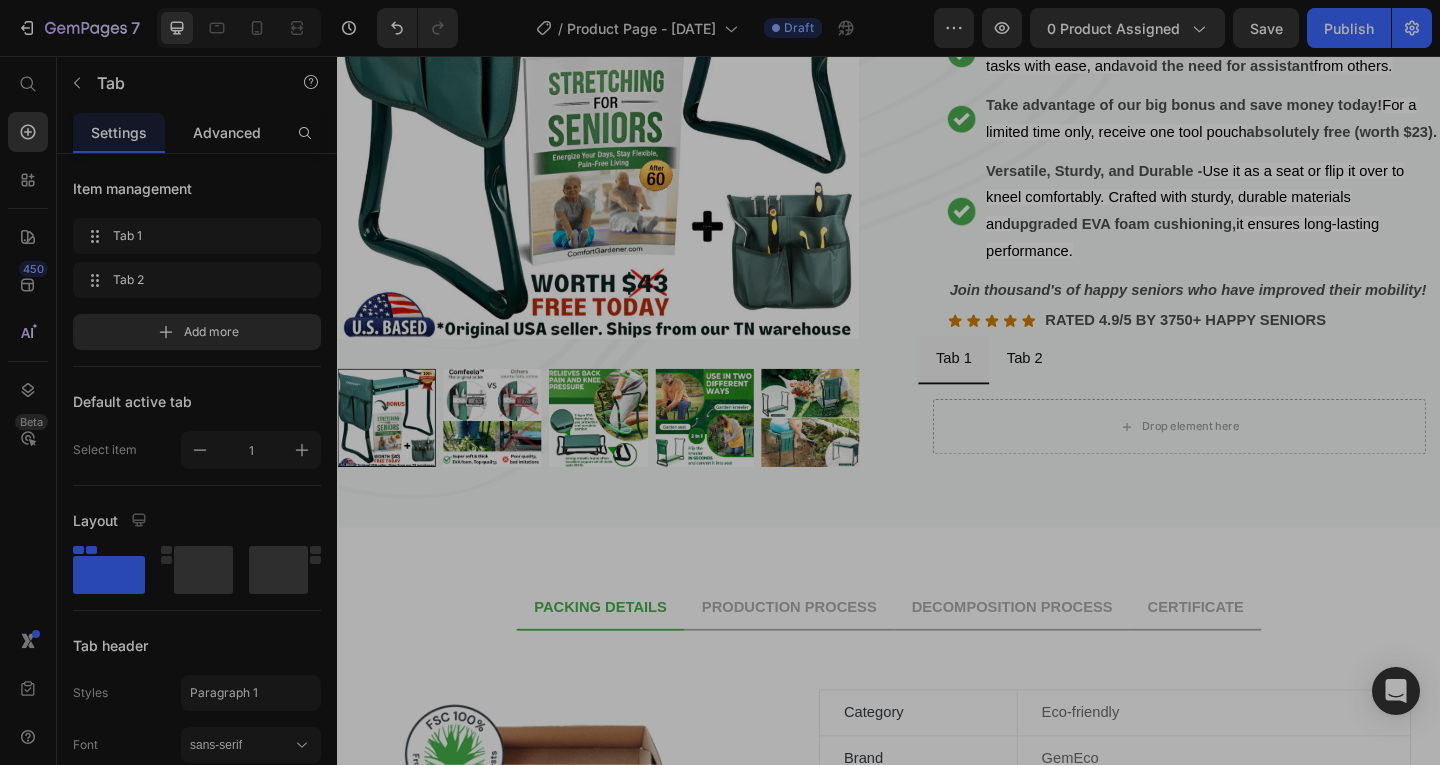 click on "Advanced" at bounding box center [227, 132] 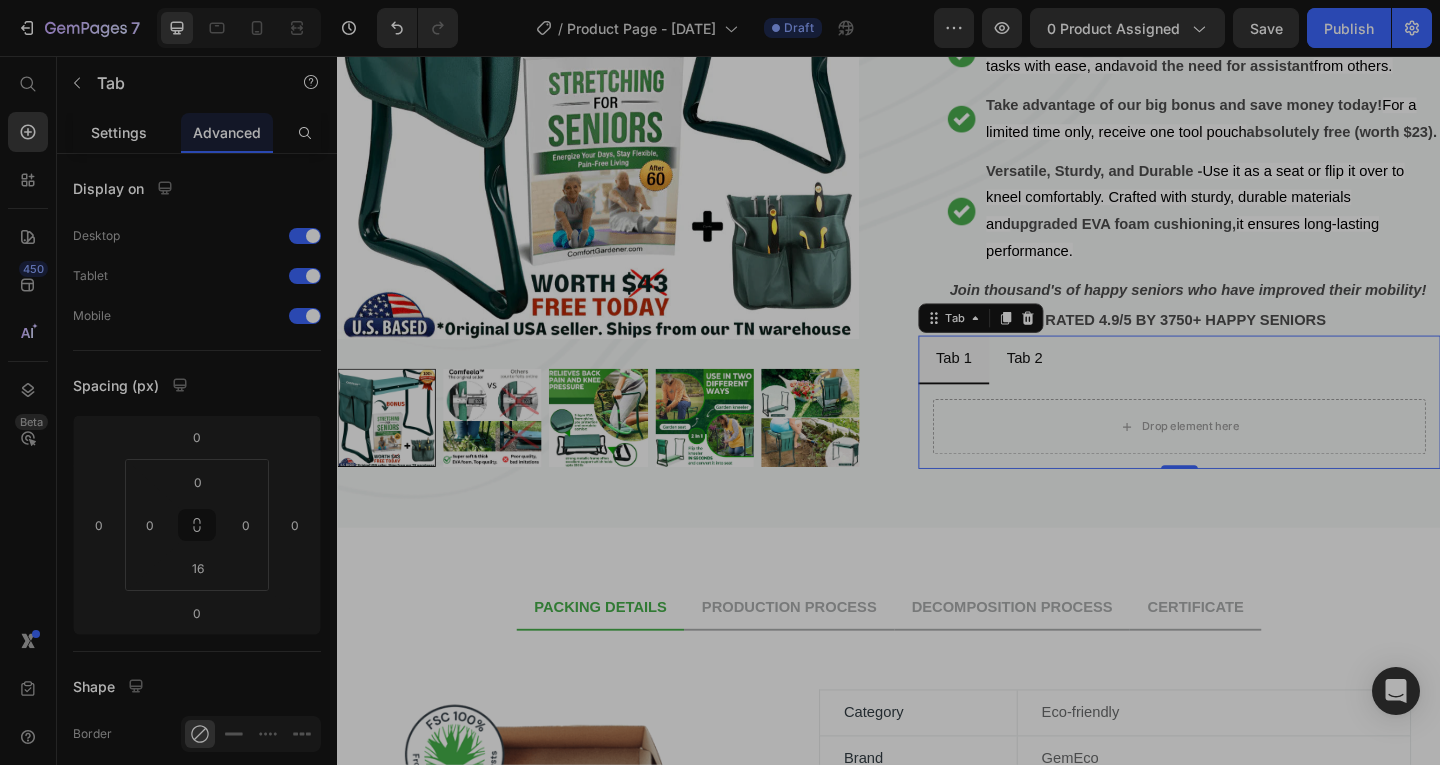 click on "Settings" at bounding box center [119, 132] 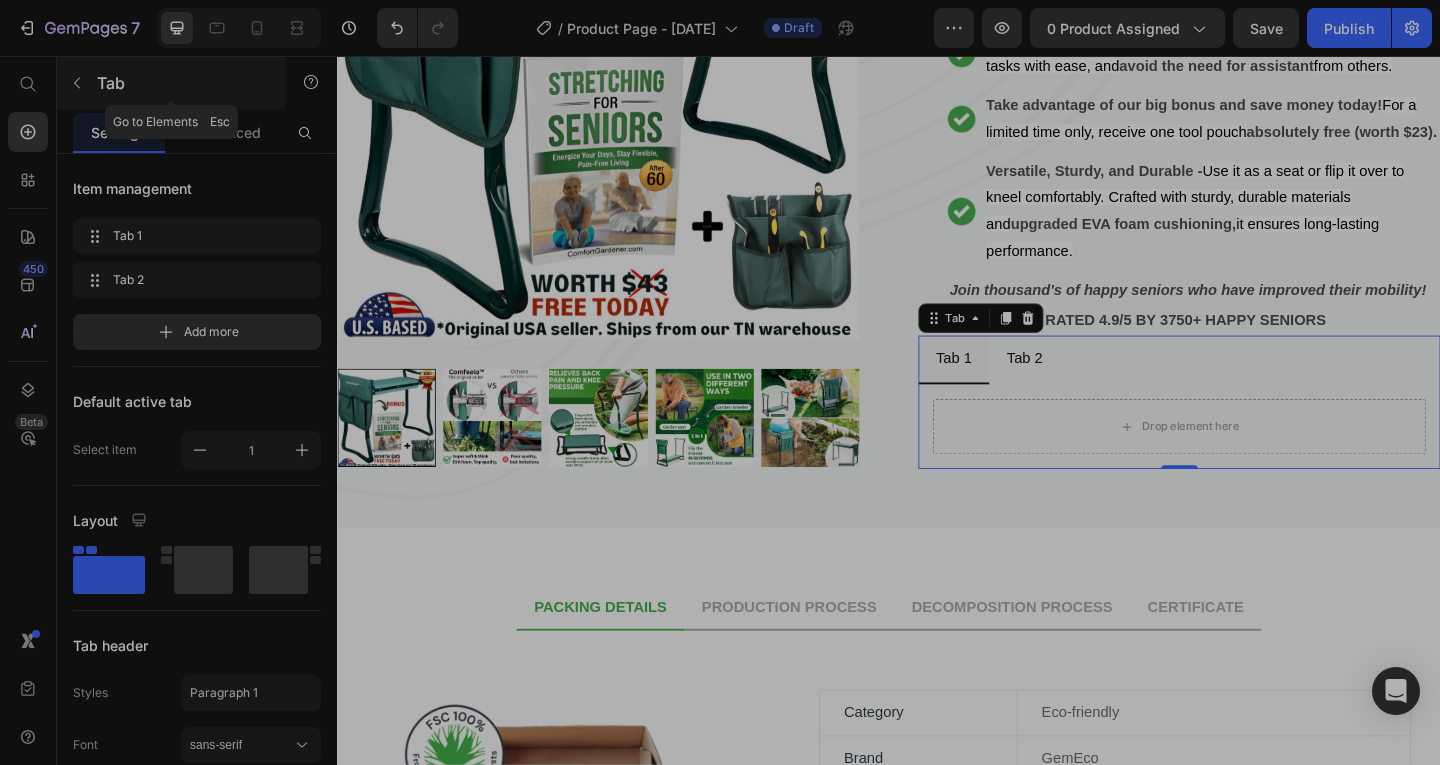 click 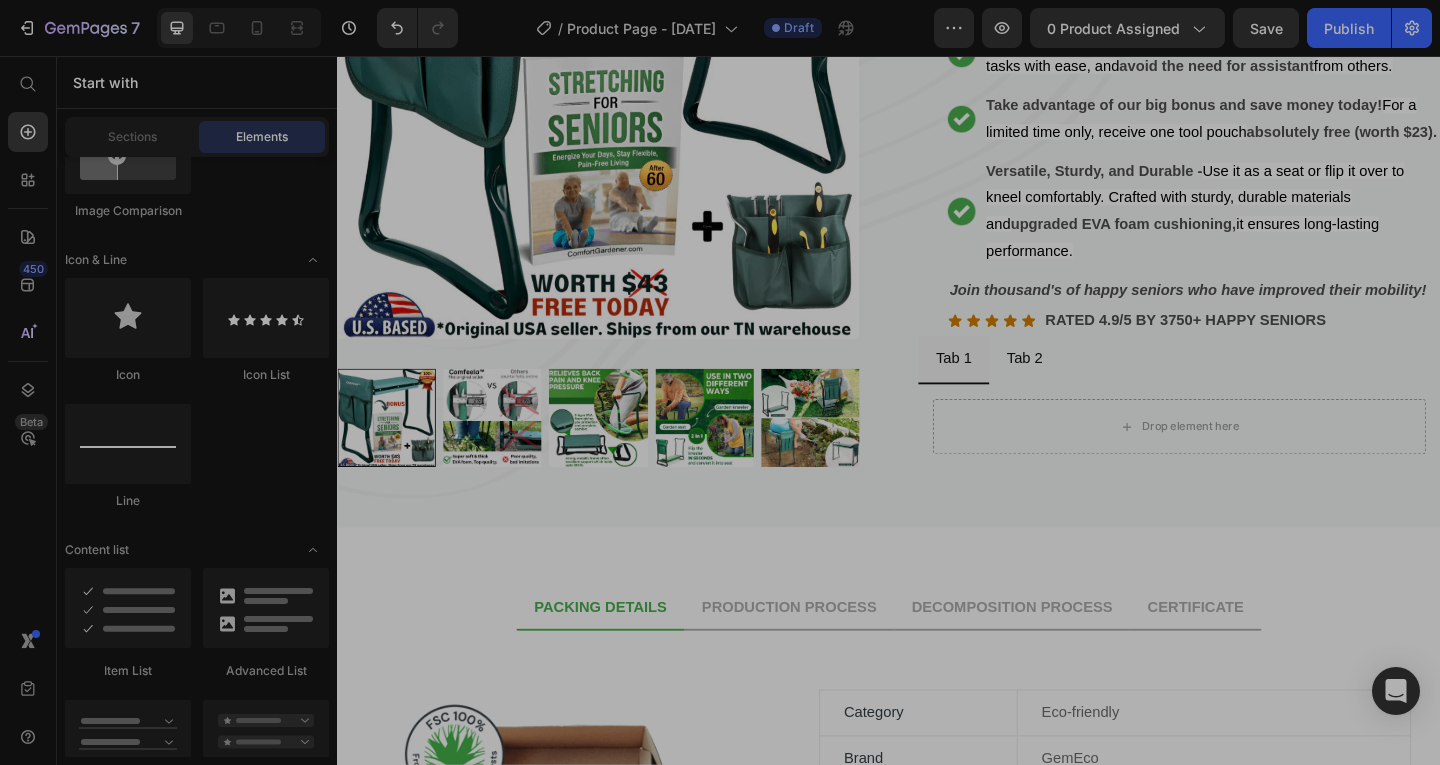 scroll, scrollTop: 267, scrollLeft: 0, axis: vertical 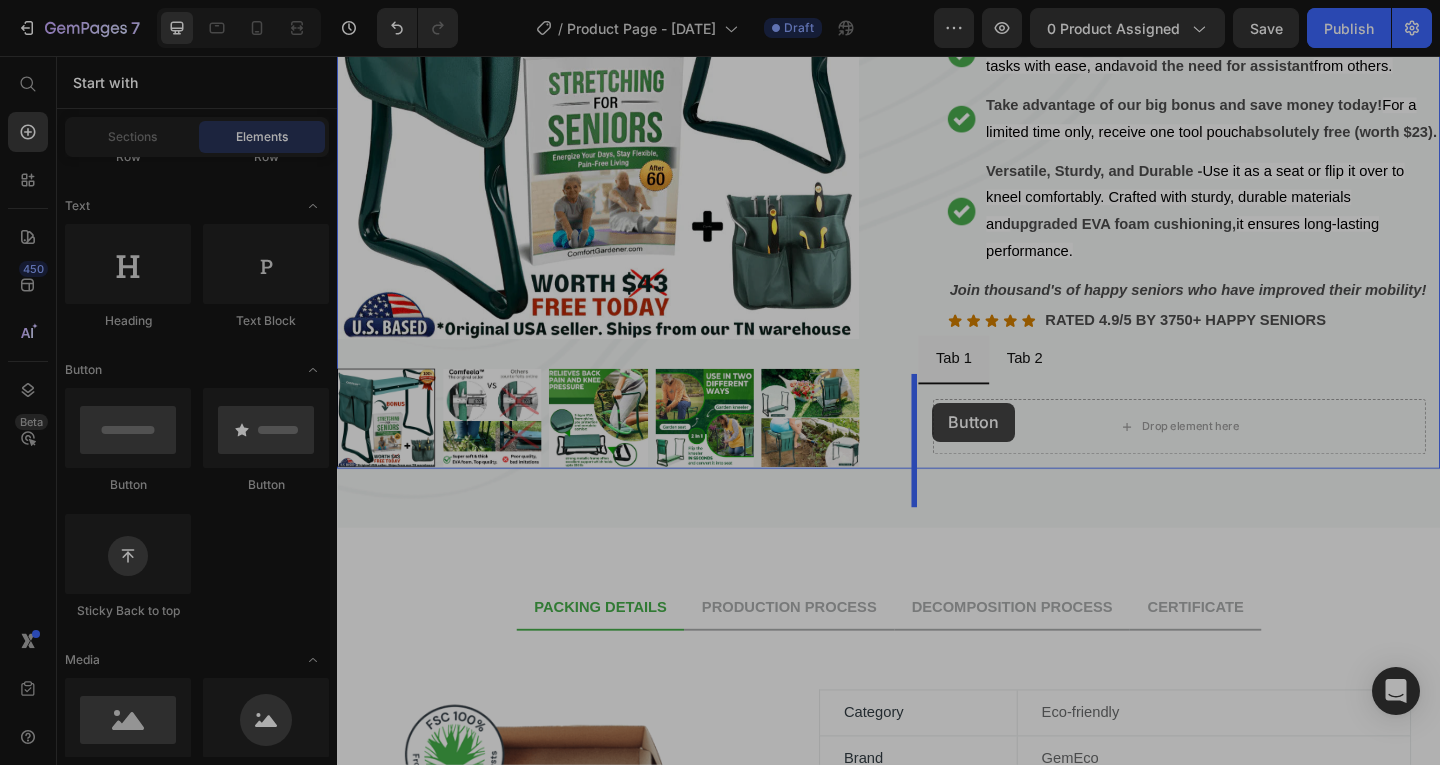 drag, startPoint x: 465, startPoint y: 497, endPoint x: 984, endPoint y: 433, distance: 522.93115 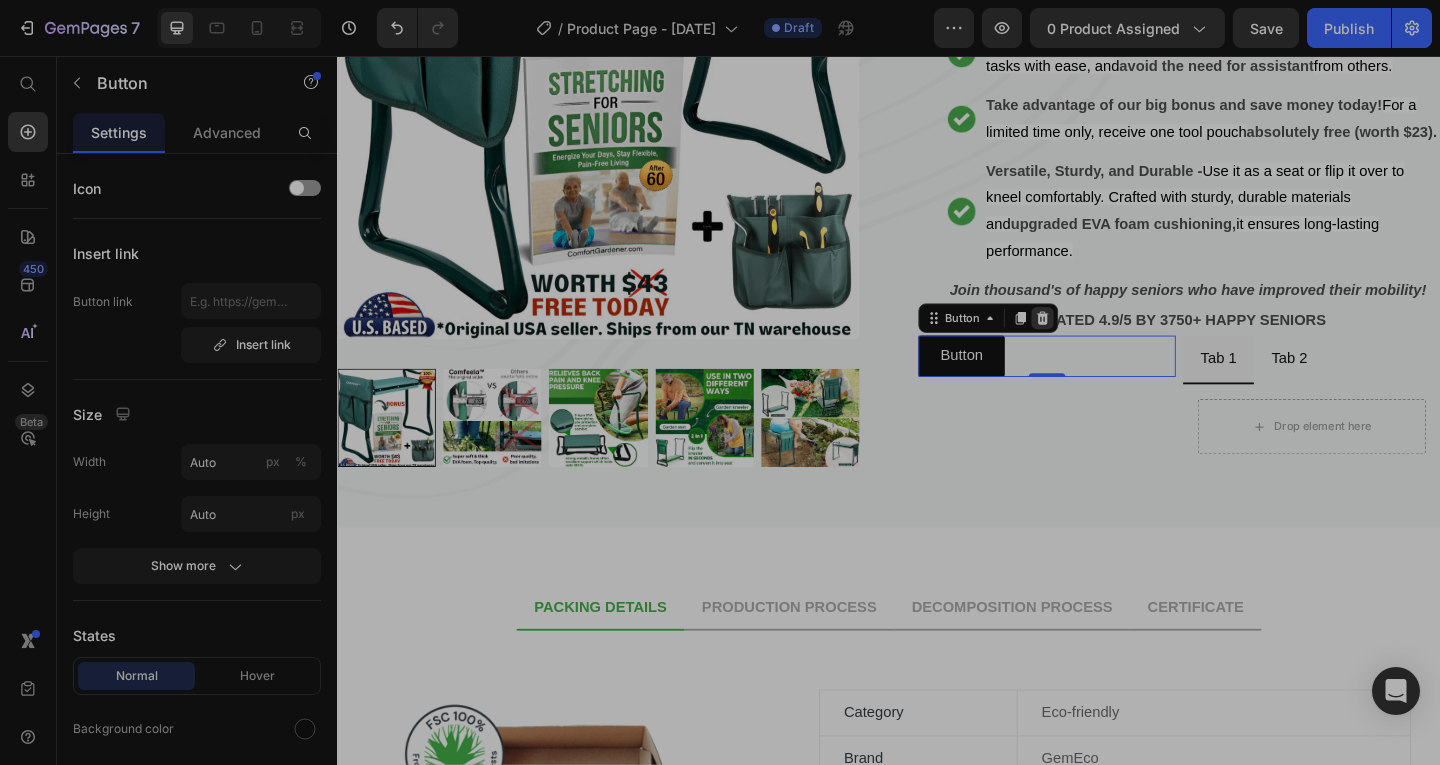 click 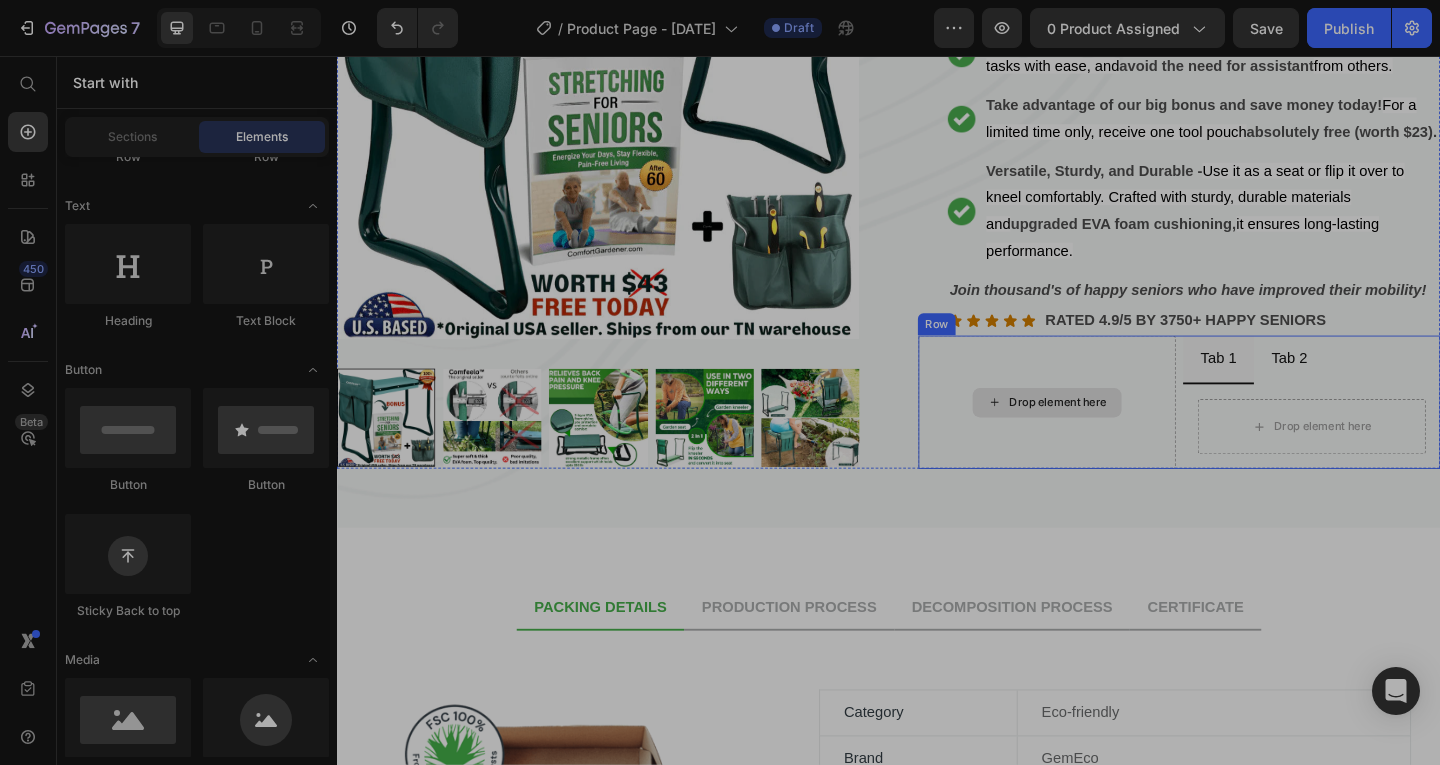click on "Drop element here" at bounding box center (1109, 432) 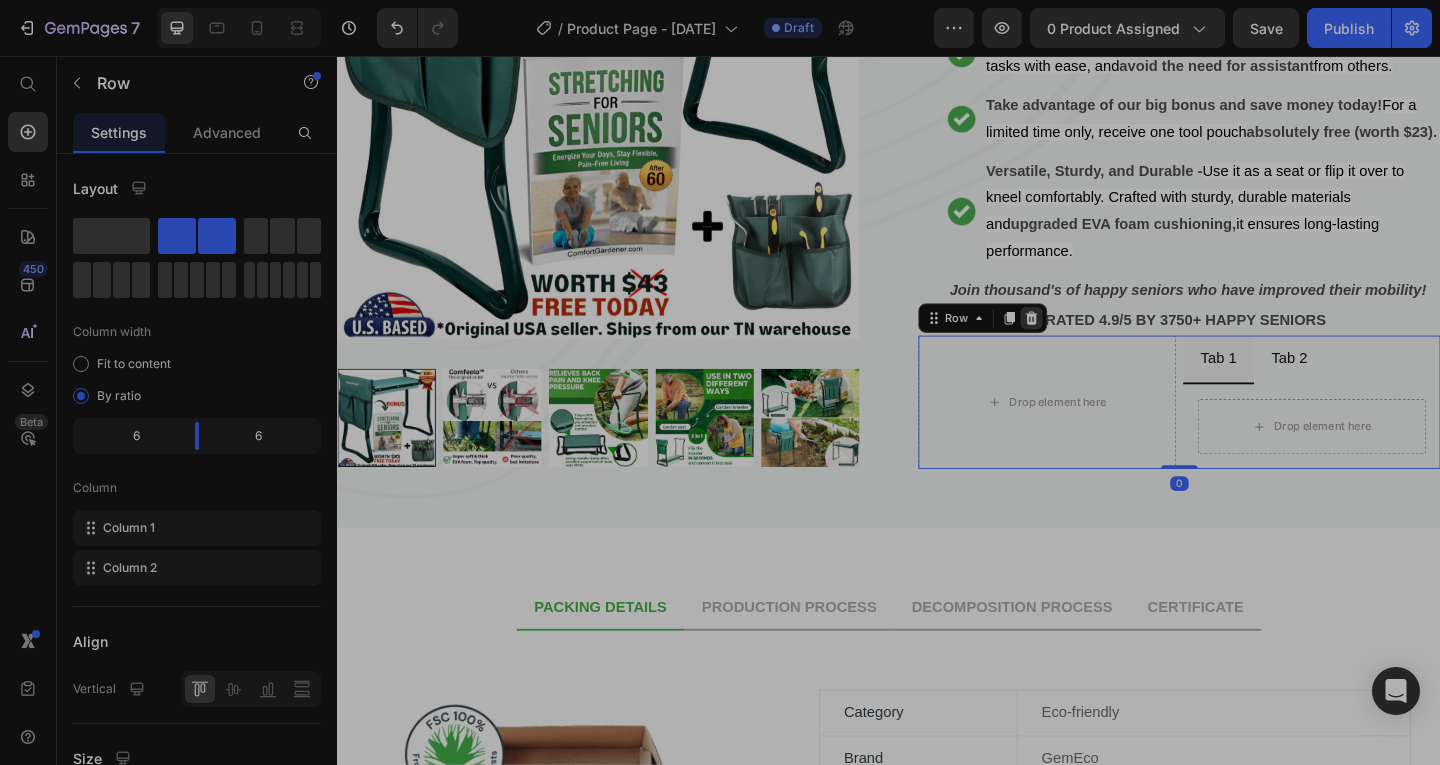 click 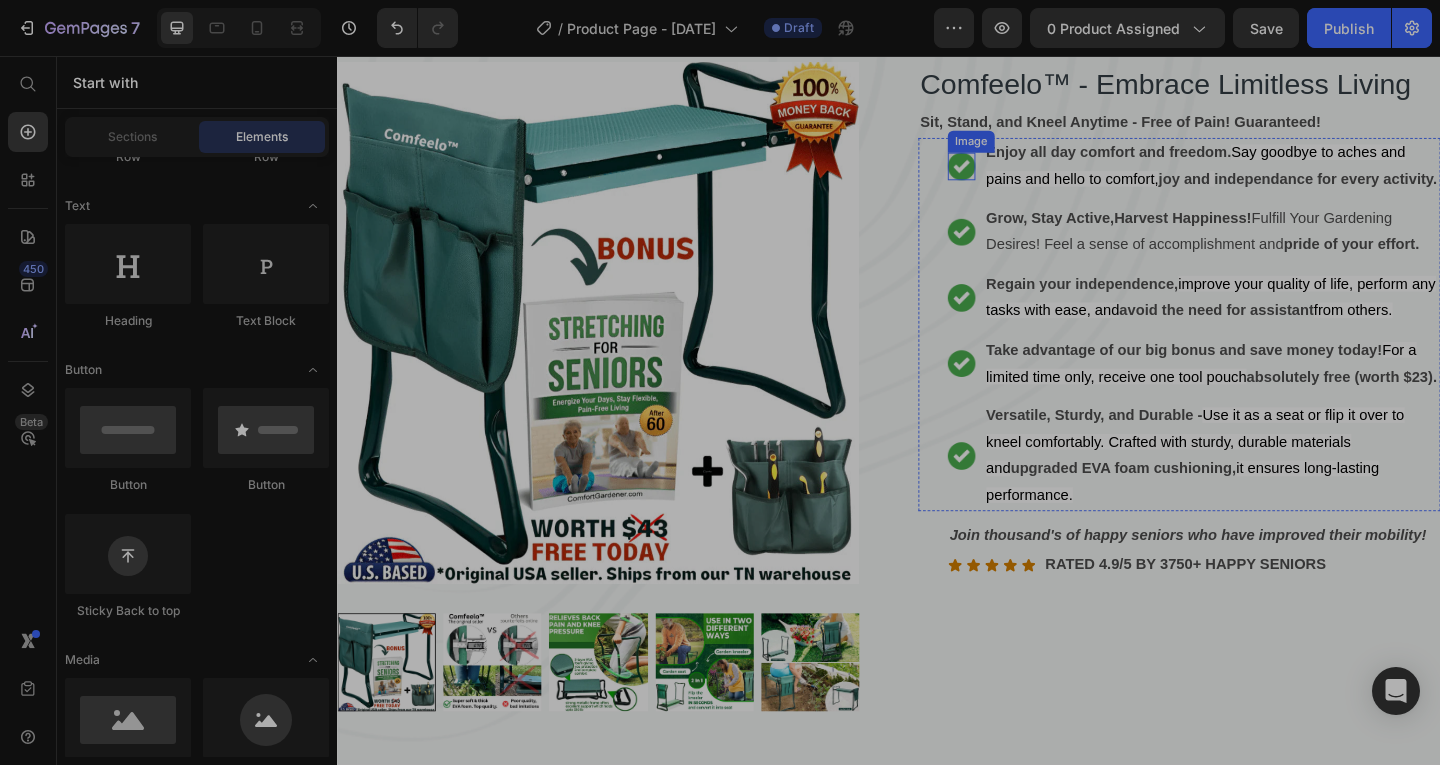 scroll, scrollTop: 0, scrollLeft: 0, axis: both 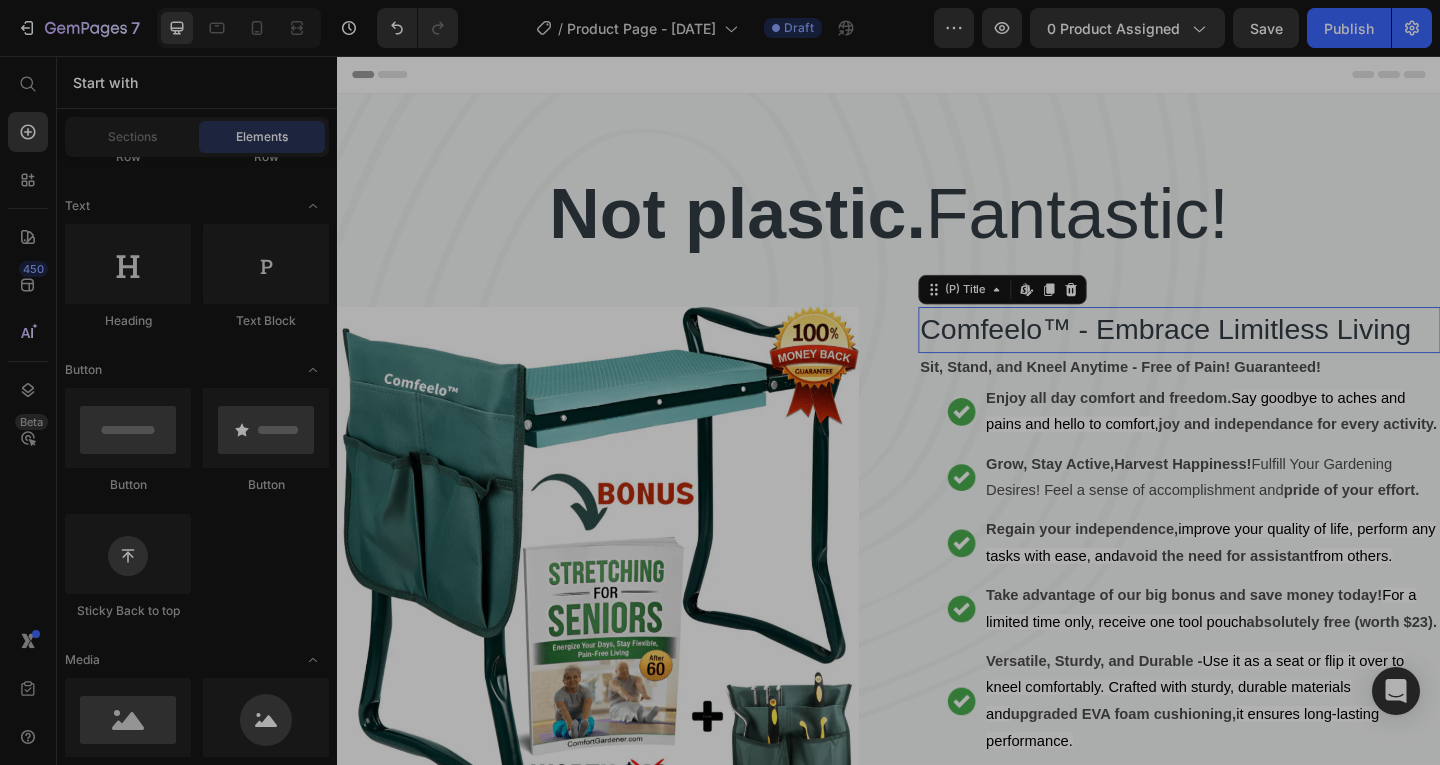 click on "Comfeelo™ - Embrace Limitless Living" at bounding box center (1253, 354) 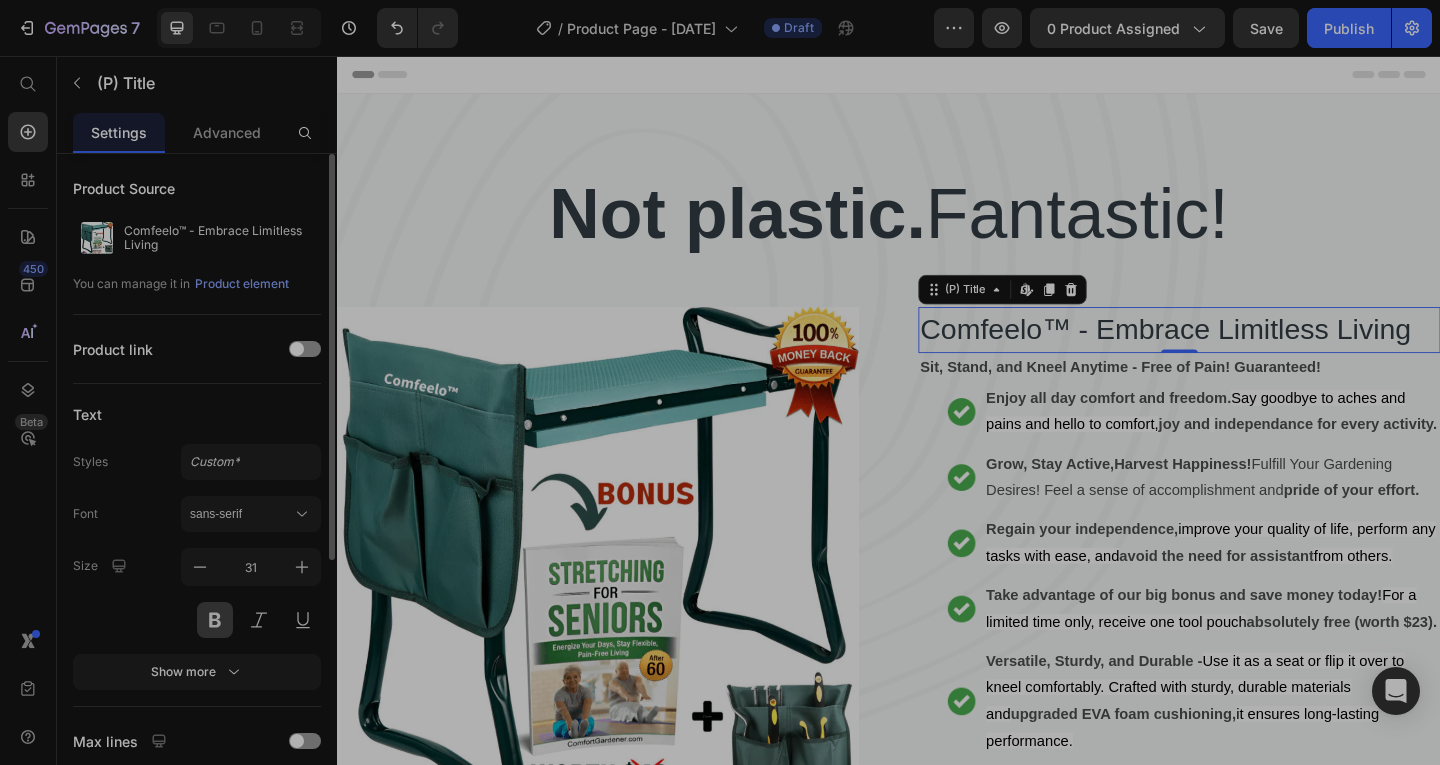click at bounding box center [215, 620] 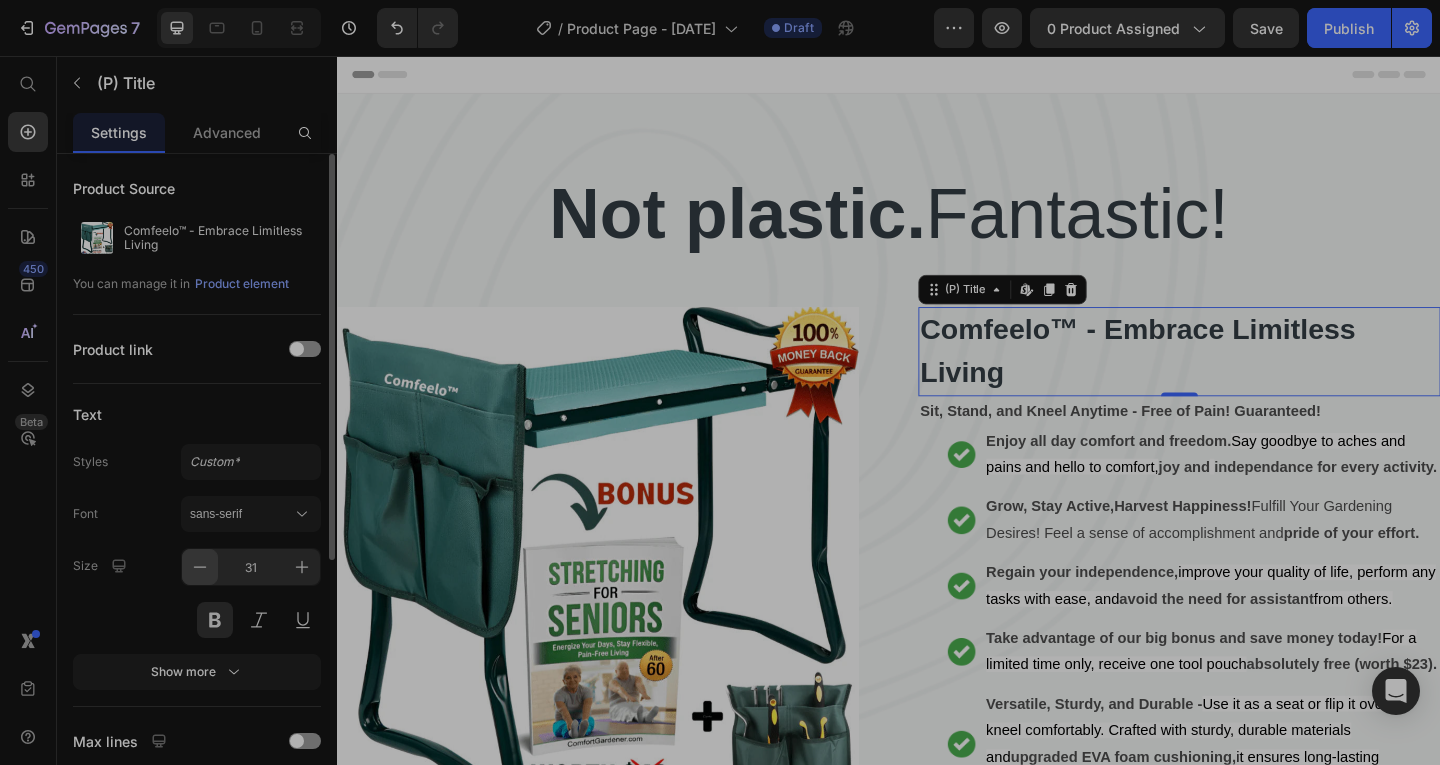 click 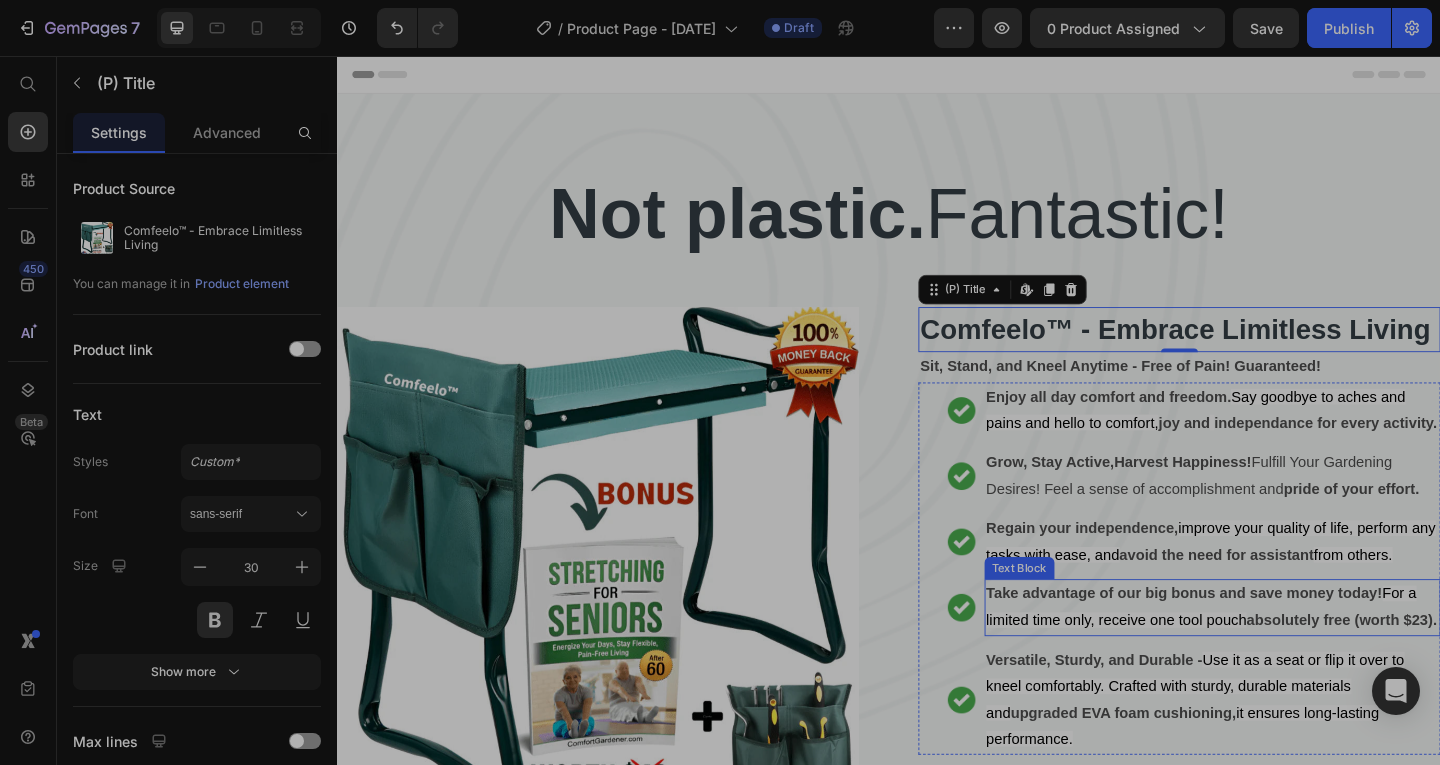 scroll, scrollTop: 267, scrollLeft: 0, axis: vertical 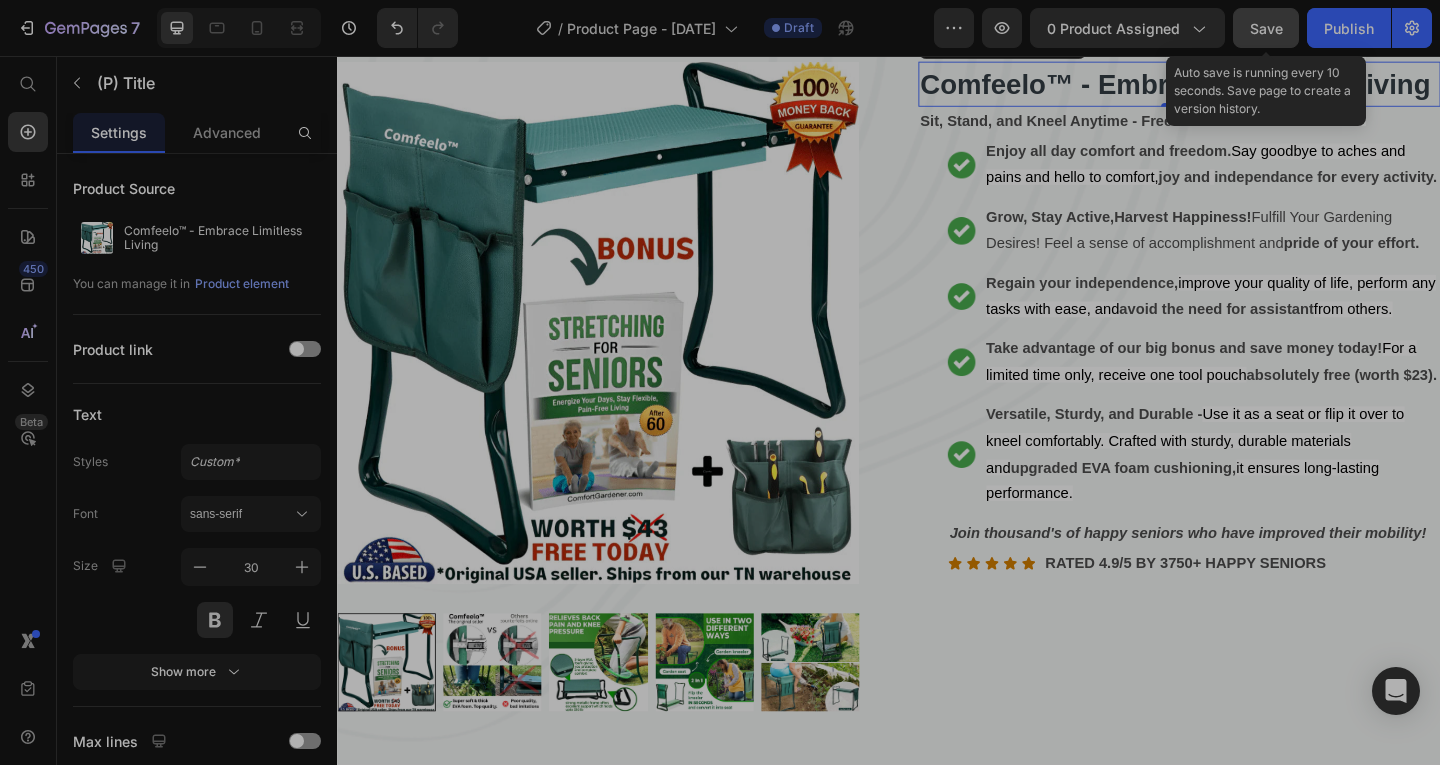 click on "Save" 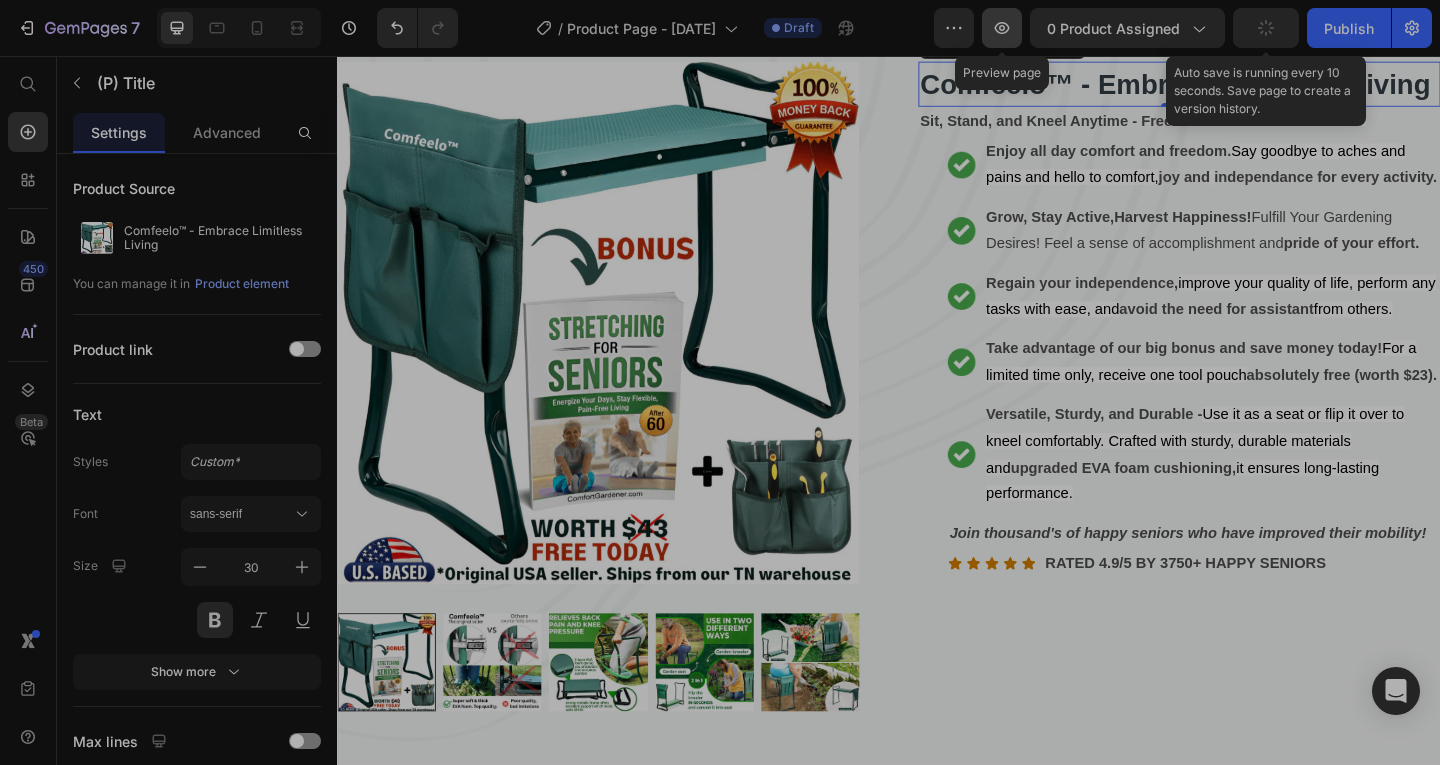 click 